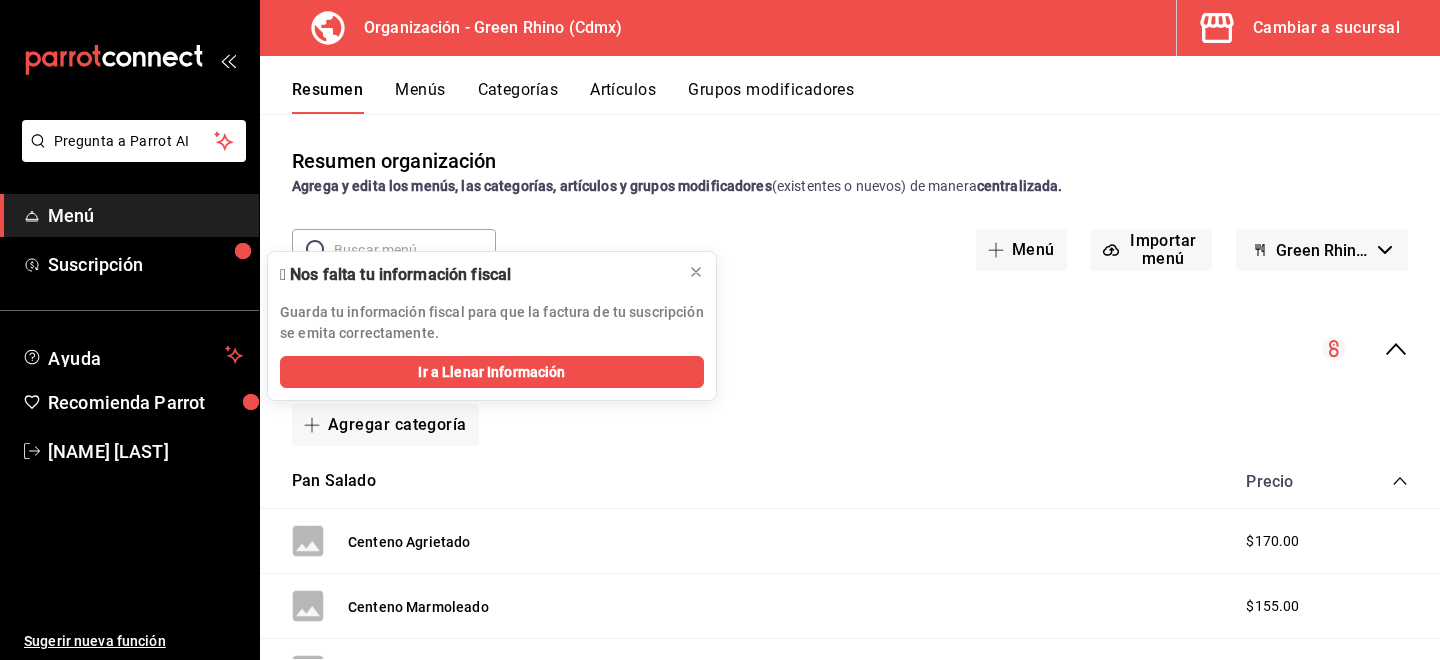 scroll, scrollTop: 0, scrollLeft: 0, axis: both 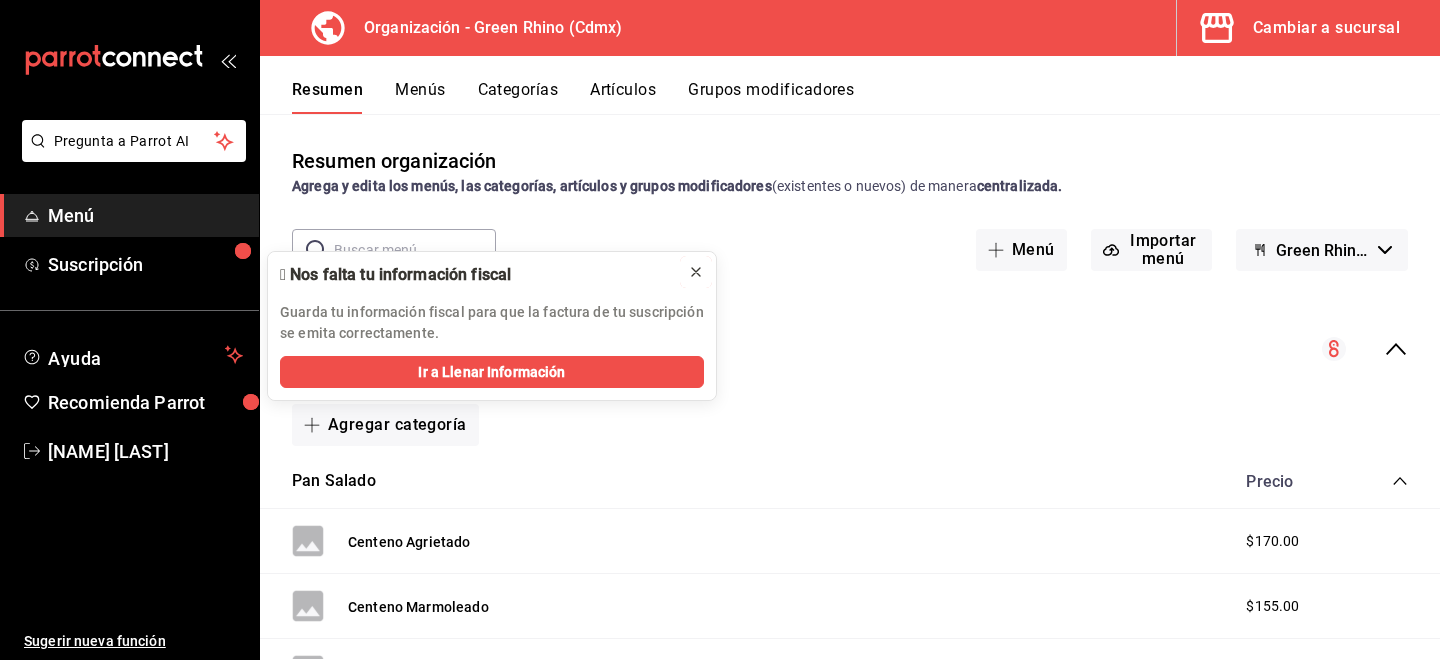 click 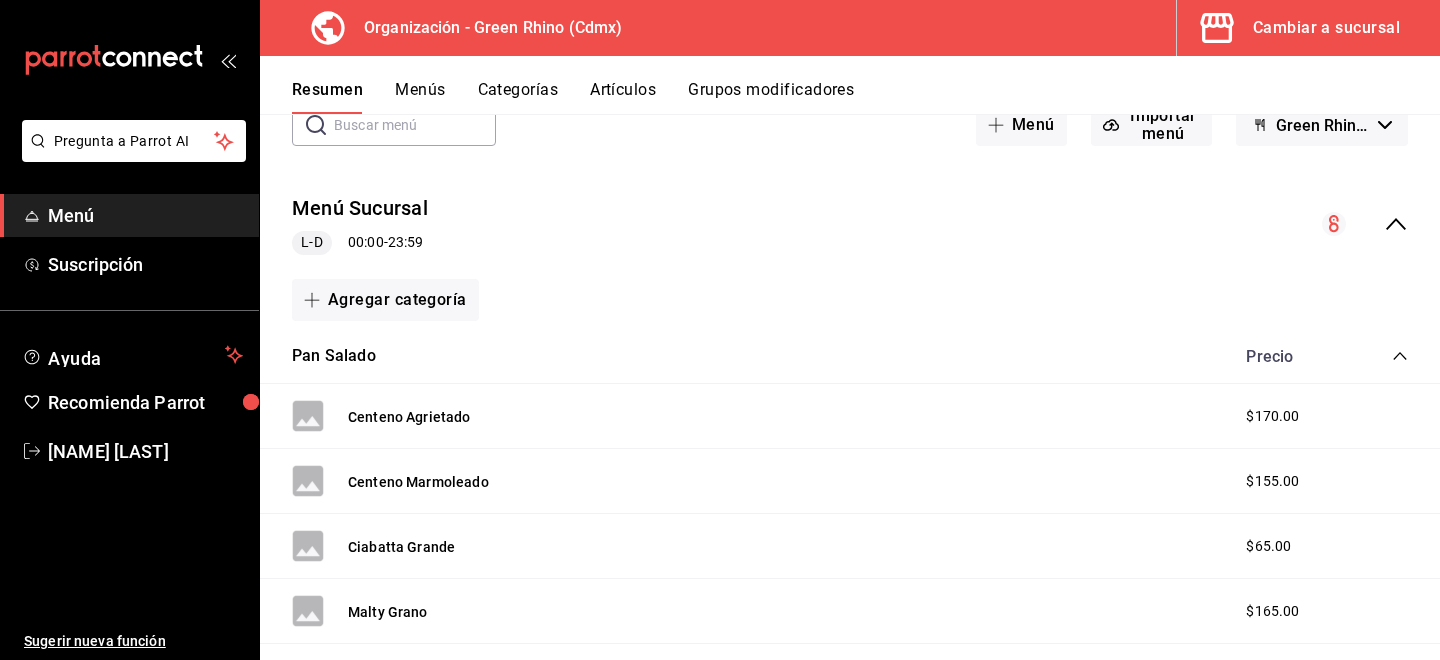 scroll, scrollTop: 0, scrollLeft: 0, axis: both 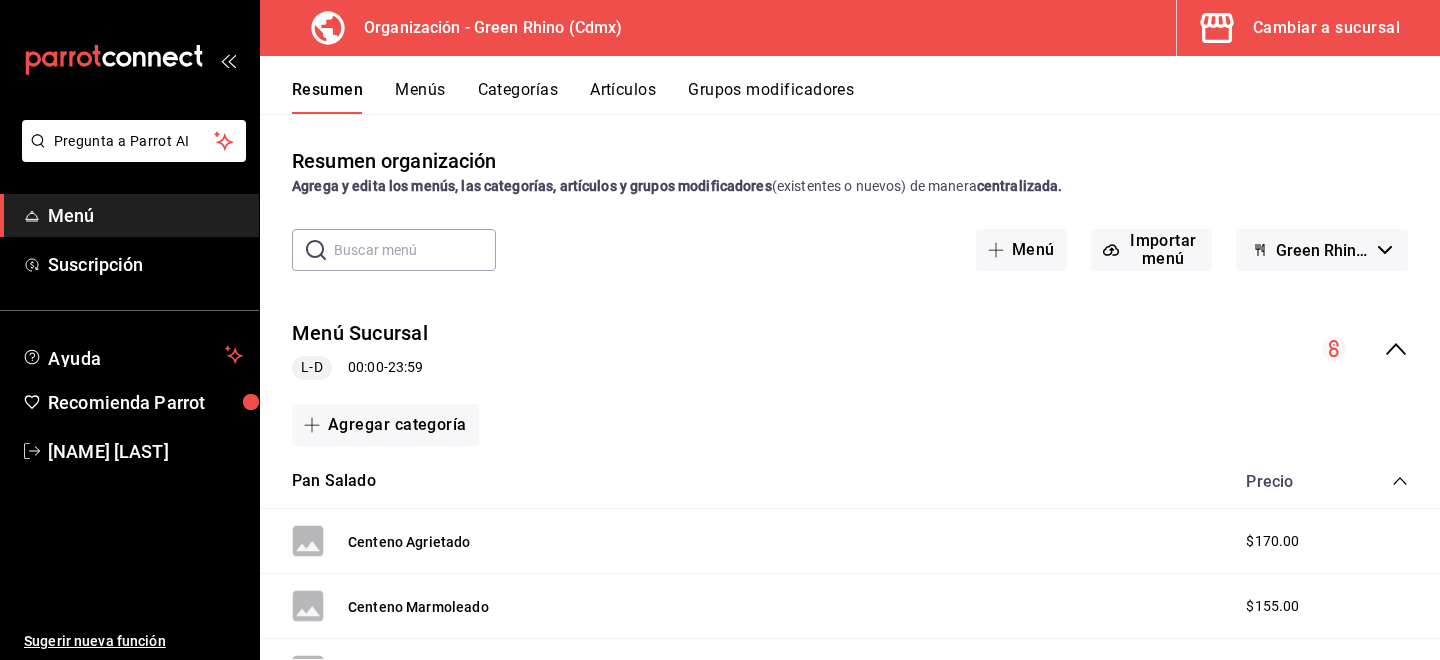 click at bounding box center (415, 250) 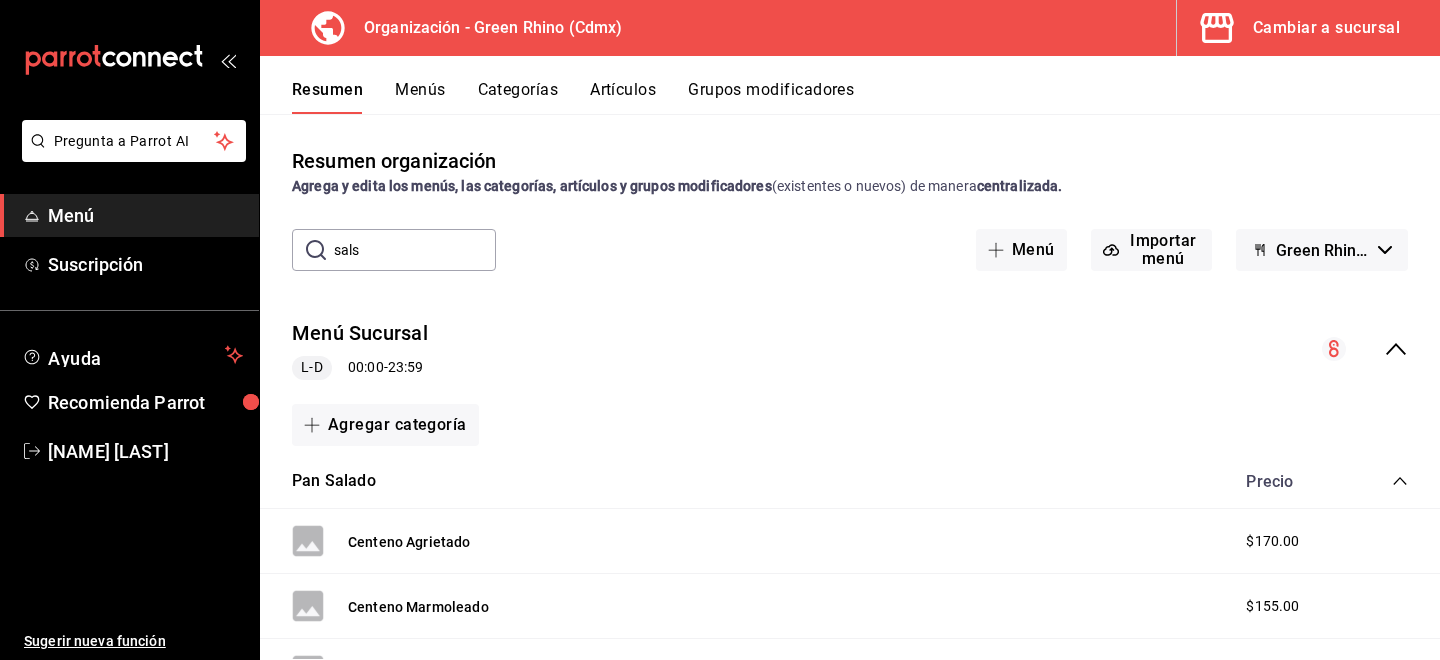 type on "salsa" 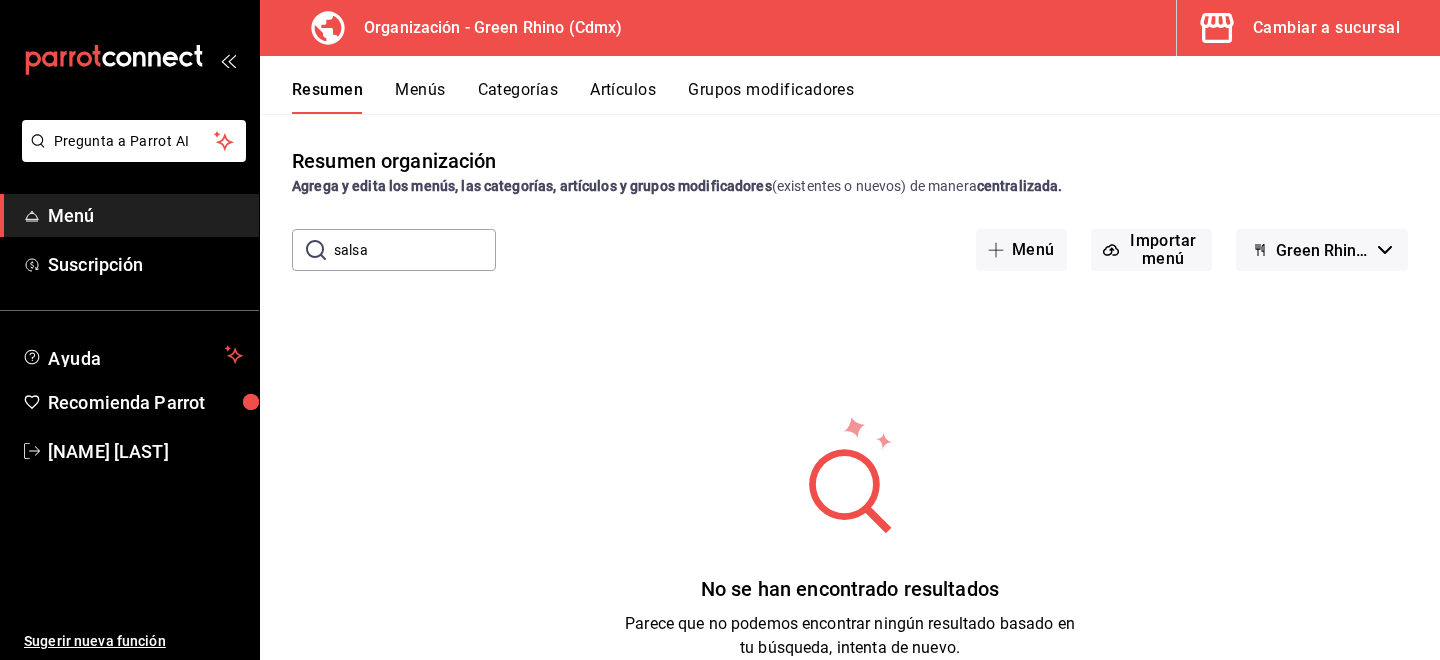 click on "salsa" at bounding box center (415, 250) 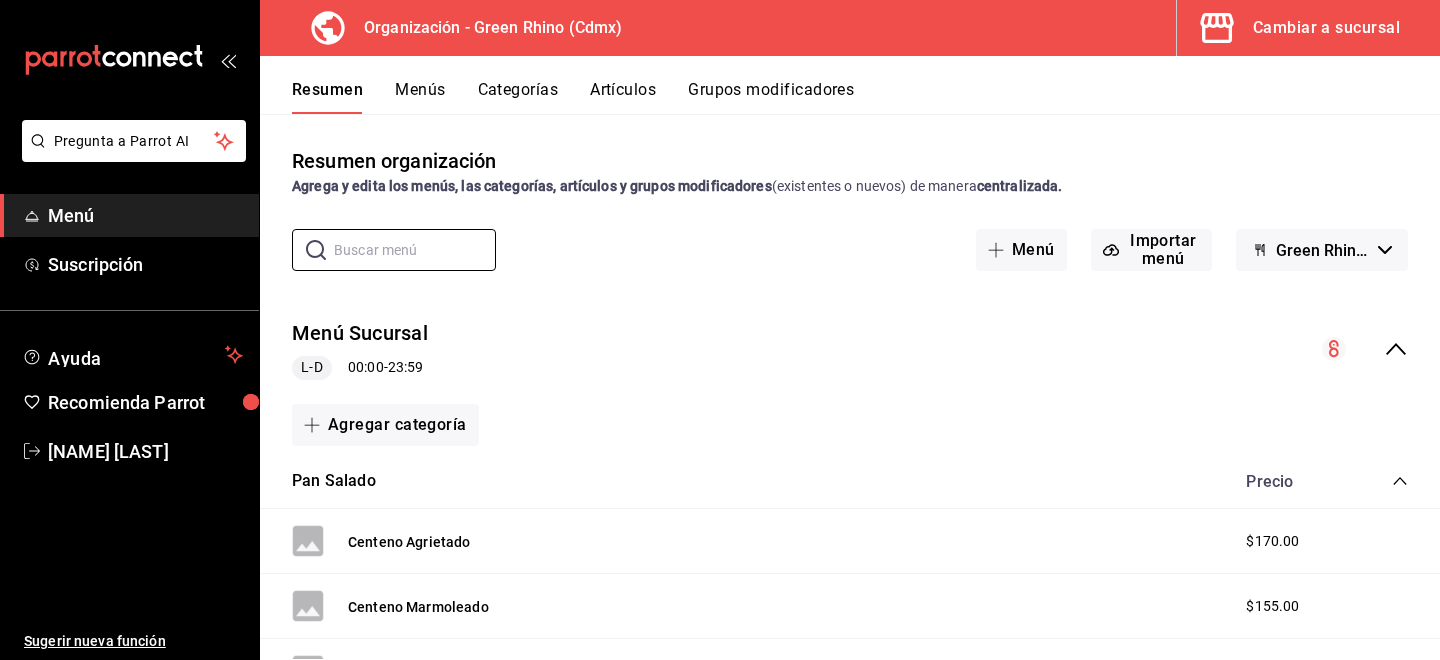 click on "Menús" at bounding box center (420, 97) 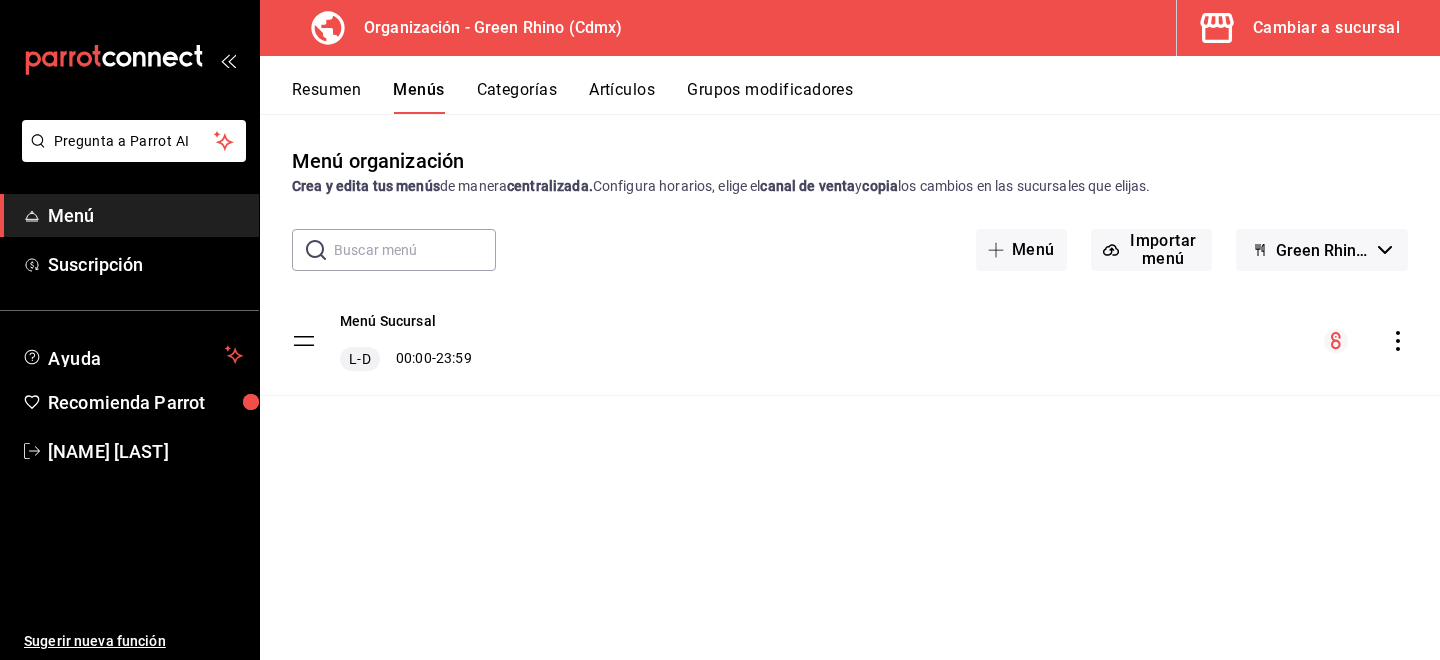 click on "Artículos" at bounding box center (622, 97) 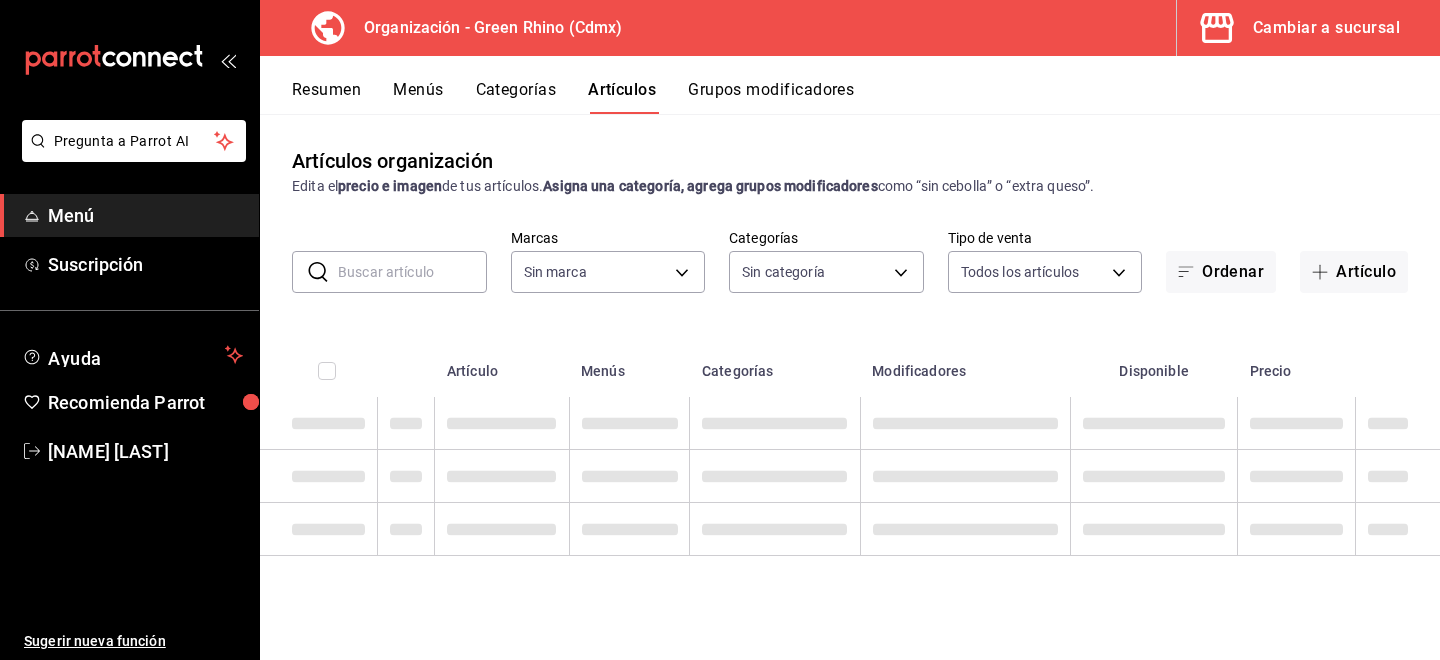 type on "718e4269-ab1b-41b6-b1a3-b54ad853307e" 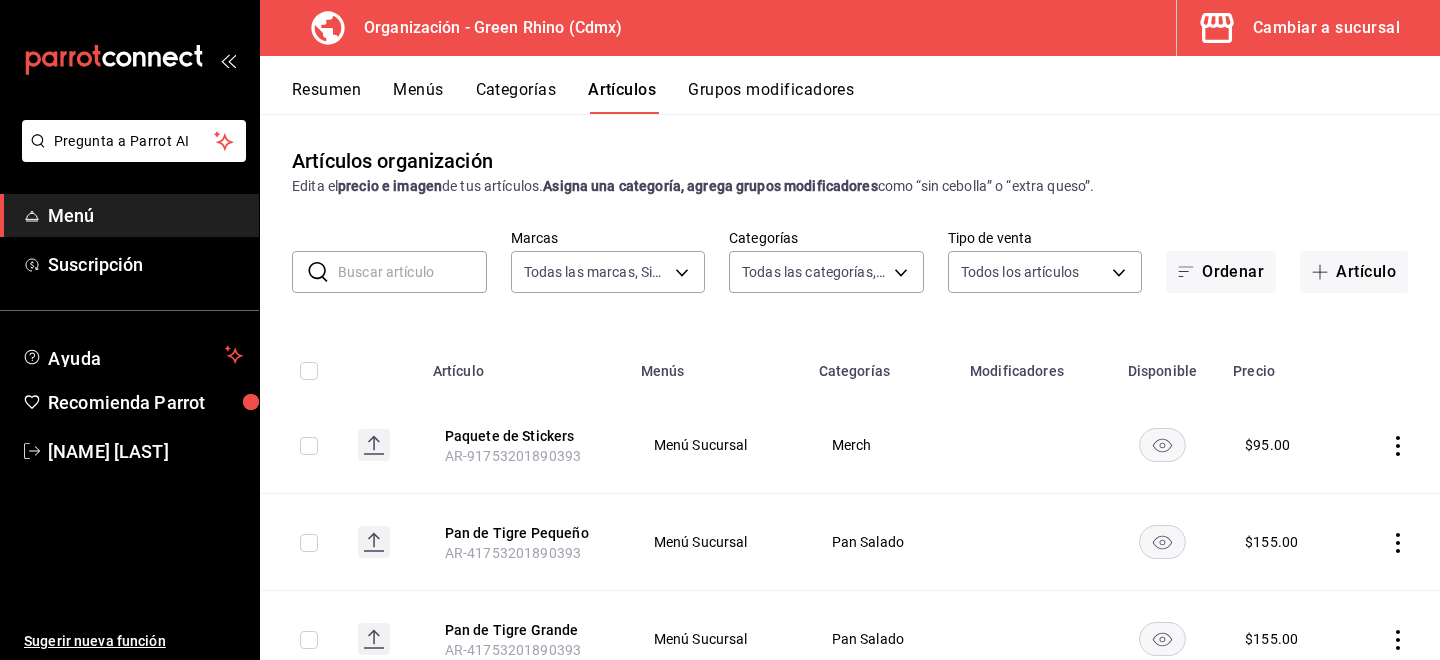 type on "a63415d0-f08f-4da5-93bf-970c3b860b08,be571465-ace9-4e63-97a2-0382f1ecc6c2,096c35ee-4d76-4012-a66a-059a8831392a,5d9fd4f7-2023-4150-90a0-0a4a3c27d5c3,722f437f-48c2-4318-9b3e-1cf1e103f173,0e3d81bc-c240-43c6-a82d-cb1724c8d22c,b82d061b-ad1a-42b3-8576-24315513d805,aafec7b1-a8f4-4a6c-9f77-b6ee1acf481b" 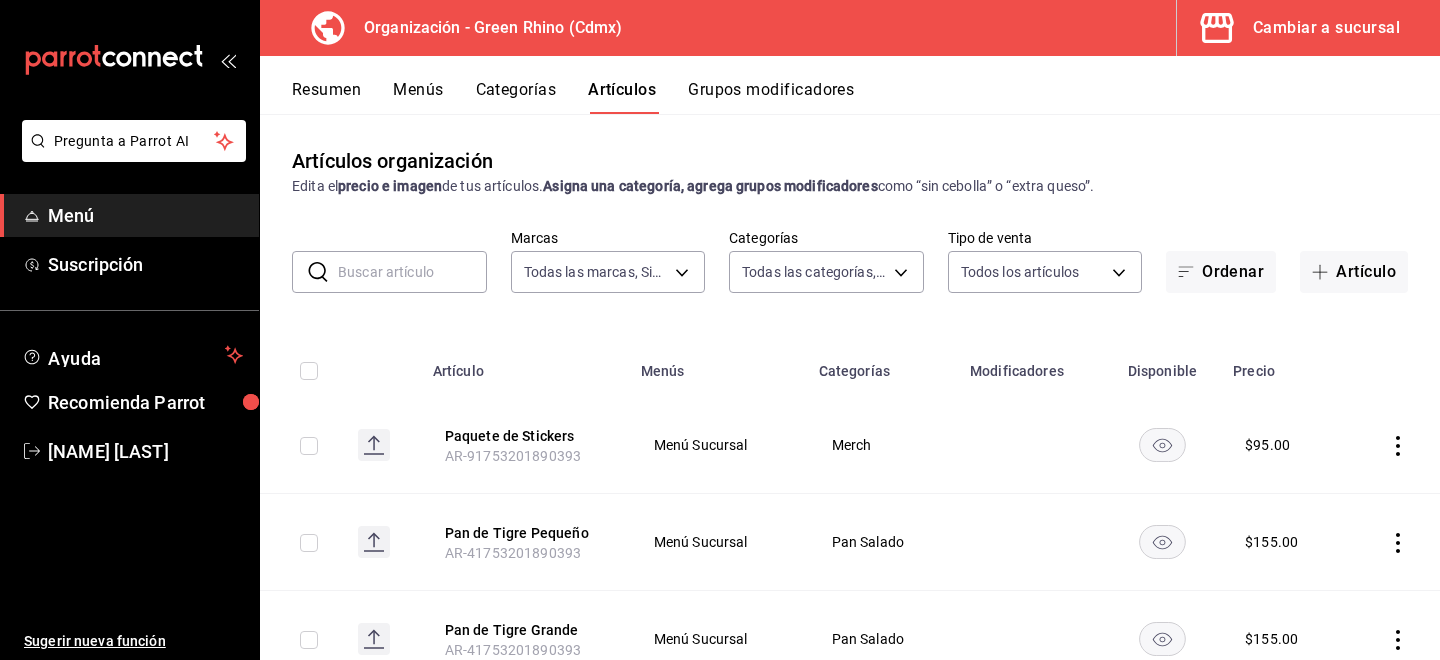 click at bounding box center (412, 272) 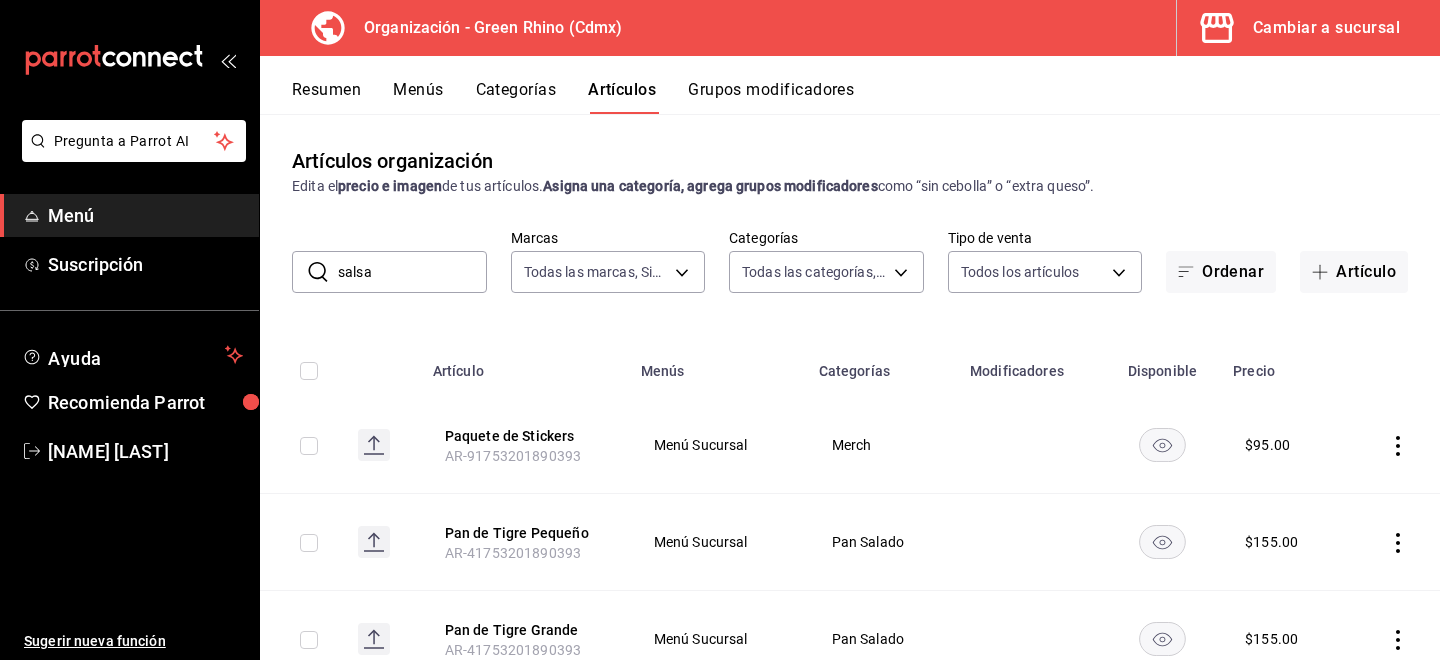 type on "salsa" 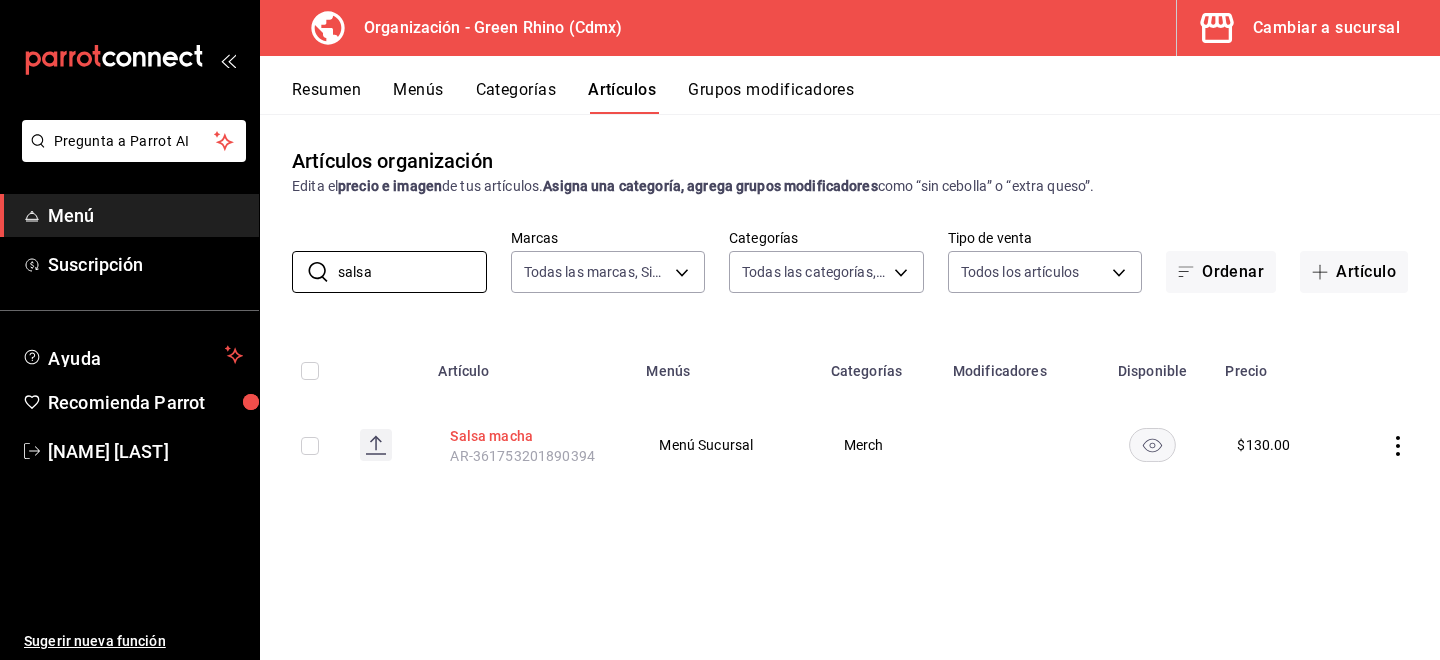 click on "Salsa macha" at bounding box center (530, 436) 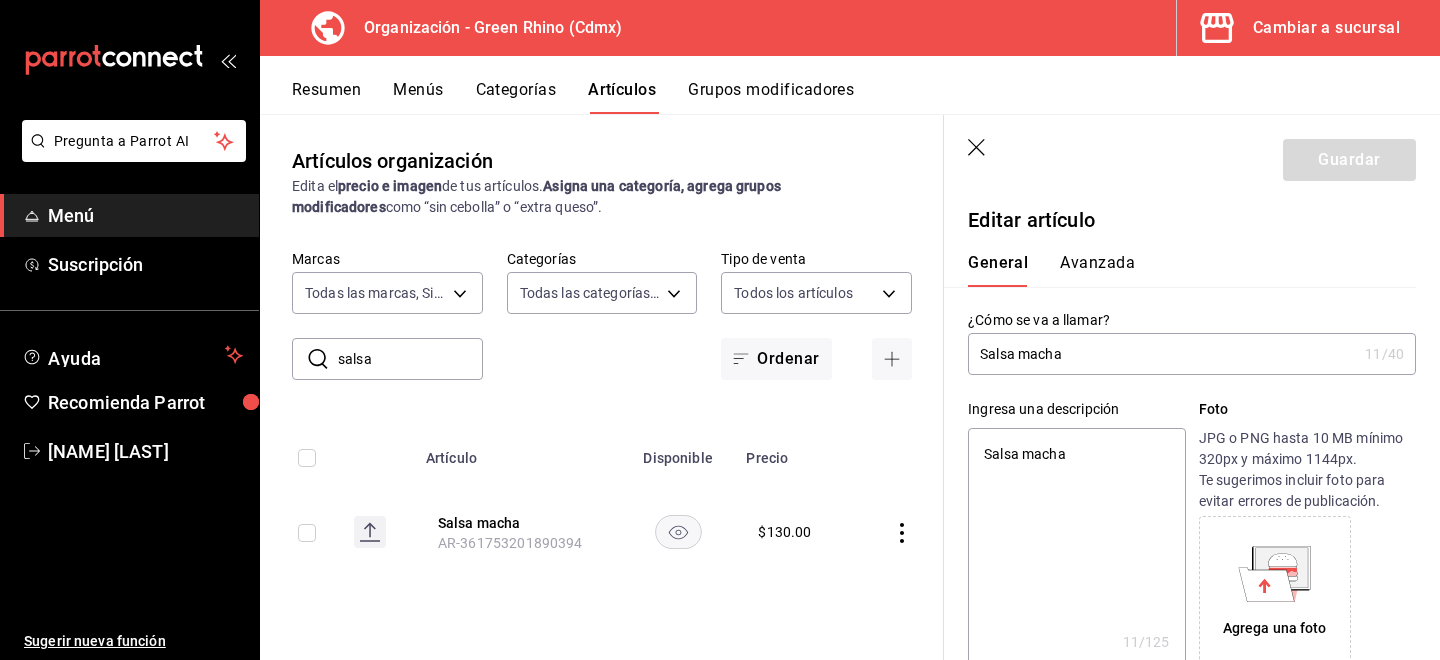 click on "Avanzada" at bounding box center (1097, 270) 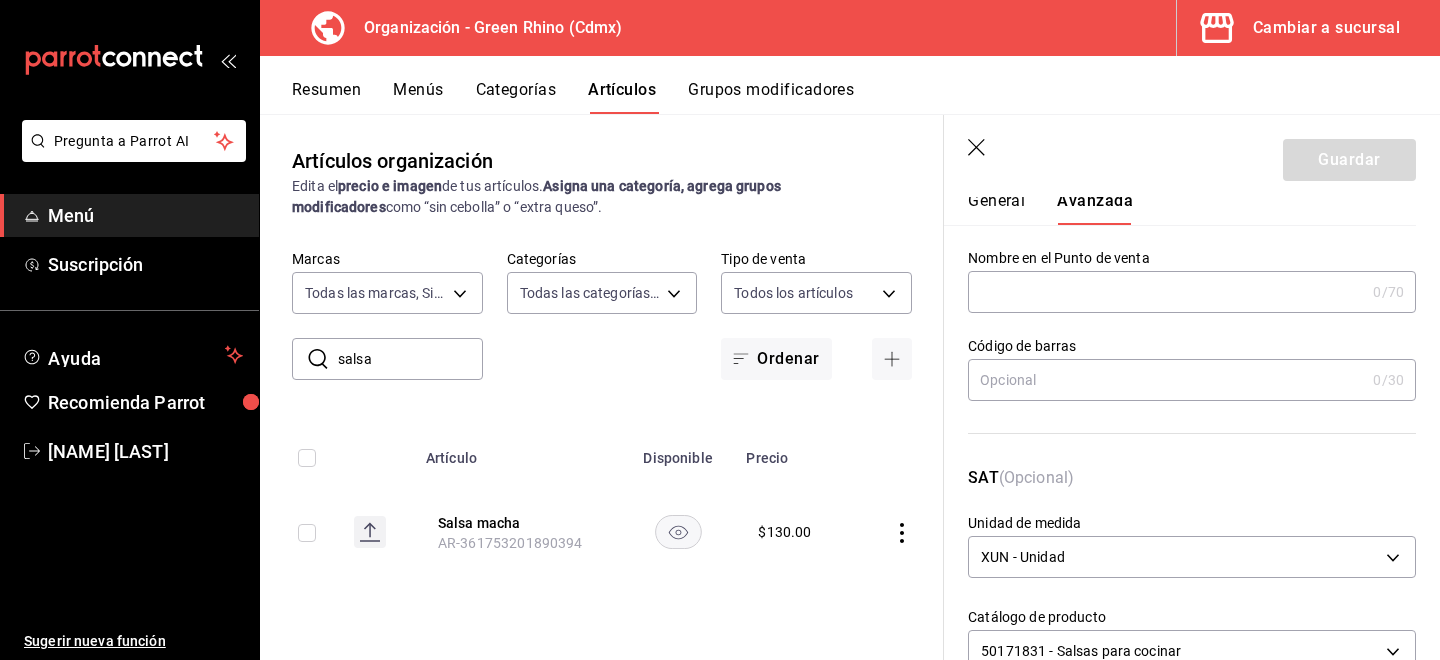 scroll, scrollTop: 0, scrollLeft: 0, axis: both 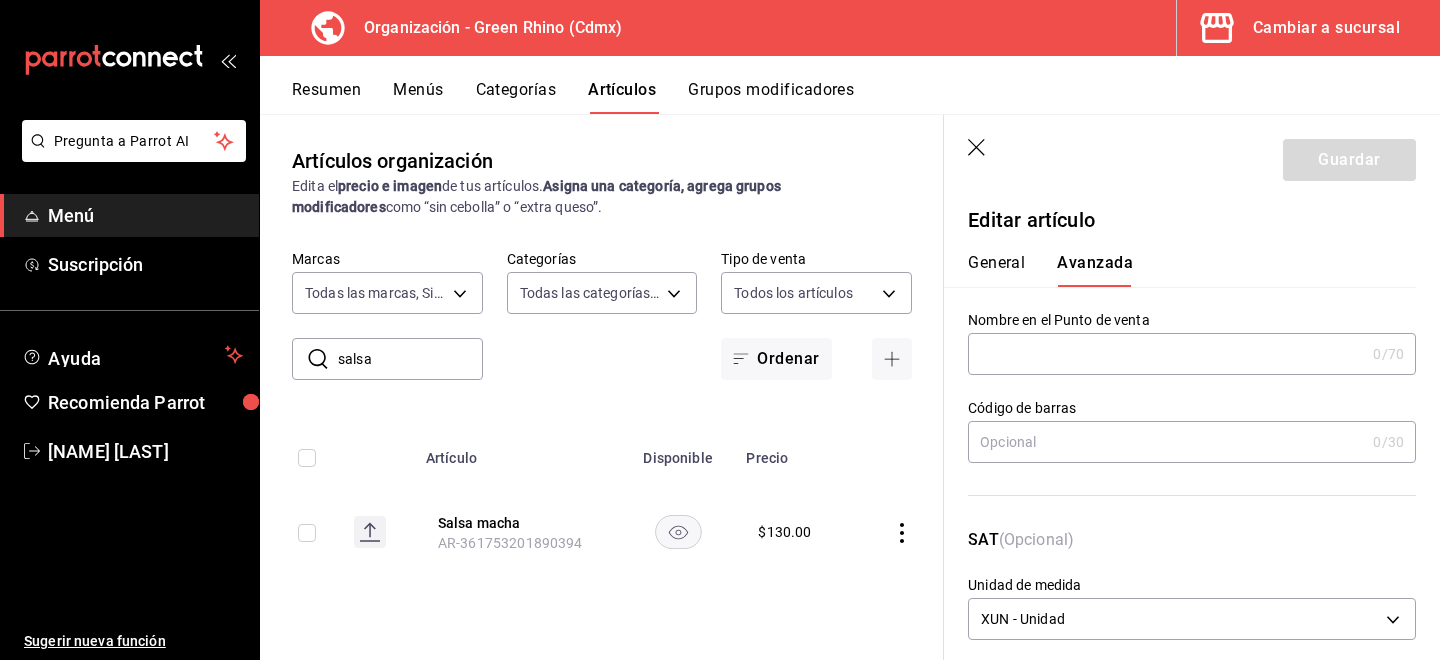 click on "General Avanzada" at bounding box center (1180, 261) 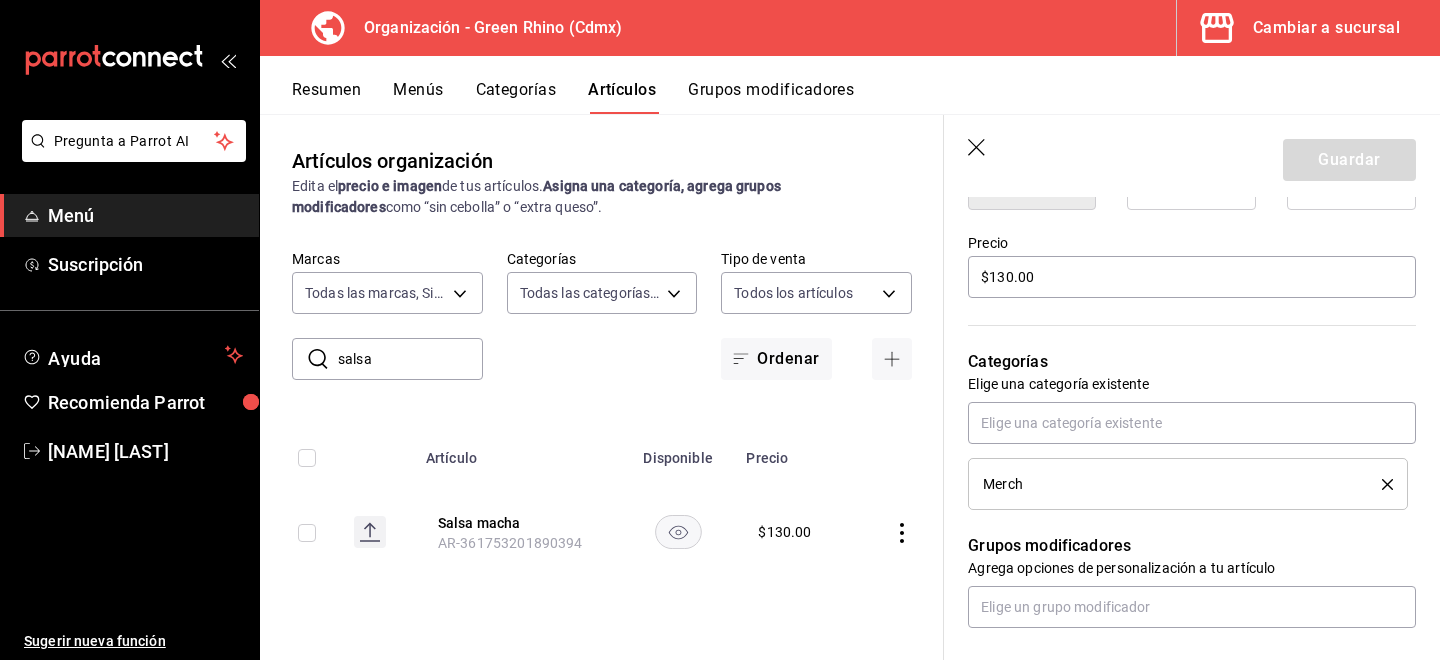 scroll, scrollTop: 568, scrollLeft: 0, axis: vertical 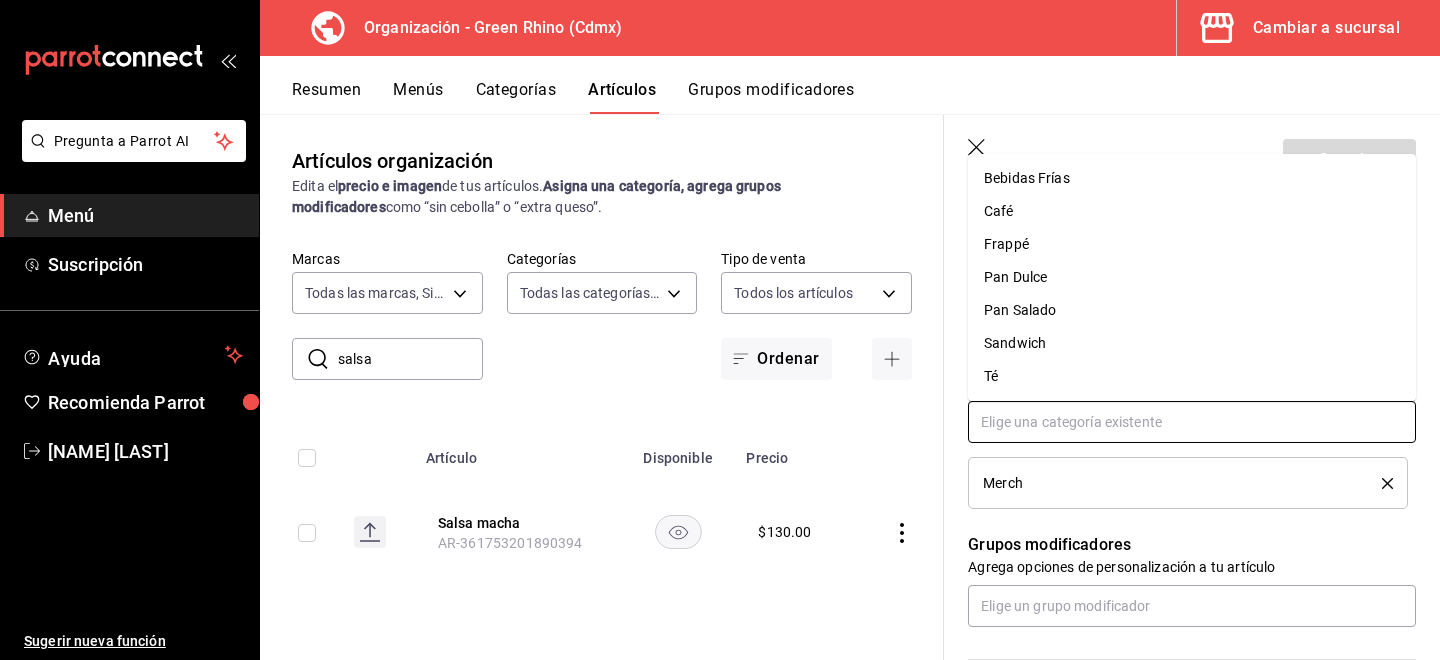 click at bounding box center [1192, 422] 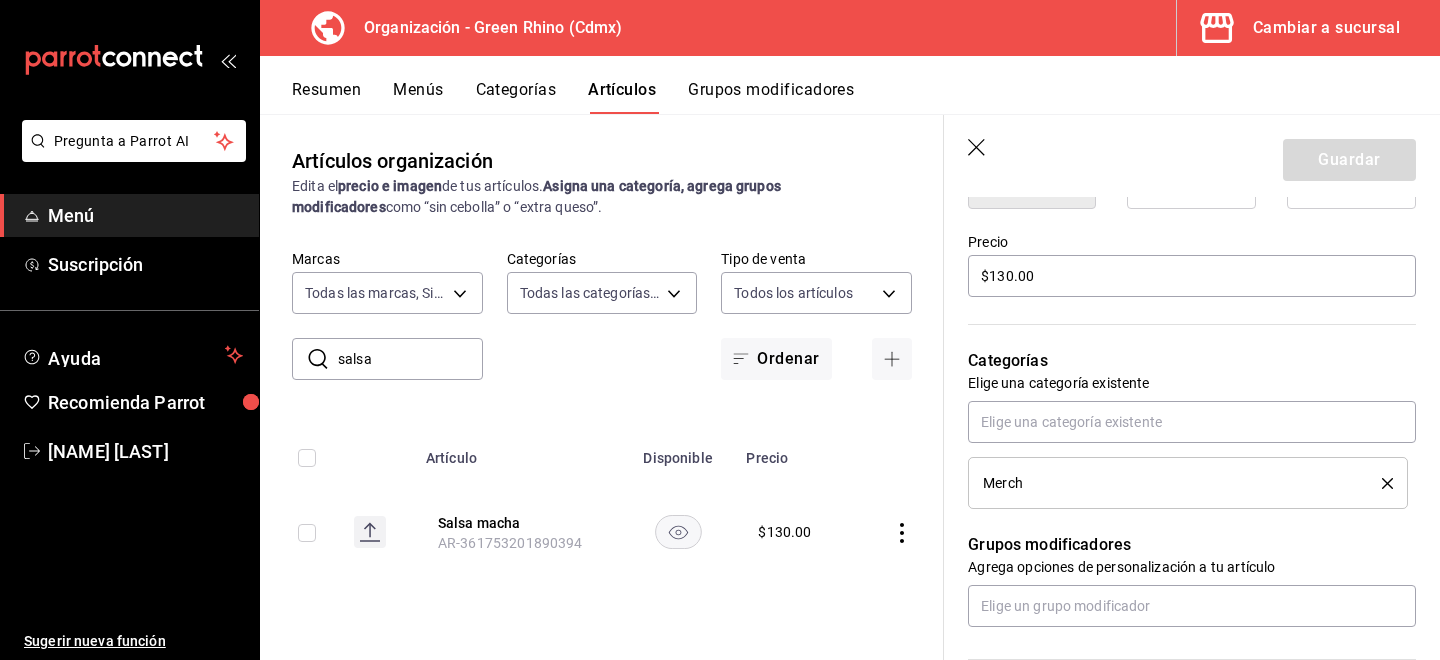click on "Grupos modificadores Agrega opciones de personalización a tu artículo" at bounding box center (1180, 568) 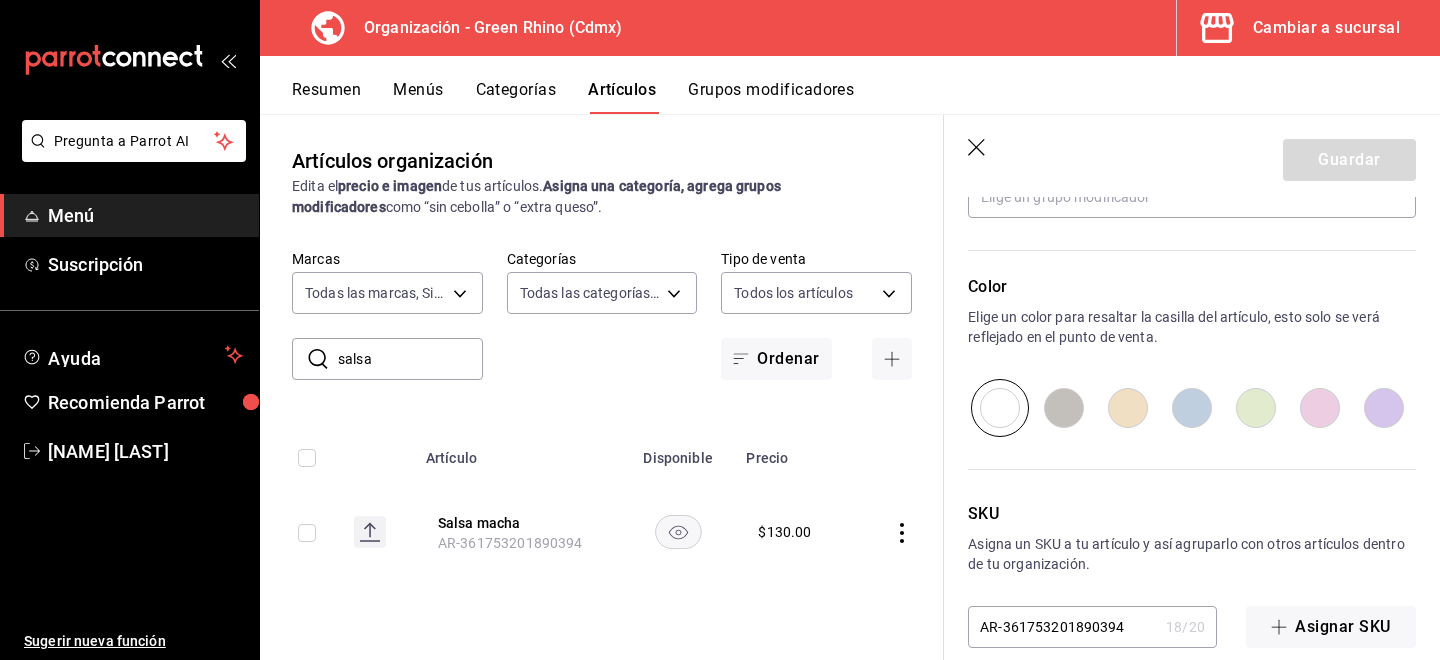 scroll, scrollTop: 1005, scrollLeft: 0, axis: vertical 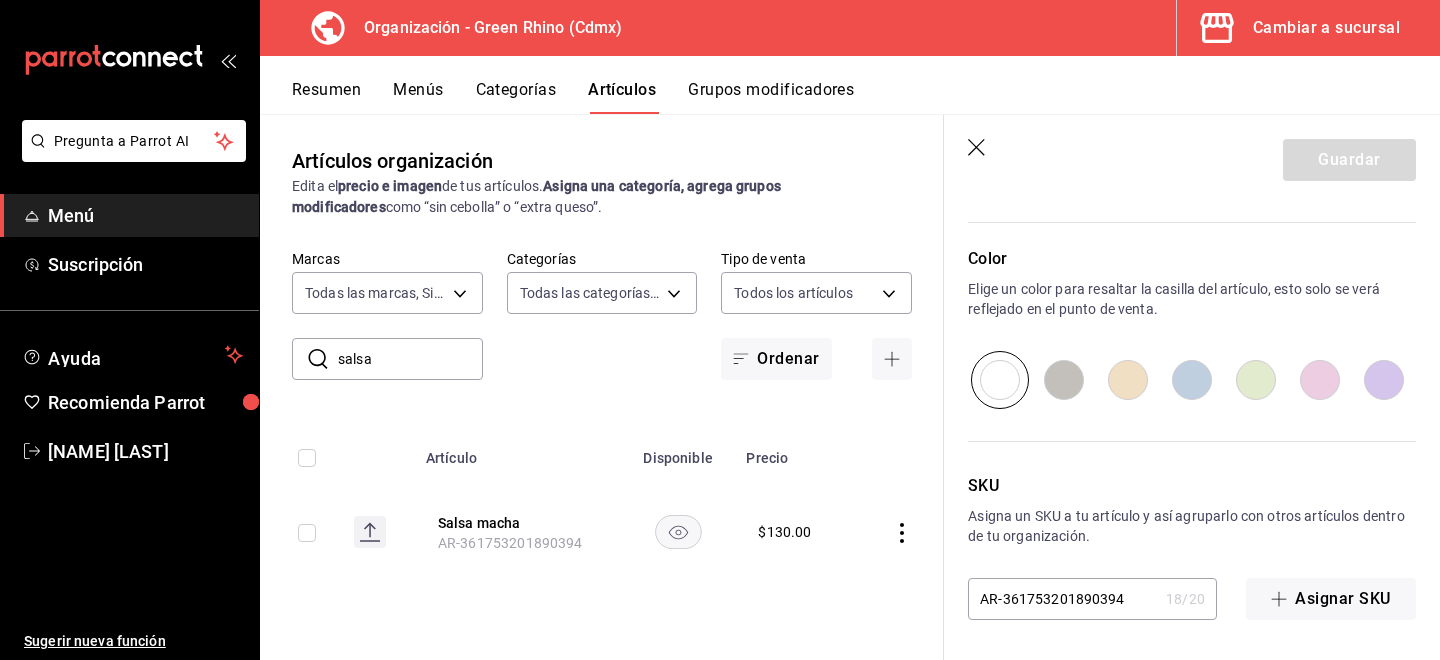 click 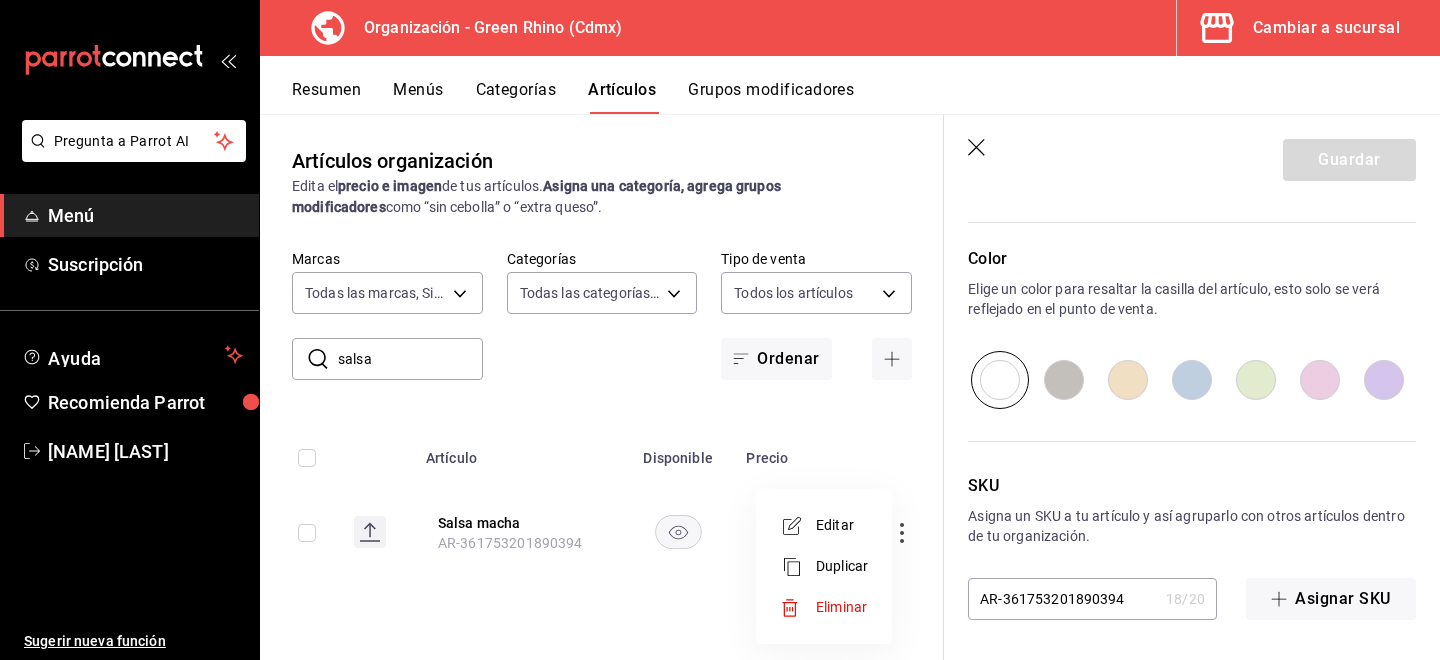 click at bounding box center (720, 330) 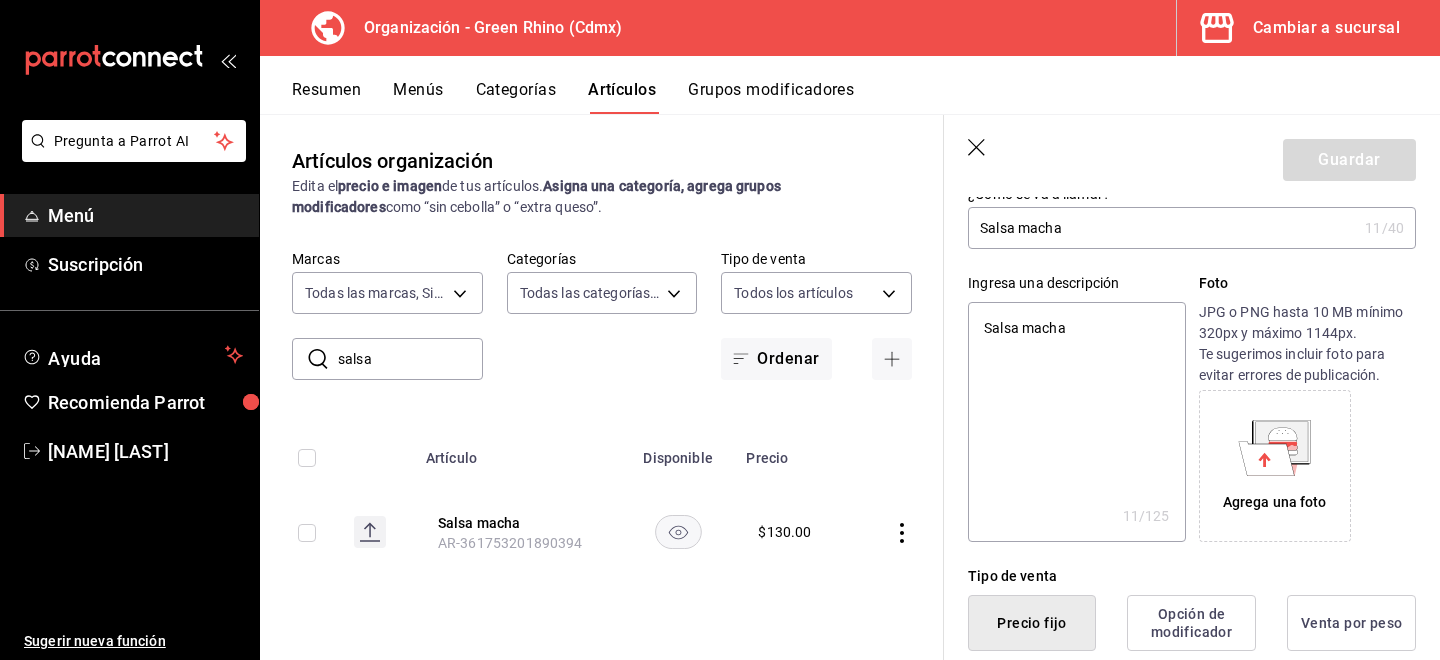 scroll, scrollTop: 0, scrollLeft: 0, axis: both 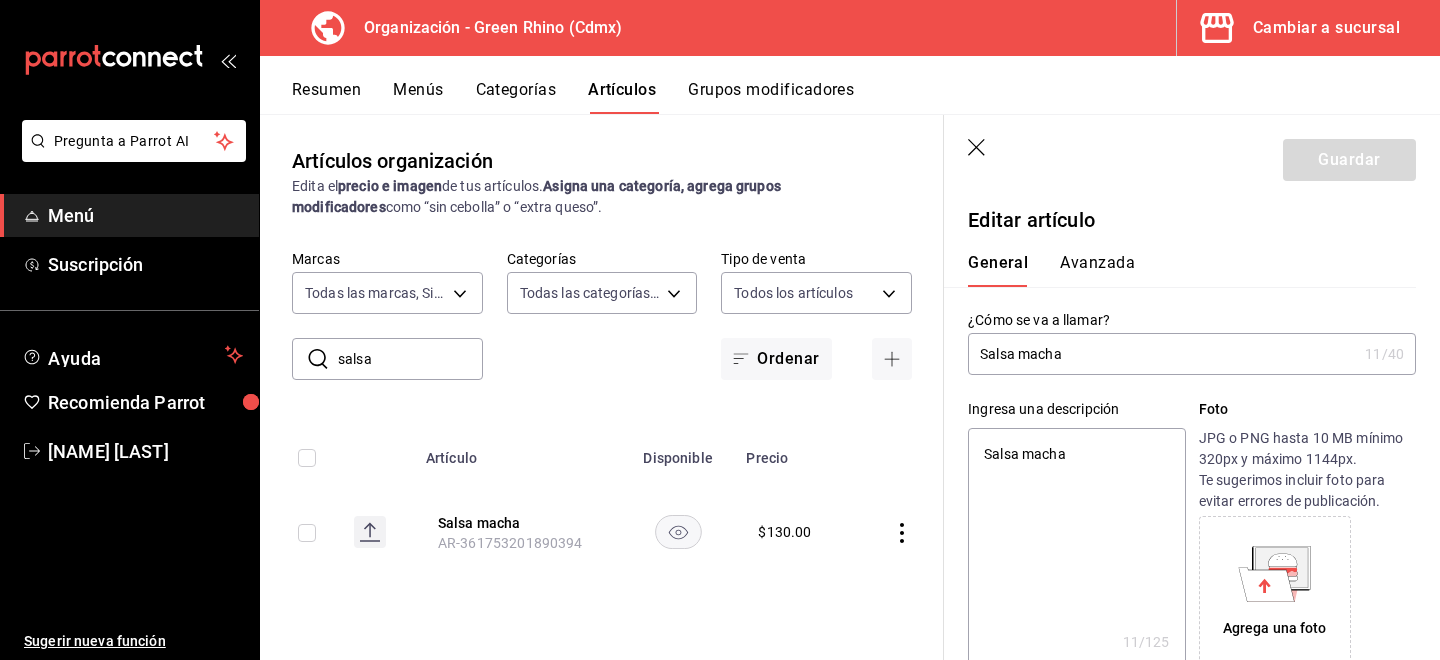 click on "General Avanzada" at bounding box center [1180, 270] 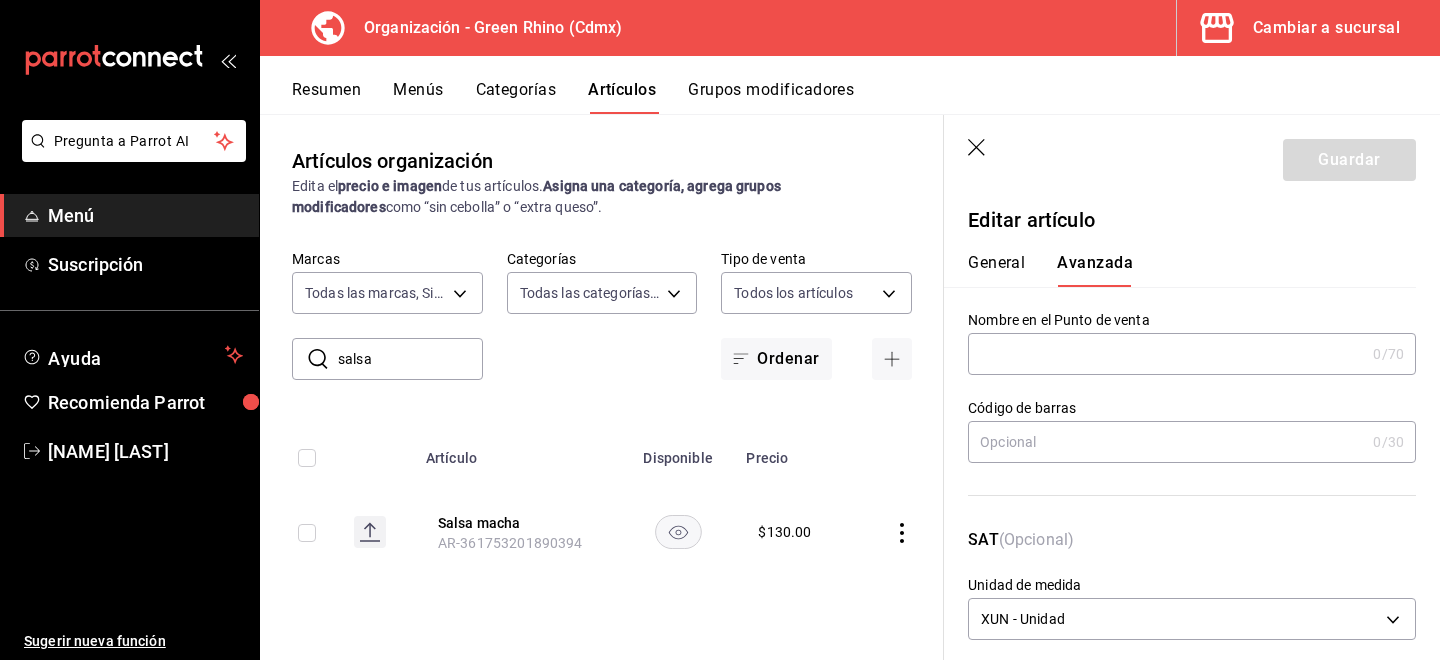 click at bounding box center (129, 60) 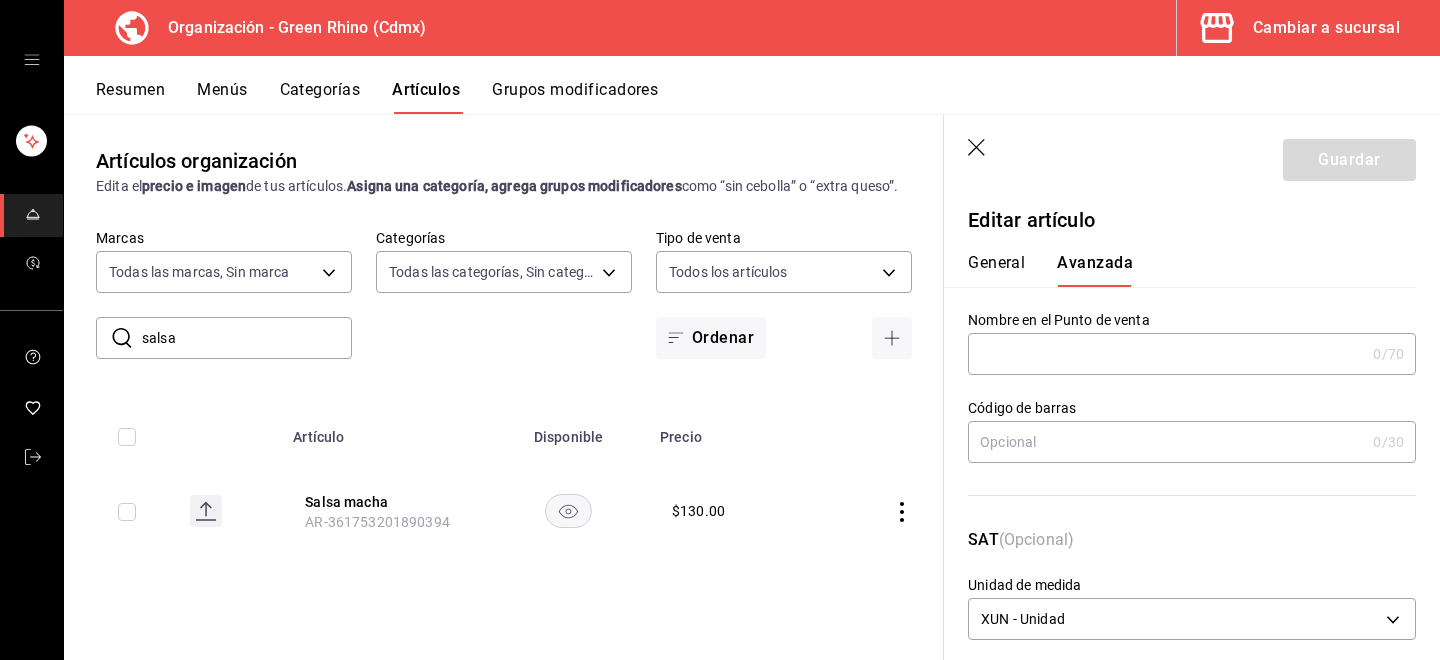 click at bounding box center [31, 60] 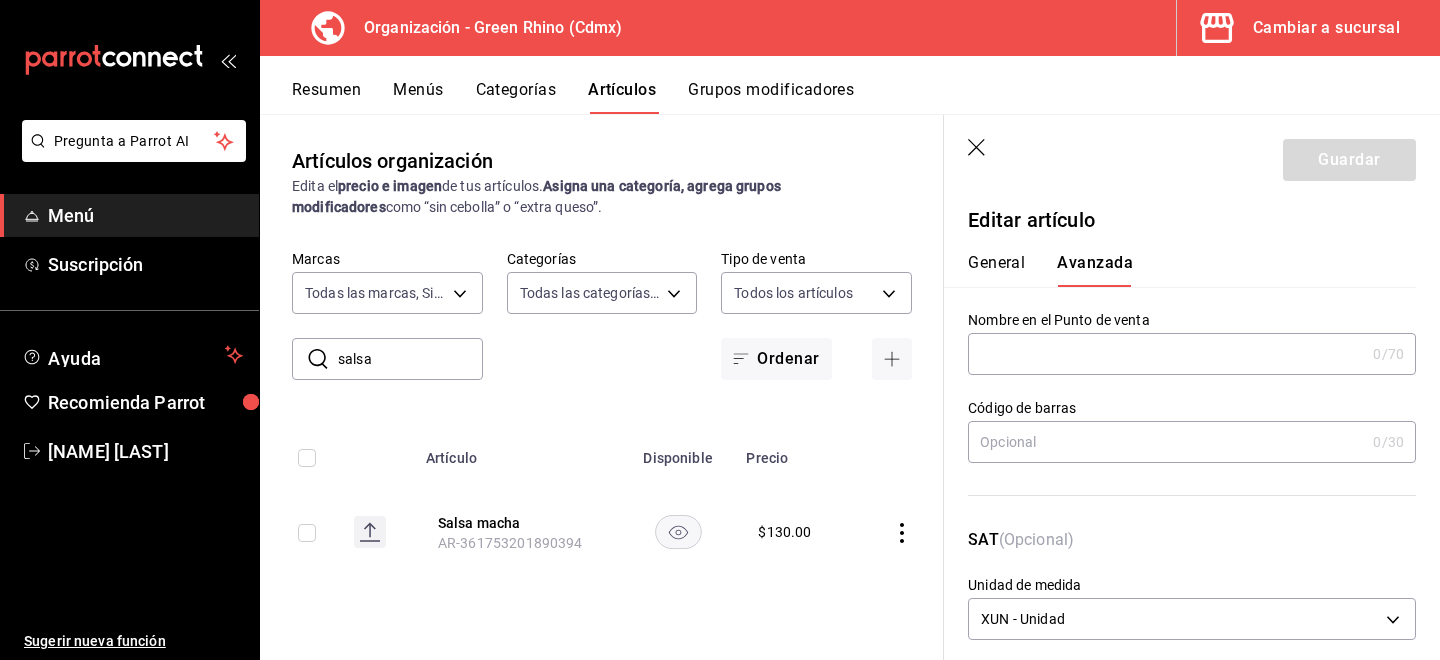 click at bounding box center [129, 60] 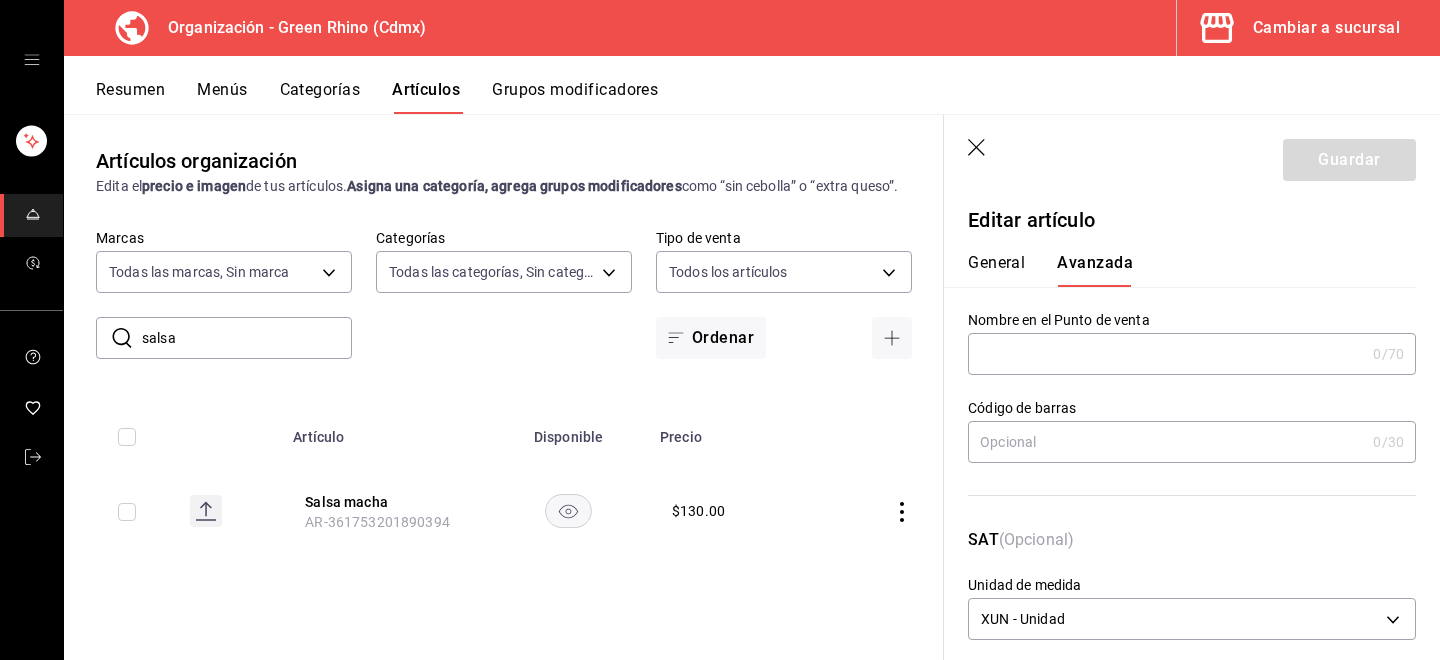 click on "Organización - Green Rhino (Cdmx)" at bounding box center [289, 28] 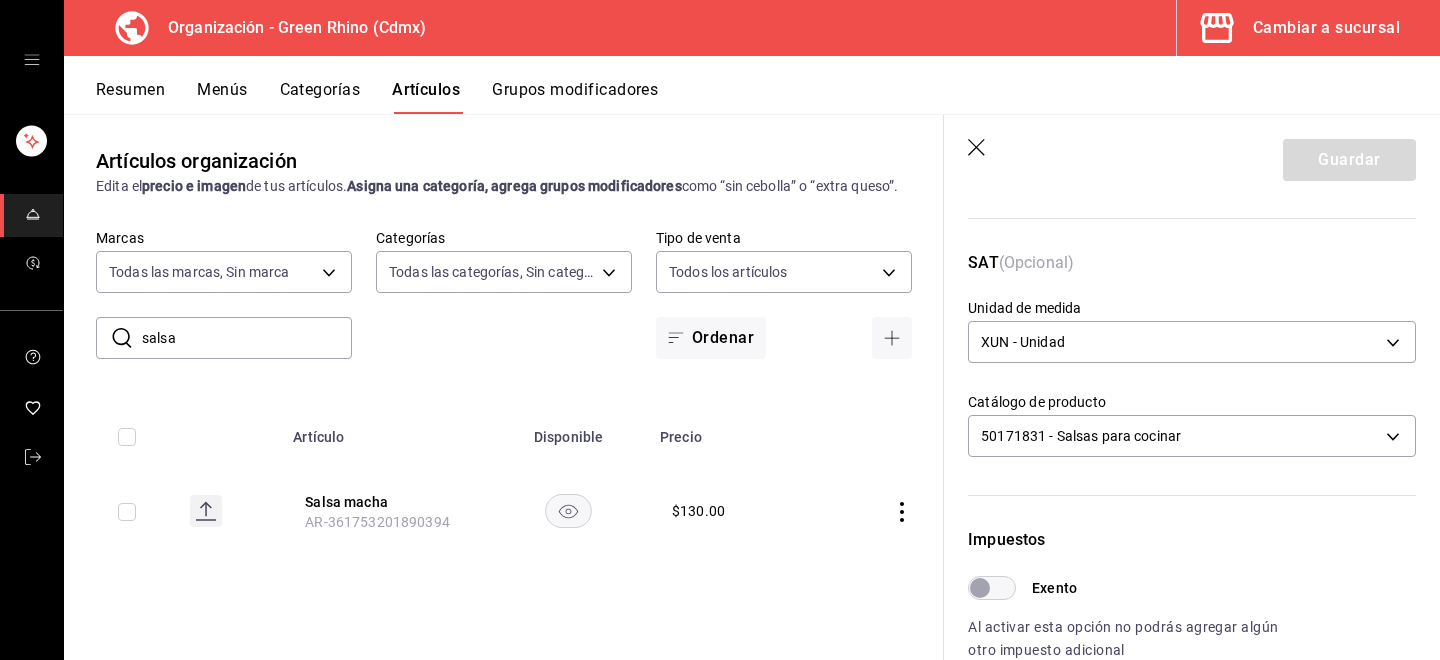scroll, scrollTop: 0, scrollLeft: 0, axis: both 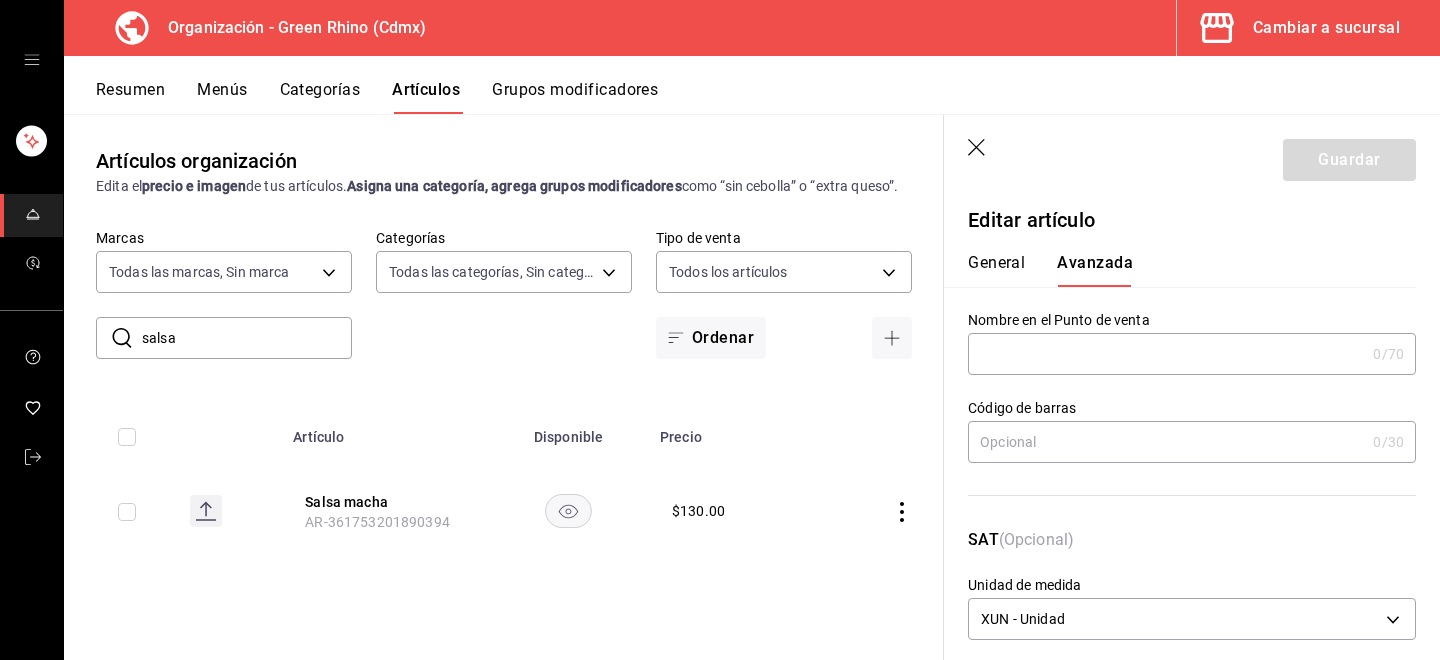 click 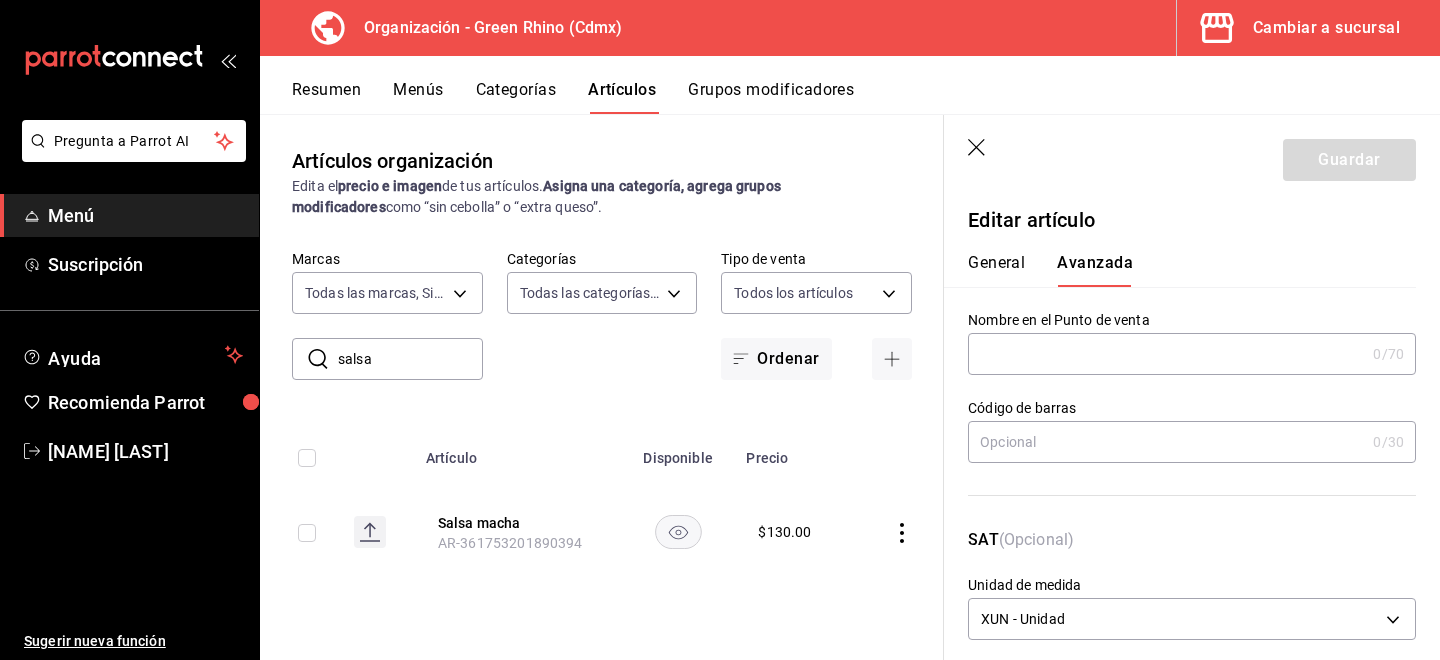 click on "Artículos" at bounding box center [622, 97] 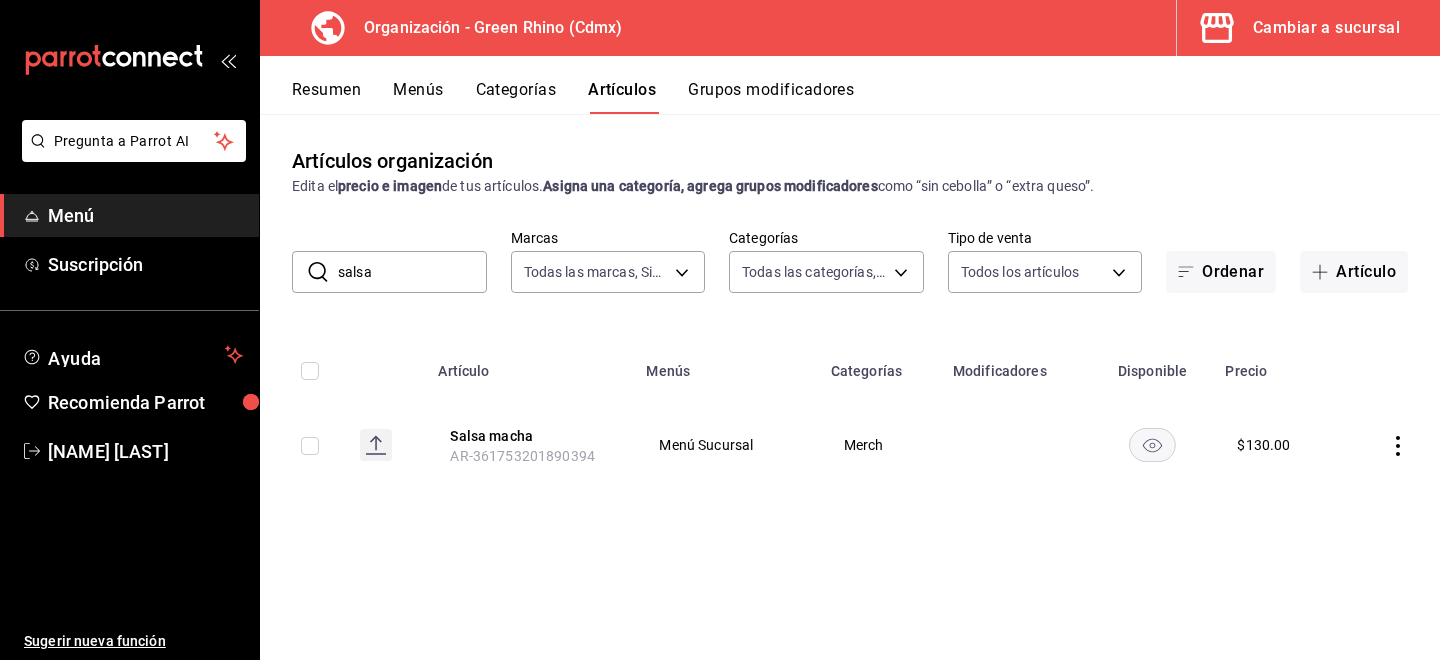 click on "salsa" at bounding box center (412, 272) 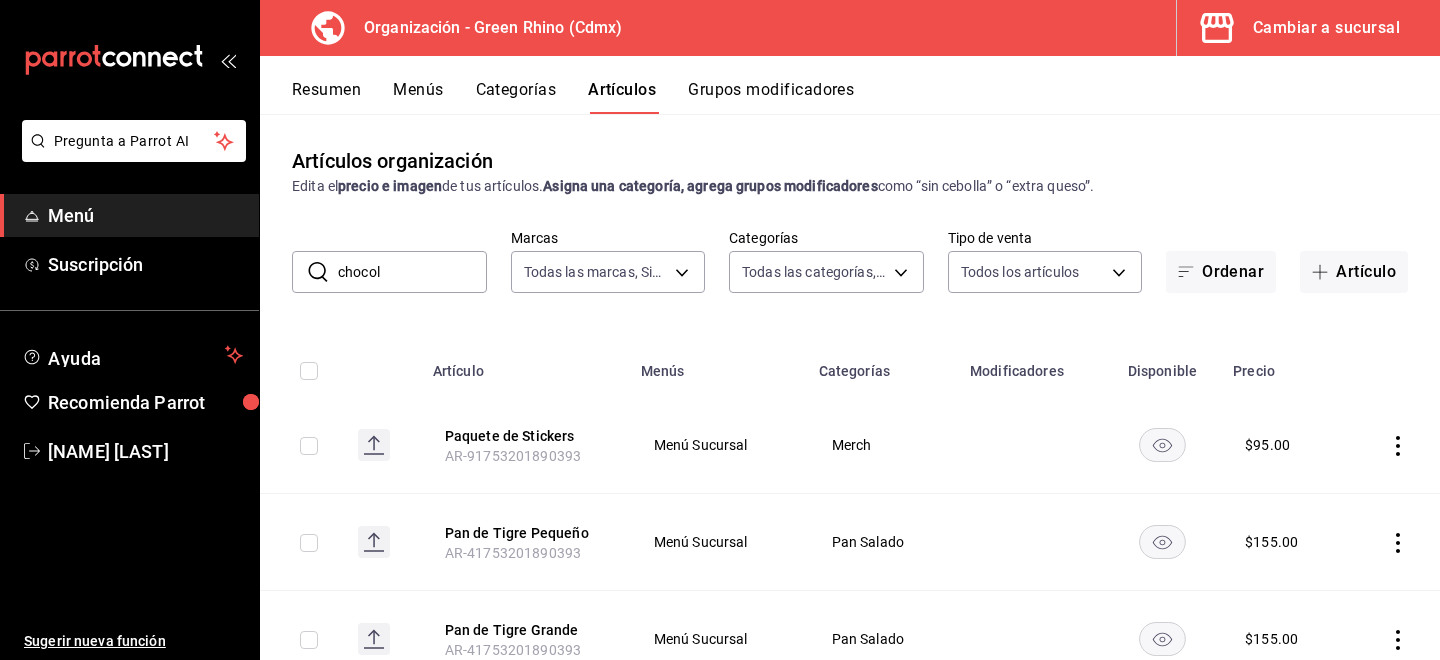 type on "chocol" 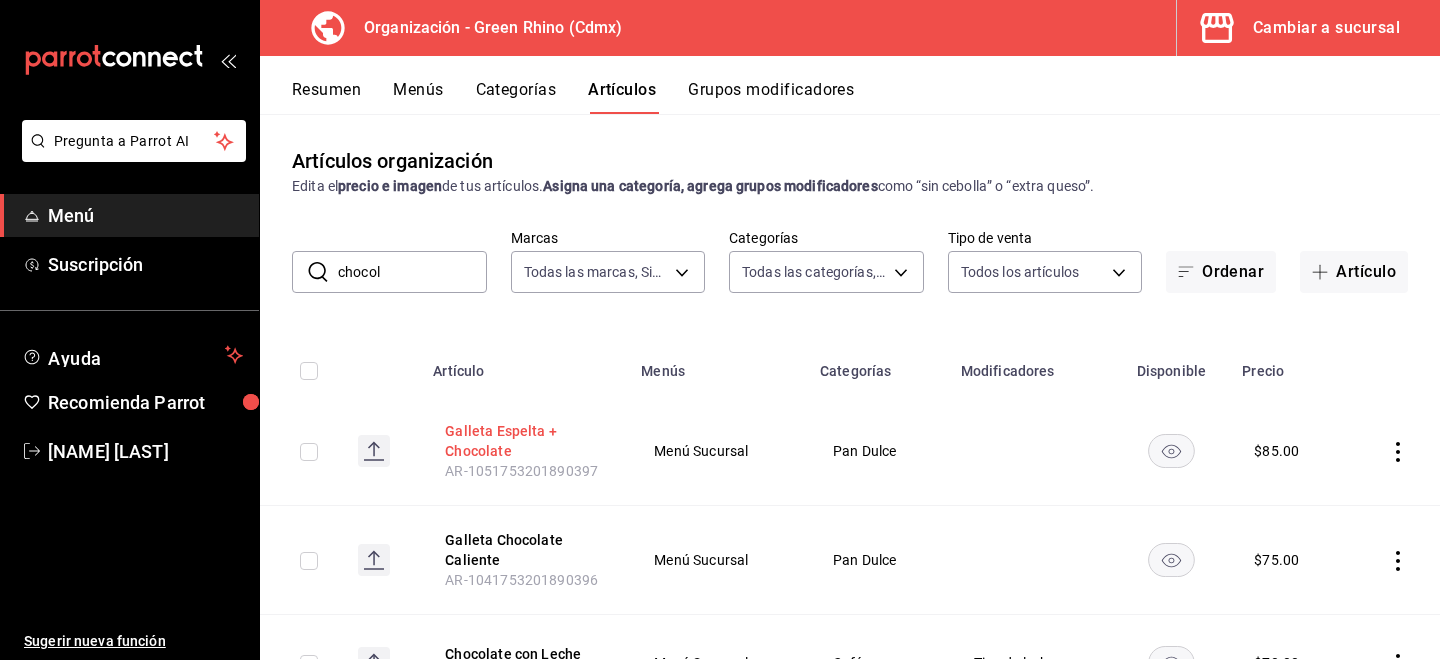 click on "Galleta Espelta + Chocolate" at bounding box center (525, 441) 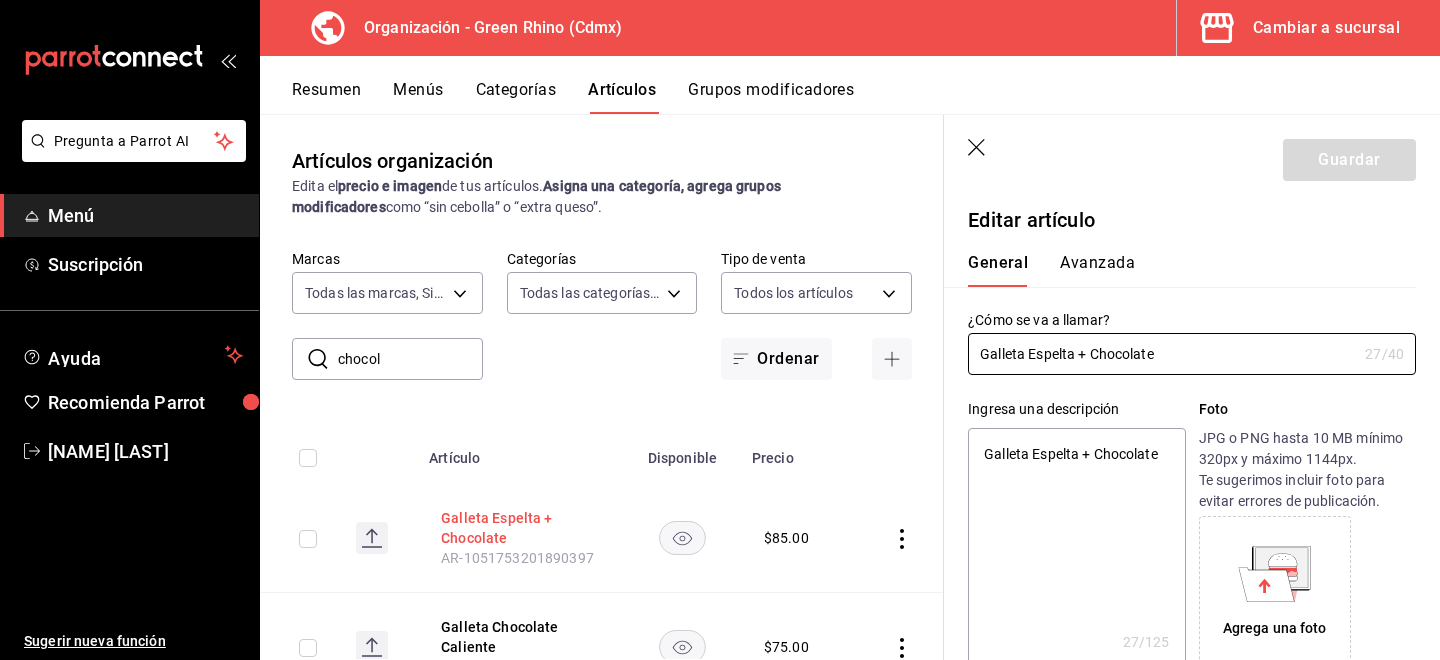 type on "x" 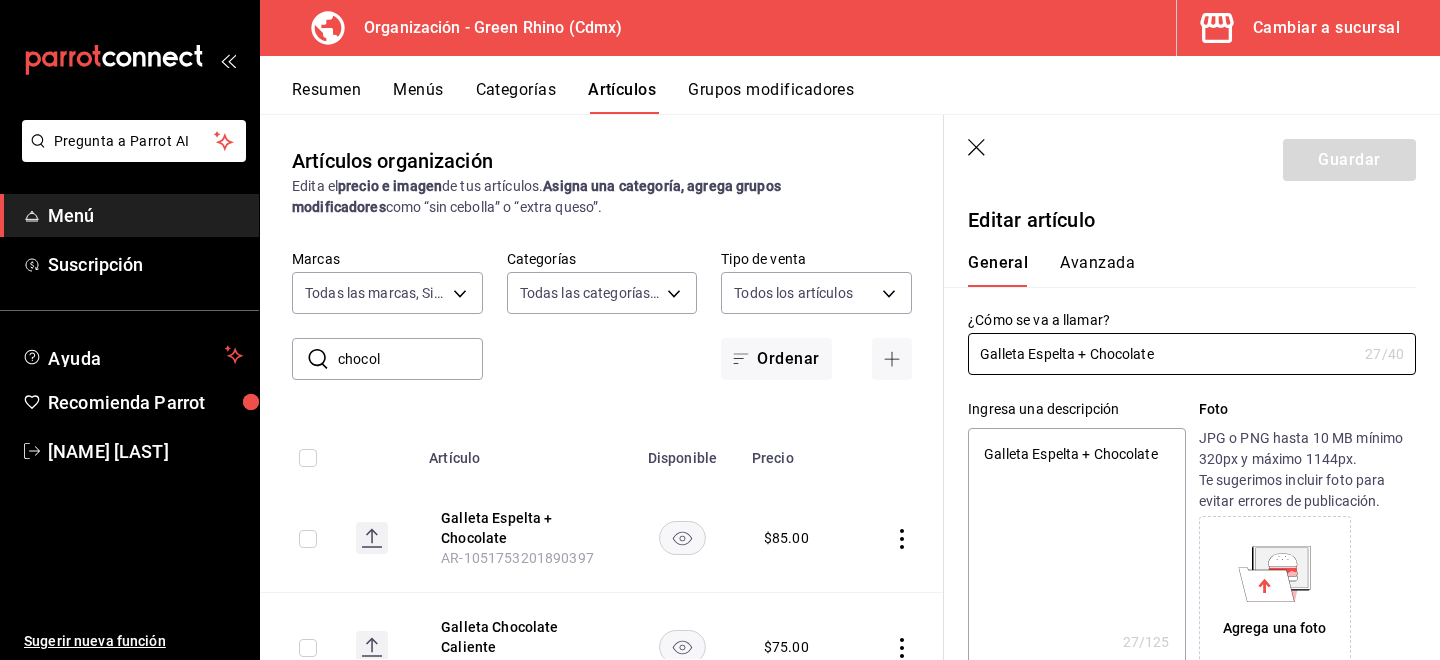 click at bounding box center (898, 538) 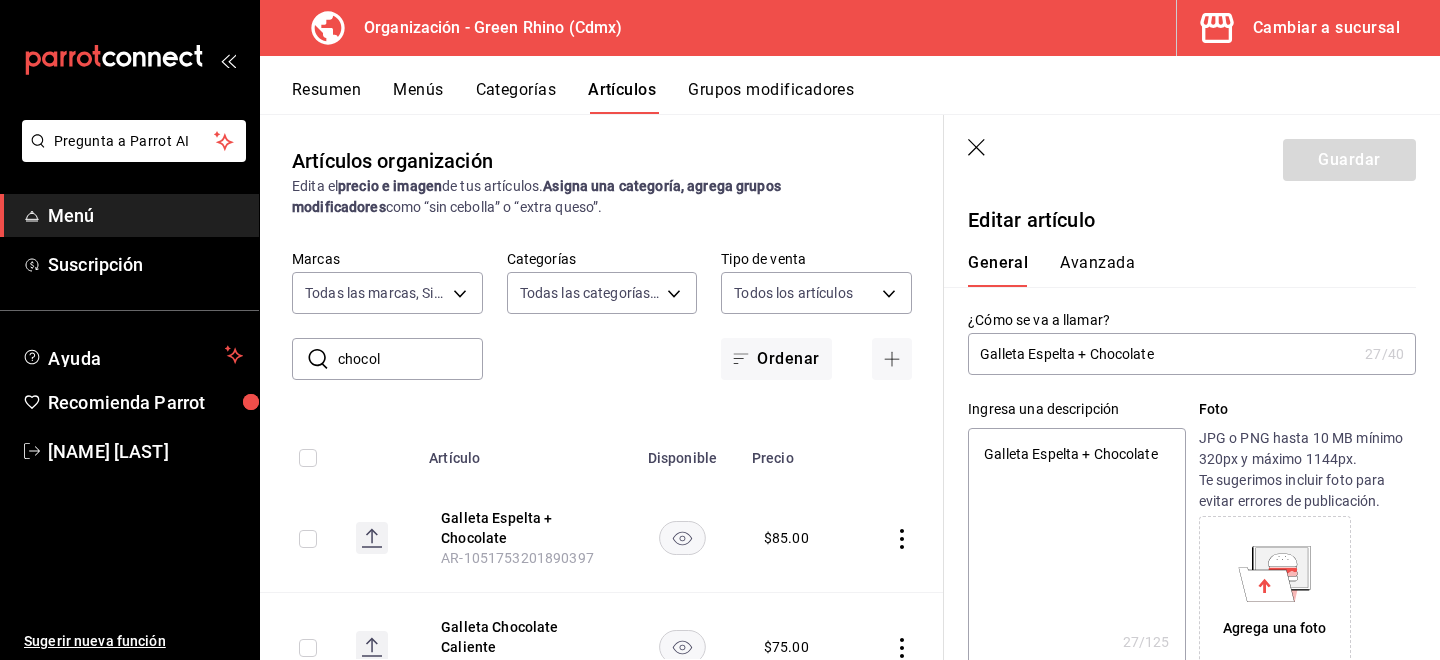 click at bounding box center (898, 538) 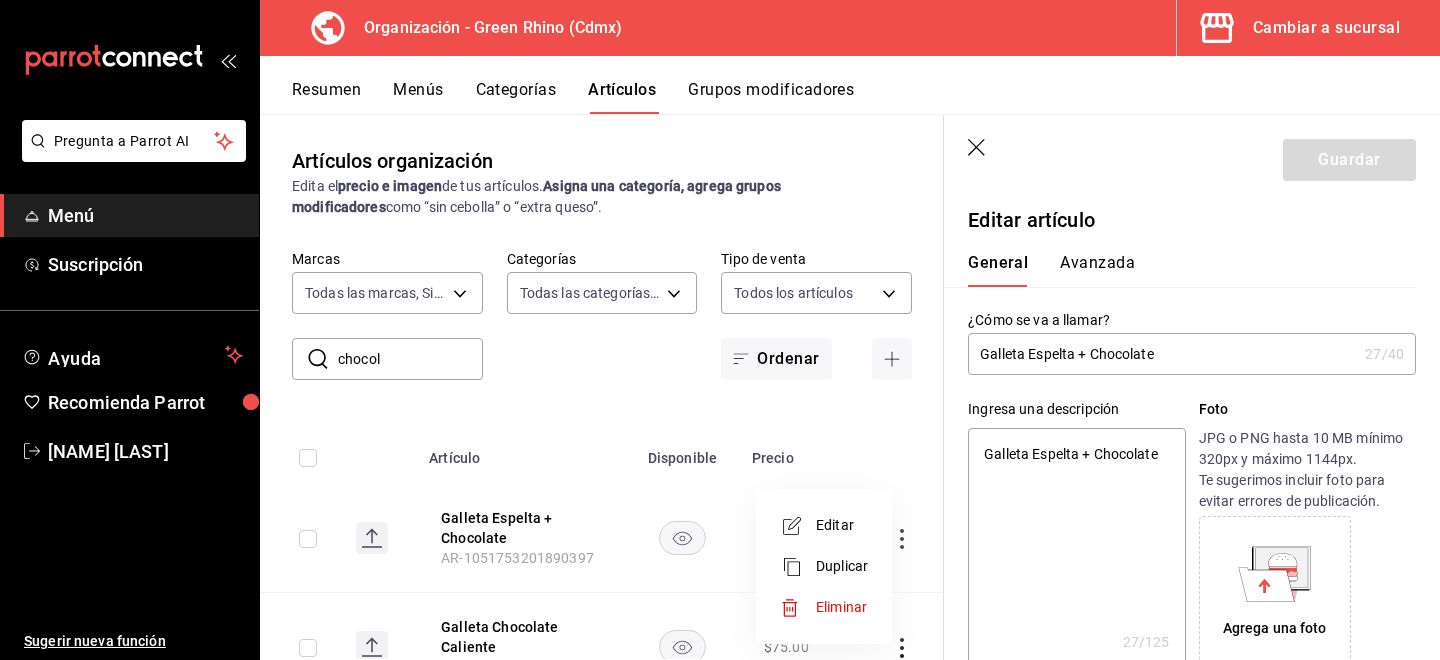 click on "Duplicar" at bounding box center [824, 566] 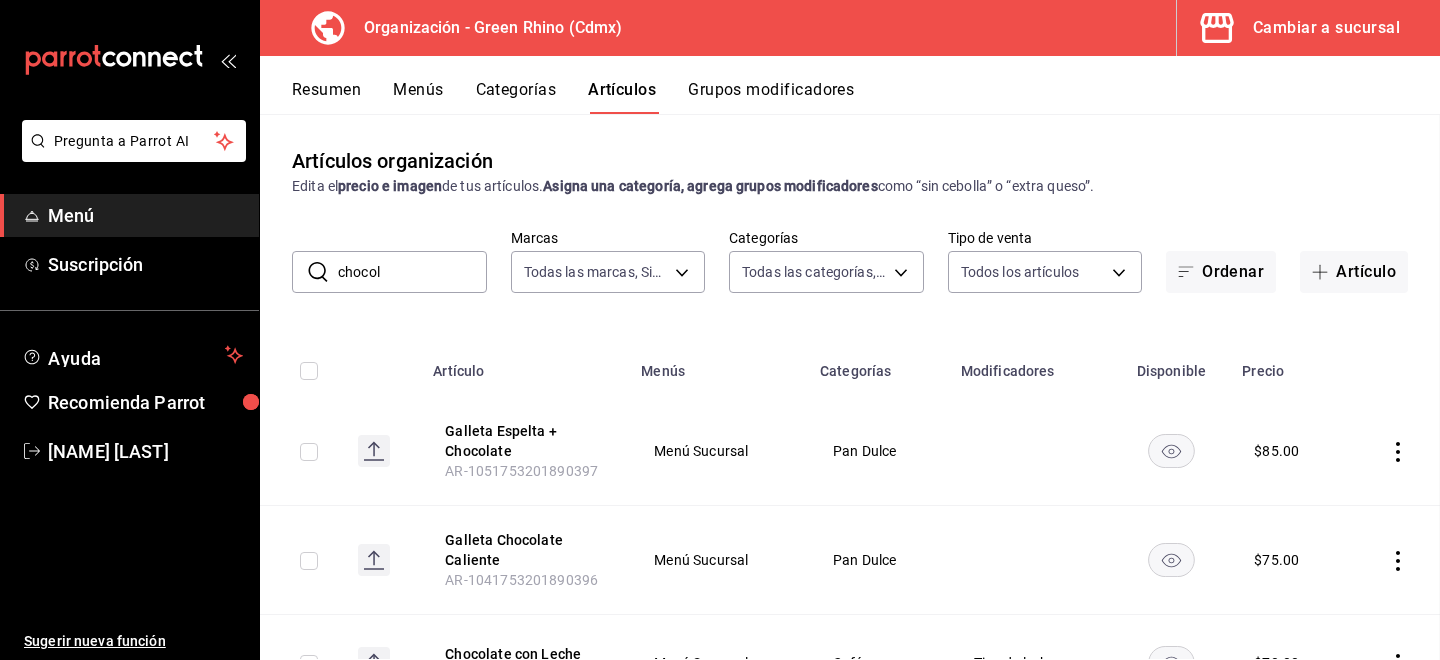 scroll, scrollTop: 0, scrollLeft: 0, axis: both 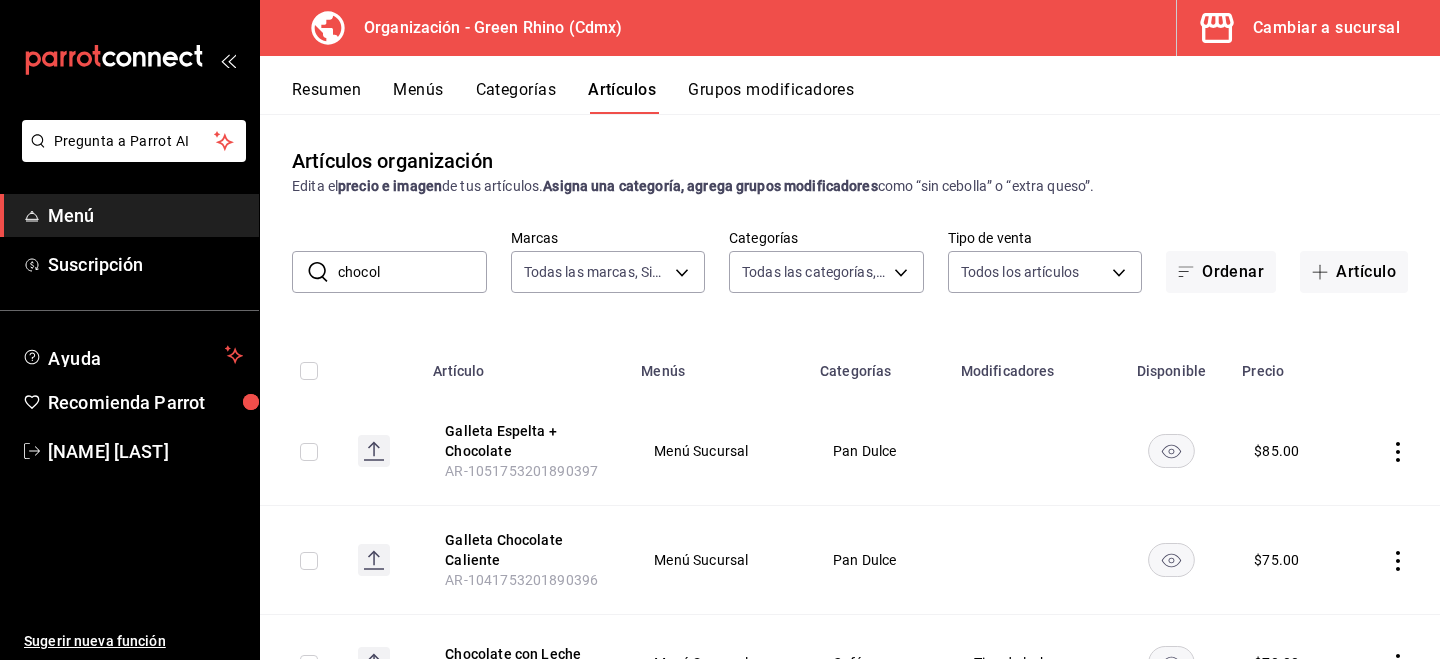 click 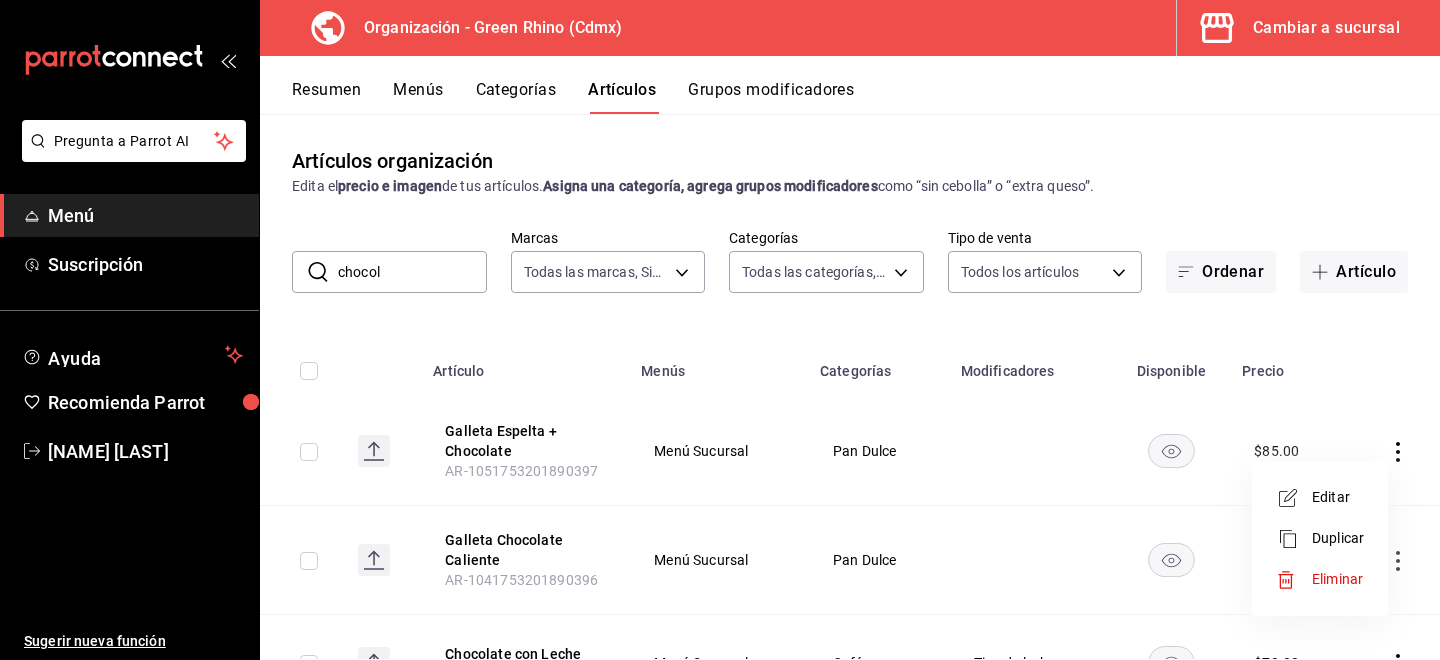 click on "Editar Duplicar Eliminar" at bounding box center [1320, 538] 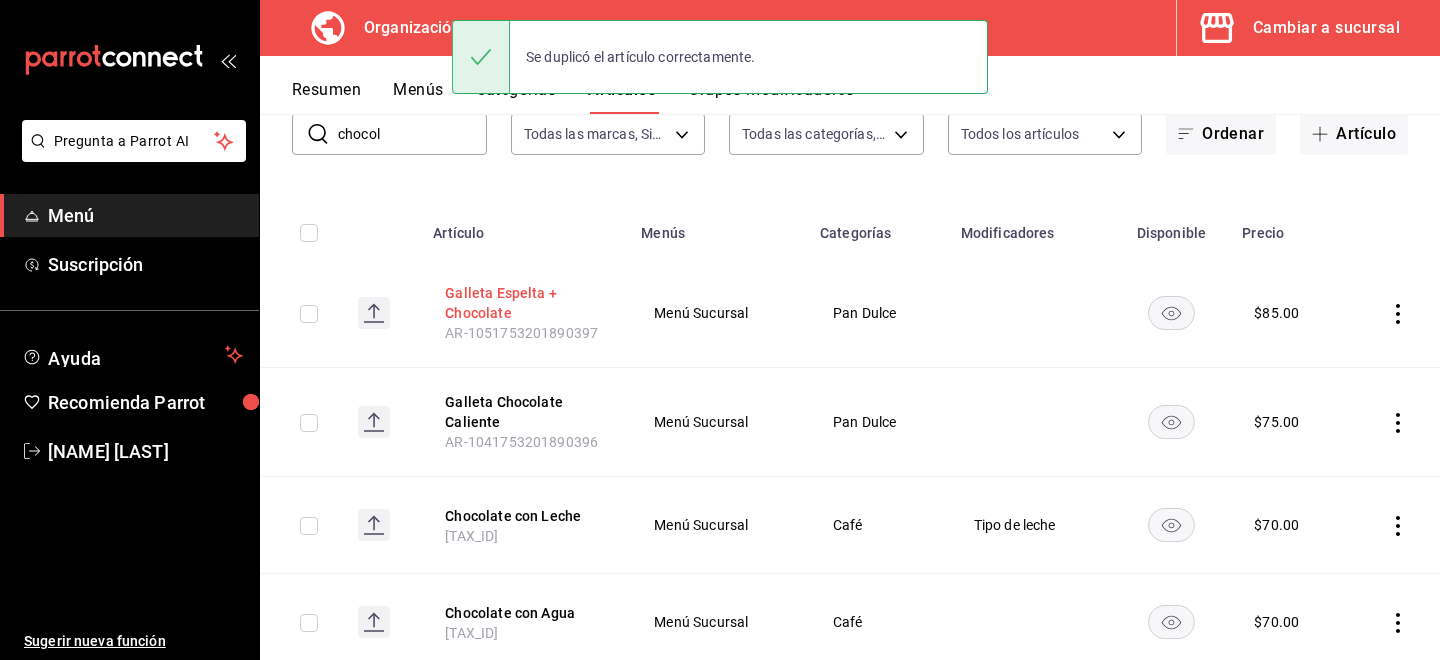 scroll, scrollTop: 87, scrollLeft: 0, axis: vertical 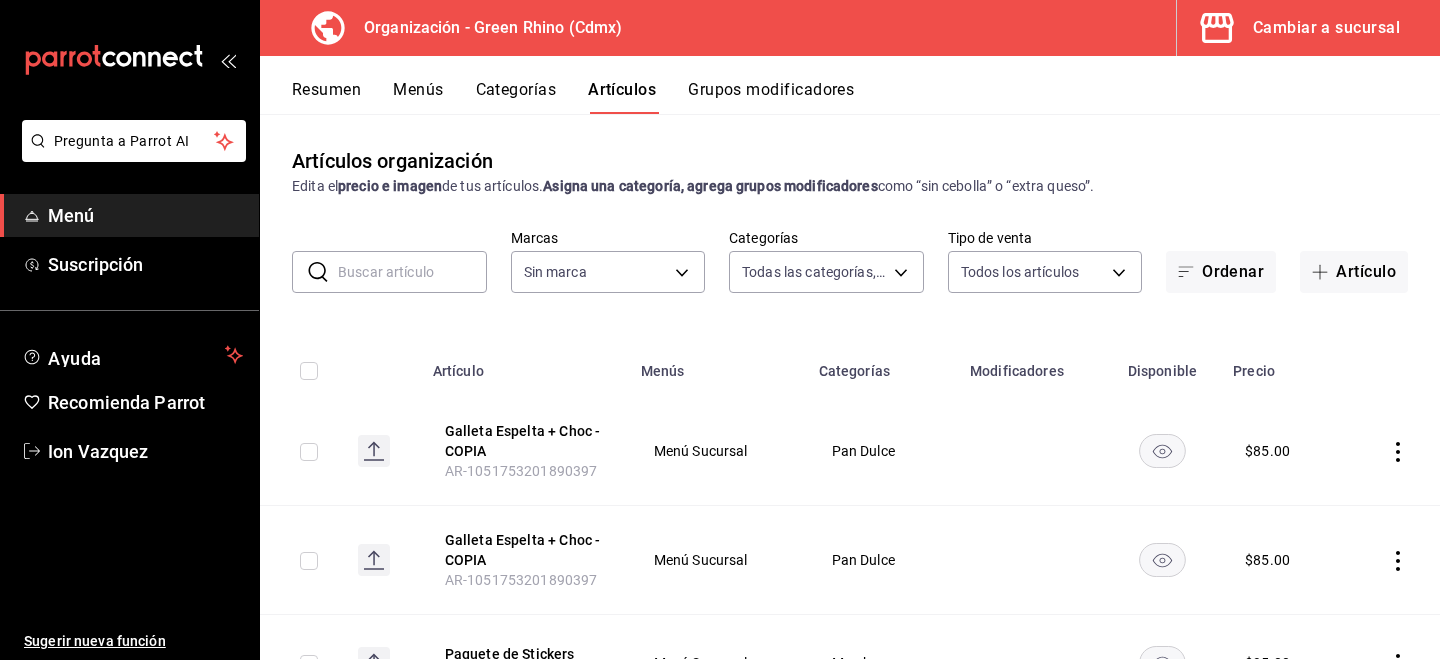 type on "a63415d0-f08f-4da5-93bf-970c3b860b08,be571465-ace9-4e63-97a2-0382f1ecc6c2,096c35ee-4d76-4012-a66a-059a8831392a,5d9fd4f7-2023-4150-90a0-0a4a3c27d5c3,722f437f-48c2-4318-9b3e-1cf1e103f173,0e3d81bc-c240-43c6-a82d-cb1724c8d22c,b82d061b-ad1a-42b3-8576-24315513d805,aafec7b1-a8f4-4a6c-9f77-b6ee1acf481b" 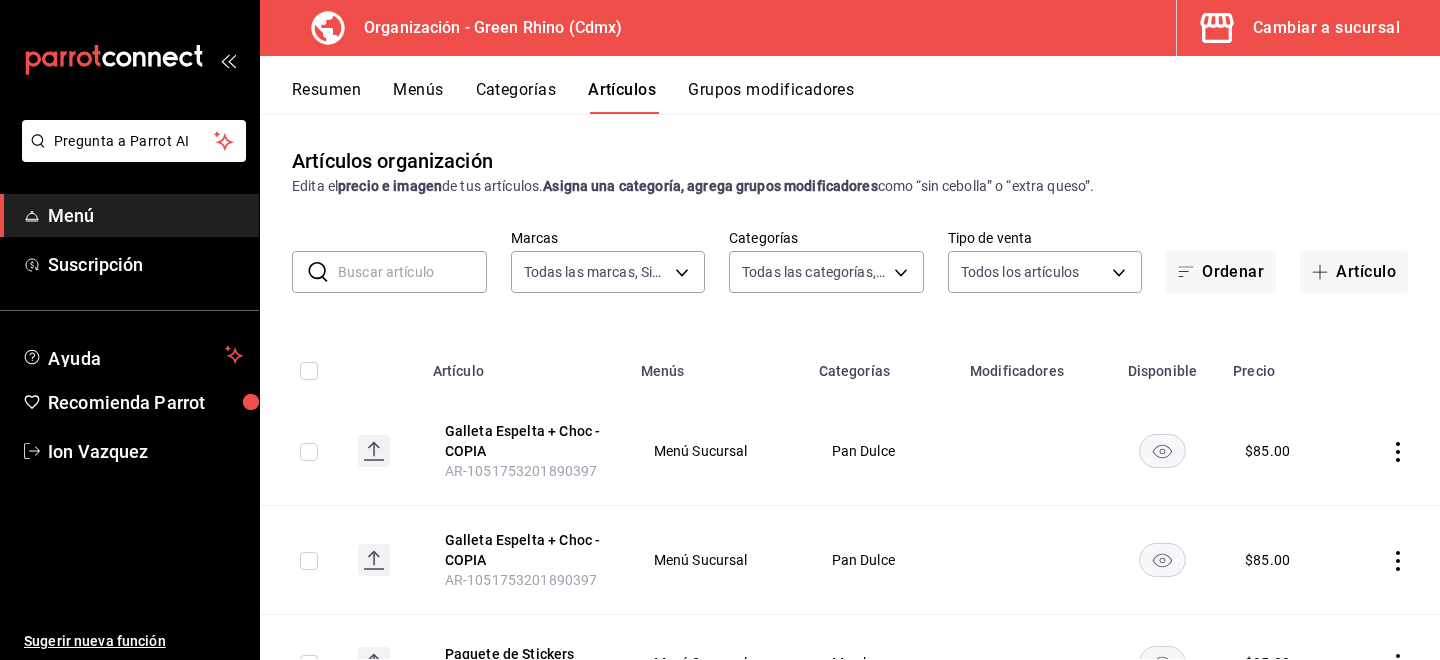 click 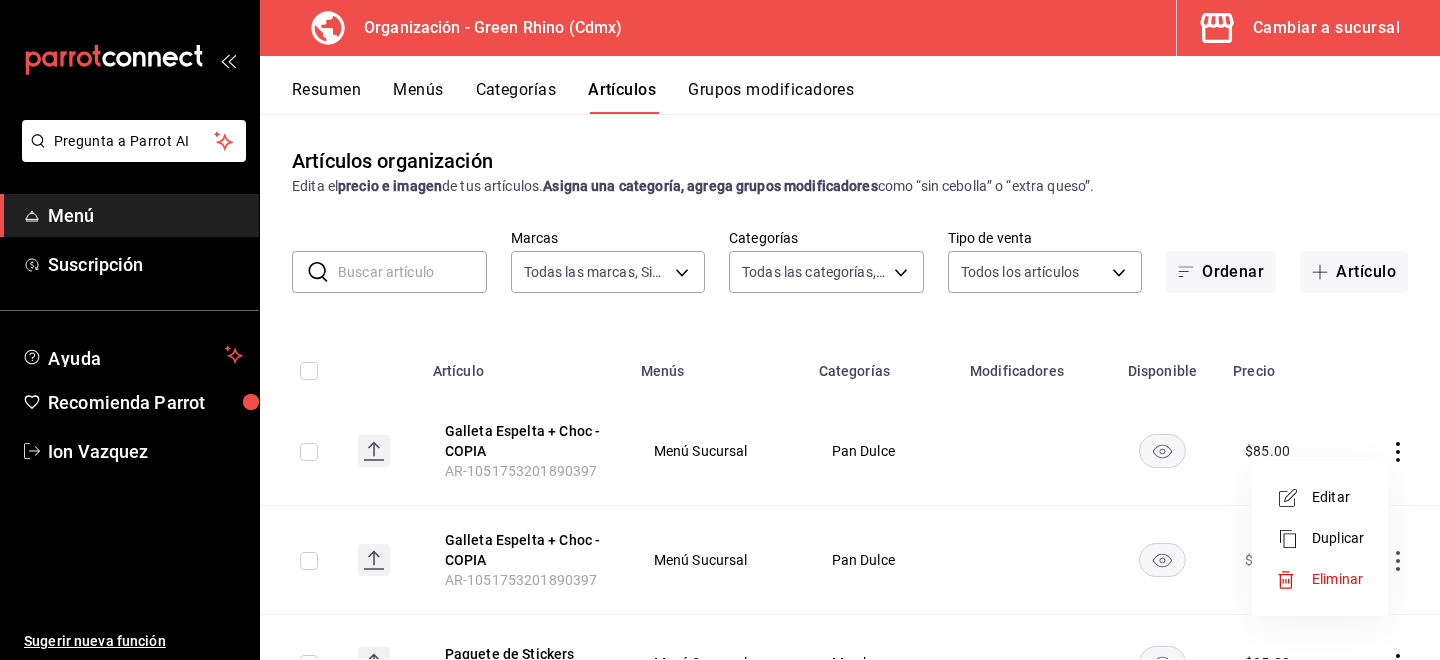 click on "Editar" at bounding box center [1338, 497] 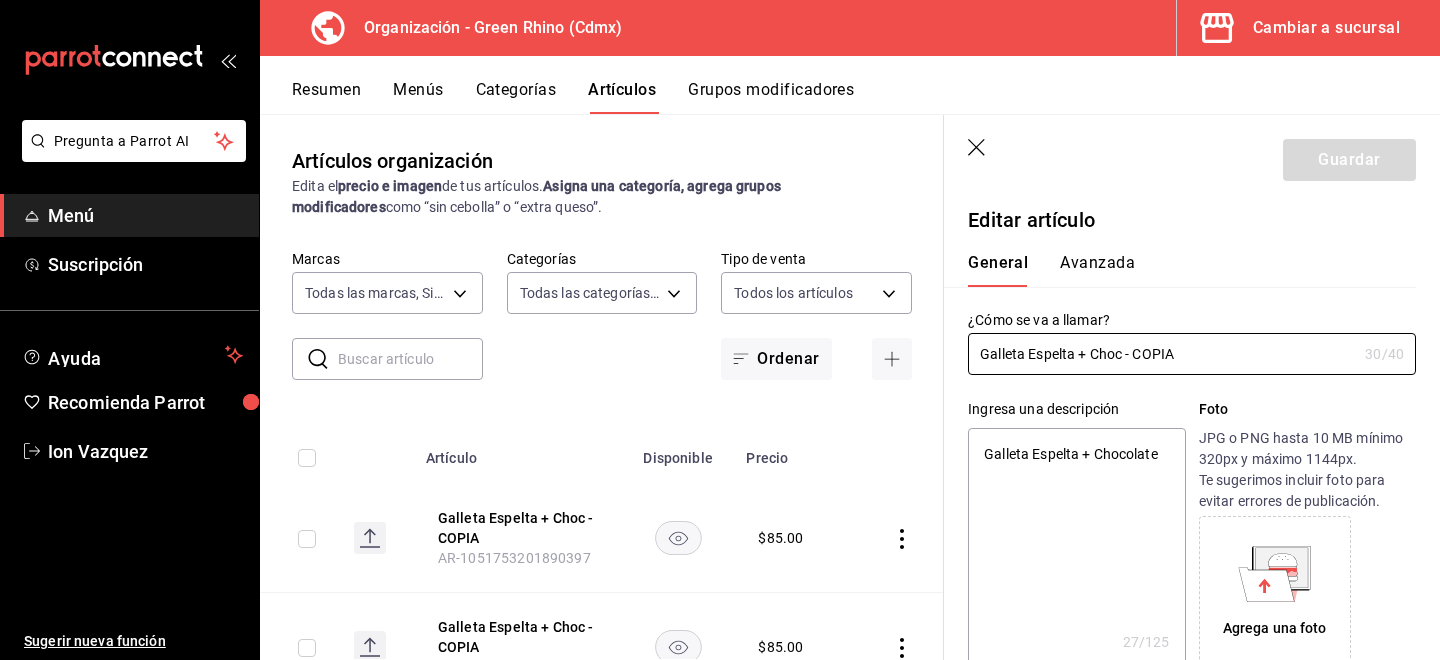 type on "x" 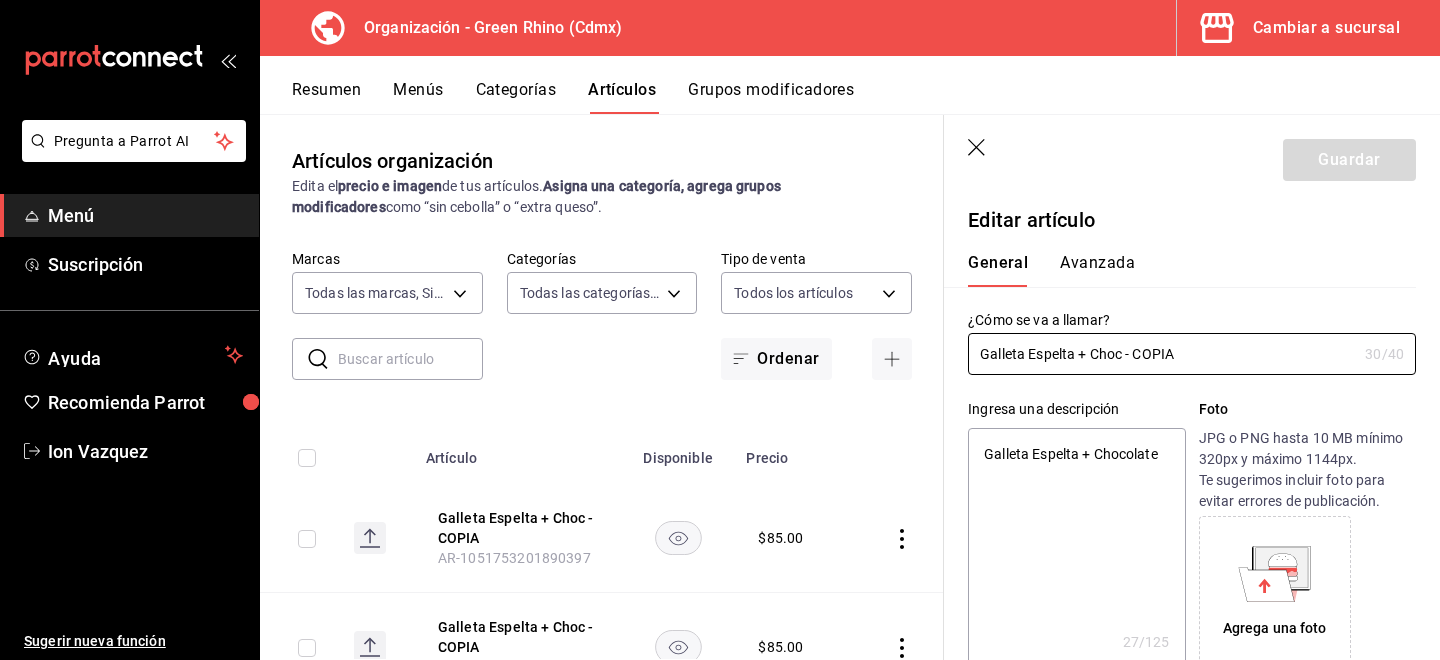 drag, startPoint x: 1235, startPoint y: 354, endPoint x: 950, endPoint y: 350, distance: 285.02808 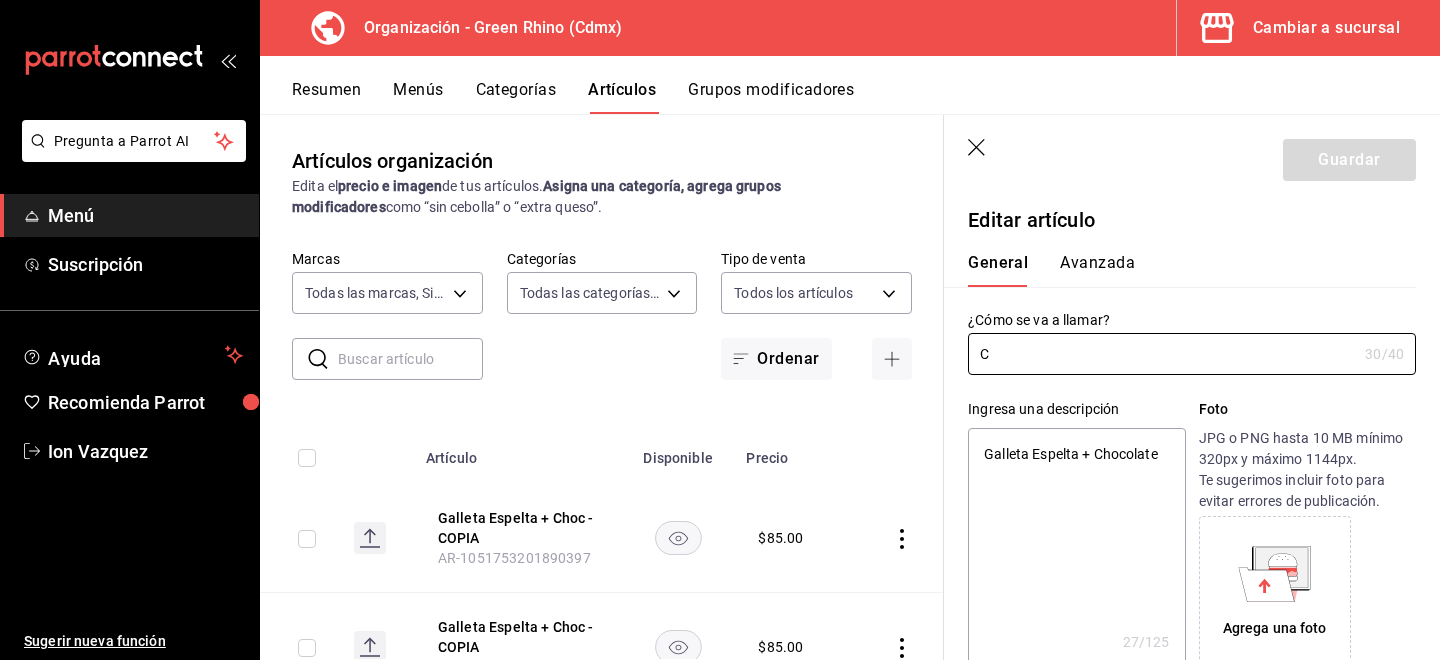 type on "Ch" 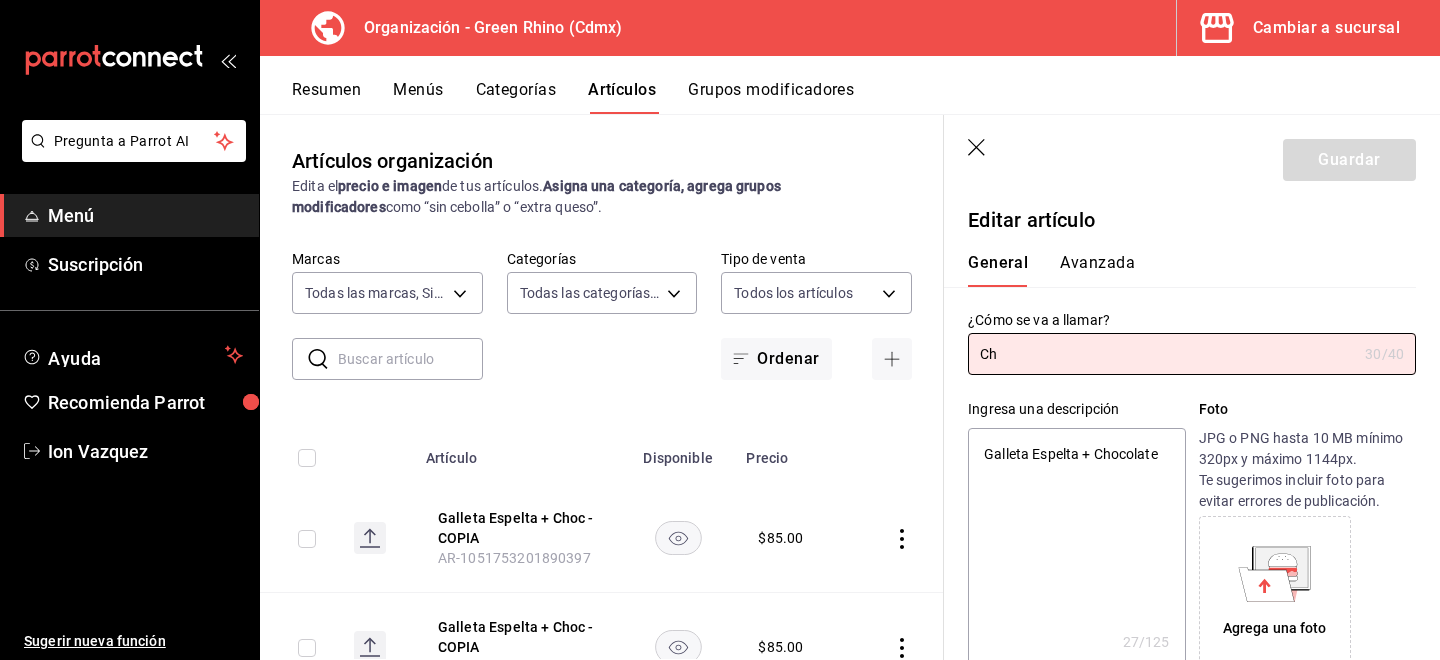 type on "x" 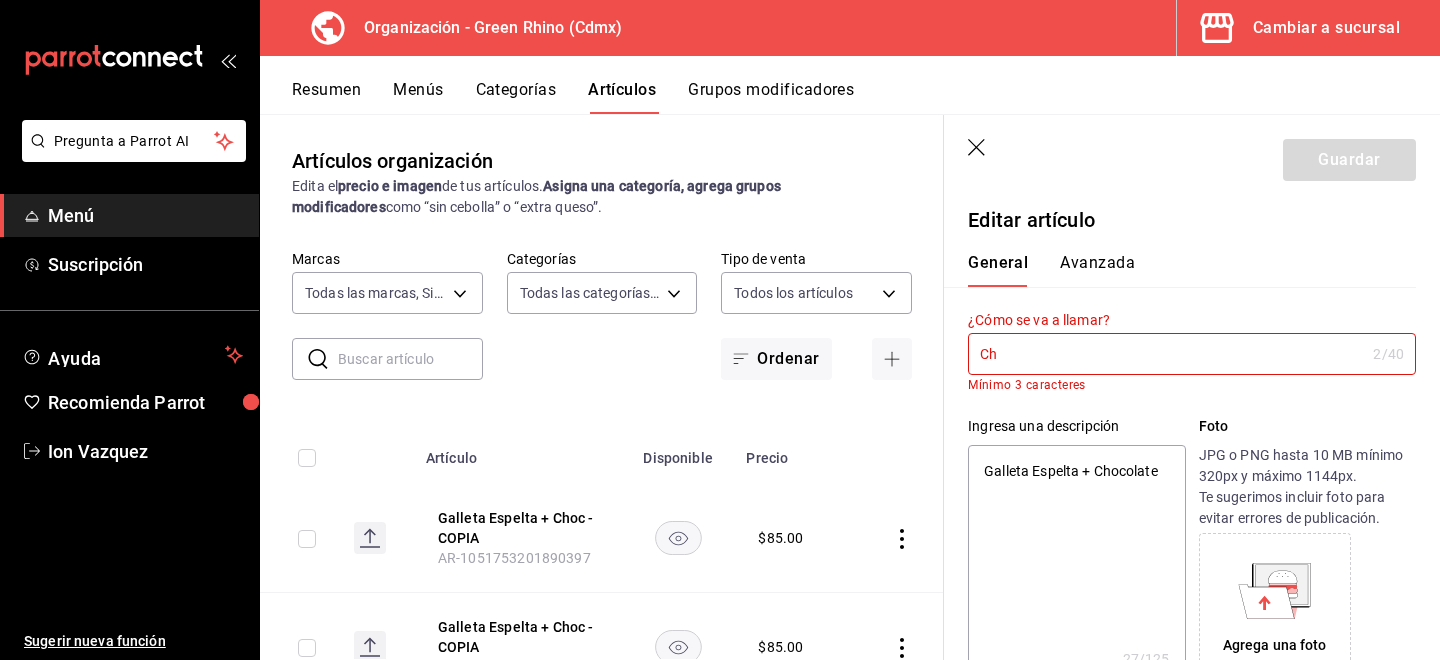 type on "Cho" 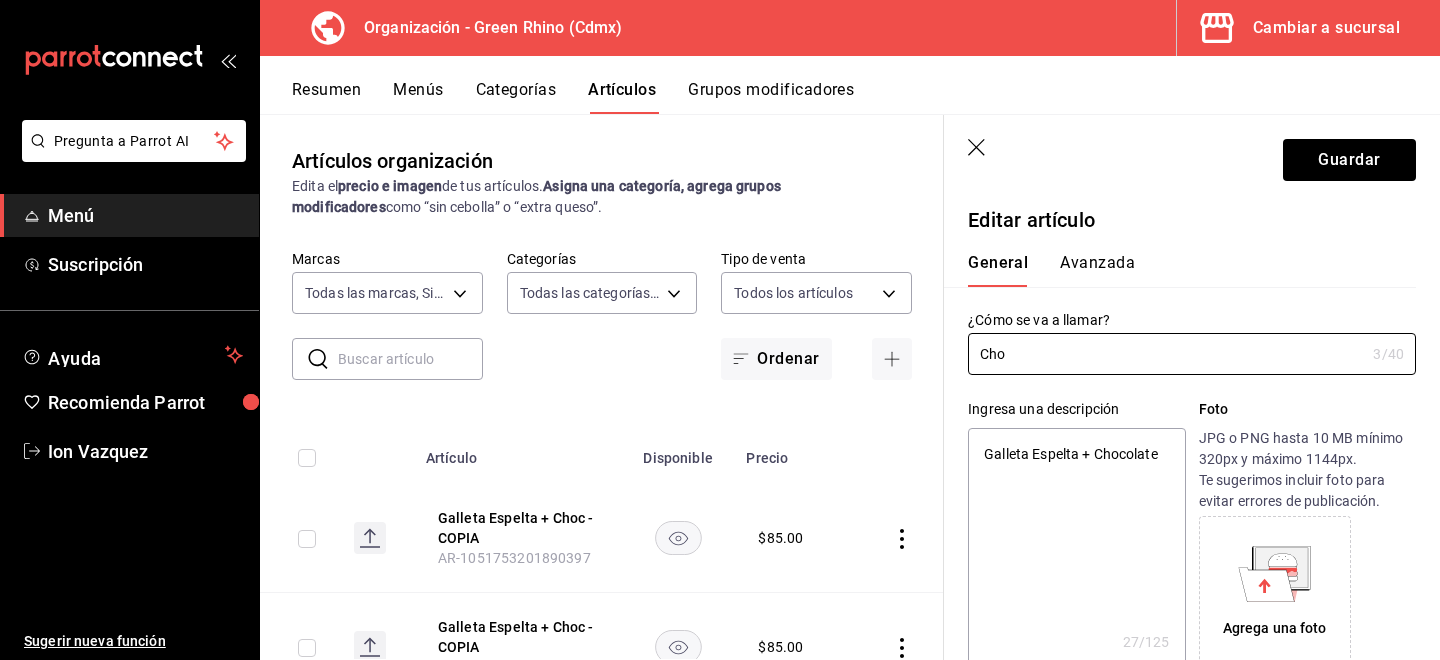 type on "Choc" 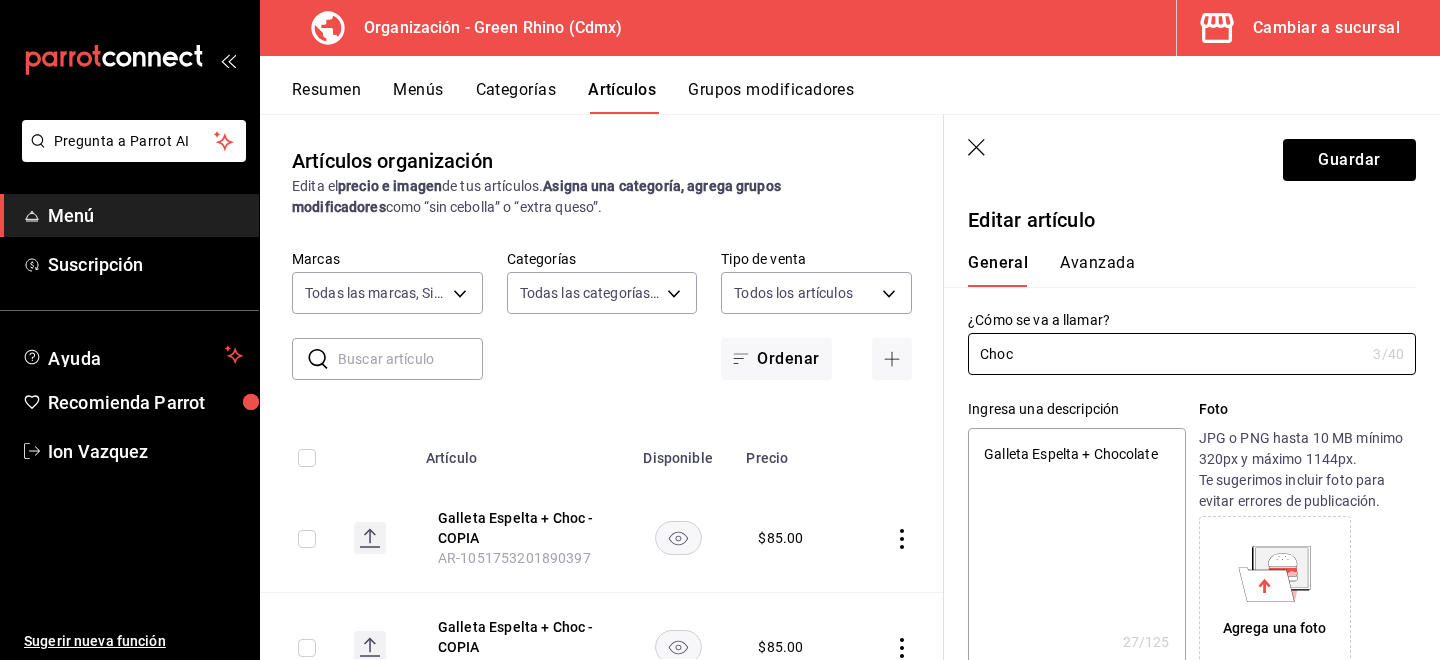 type on "Choco" 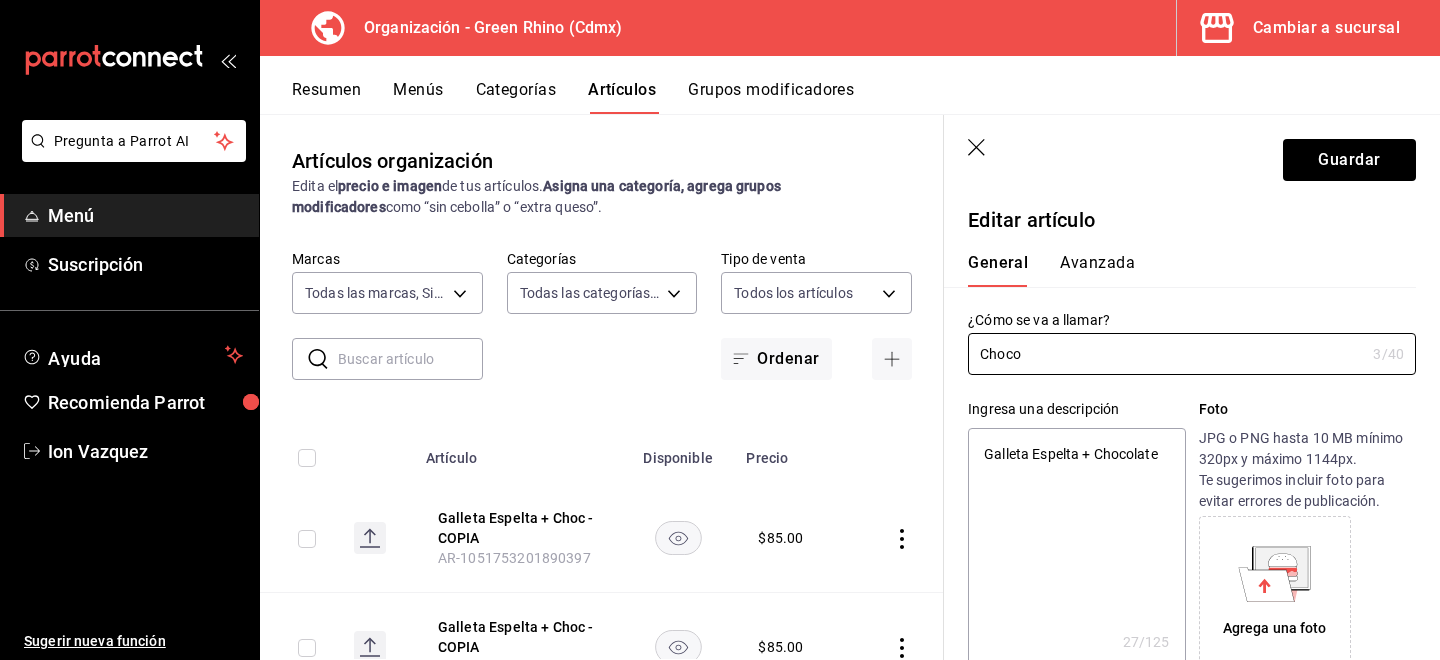 type on "x" 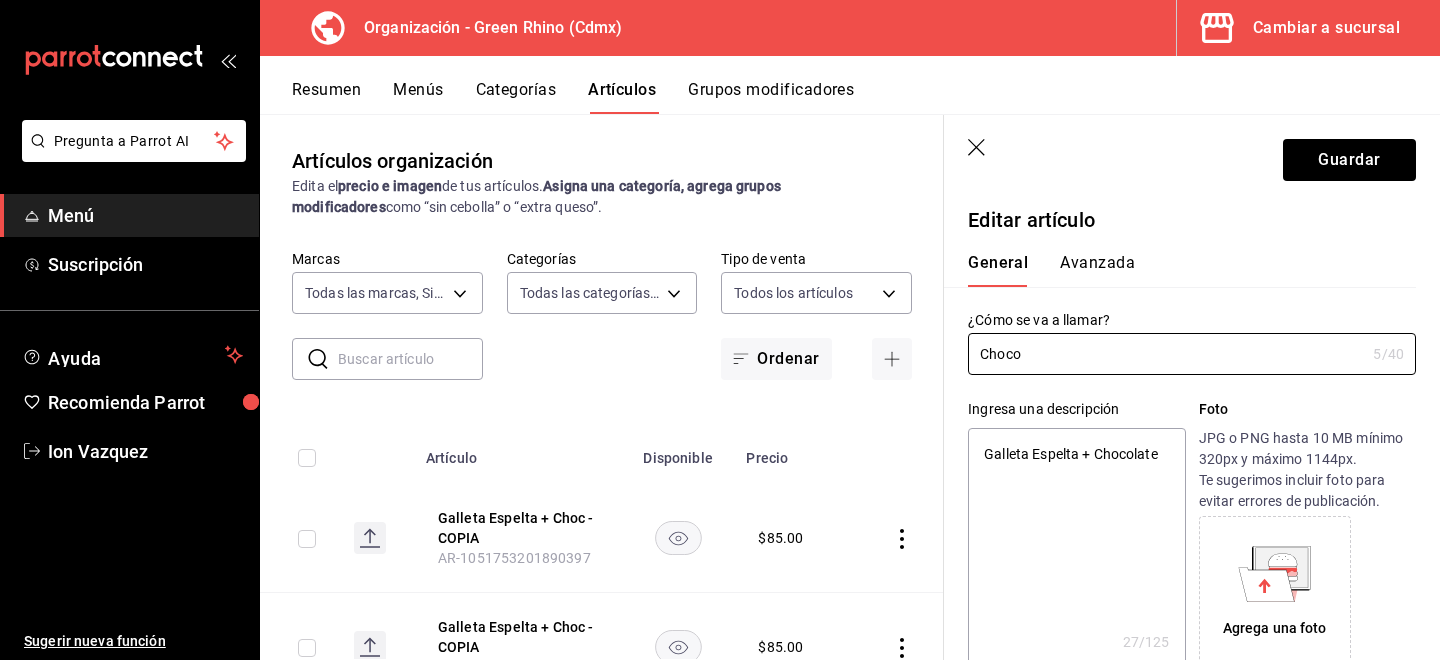 type on "Chocol" 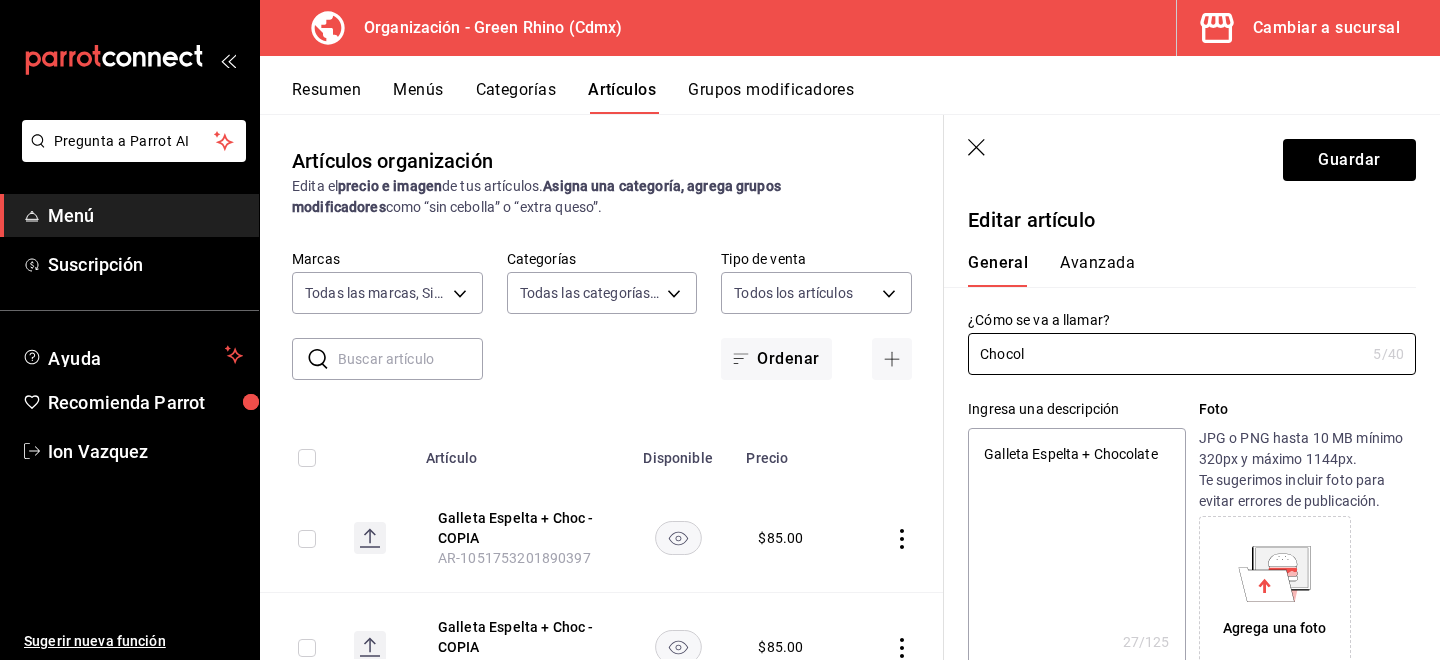 type on "Chocola" 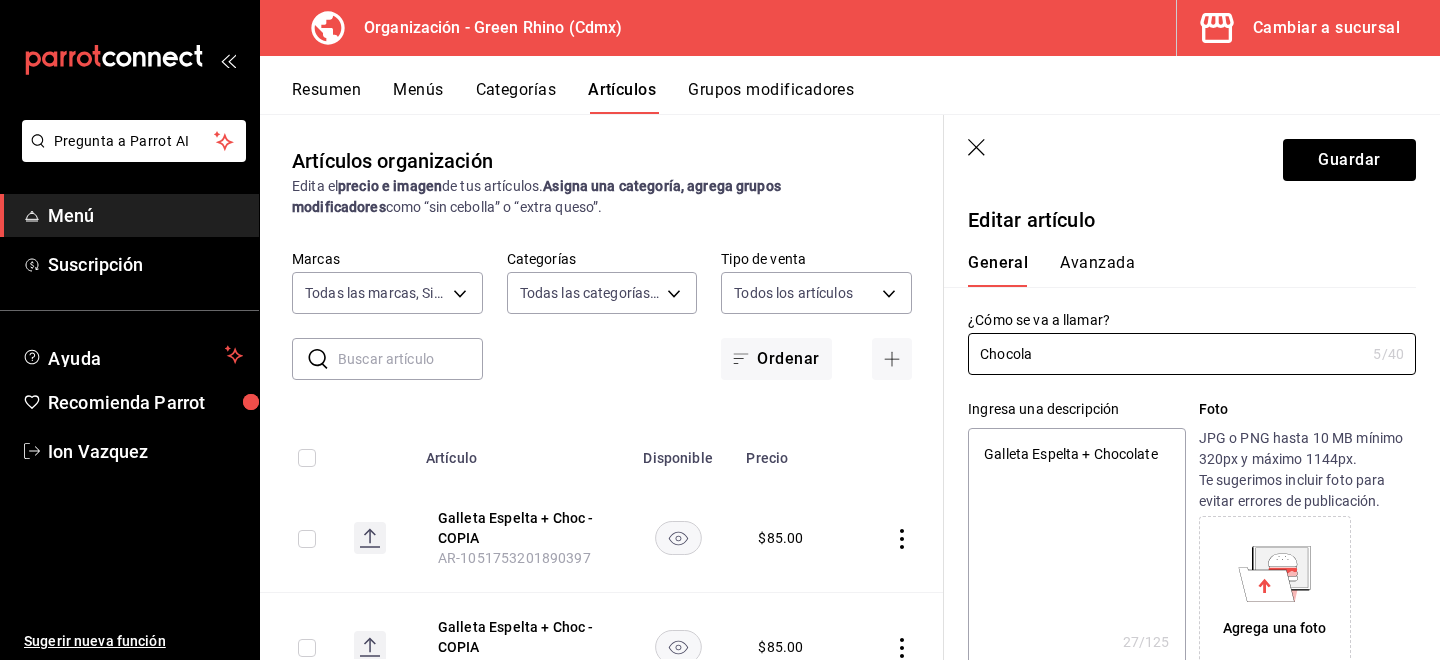 type on "x" 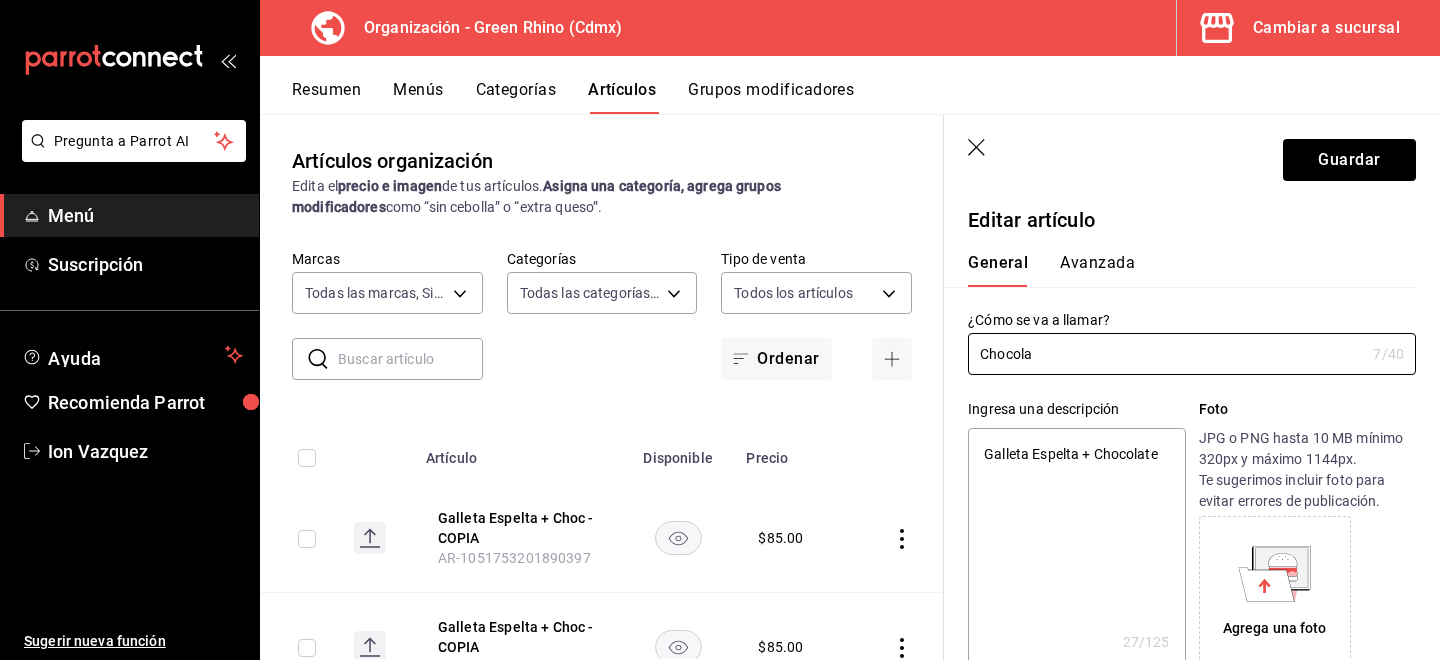 type on "Chocolat" 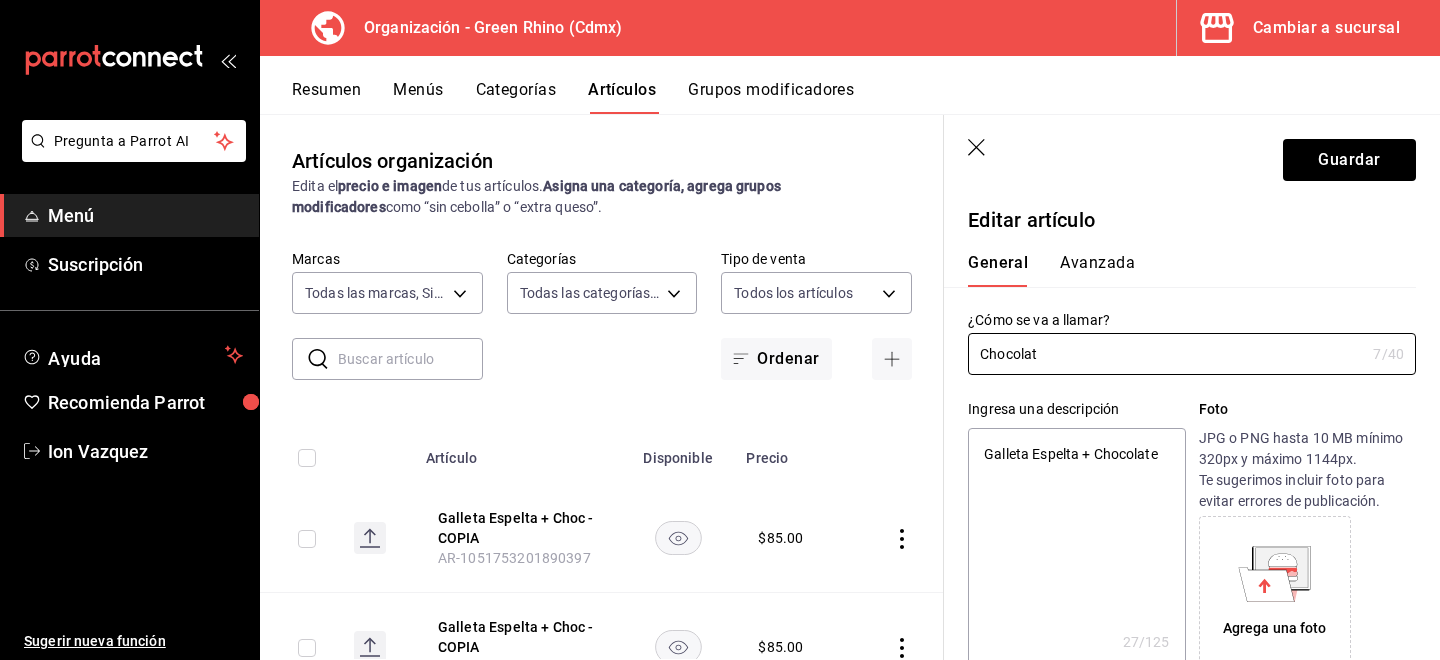 type on "Chocolate" 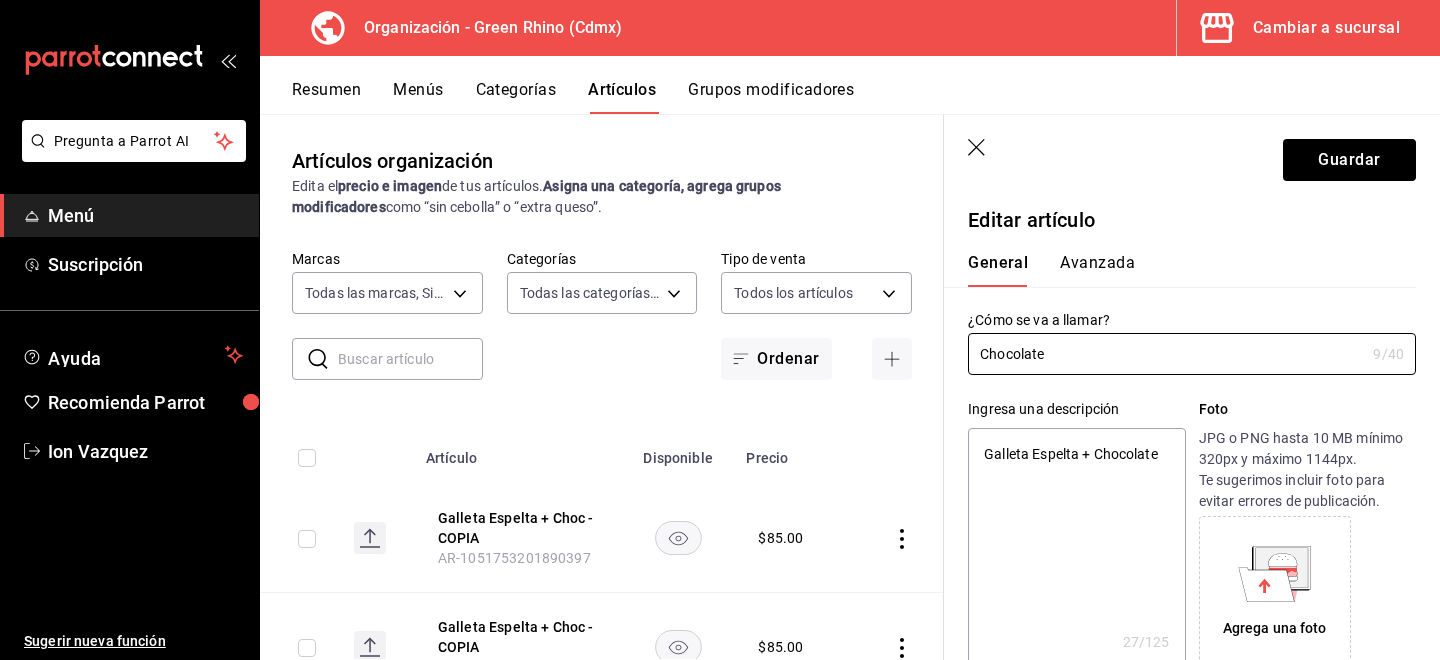 type on "Chocolate" 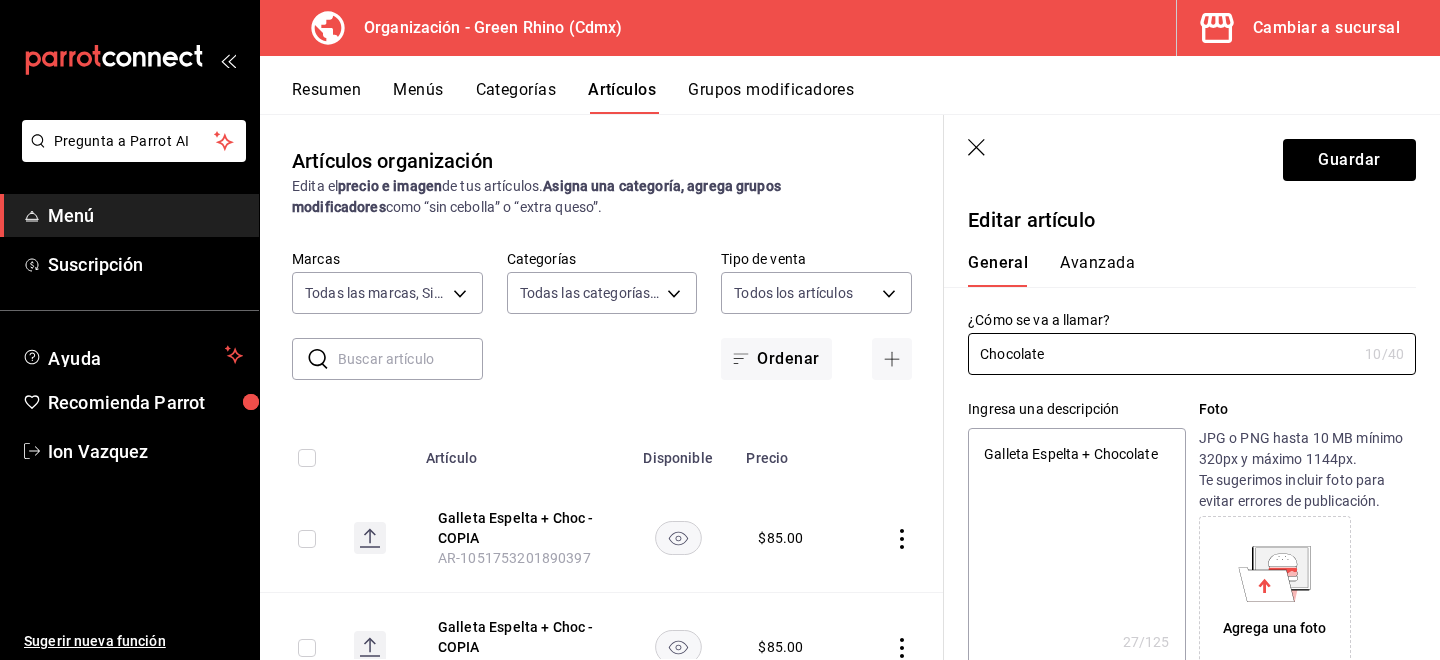 type on "Chocolate J" 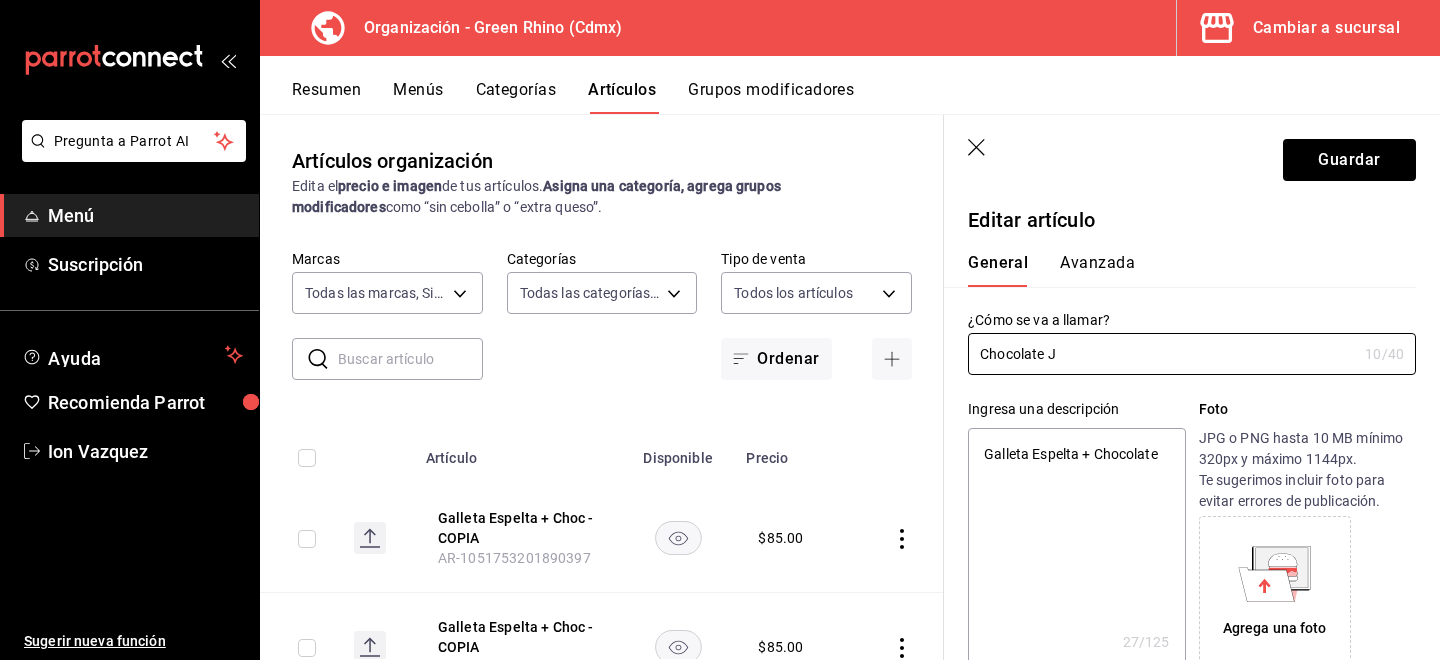 type on "x" 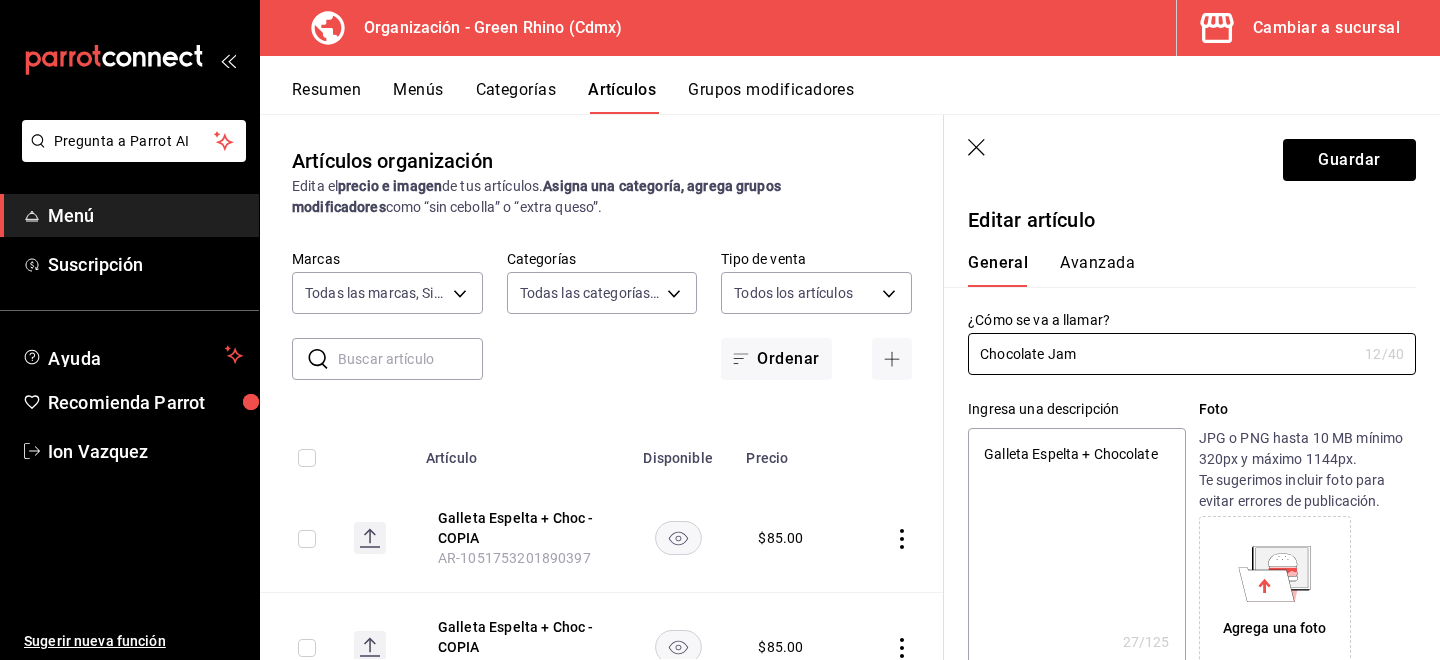 type on "Chocolate Jams" 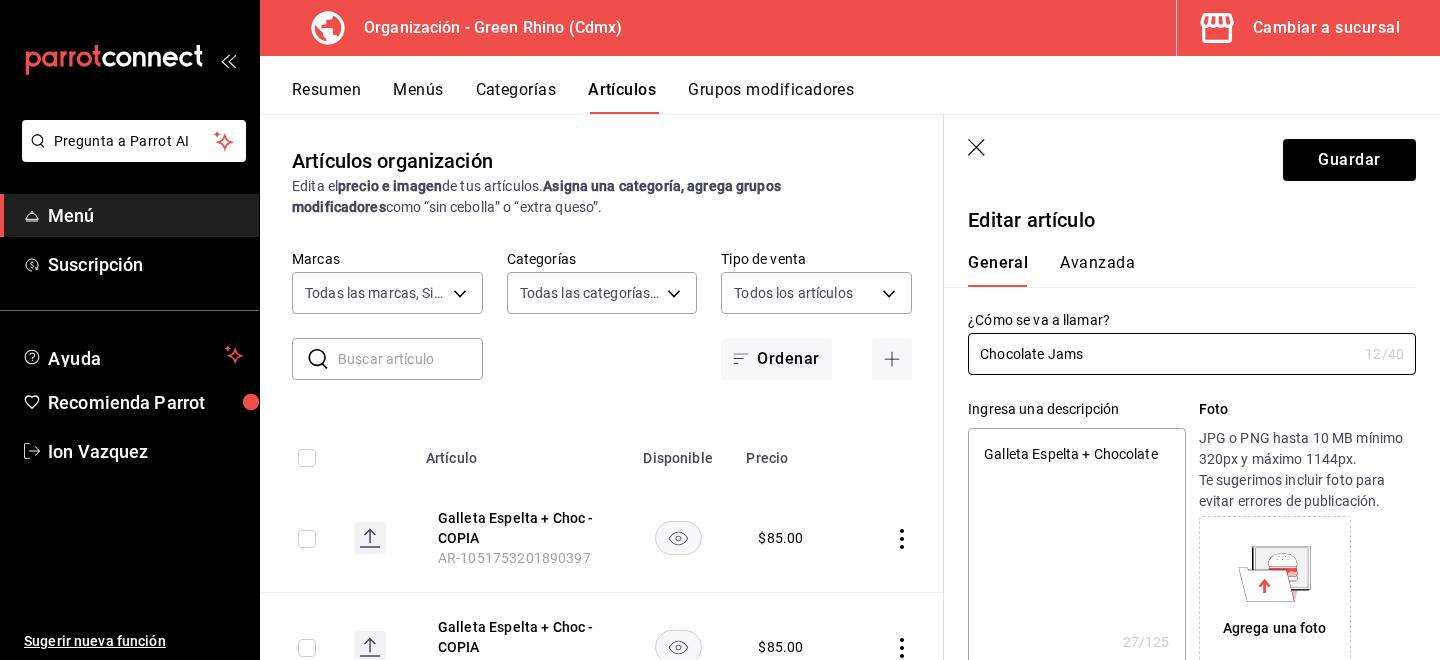 type on "x" 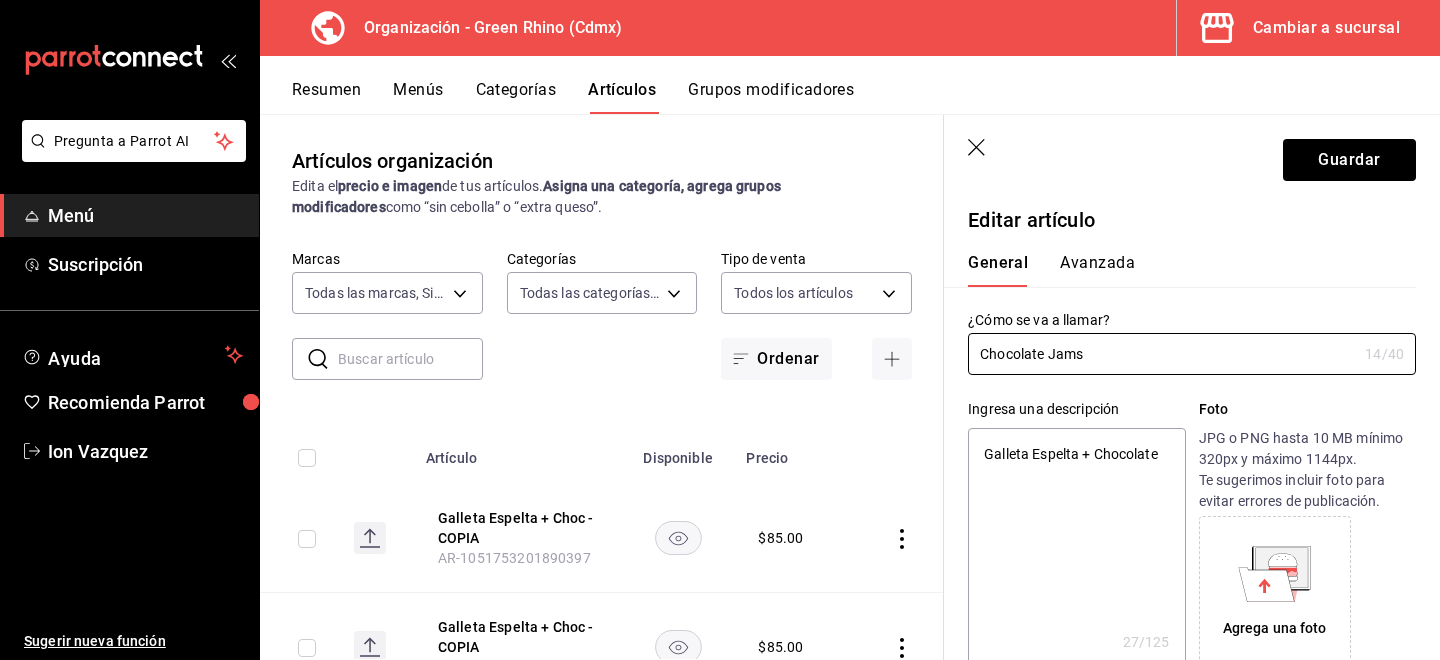 type on "Chocolate Jamsi" 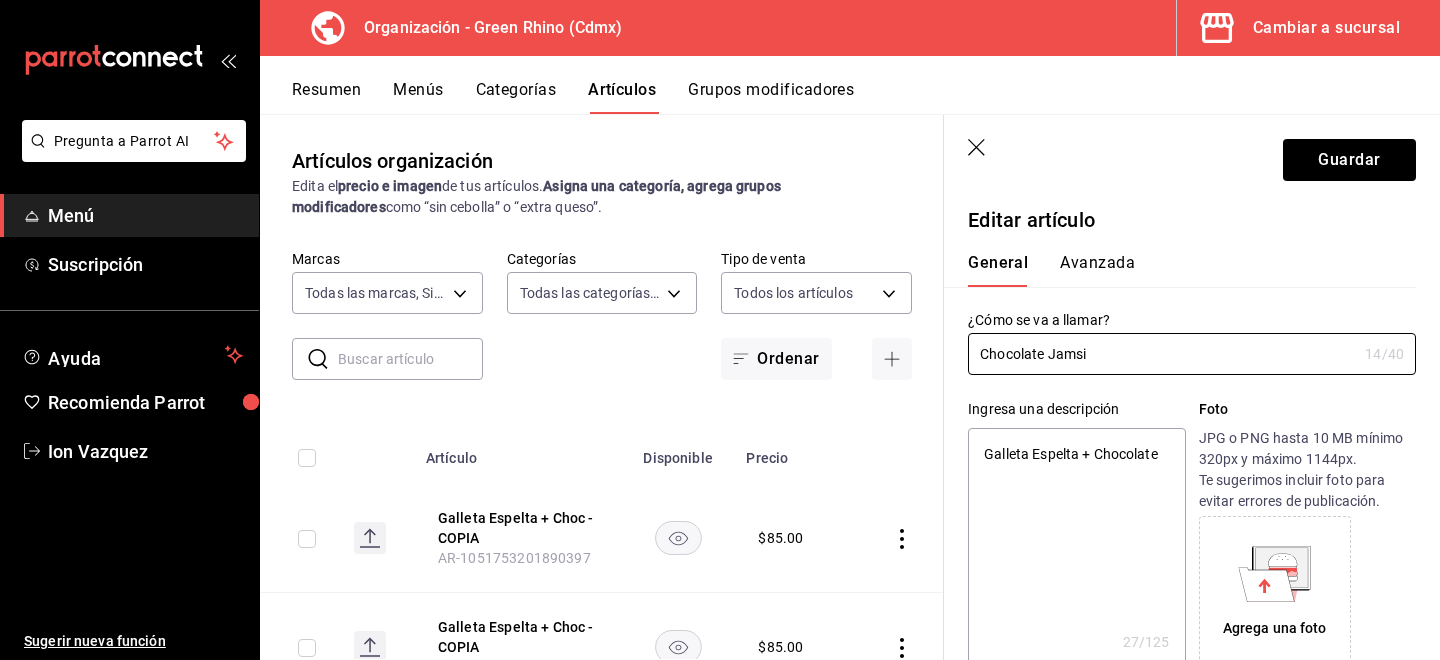 type on "x" 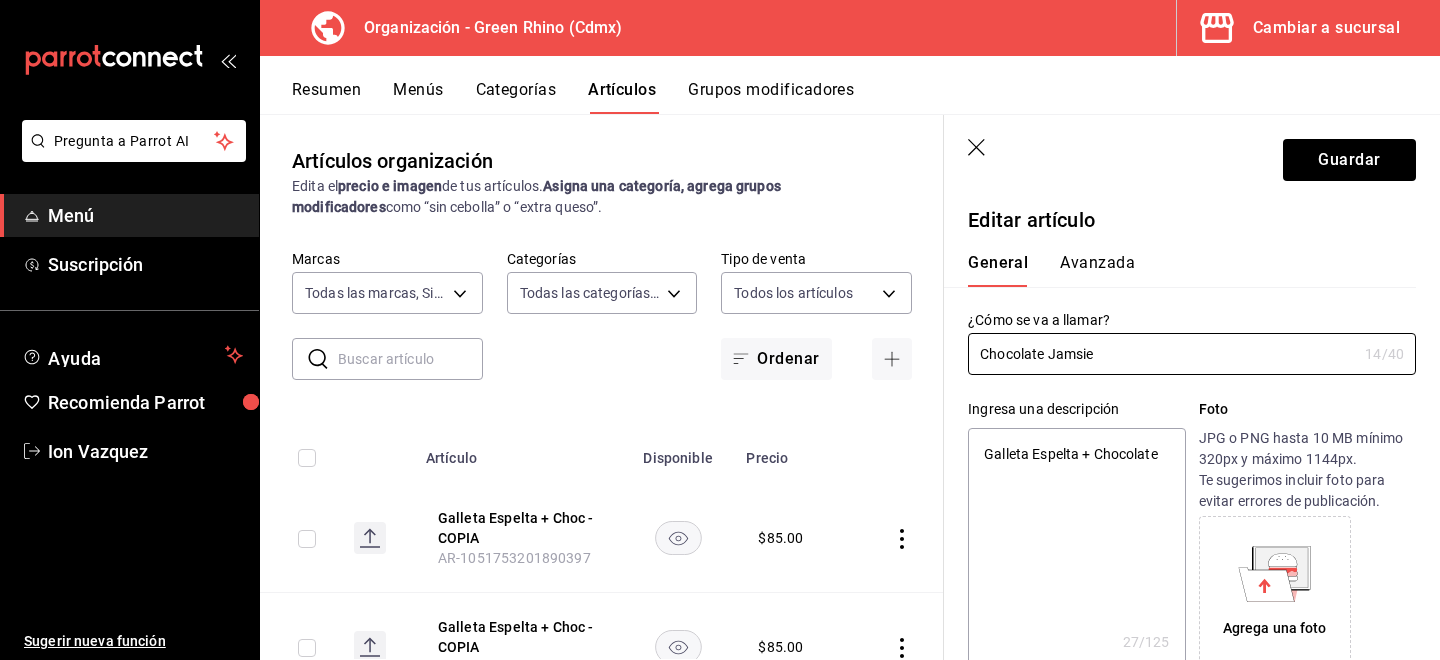 type on "x" 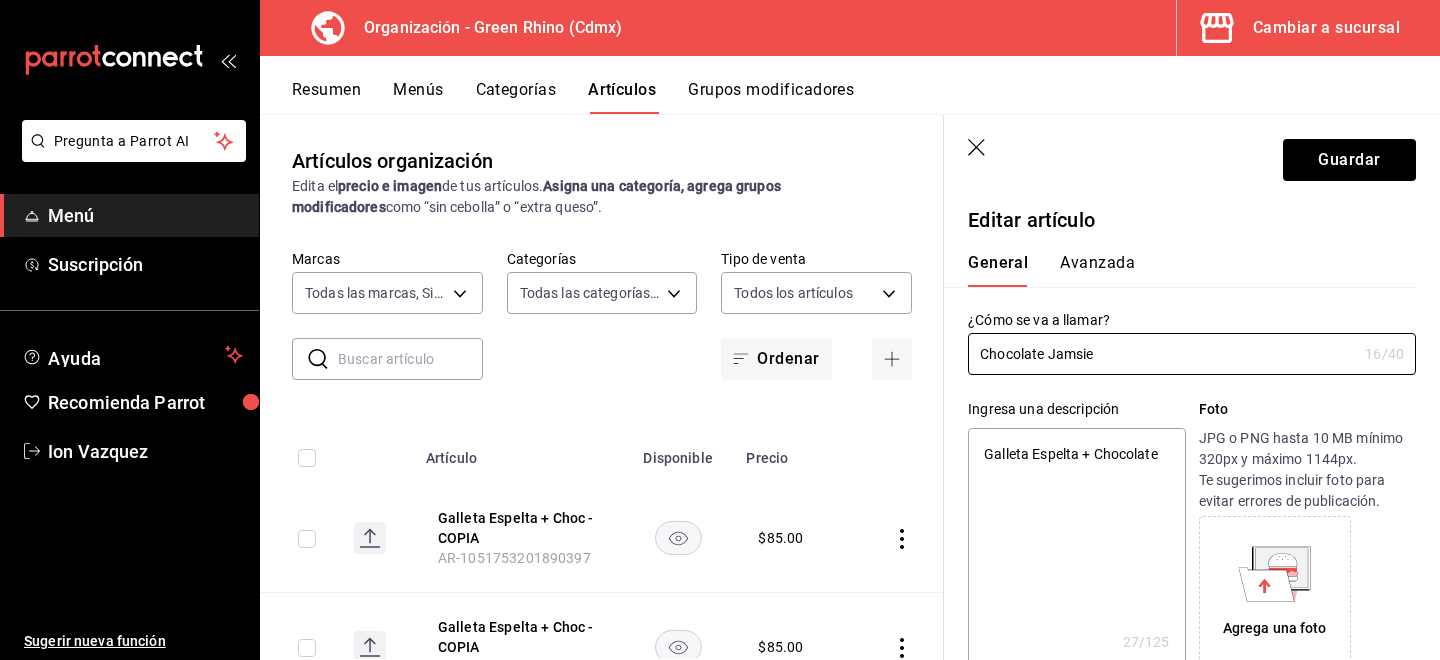 type on "Chocolate Jamsi" 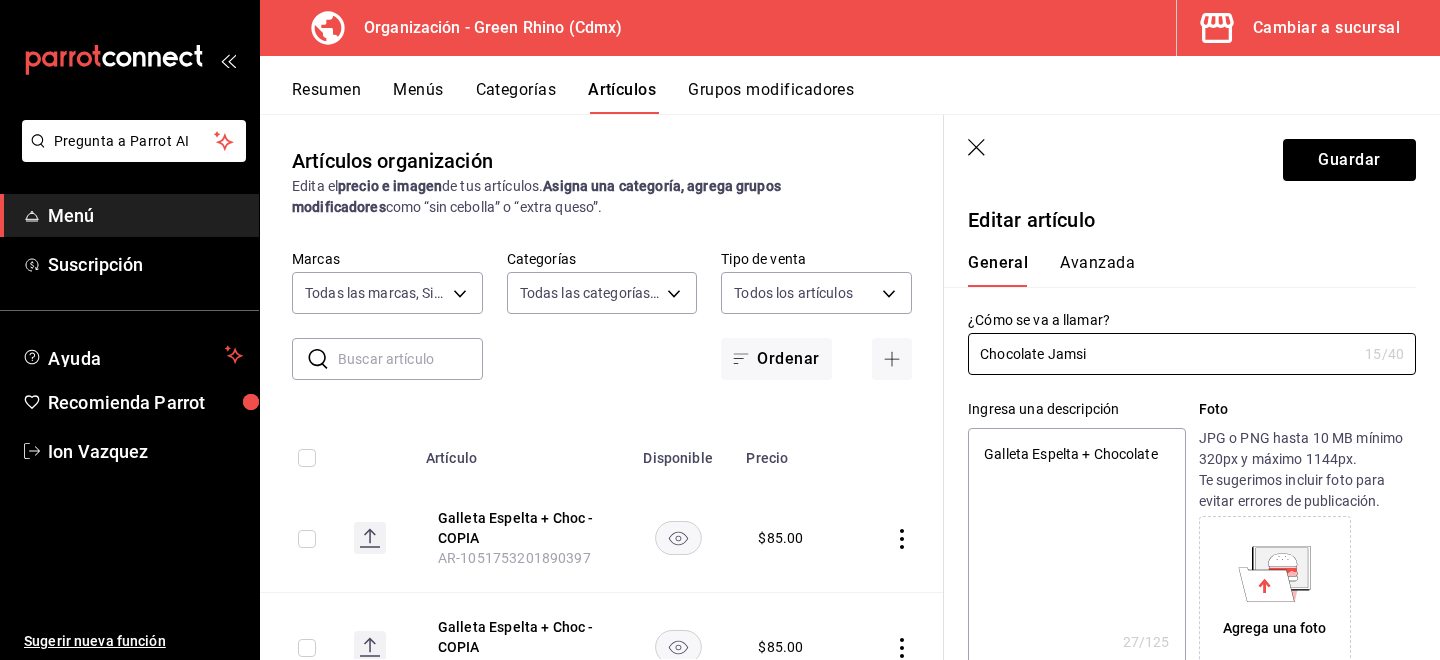 type on "Chocolate Jams" 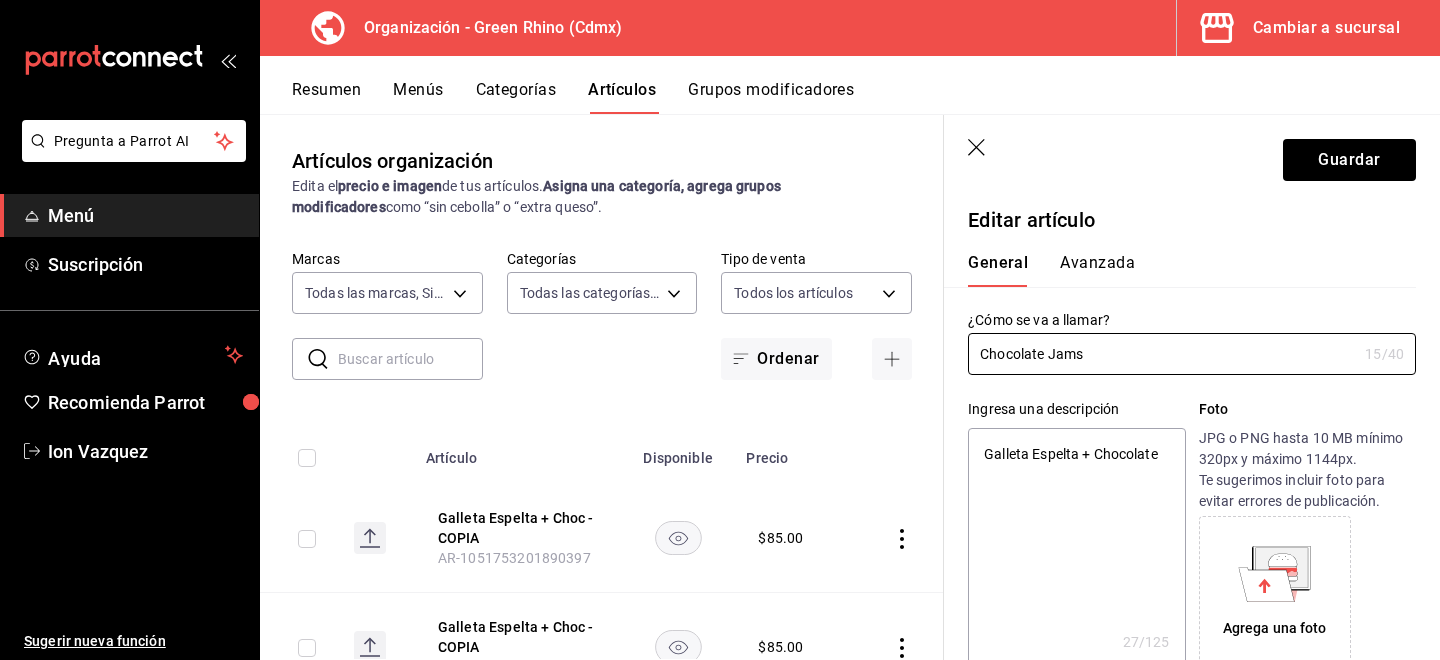 type on "x" 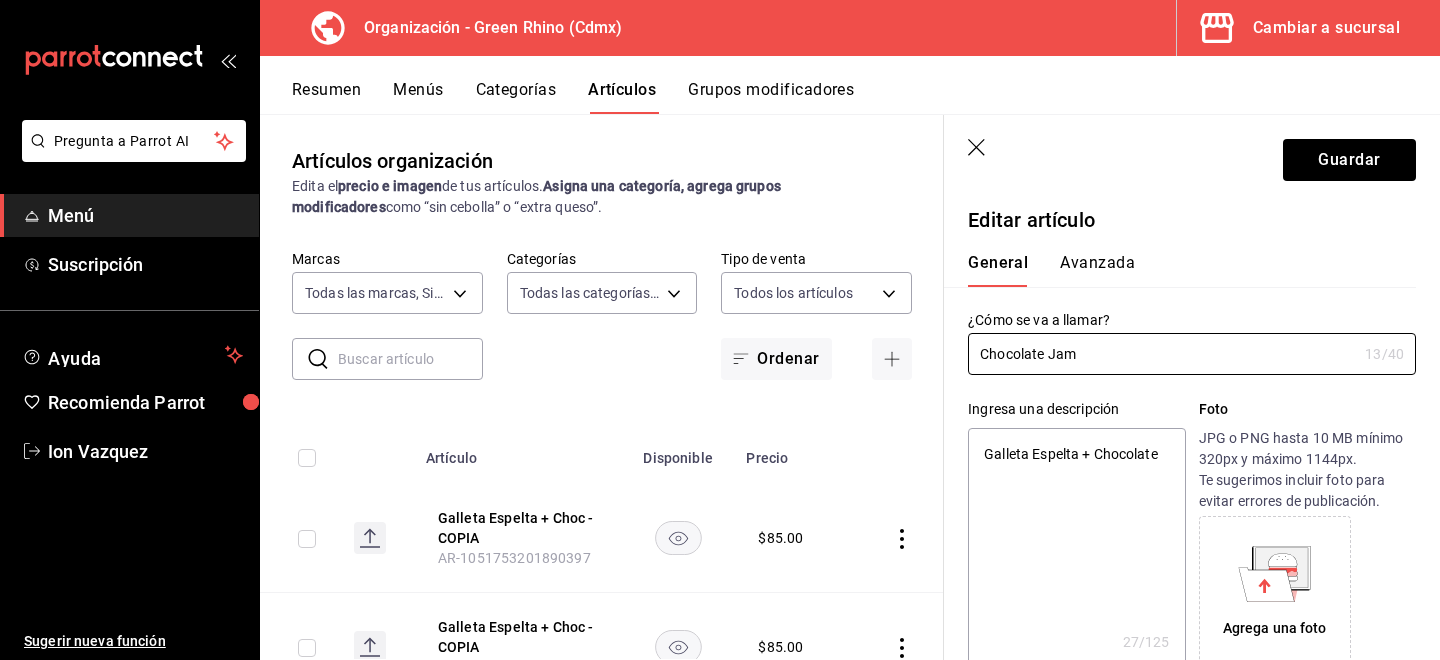 type on "Chocolate Ja" 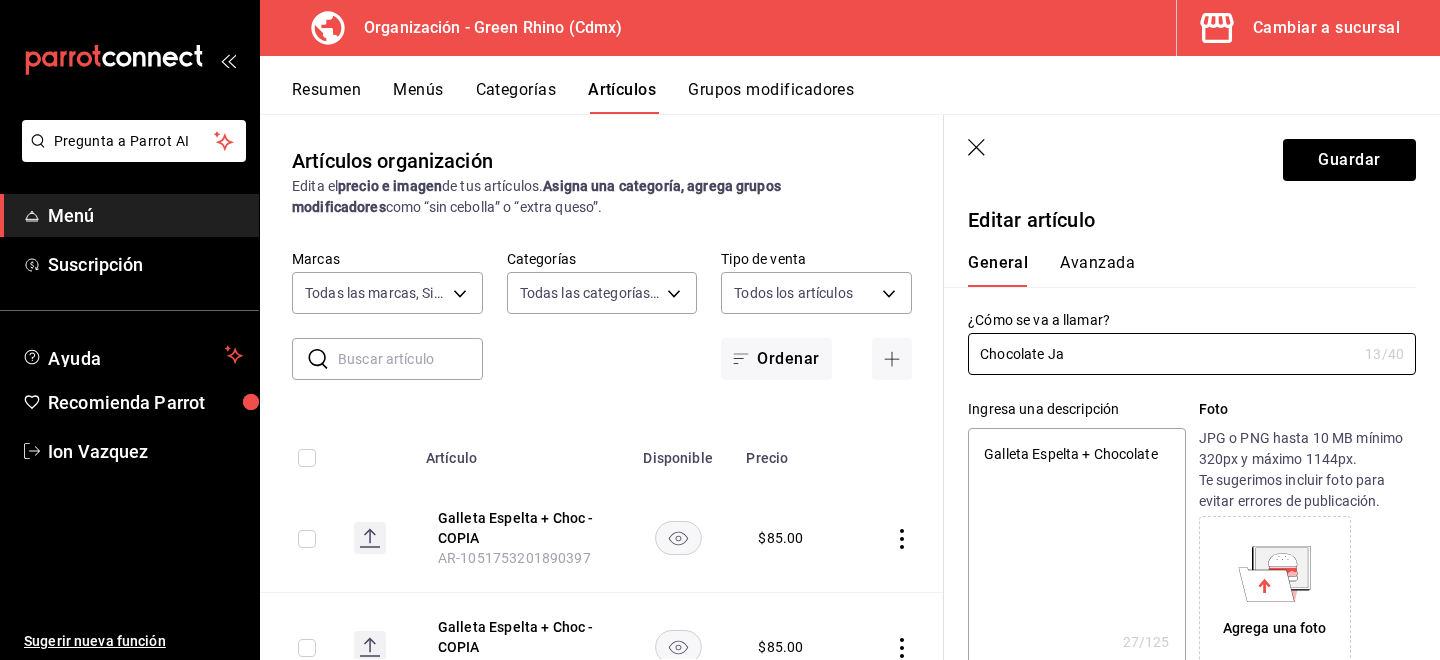 type on "Chocolate Jas" 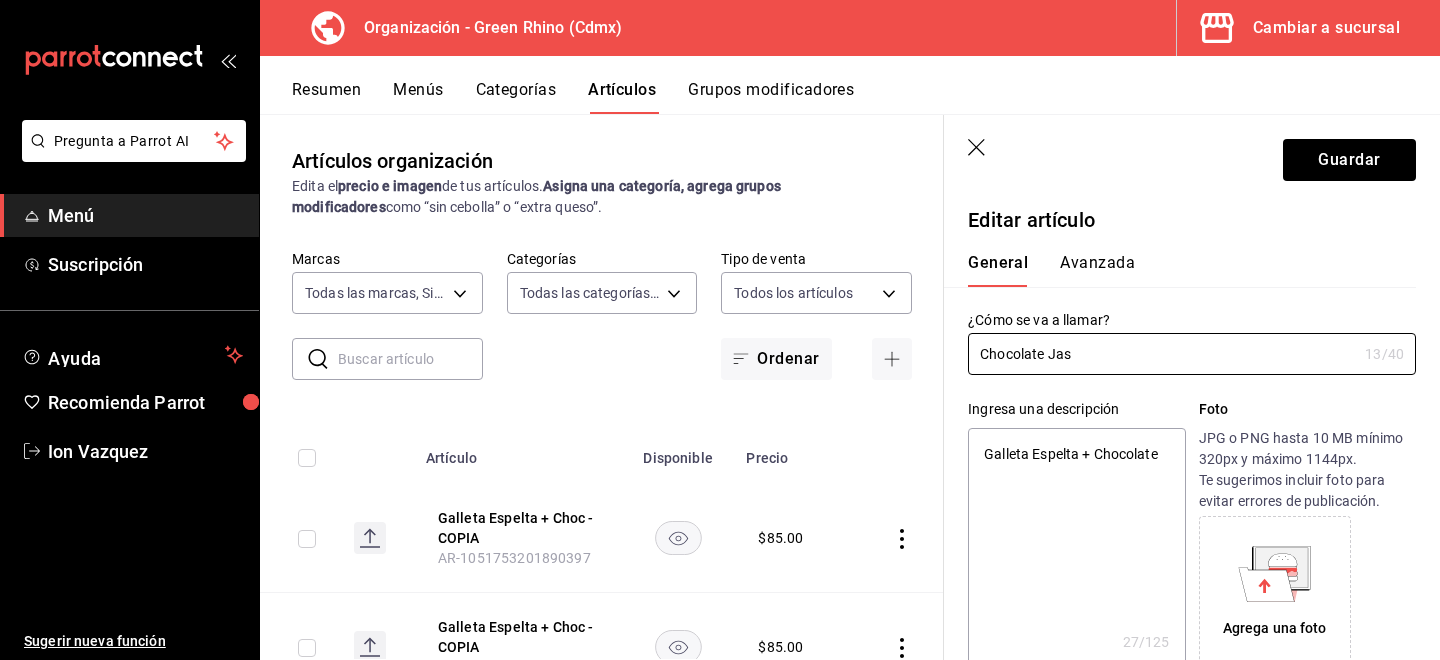 type on "x" 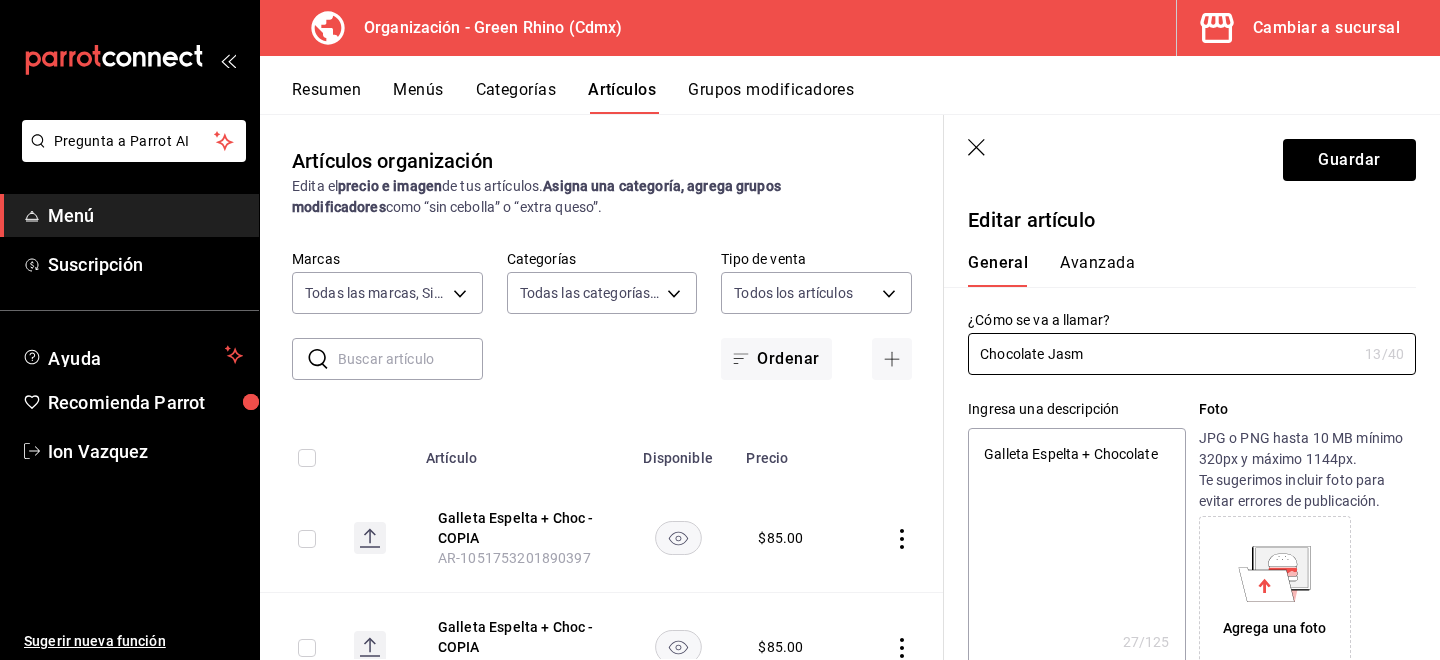type on "x" 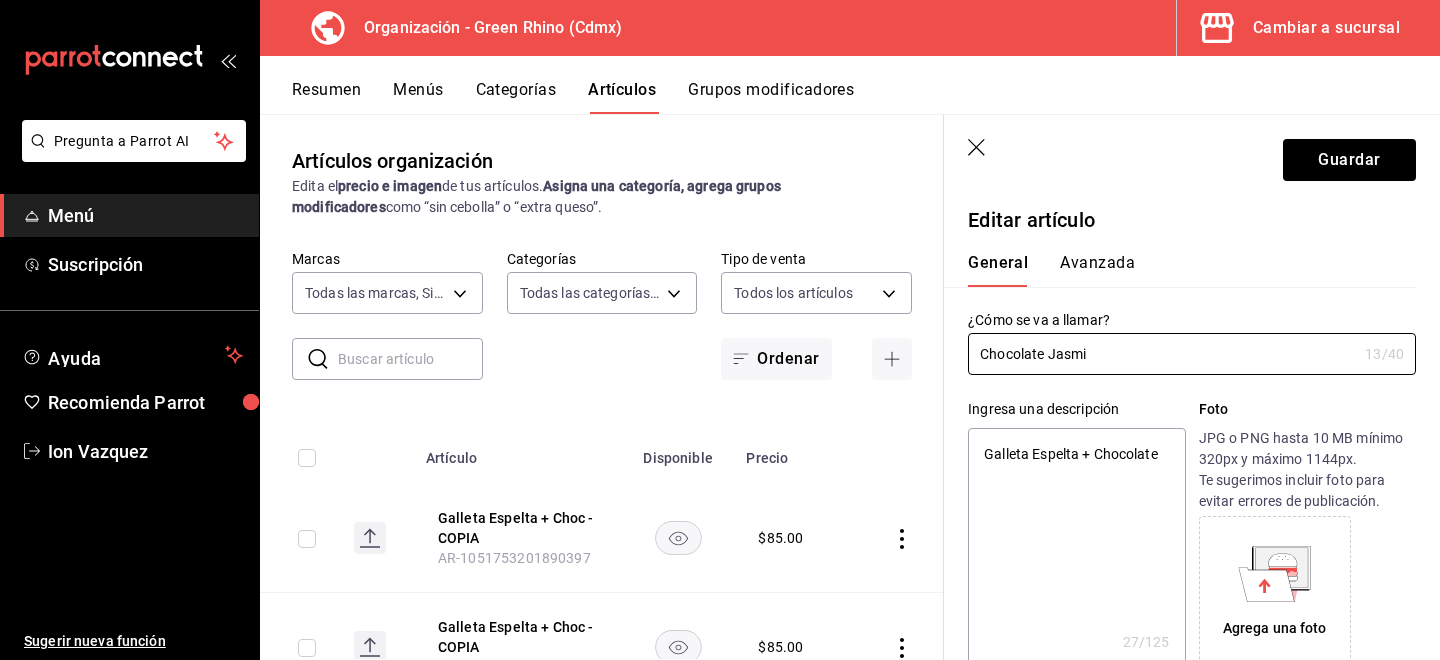 type on "x" 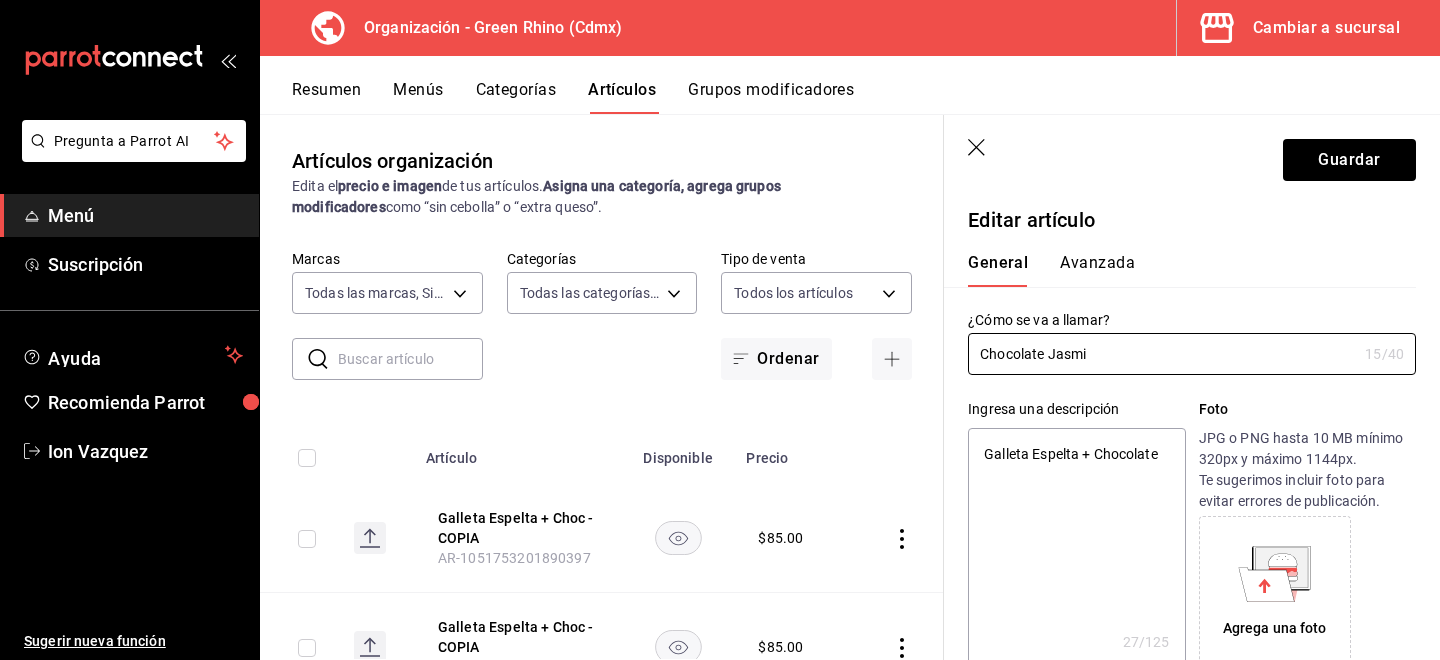type on "Chocolate Jasmin" 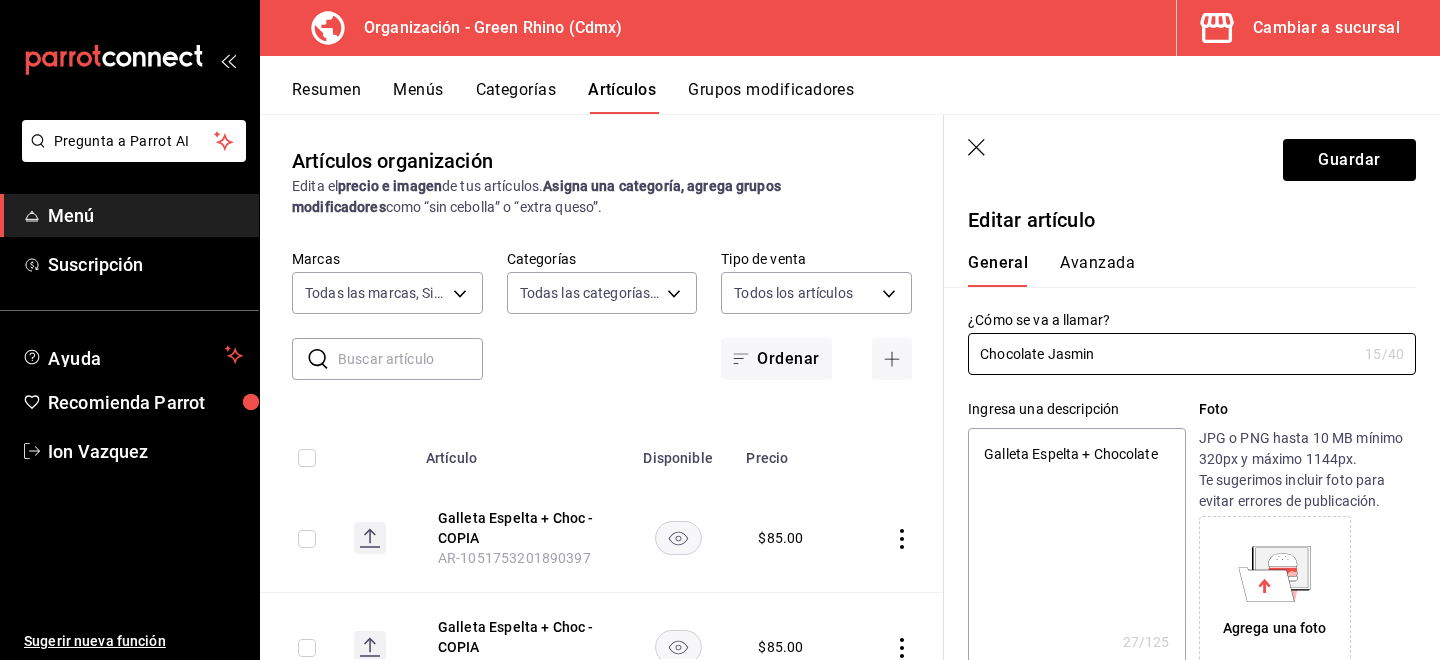 type on "x" 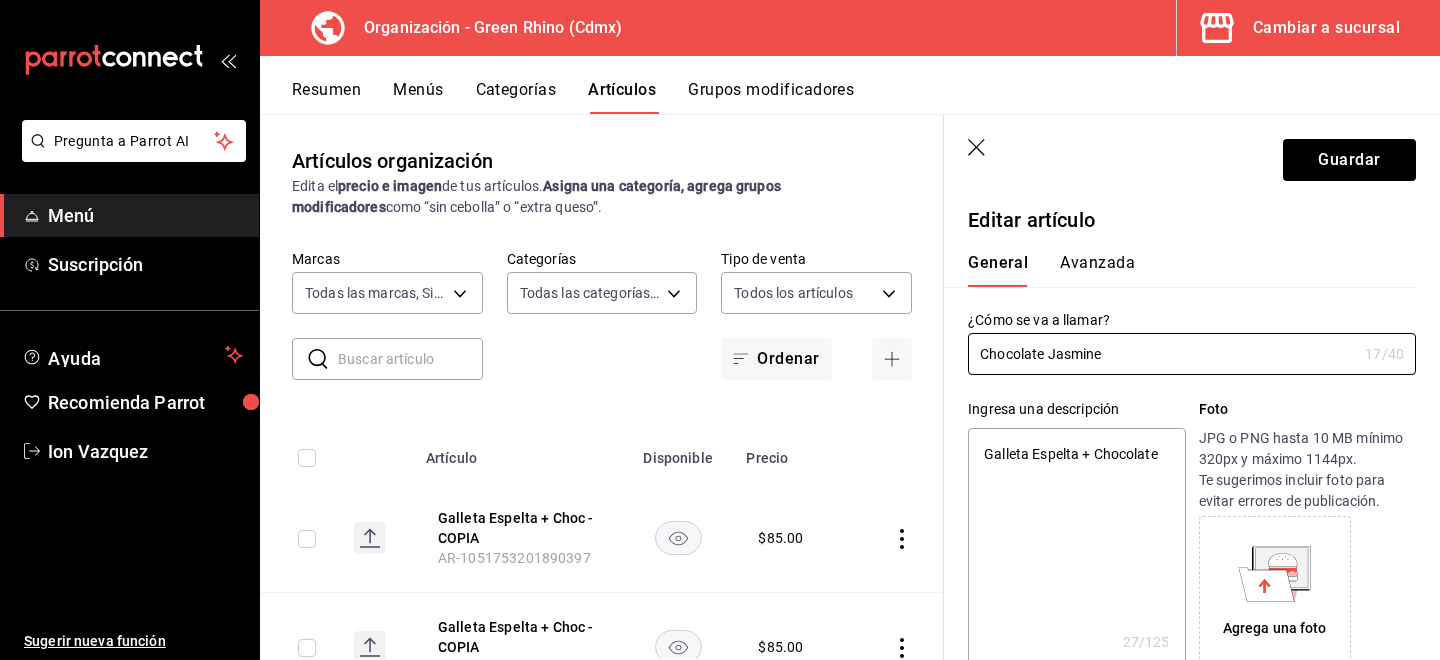 type on "Chocolate Jasmine" 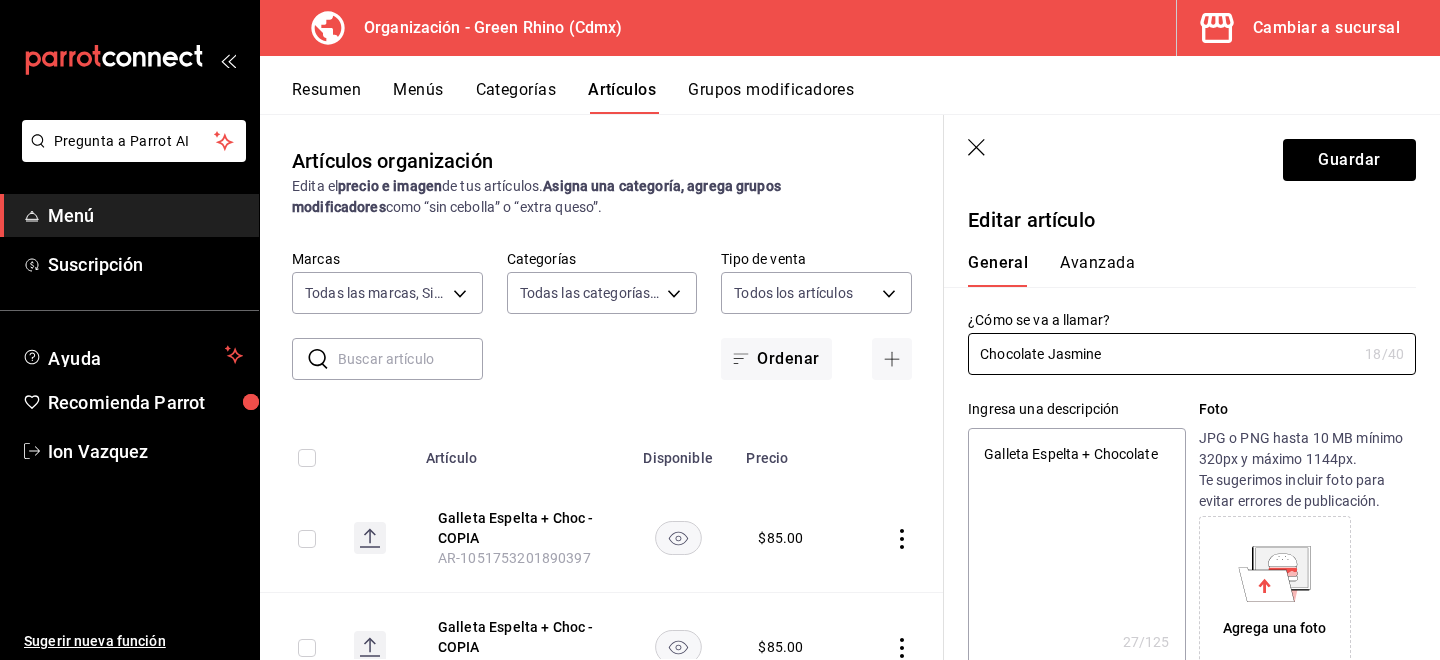 type on "Chocolate Jasmine C" 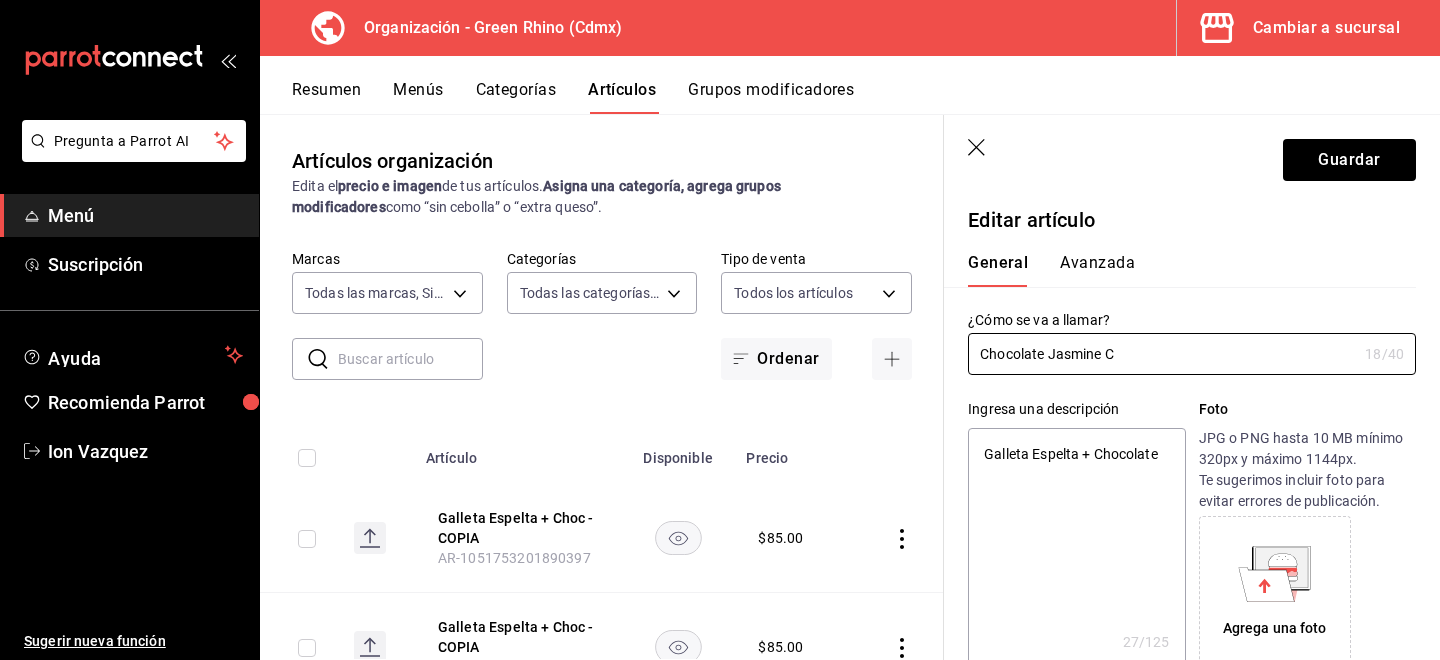 type on "x" 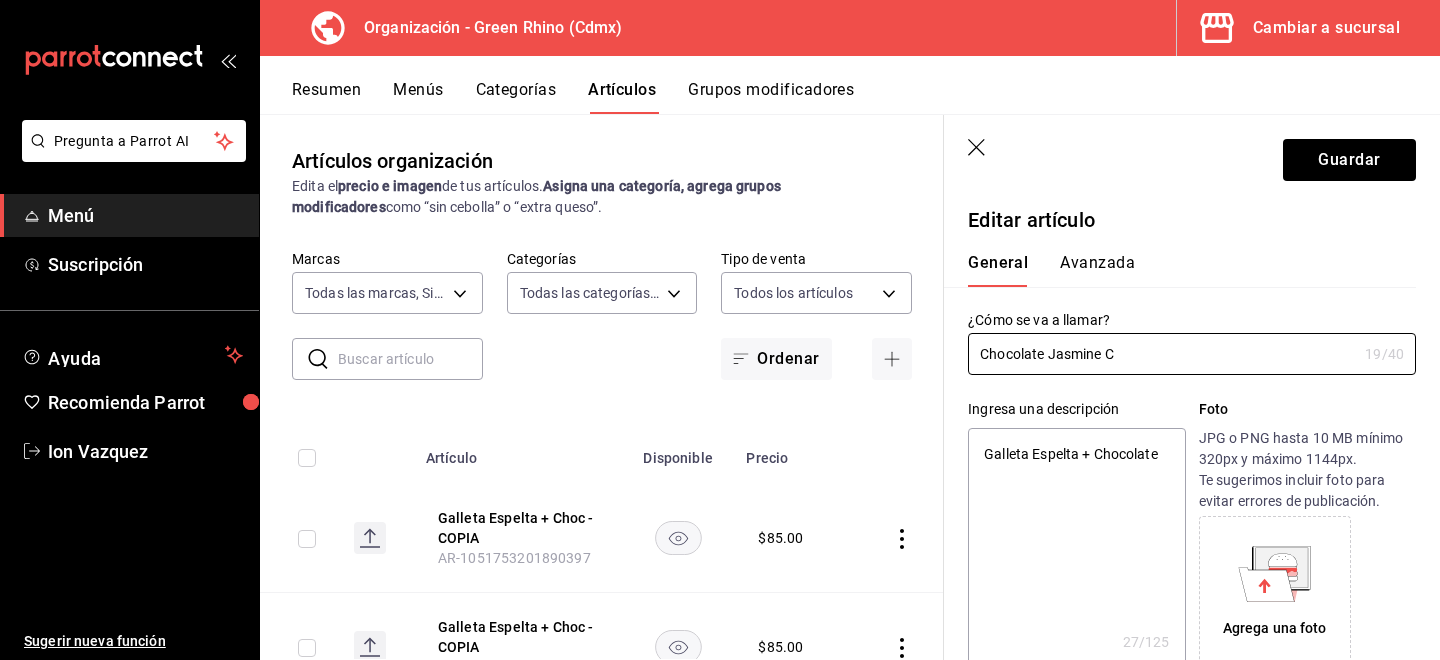 type on "Chocolate Jasmine Ca" 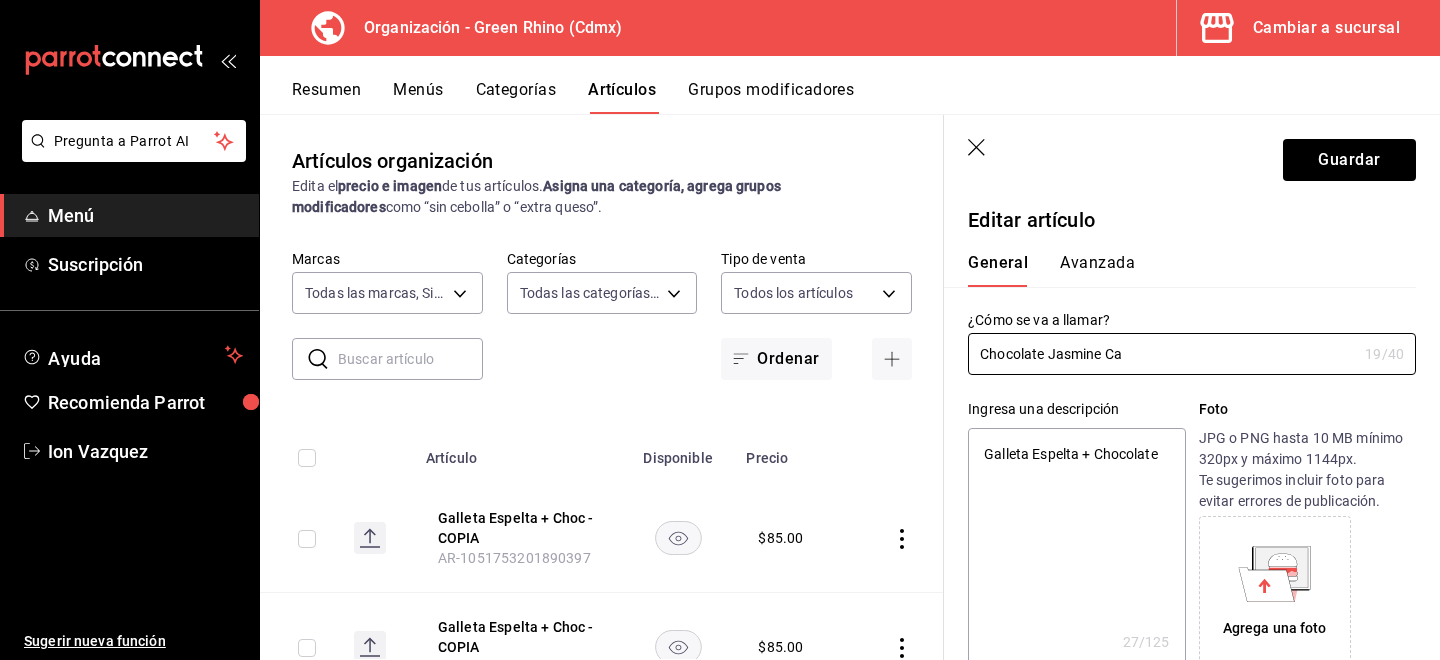 type on "Chocolate Jasmine Cak" 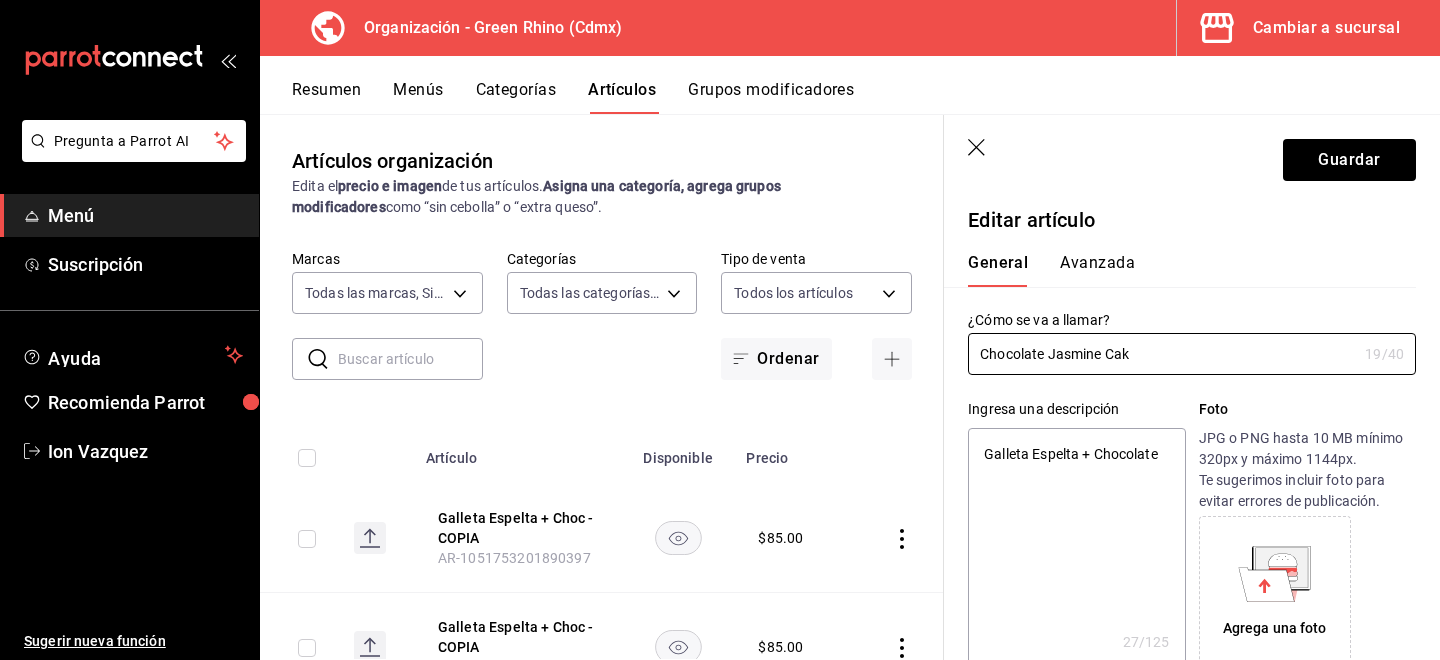 type on "x" 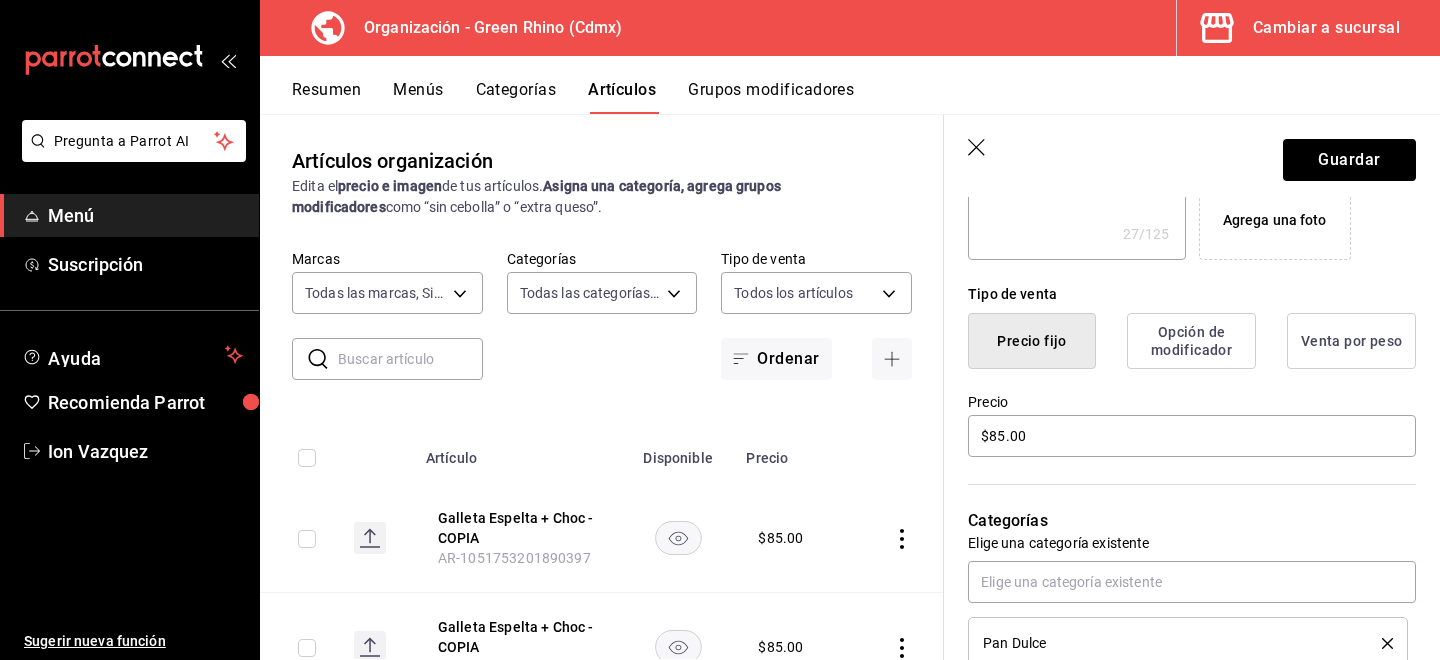 scroll, scrollTop: 430, scrollLeft: 0, axis: vertical 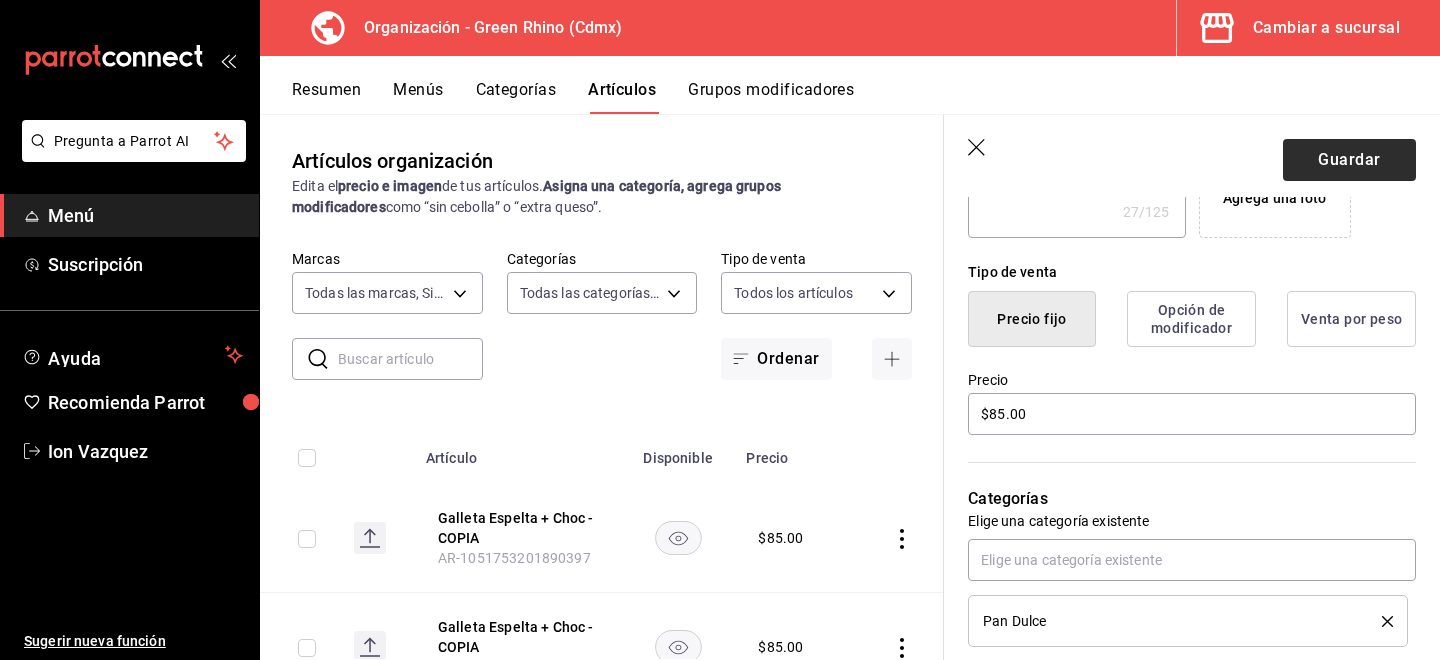 type on "Chocolate Jasmine Cake" 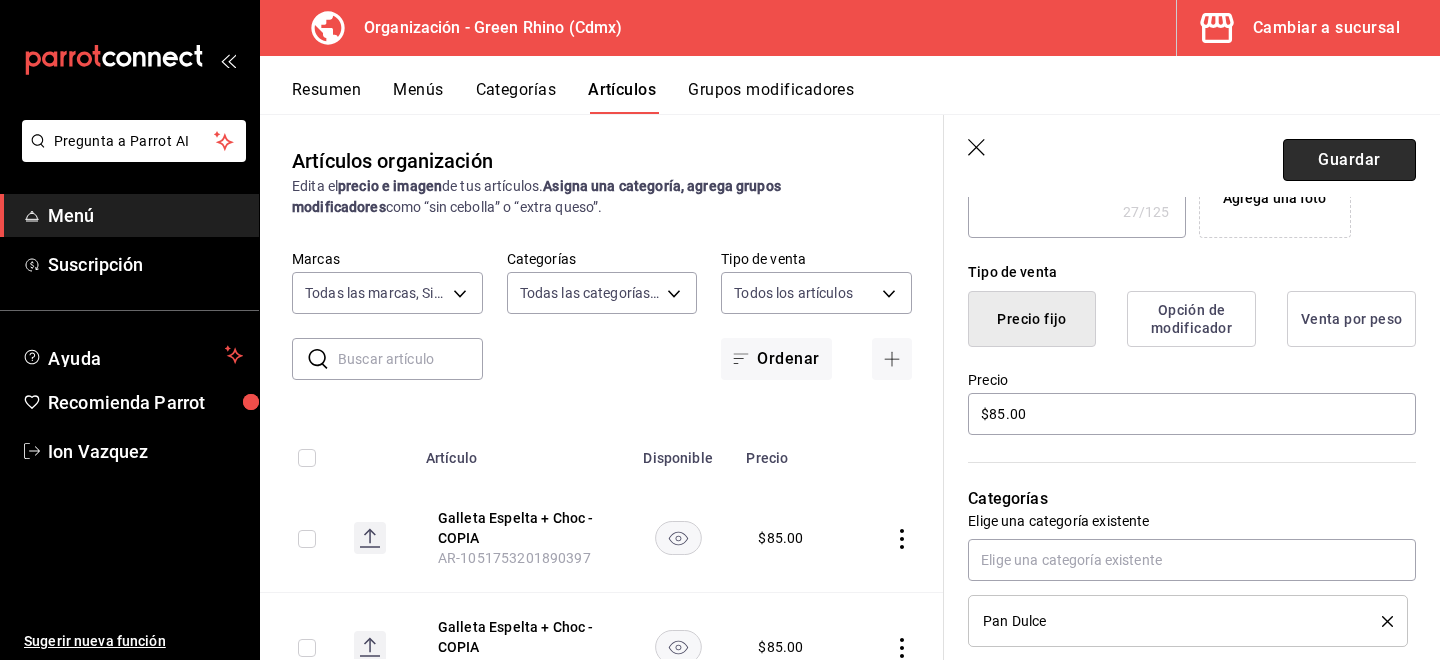 click on "Guardar" at bounding box center [1349, 160] 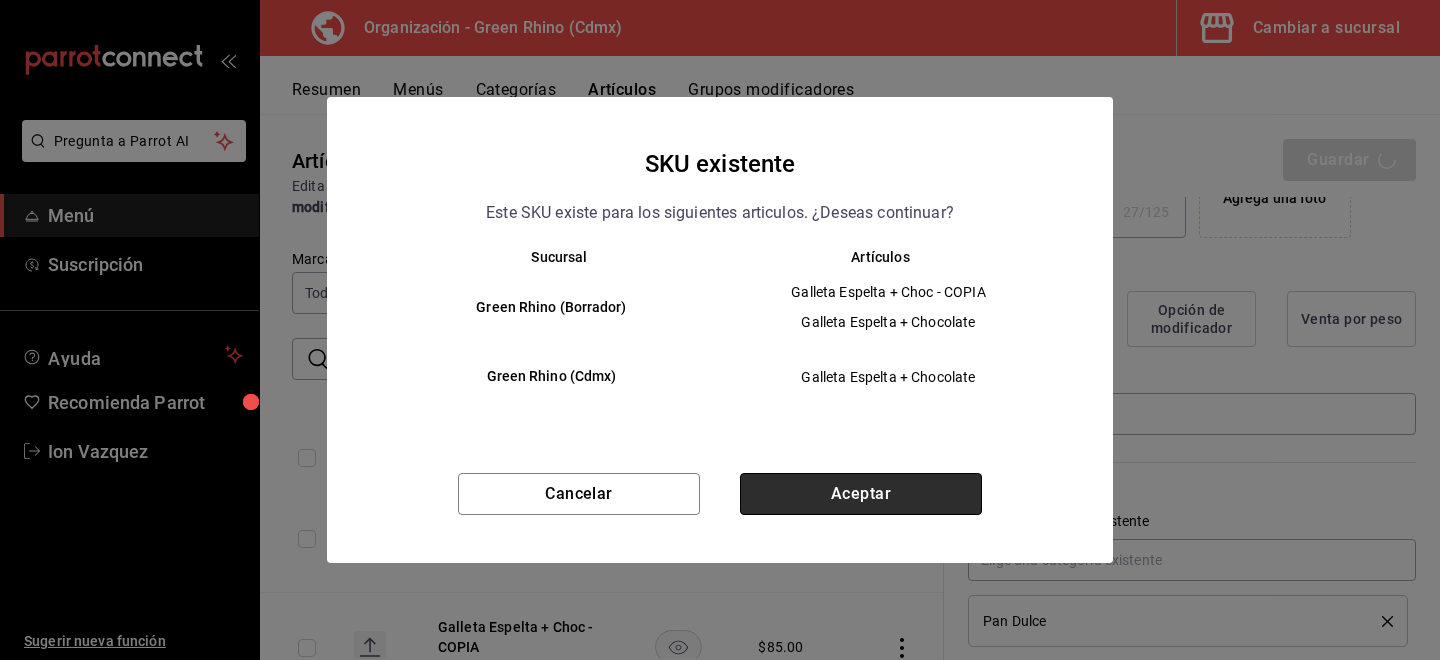 click on "Aceptar" at bounding box center (861, 494) 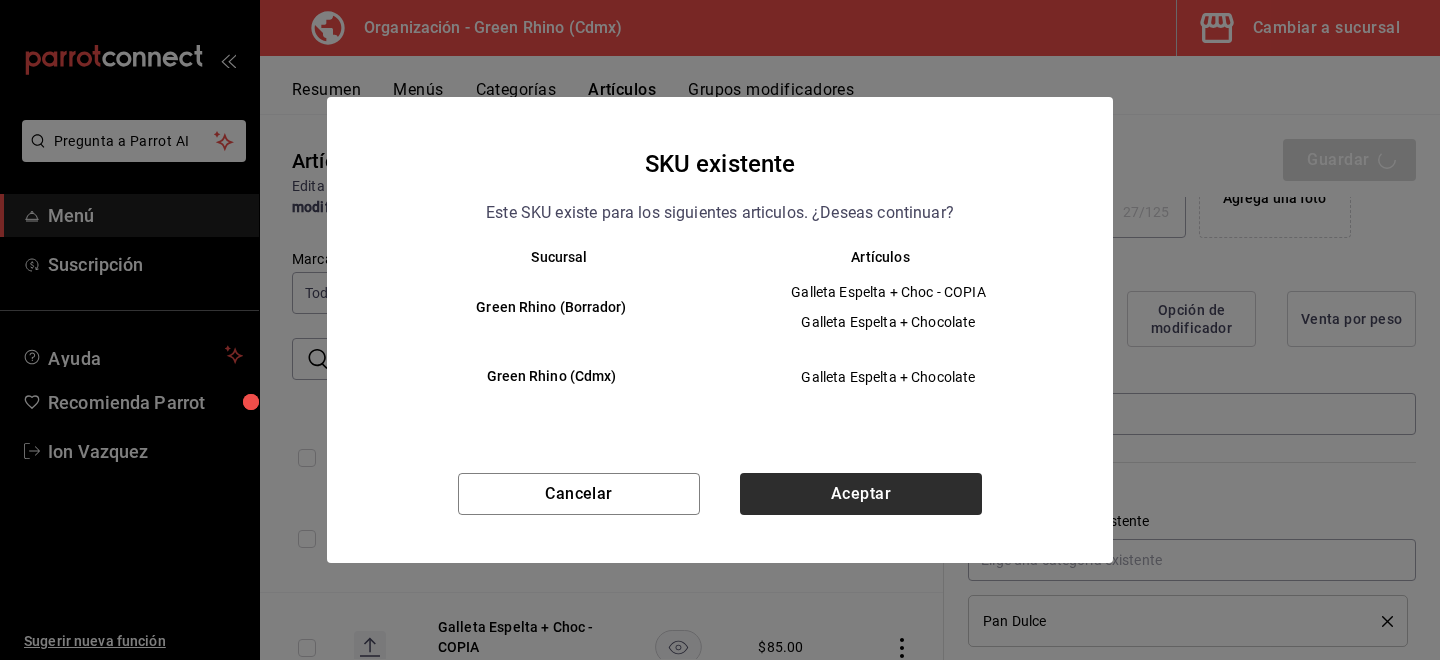 type on "x" 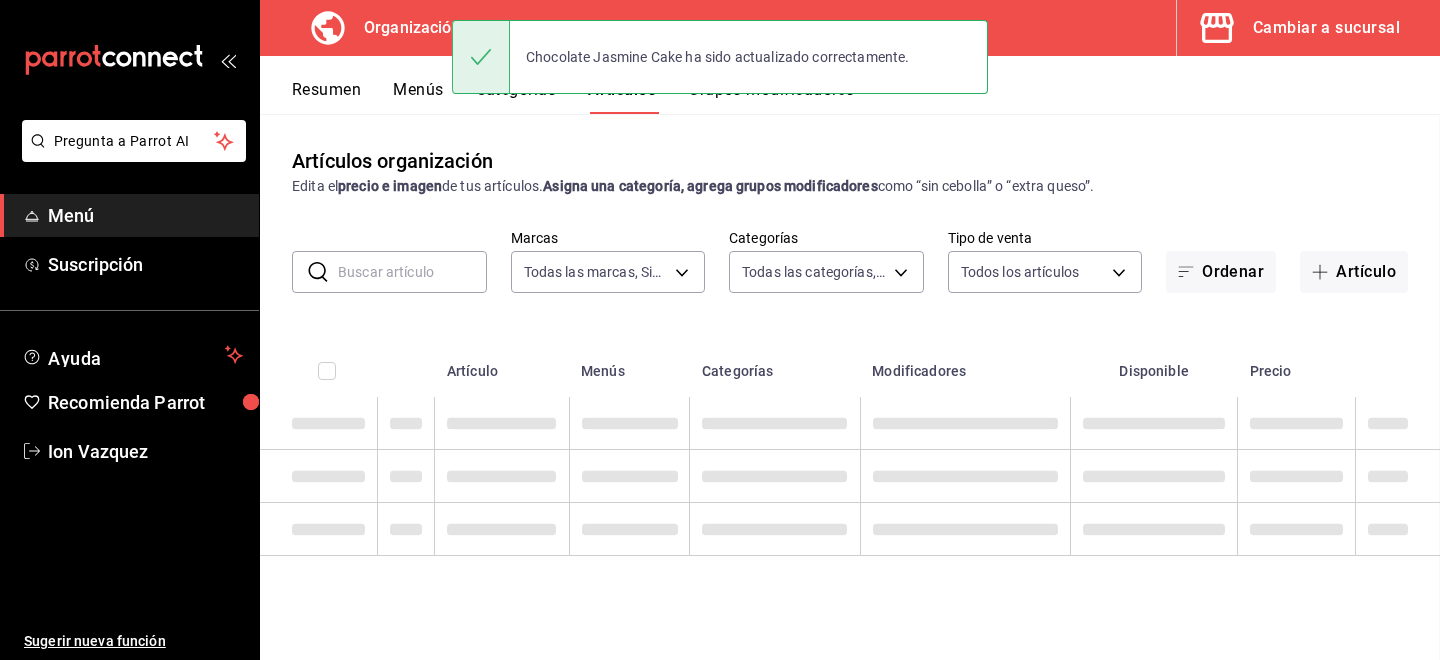 scroll, scrollTop: 0, scrollLeft: 0, axis: both 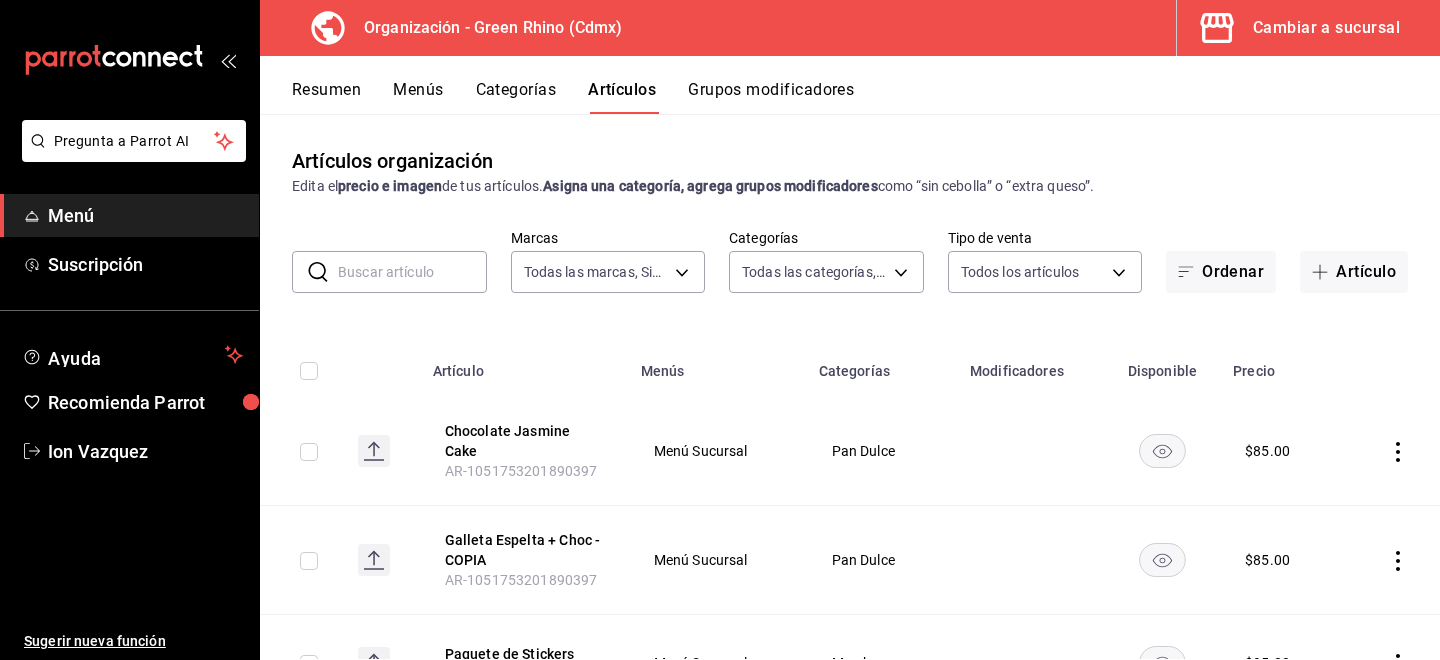 click 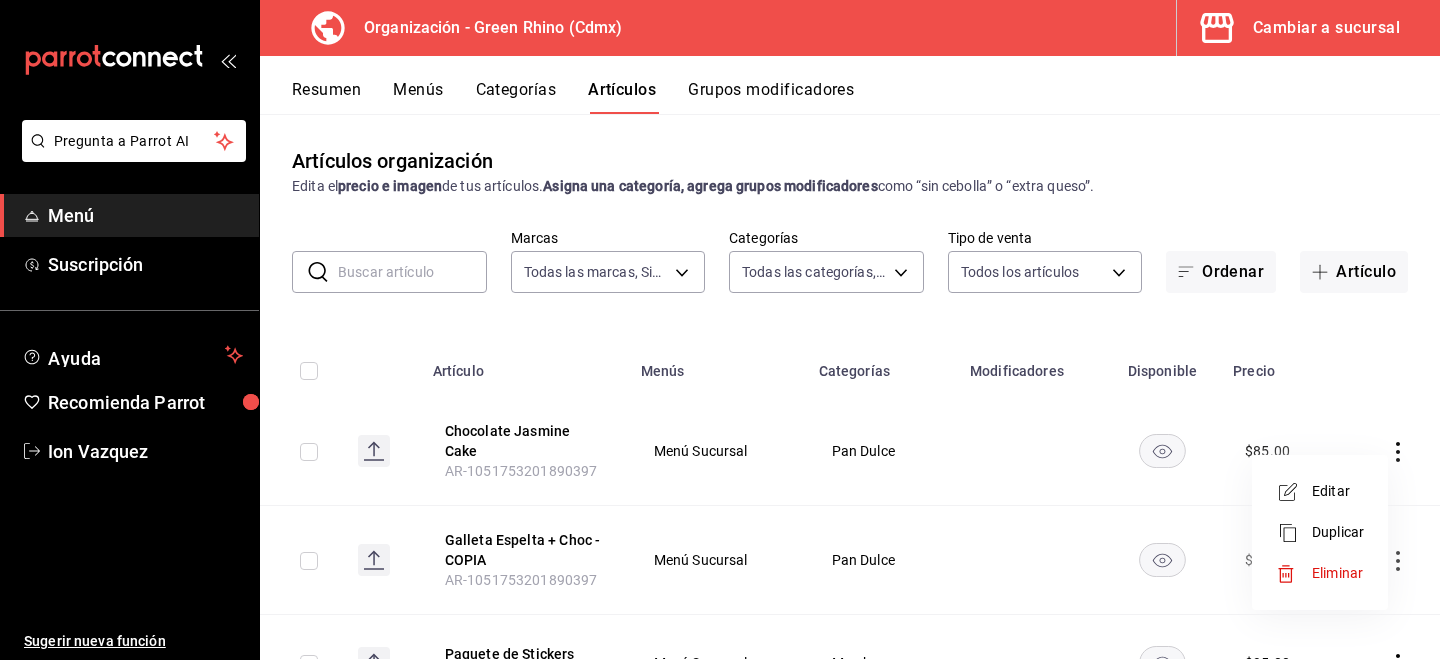 click on "Duplicar" at bounding box center (1320, 532) 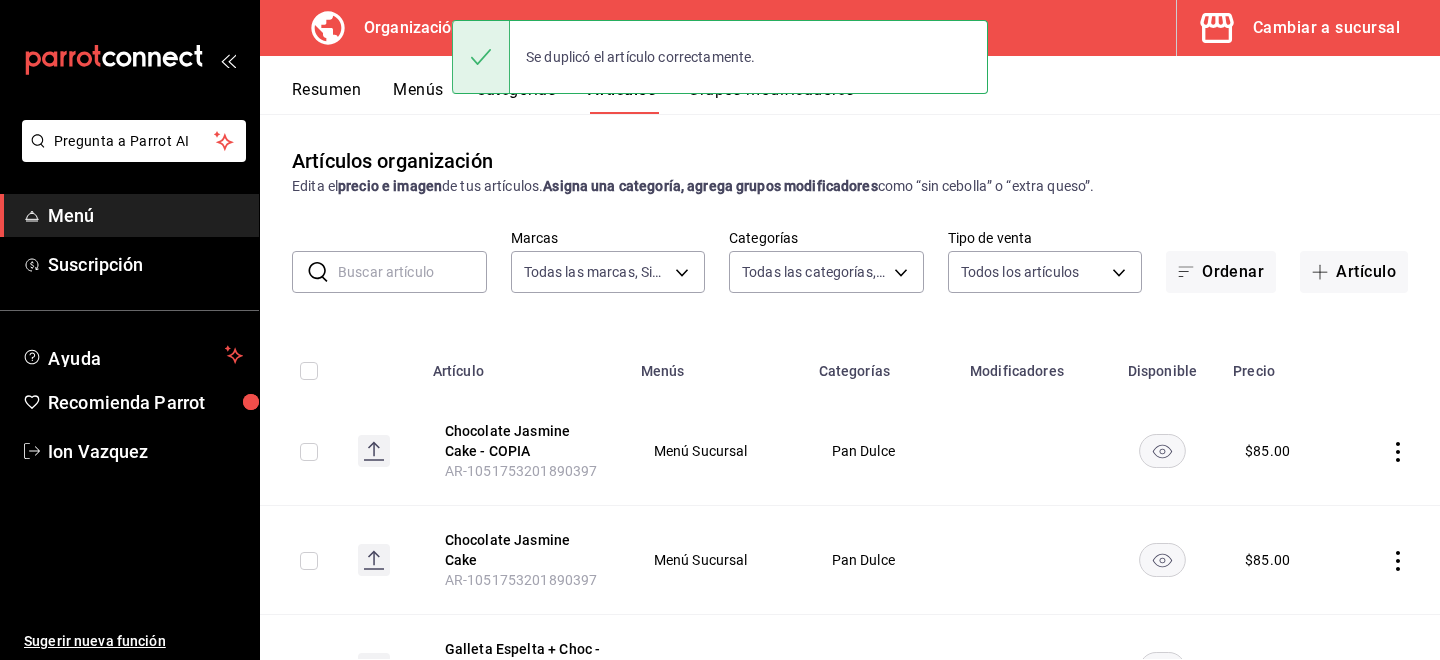click 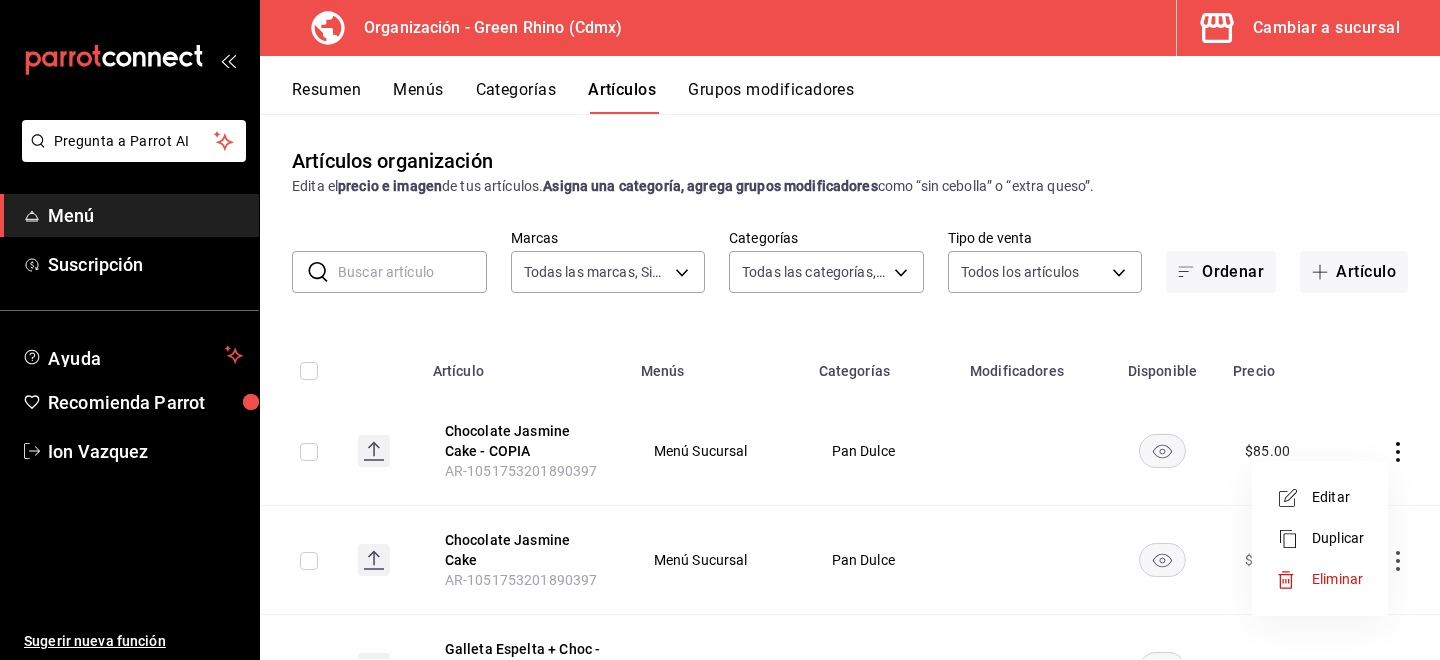 click on "Editar" at bounding box center (1338, 497) 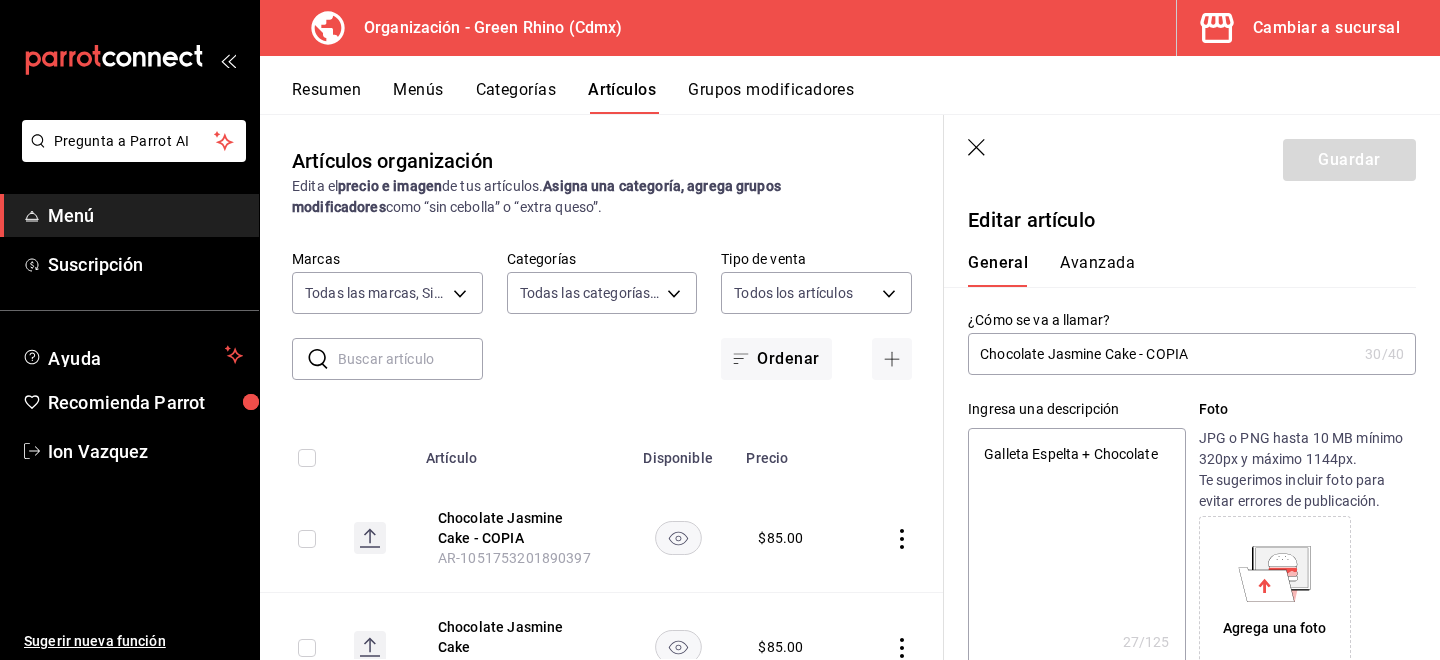 type on "x" 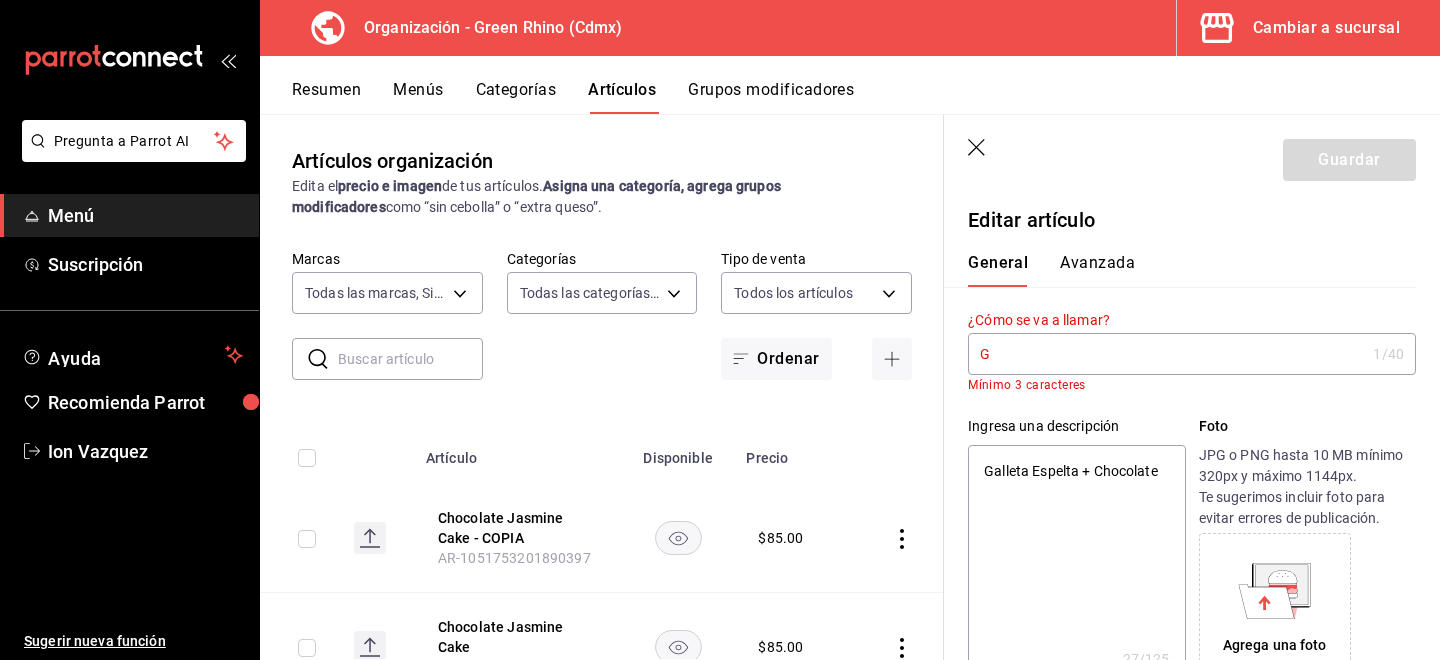 type on "x" 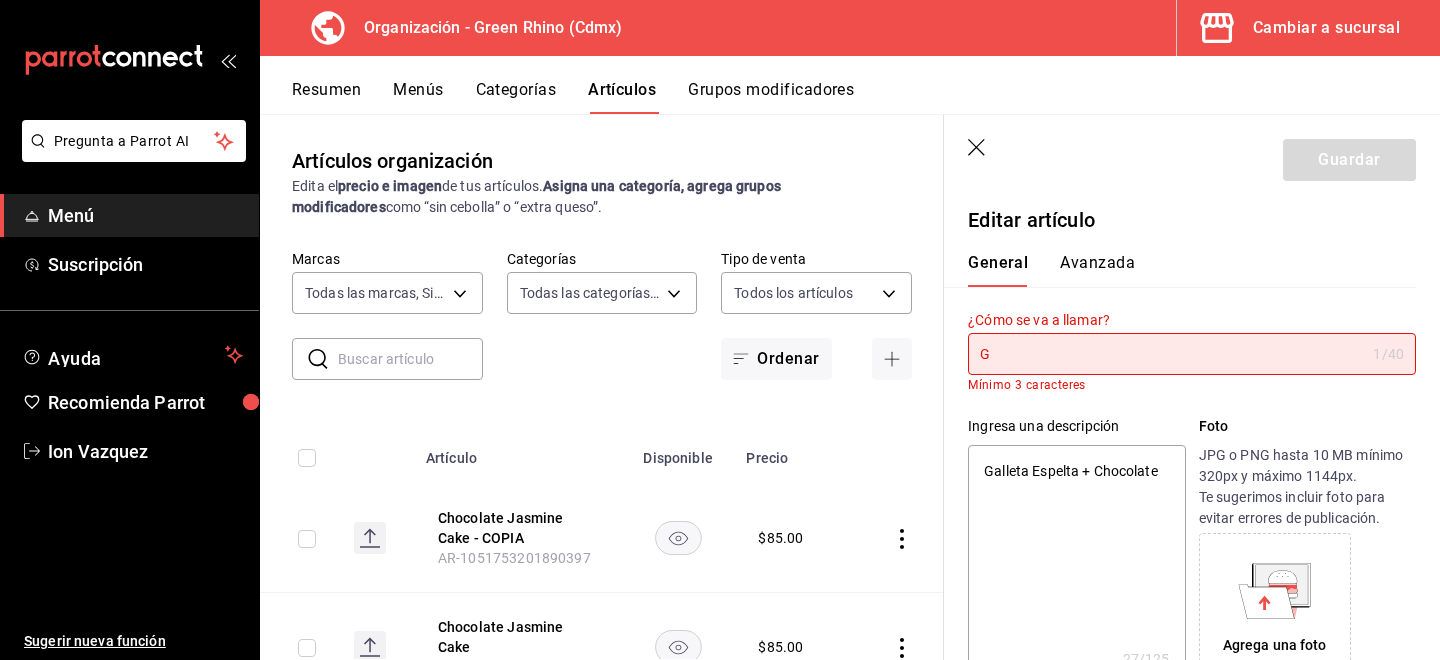 type on "Ga" 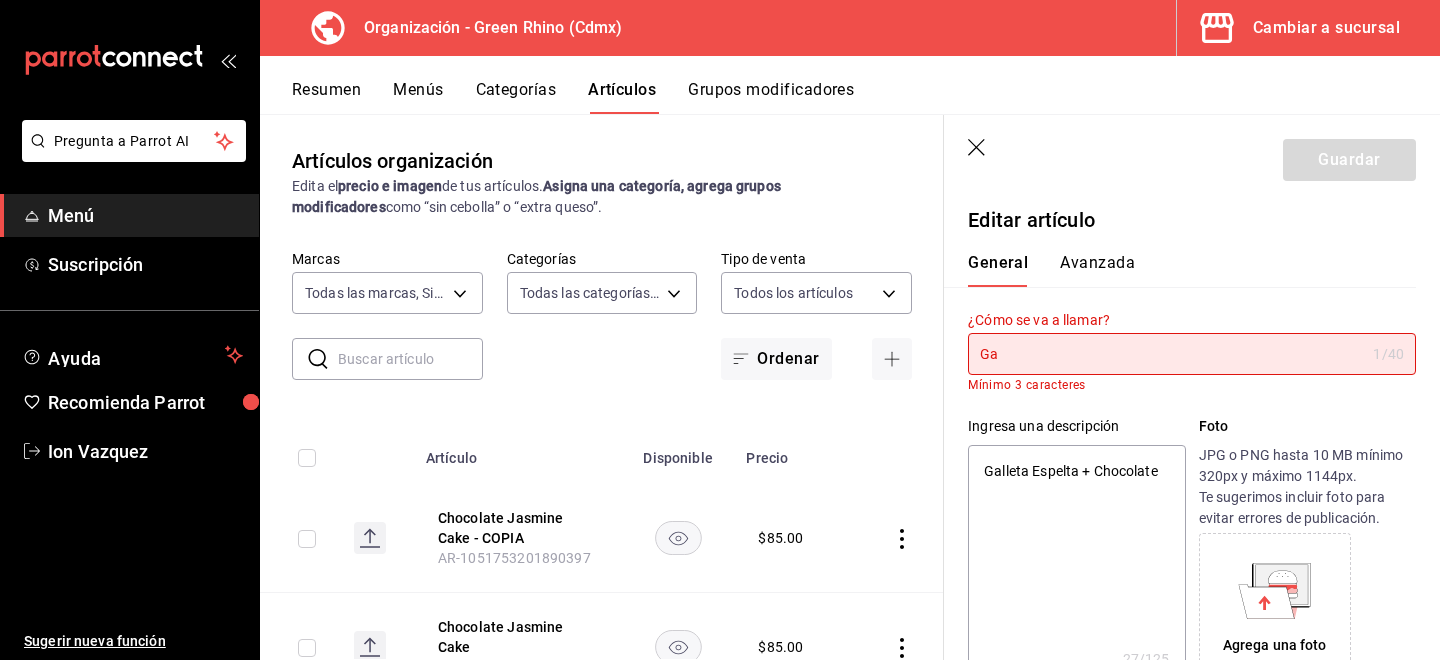 type on "Gar" 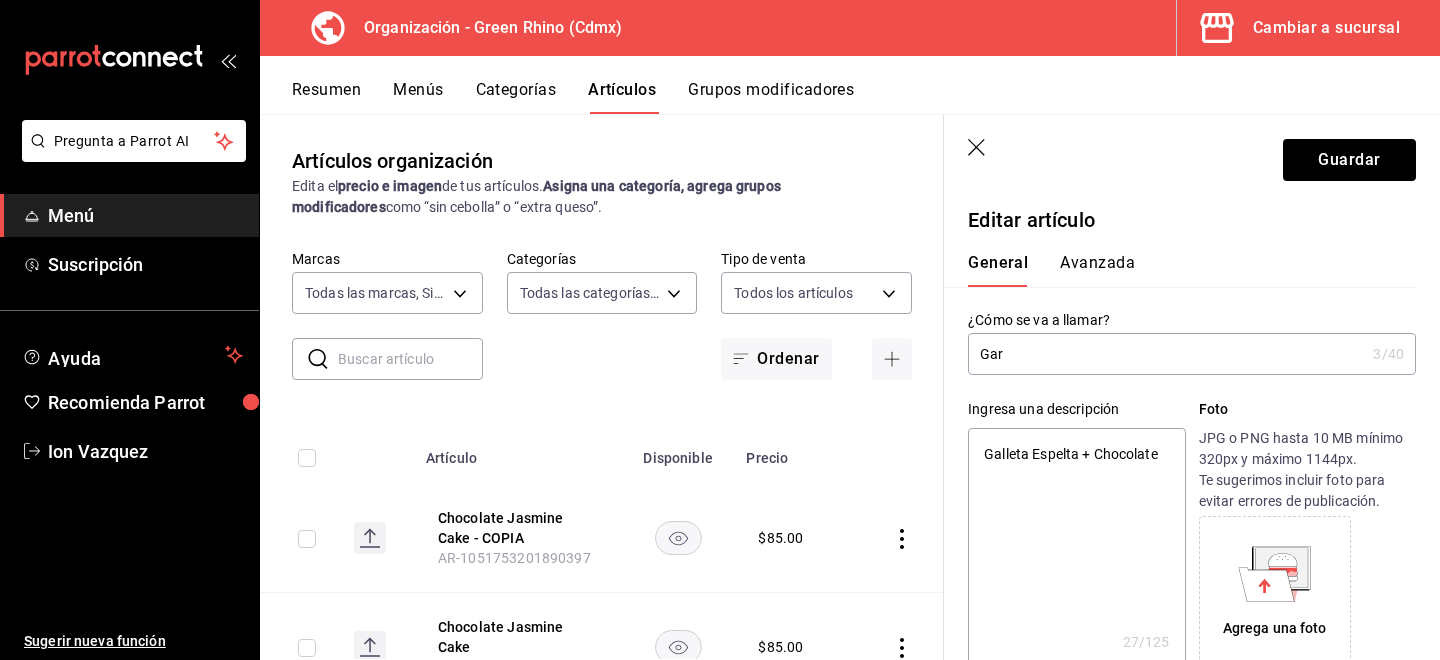 type on "Gari" 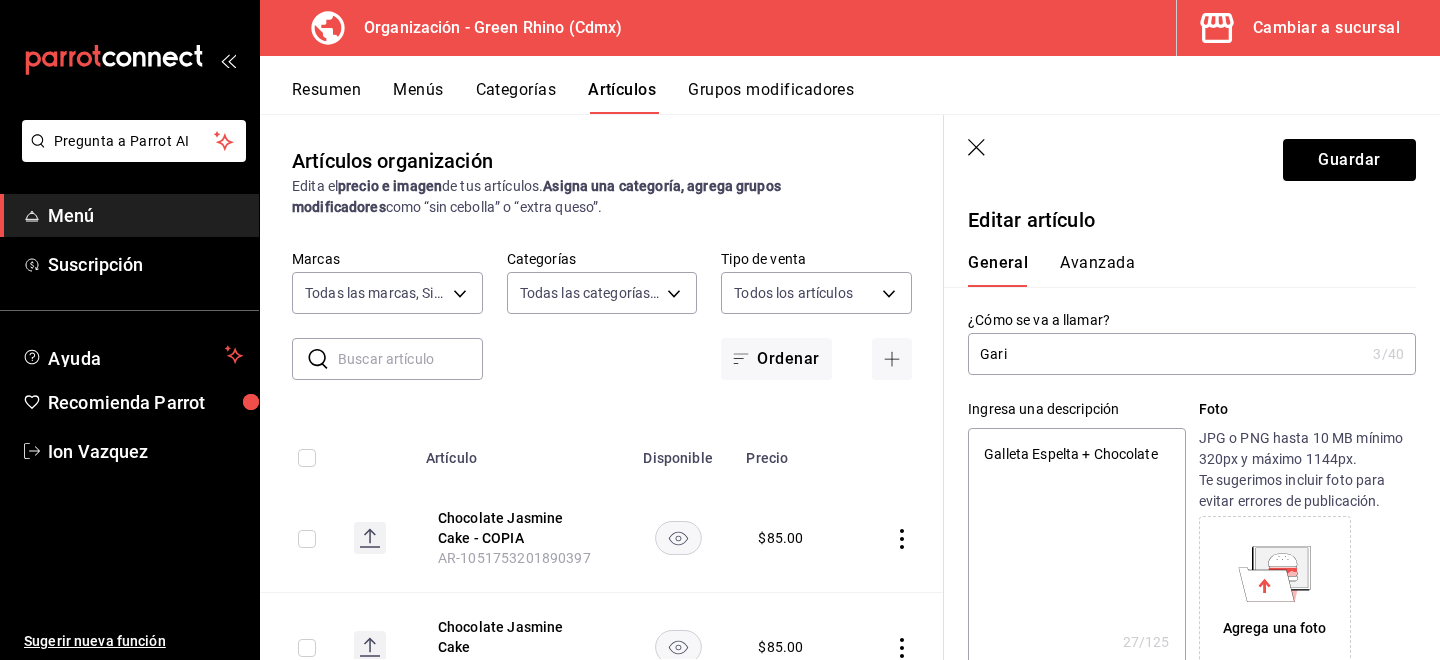type on "x" 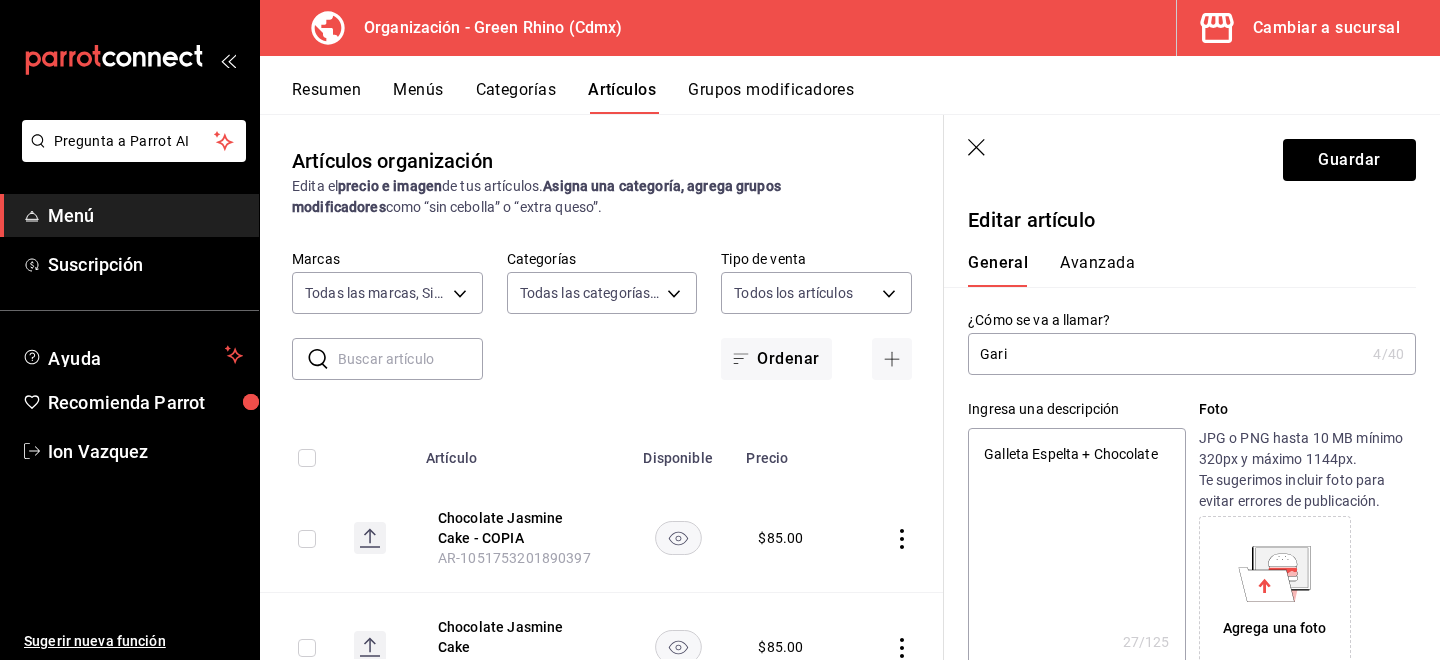type on "Garib" 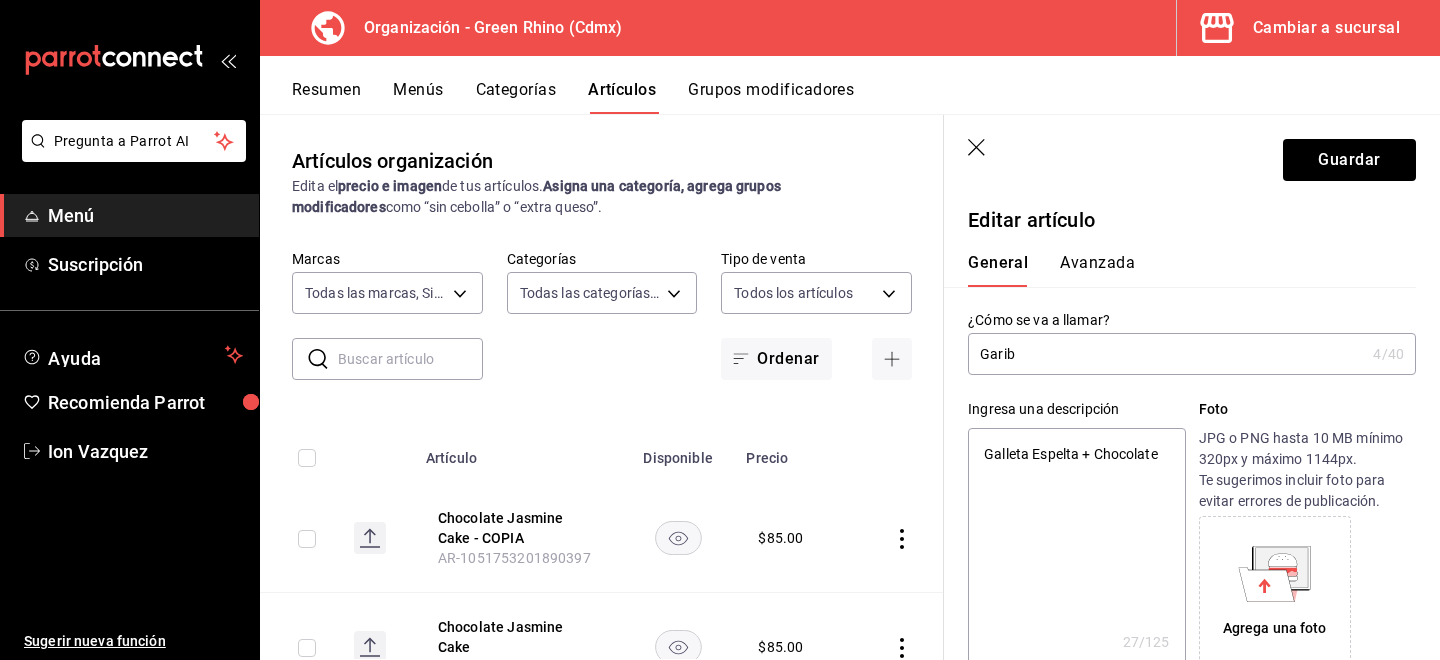 type on "Gariba" 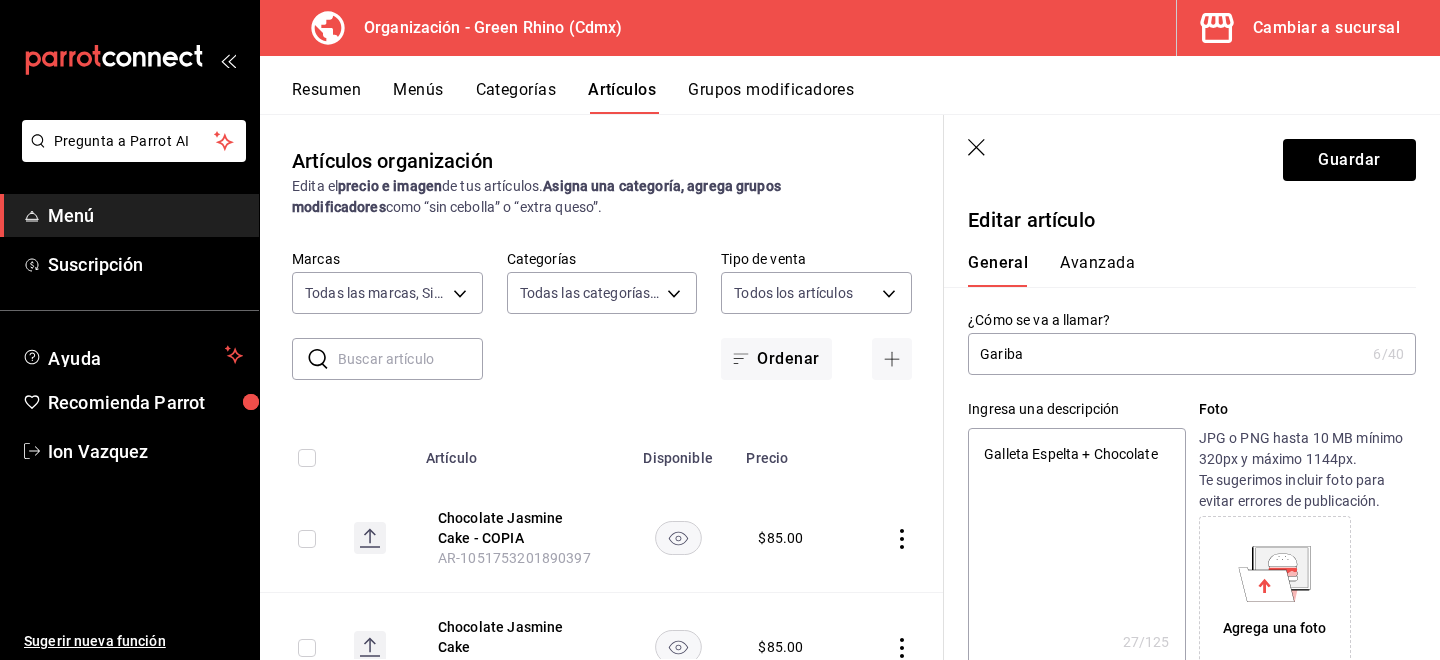 type on "Garibal" 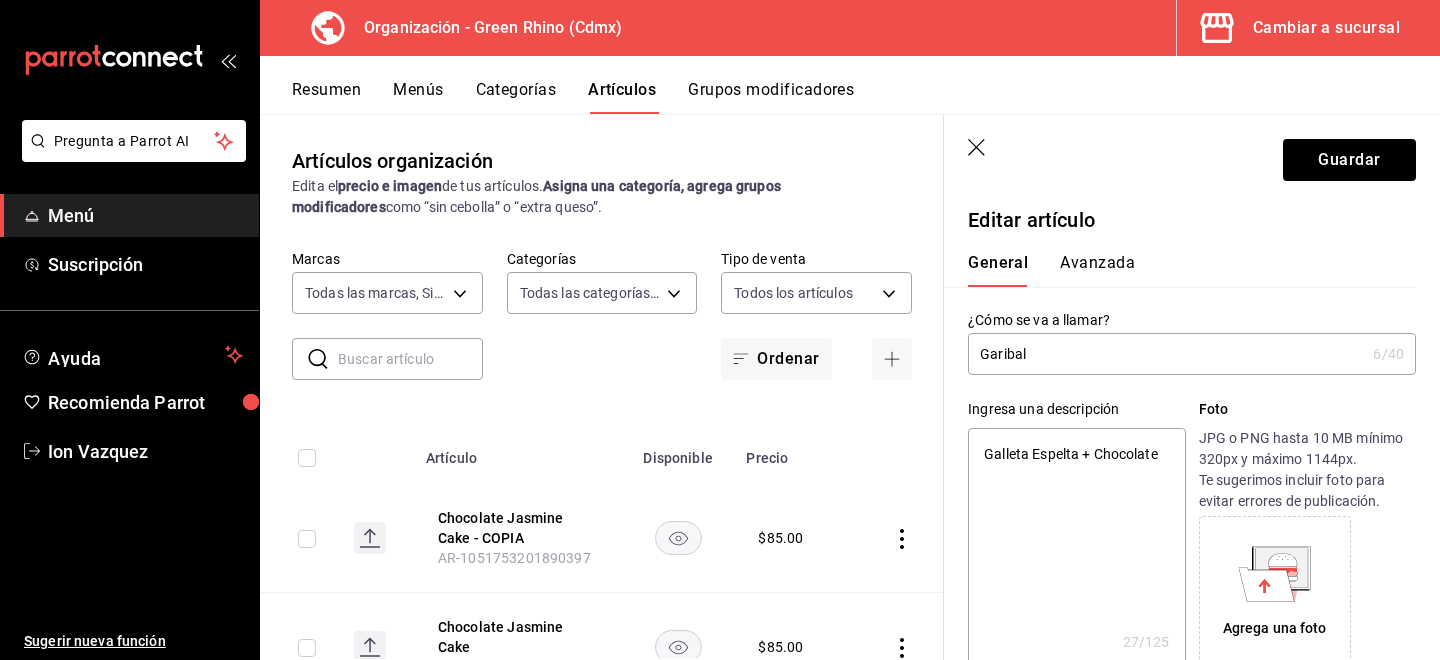 type on "x" 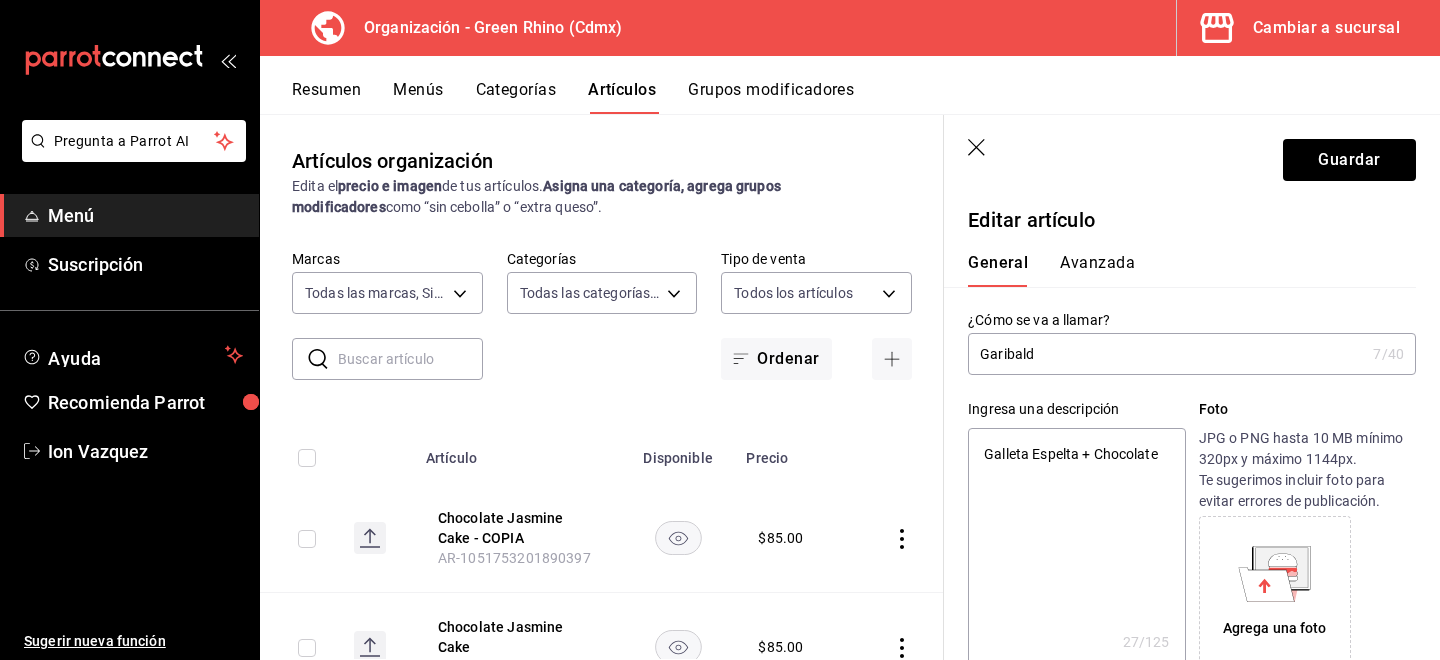type on "Garibaldi" 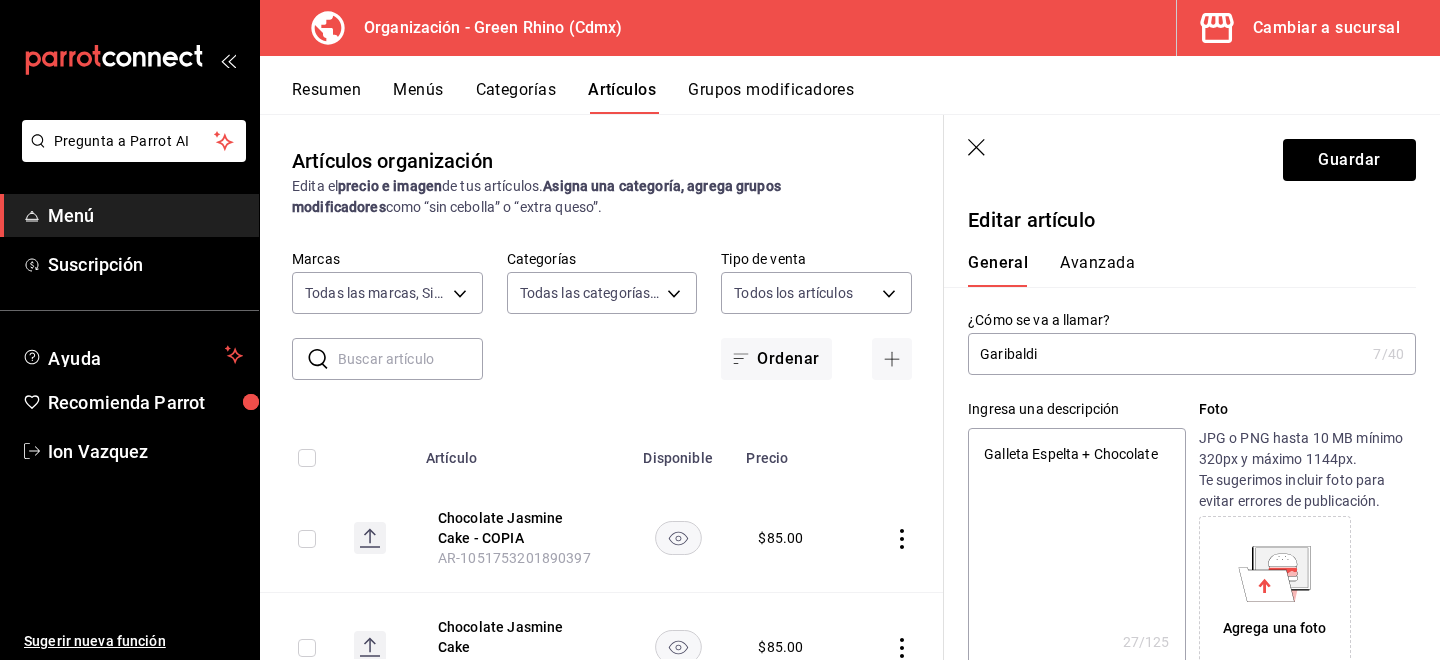 type on "x" 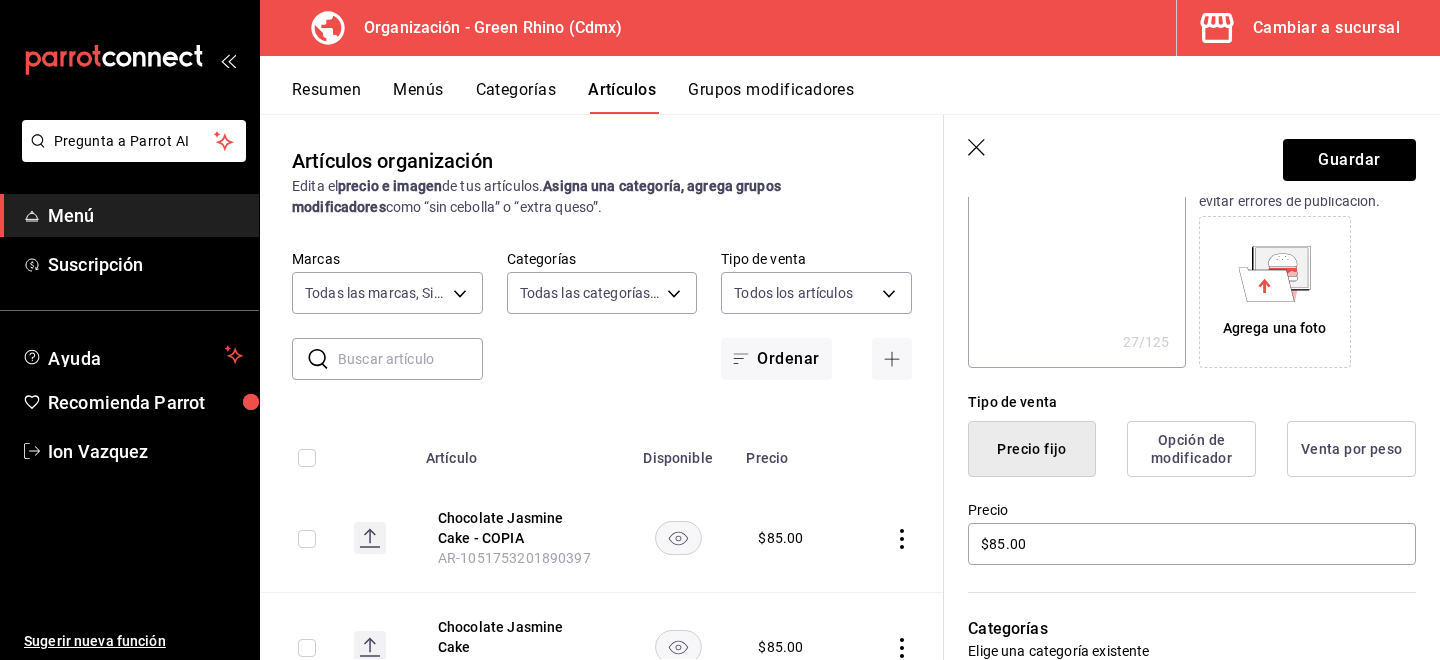 scroll, scrollTop: 349, scrollLeft: 0, axis: vertical 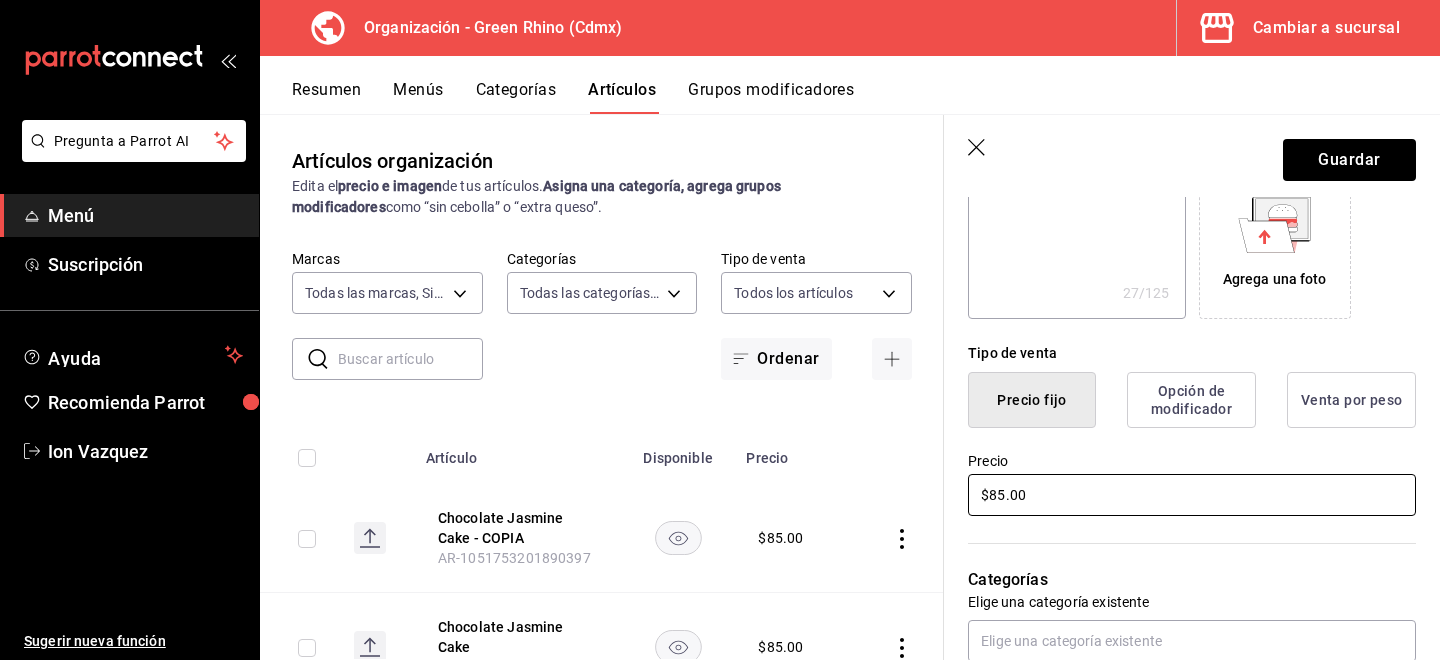 type on "Garibaldi" 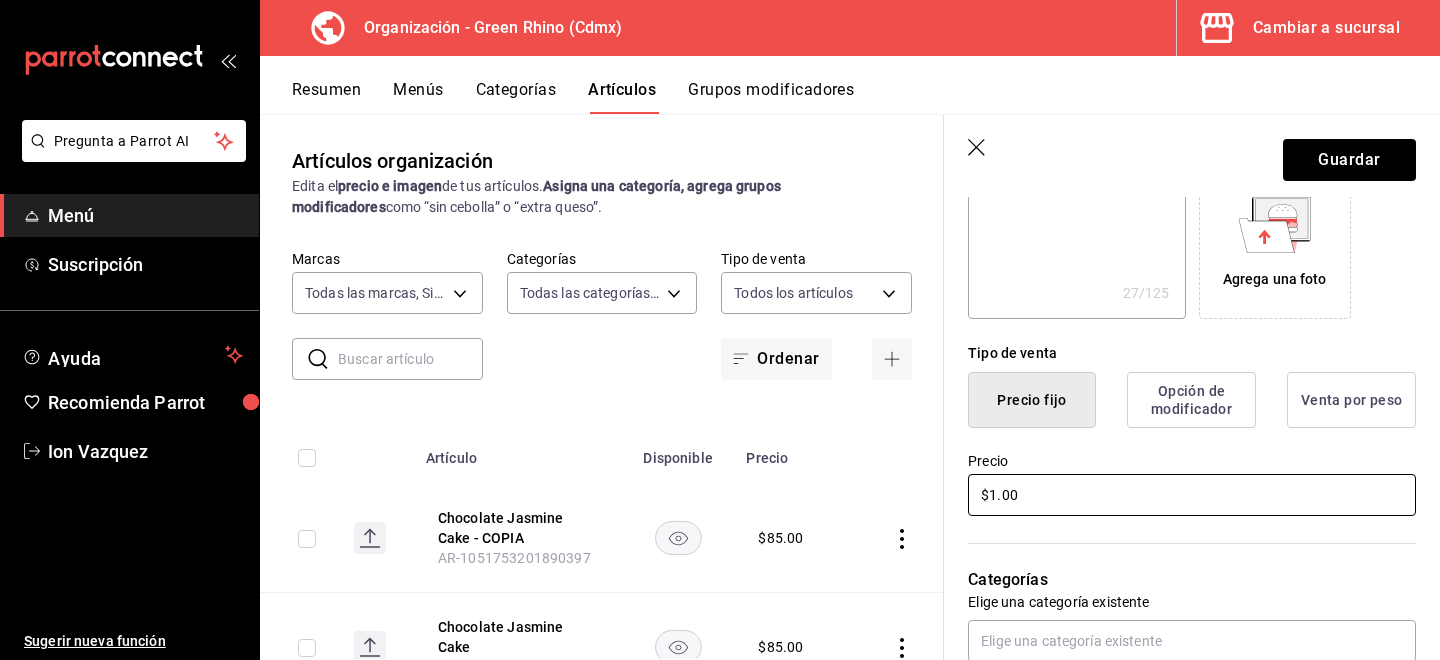 type on "x" 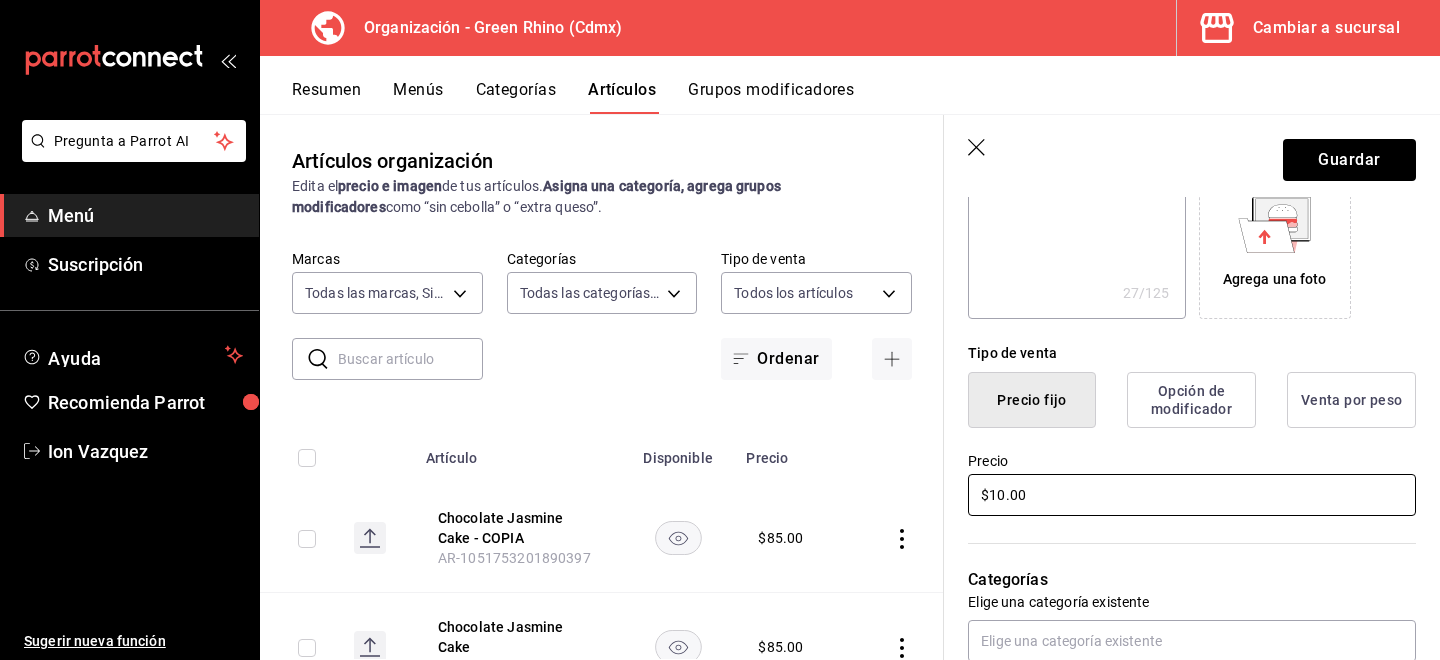 type on "x" 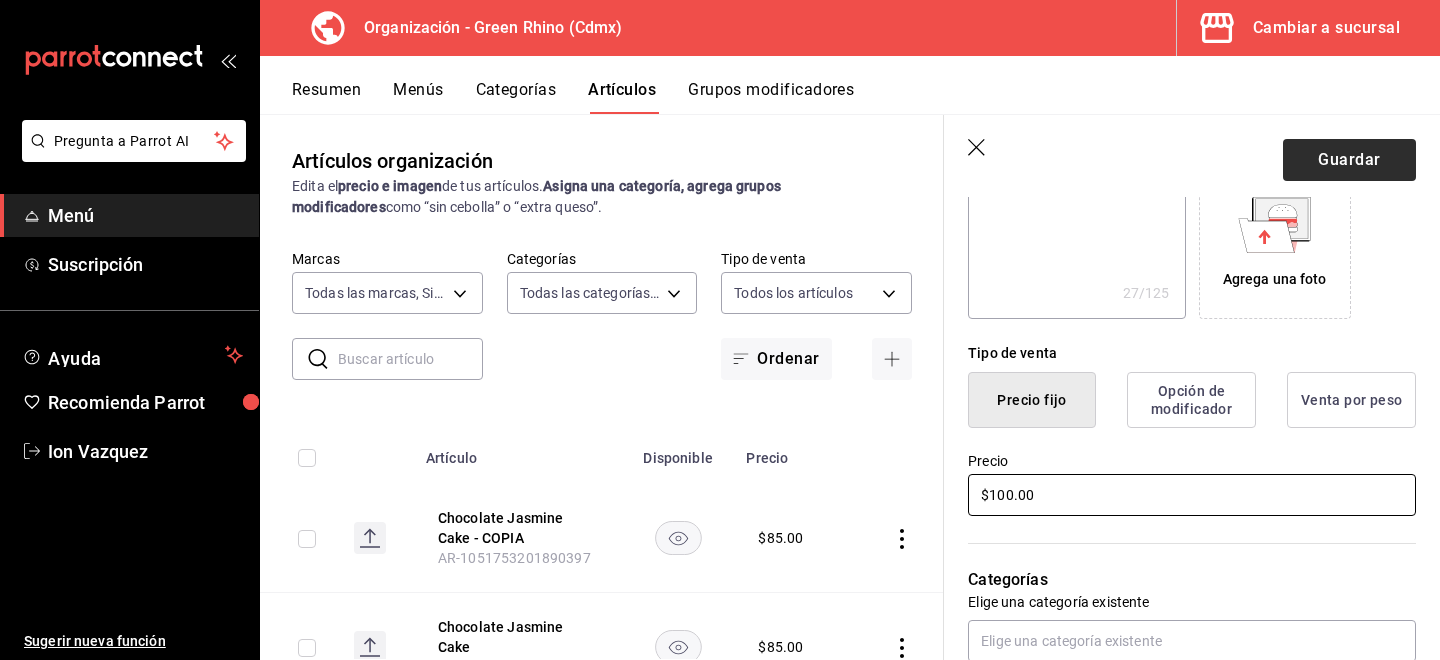 type on "$100.00" 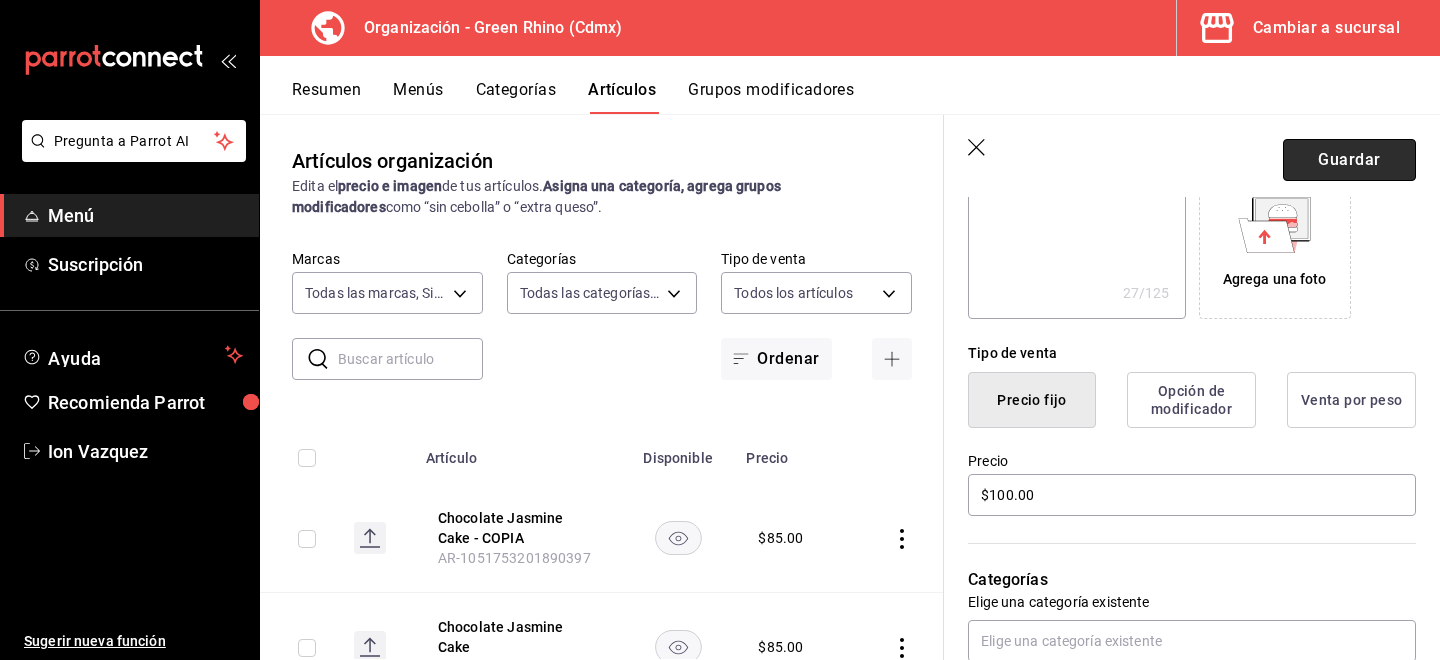 click on "Guardar" at bounding box center (1349, 160) 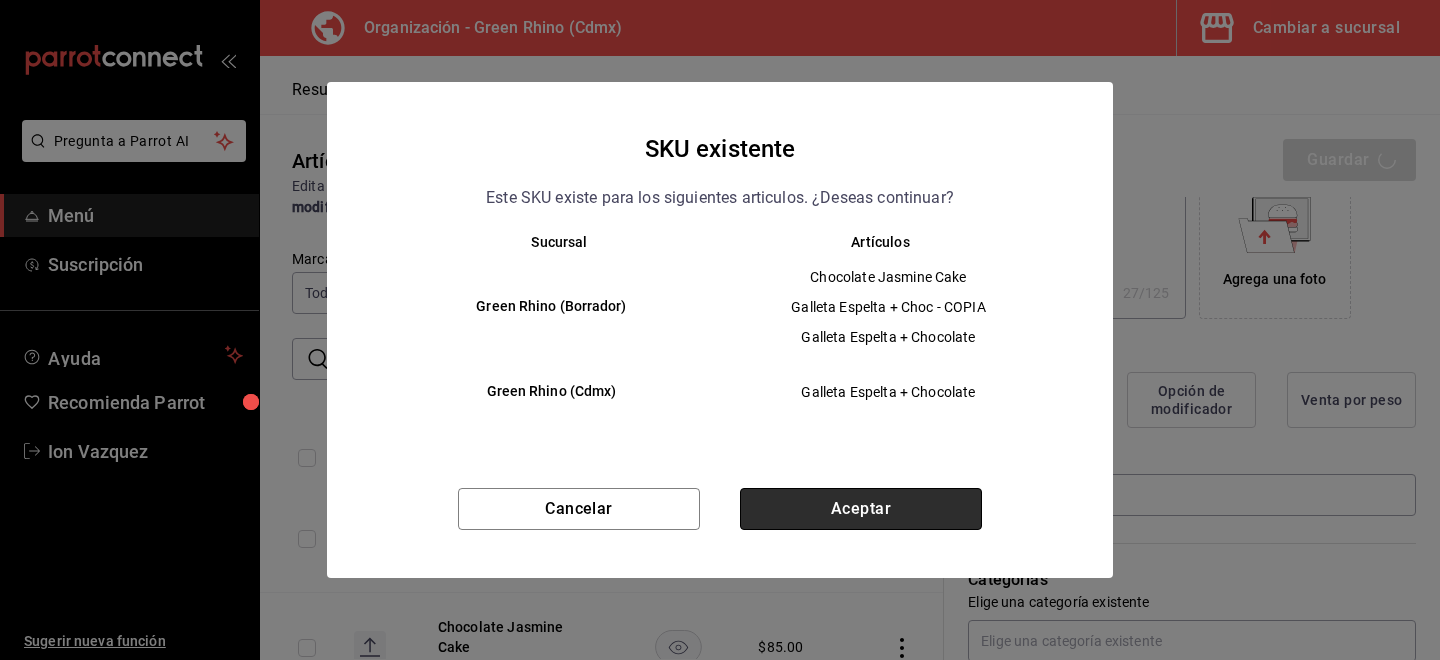 click on "Aceptar" at bounding box center [861, 509] 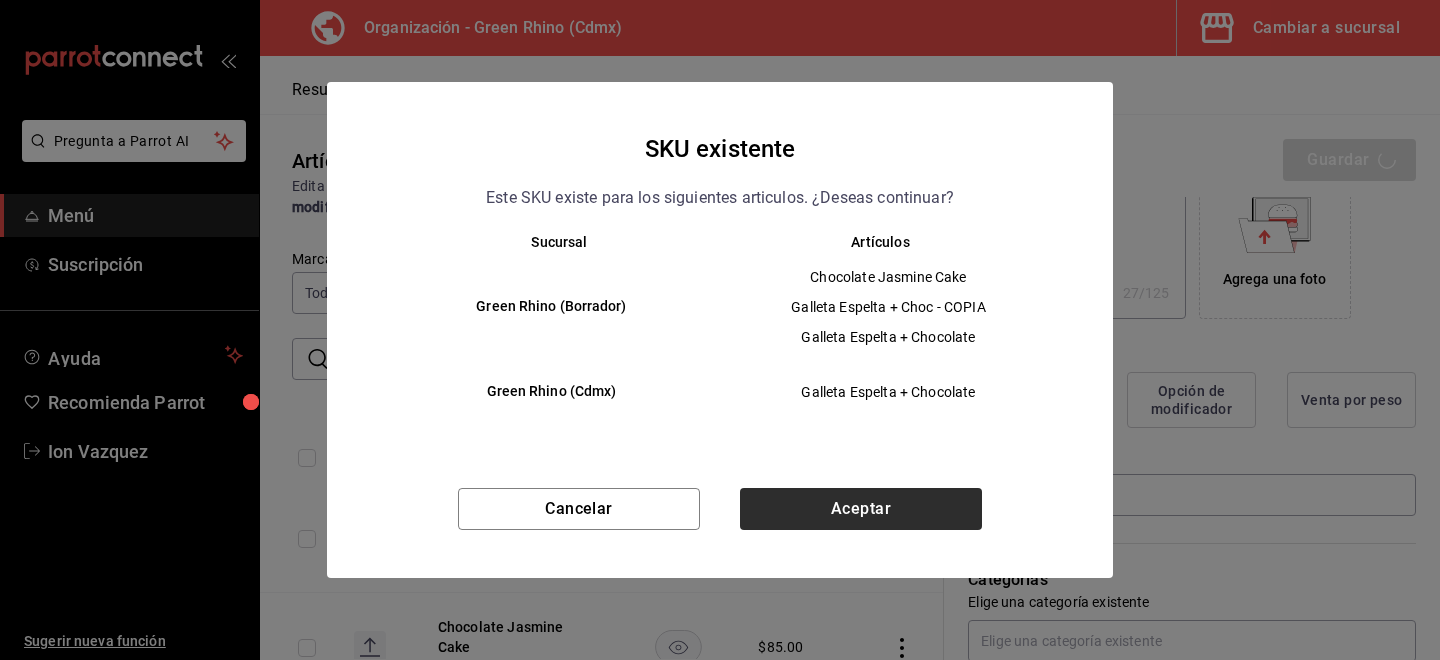 type on "x" 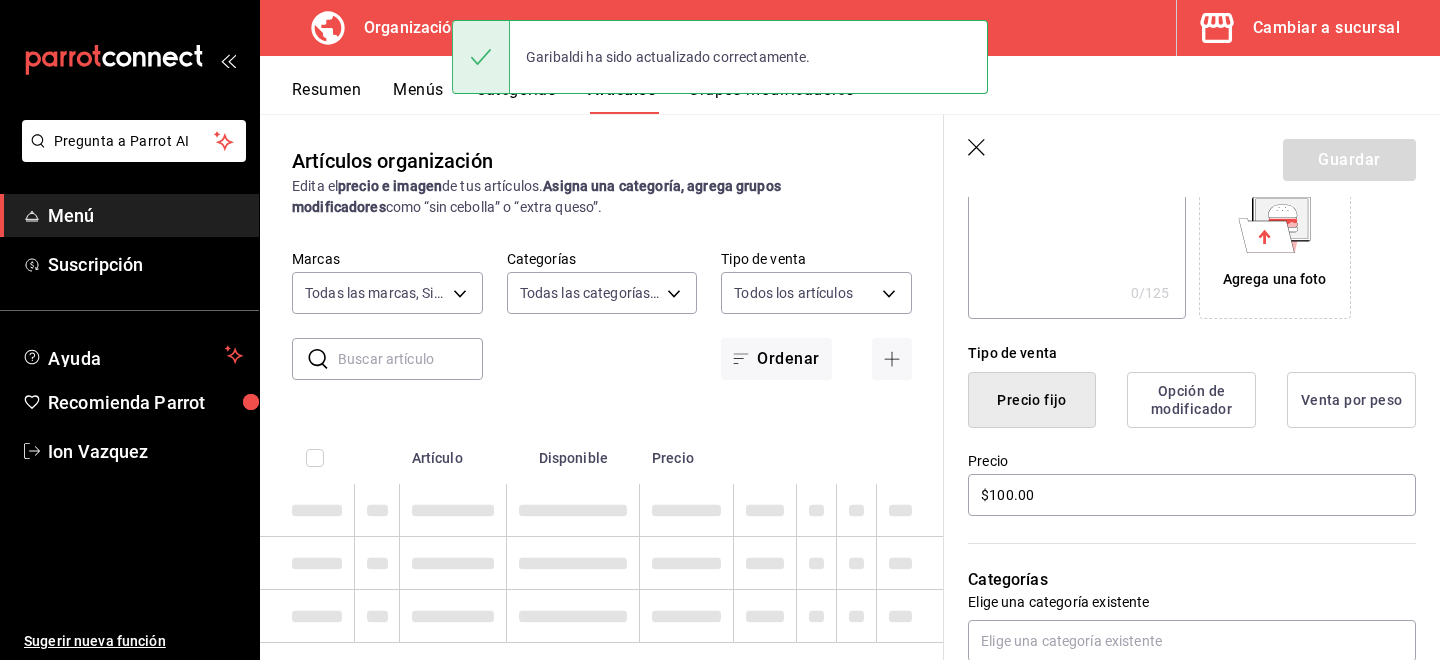 scroll, scrollTop: 0, scrollLeft: 0, axis: both 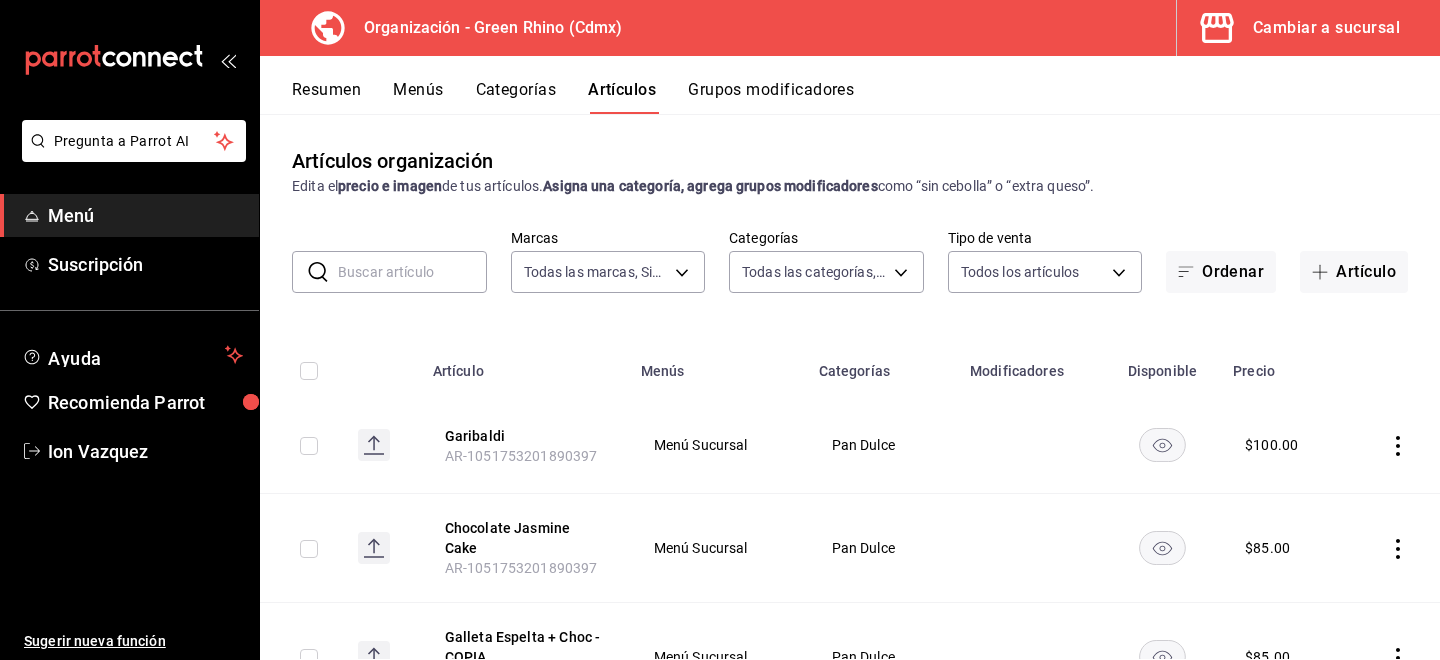 click 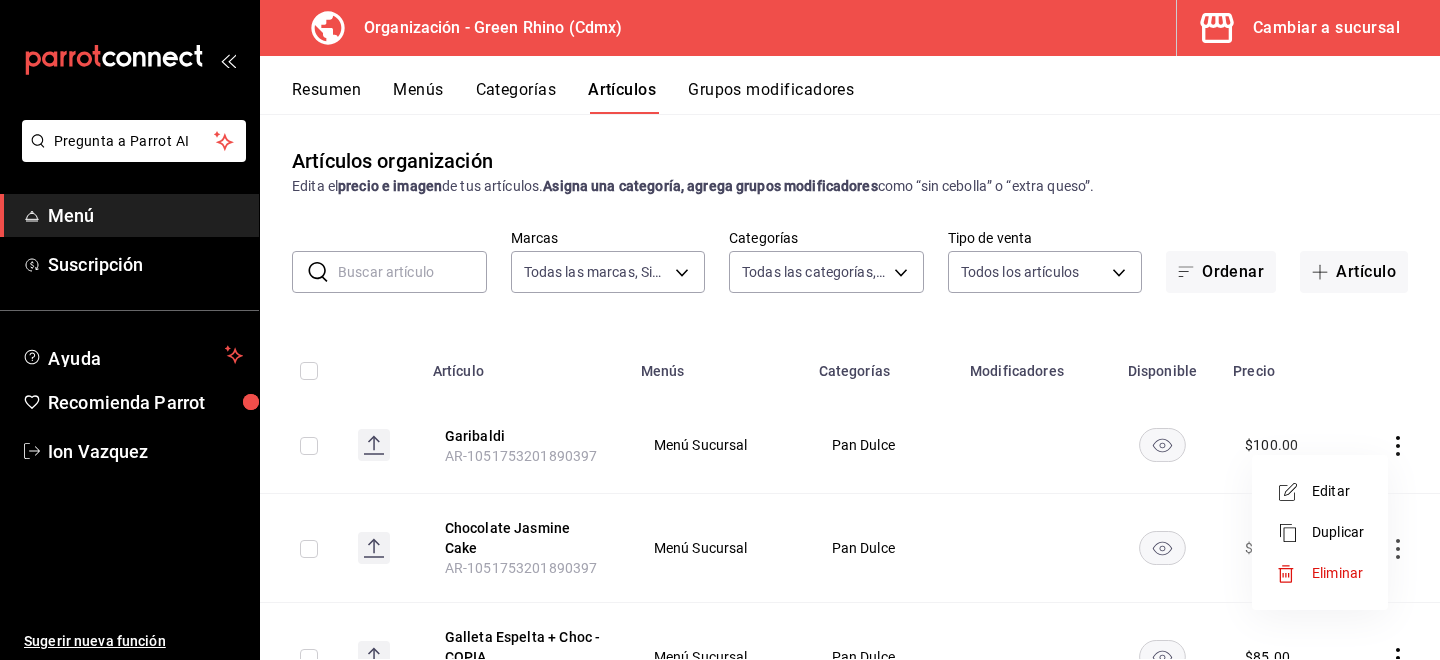 click on "Editar" at bounding box center (1338, 491) 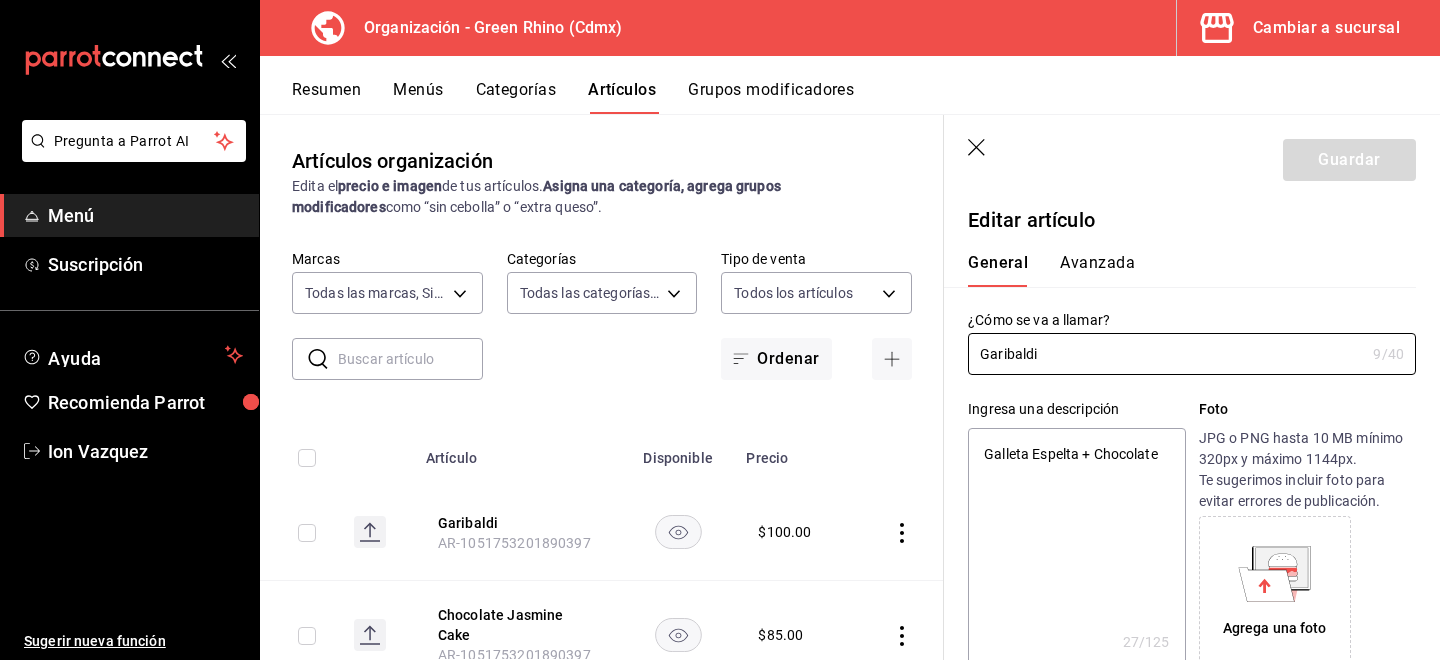 type on "x" 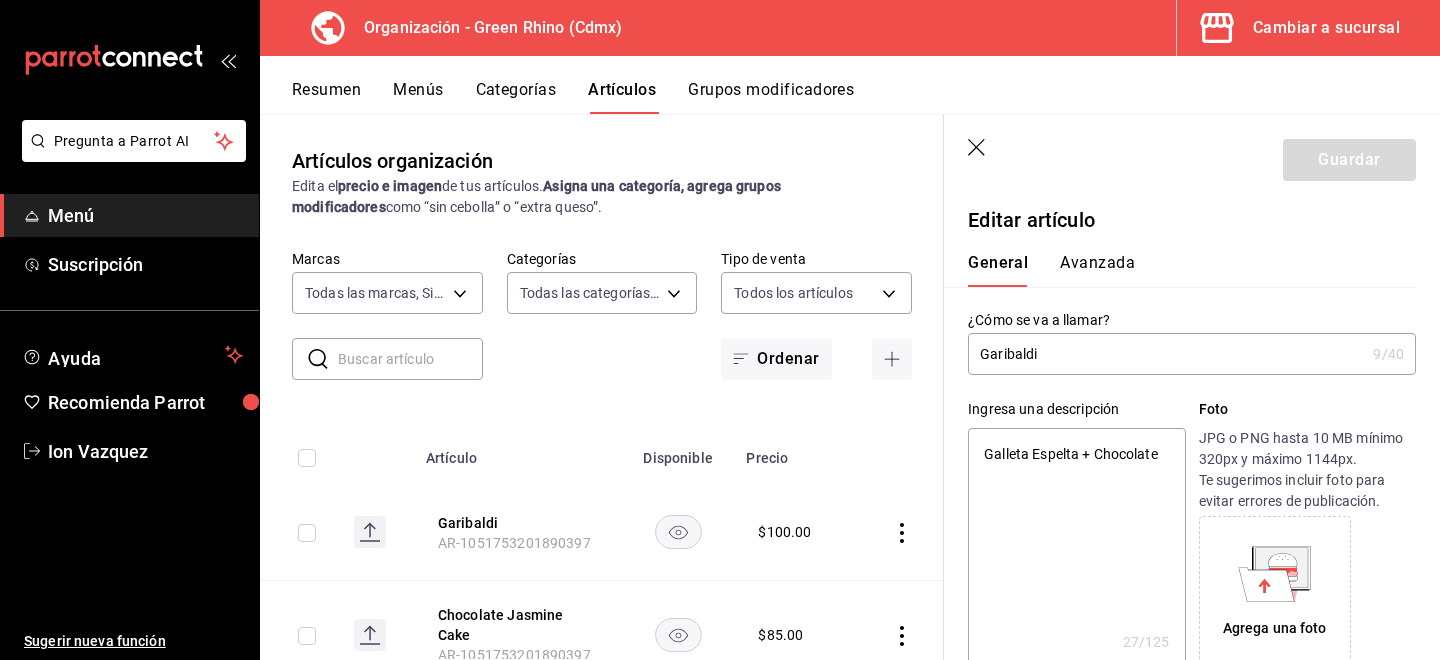 click on "Garibaldi" at bounding box center (1166, 354) 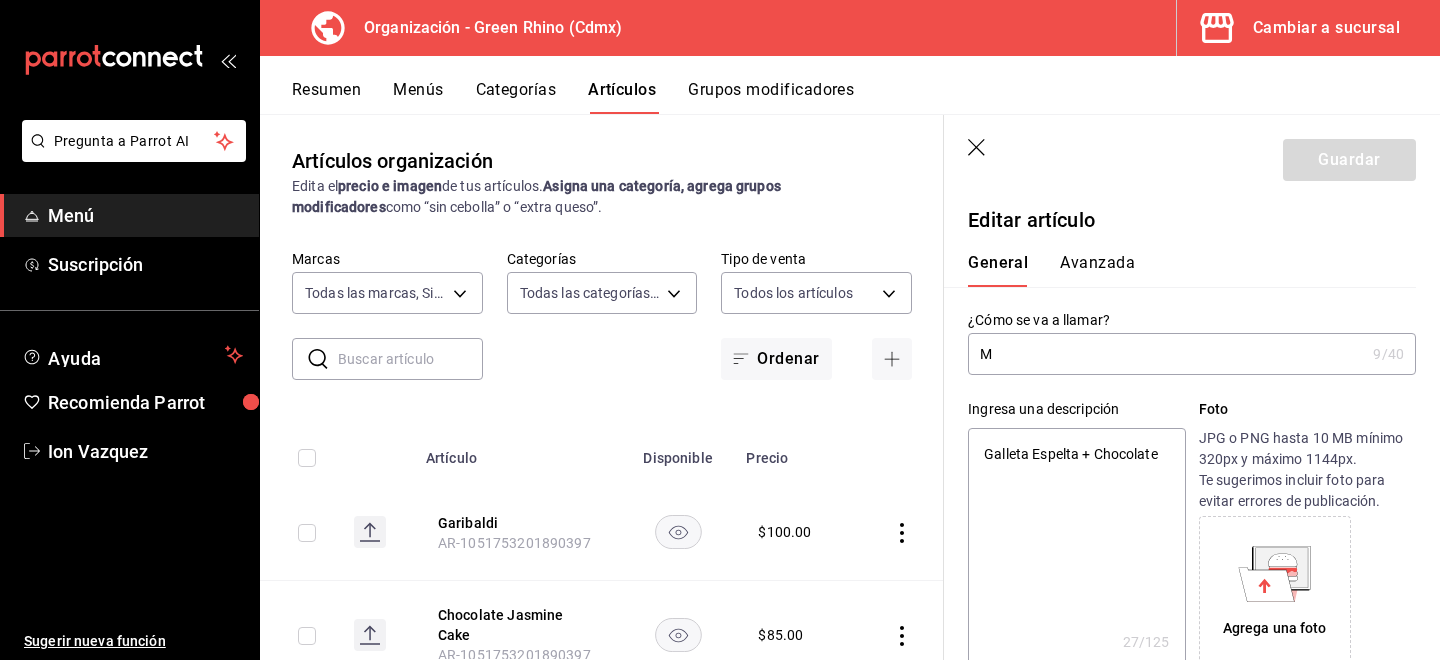 type on "x" 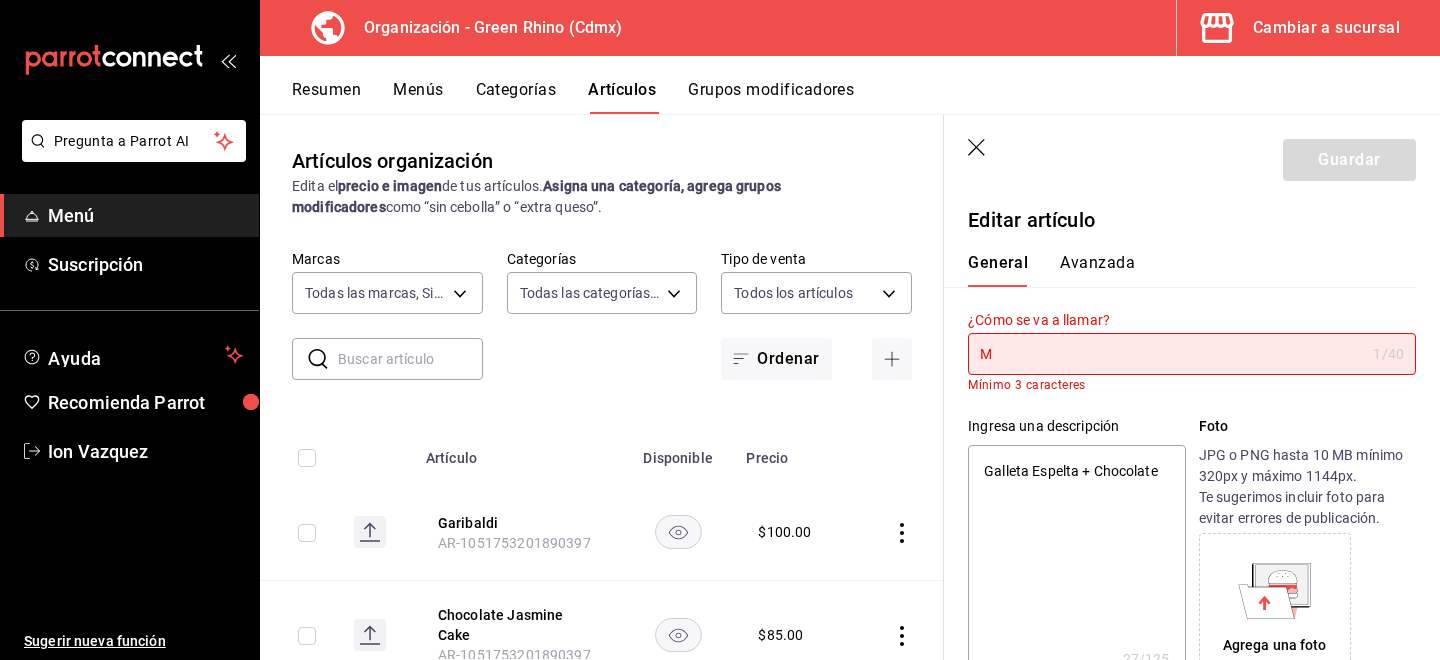 type on "Ma" 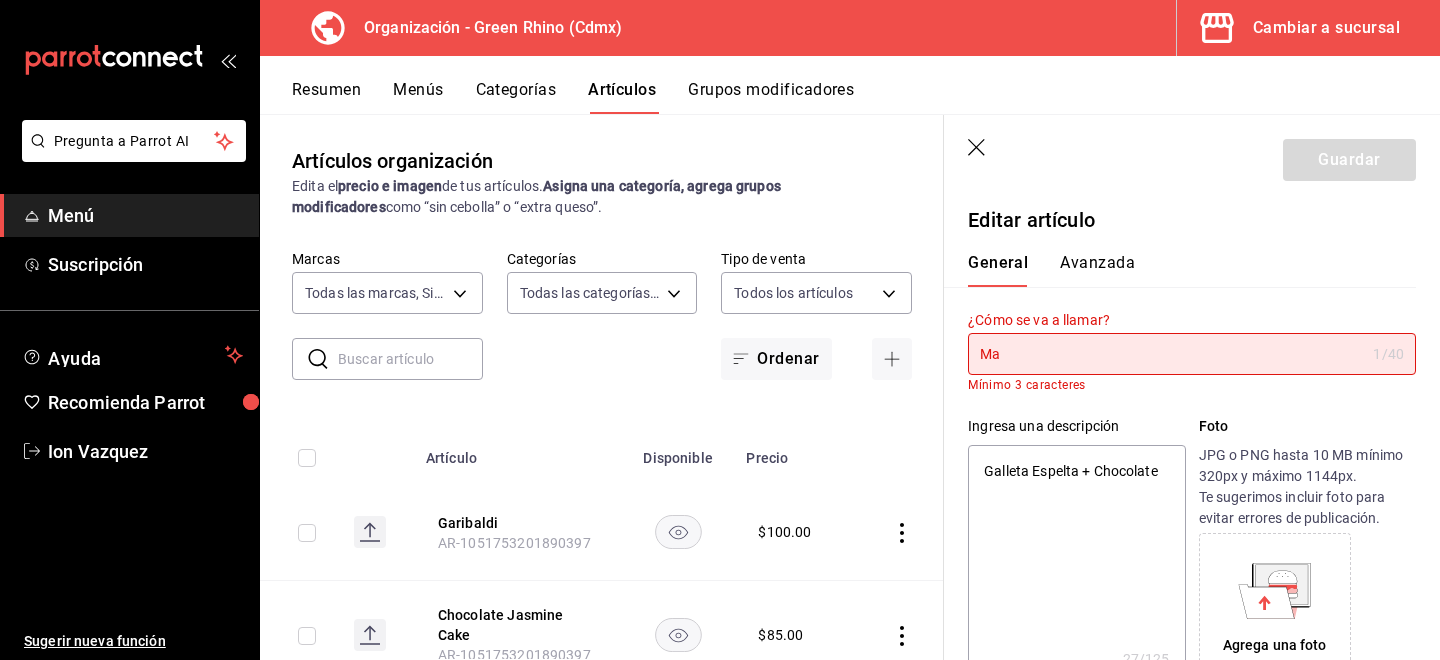 type on "Man" 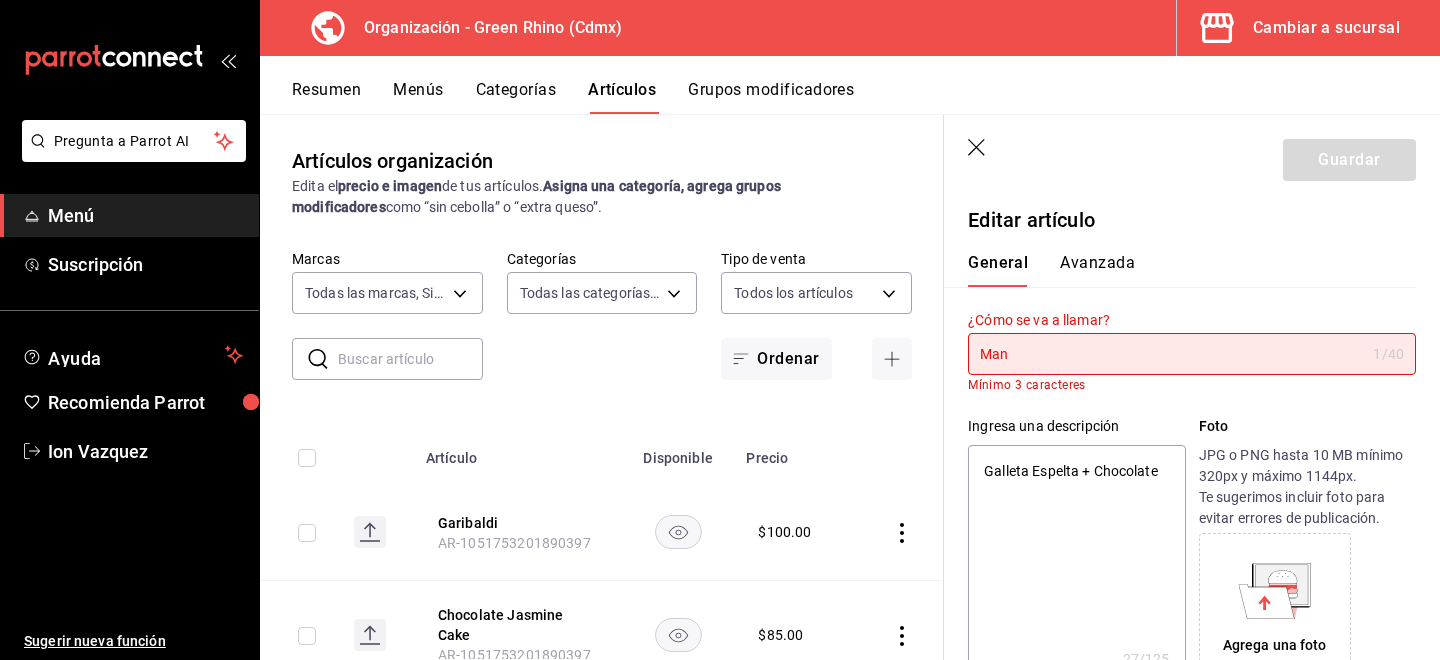 type on "x" 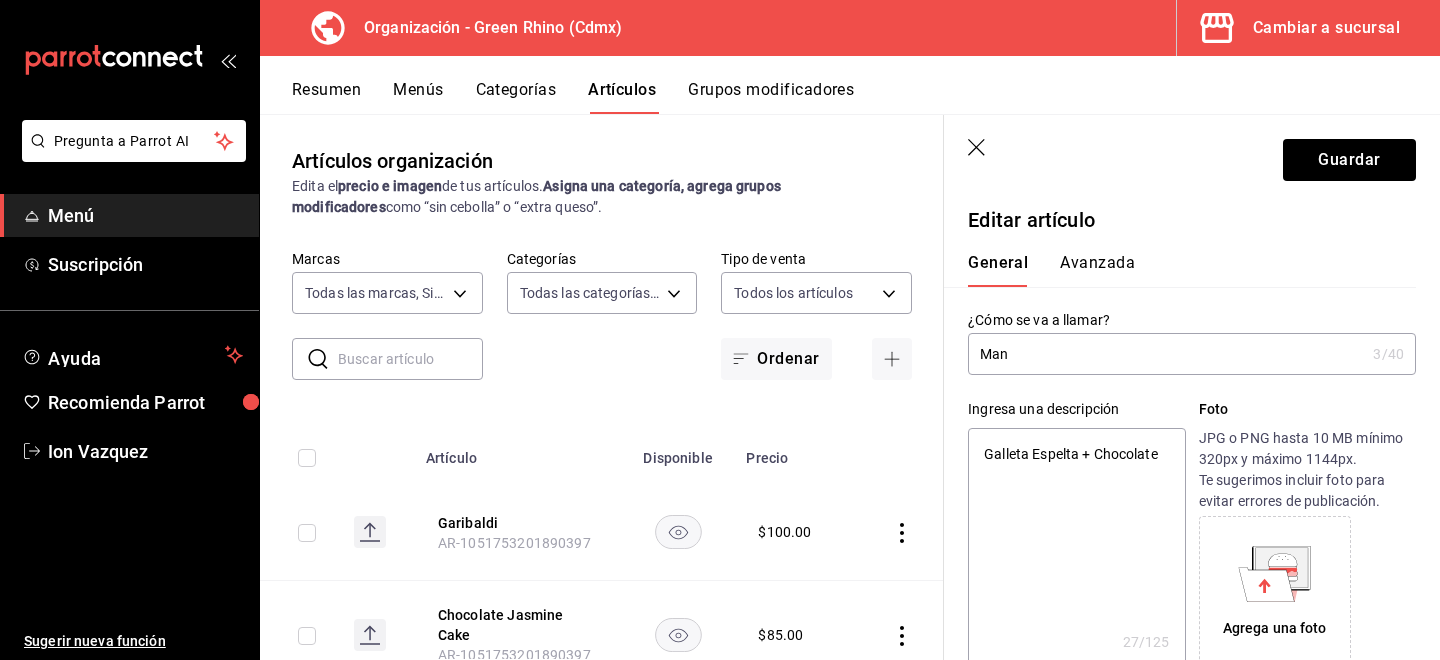 type on "Mang" 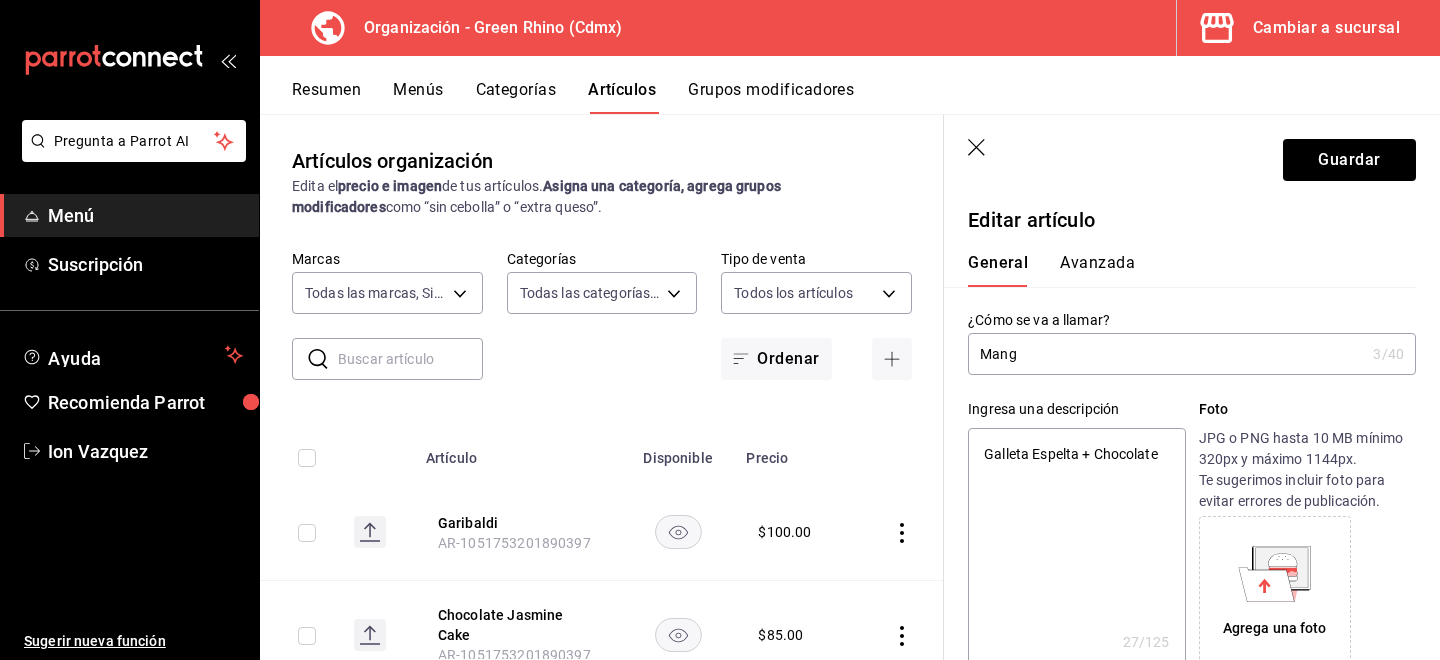 type on "Mango" 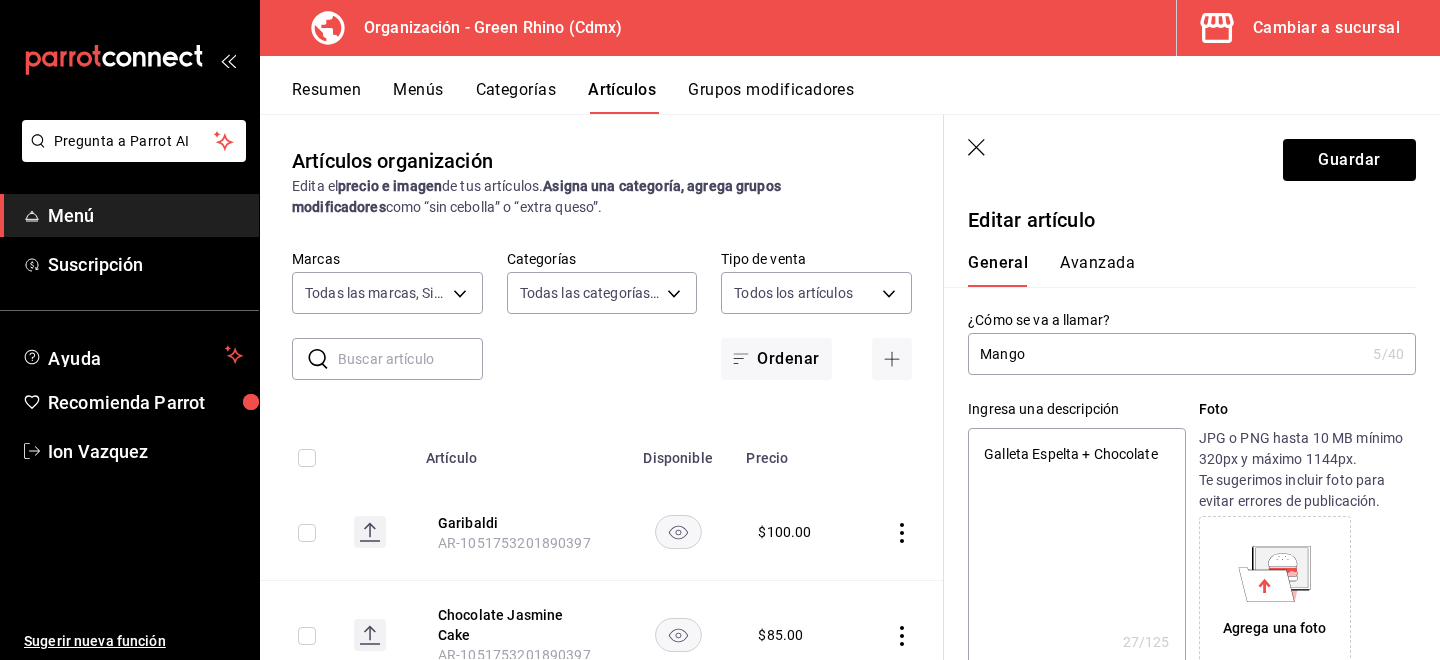 type on "Mango" 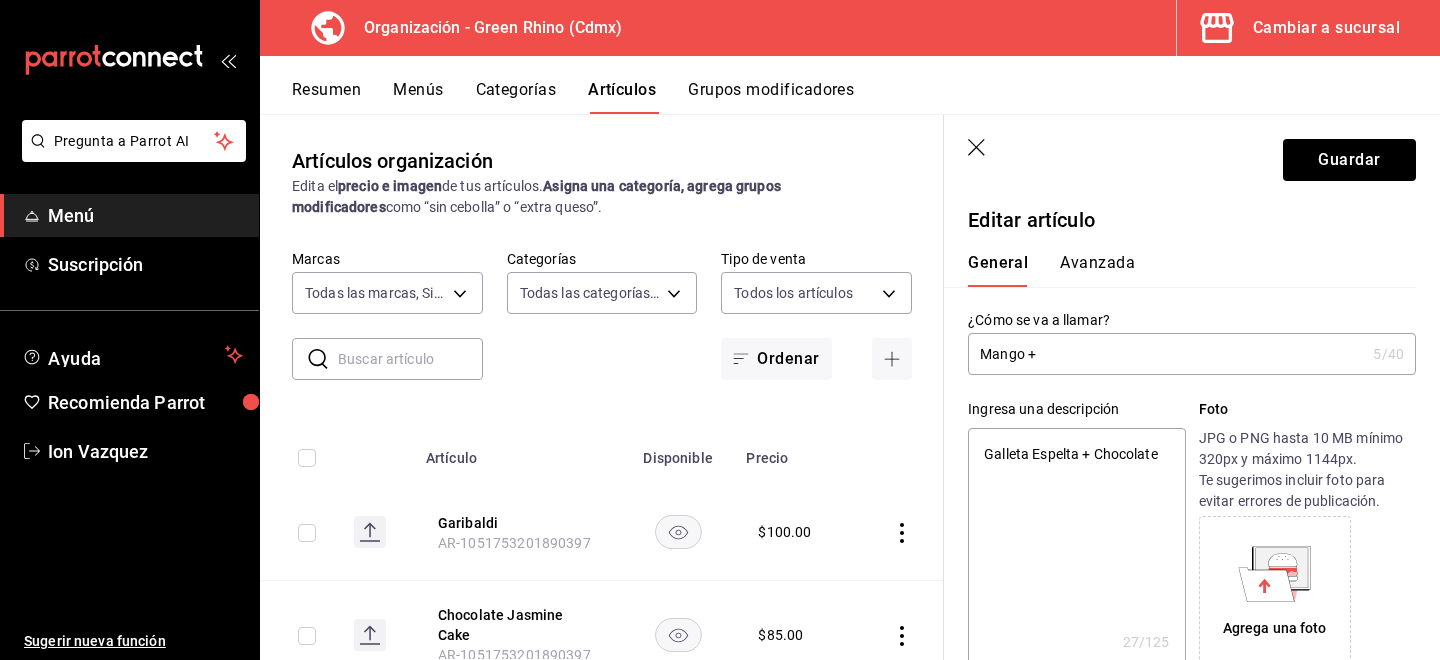type on "x" 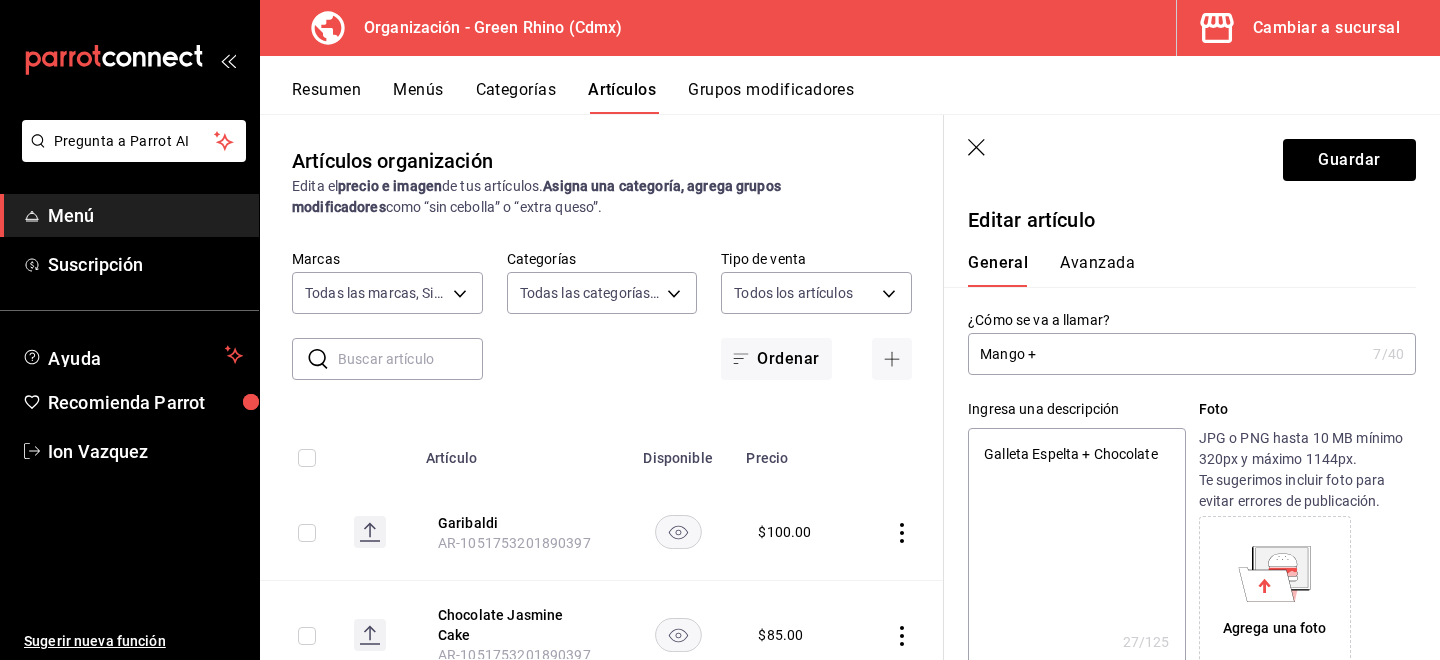 type on "Mango +" 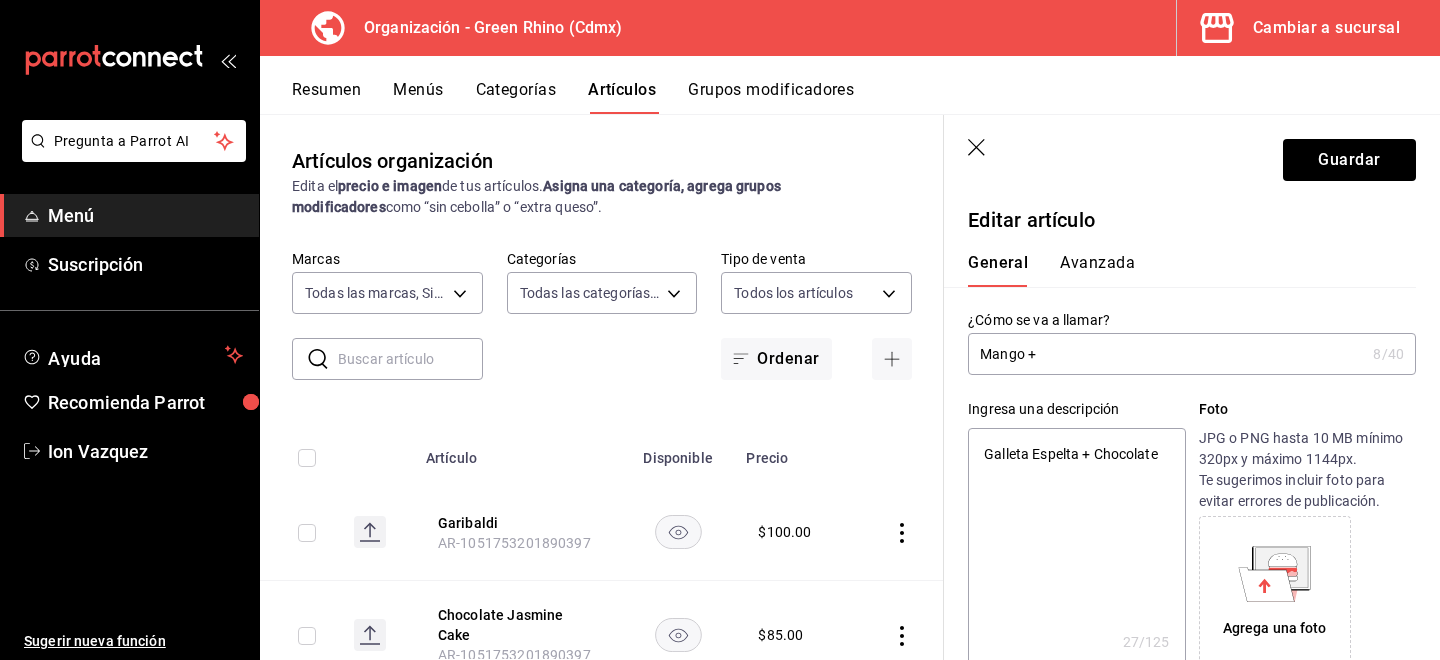 type on "Mango + M" 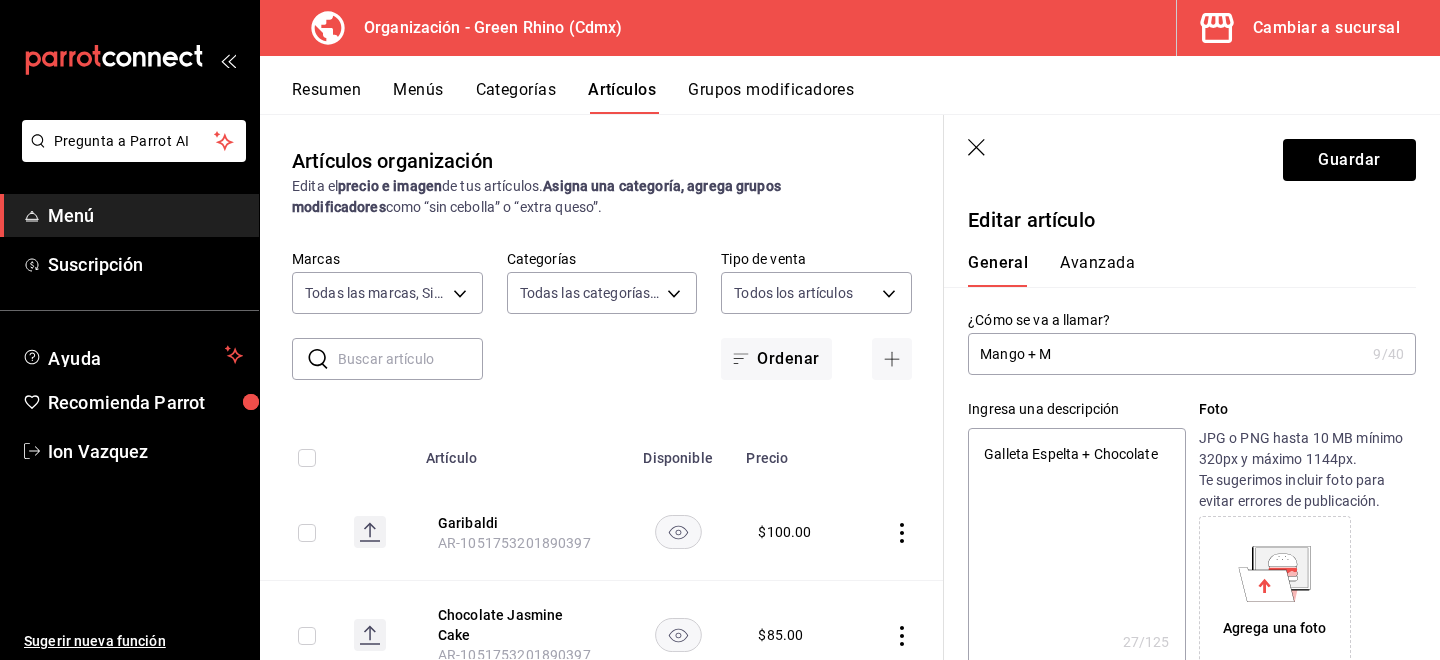 type on "Mango + Ma" 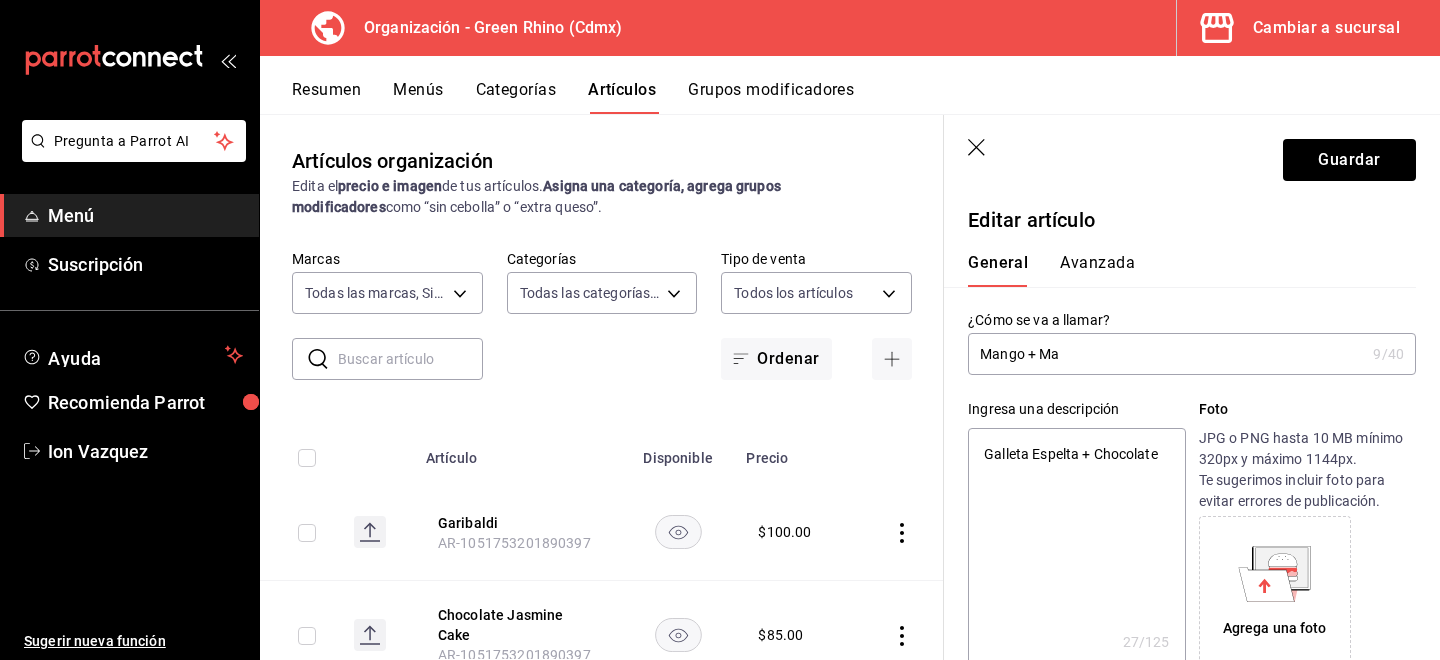 type on "Mango + Mar" 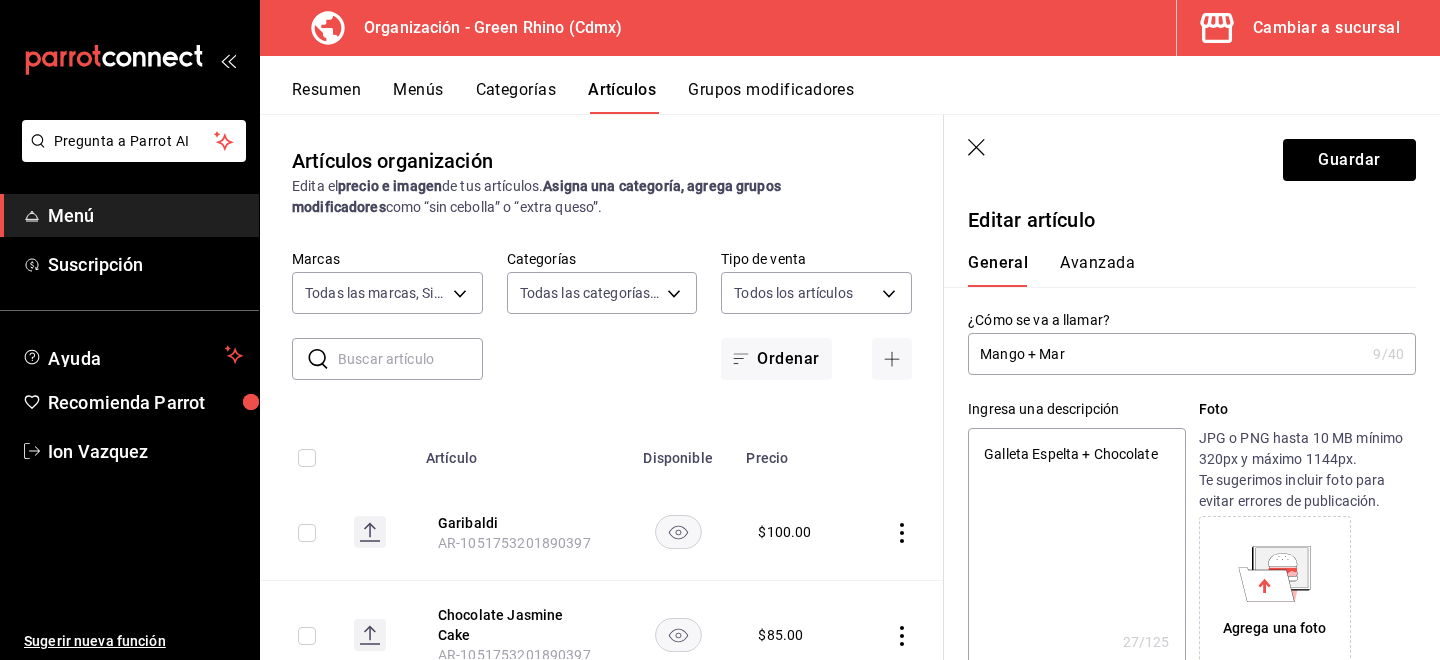 type on "x" 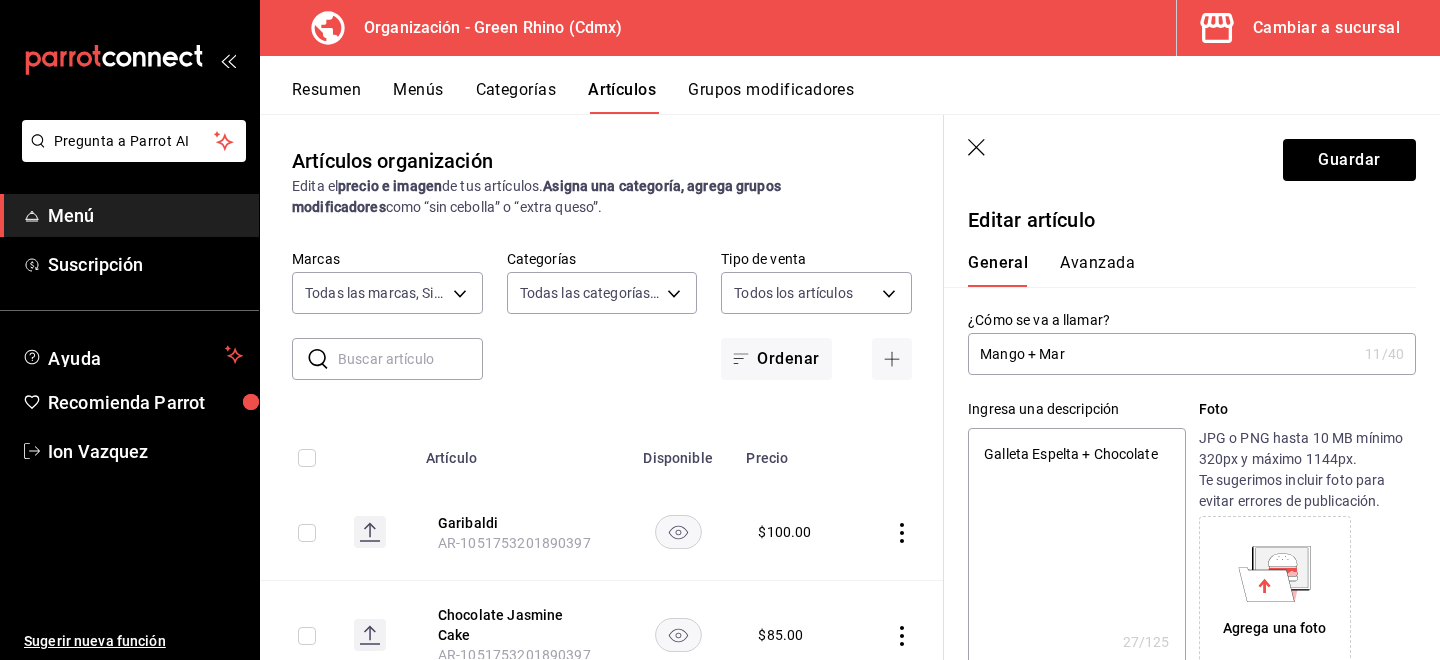 type on "Mango + Mara" 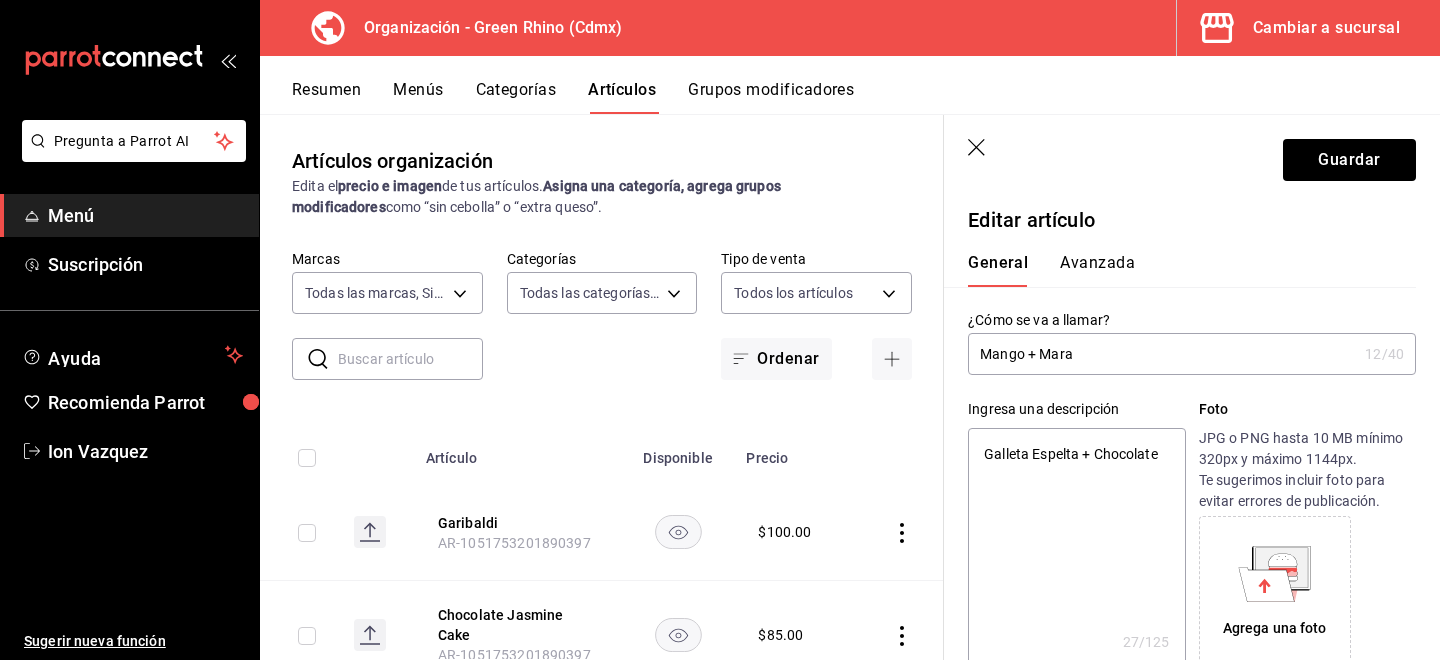 type on "Mango + Marac" 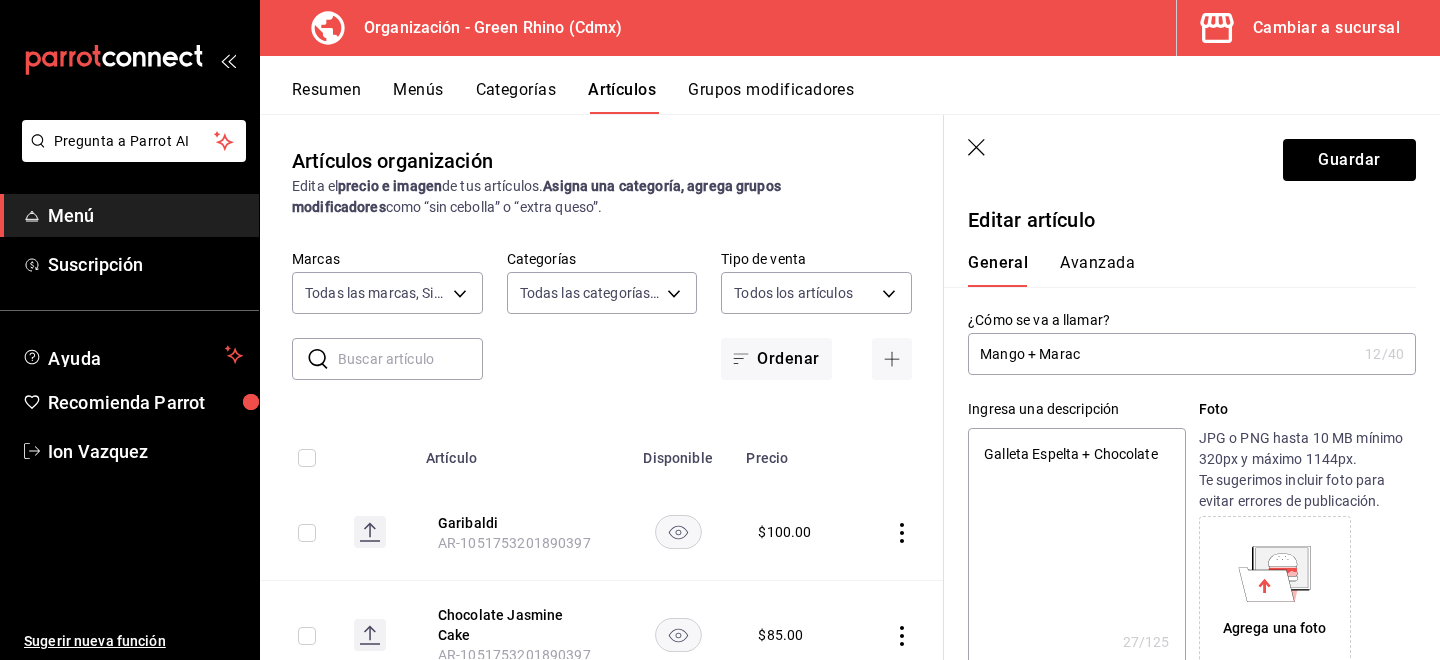 type on "x" 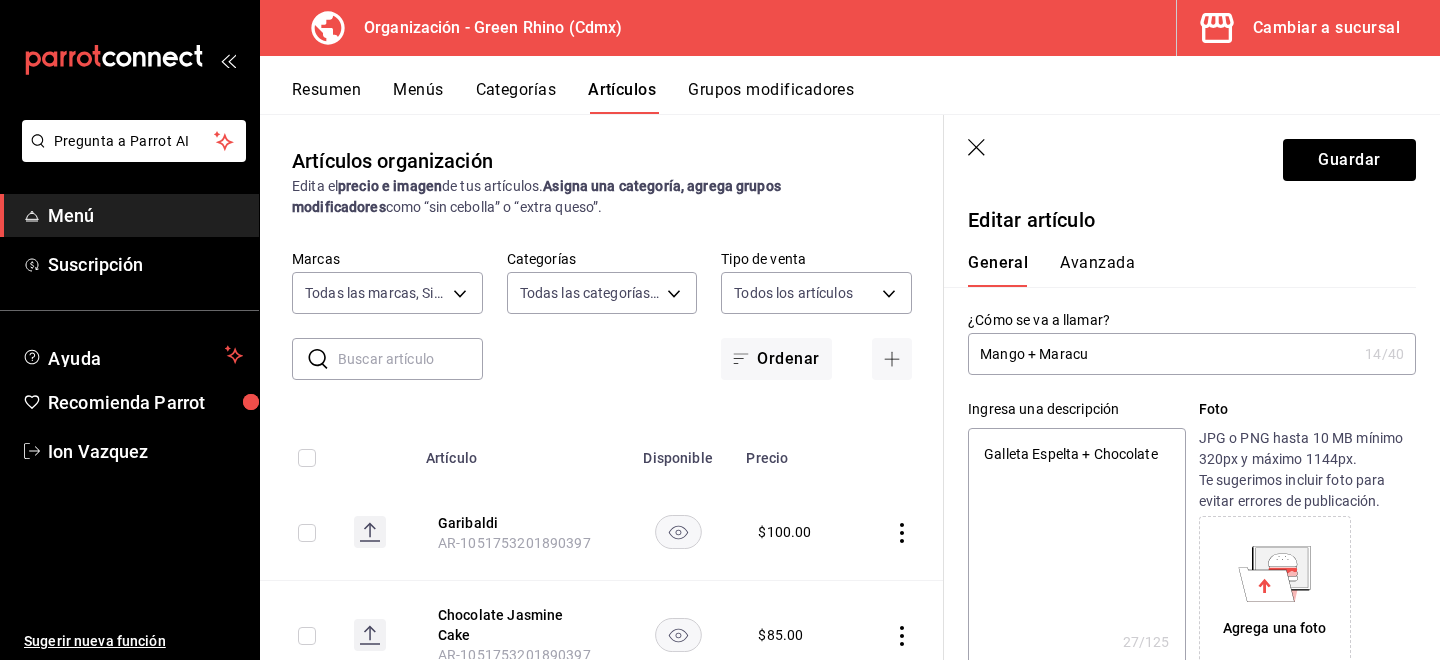 type on "Mango + Maracuy" 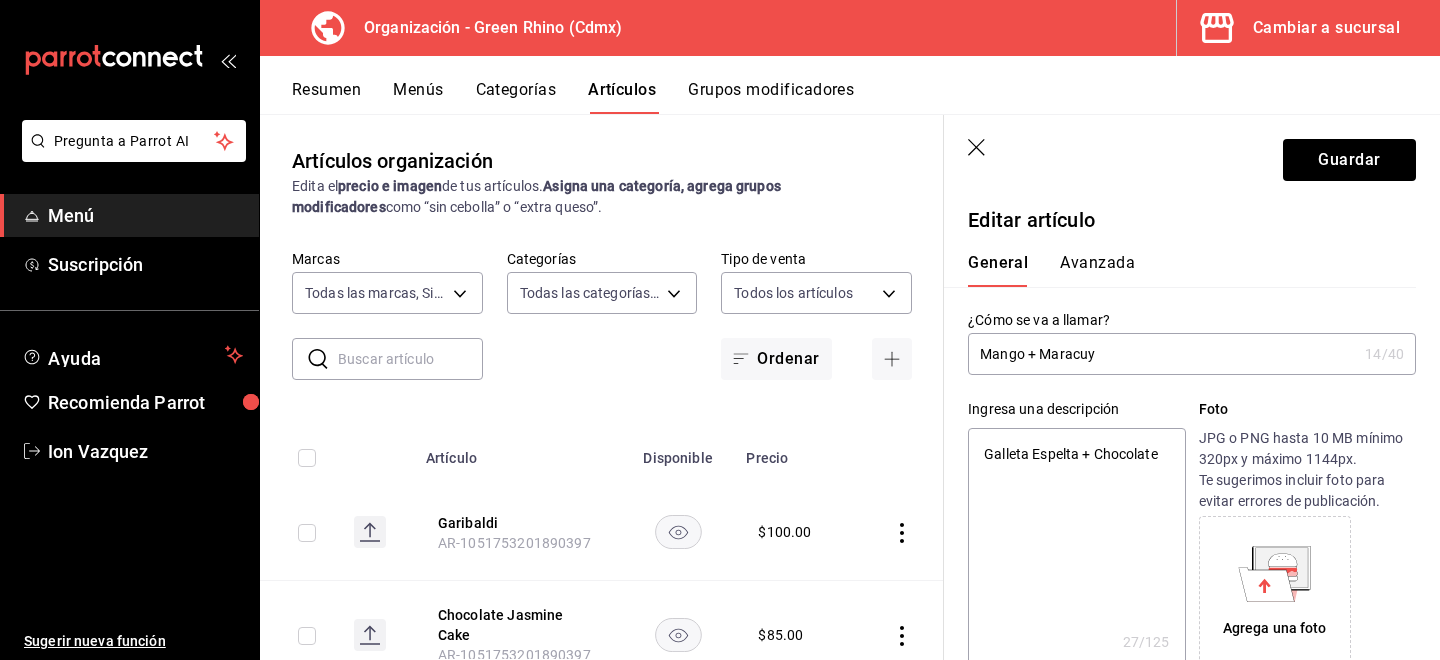type on "x" 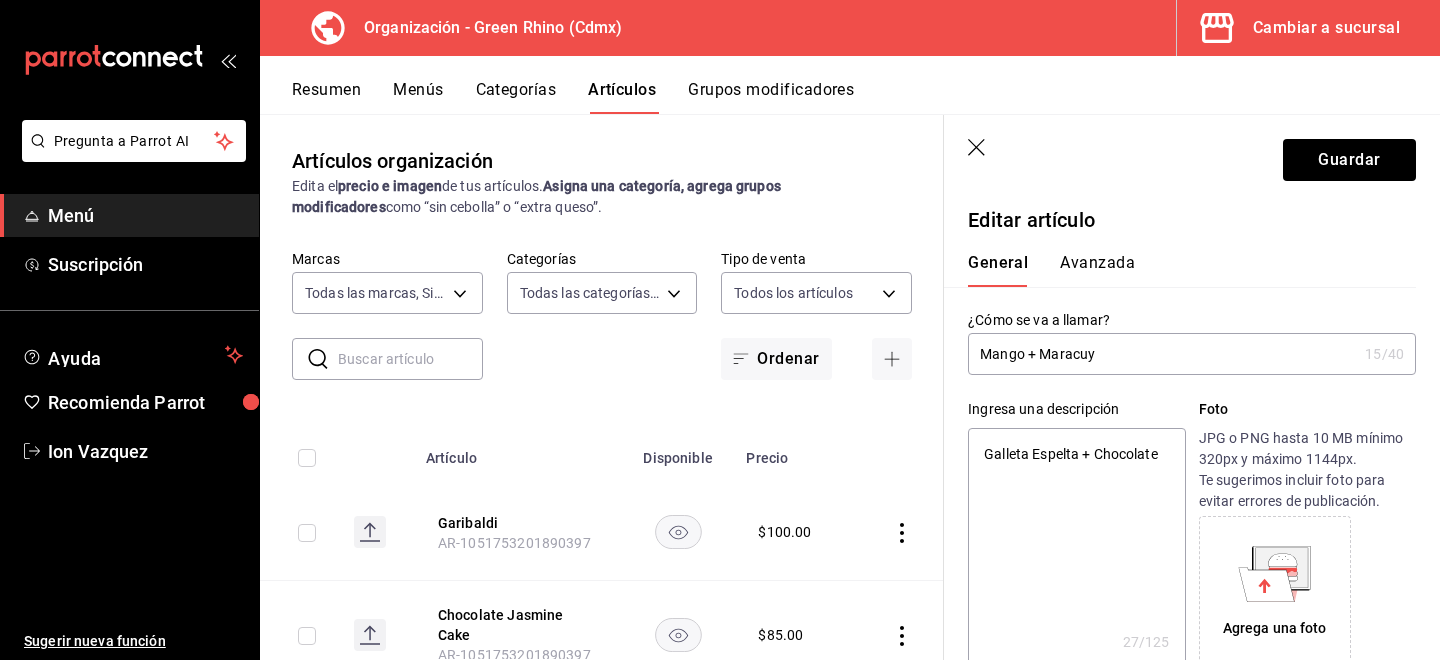 type on "Mango + Maracuya" 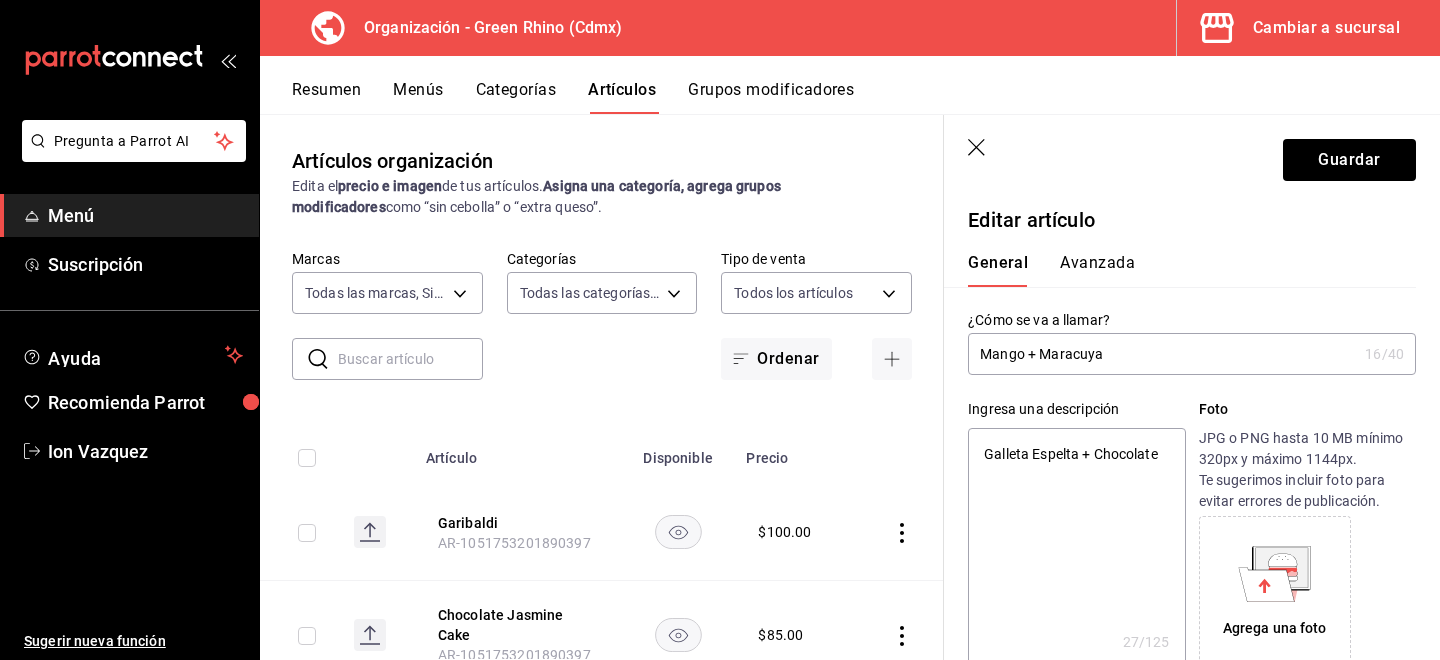 type on "Mango + Maracuya" 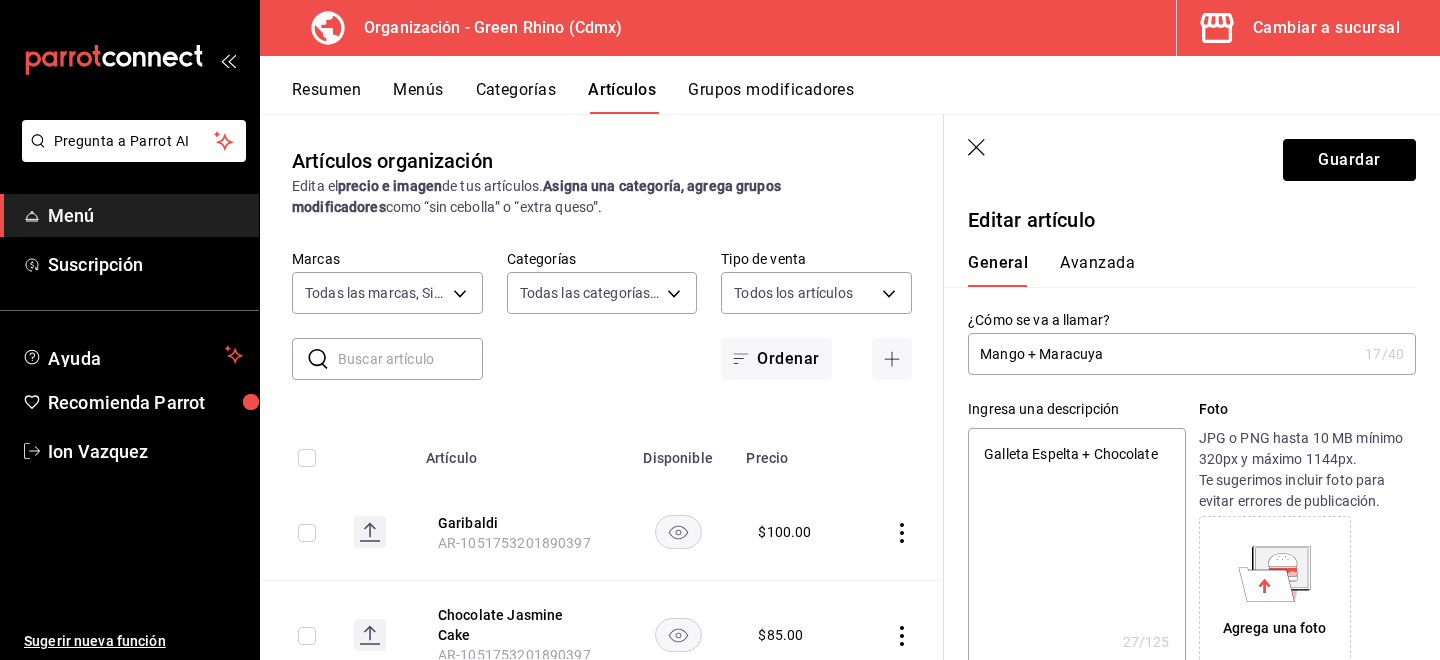 type on "Mango + Maracuya R" 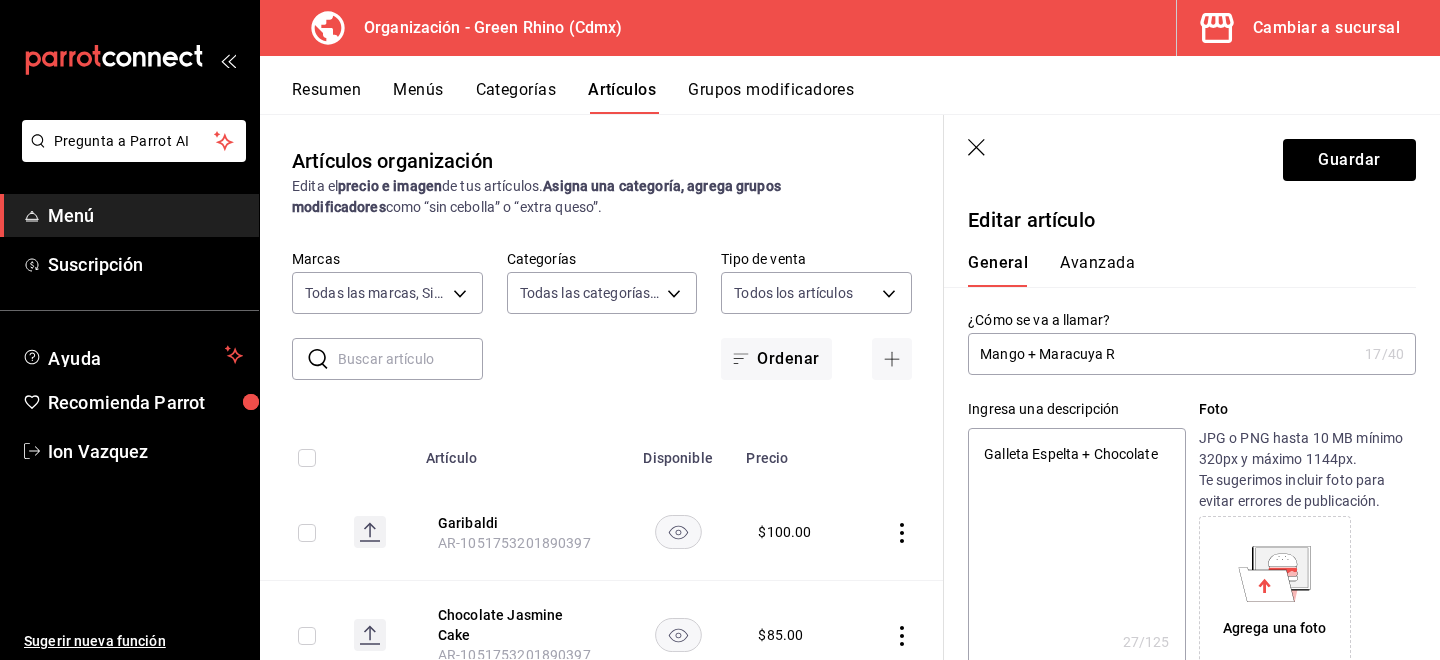 type on "x" 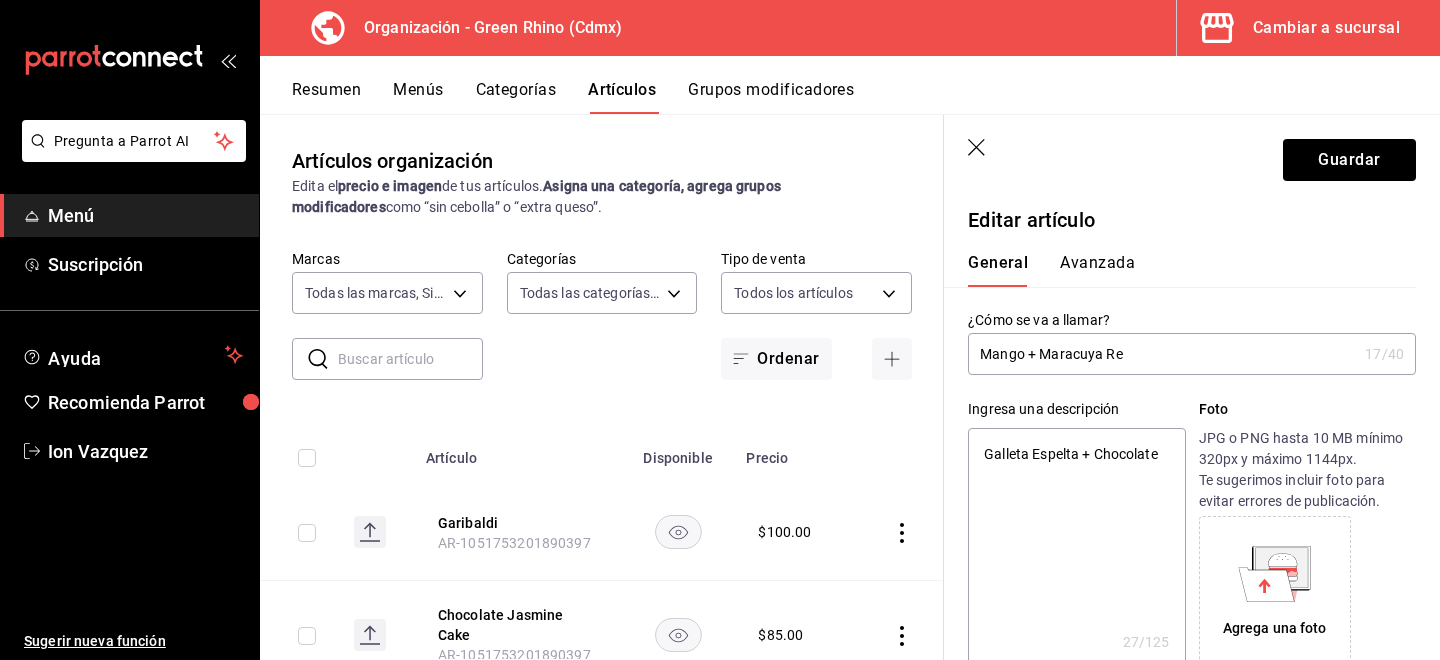 type on "x" 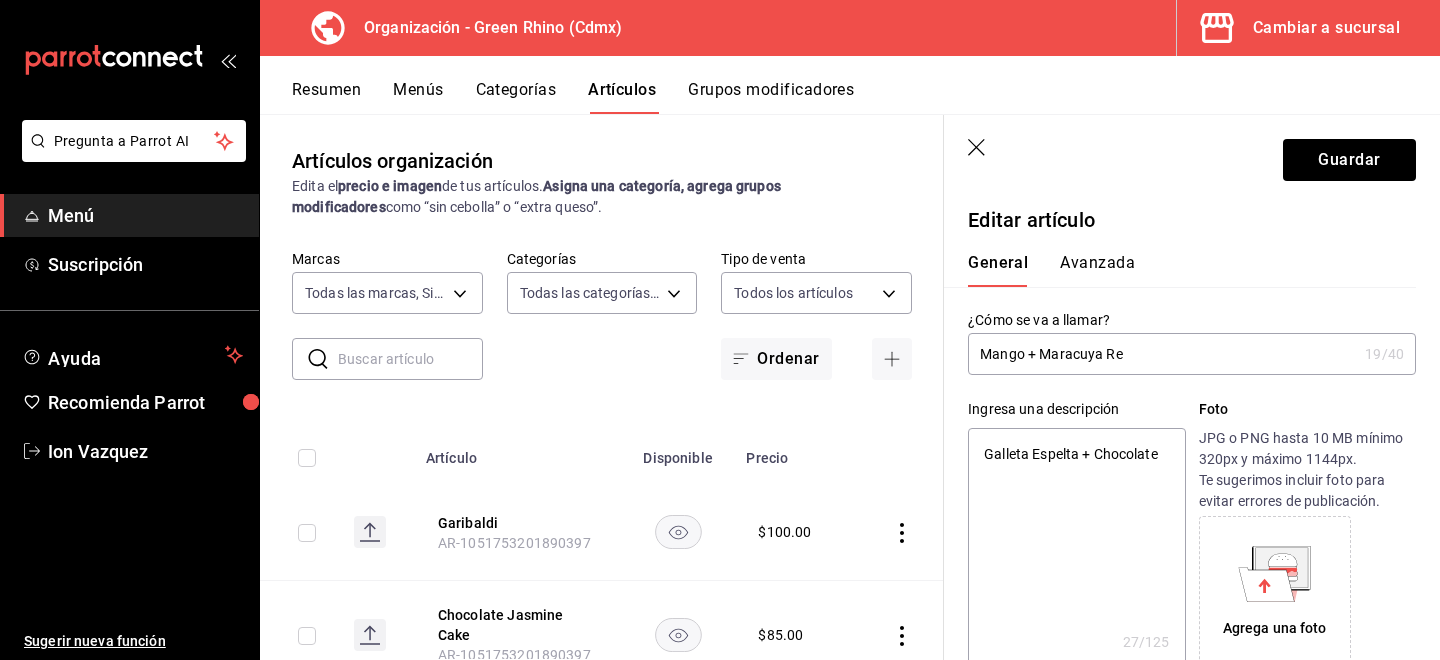 type on "Mango + Maracuya Reb" 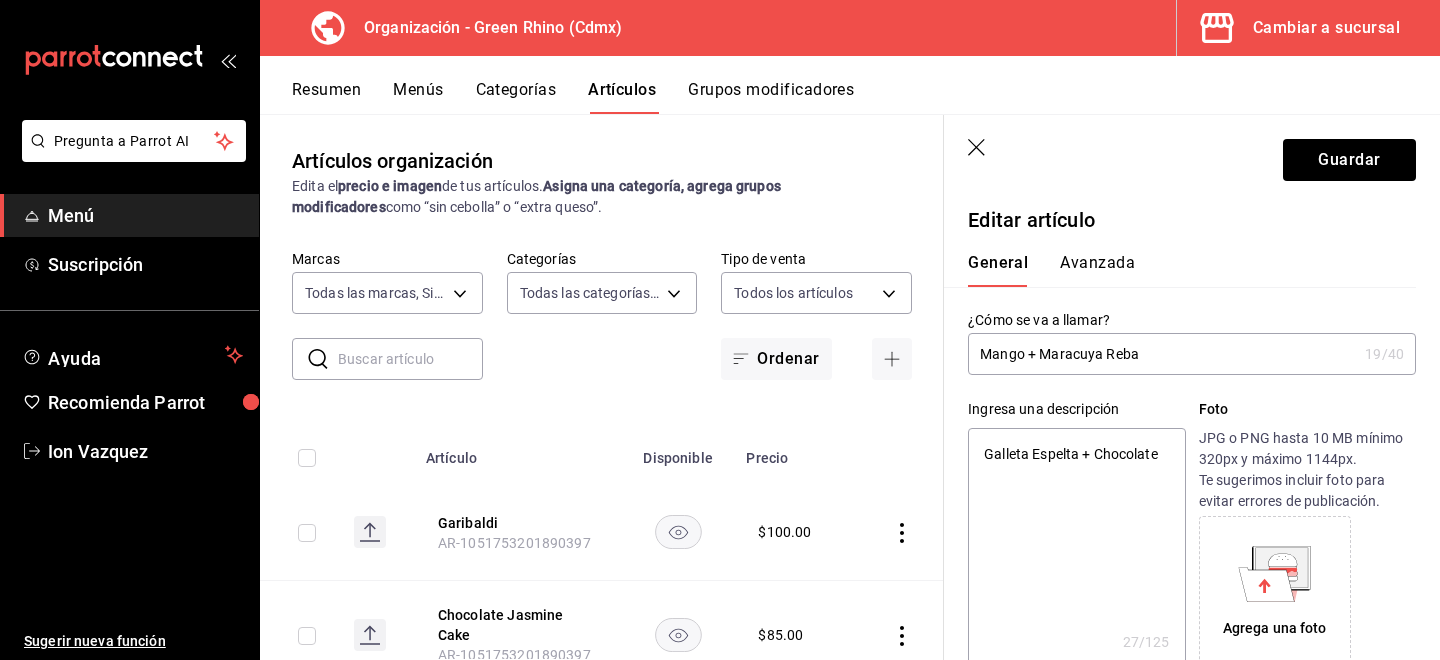 type on "Mango + Maracuya Reban" 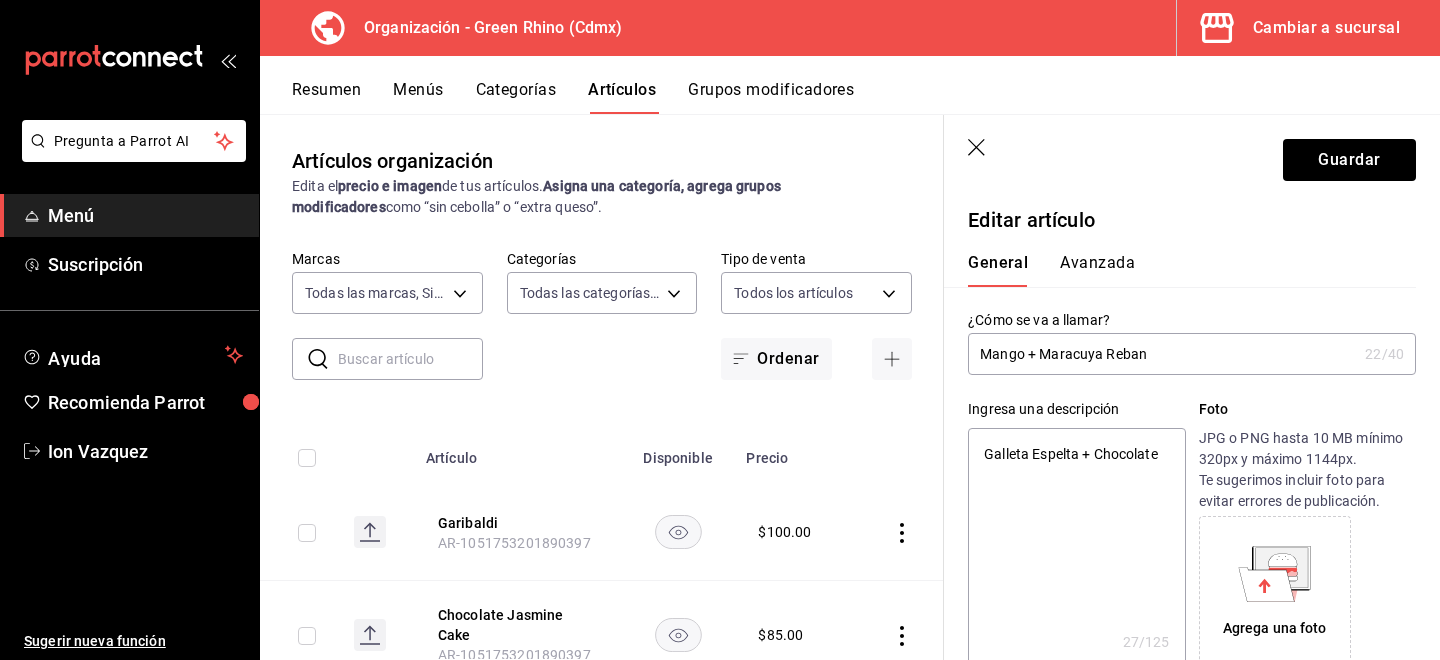 type on "Mango + Maracuya Rebana" 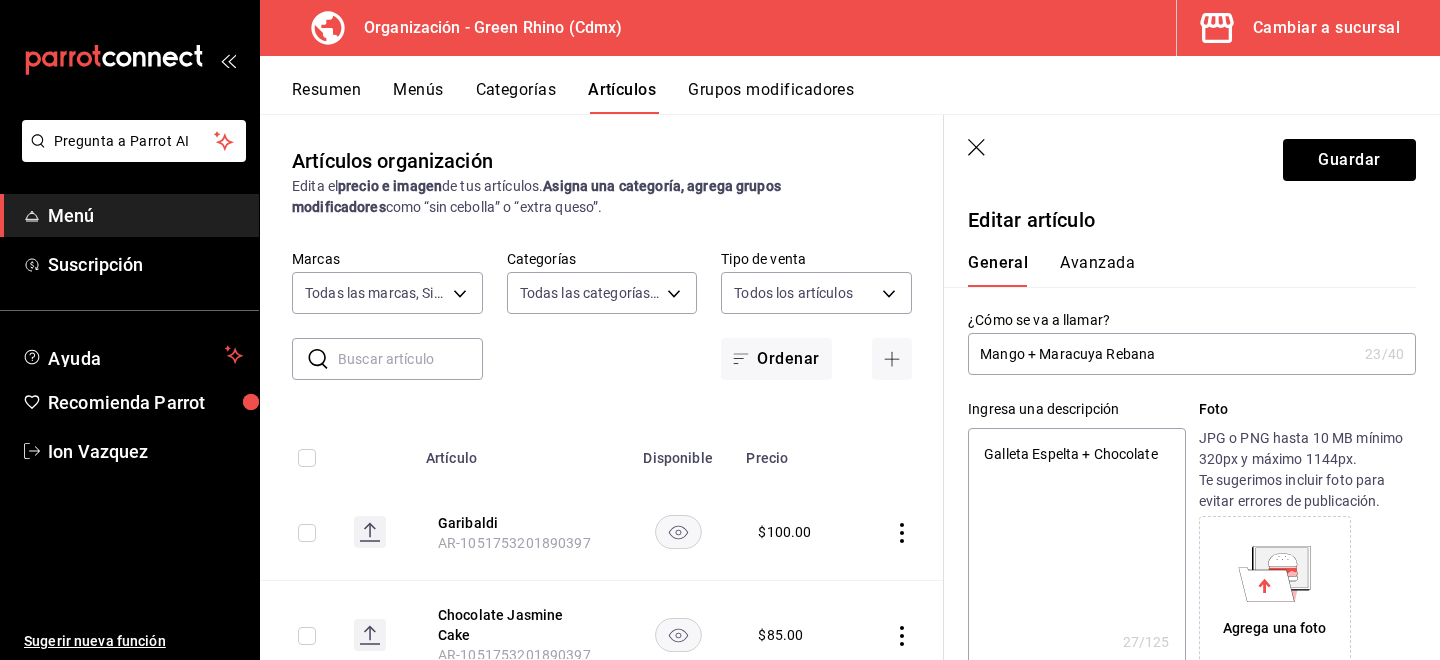 type on "Mango + Maracuya Rebanad" 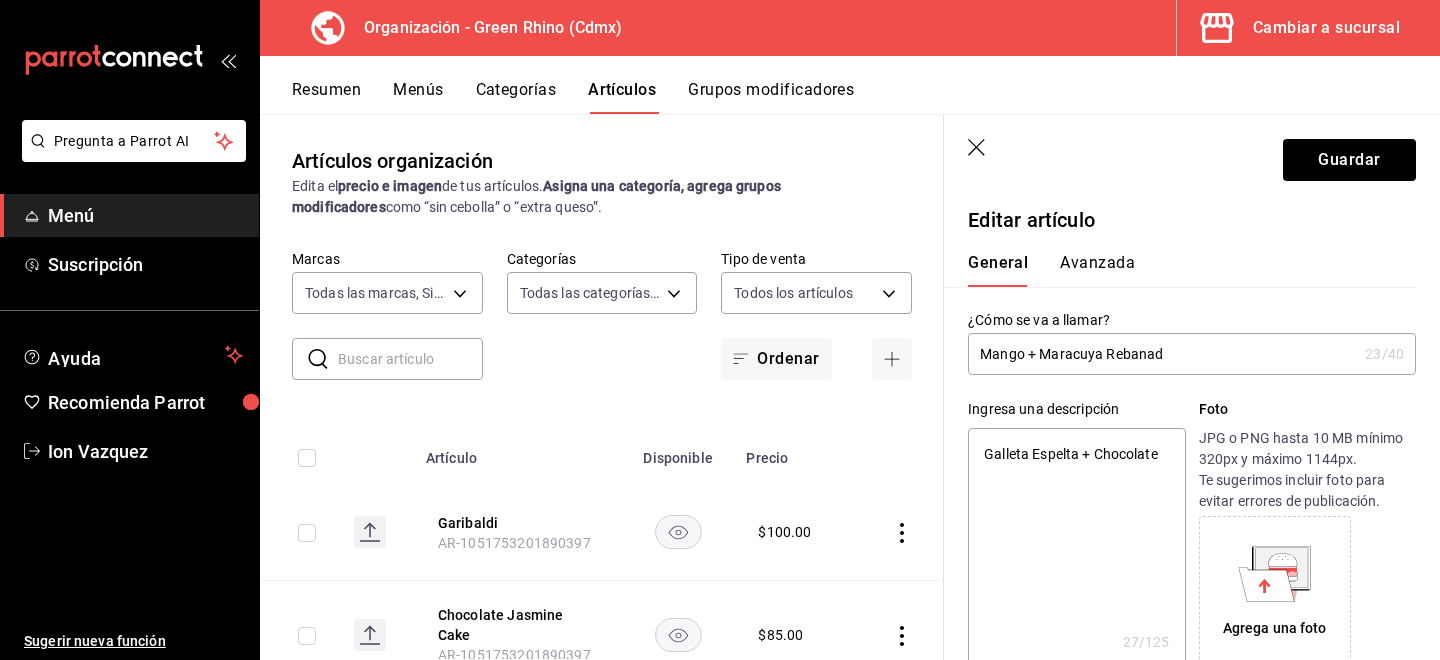 type on "Mango + Maracuya Rebanada" 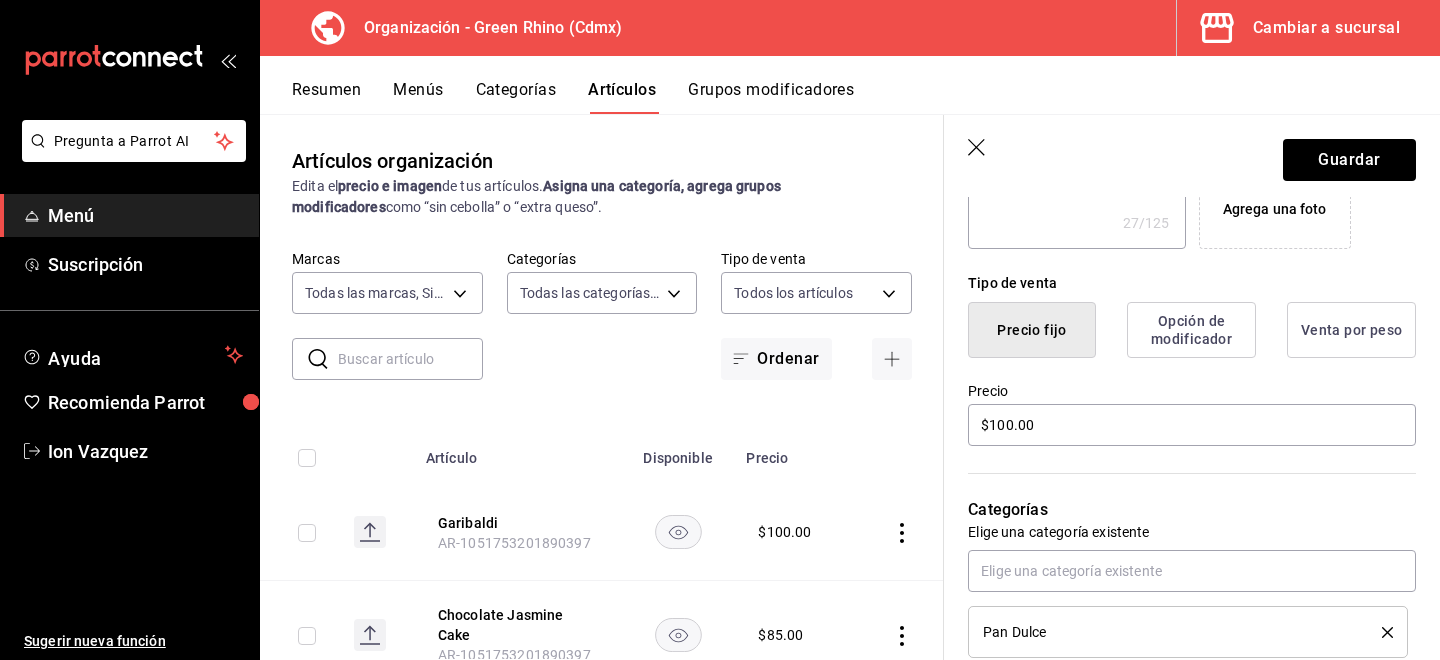 scroll, scrollTop: 426, scrollLeft: 0, axis: vertical 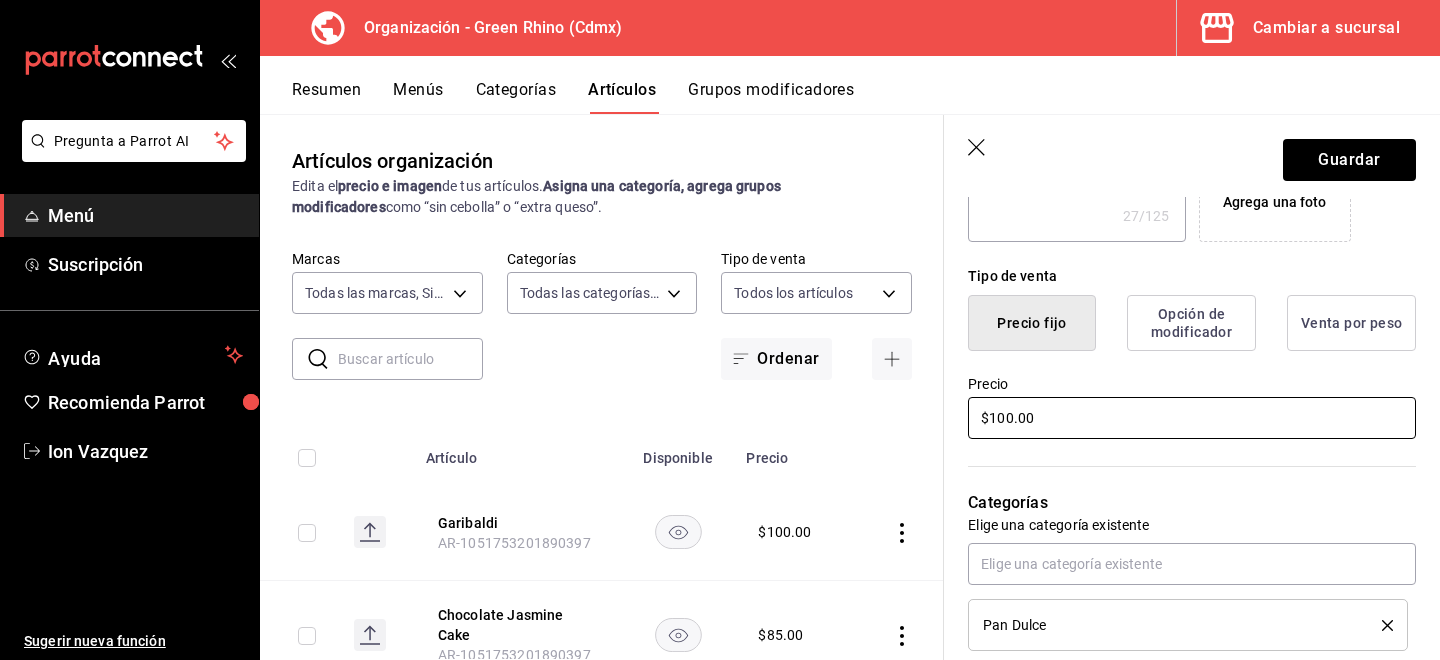 type on "Mango + Maracuya Rebanada" 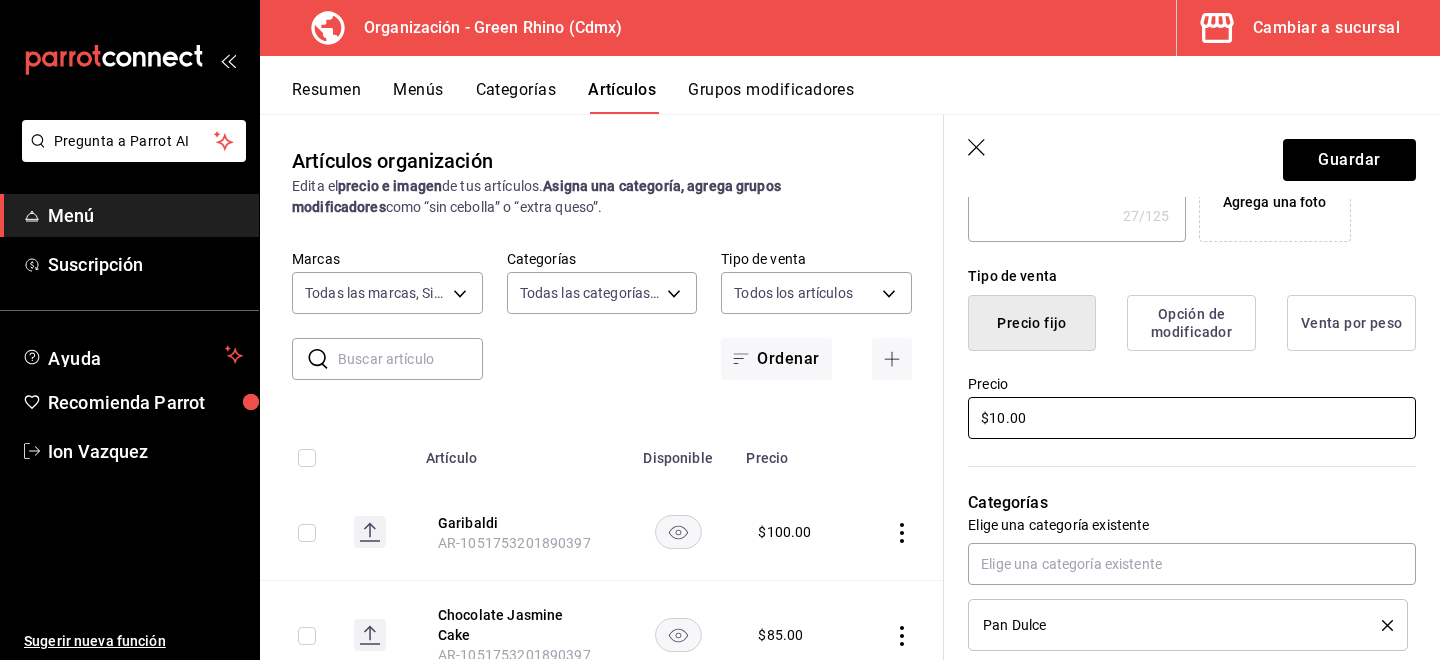 type on "x" 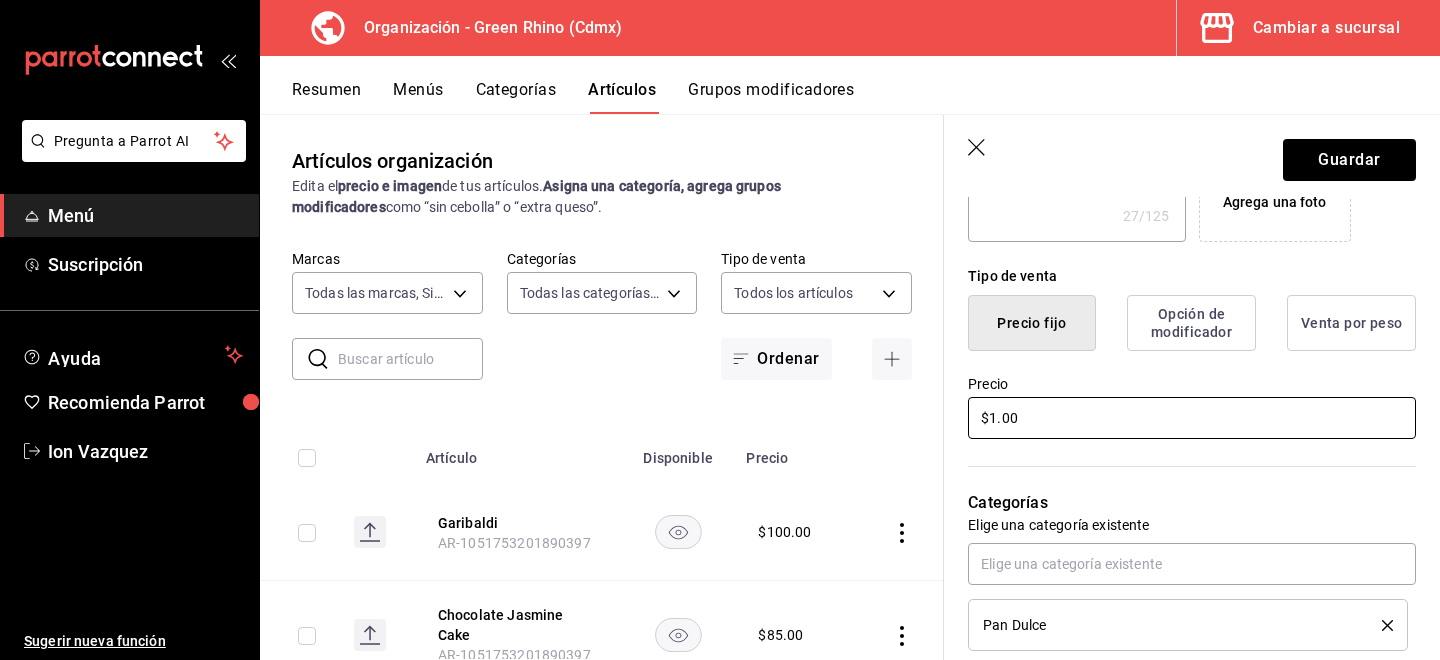type 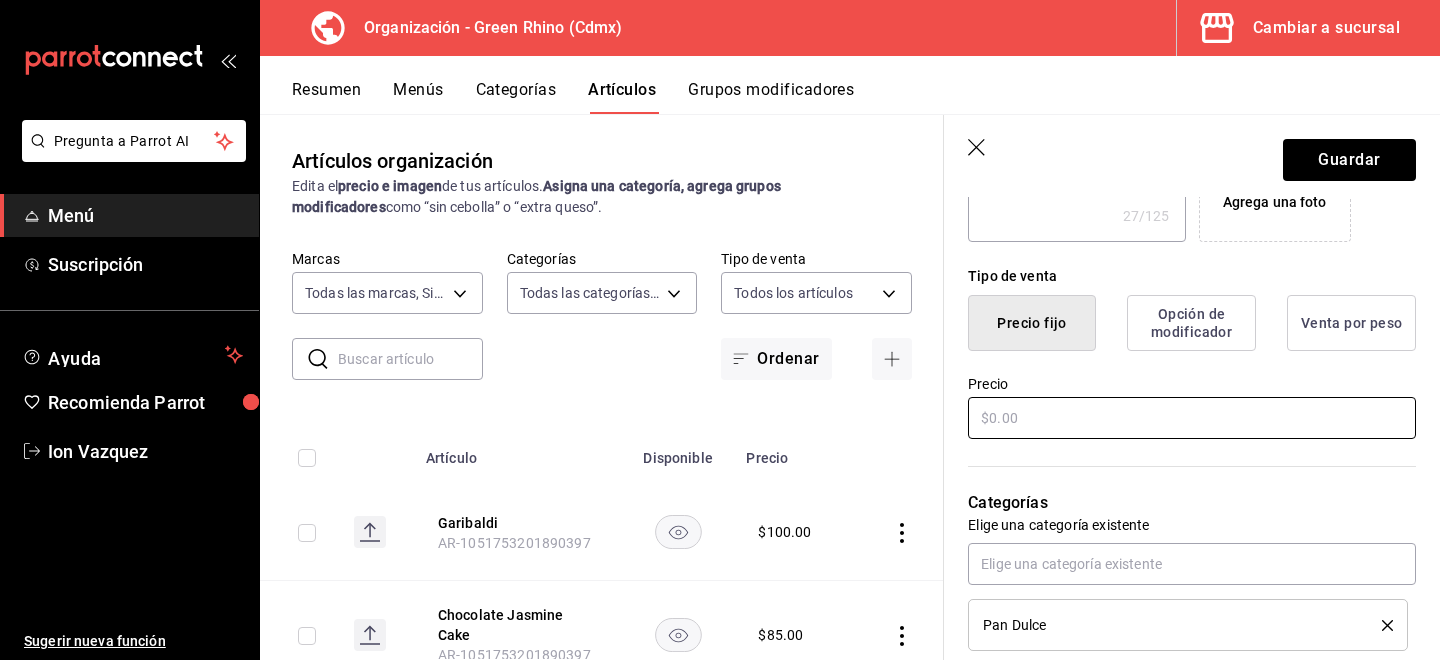 type on "x" 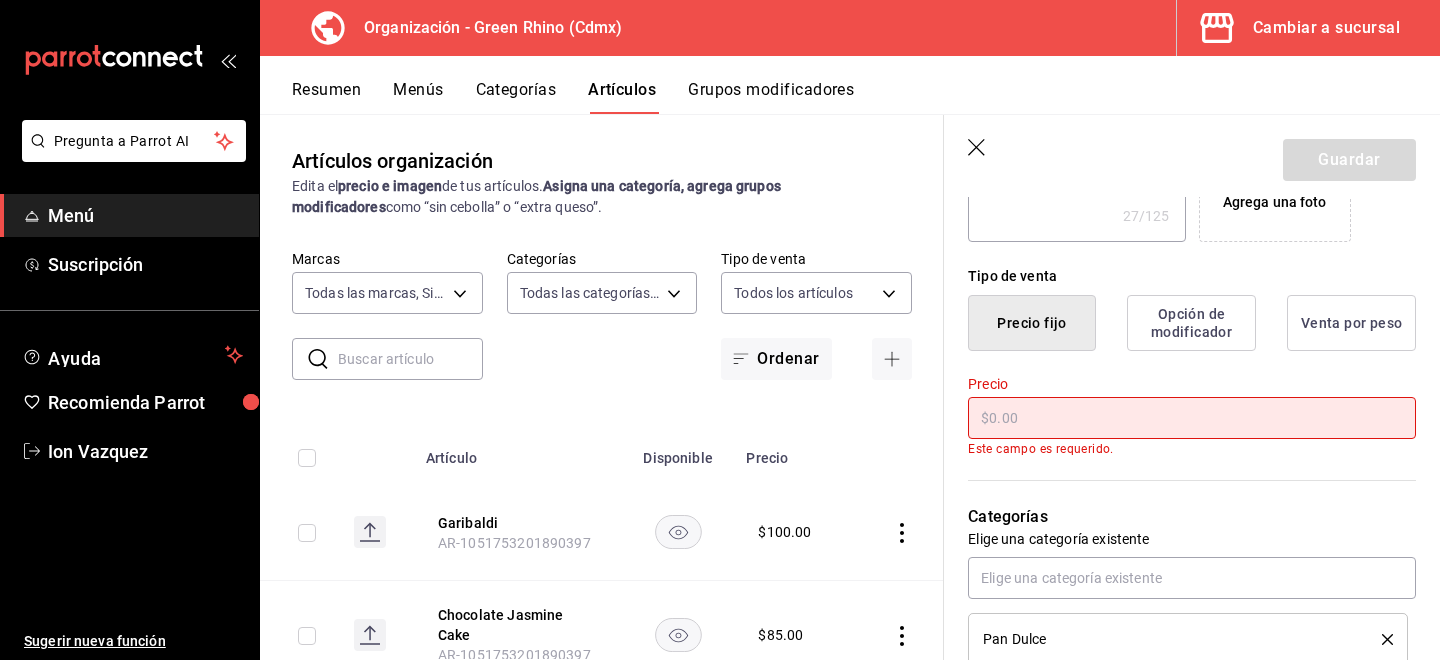 type on "$9.00" 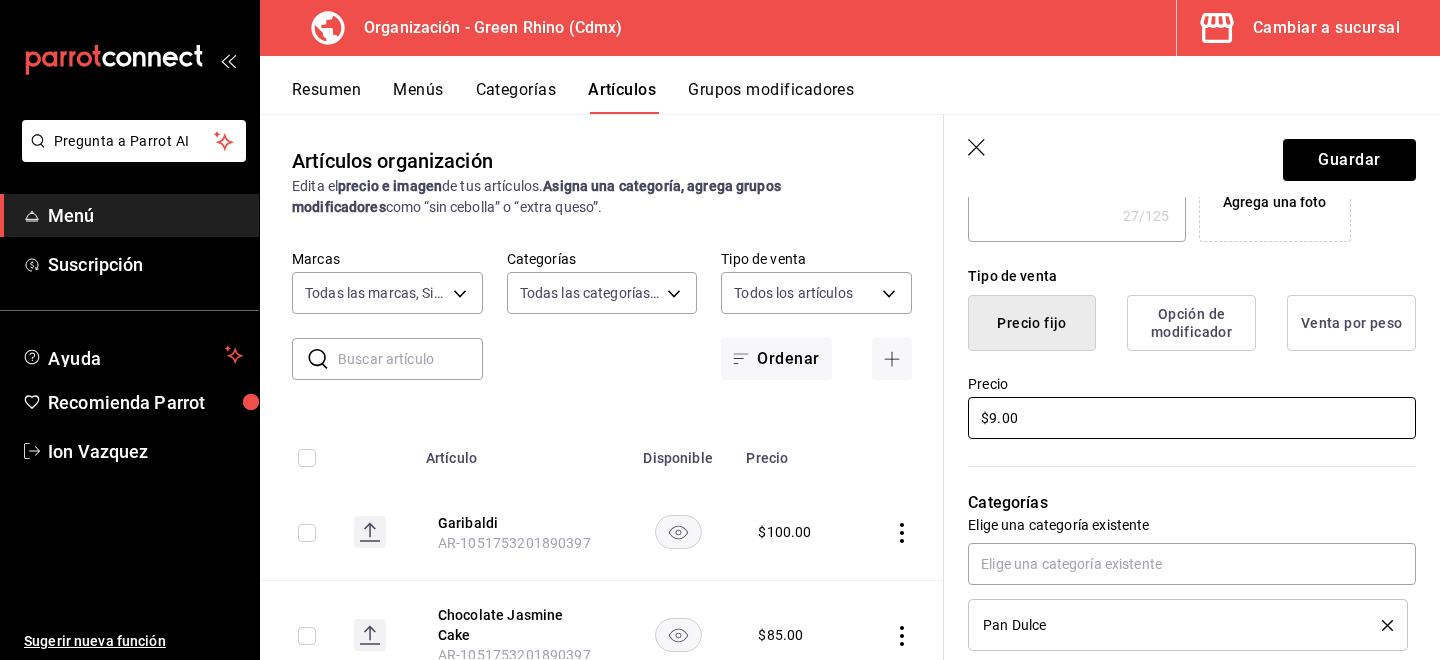 type on "x" 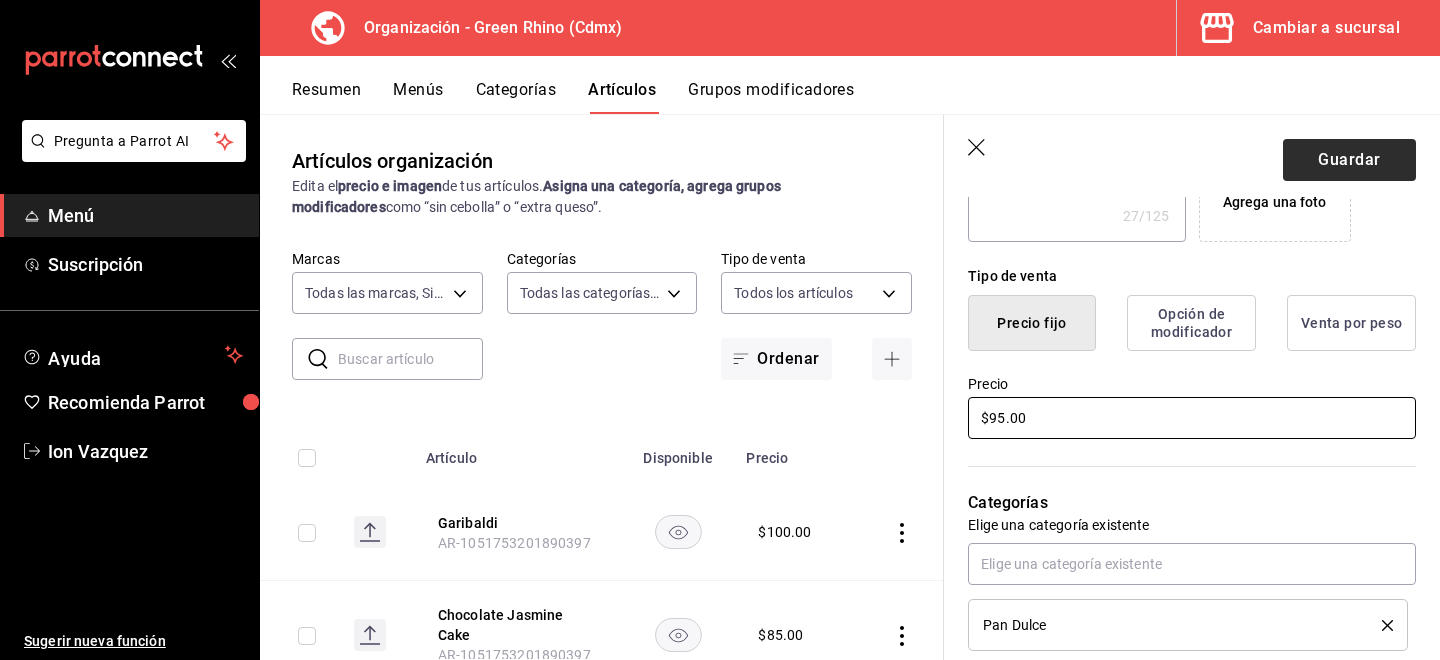 type on "$95.00" 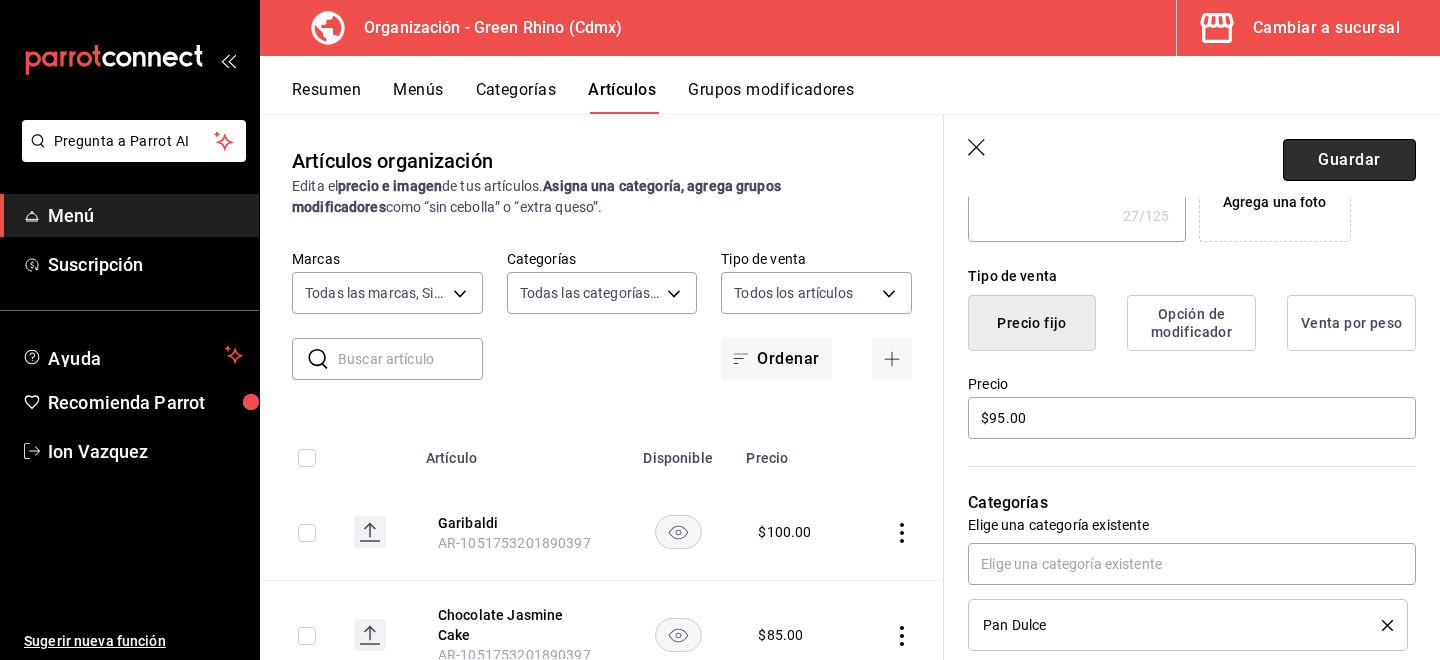 click on "Guardar" at bounding box center (1349, 160) 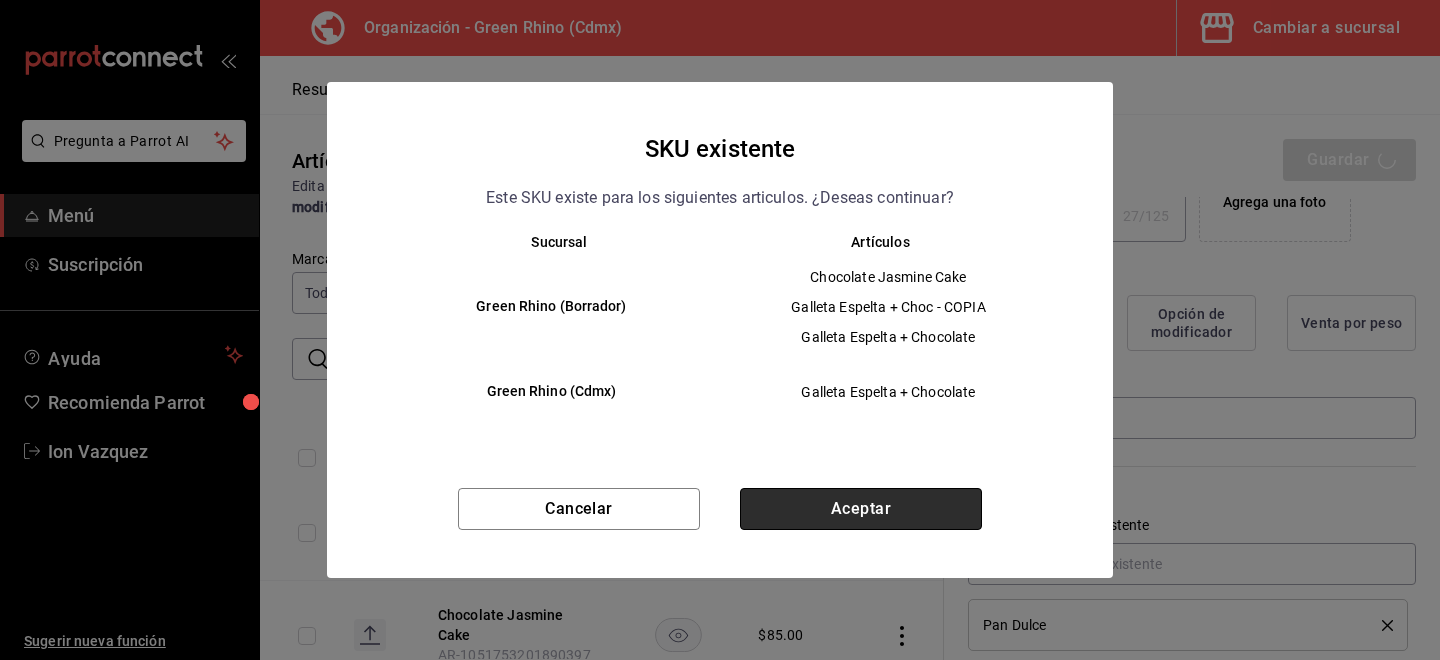 click on "Aceptar" at bounding box center [861, 509] 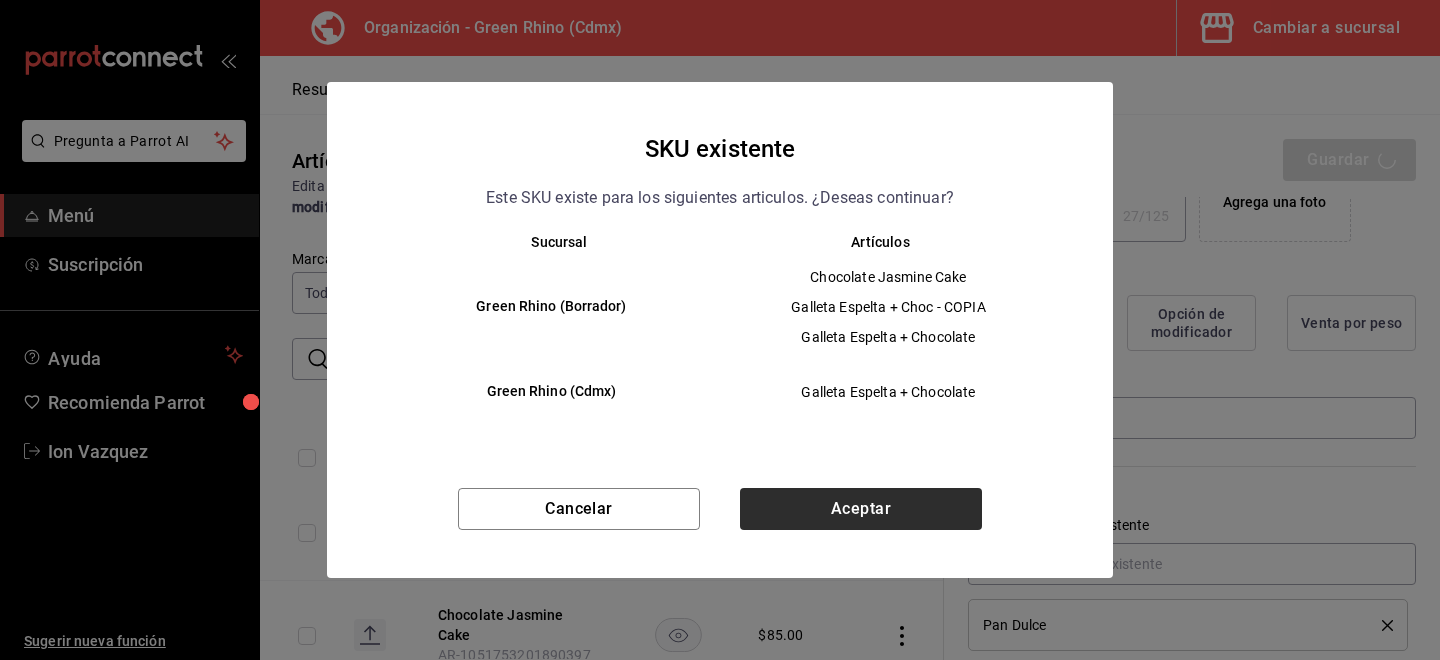 type on "x" 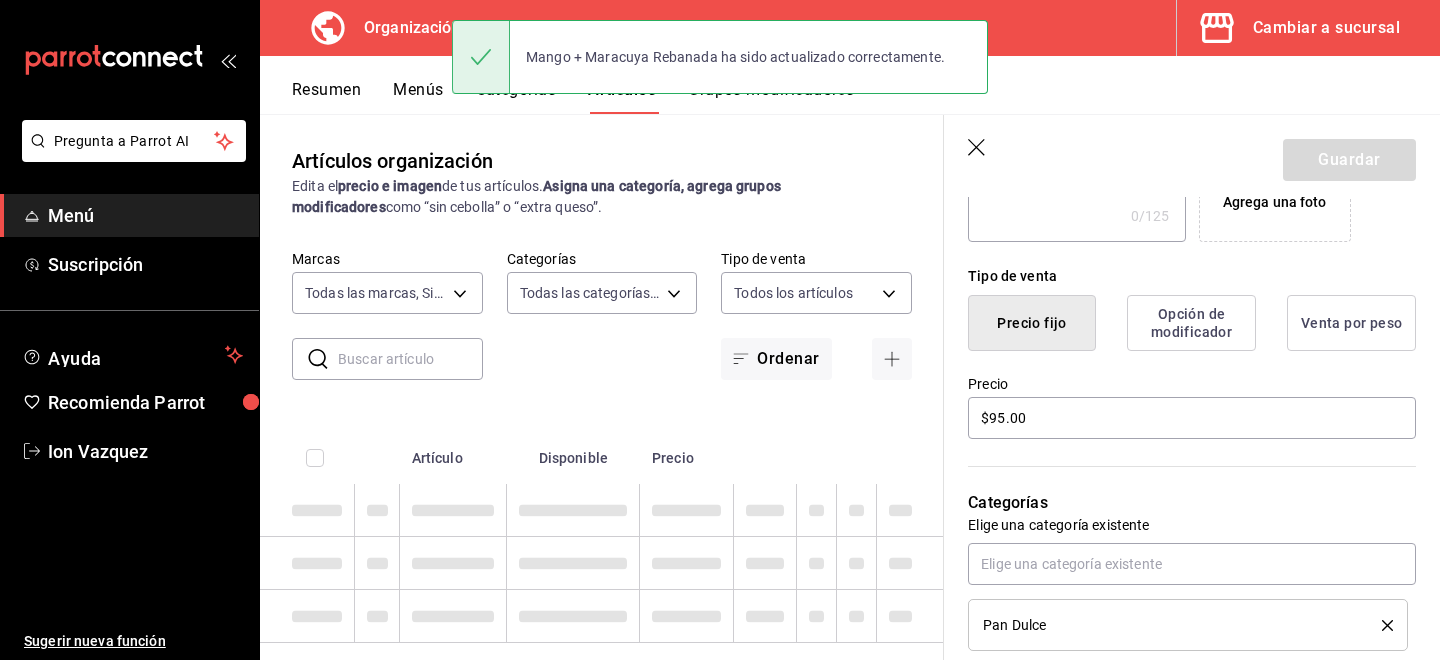 click at bounding box center [602, 563] 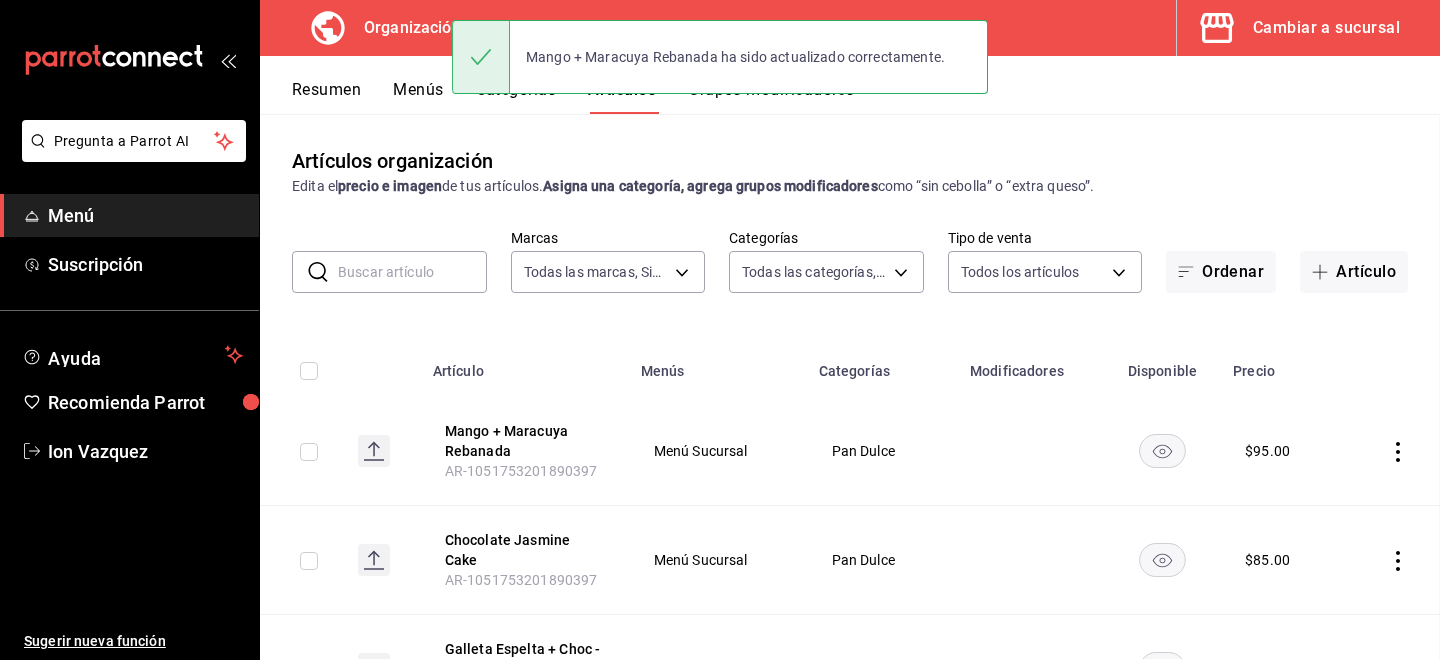 scroll, scrollTop: 0, scrollLeft: 0, axis: both 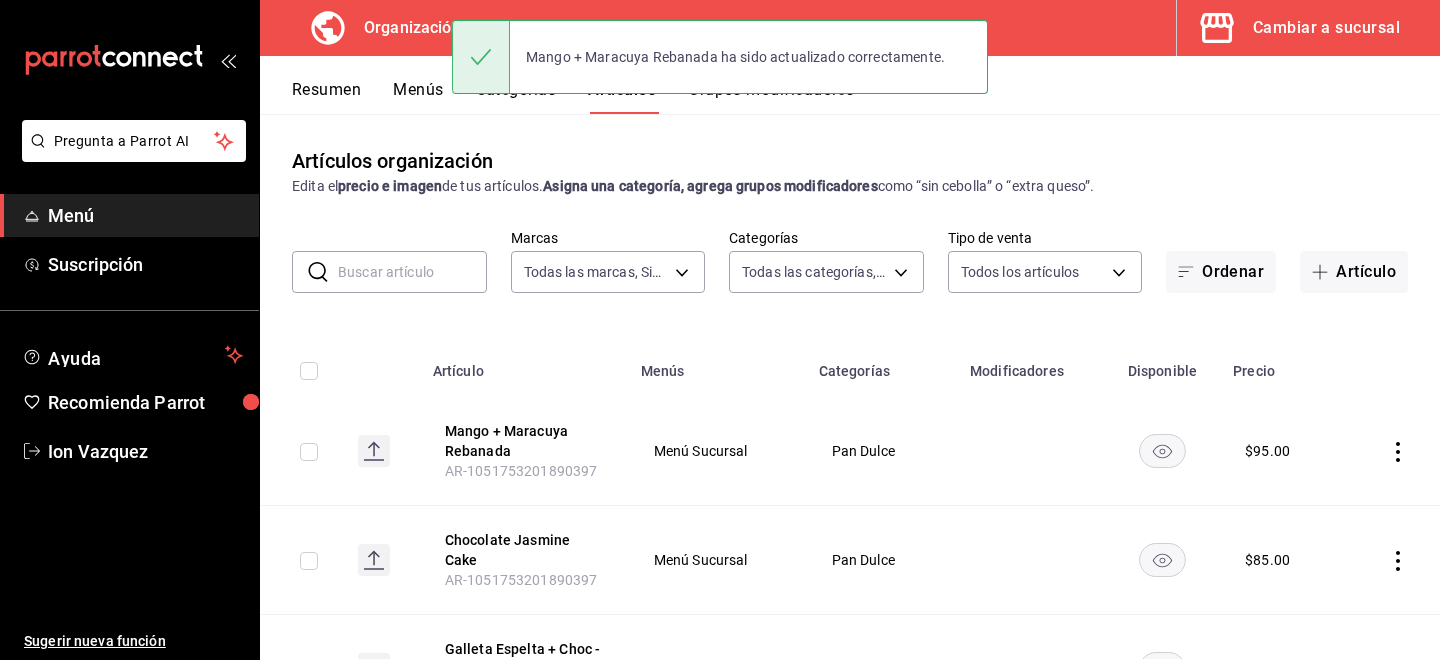 click at bounding box center (1393, 451) 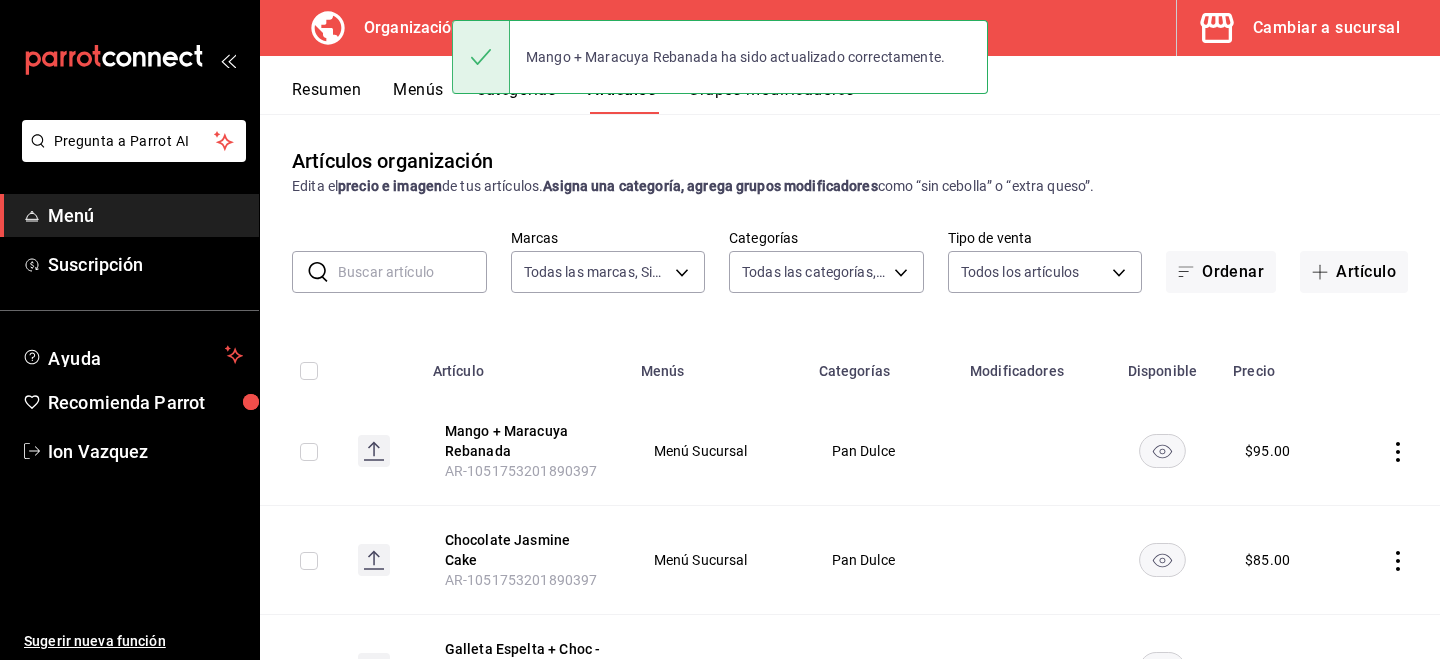 click 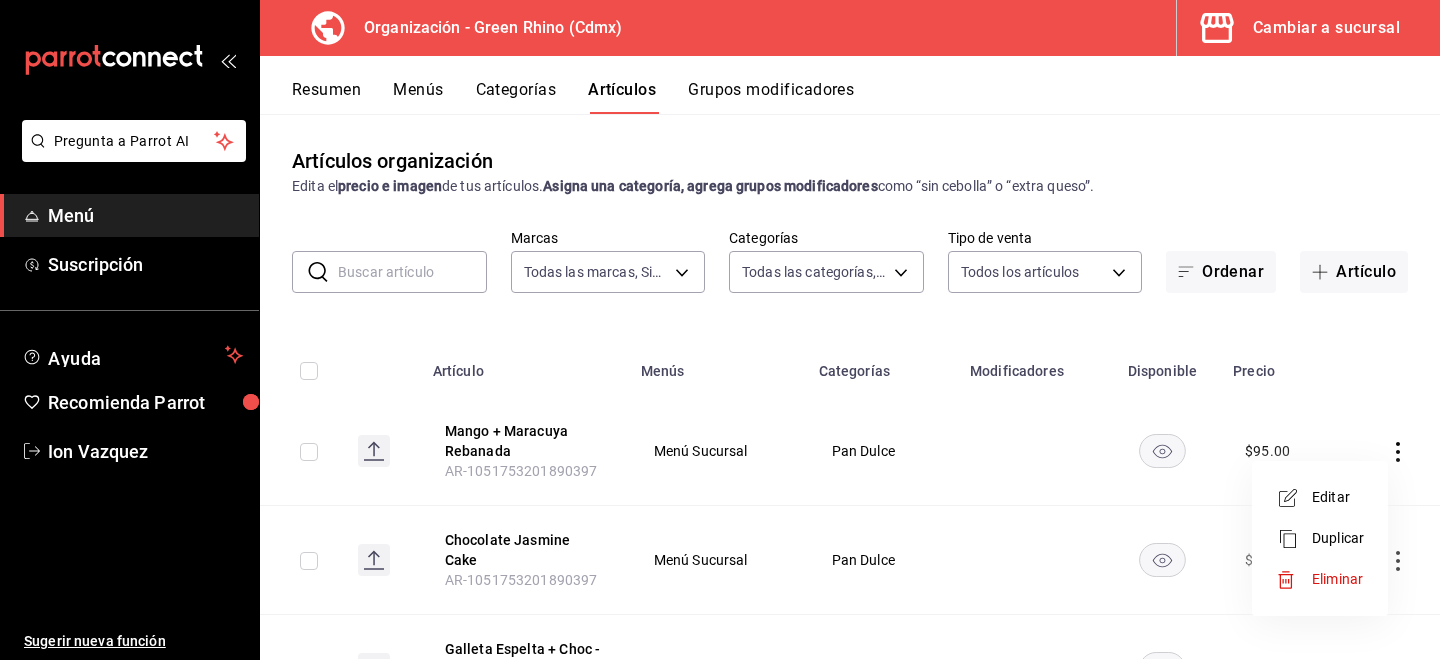 click on "Duplicar" at bounding box center (1338, 538) 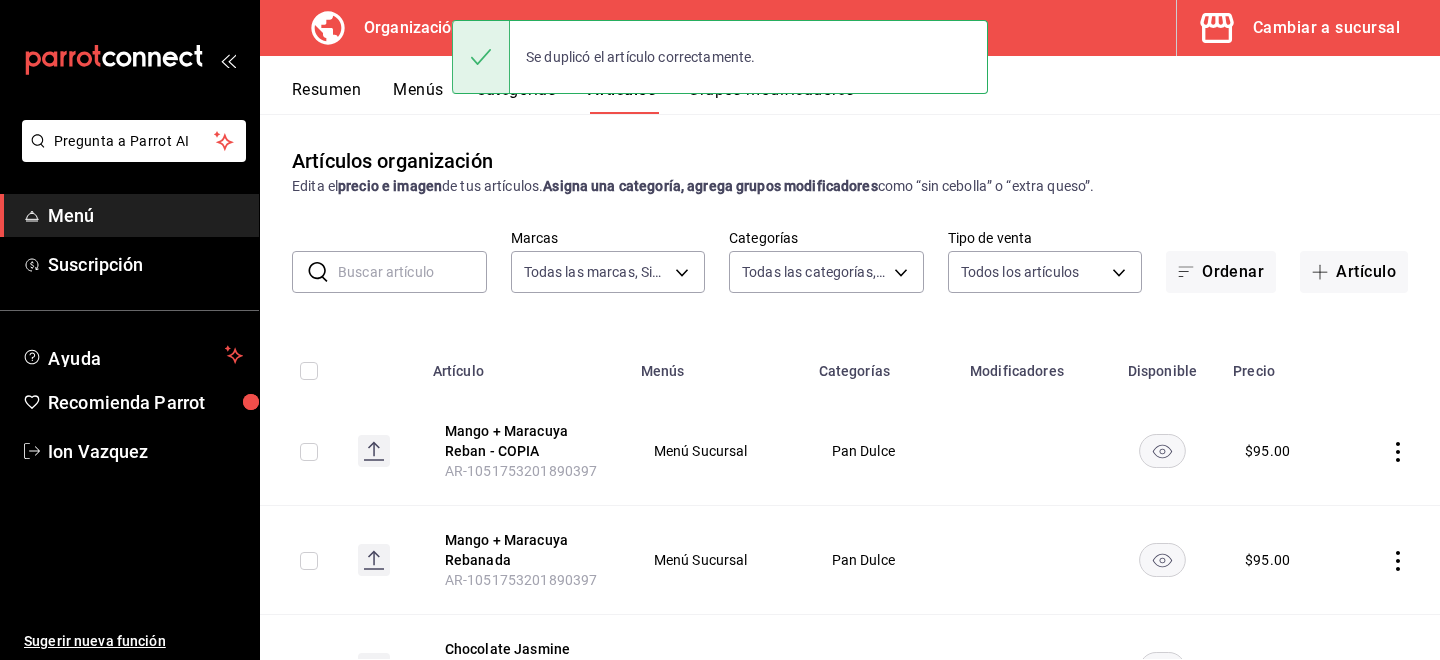 click 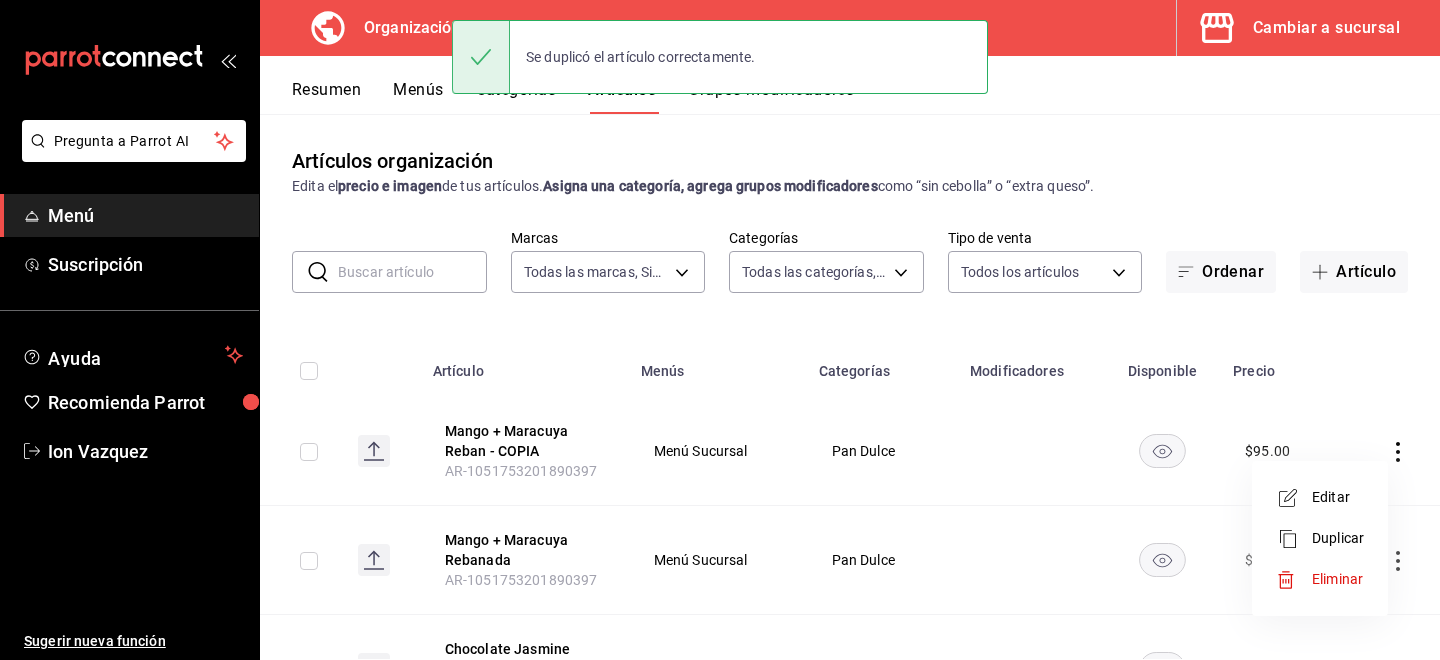 click on "Editar" at bounding box center [1338, 497] 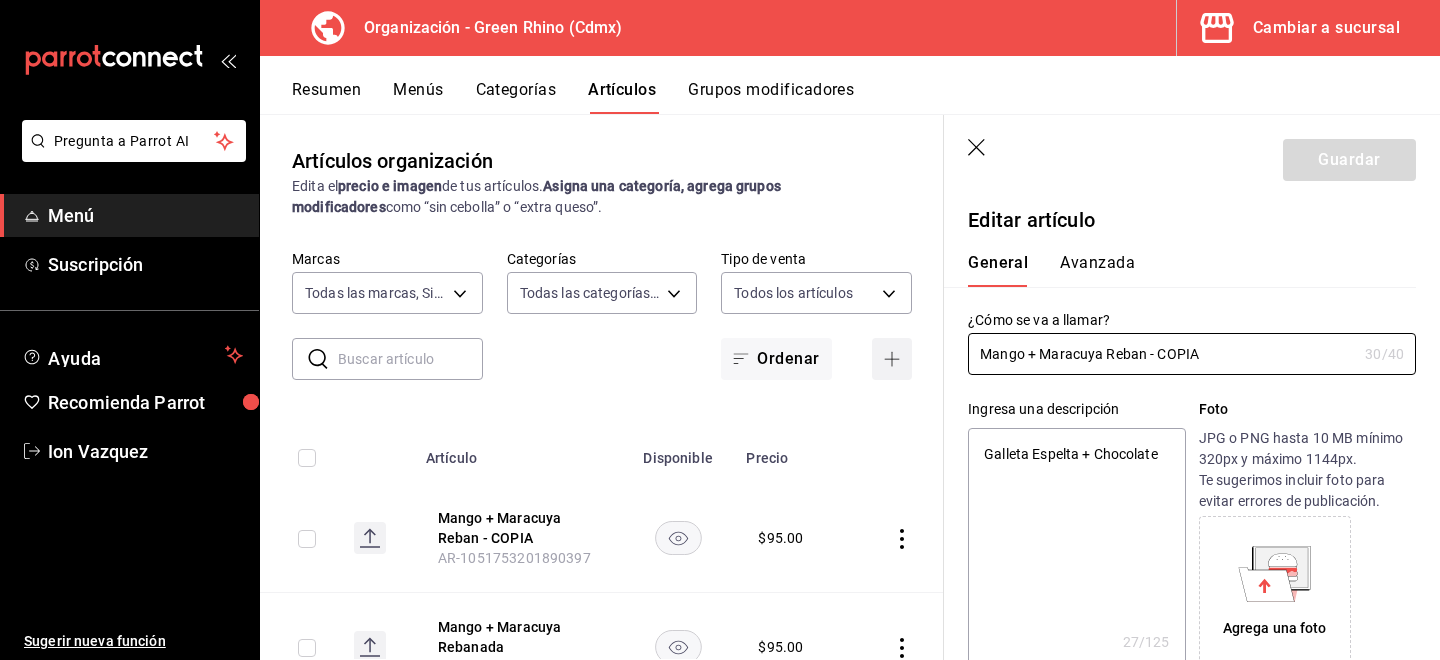 drag, startPoint x: 1257, startPoint y: 363, endPoint x: 871, endPoint y: 356, distance: 386.06348 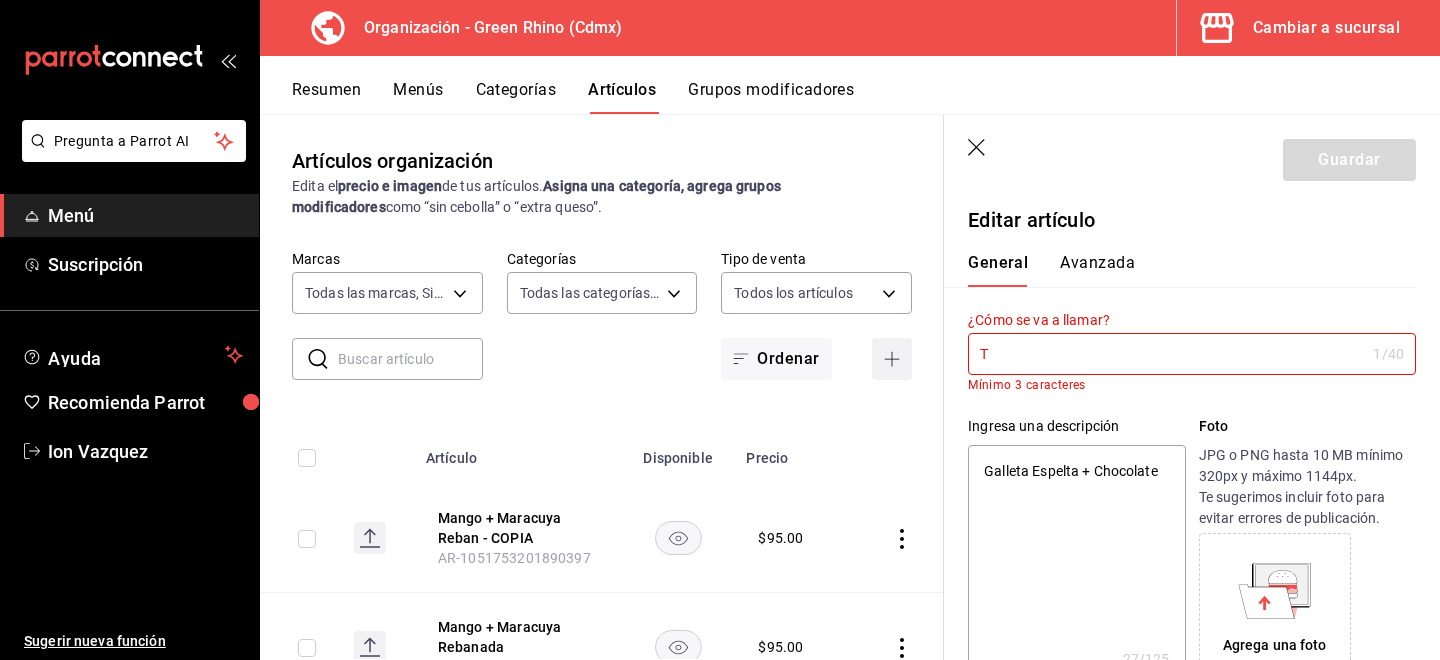 type on "x" 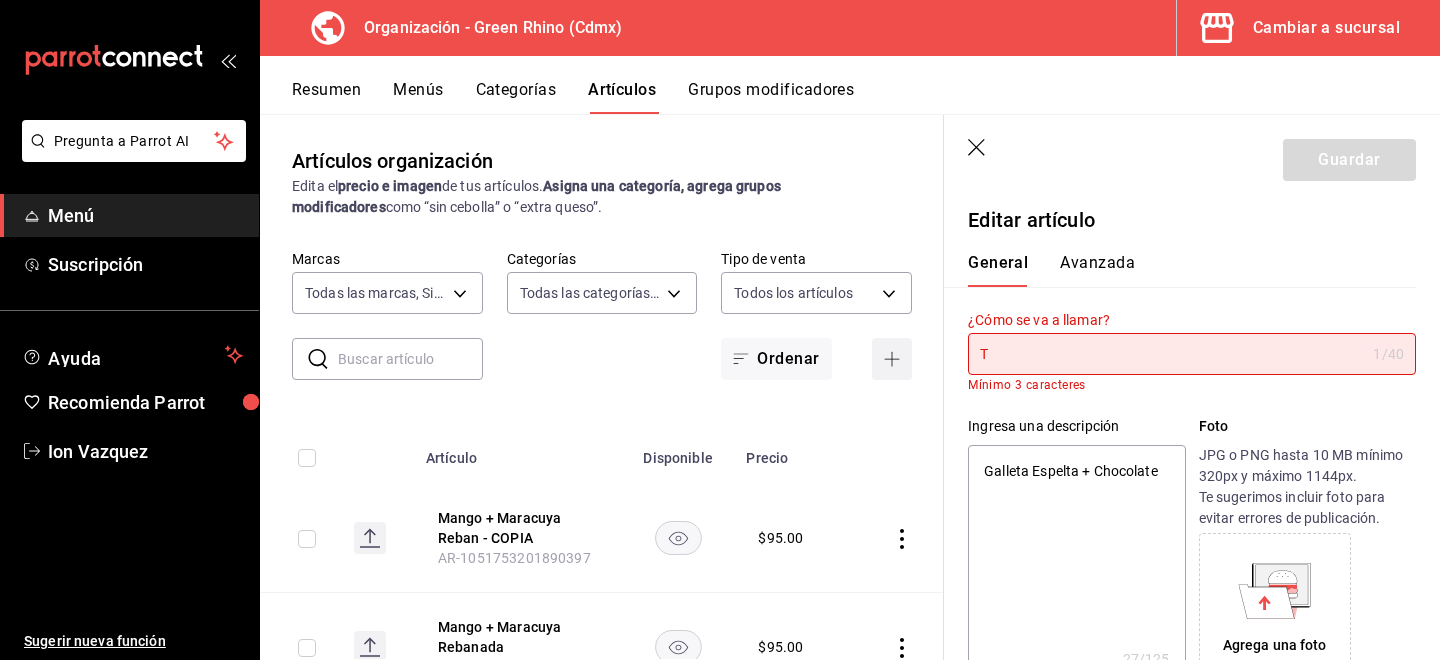 type on "Ta" 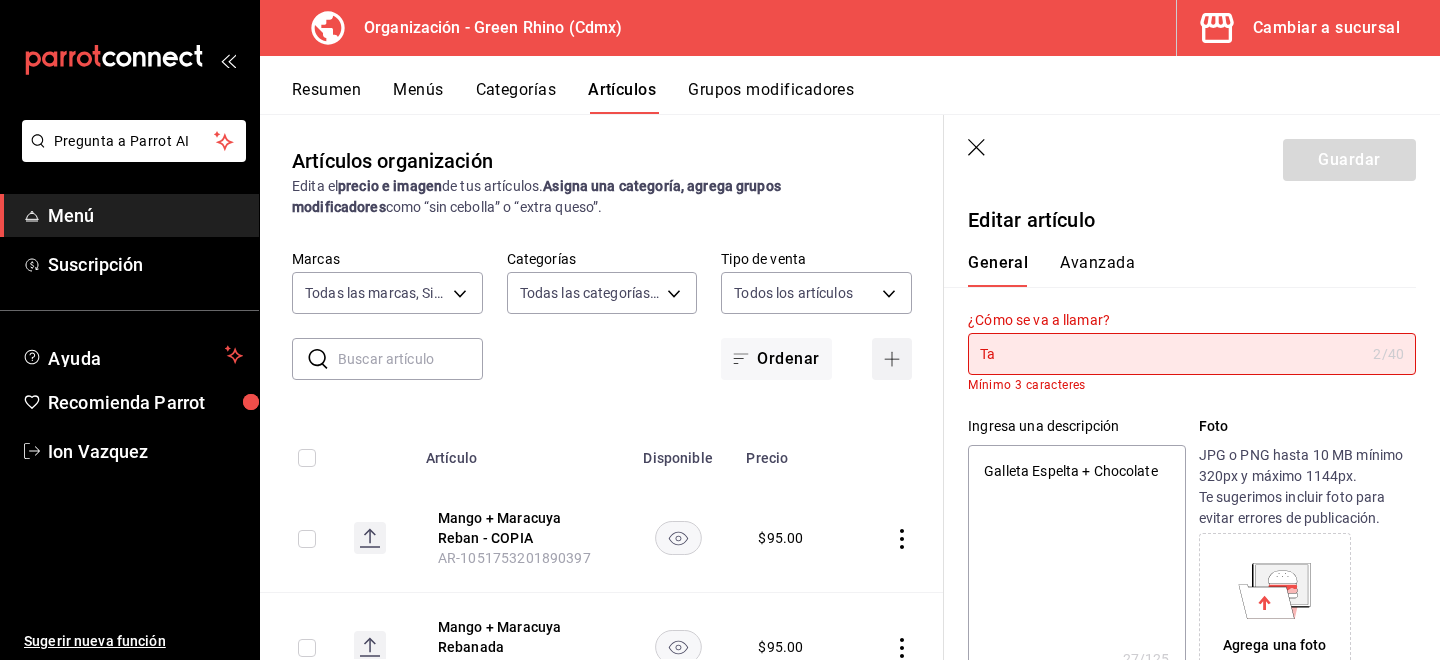 type on "Tar" 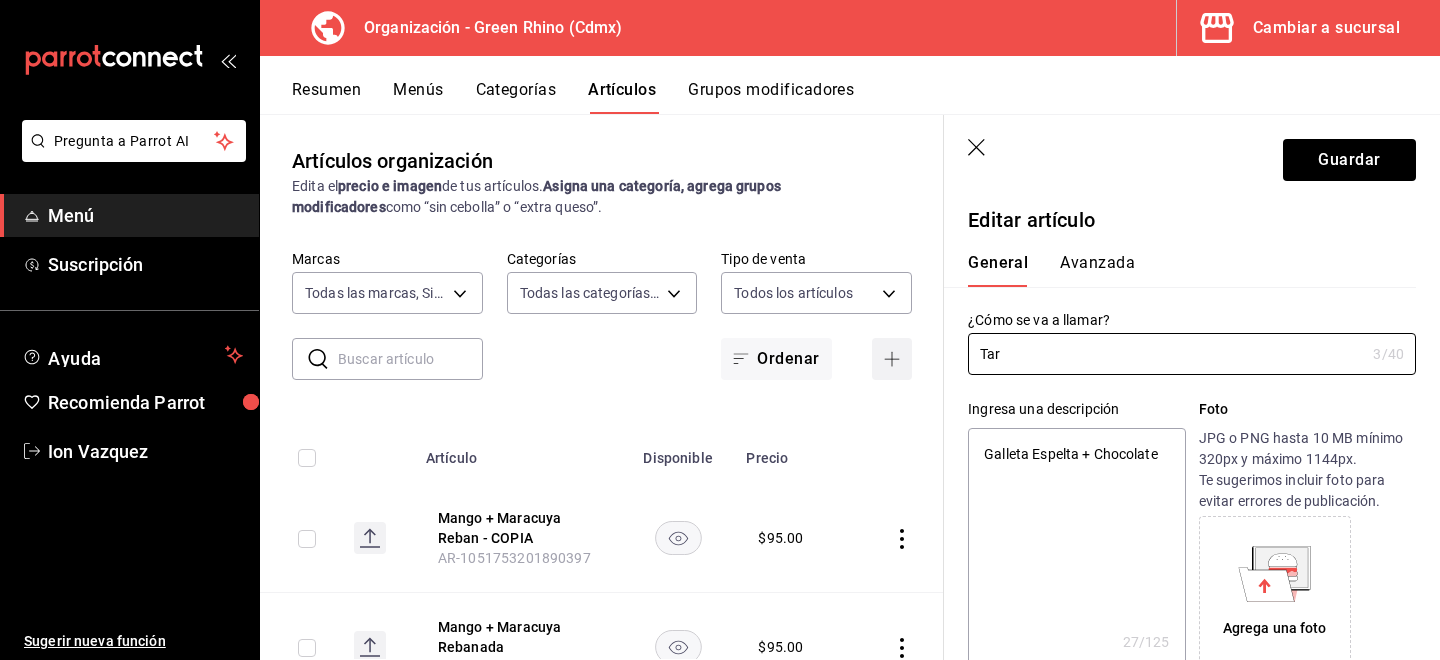 type on "Tart" 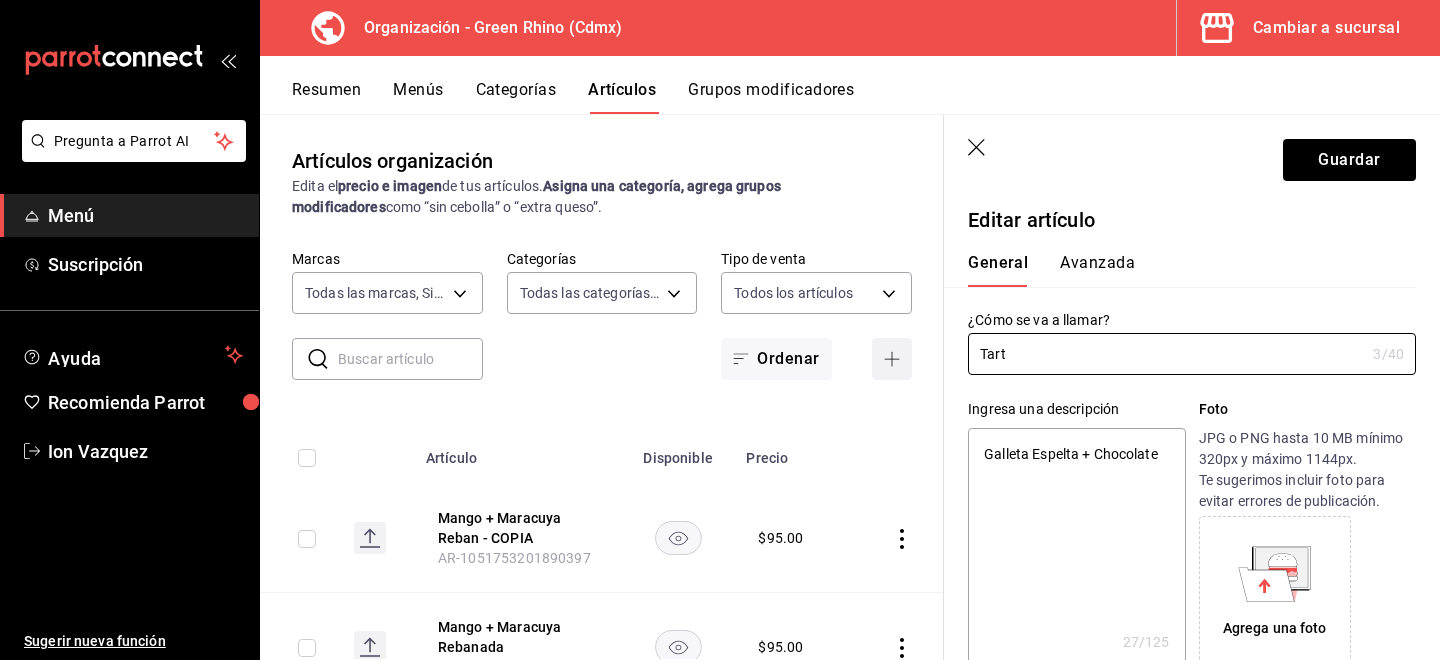 type on "x" 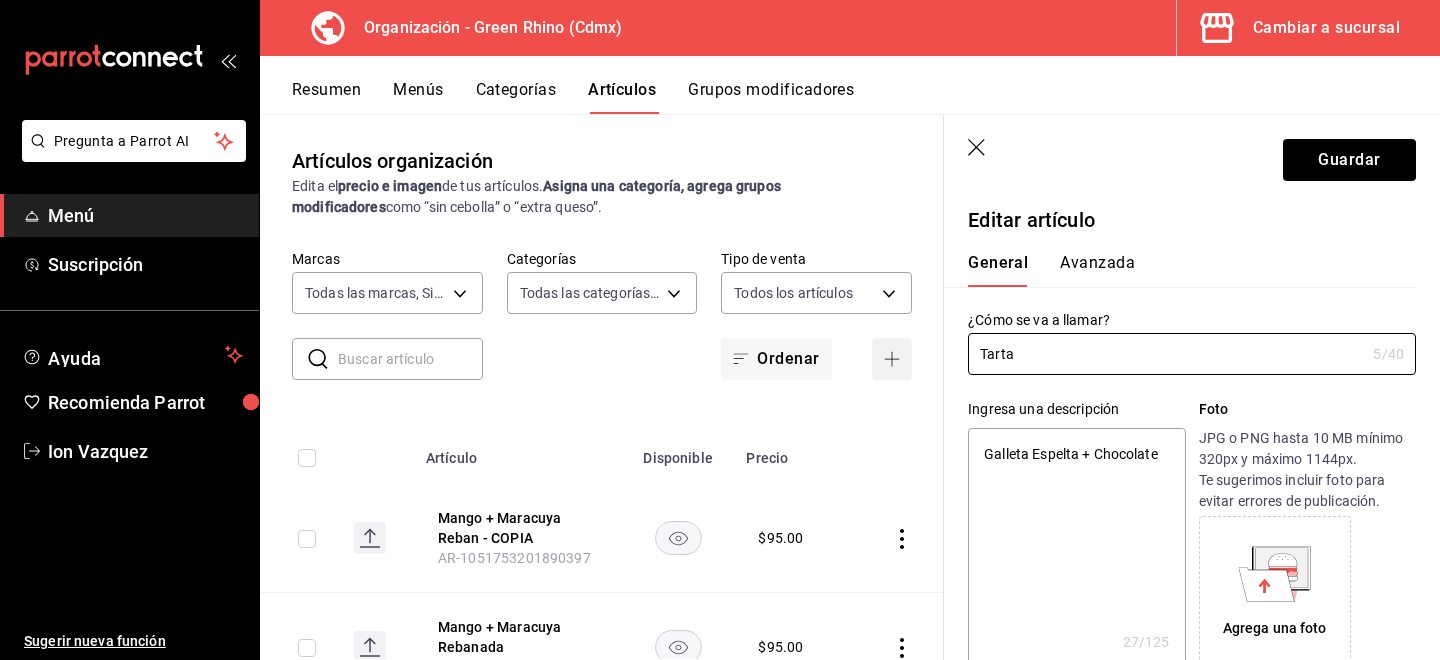 type on "Tarta" 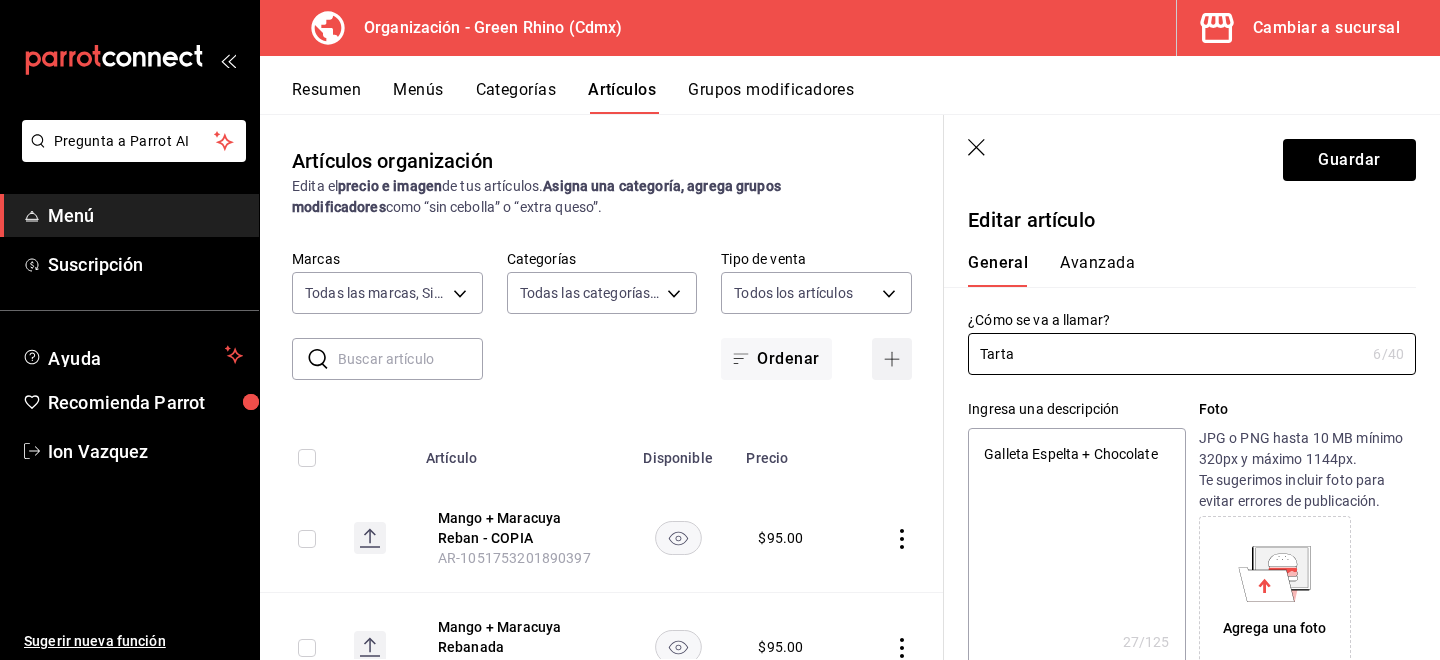 type on "Tarta M" 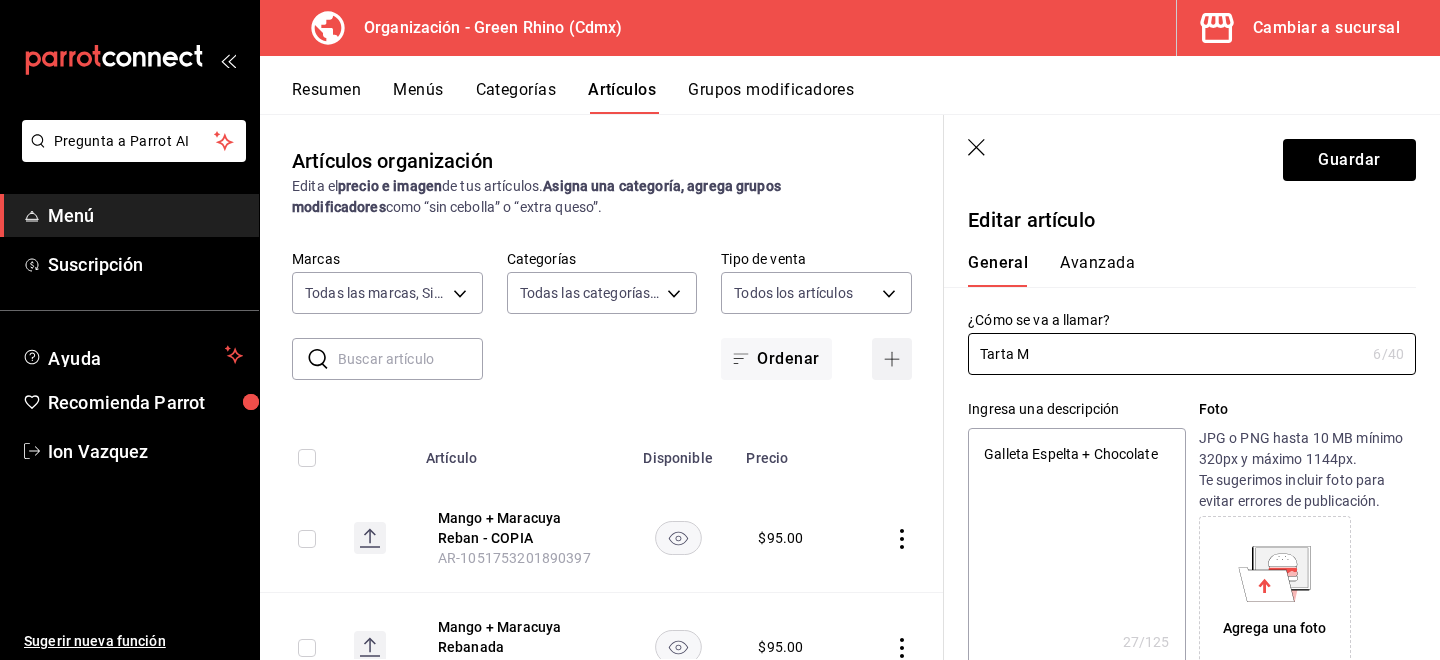 type on "x" 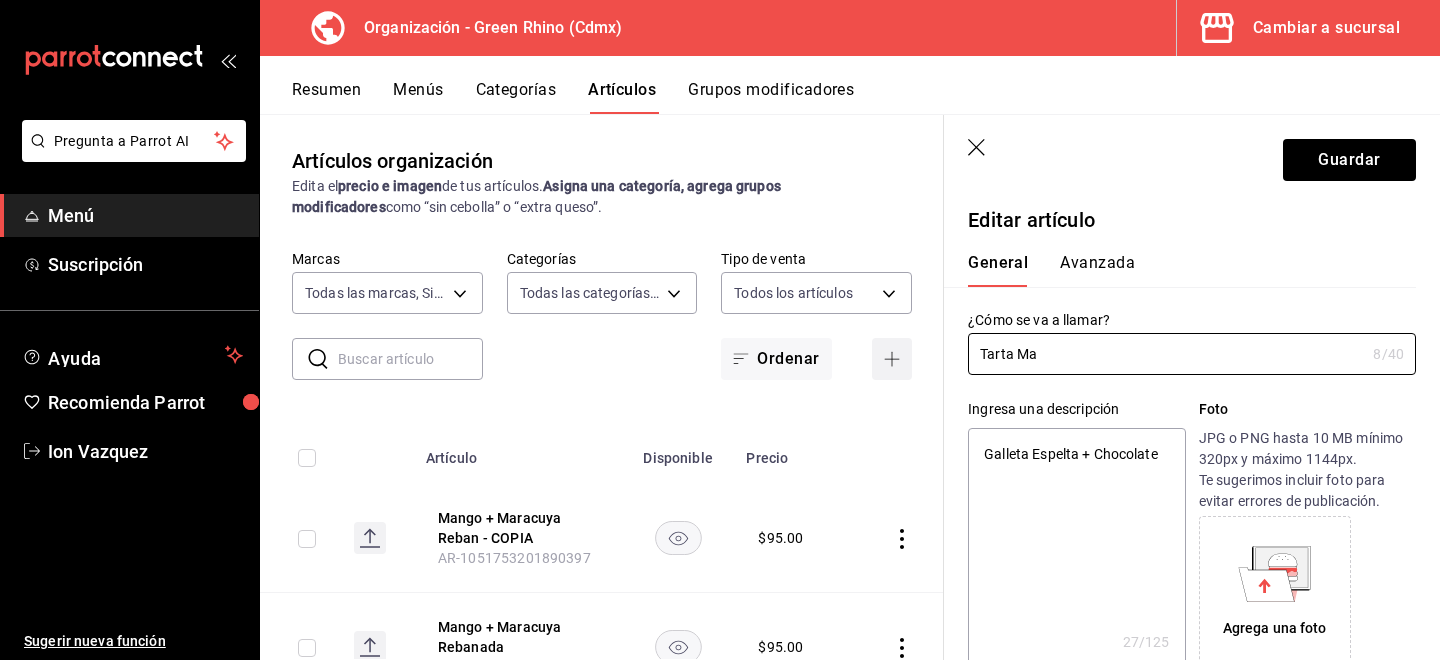 type on "Tarta Man" 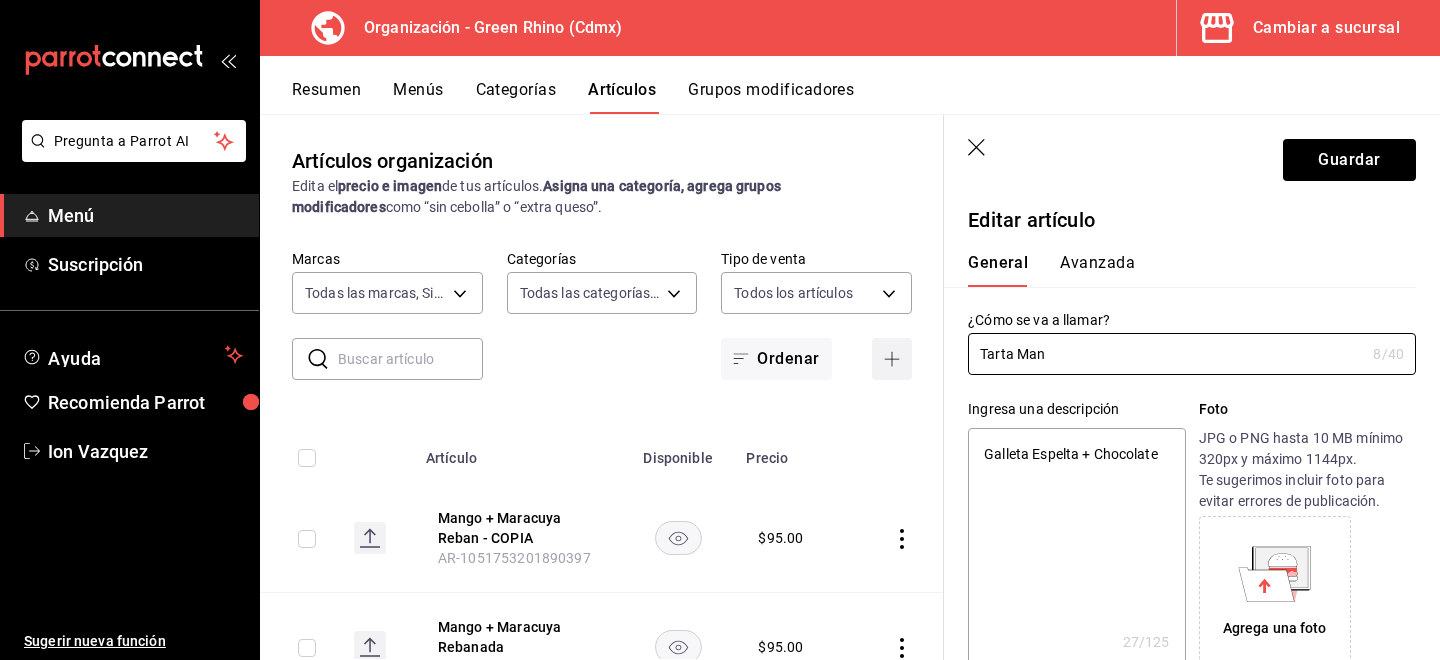 type on "x" 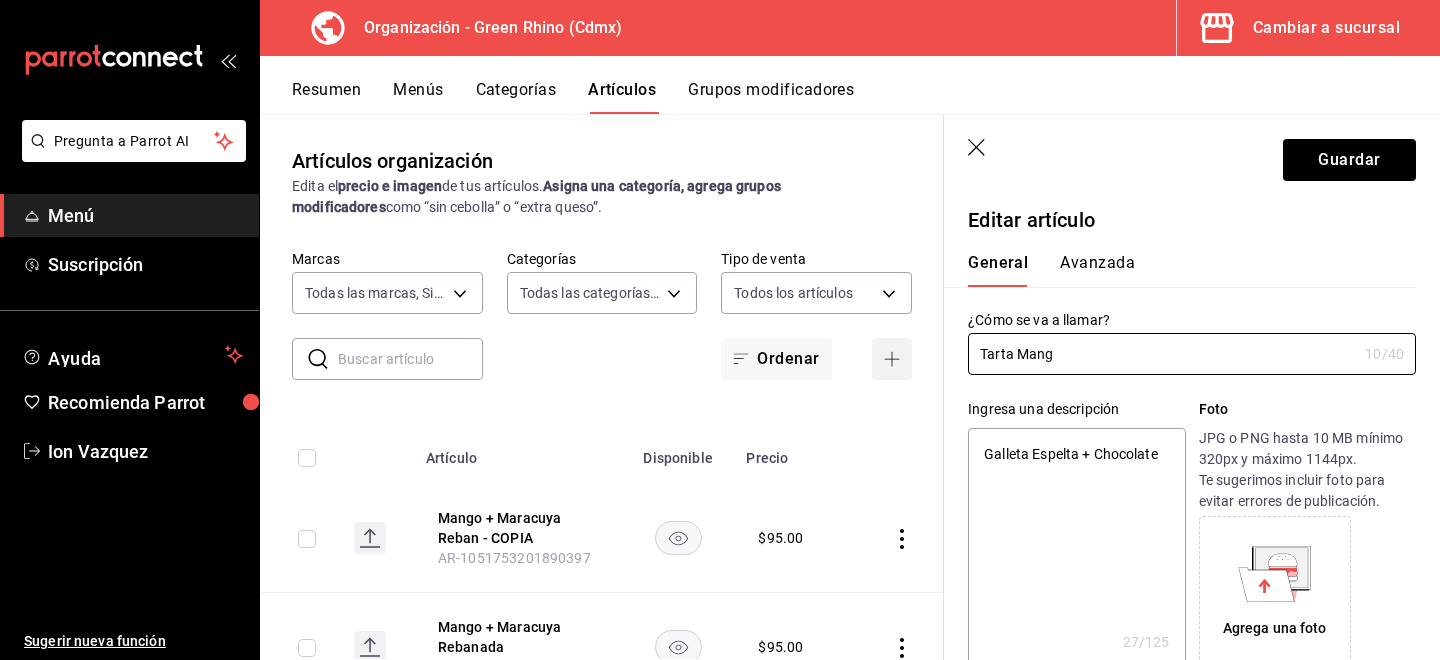 type on "Tarta Mango" 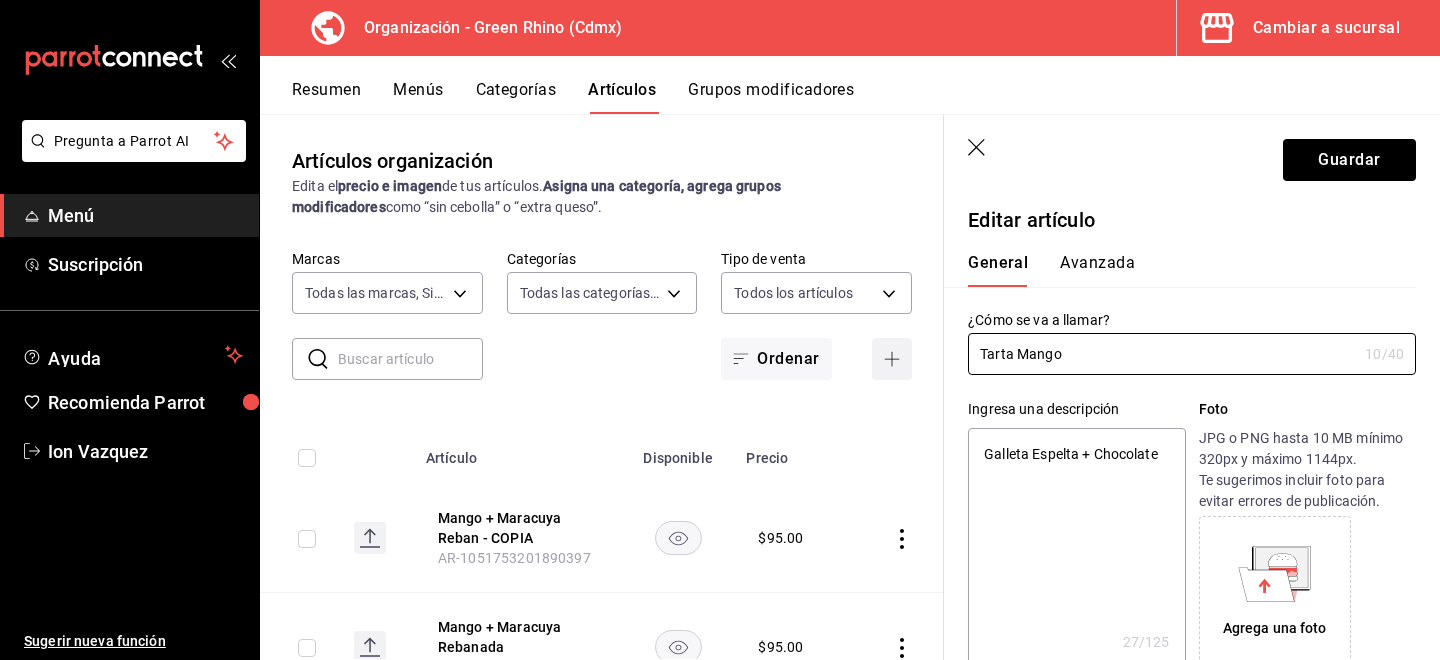 type on "x" 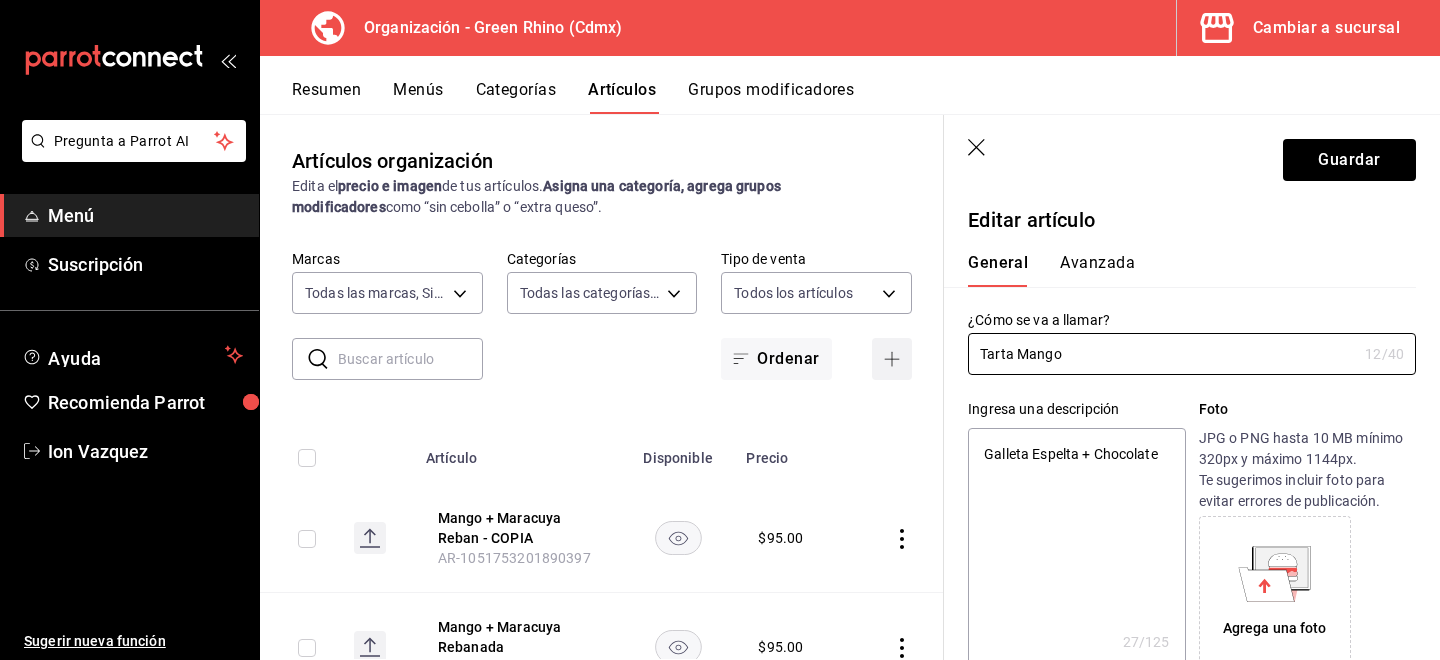type on "Tarta Mango +" 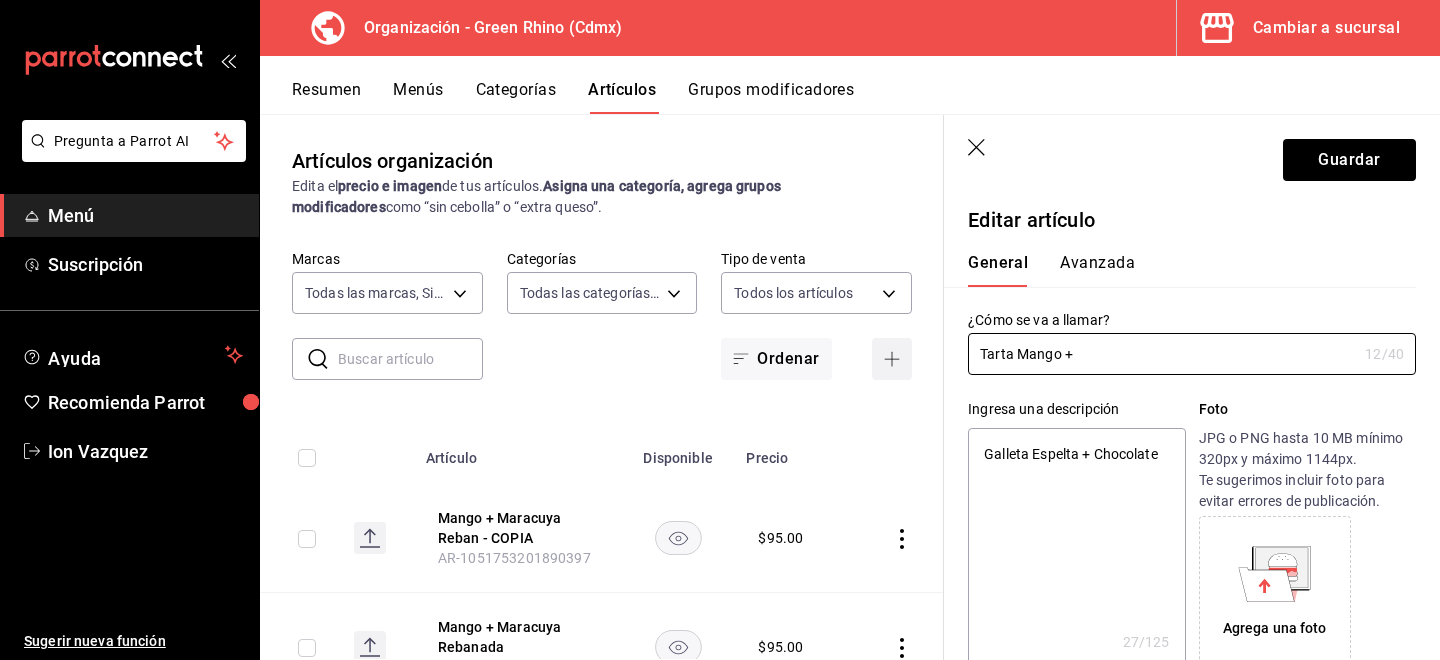 type on "Tarta Mango +" 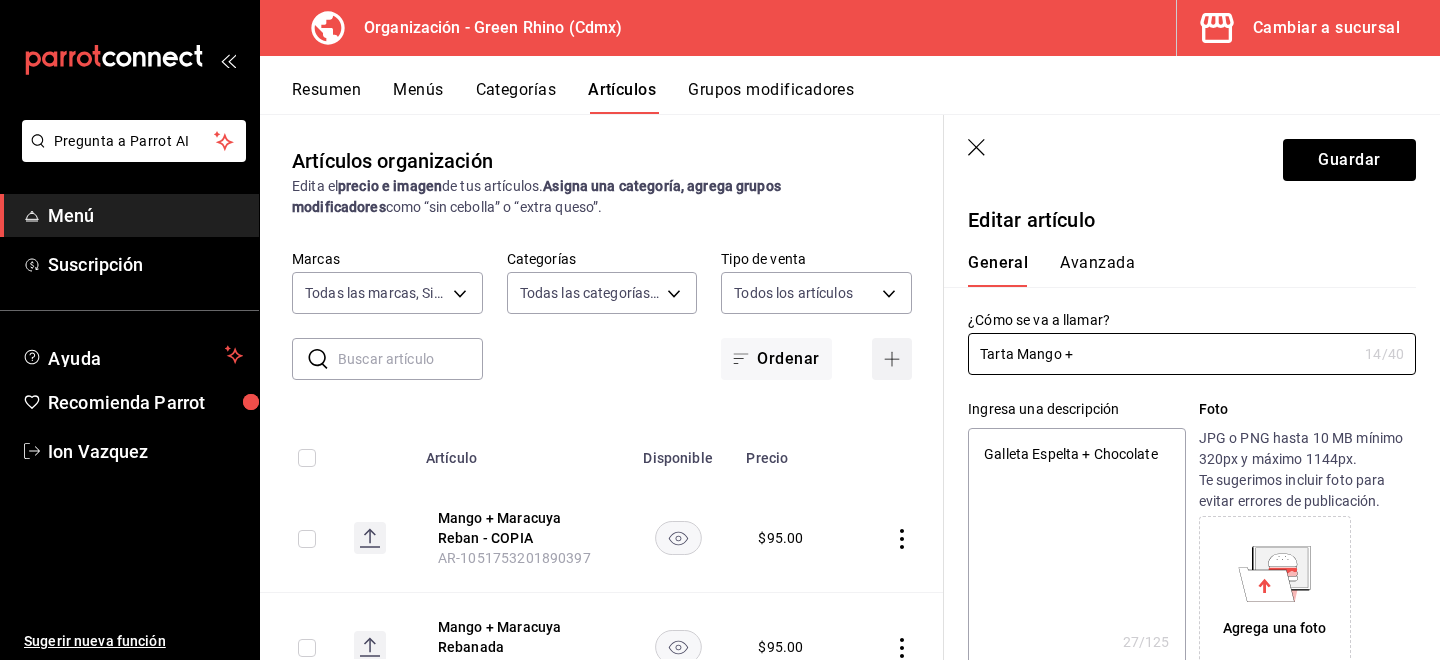 type on "Tarta Mango + M" 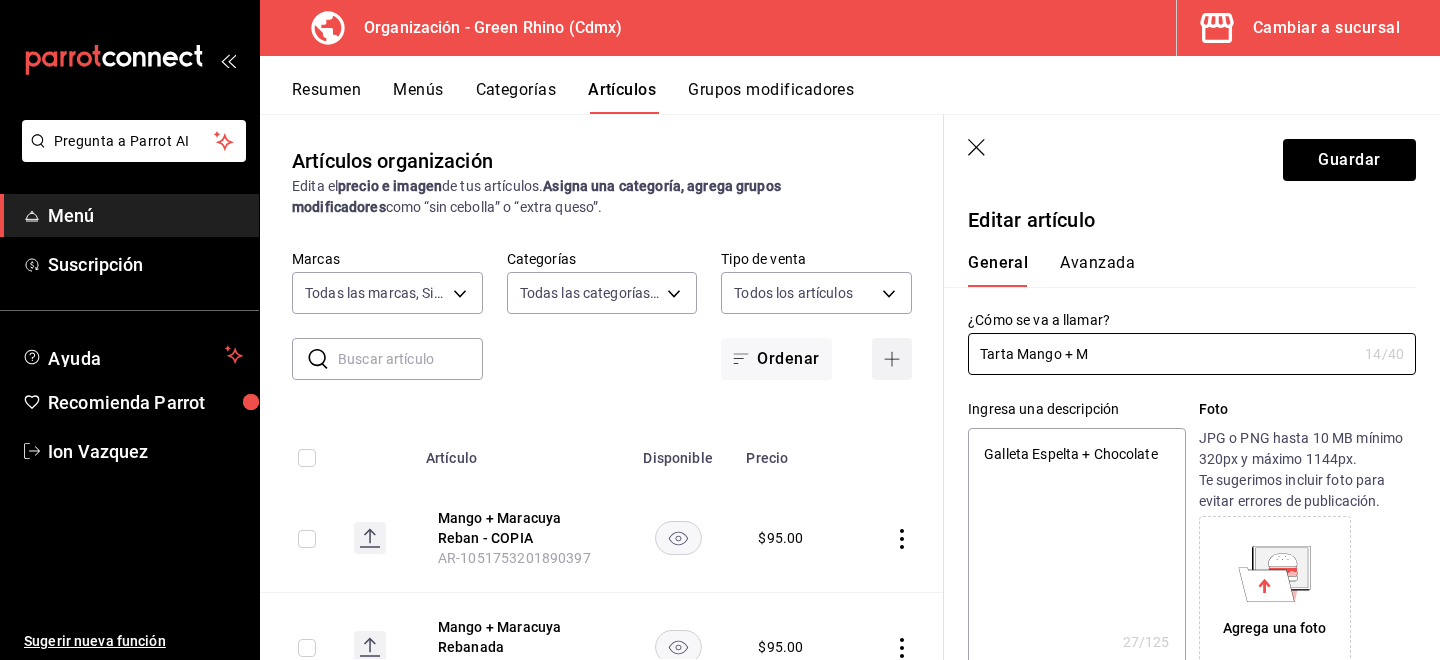 type on "x" 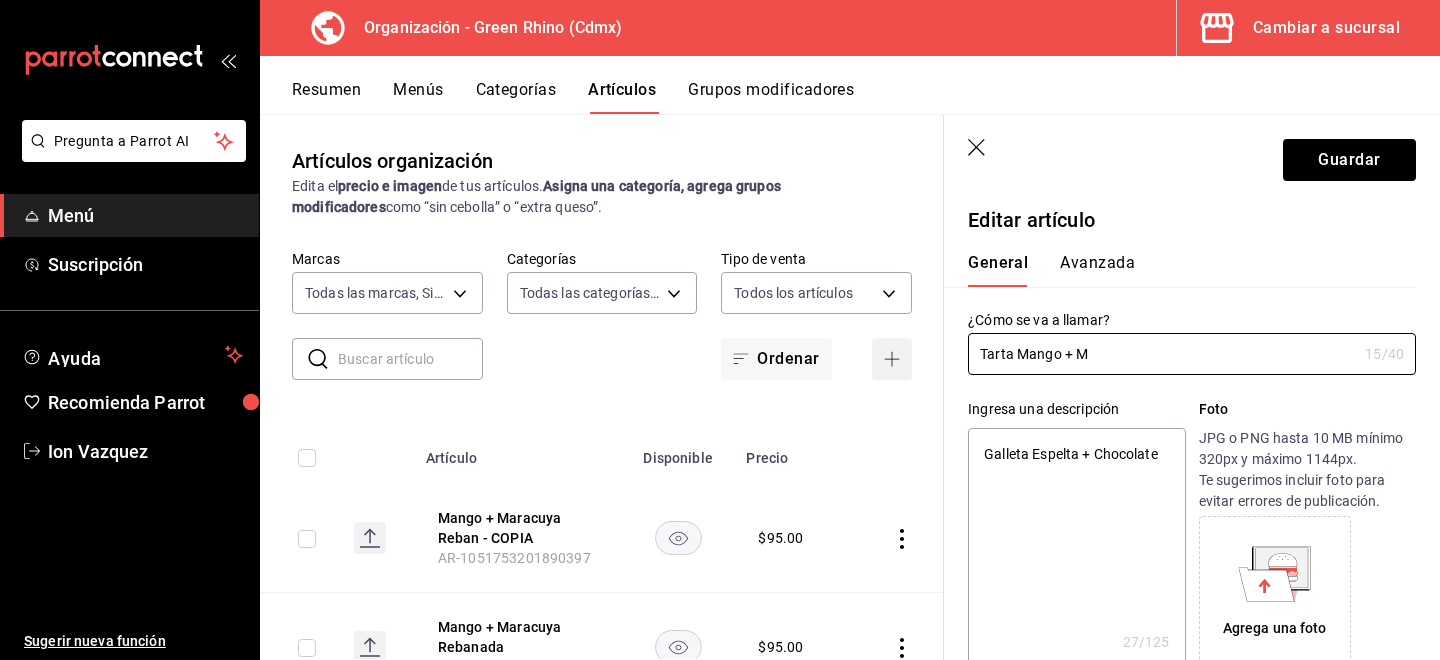 type on "Tarta Mango + Ma" 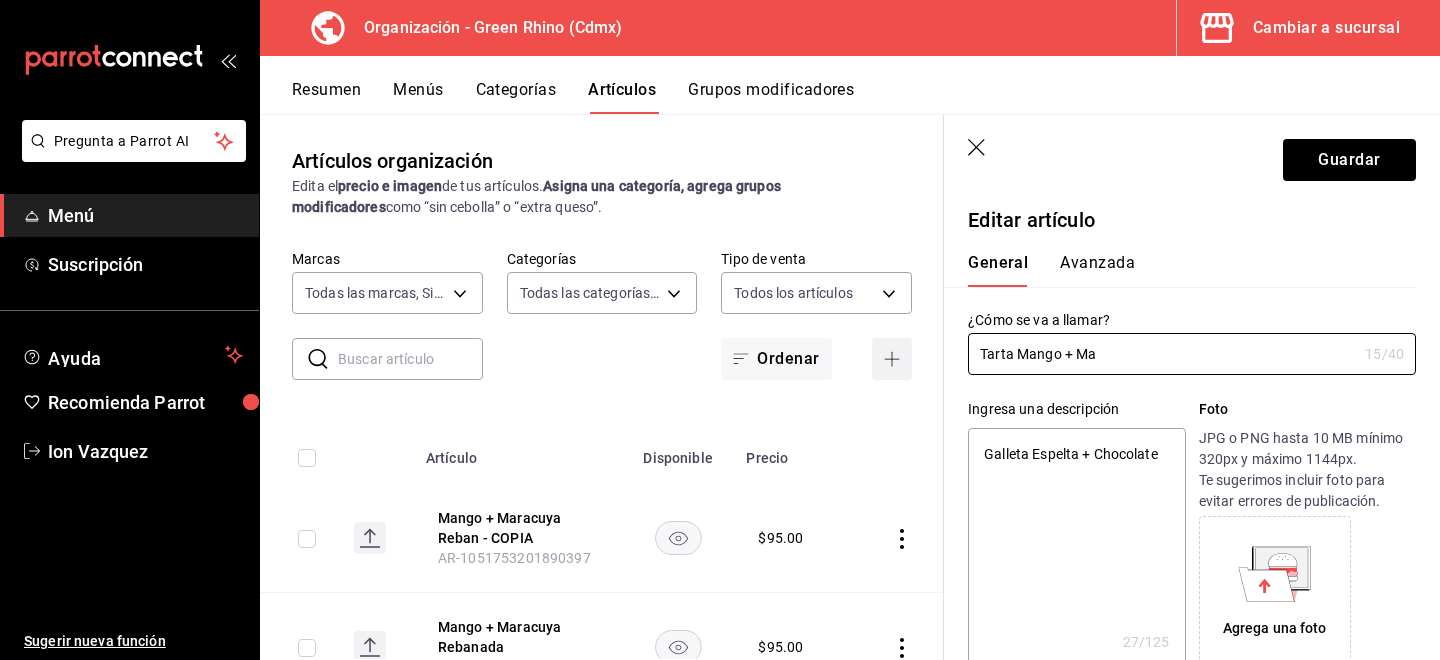 type on "Tarta Mango + Mar" 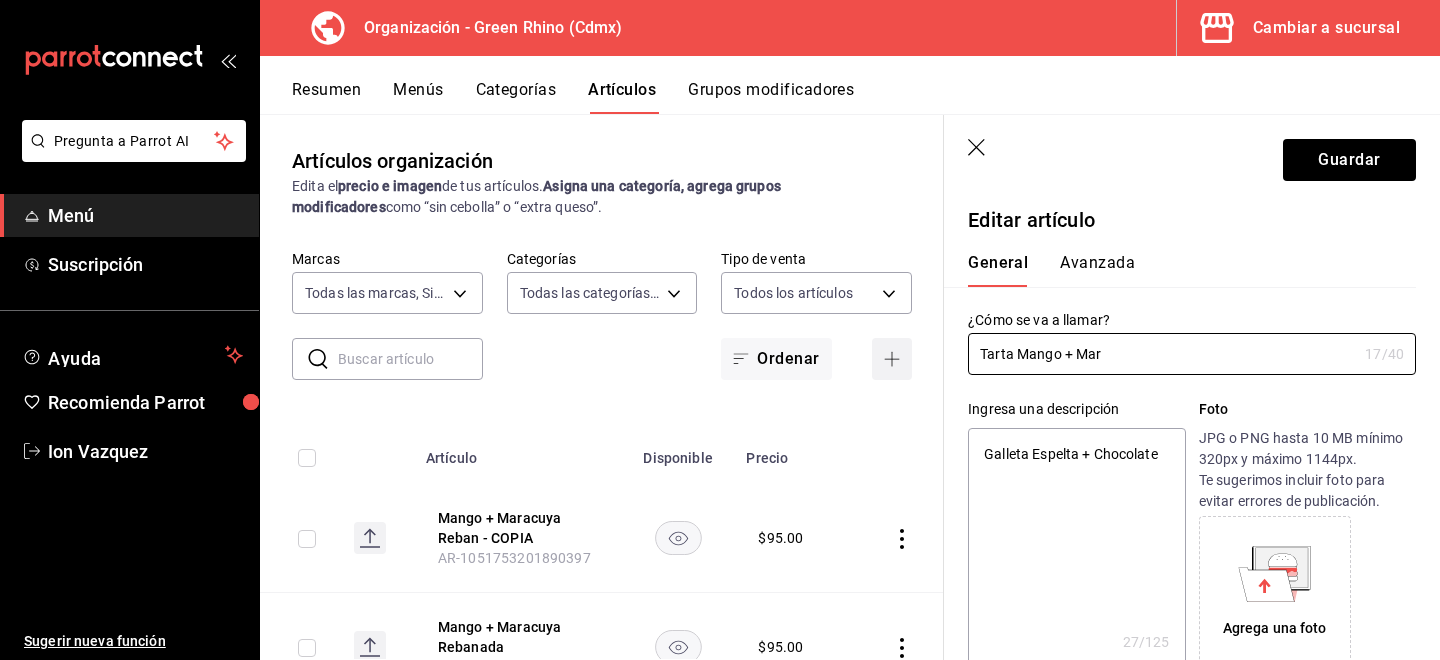 type on "Tarta Mango + Mara" 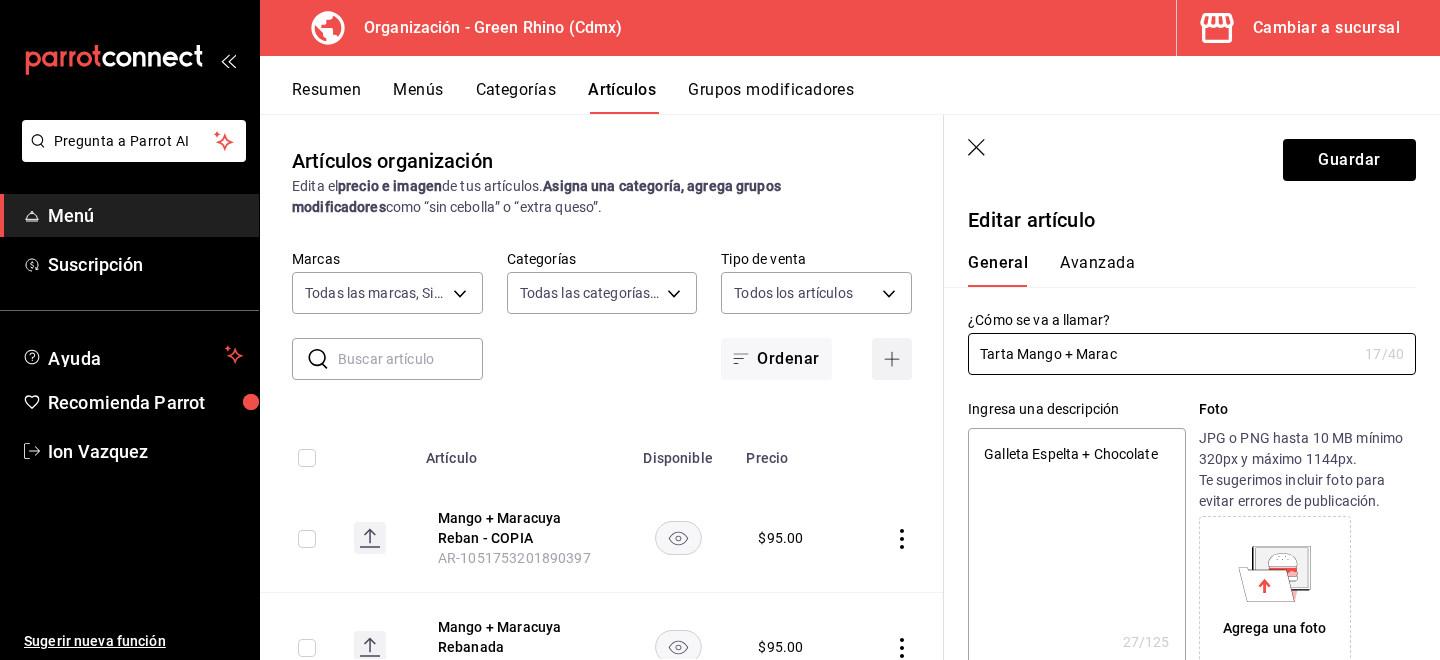 type on "Tarta Mango + Maracu" 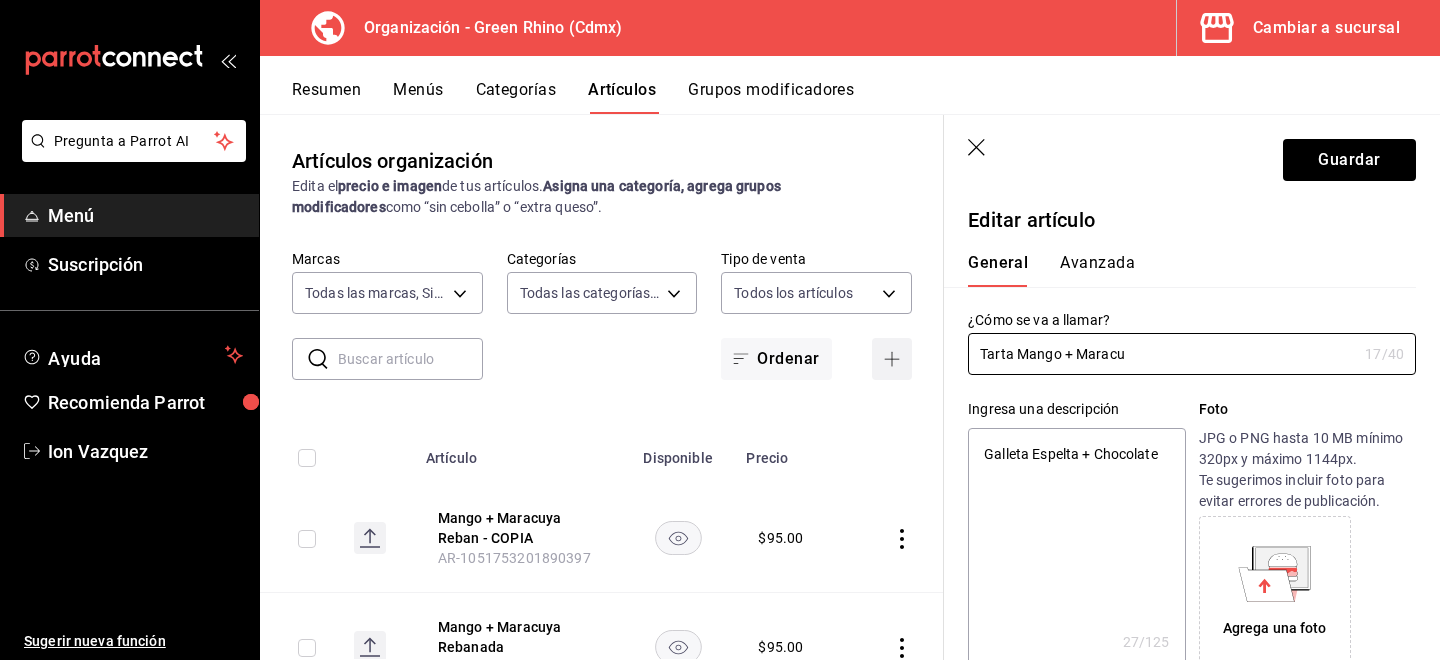type on "x" 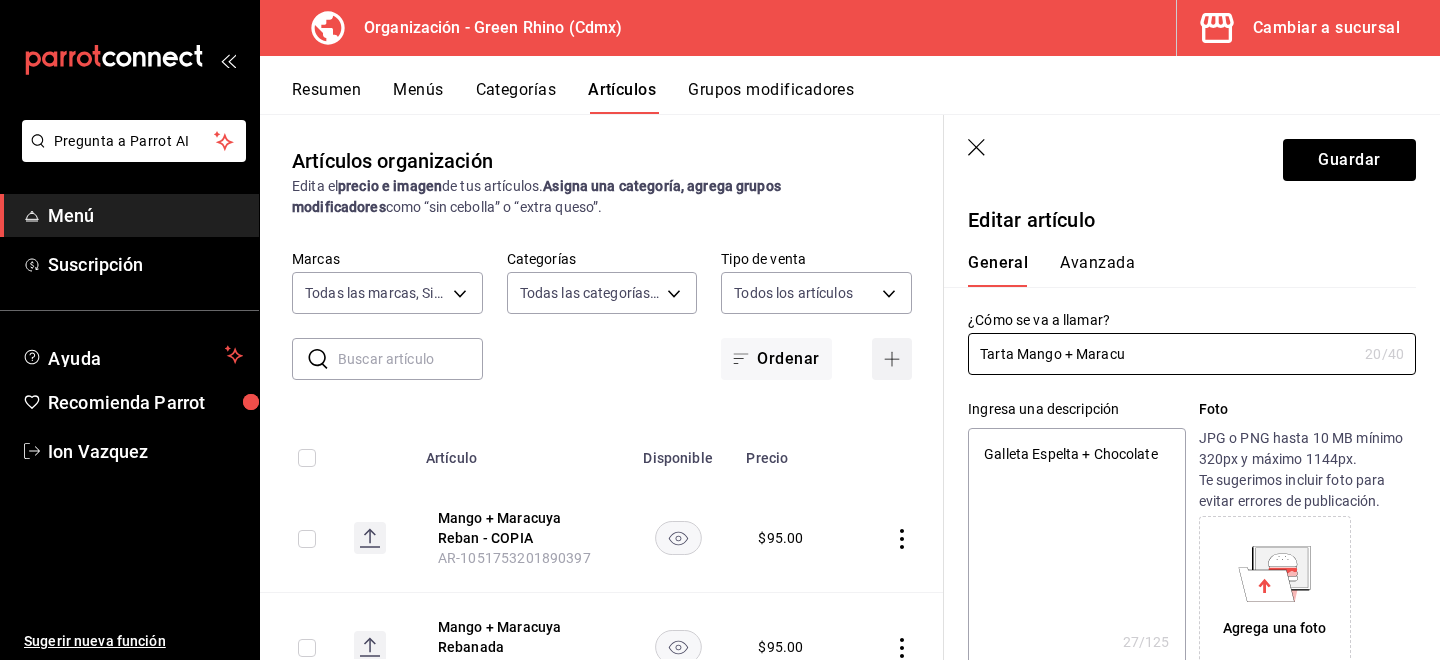 type on "Tarta Mango + Maracuy" 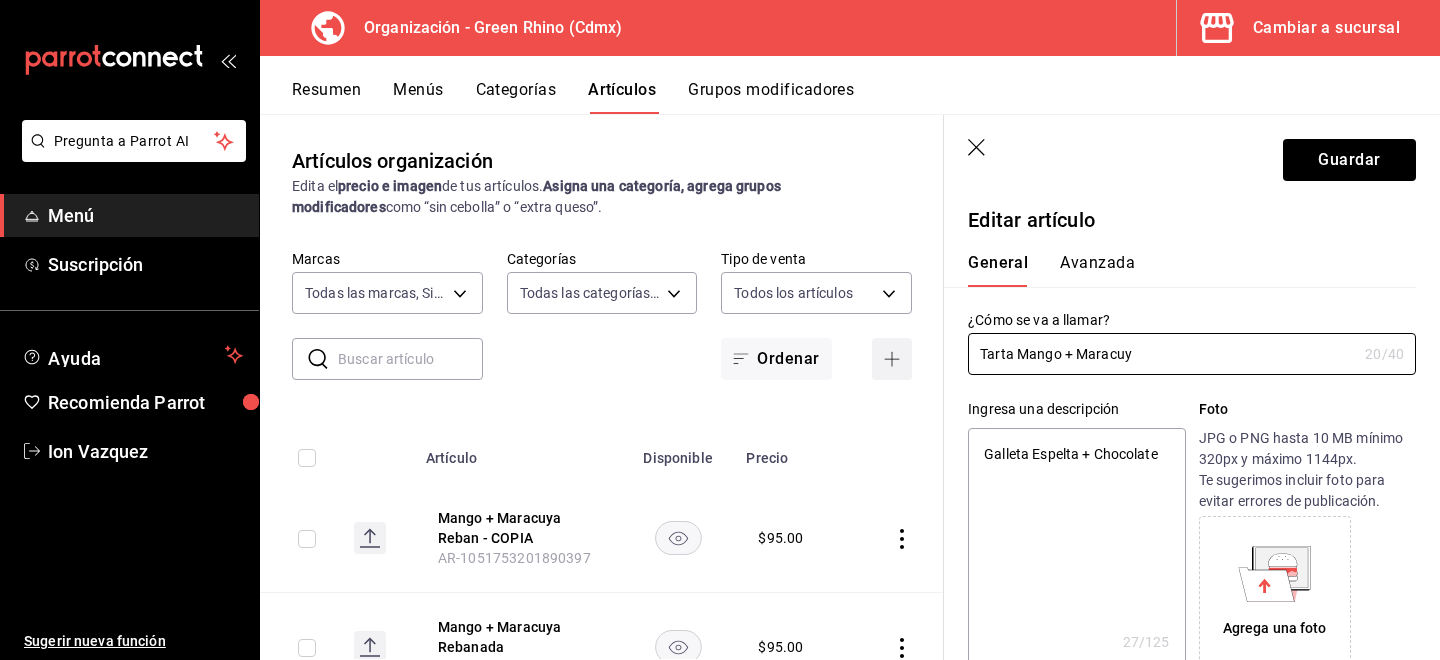 type on "x" 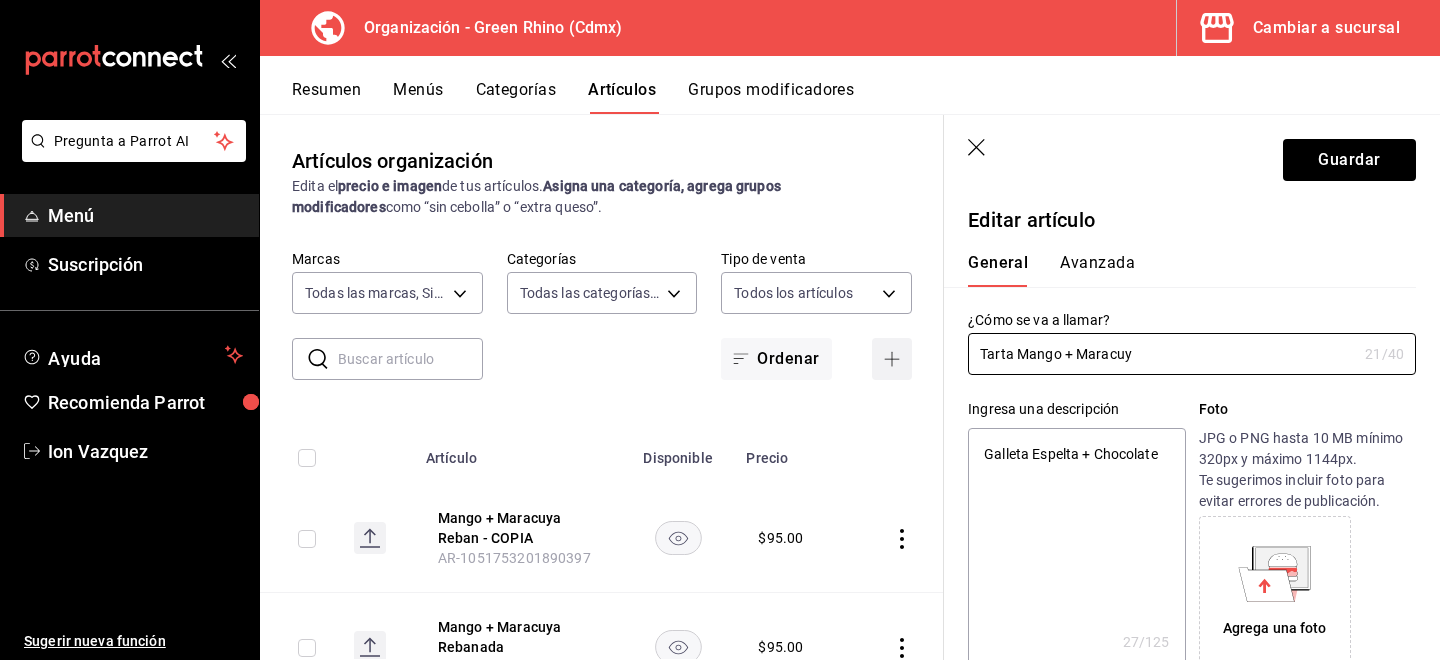 type on "Tarta Mango + Maracuya" 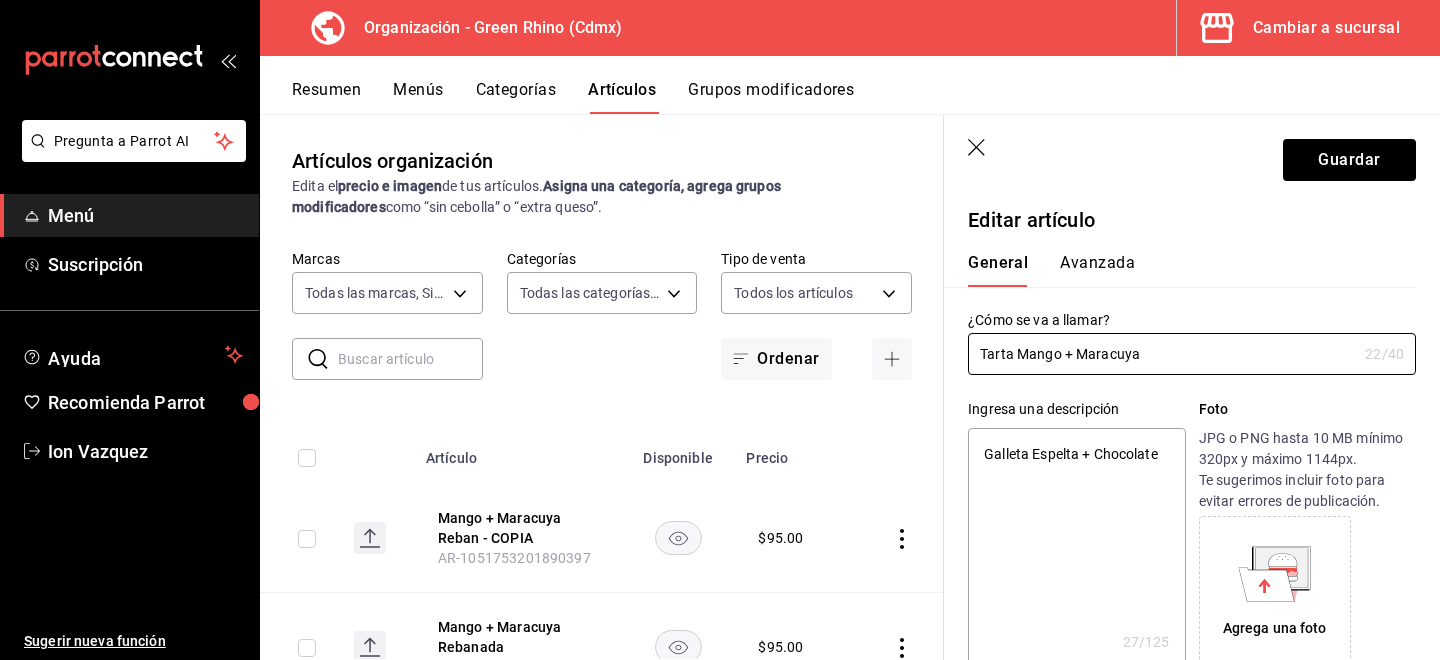 type on "Tarta Mango + Maracuya" 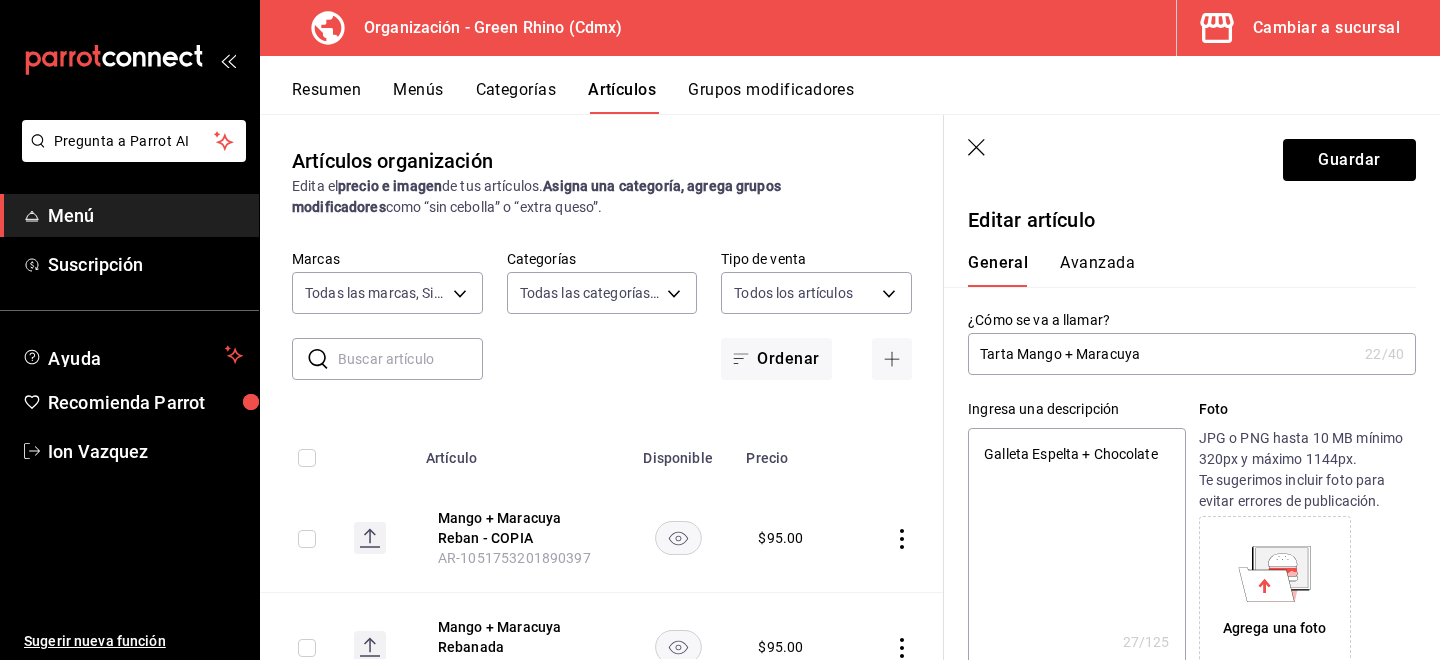 click on "Avanzada" at bounding box center [1097, 270] 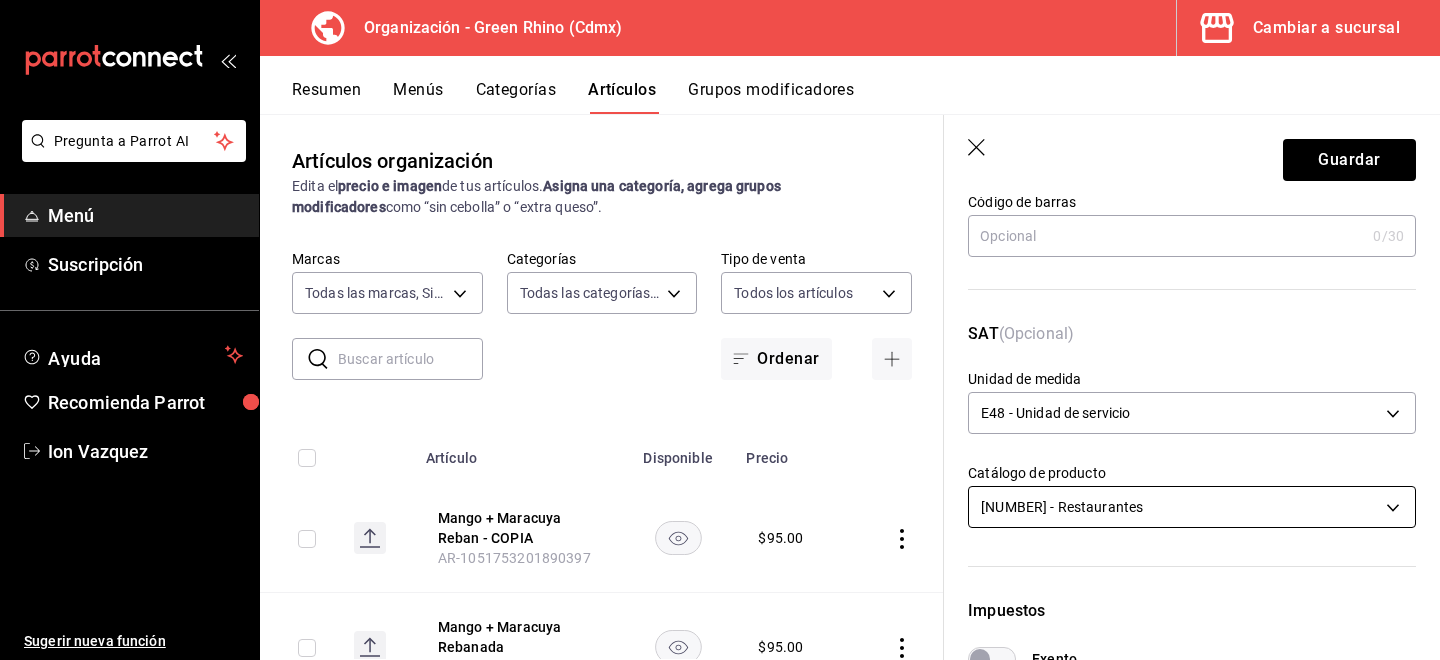 scroll, scrollTop: 0, scrollLeft: 0, axis: both 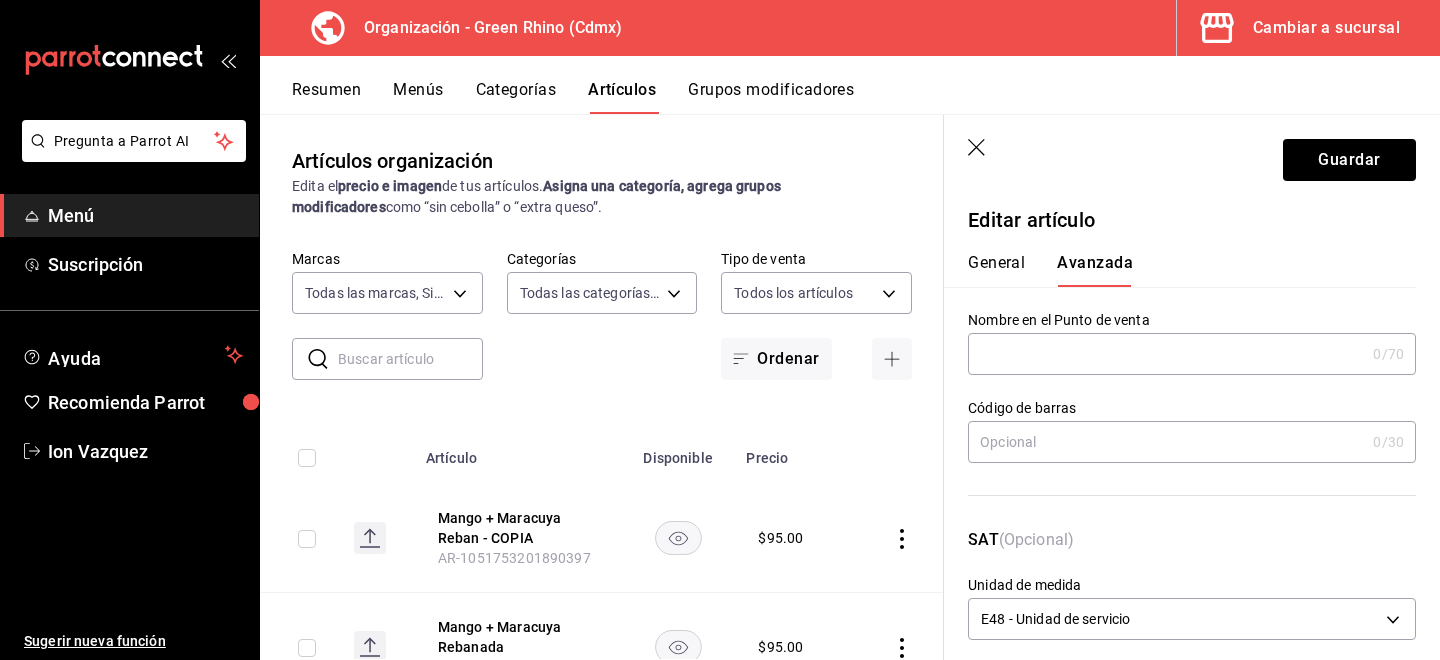click on "General" at bounding box center (996, 270) 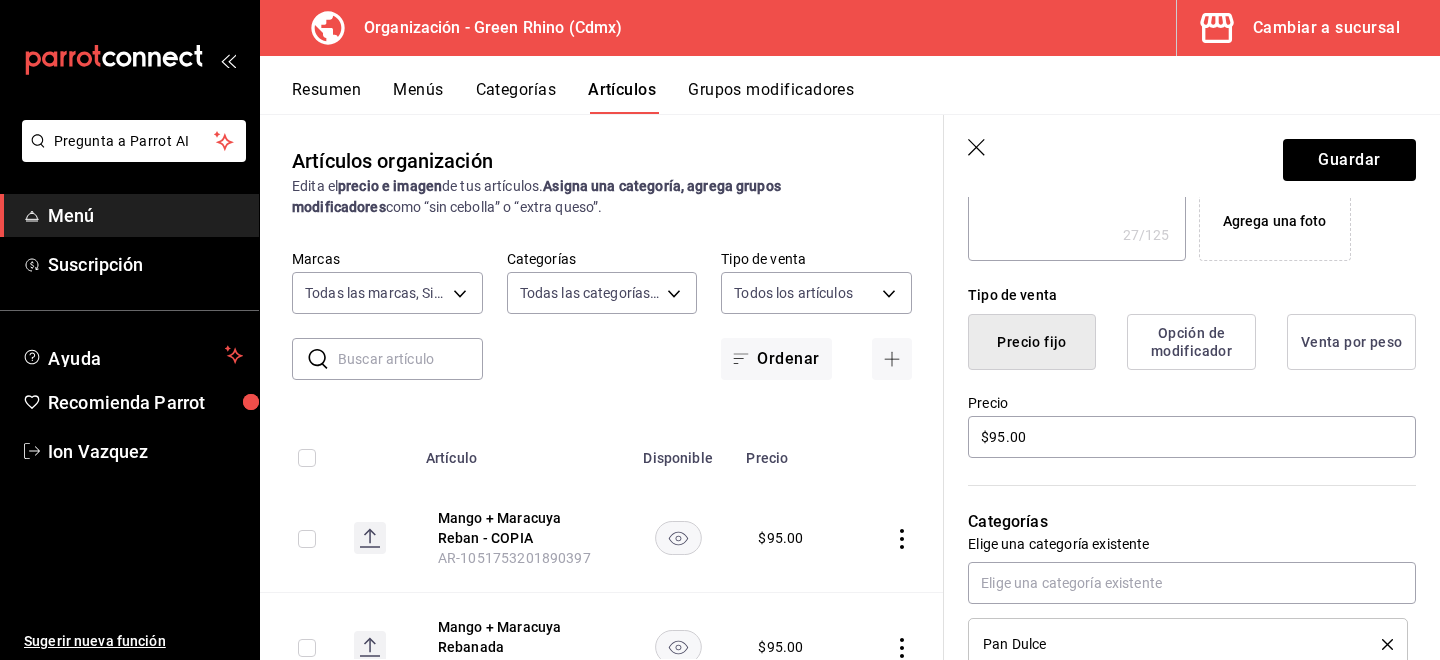scroll, scrollTop: 409, scrollLeft: 0, axis: vertical 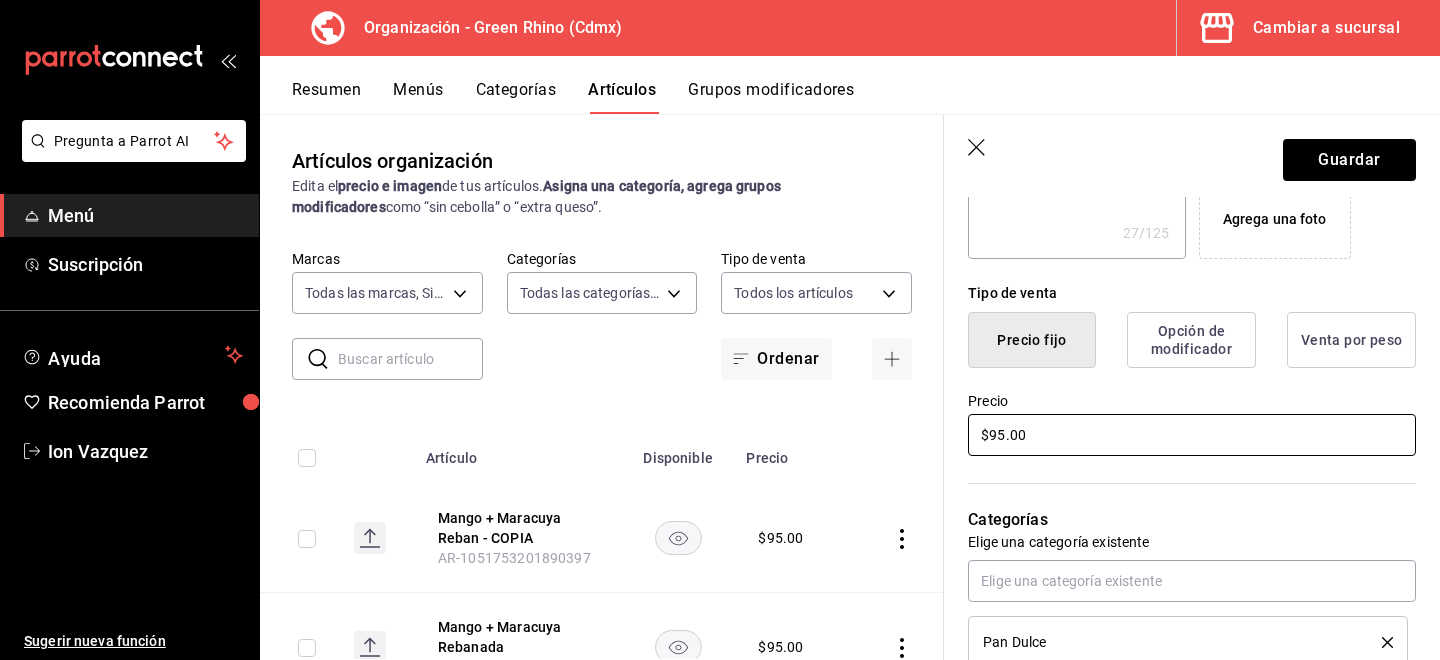 click on "$95.00" at bounding box center [1192, 435] 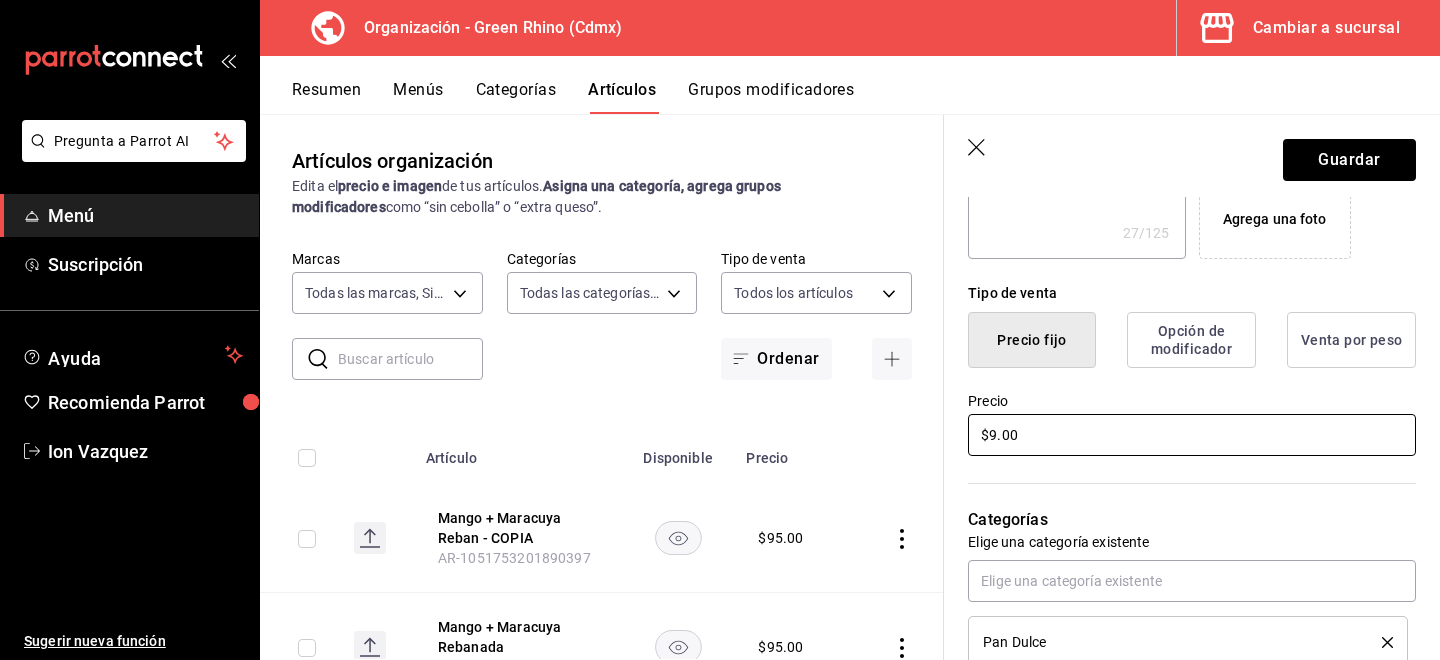 type 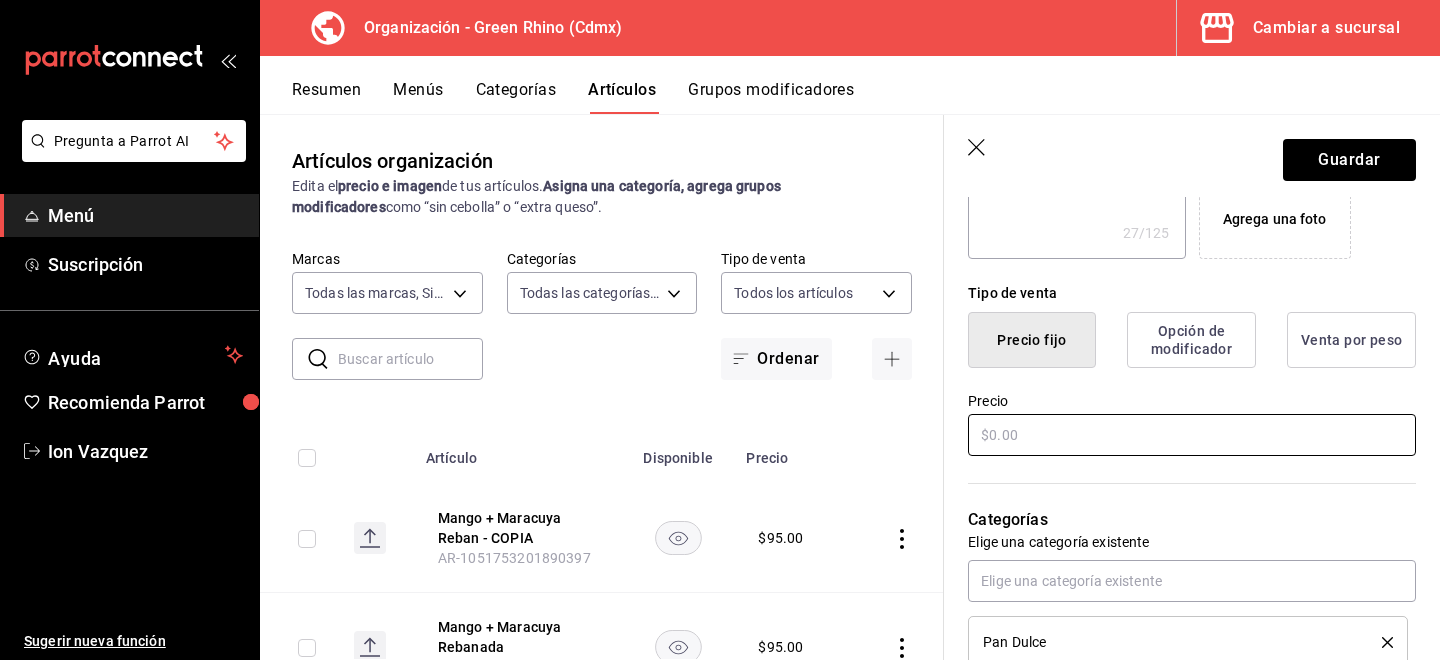 type on "x" 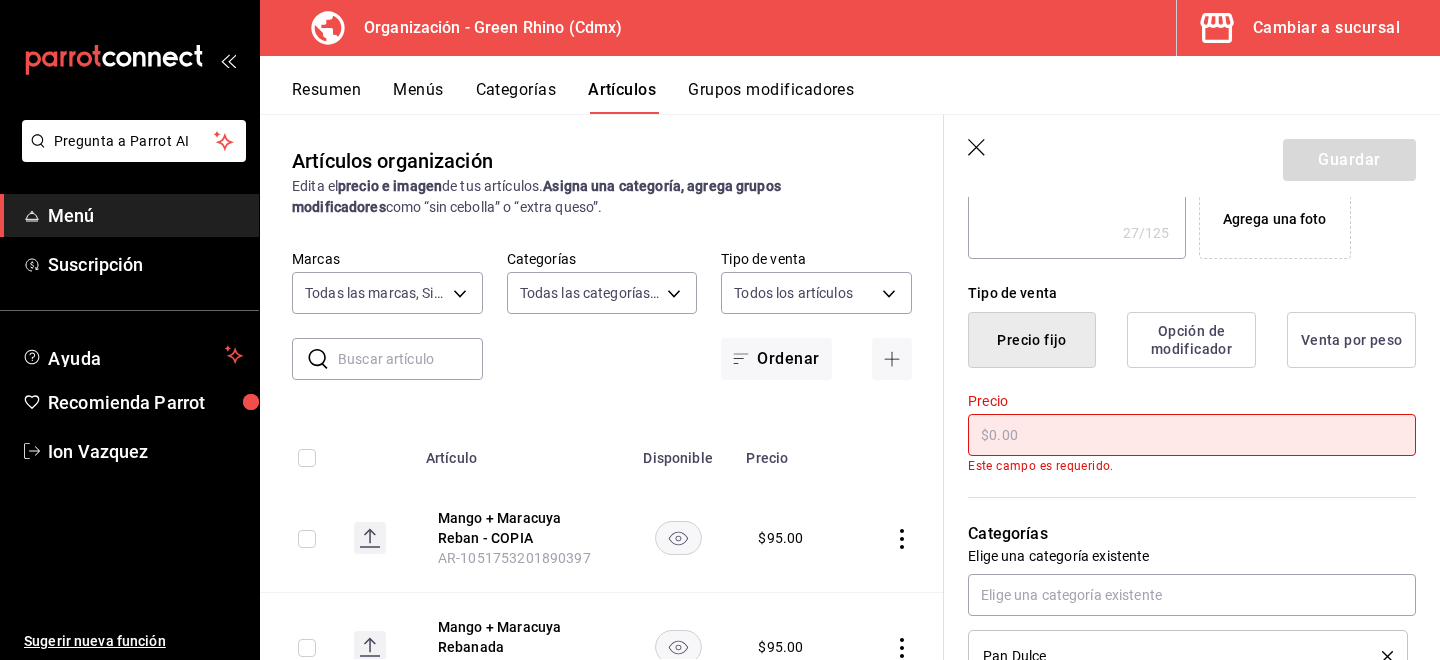 type on "$7.00" 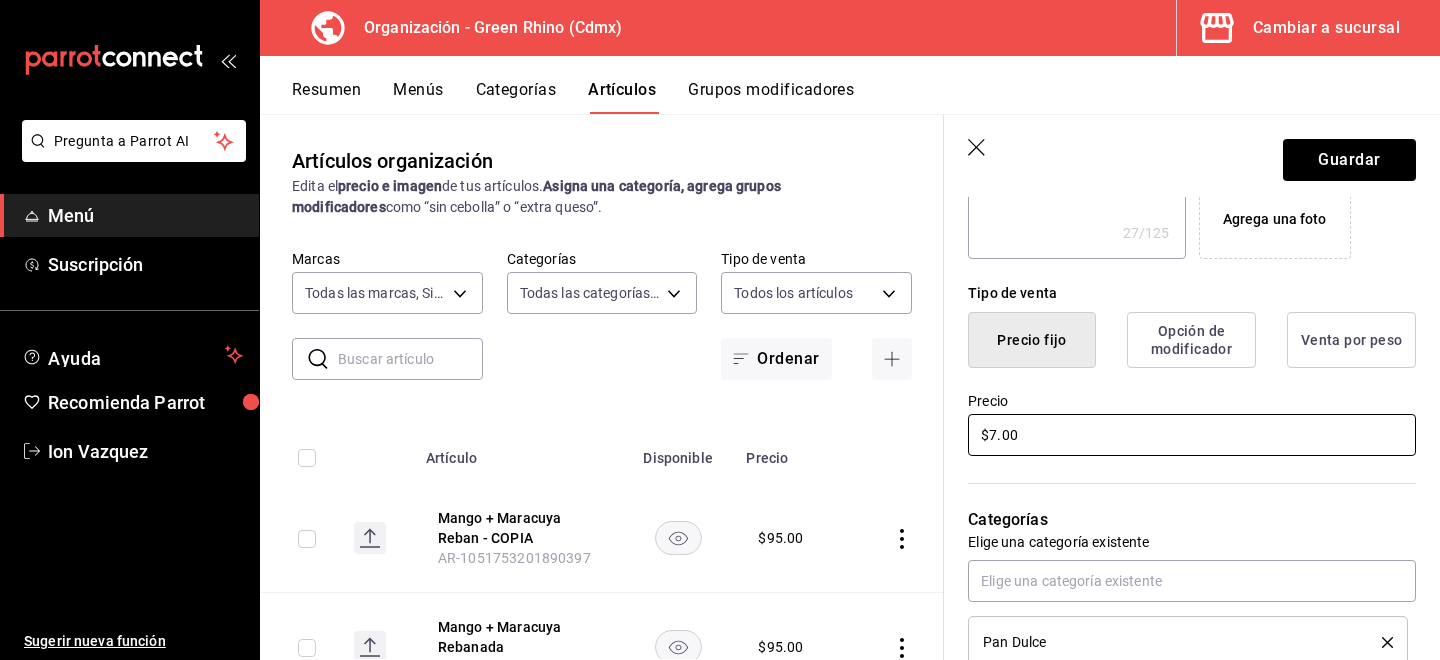 type on "x" 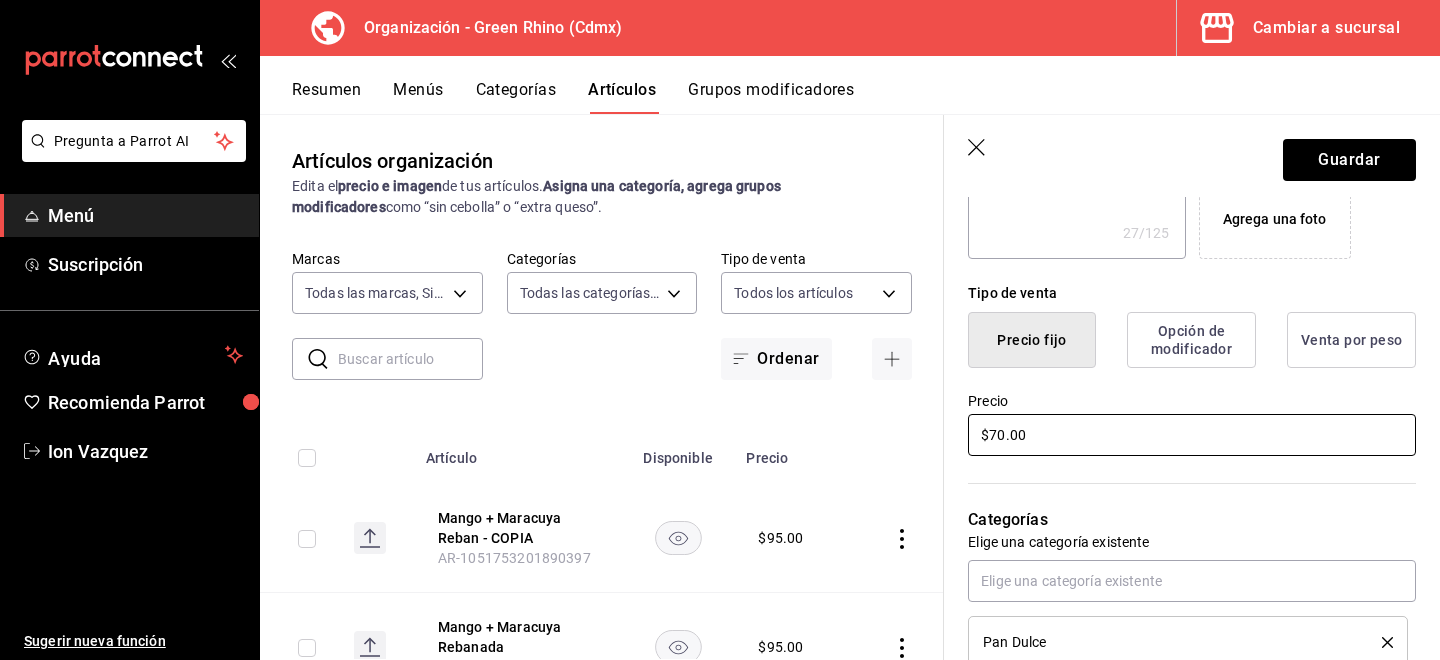 type on "x" 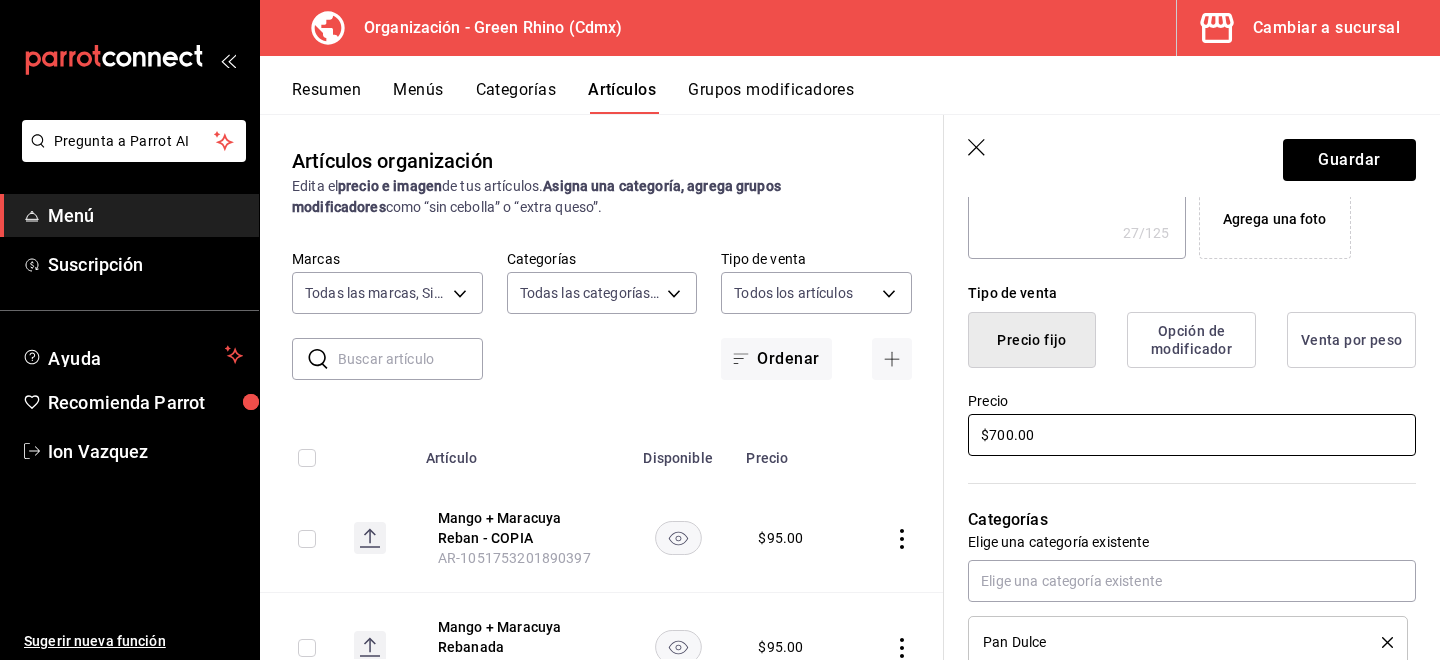 scroll, scrollTop: 0, scrollLeft: 0, axis: both 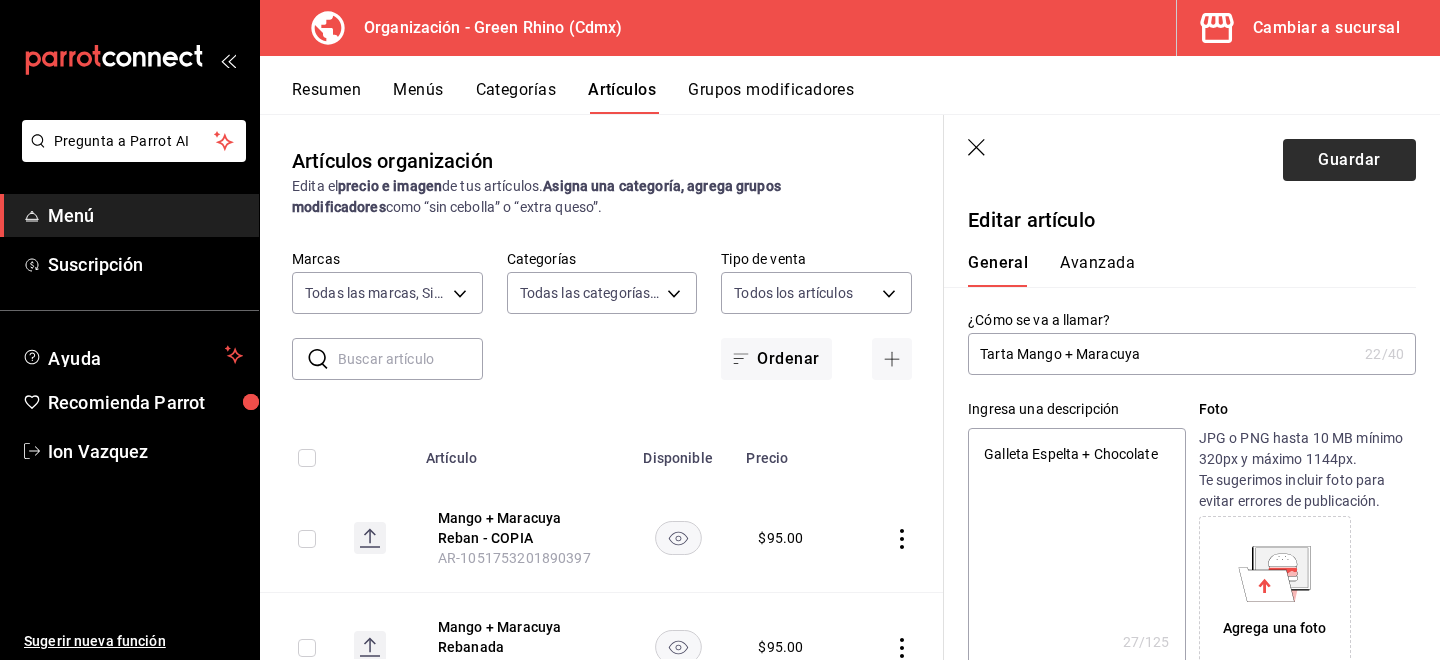 type on "$700.00" 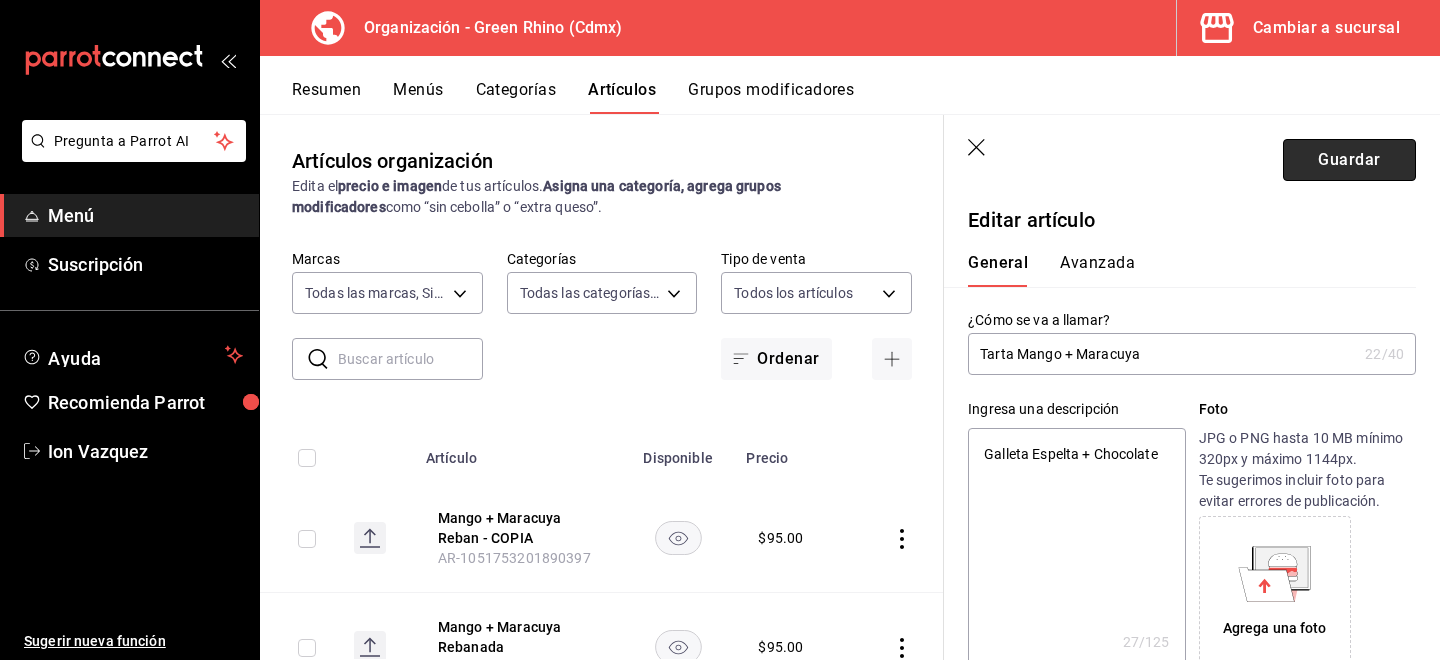 click on "Guardar" at bounding box center [1349, 160] 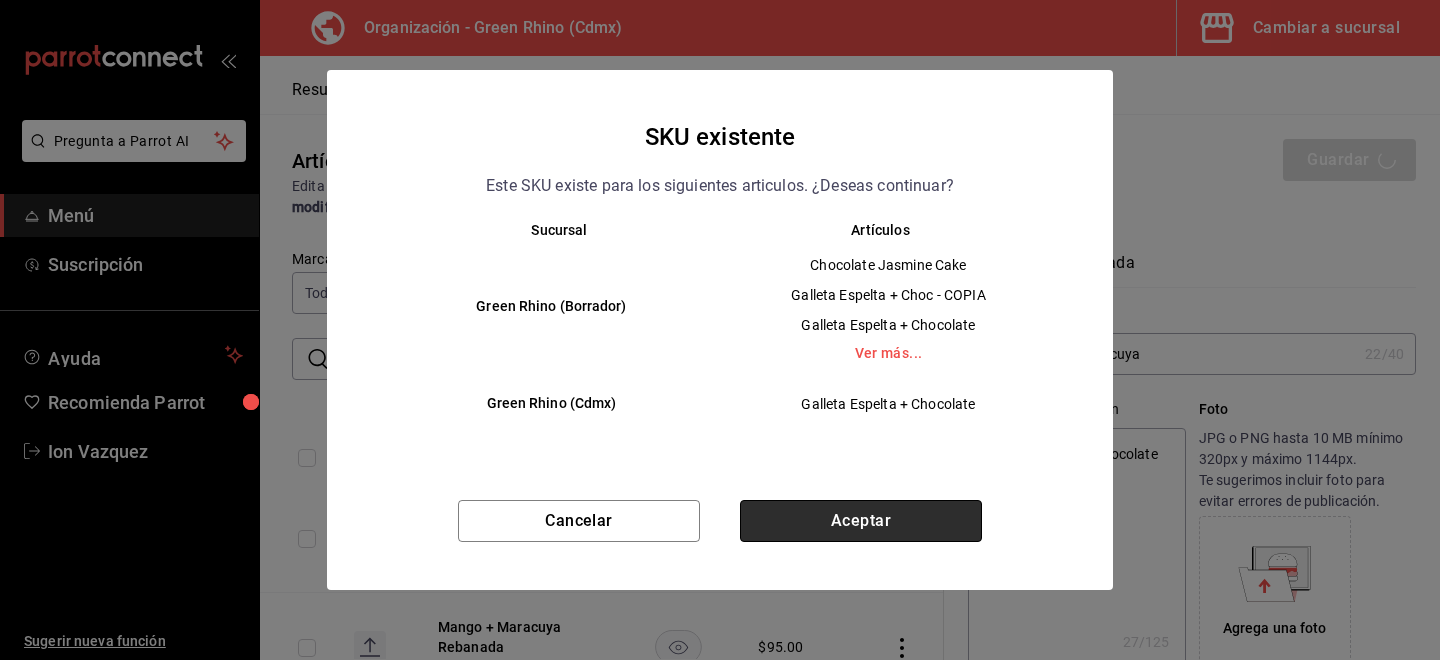 click on "Aceptar" at bounding box center (861, 521) 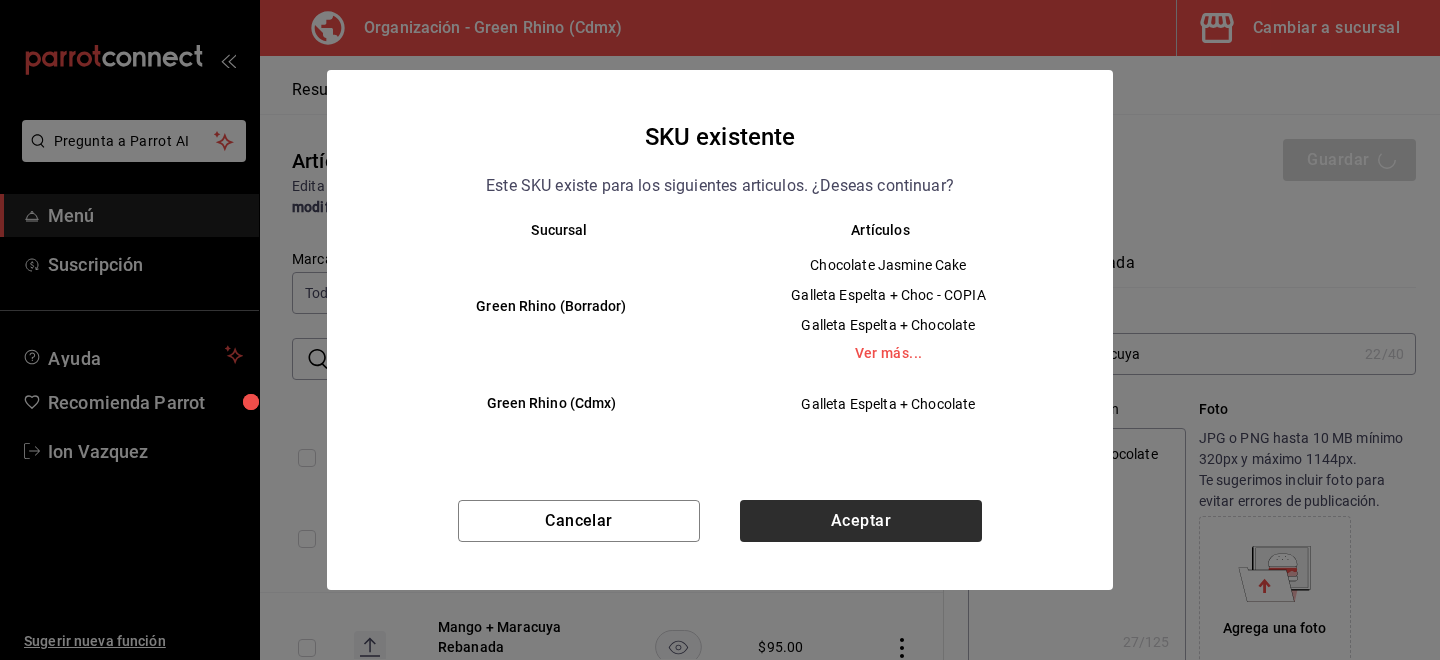 type 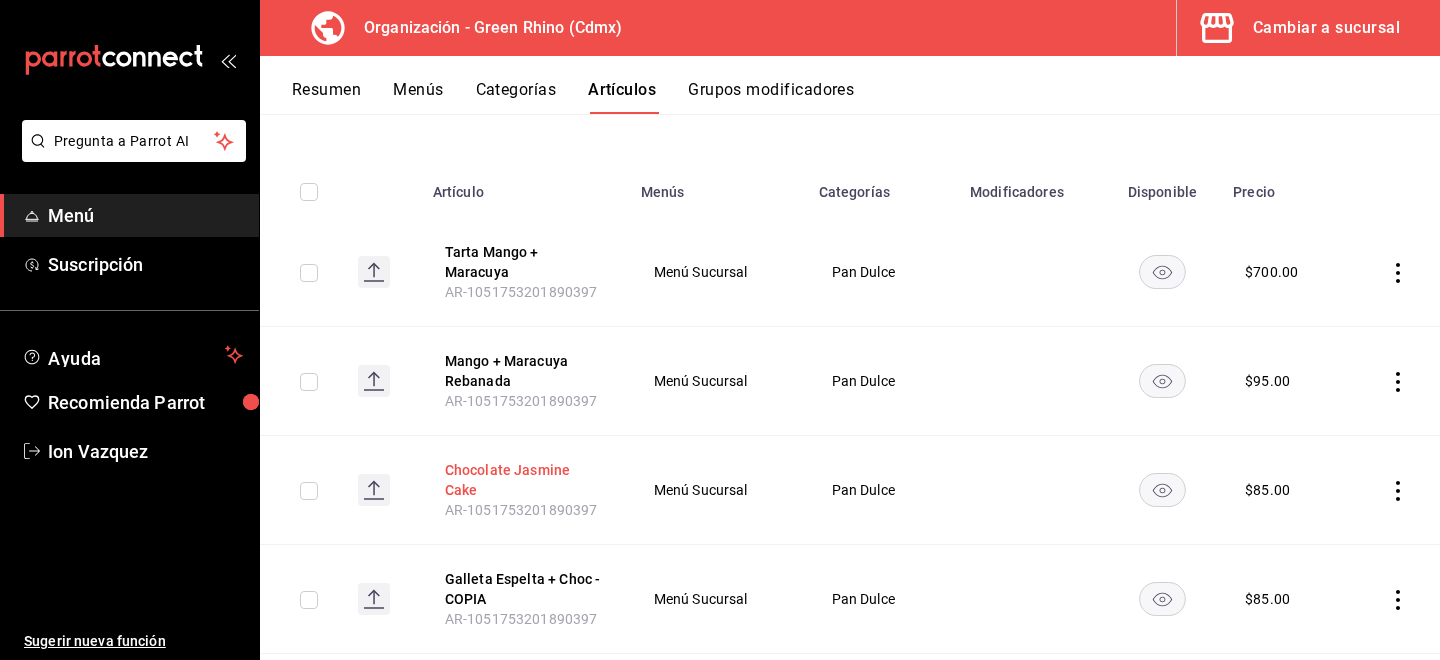 scroll, scrollTop: 209, scrollLeft: 0, axis: vertical 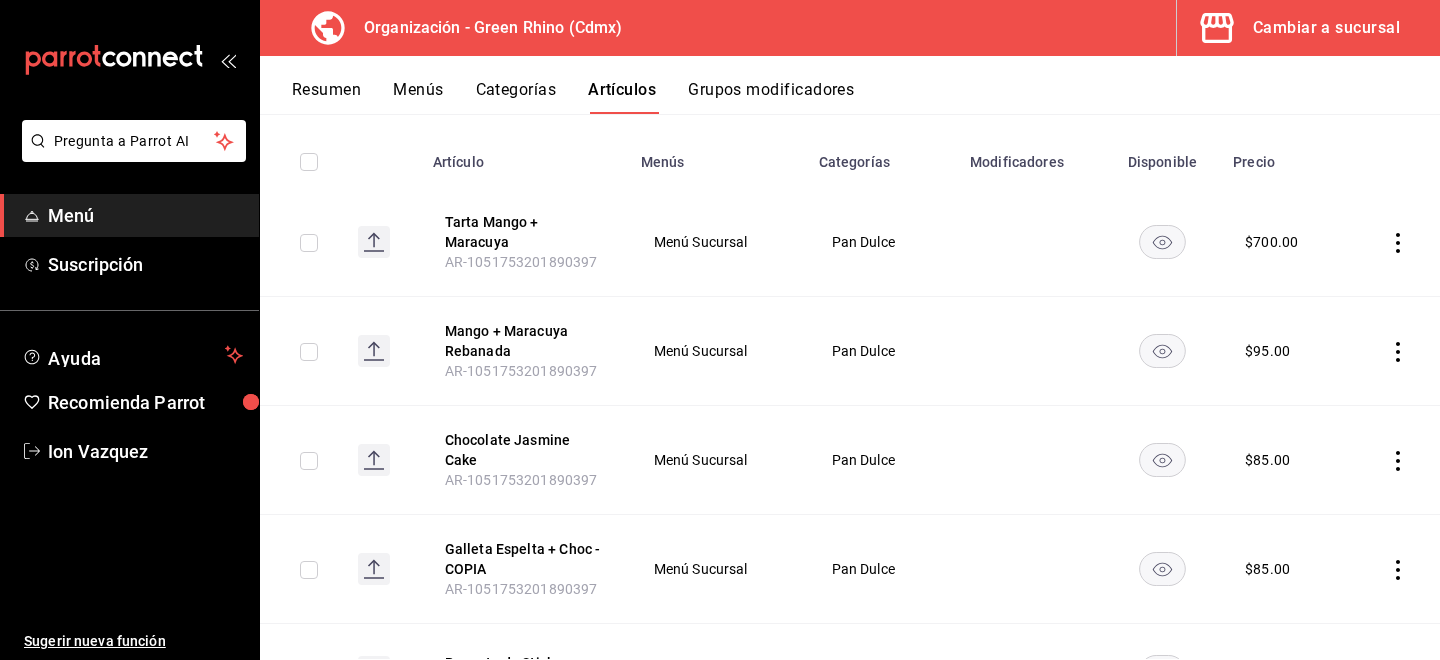 click at bounding box center (1393, 569) 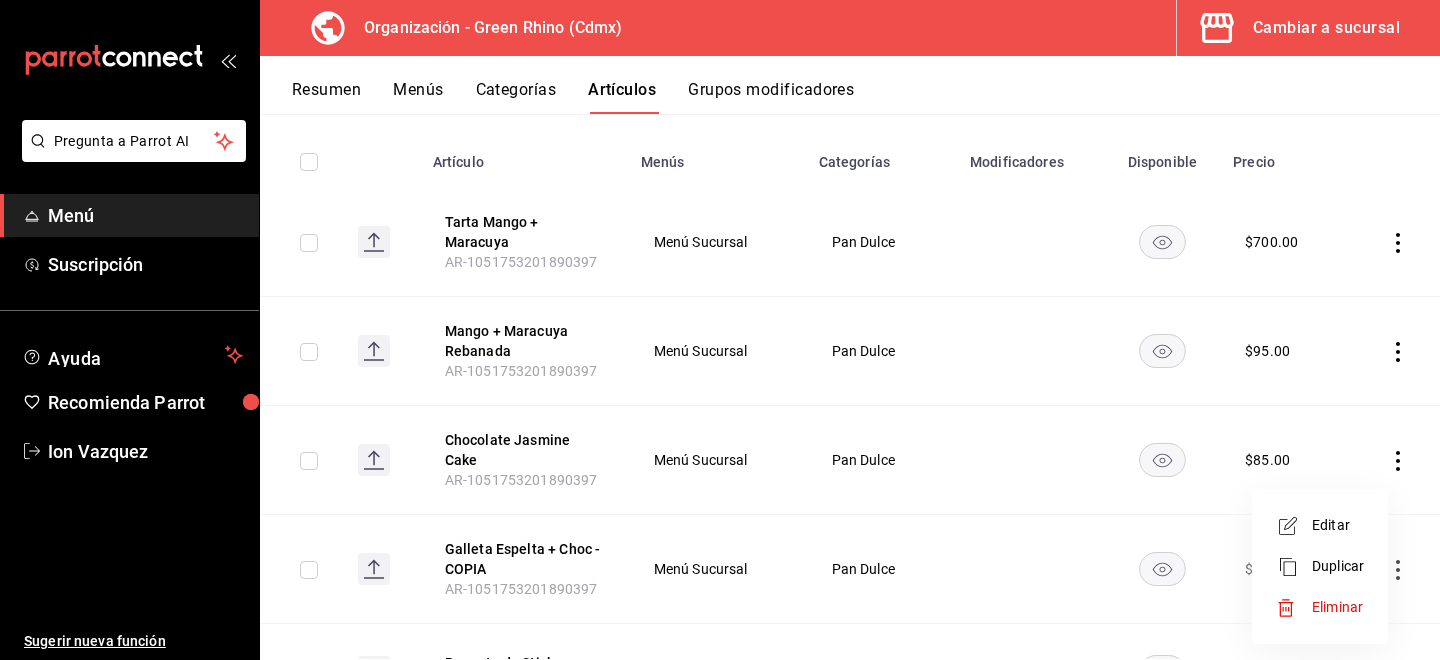 click on "Editar" at bounding box center [1338, 525] 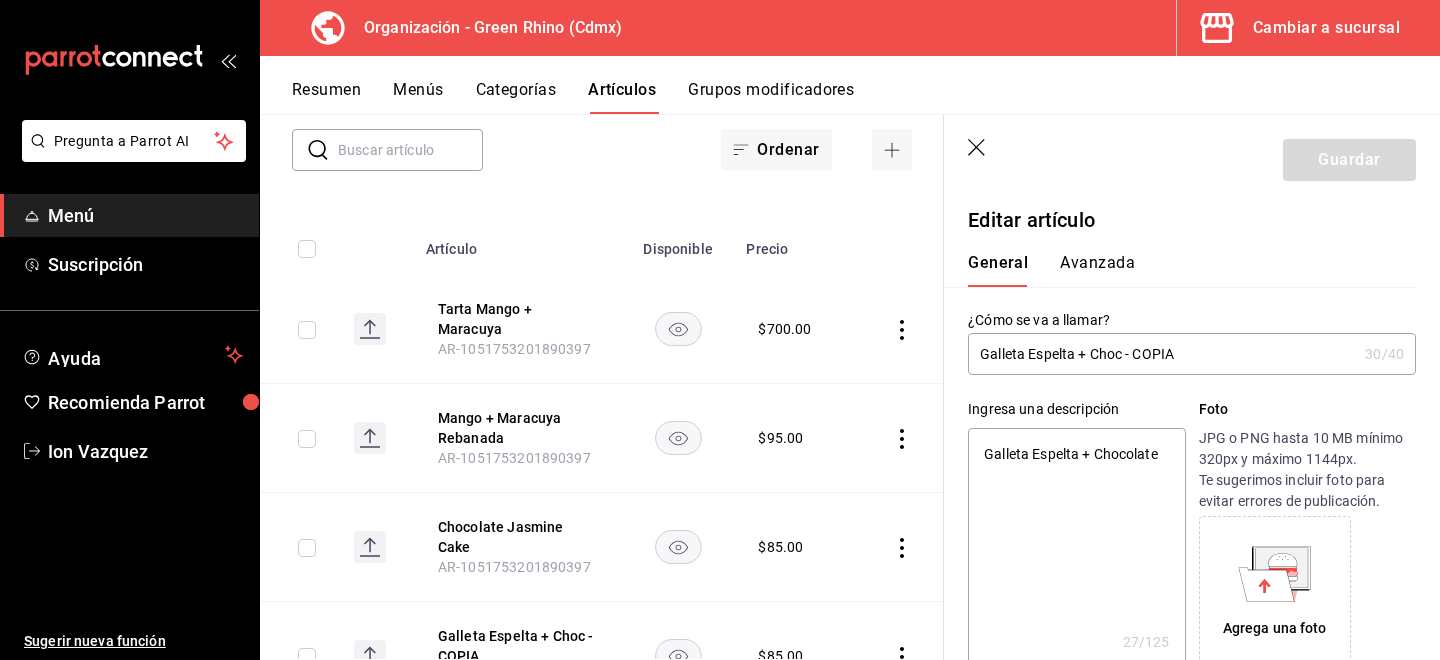 click on "Galleta Espelta + Choc - COPIA" at bounding box center [1162, 354] 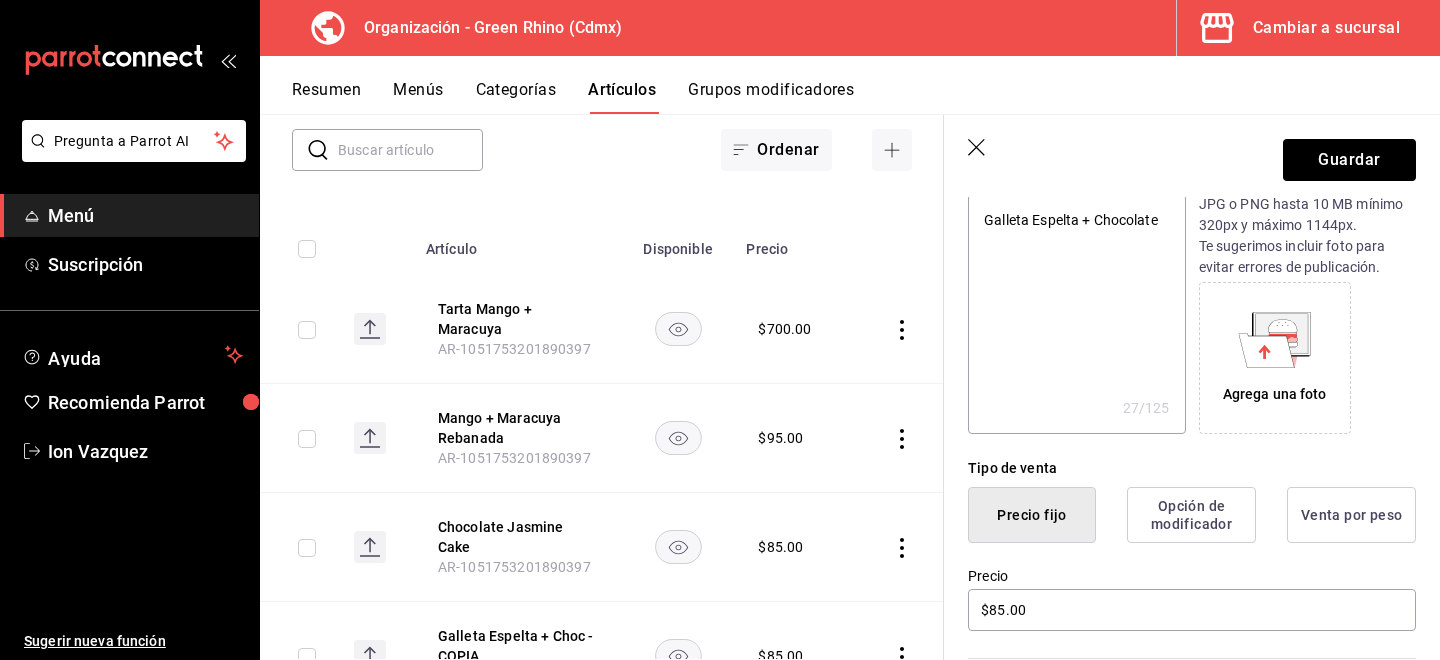 scroll, scrollTop: 346, scrollLeft: 0, axis: vertical 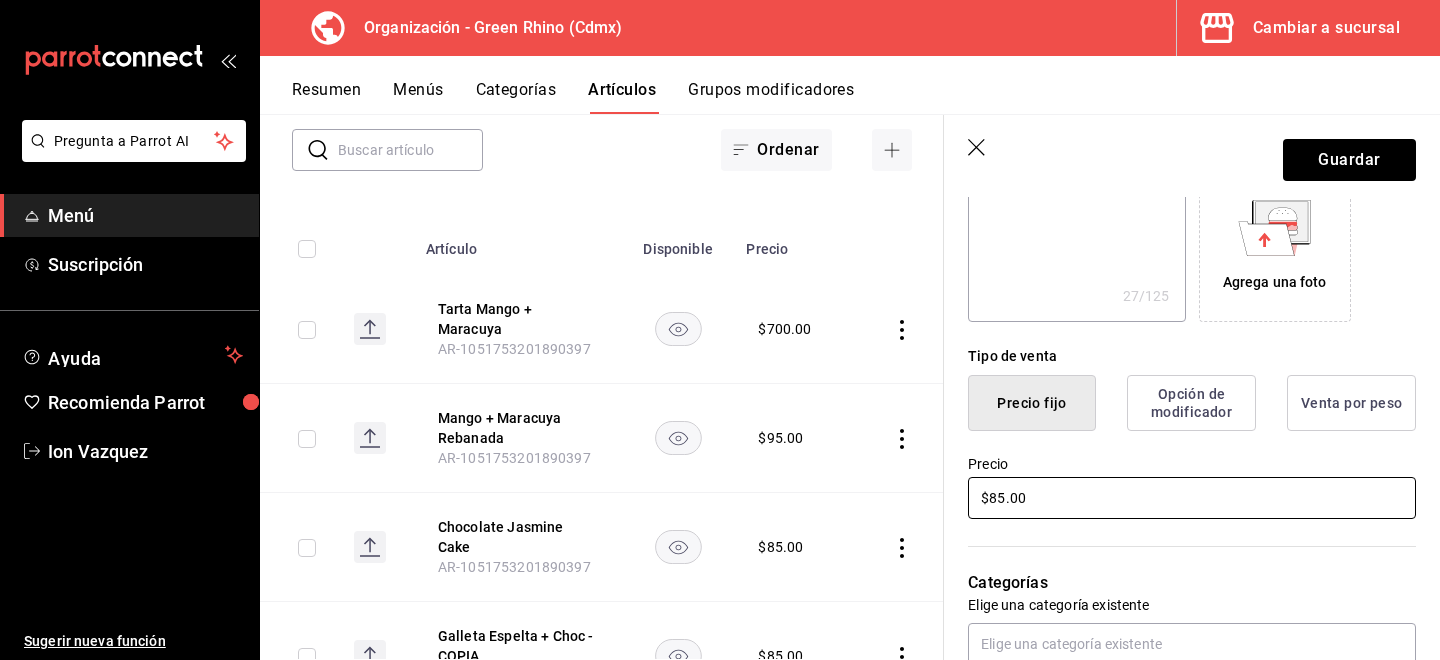 click on "$85.00" at bounding box center (1192, 498) 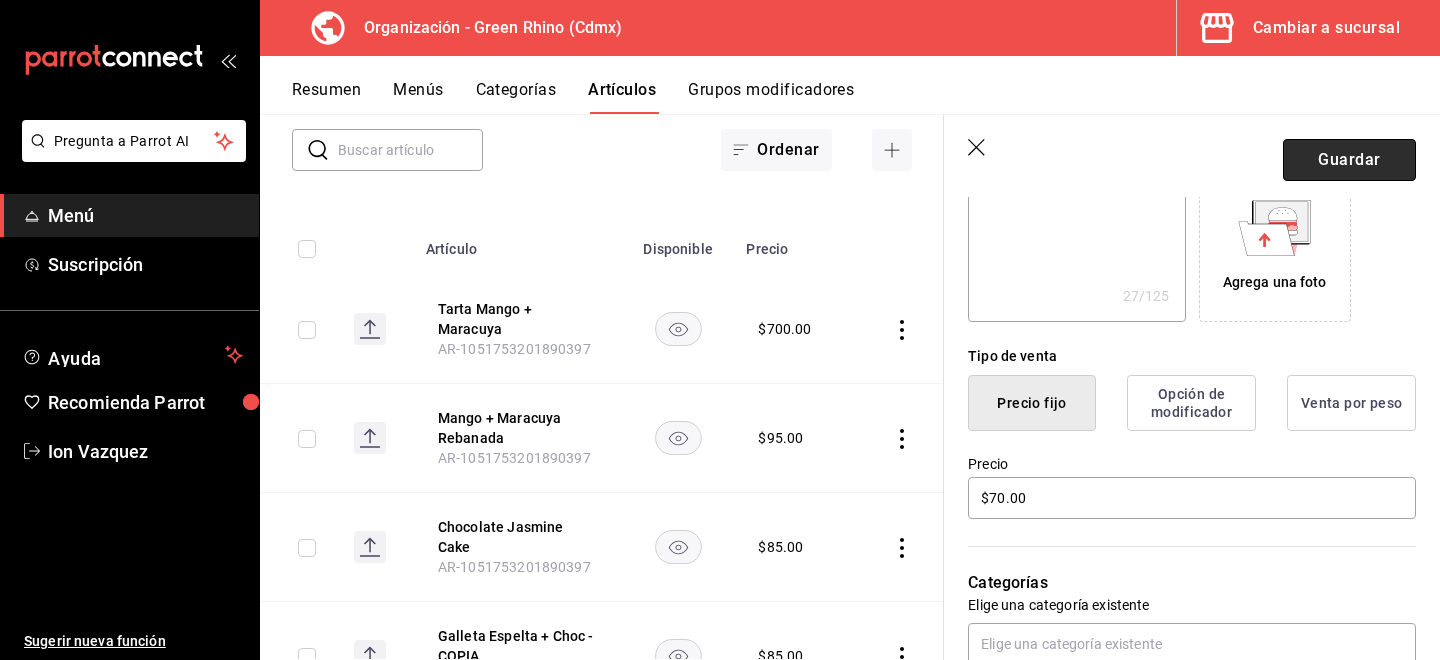 click on "Guardar" at bounding box center [1349, 160] 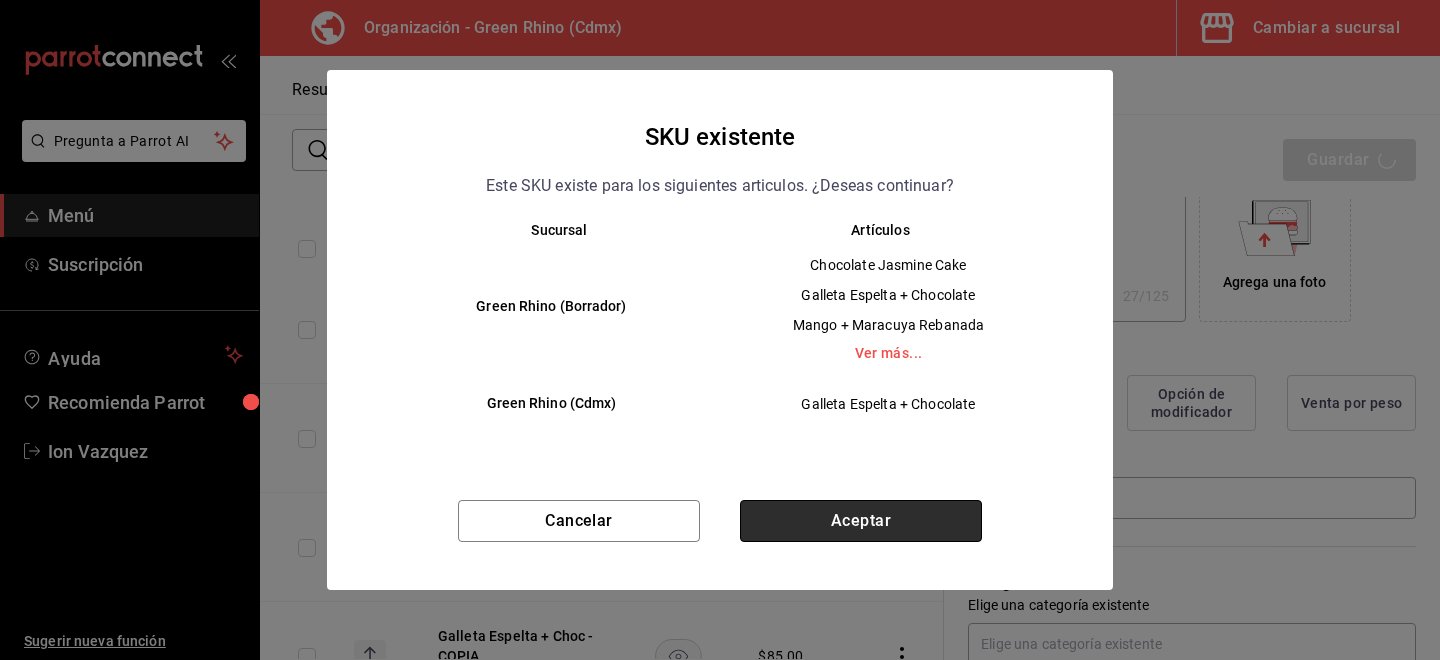 click on "Aceptar" at bounding box center (861, 521) 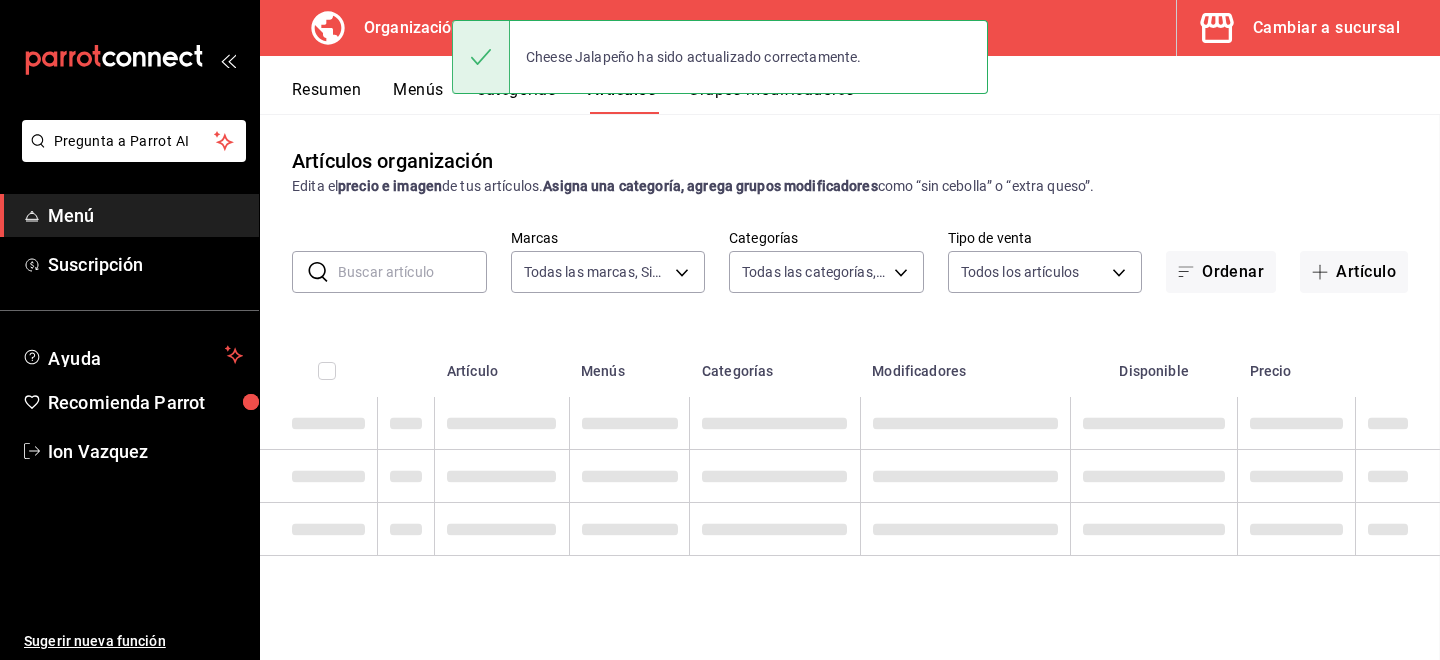 scroll, scrollTop: 0, scrollLeft: 0, axis: both 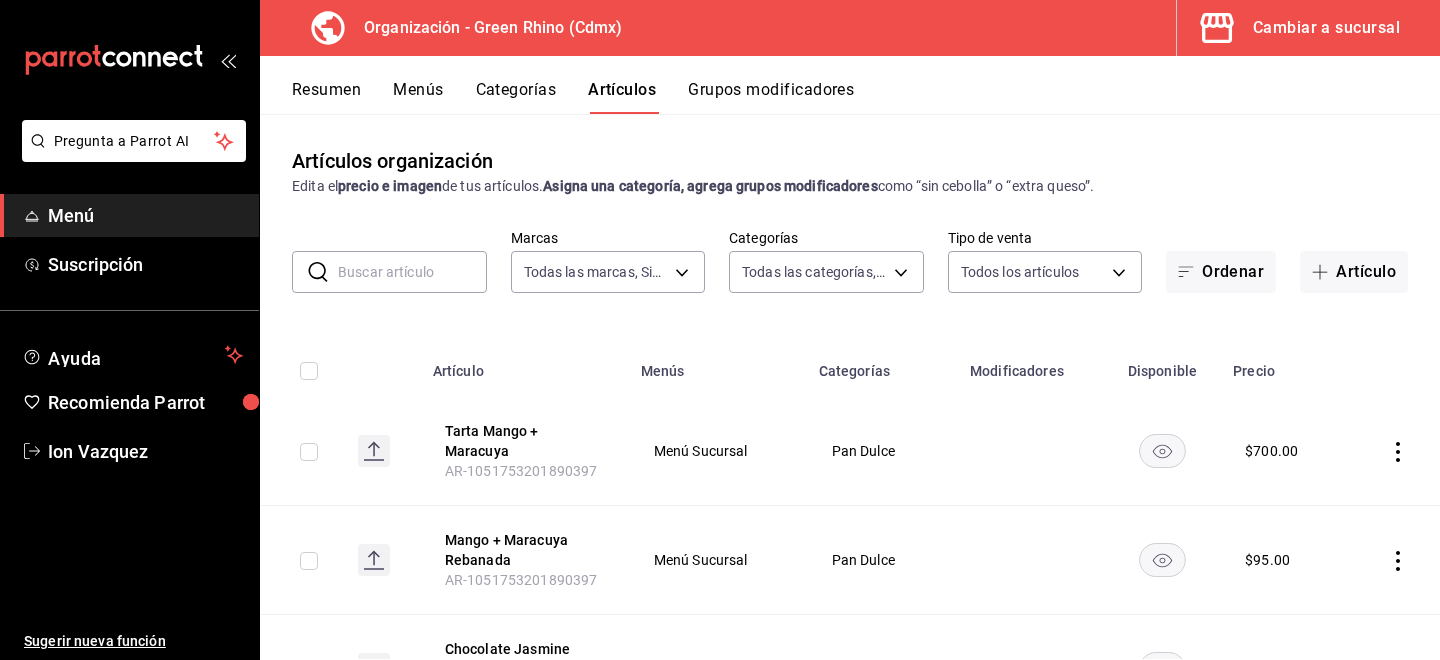 click at bounding box center [412, 272] 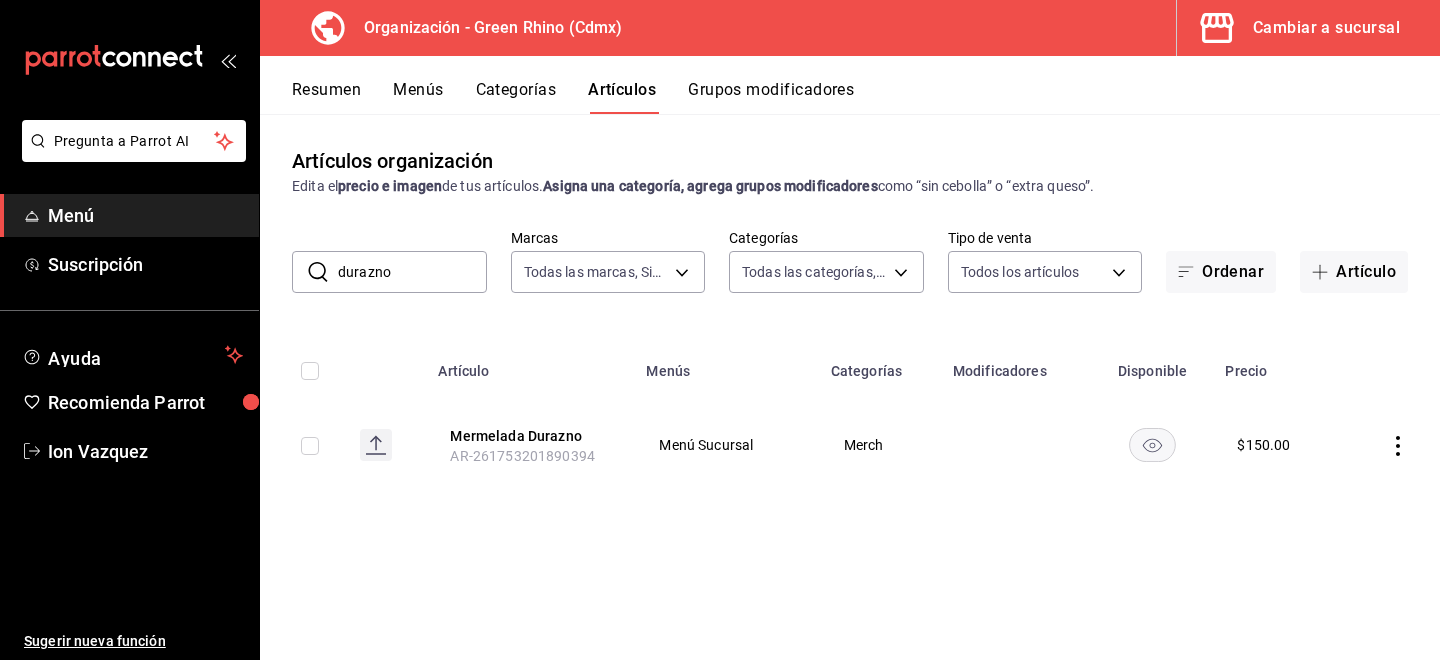 click on "durazno" at bounding box center (412, 272) 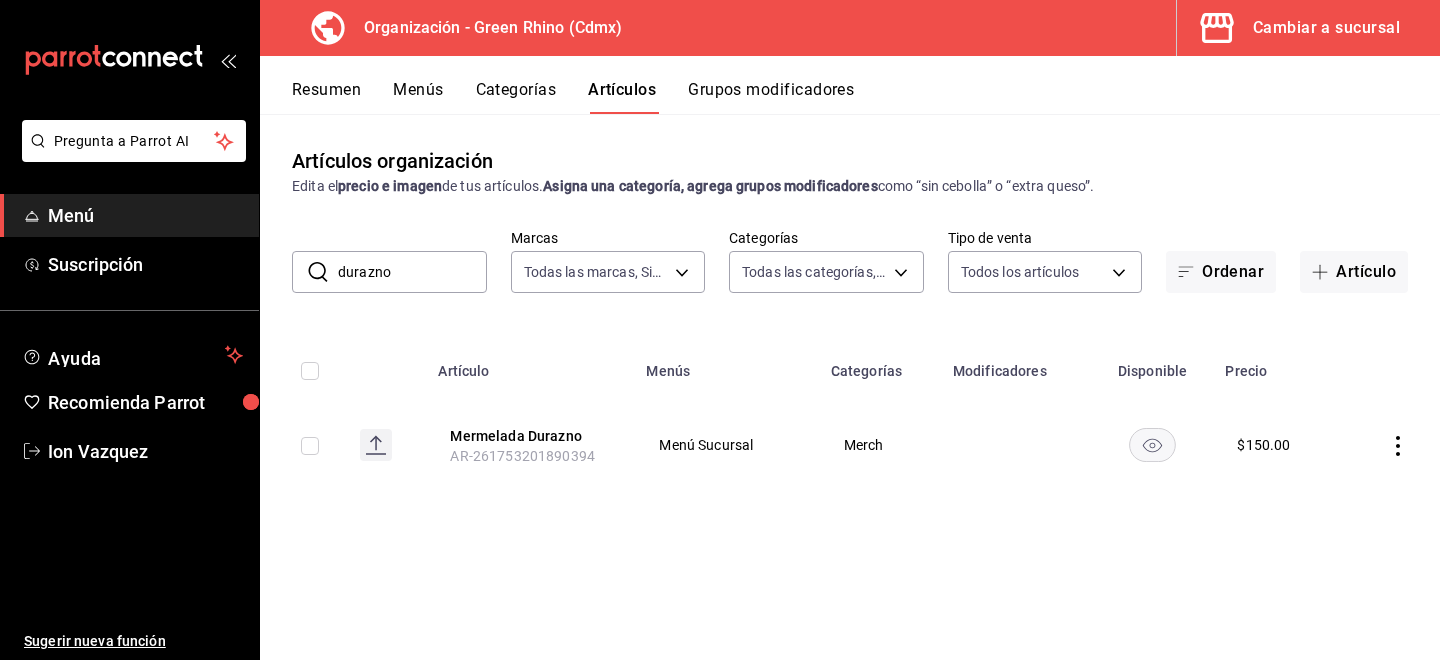 click on "durazno" at bounding box center [412, 272] 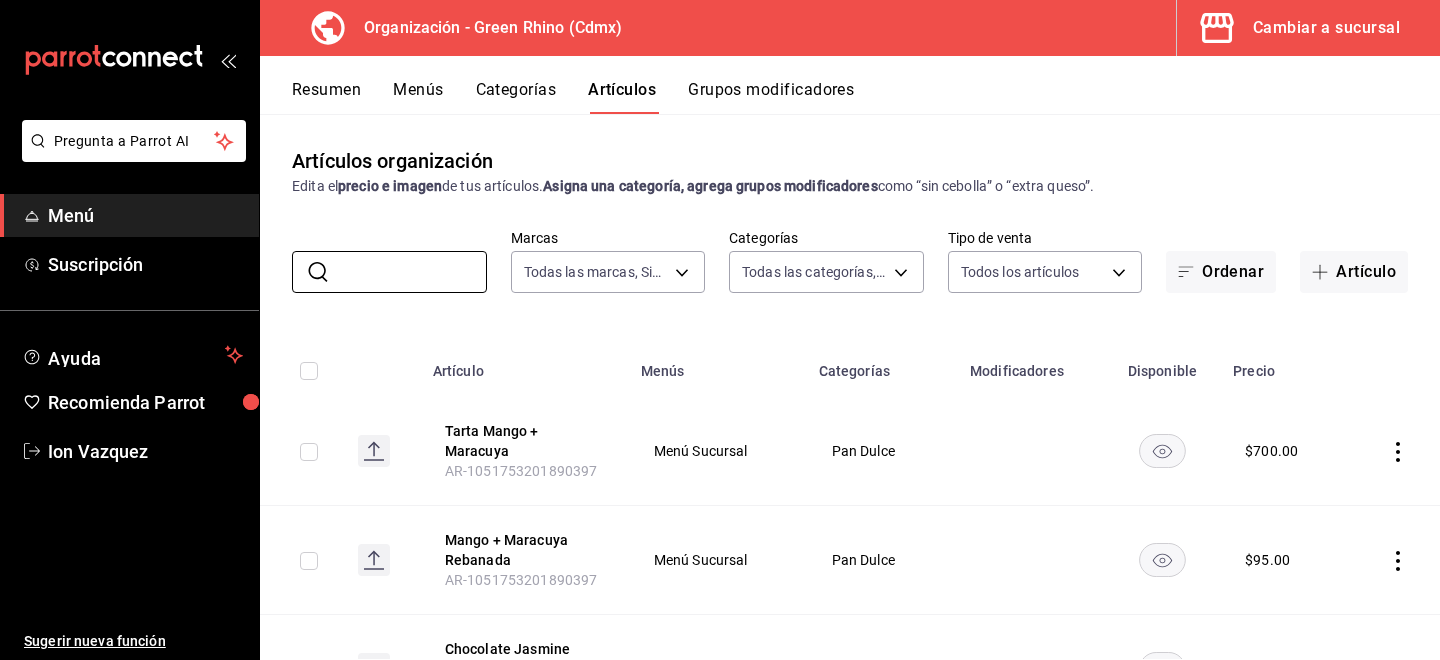 click 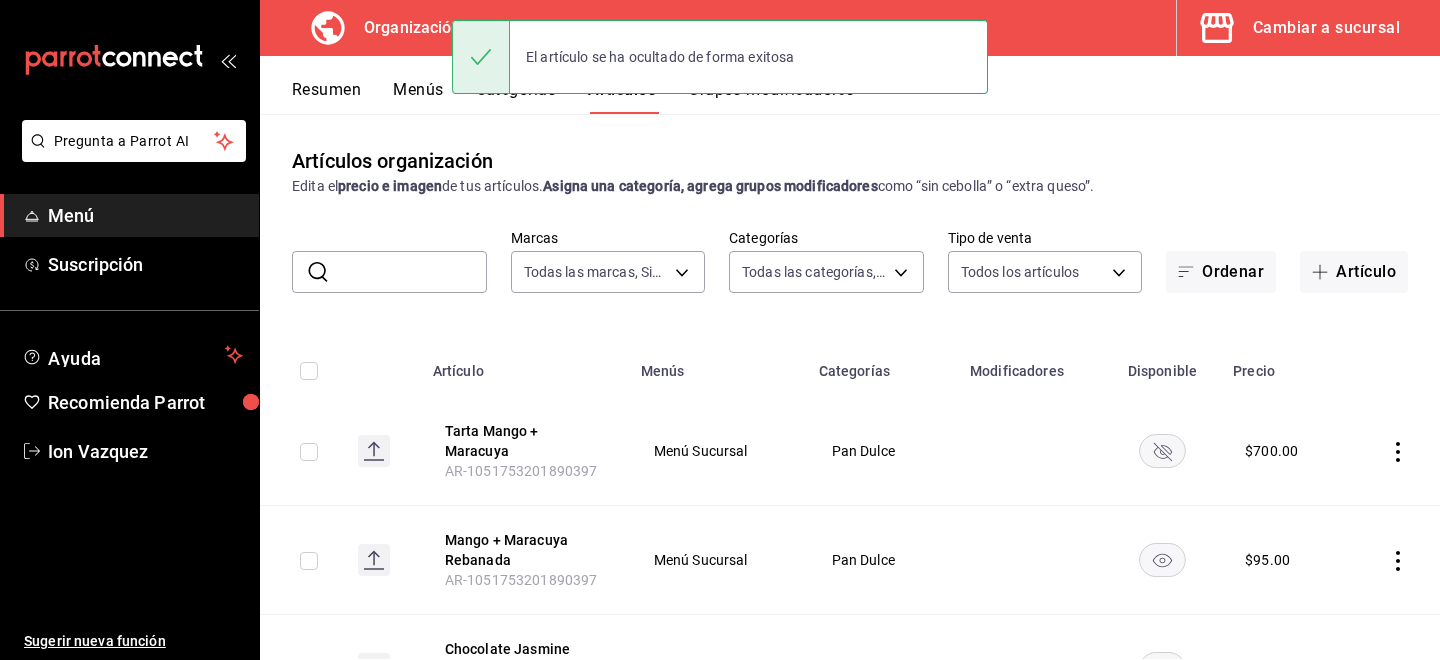 click 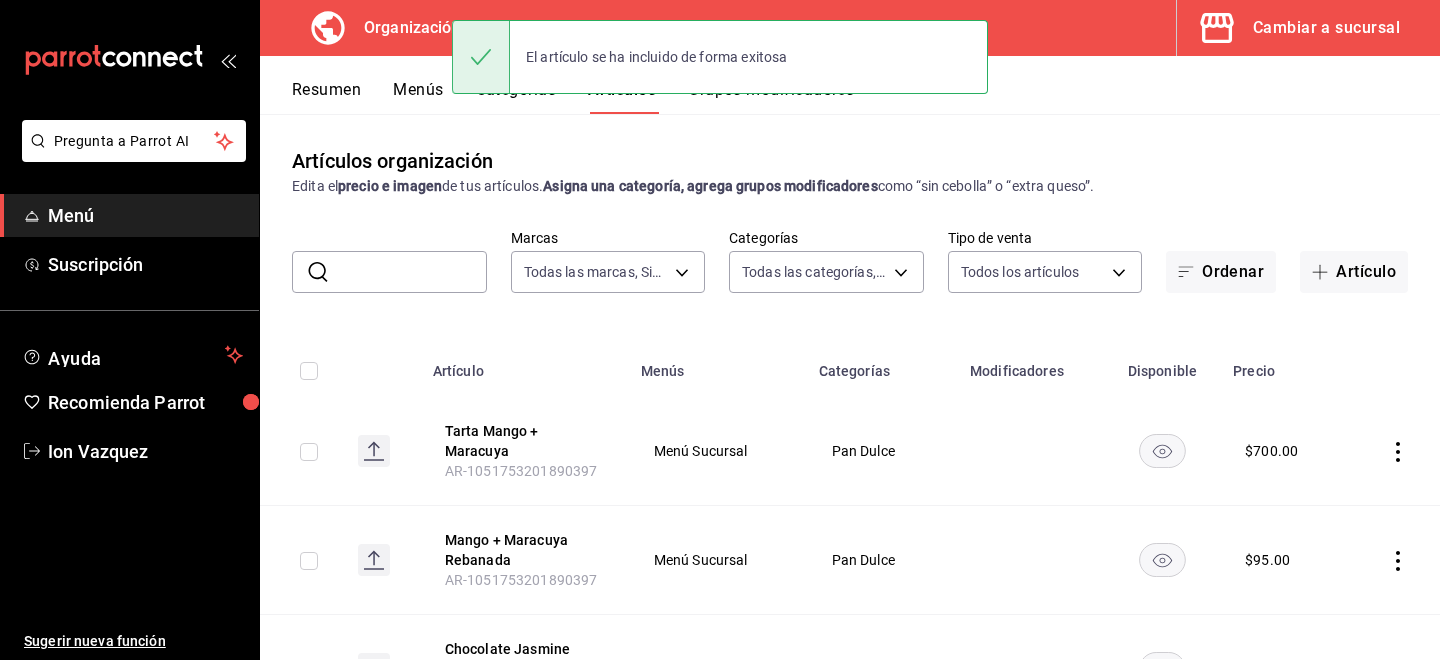 click at bounding box center (412, 272) 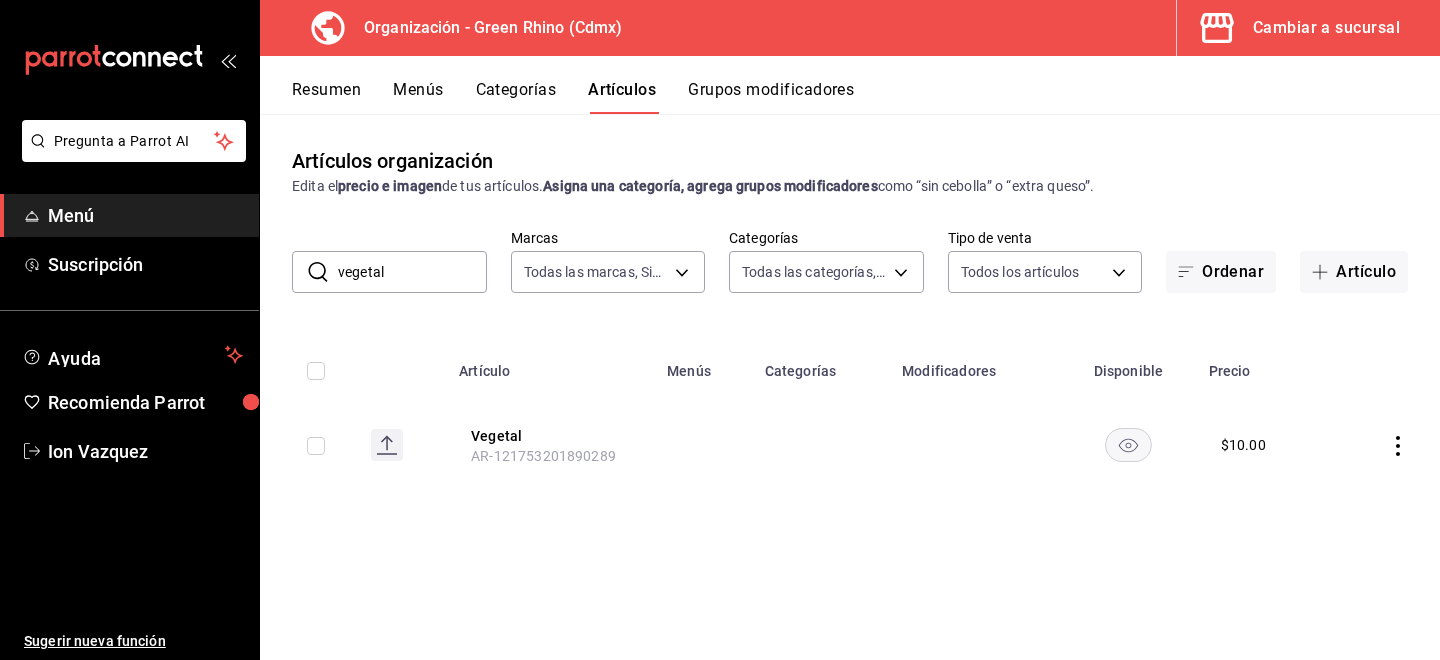 click 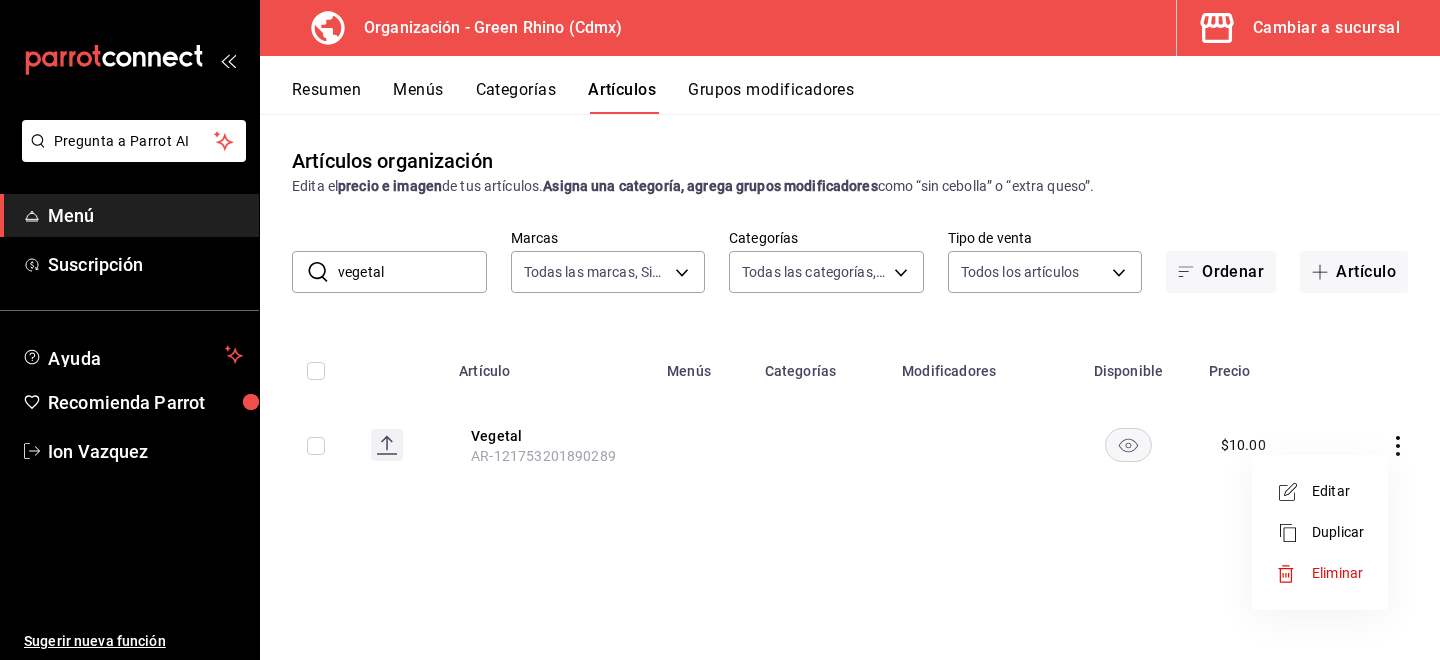 click on "Editar" at bounding box center [1338, 491] 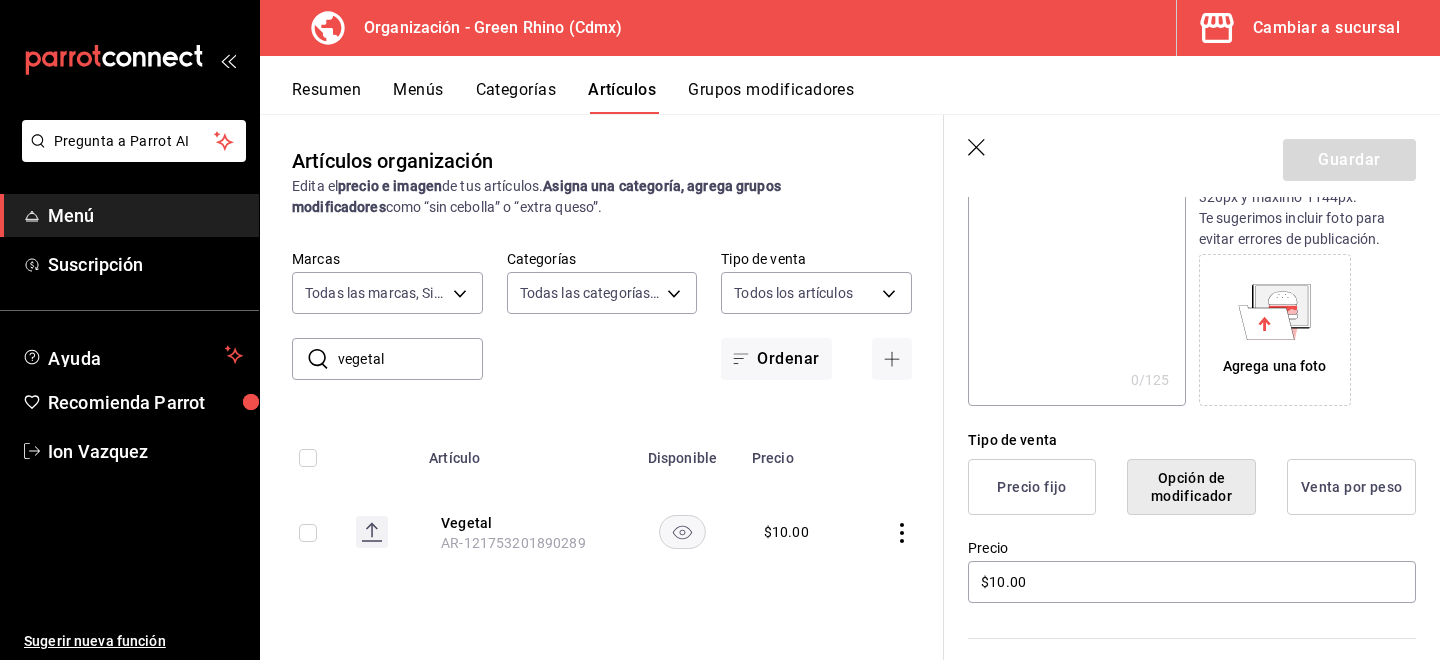 scroll, scrollTop: 274, scrollLeft: 0, axis: vertical 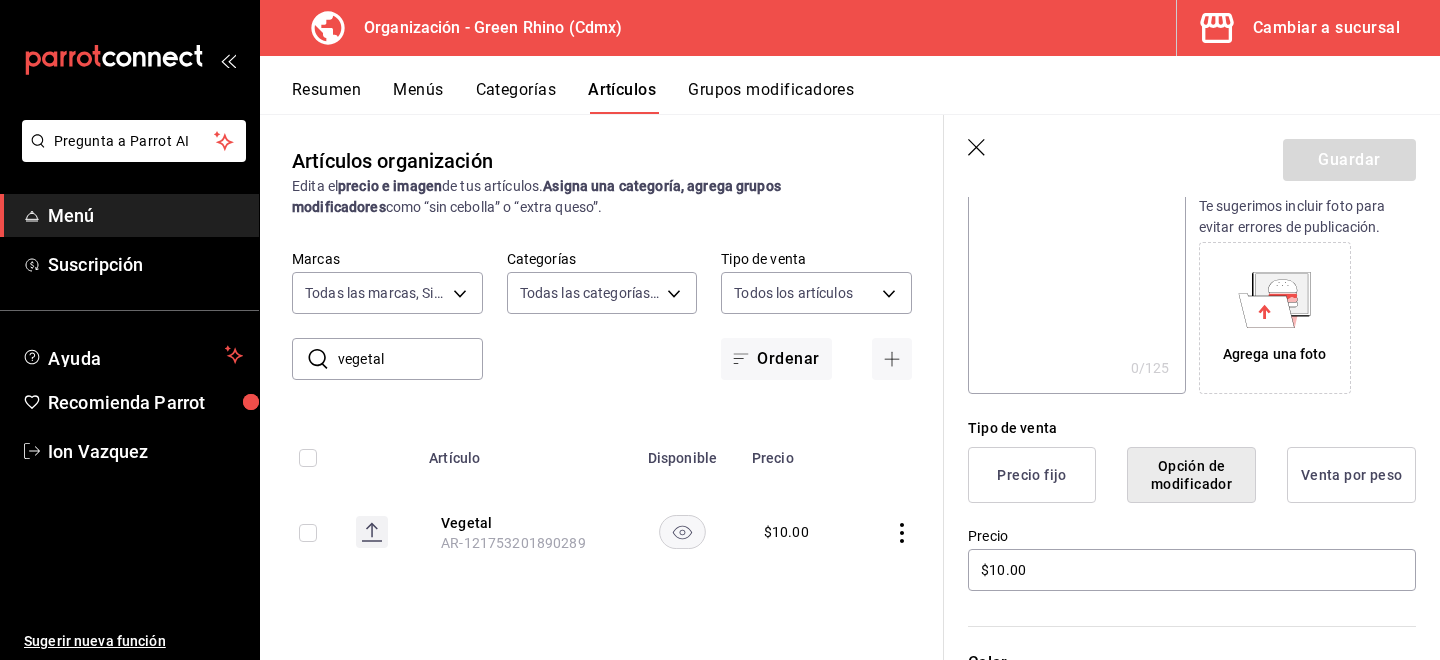 click on "Precio fijo" at bounding box center [1032, 475] 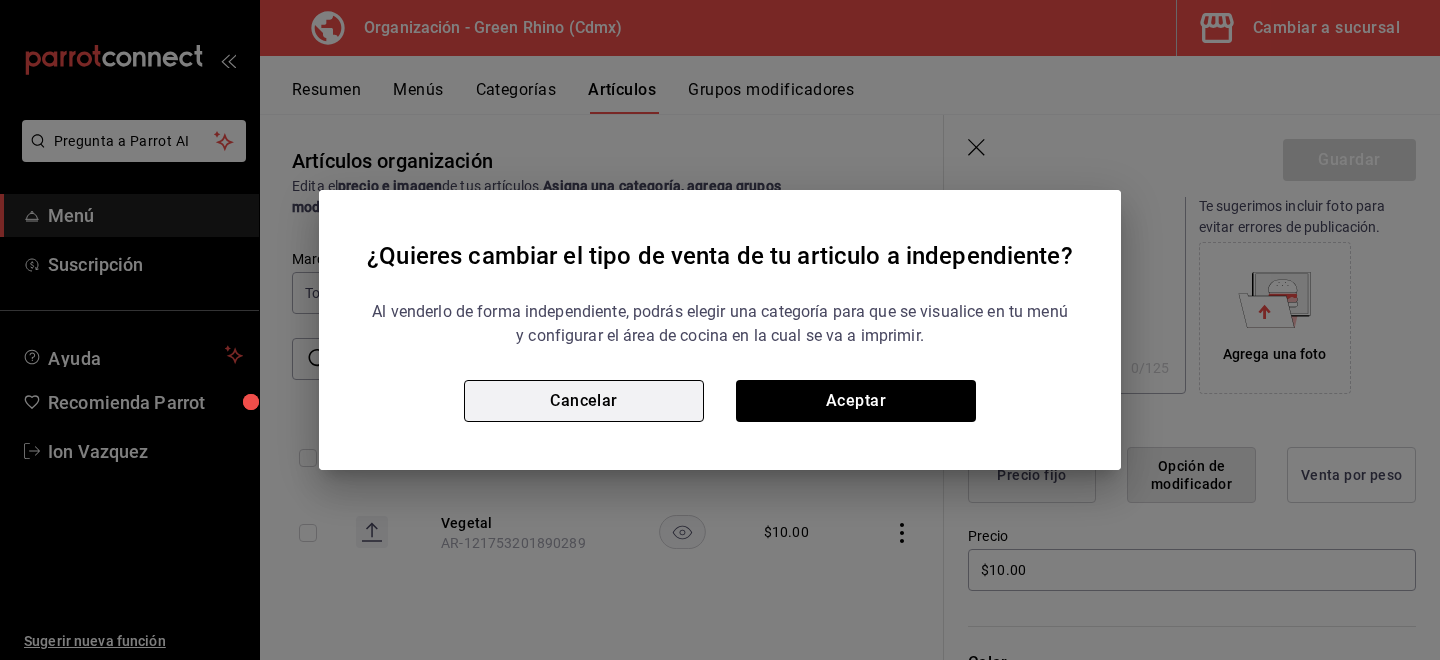 click on "Cancelar" at bounding box center [584, 401] 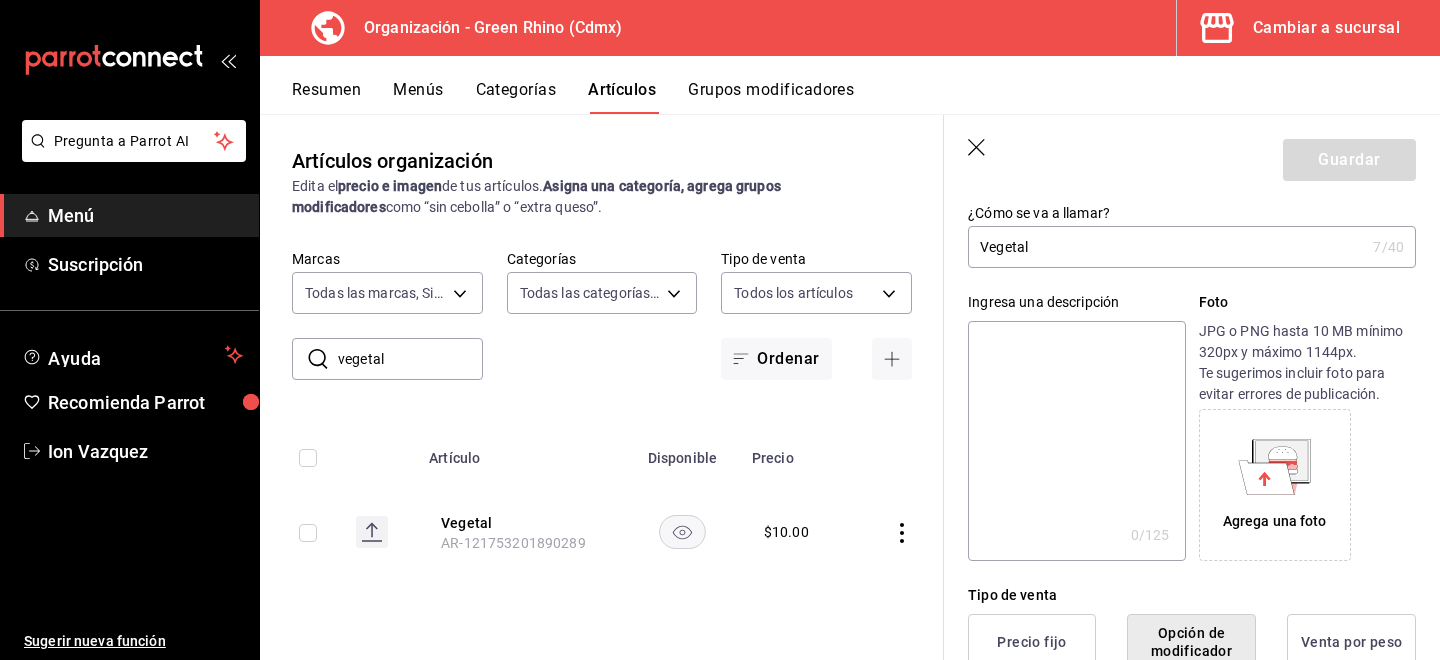 scroll, scrollTop: 0, scrollLeft: 0, axis: both 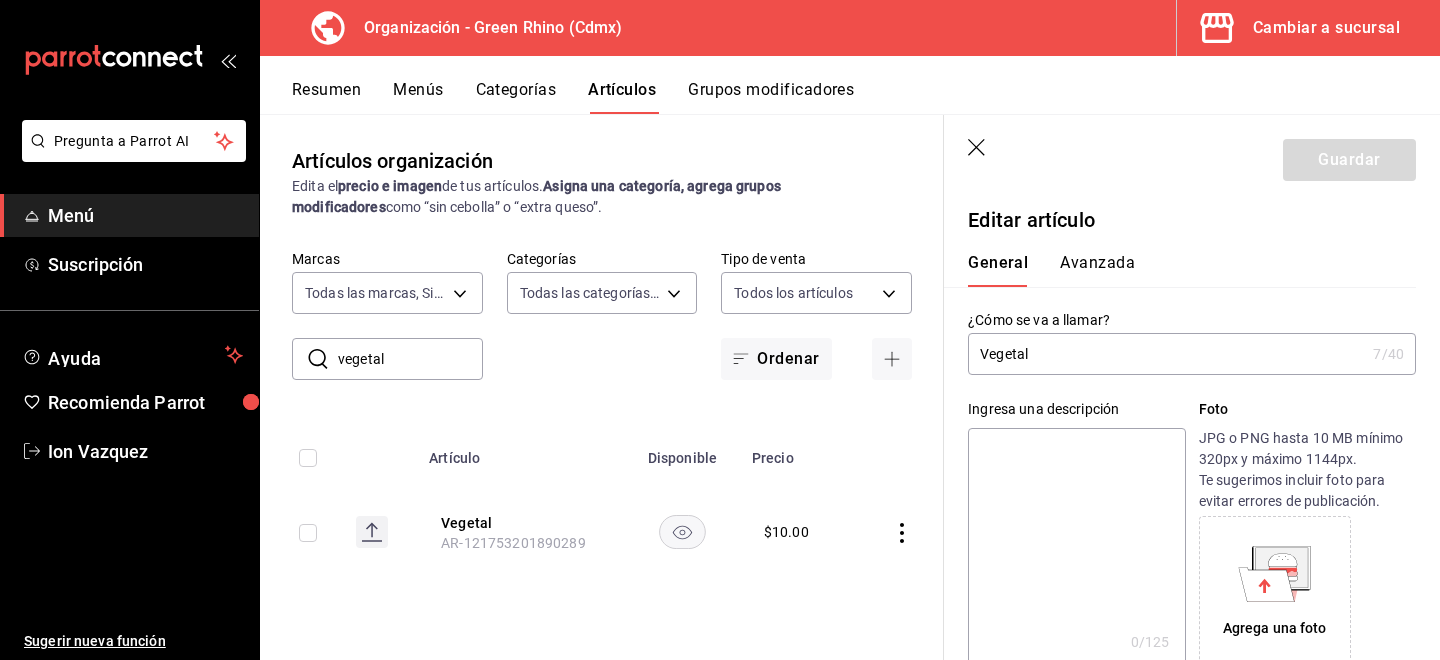 click on "Avanzada" at bounding box center (1097, 270) 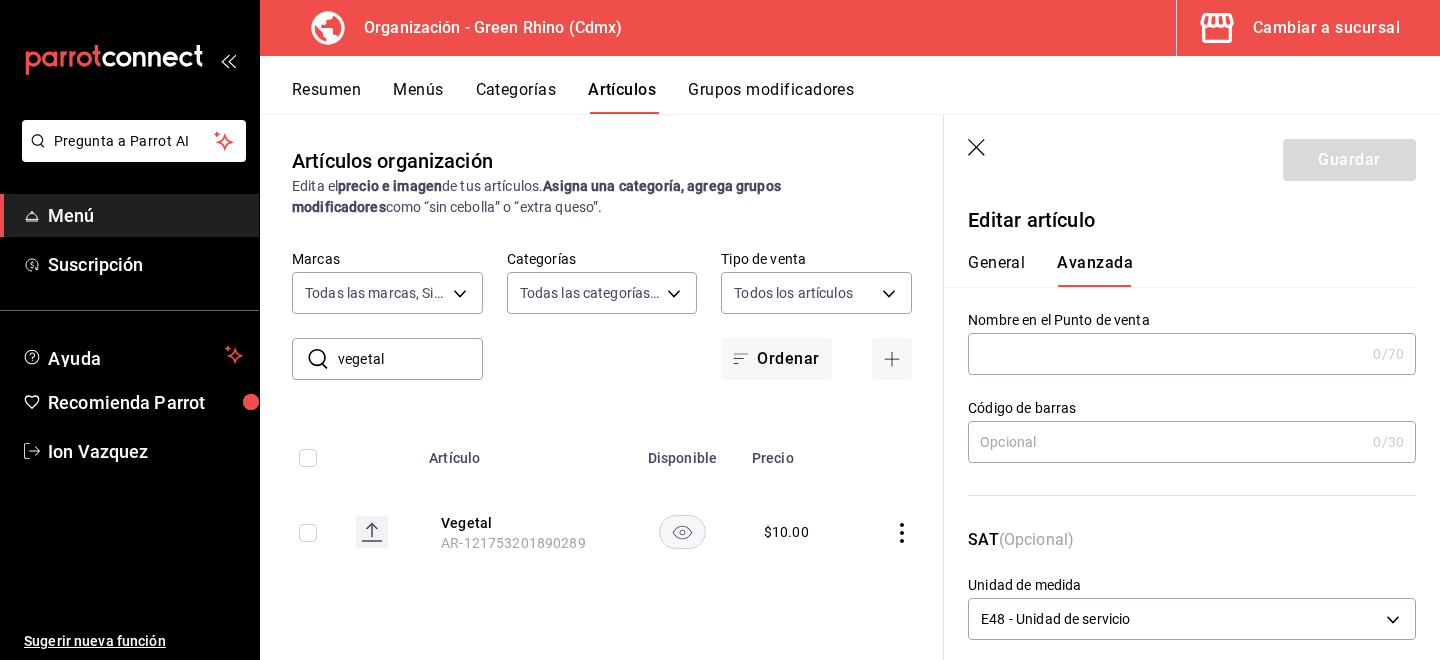scroll, scrollTop: 120, scrollLeft: 0, axis: vertical 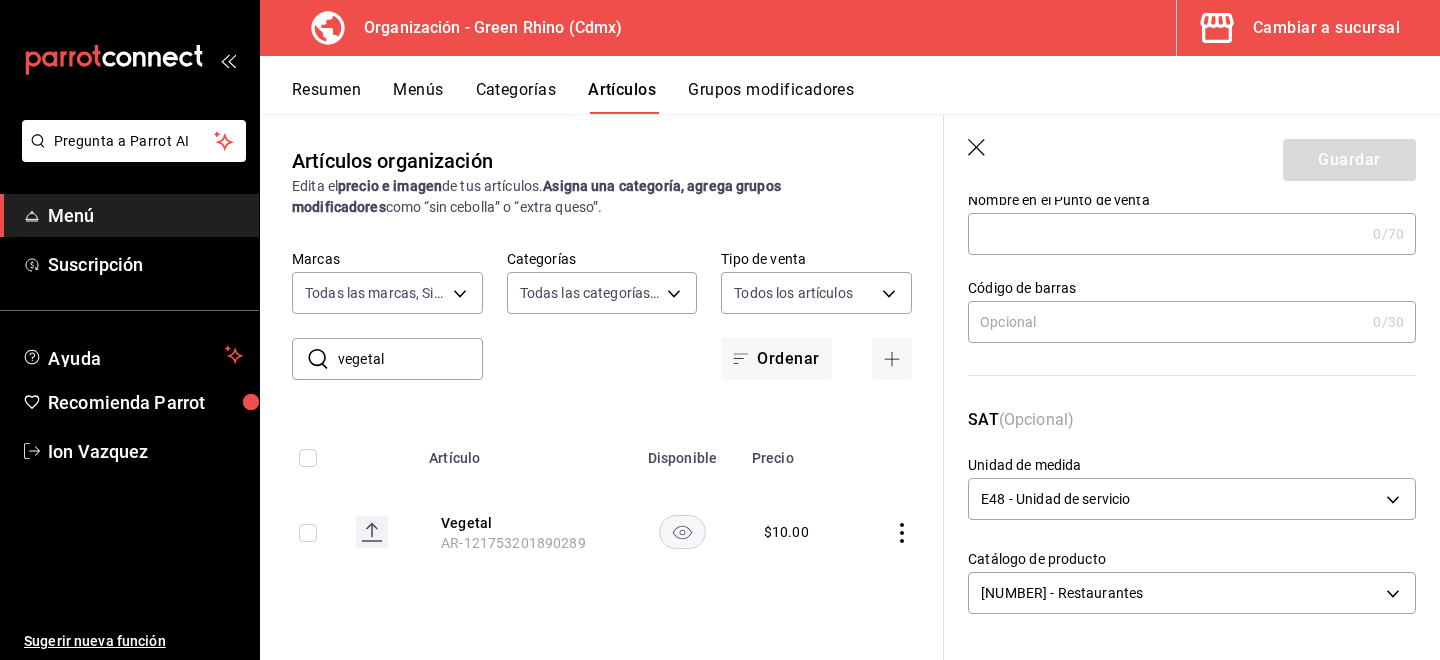 click 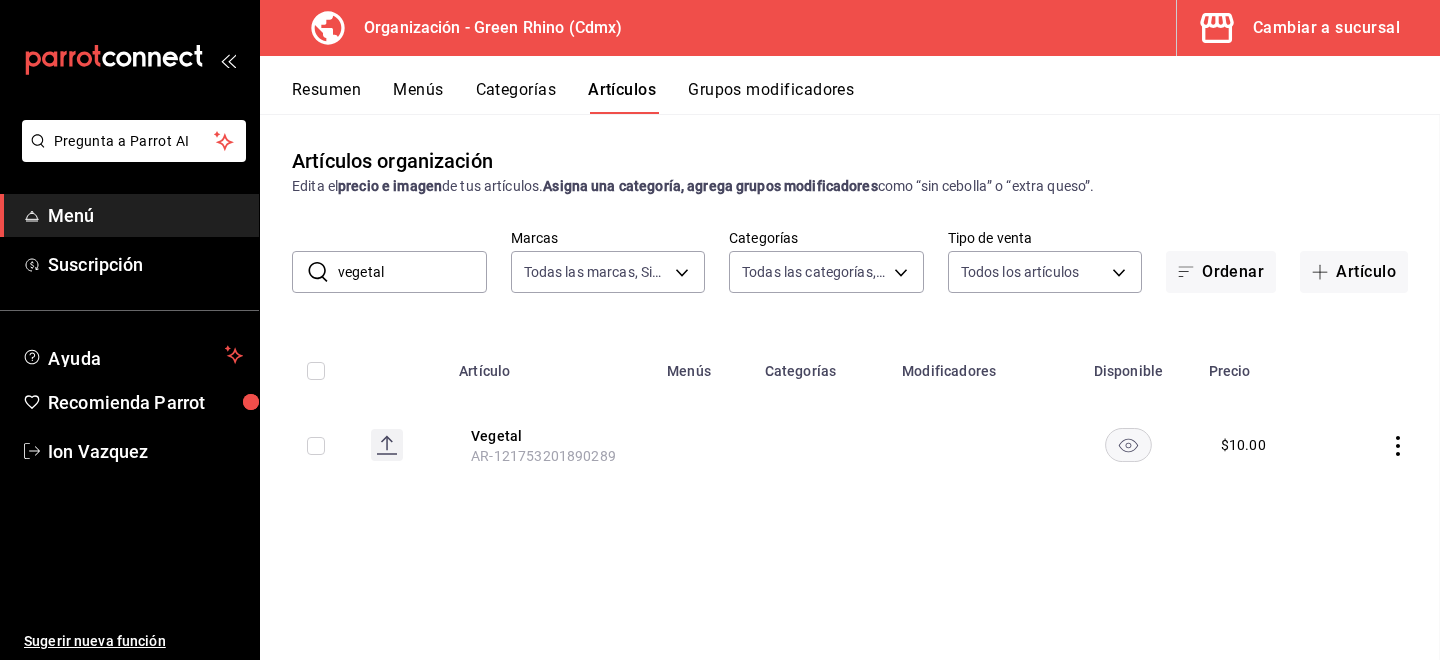 scroll, scrollTop: 0, scrollLeft: 0, axis: both 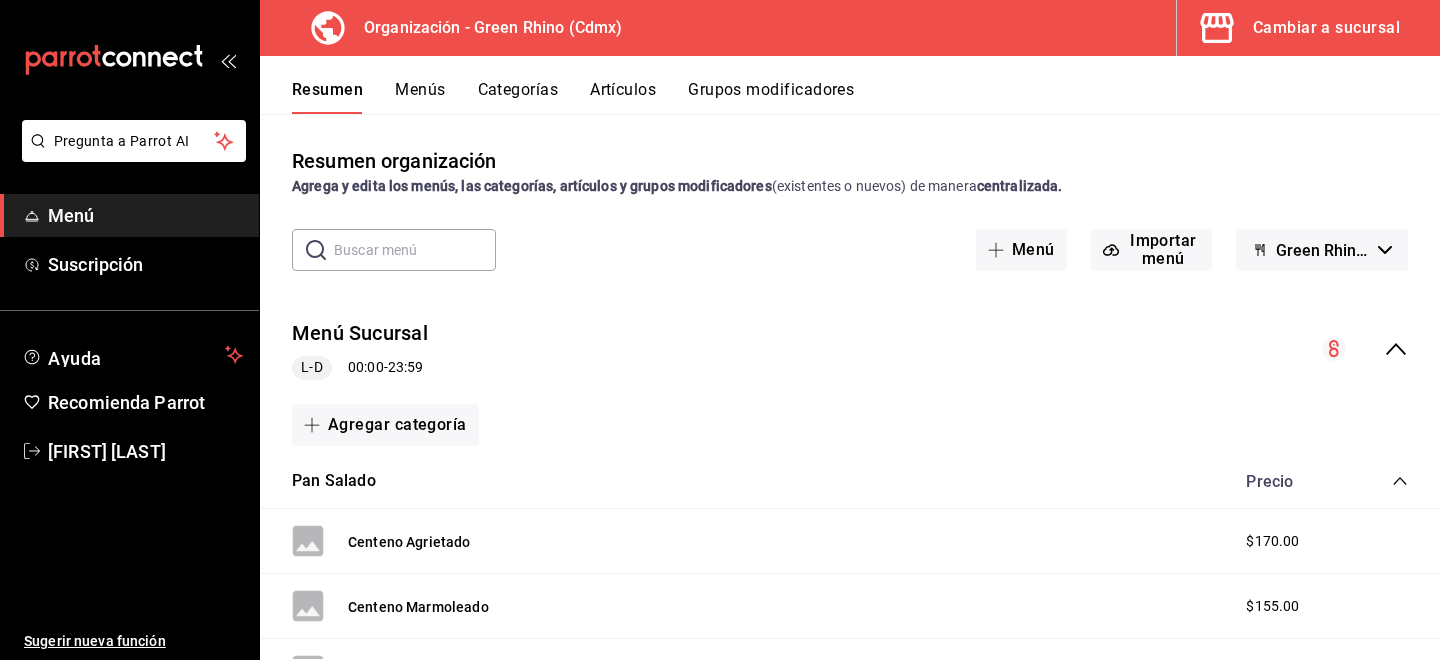 click on "Organización - Green Rhino (Cdmx)" at bounding box center (485, 28) 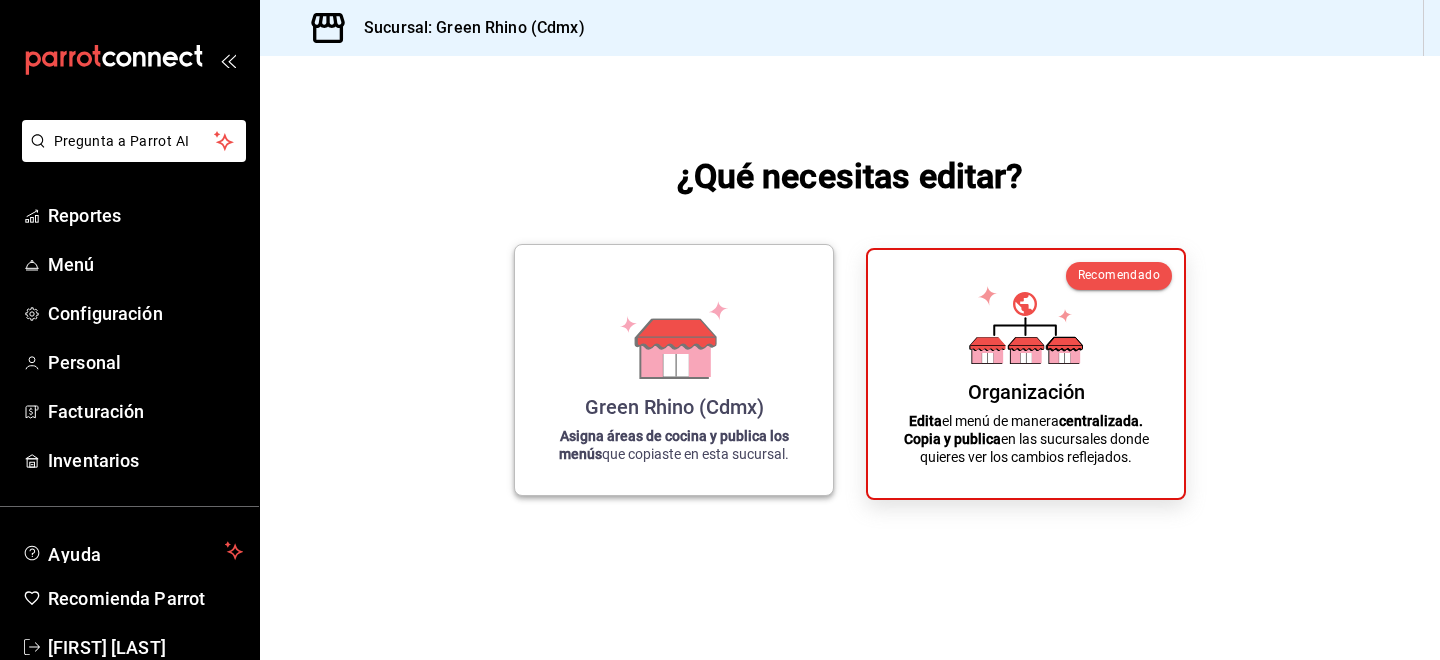 click on "Green Rhino ([CITY]) Asigna áreas de cocina y publica los menús que copiaste en esta sucursal." at bounding box center (674, 370) 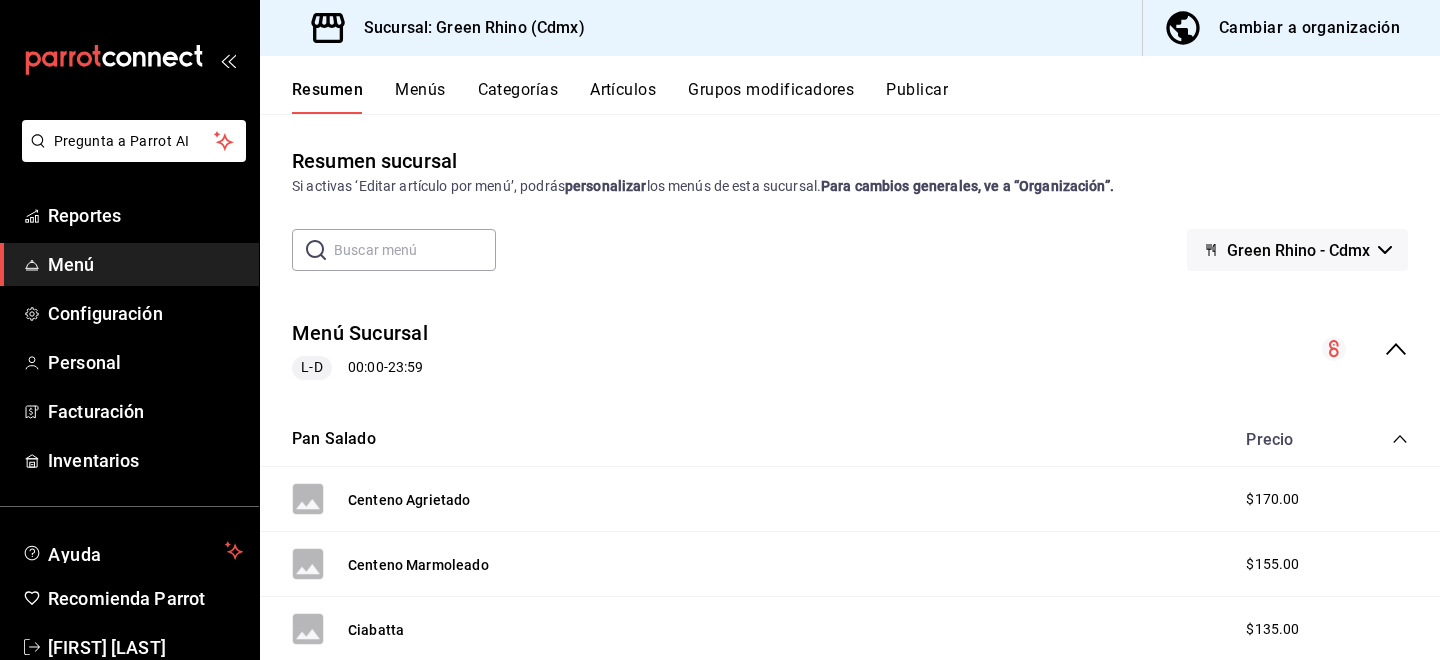 click at bounding box center (415, 250) 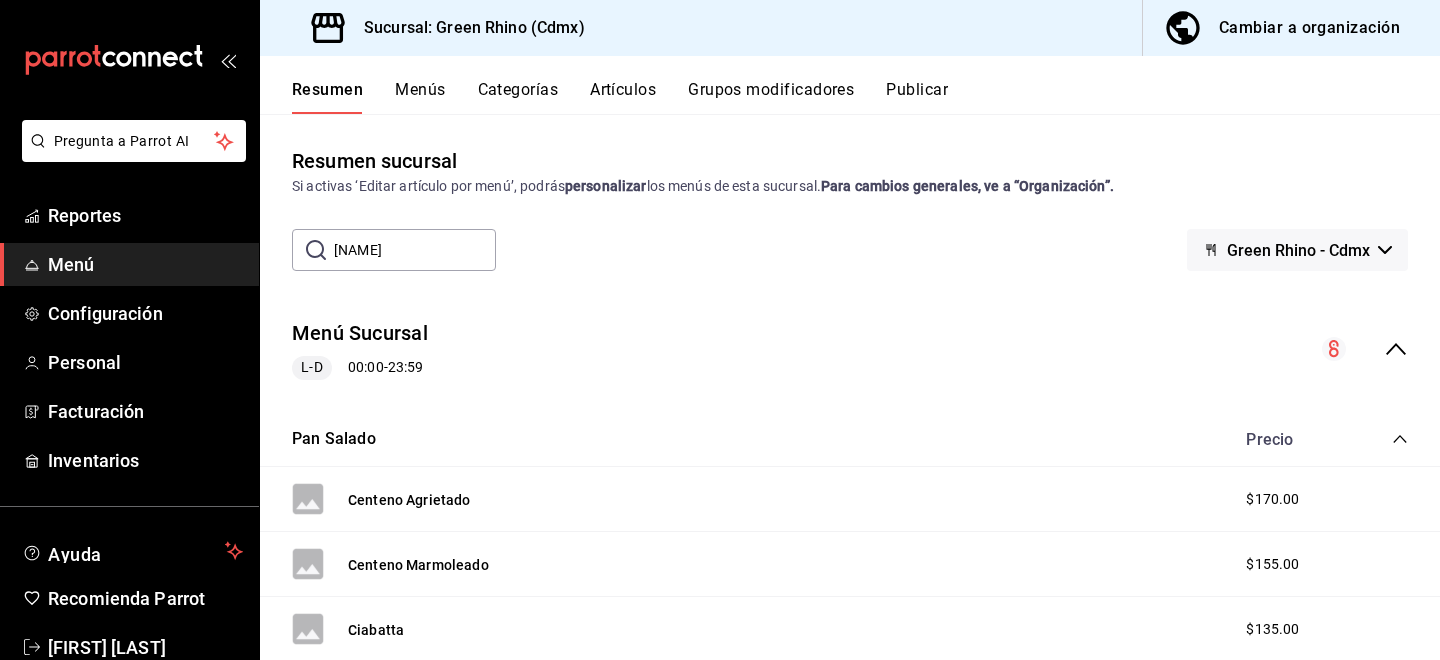 type on "[NAME]" 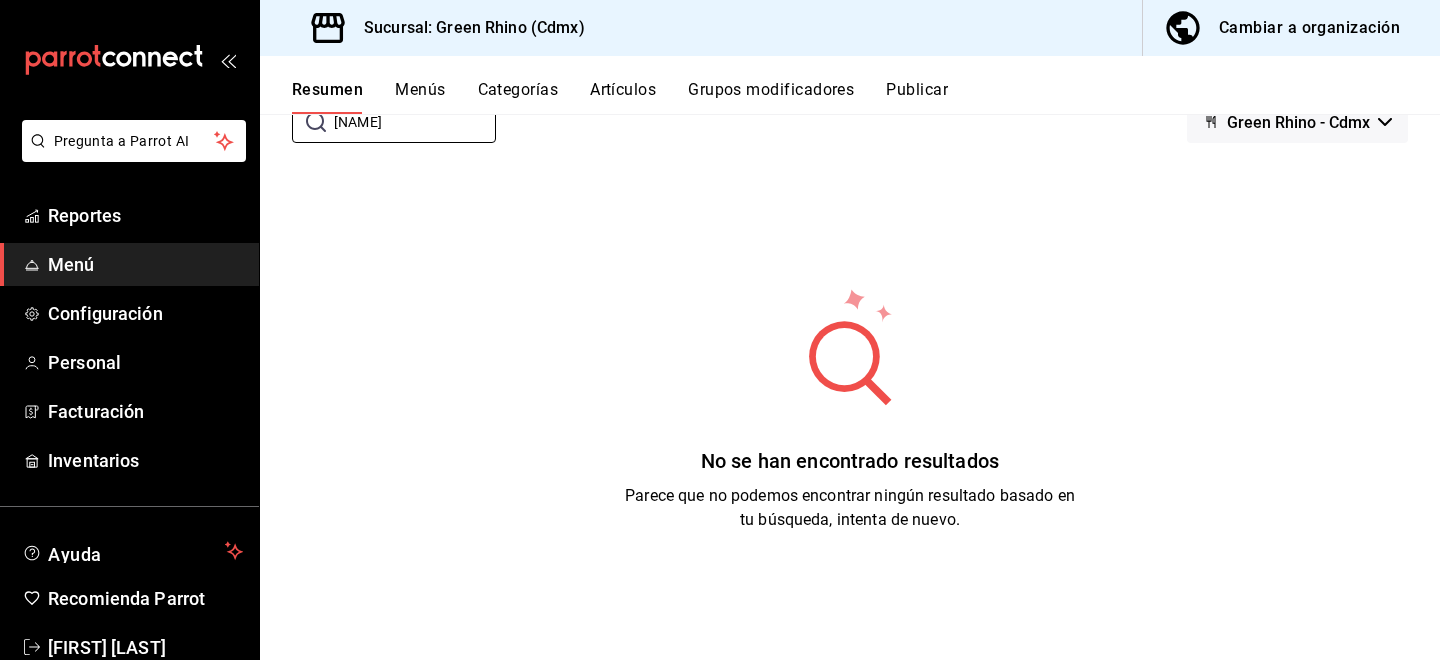 scroll, scrollTop: 0, scrollLeft: 0, axis: both 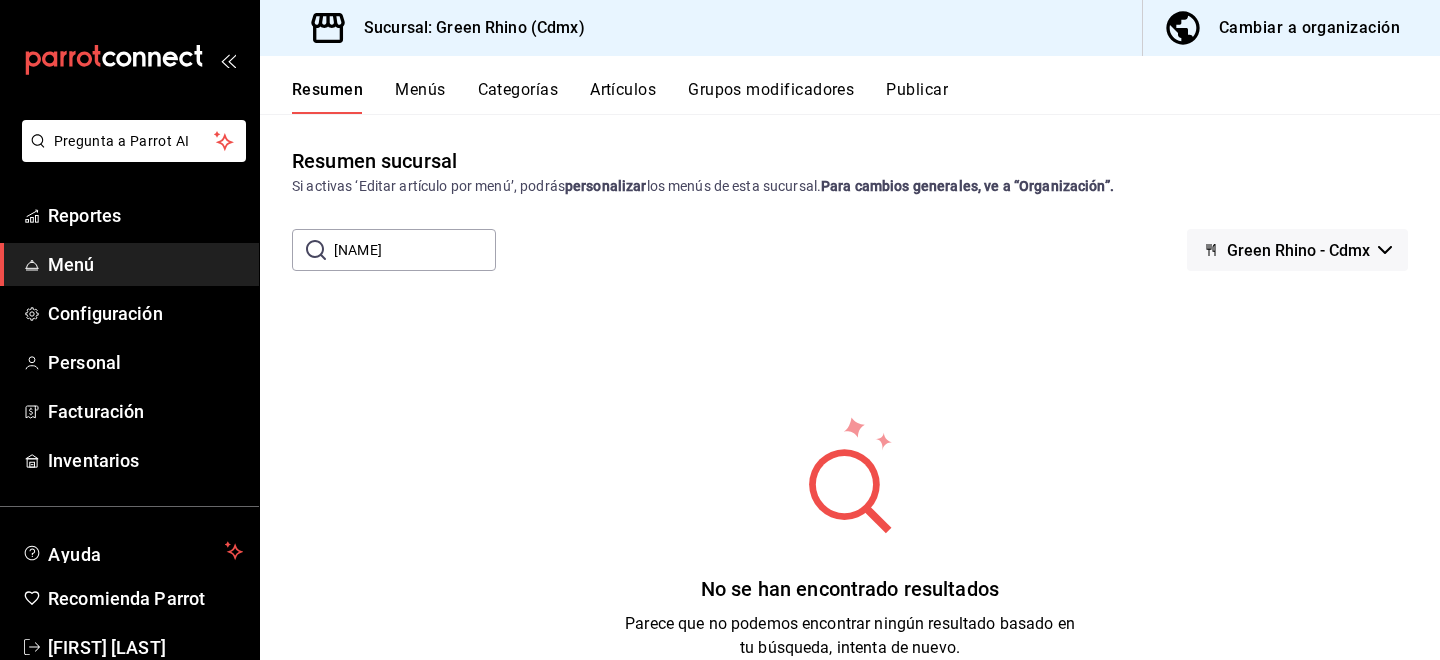 click on "Resumen Menús Categorías Artículos Grupos modificadores Publicar" at bounding box center [850, 85] 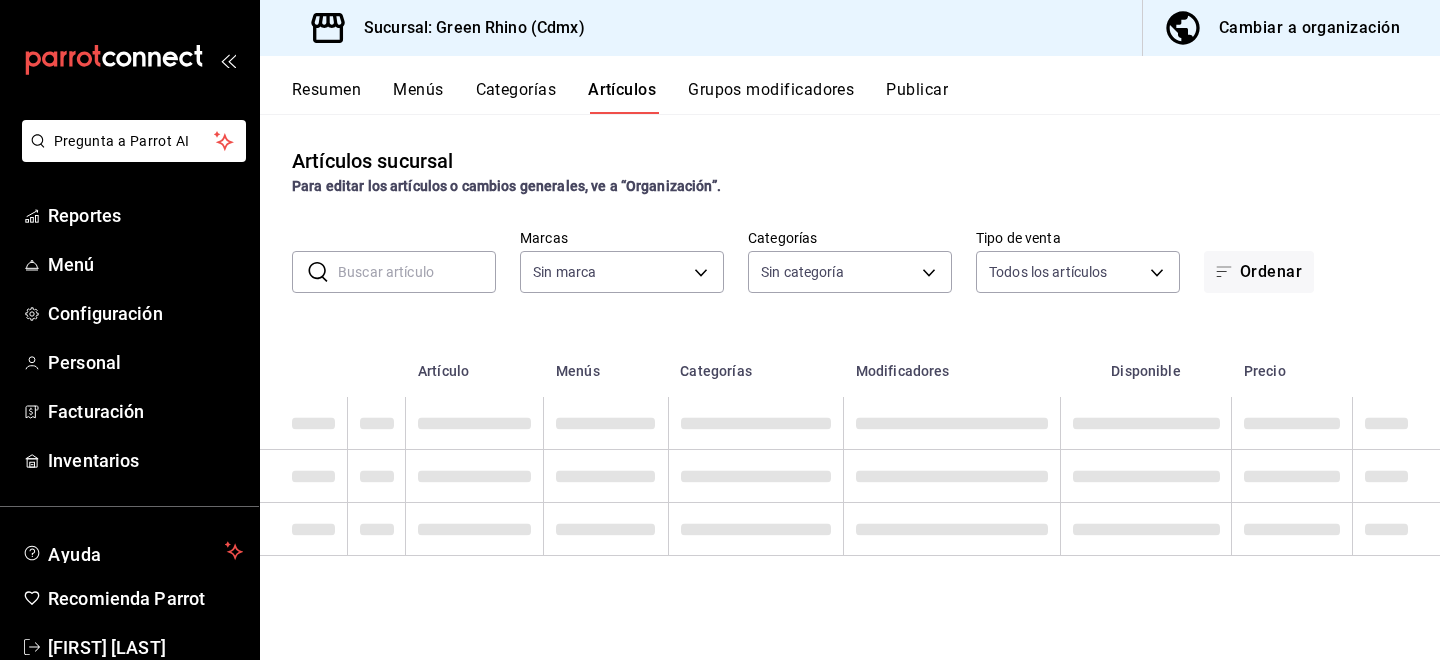 type on "a132321f-e3f1-4ec9-8484-95b8f08d7905" 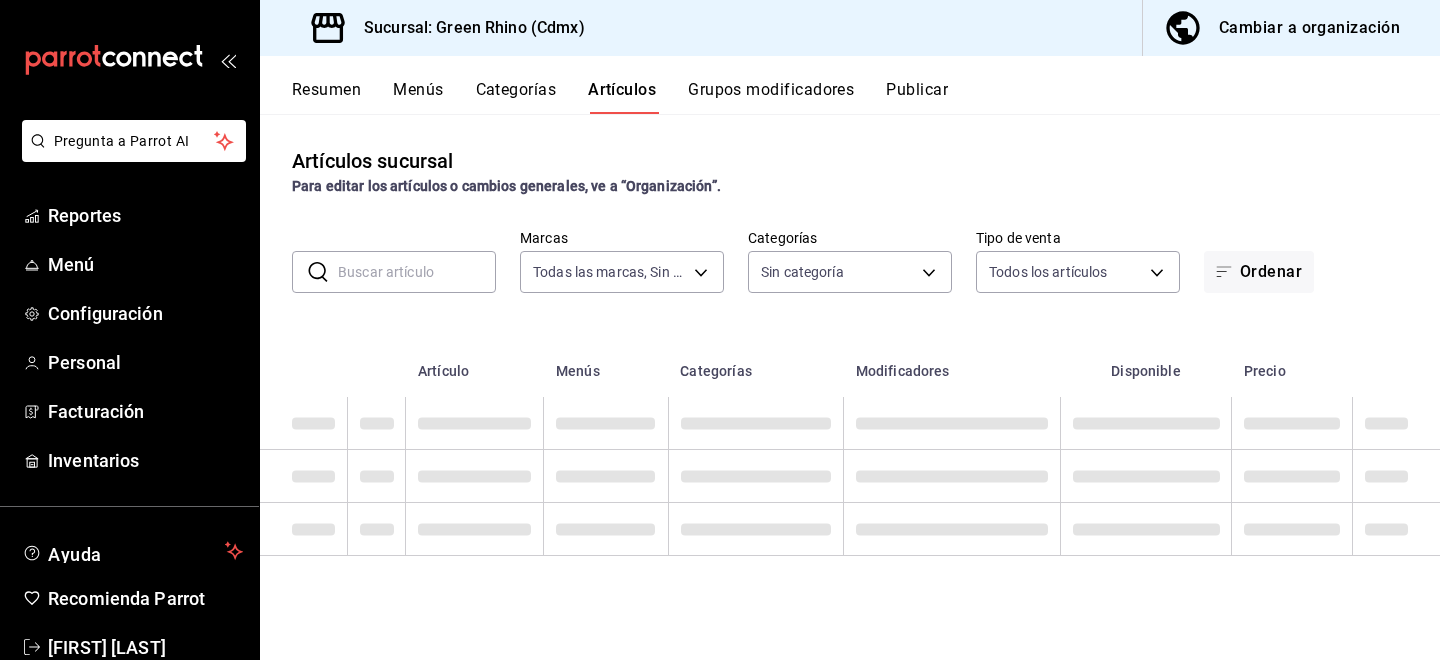 type on "6bbed989-6c2a-4cea-bab8-d1a56aaac758,4f90f54c-2ac6-458b-a9a9-6df5e79288cd,3d0d47d2-2483-4a01-82fd-f597c0f2e60a,ed78431d-eecc-40af-ac28-c1f2b45fa78b,64a9da50-3c53-444a-b83c-8f0e173e6266,e09465d0-b6d0-40d2-bdee-62445a17ede7,c9106683-75c3-4c5f-af1a-4e7ba5903217,02064616-d5ba-4f4c-a9ad-e53f65a91268" 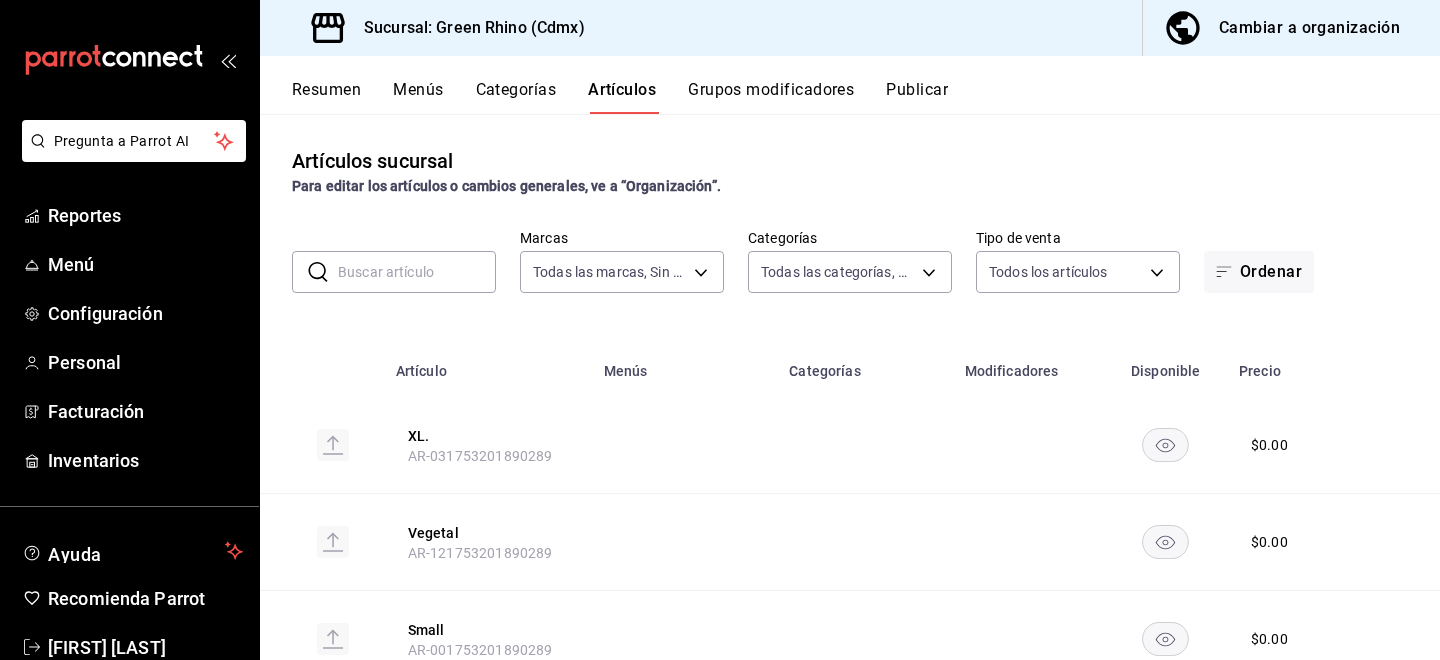 click at bounding box center (417, 272) 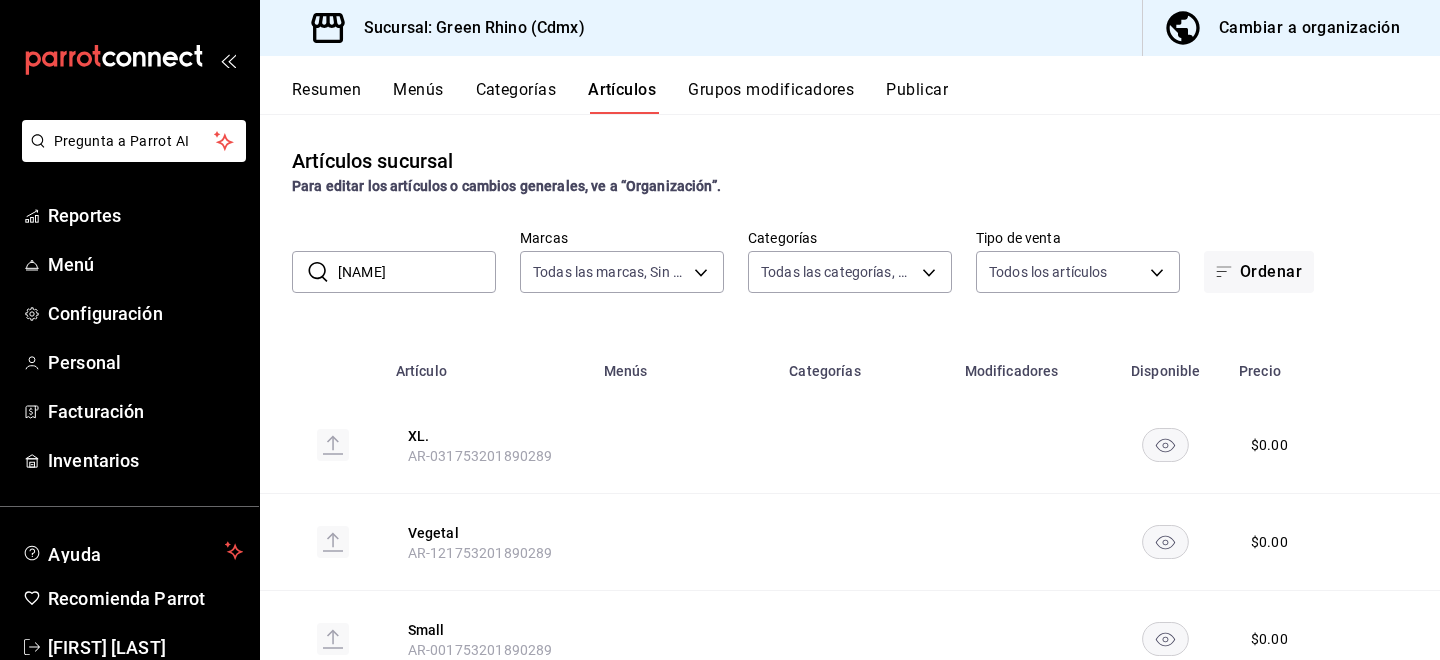 type on "[NAME]" 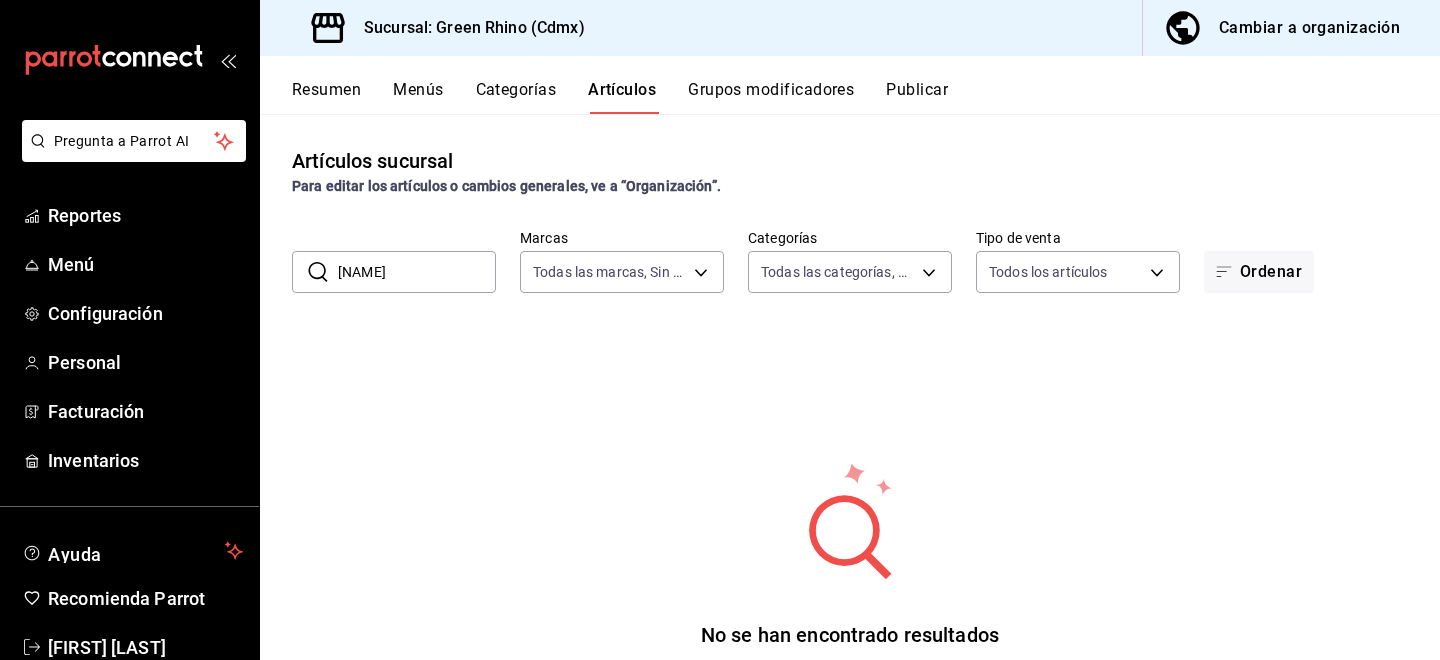 click on "Cambiar a organización" at bounding box center (1309, 28) 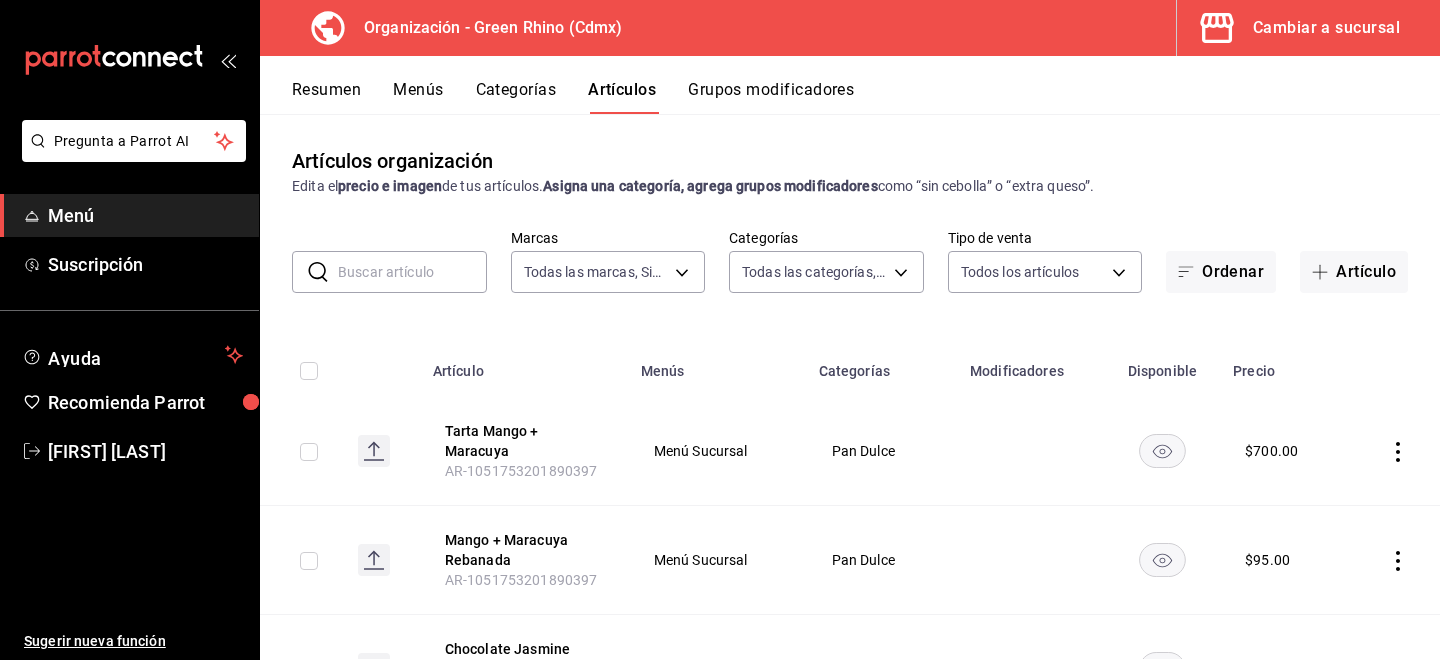 type on "718e4269-ab1b-41b6-b1a3-b54ad853307e" 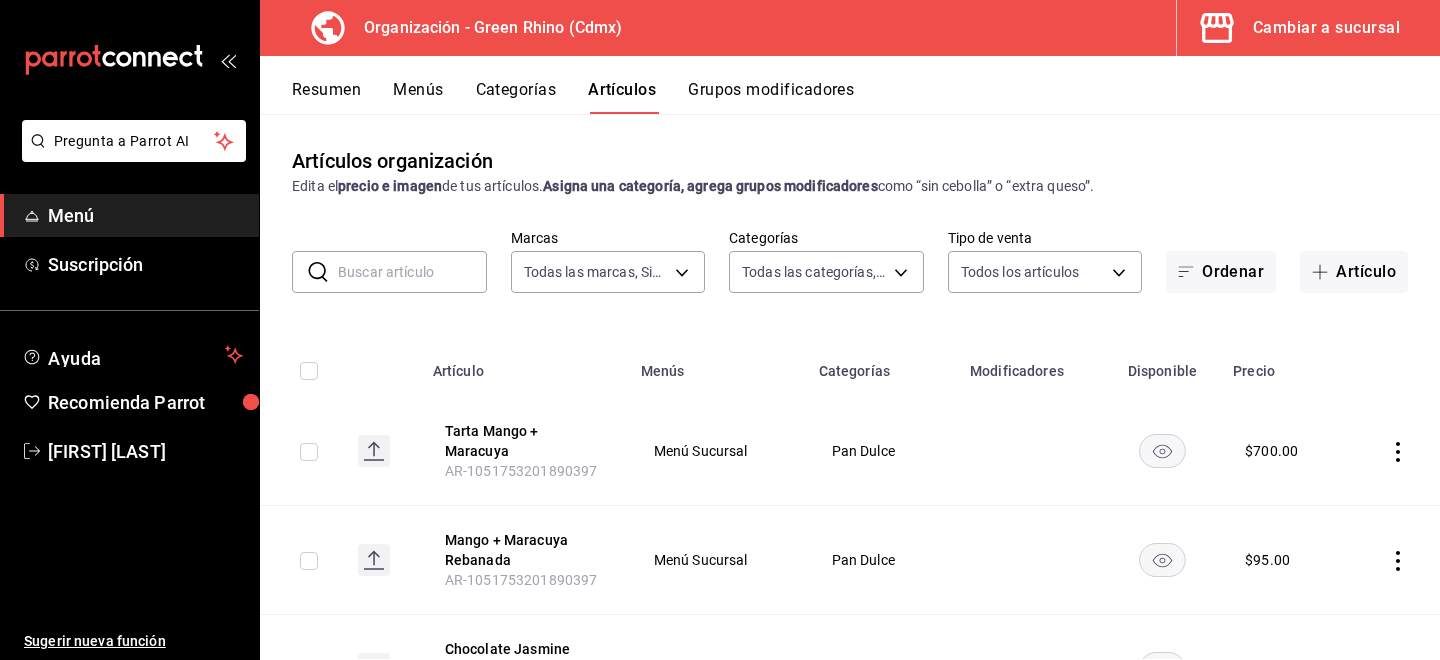 type on "a63415d0-f08f-4da5-93bf-970c3b860b08,be571465-ace9-4e63-97a2-0382f1ecc6c2,096c35ee-4d76-4012-a66a-059a8831392a,5d9fd4f7-2023-4150-90a0-0a4a3c27d5c3,722f437f-48c2-4318-9b3e-1cf1e103f173,0e3d81bc-c240-43c6-a82d-cb1724c8d22c,b82d061b-ad1a-42b3-8576-24315513d805,aafec7b1-a8f4-4a6c-9f77-b6ee1acf481b" 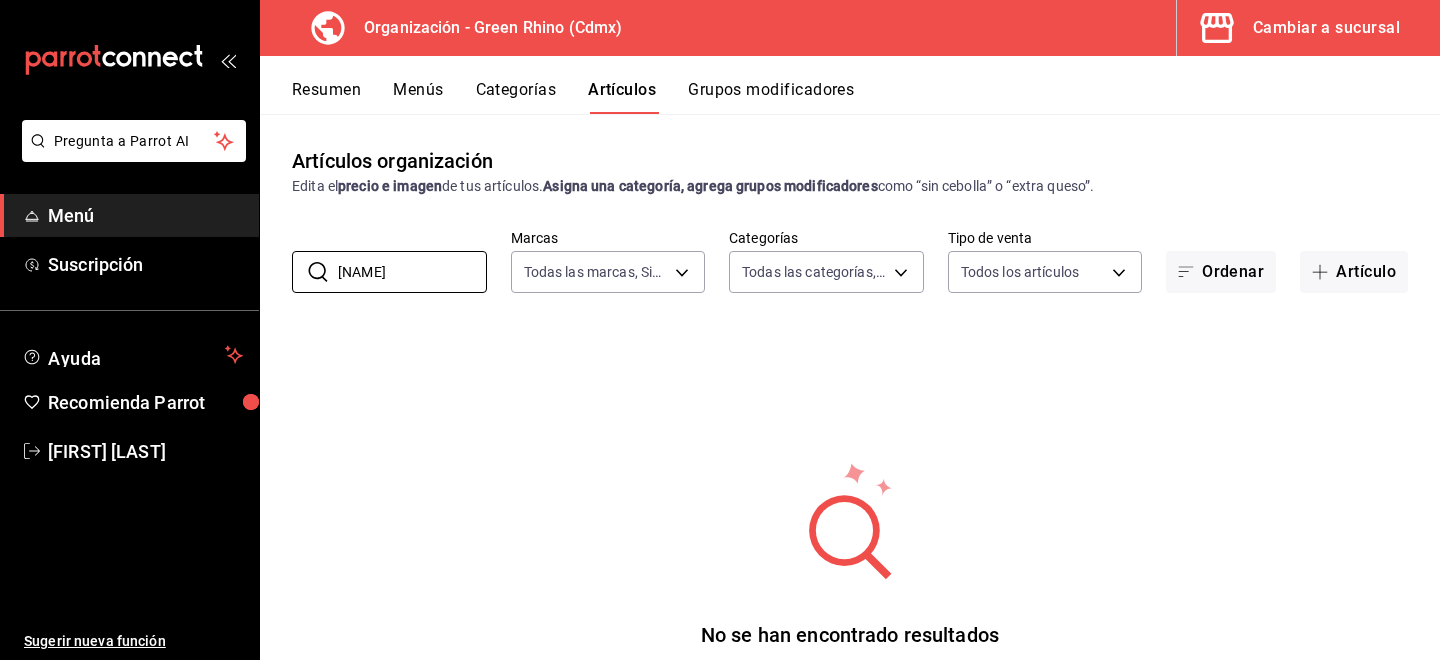 click on "No se han encontrado resultados Parece que no podemos encontrar ningún resultado basado en tu búsqueda, intenta de nuevo." at bounding box center [850, 583] 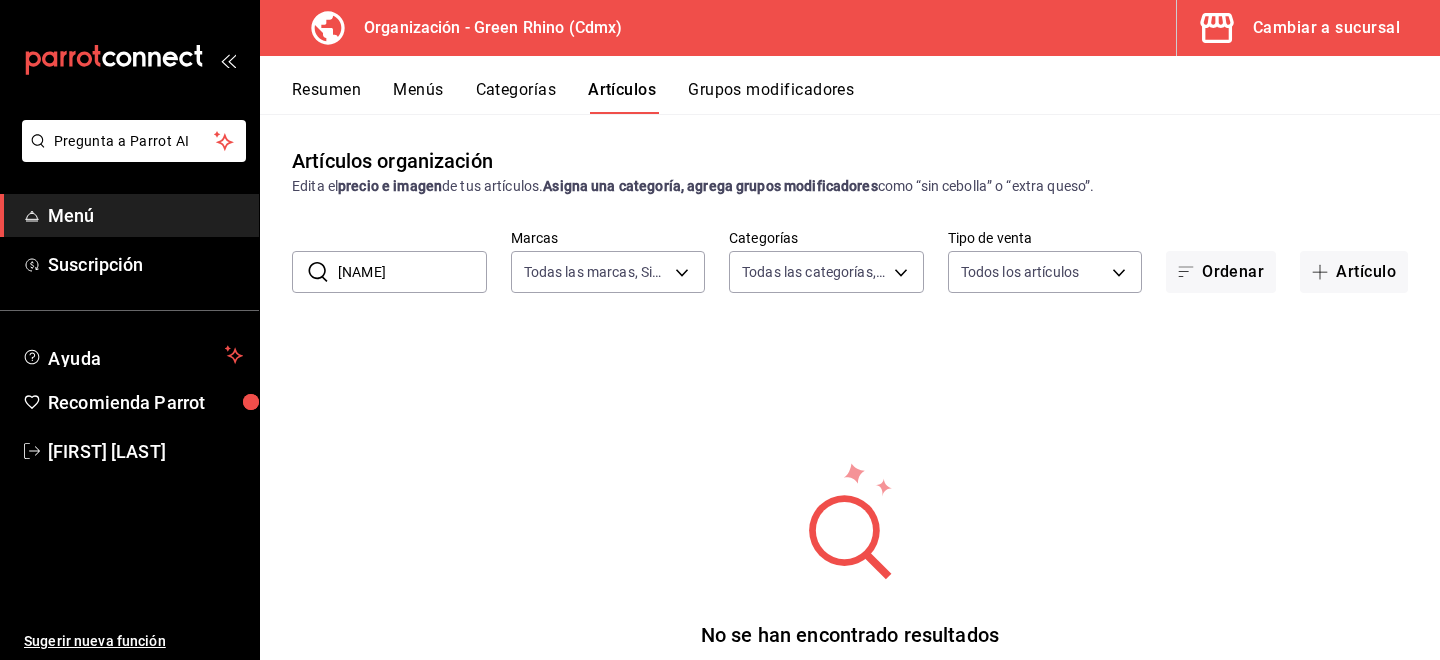 click on "Artículos" at bounding box center [622, 97] 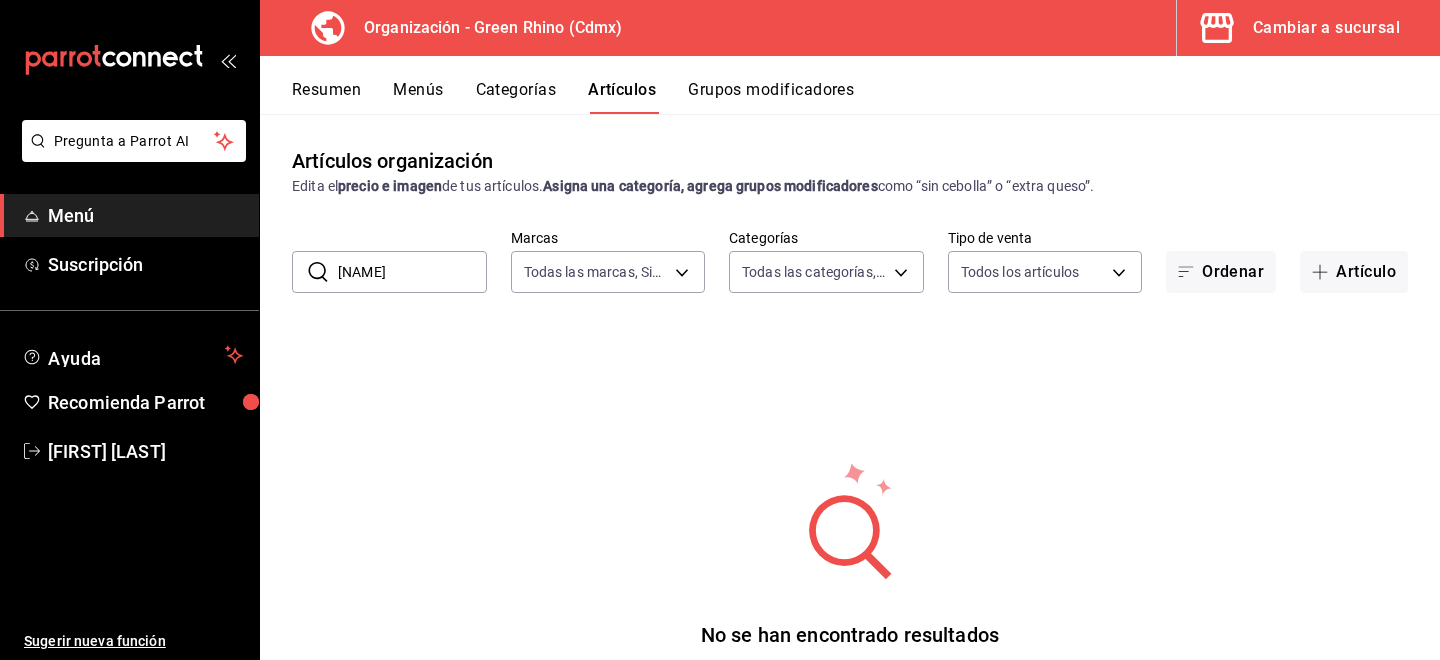 type on "g" 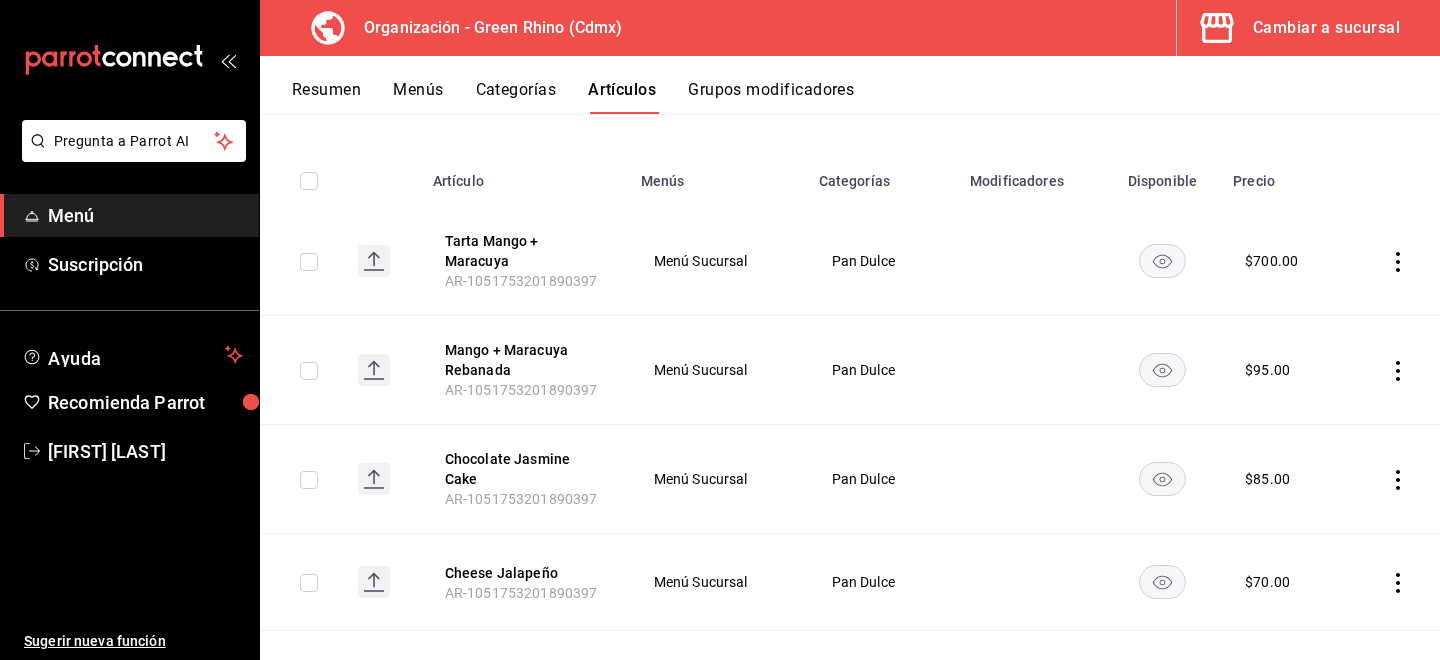 scroll, scrollTop: 140, scrollLeft: 0, axis: vertical 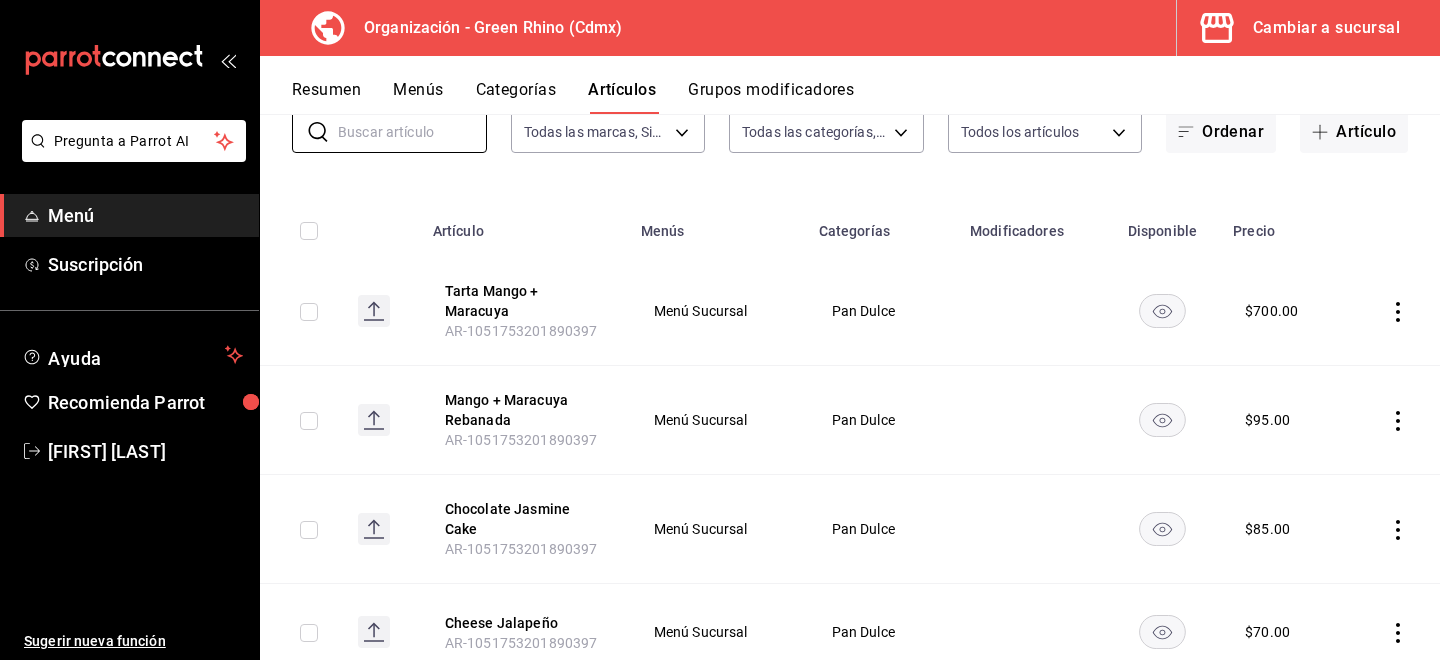 type 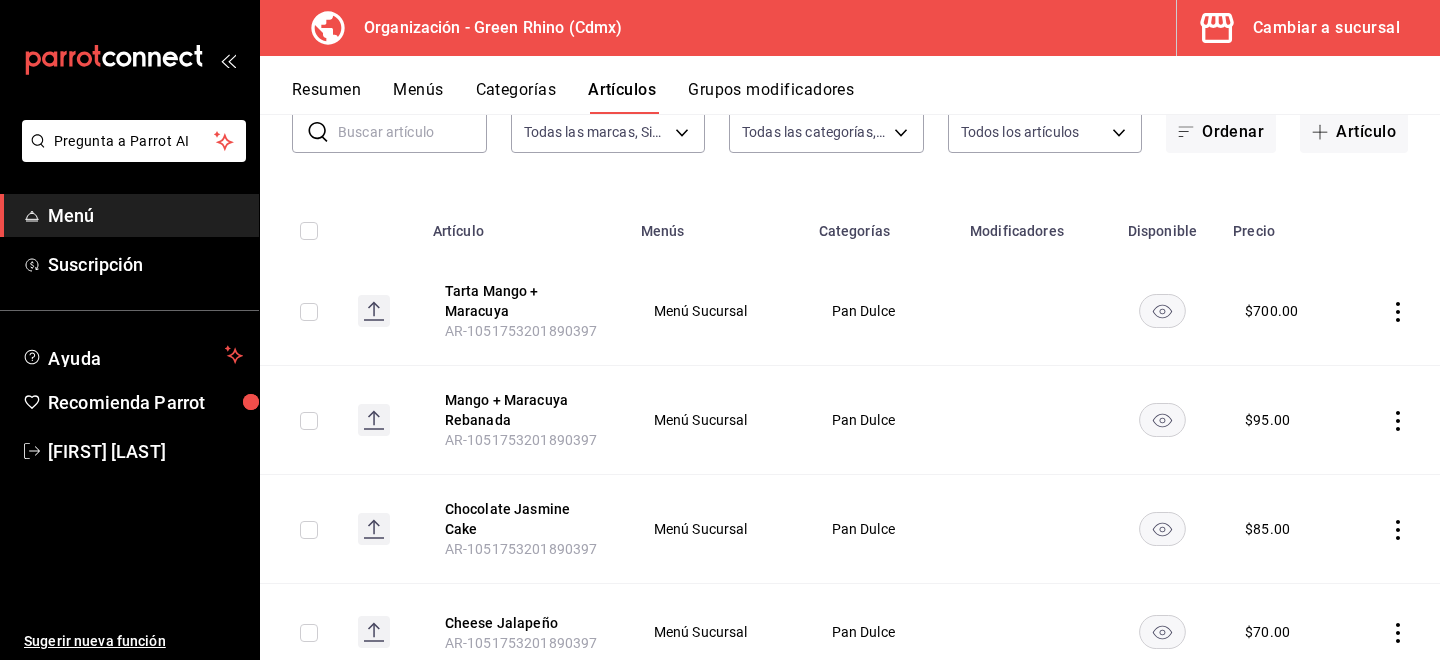 click 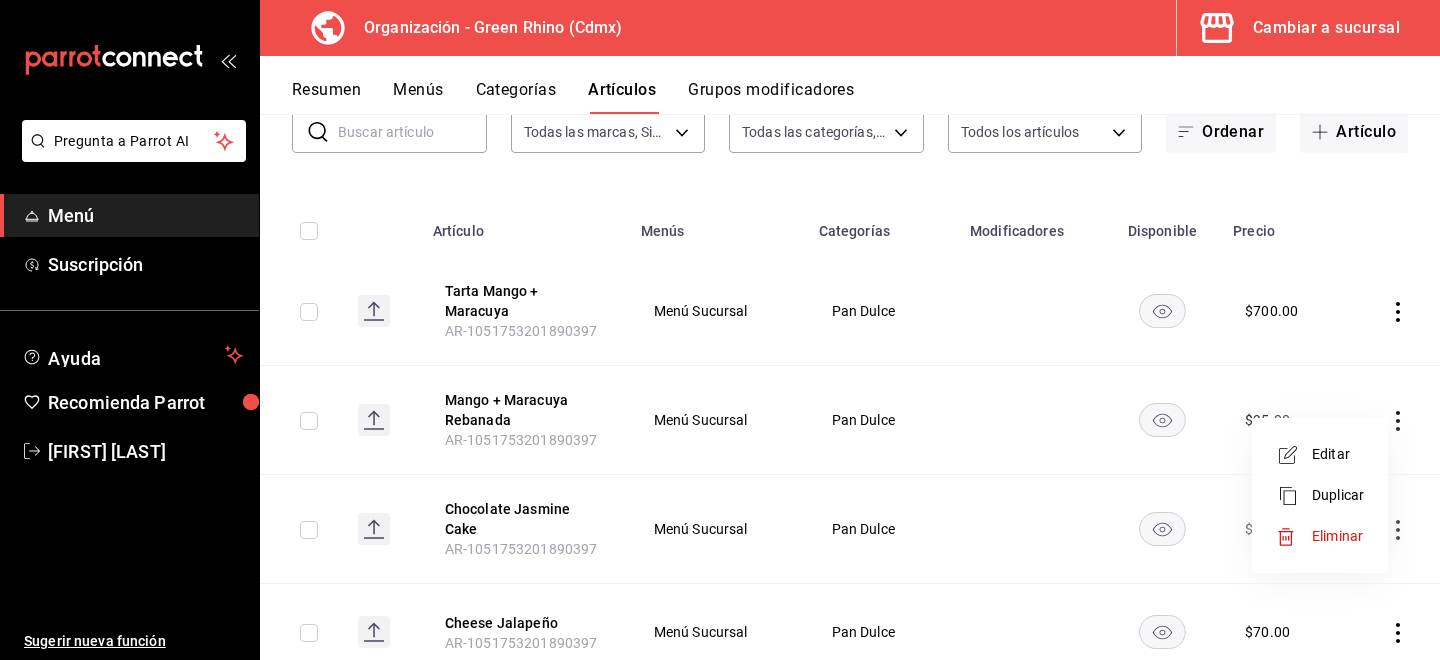 click on "Editar" at bounding box center [1338, 454] 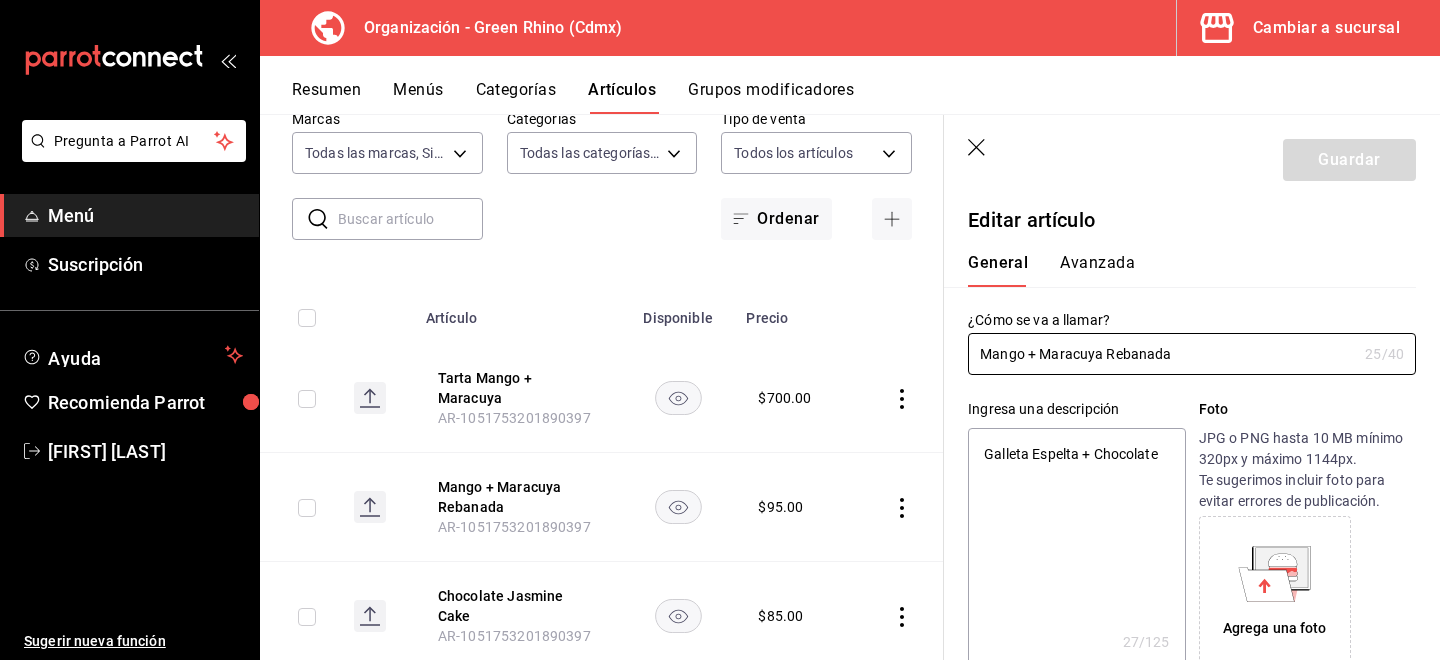 type on "x" 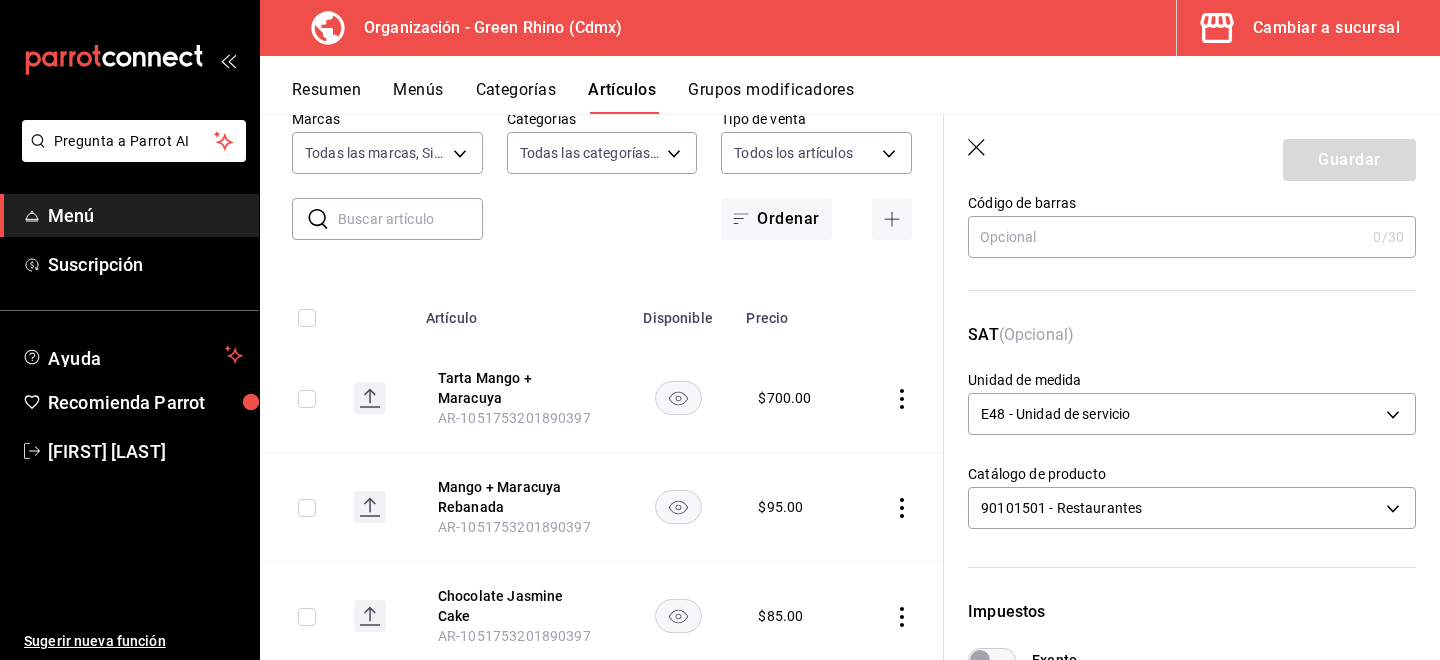 scroll, scrollTop: 202, scrollLeft: 0, axis: vertical 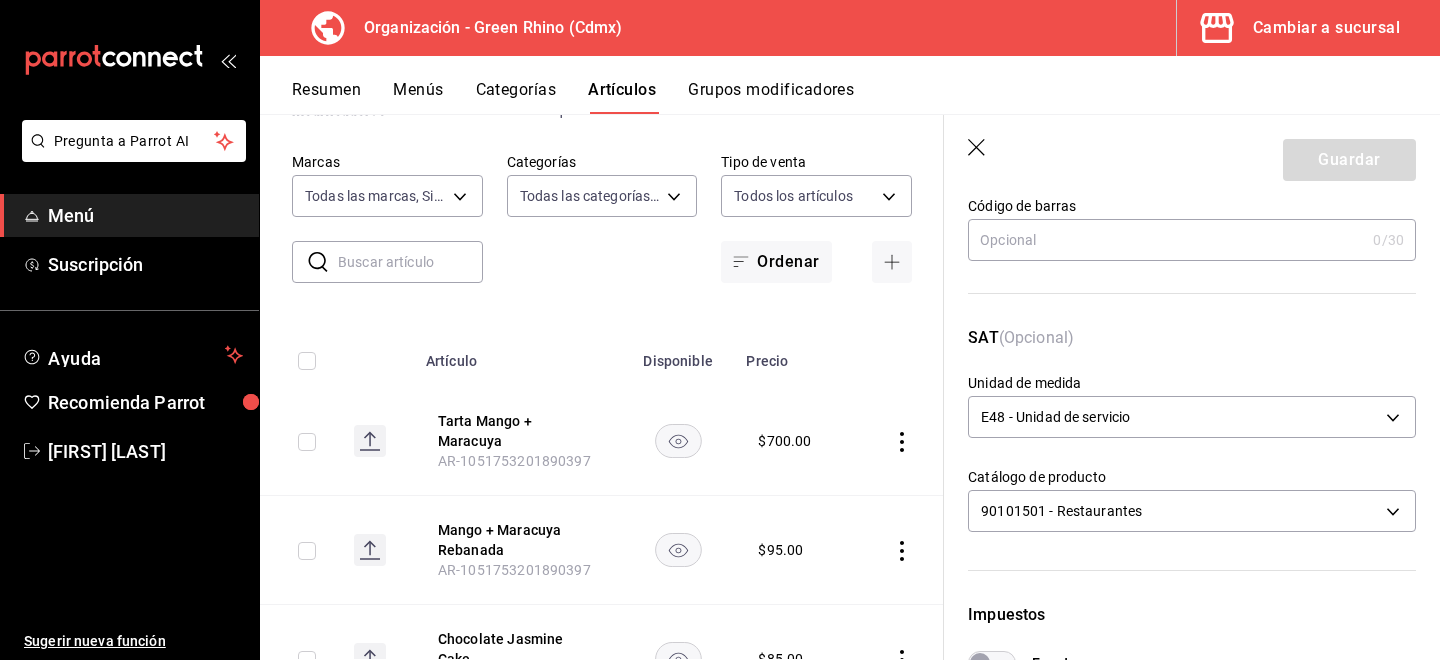 click at bounding box center [410, 262] 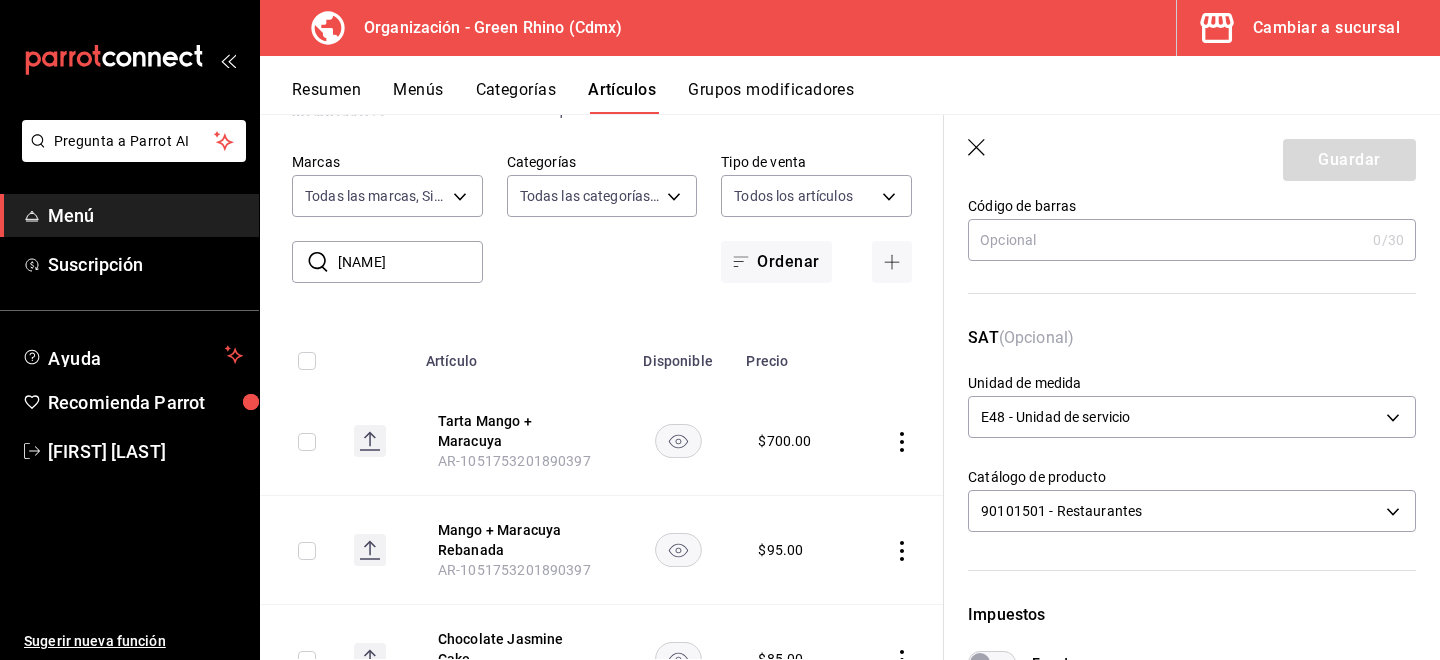 type on "[NAME]" 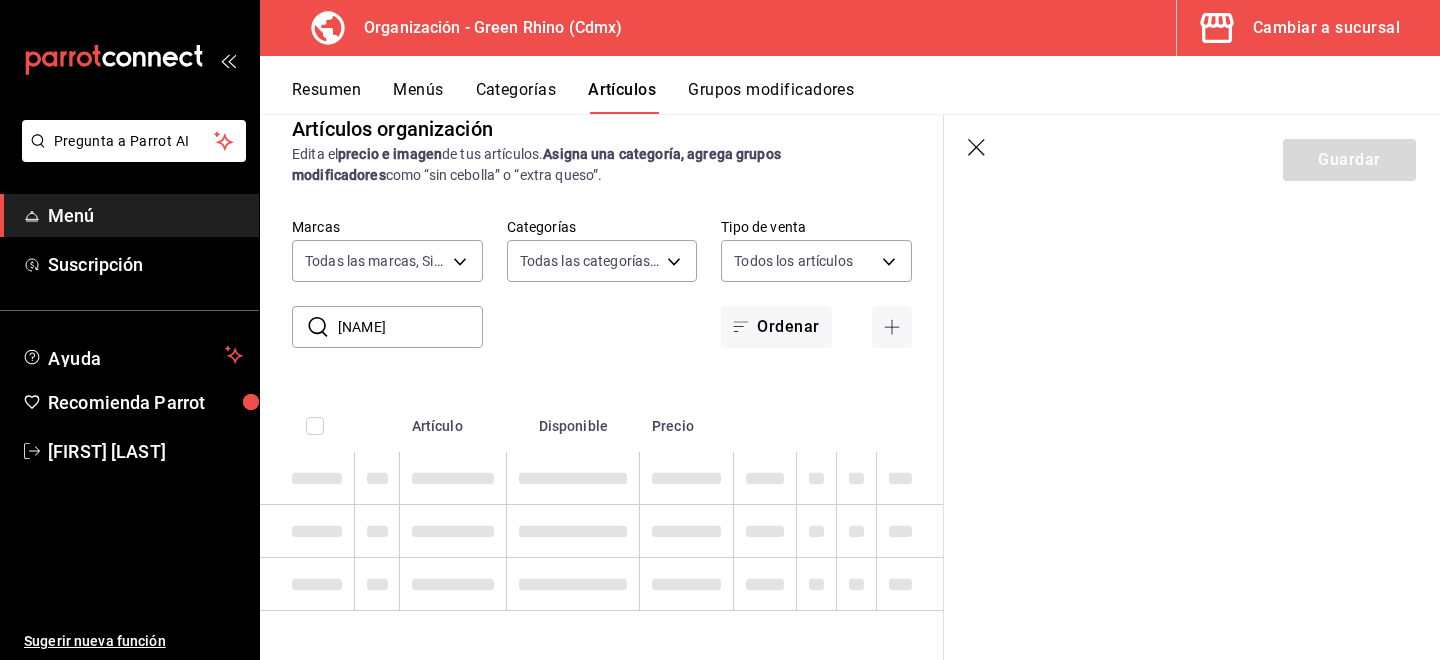 scroll, scrollTop: 32, scrollLeft: 0, axis: vertical 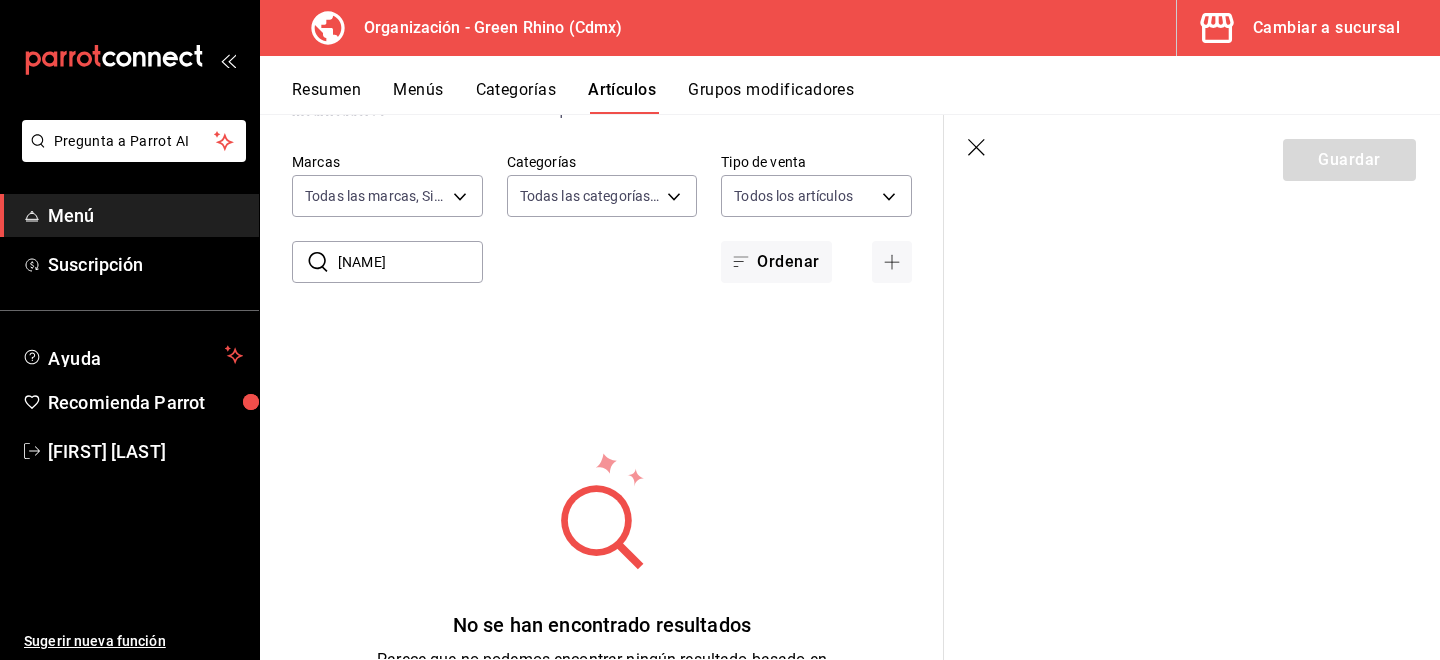 click on "[NAME]" at bounding box center [410, 262] 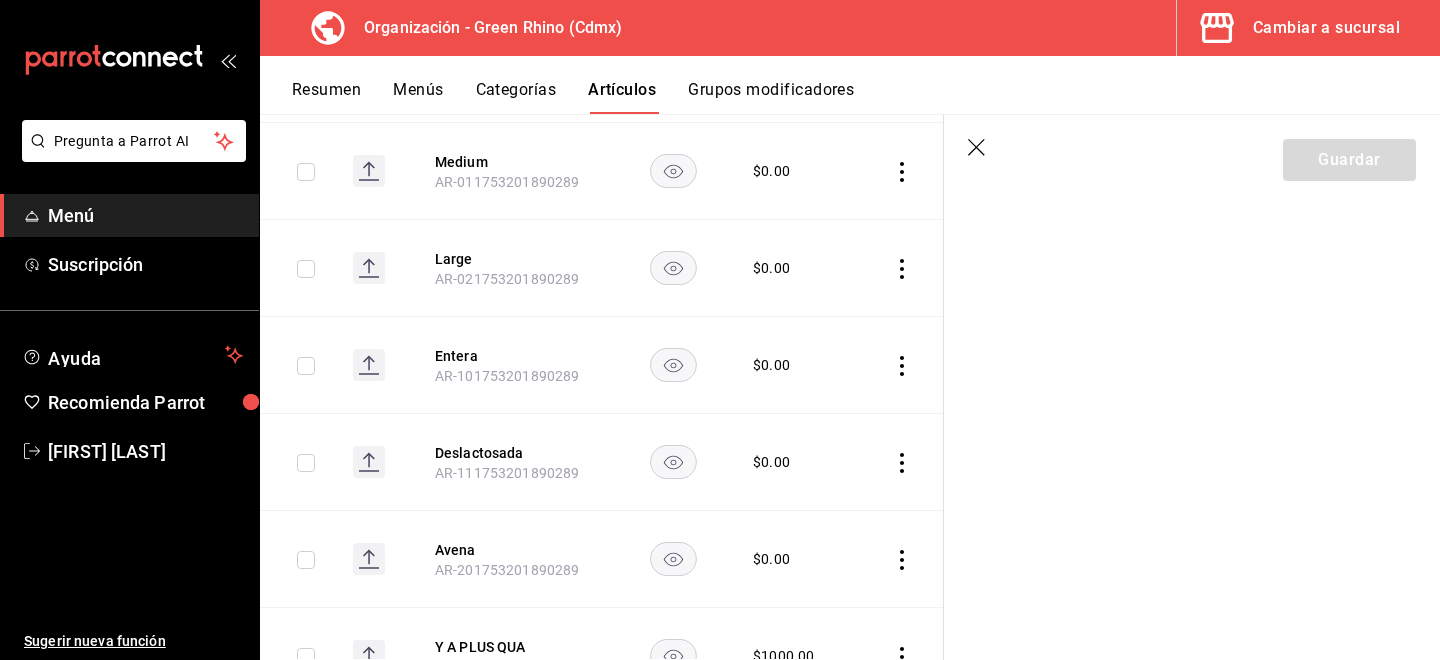 scroll, scrollTop: 0, scrollLeft: 0, axis: both 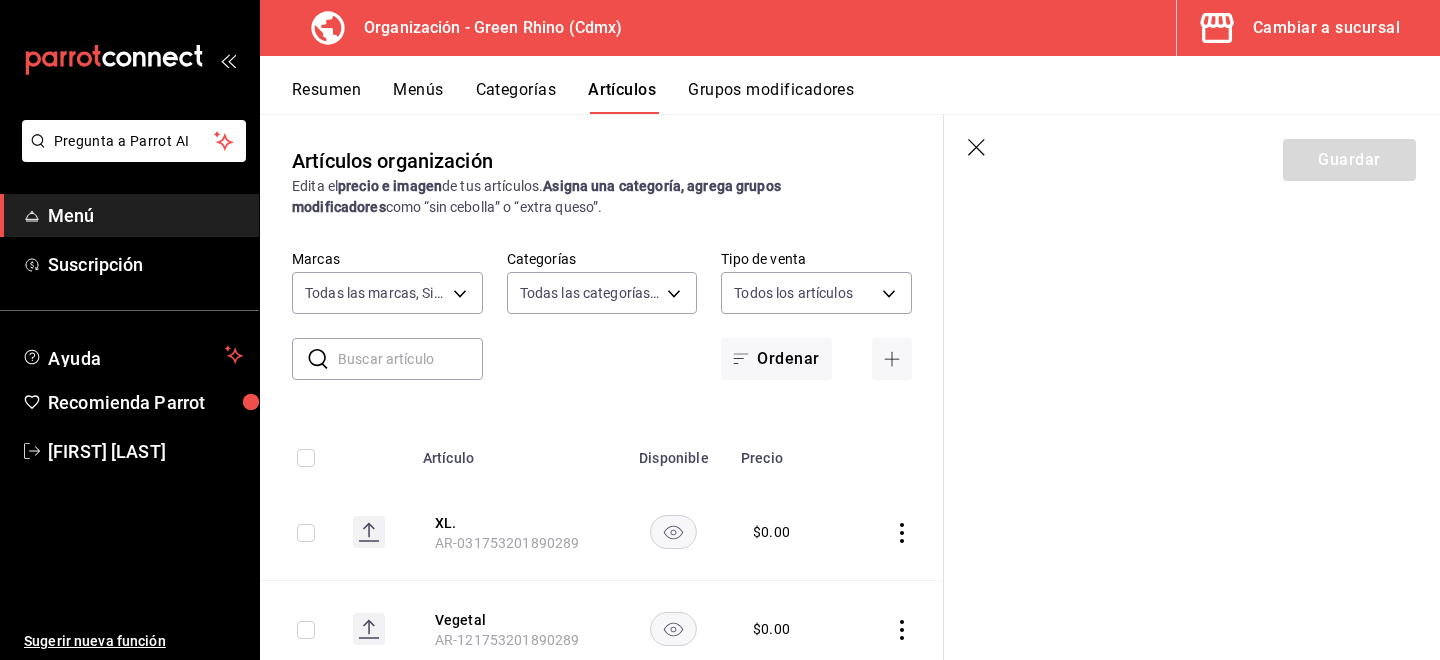 click at bounding box center (410, 359) 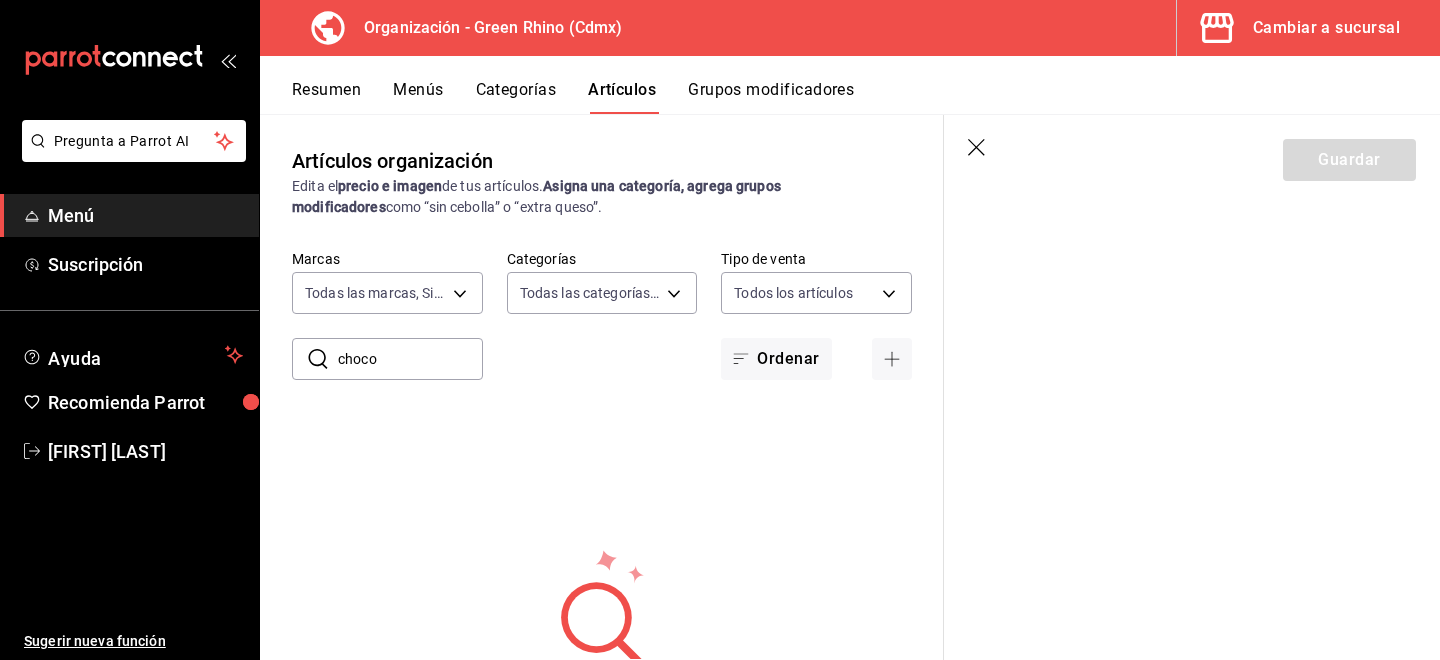 type on "choco" 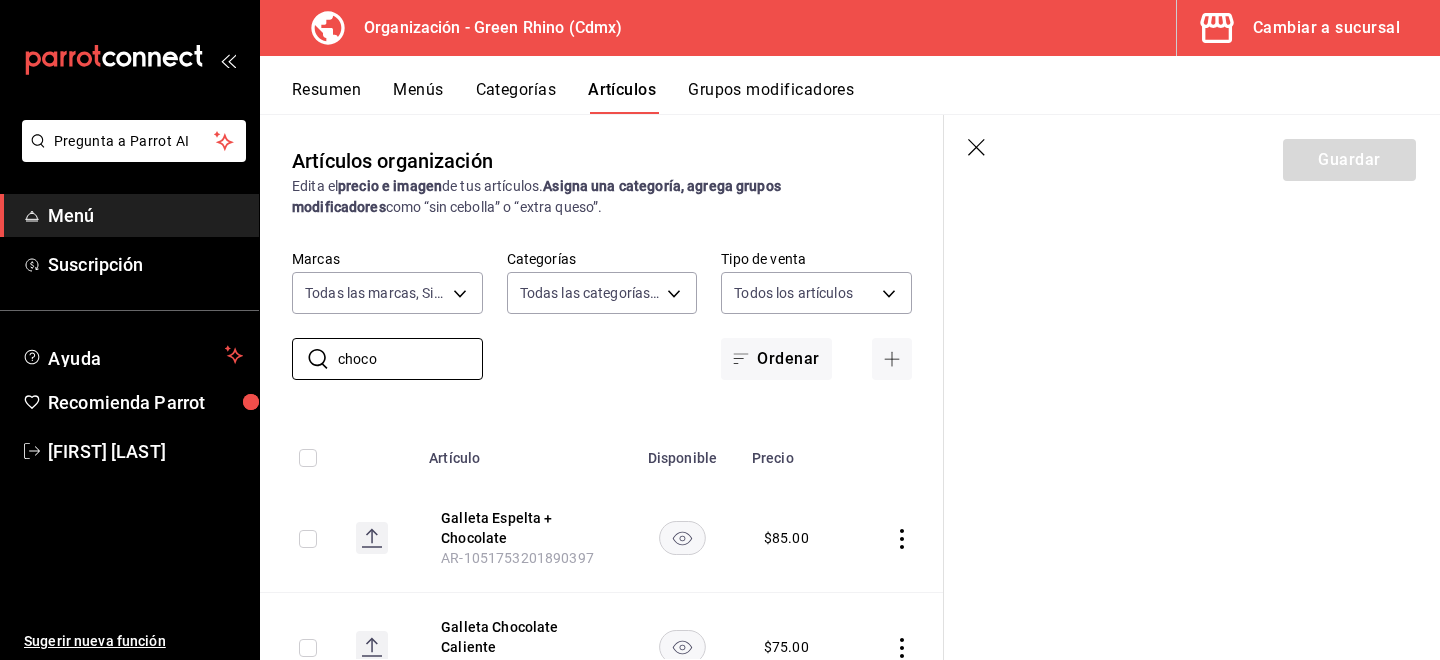 scroll, scrollTop: 284, scrollLeft: 0, axis: vertical 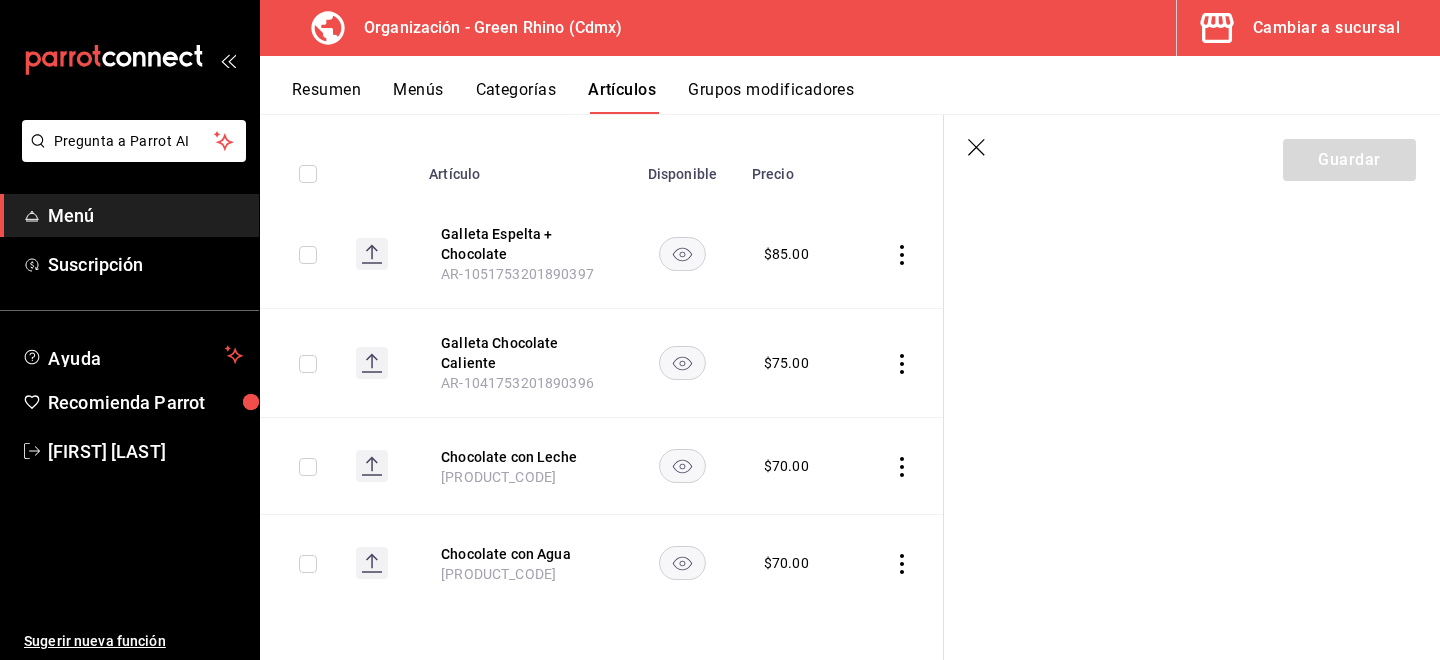click 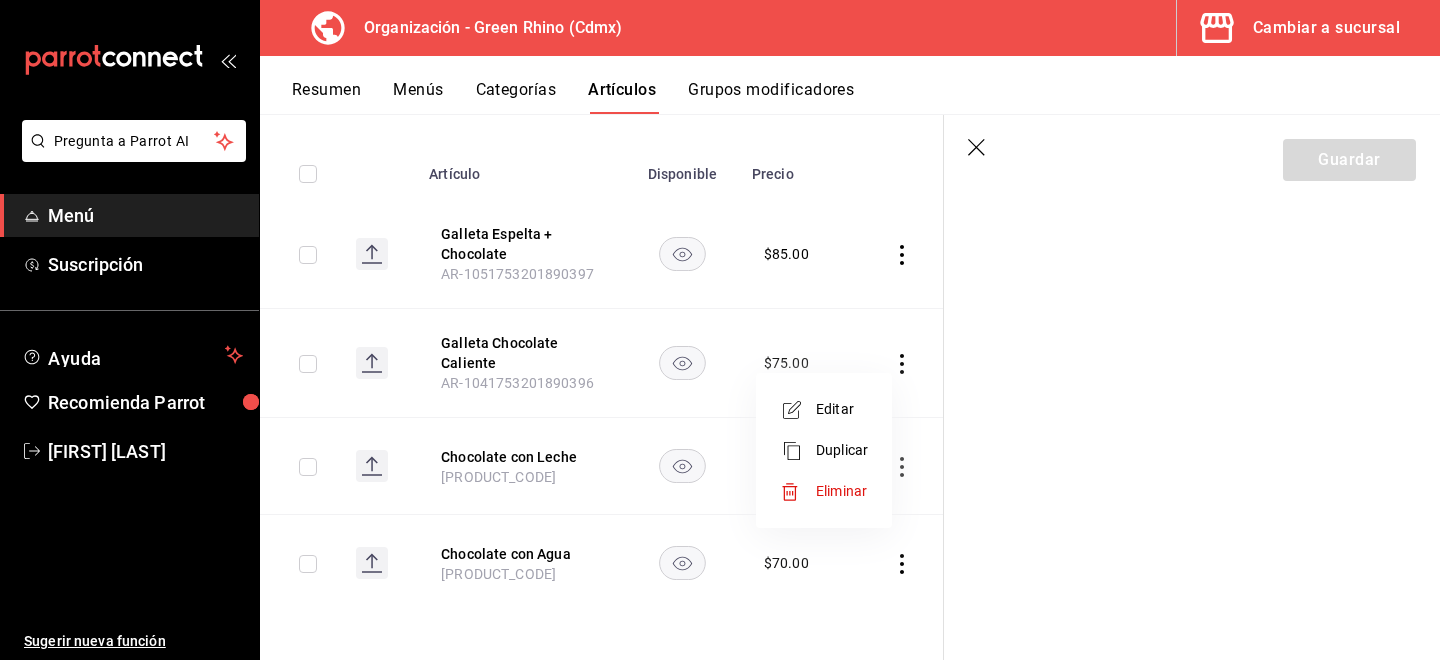 click on "Duplicar" at bounding box center [842, 450] 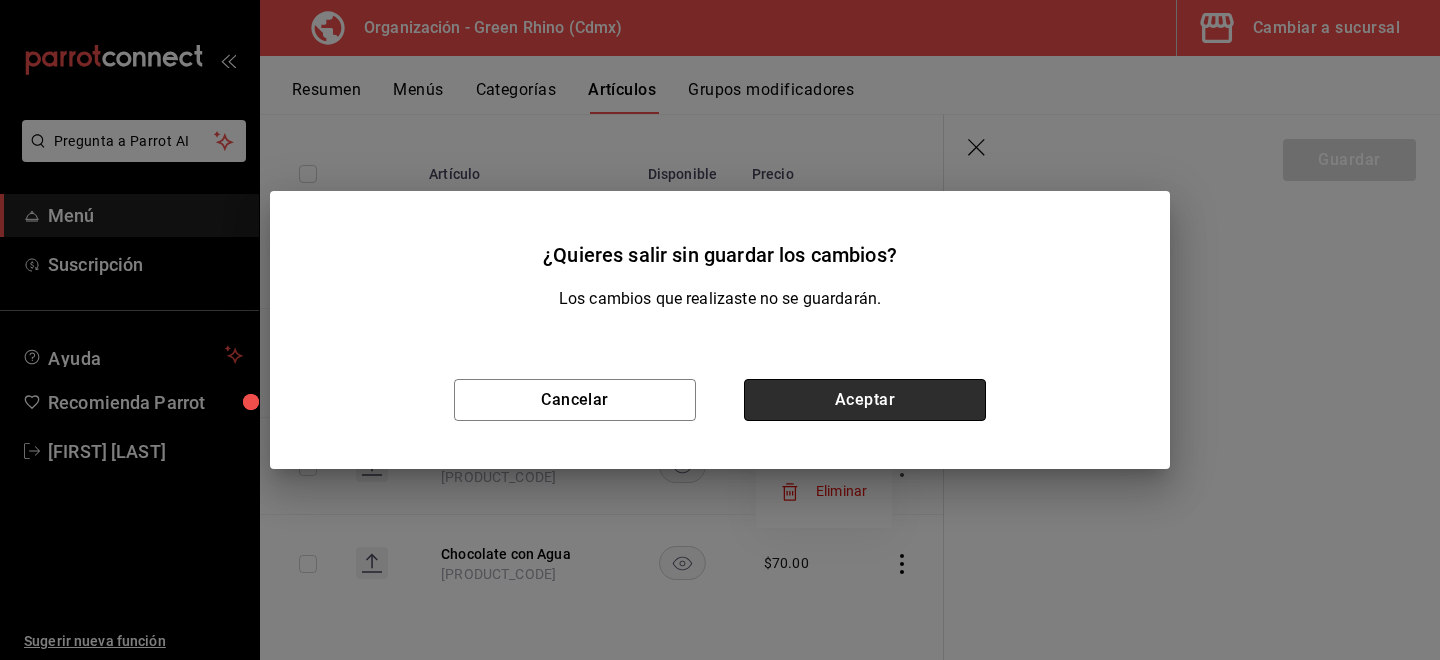 click on "Aceptar" at bounding box center (865, 400) 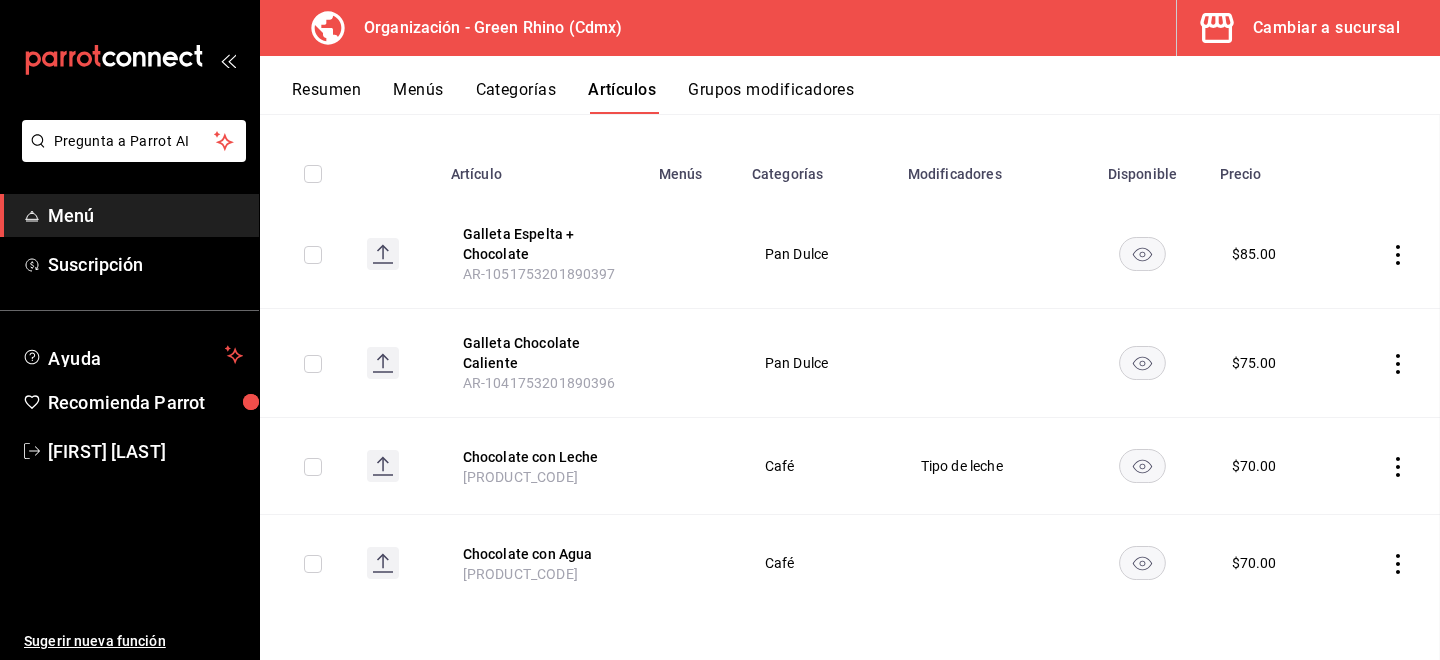 scroll, scrollTop: 0, scrollLeft: 0, axis: both 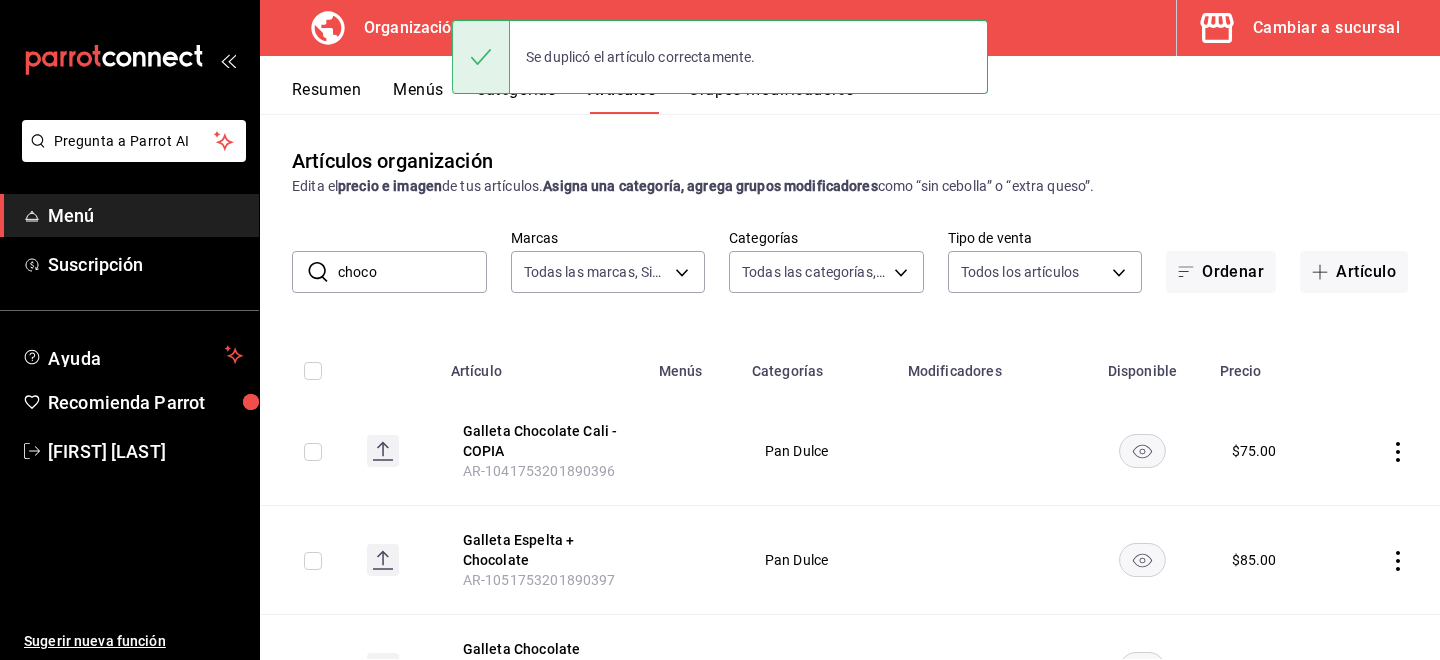 click 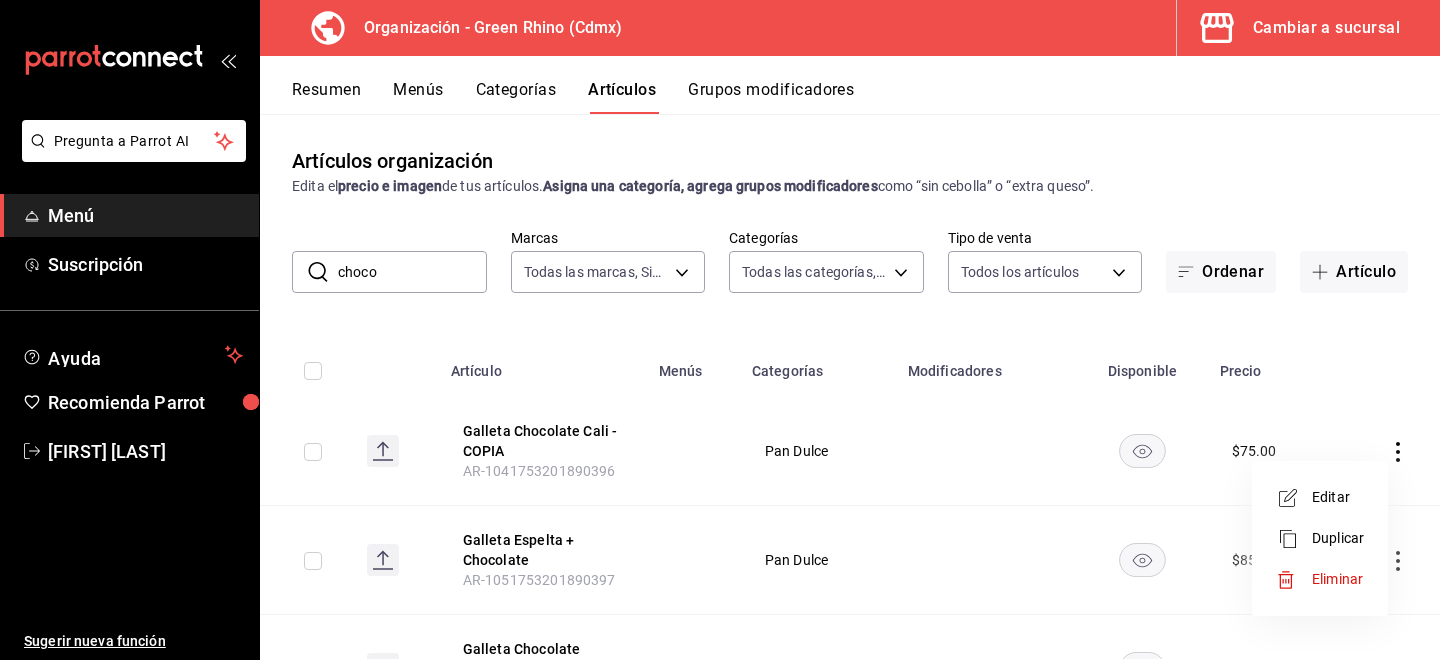 click on "Editar" at bounding box center (1338, 497) 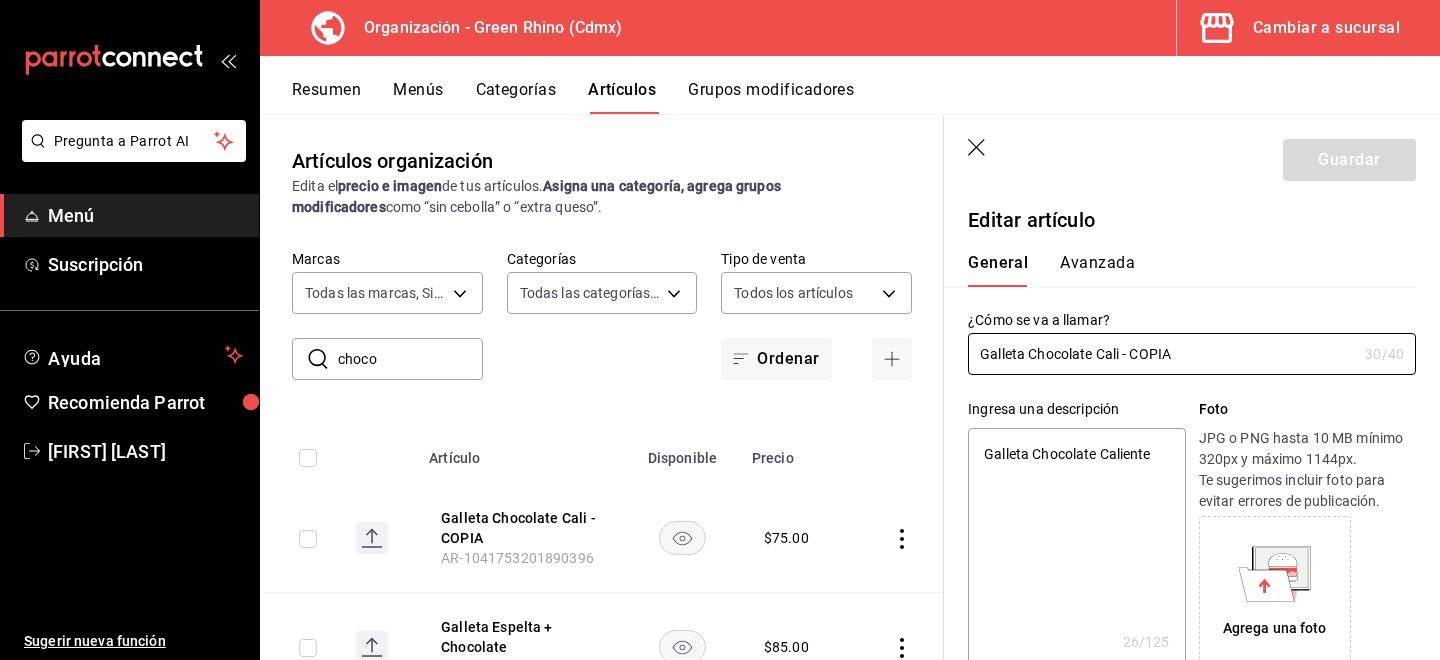 type on "x" 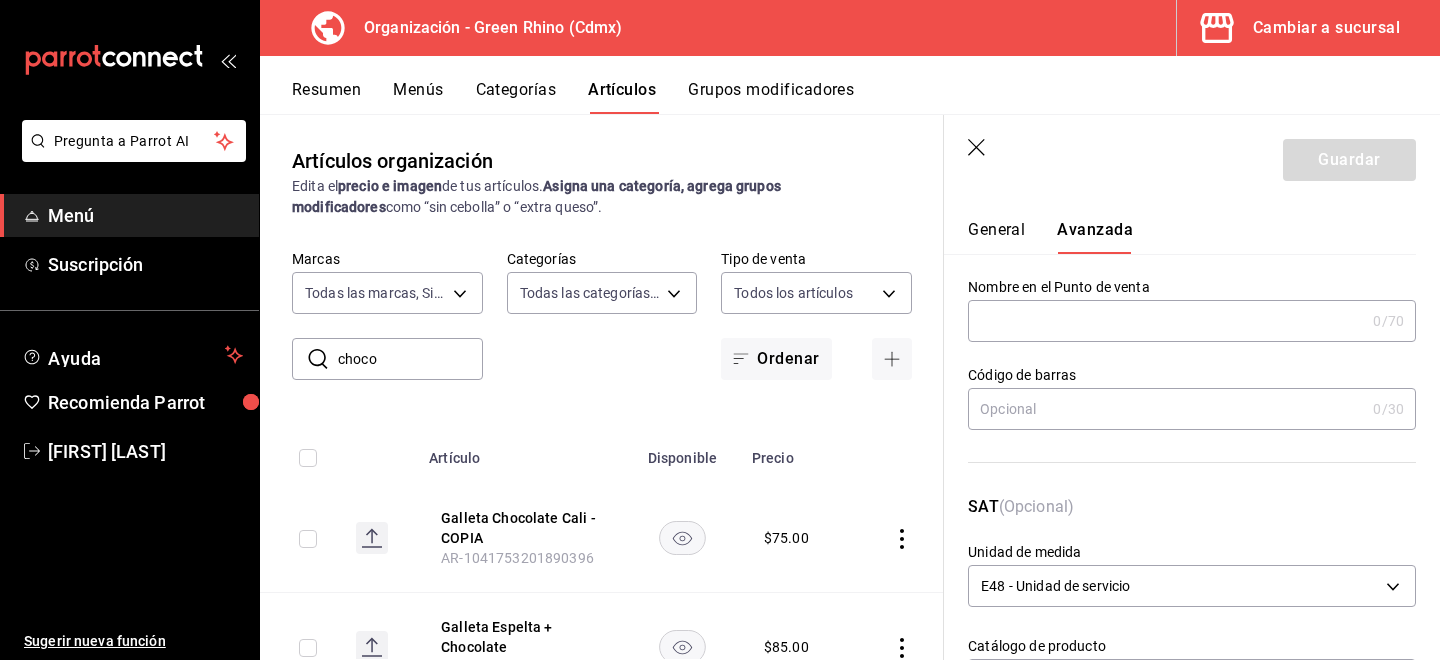 scroll, scrollTop: 0, scrollLeft: 0, axis: both 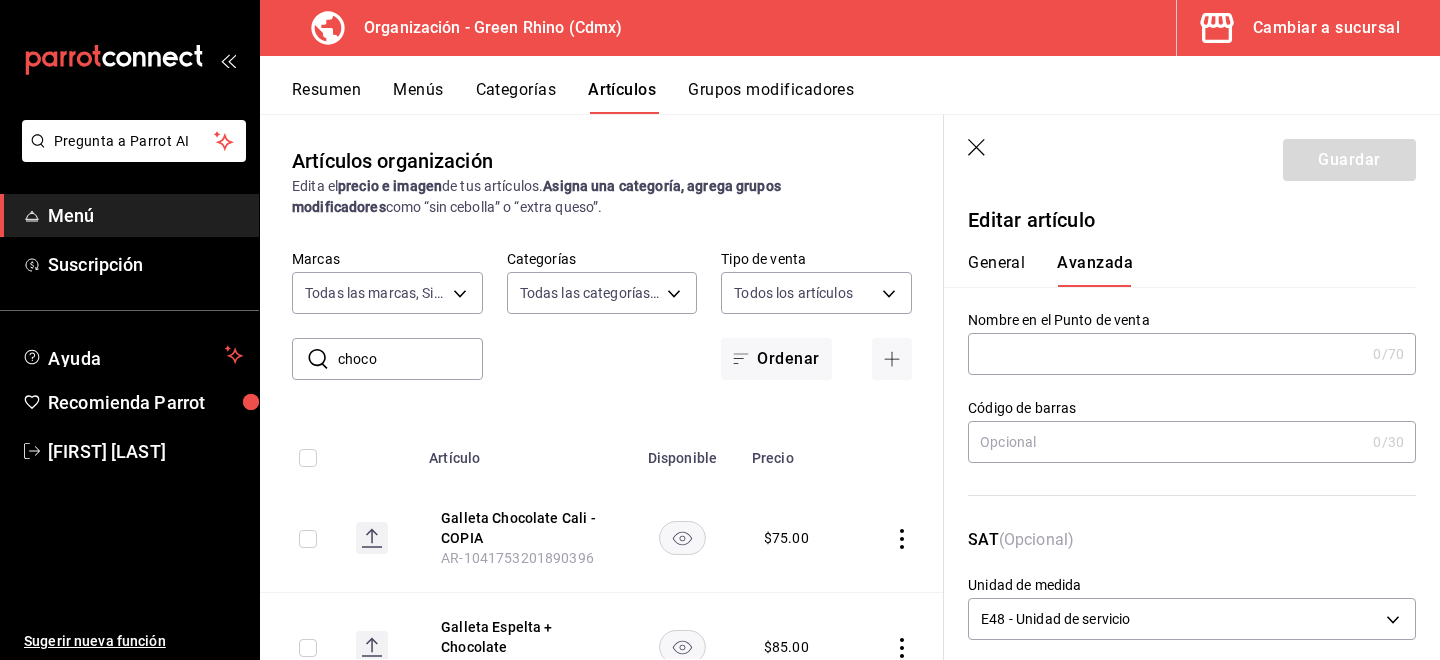 click on "General" at bounding box center (996, 270) 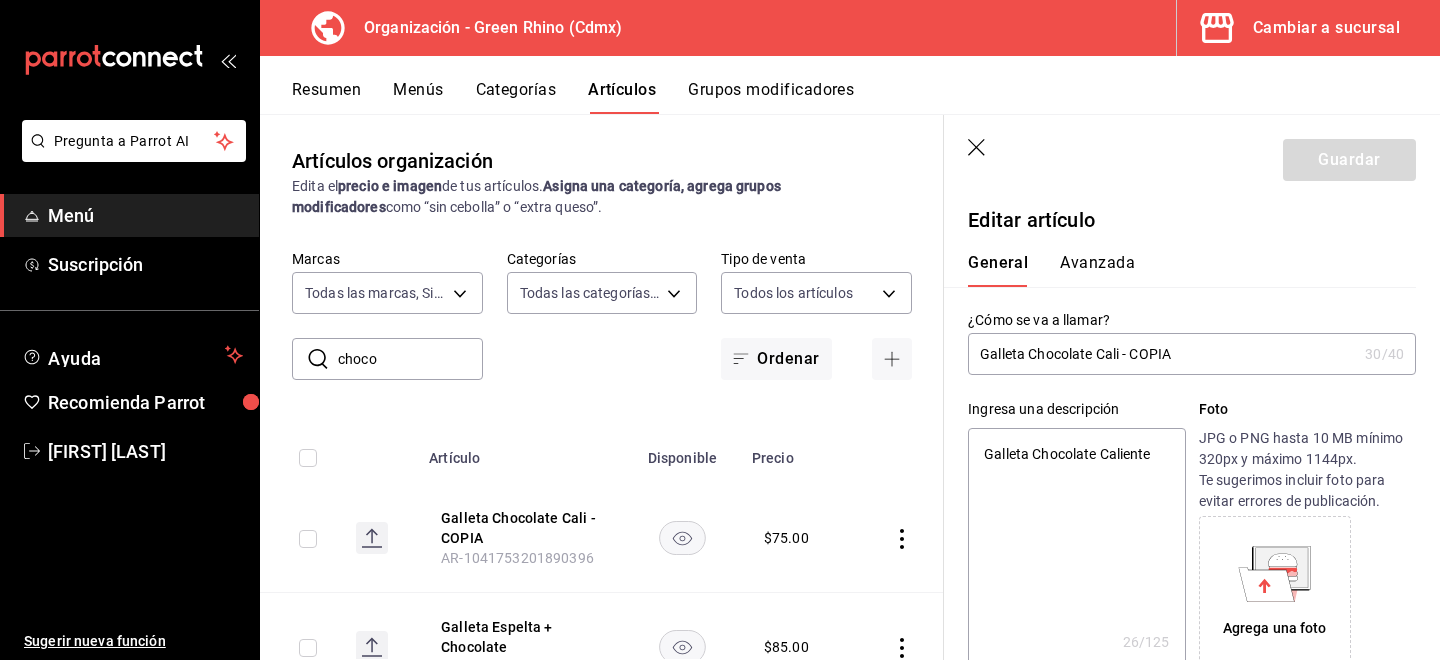 click on "Galleta Chocolate Cali - COPIA" at bounding box center (1162, 354) 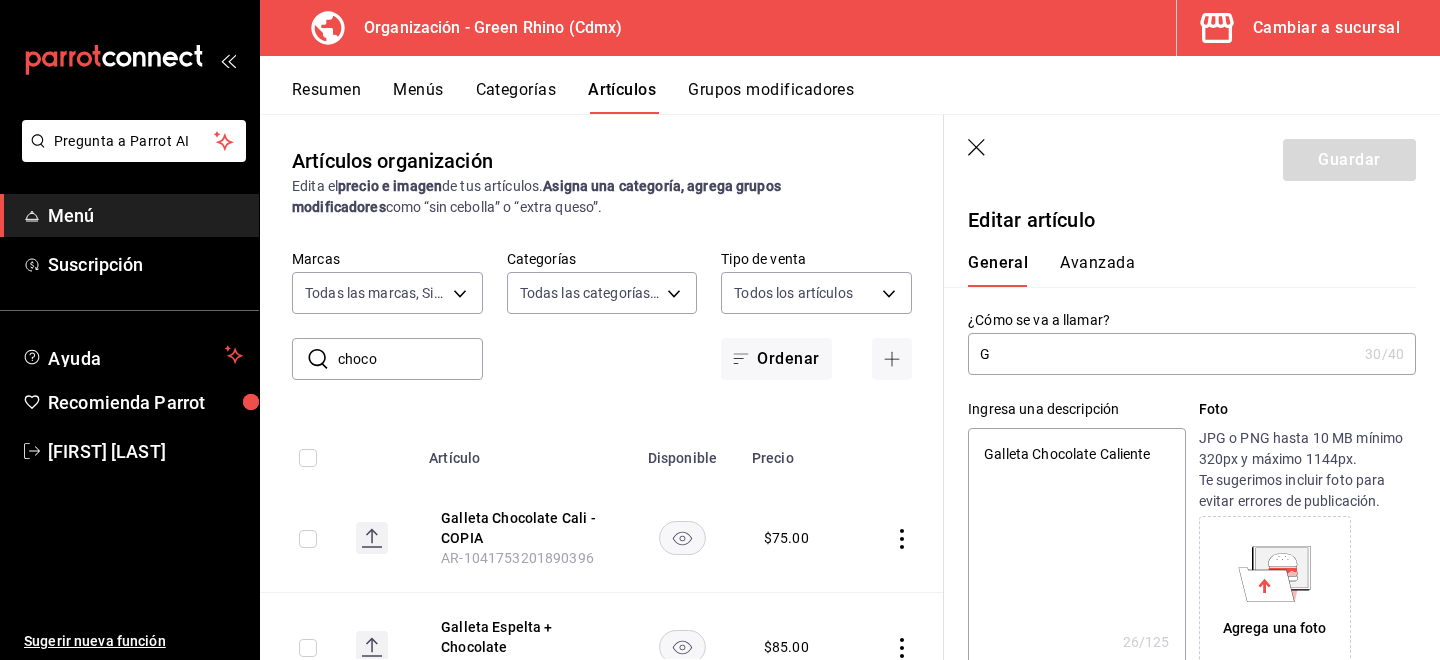 type on "x" 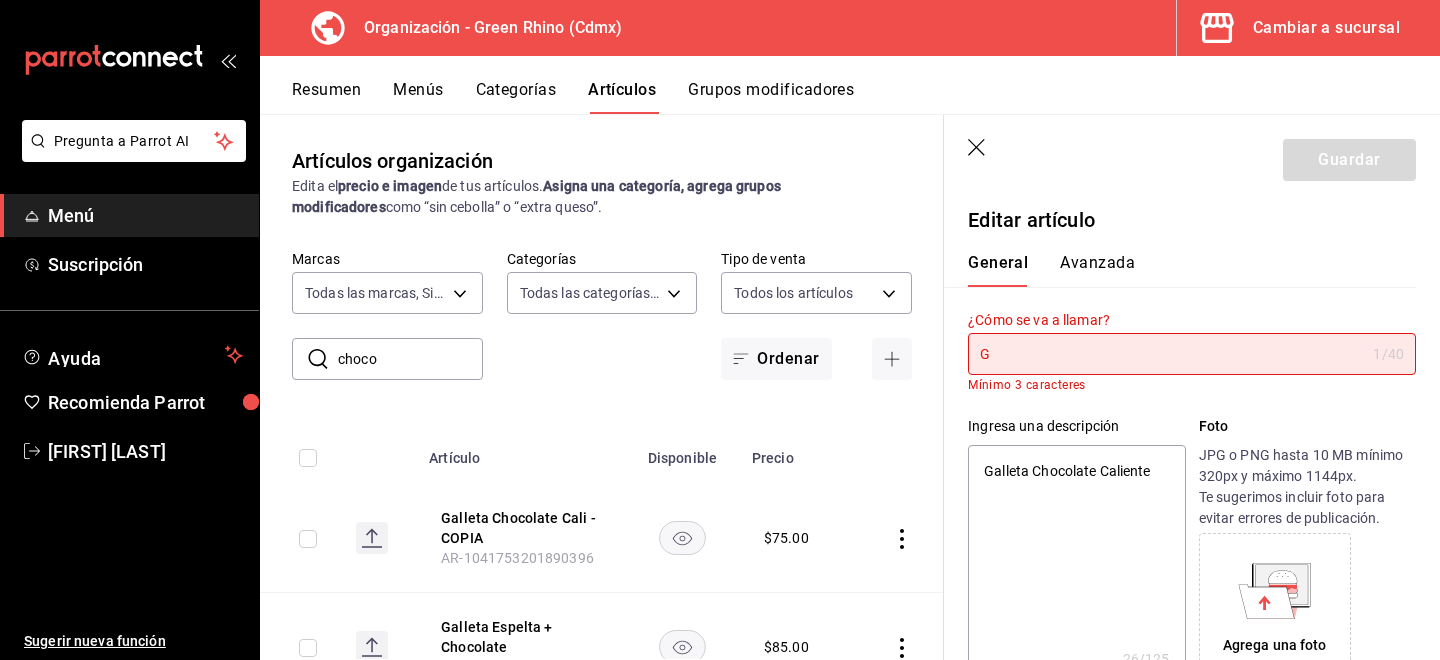 type on "Ga" 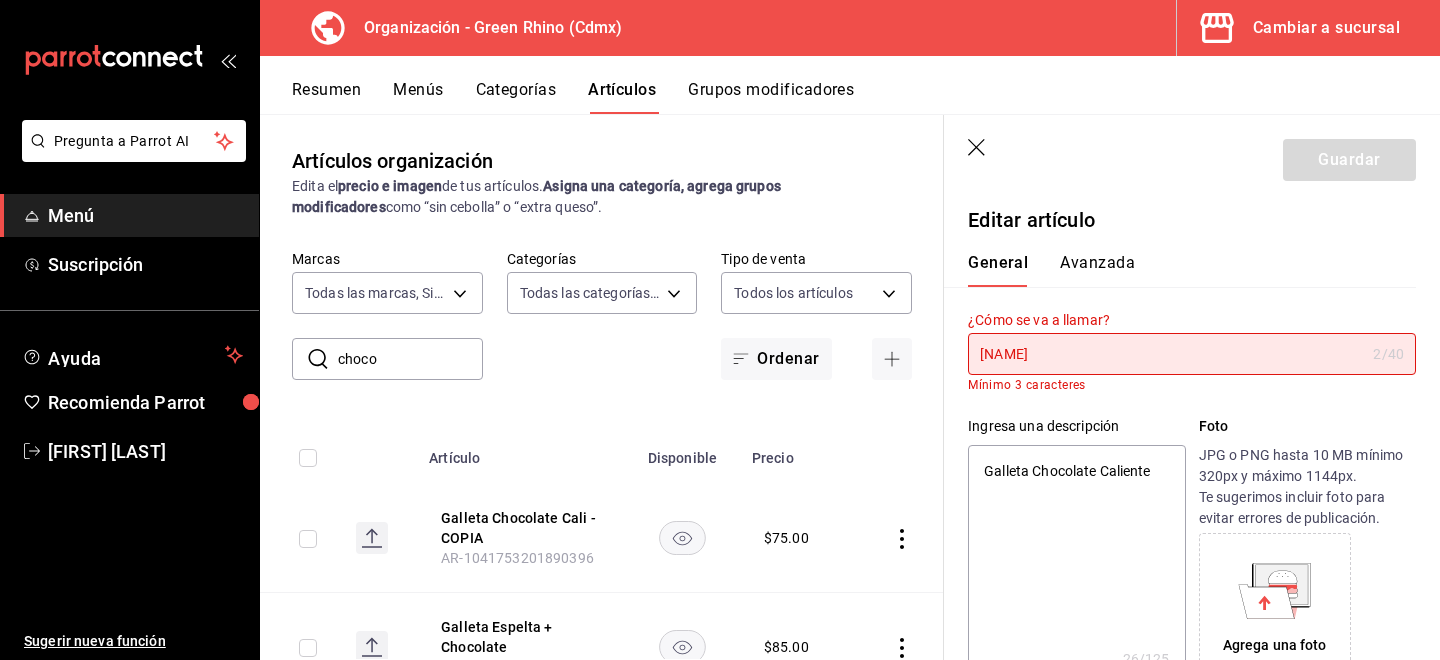 type on "Gai" 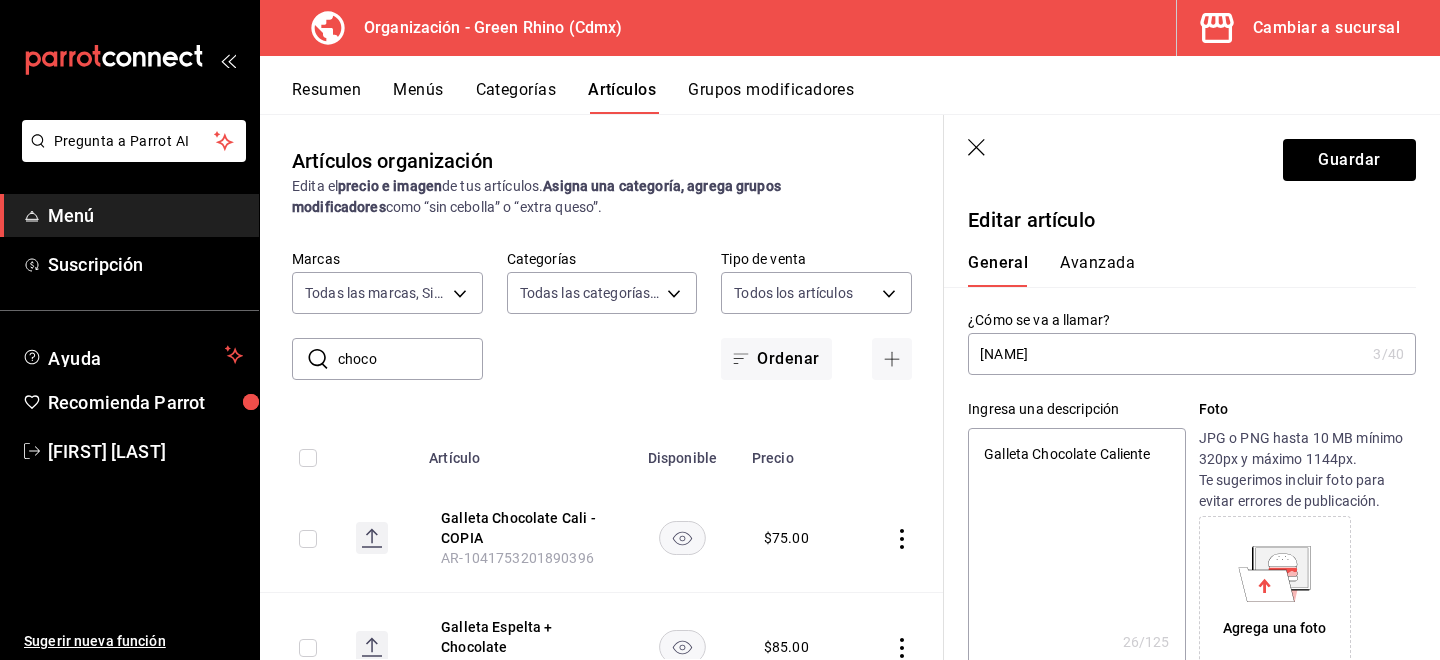type on "Ga" 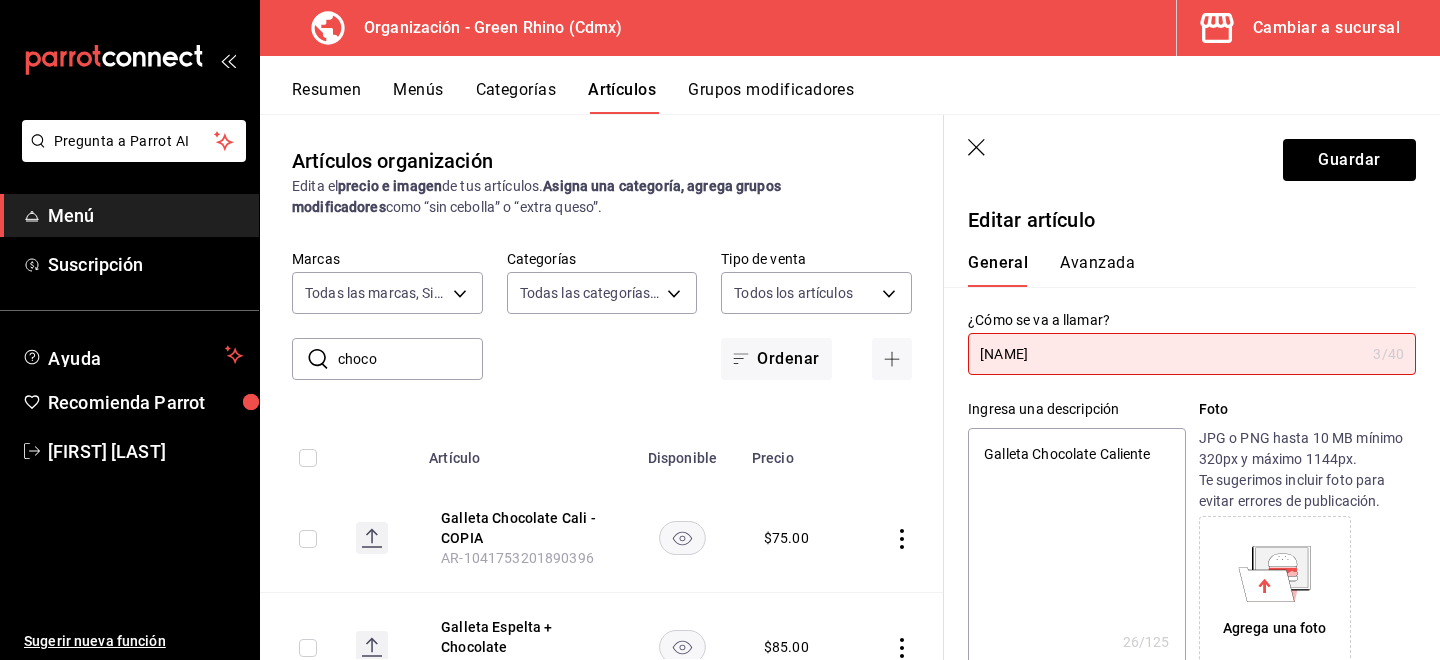 type on "Gar" 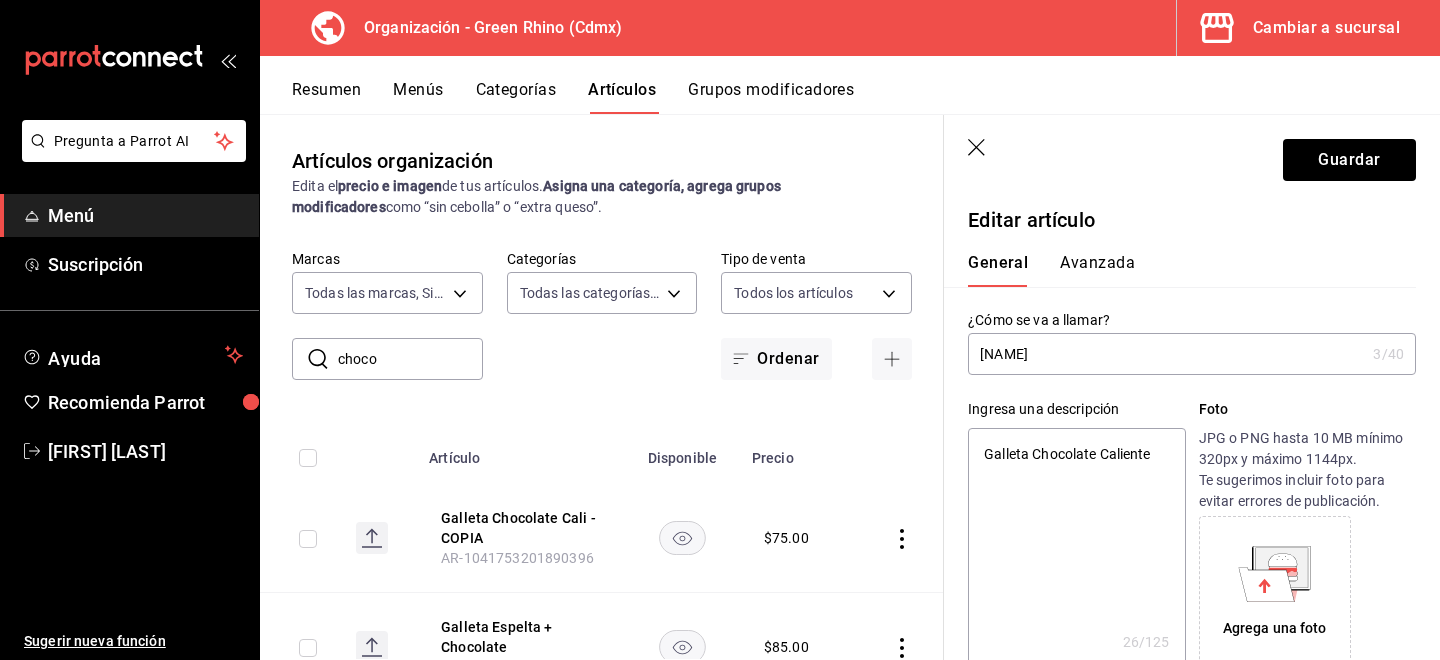 type on "Gari" 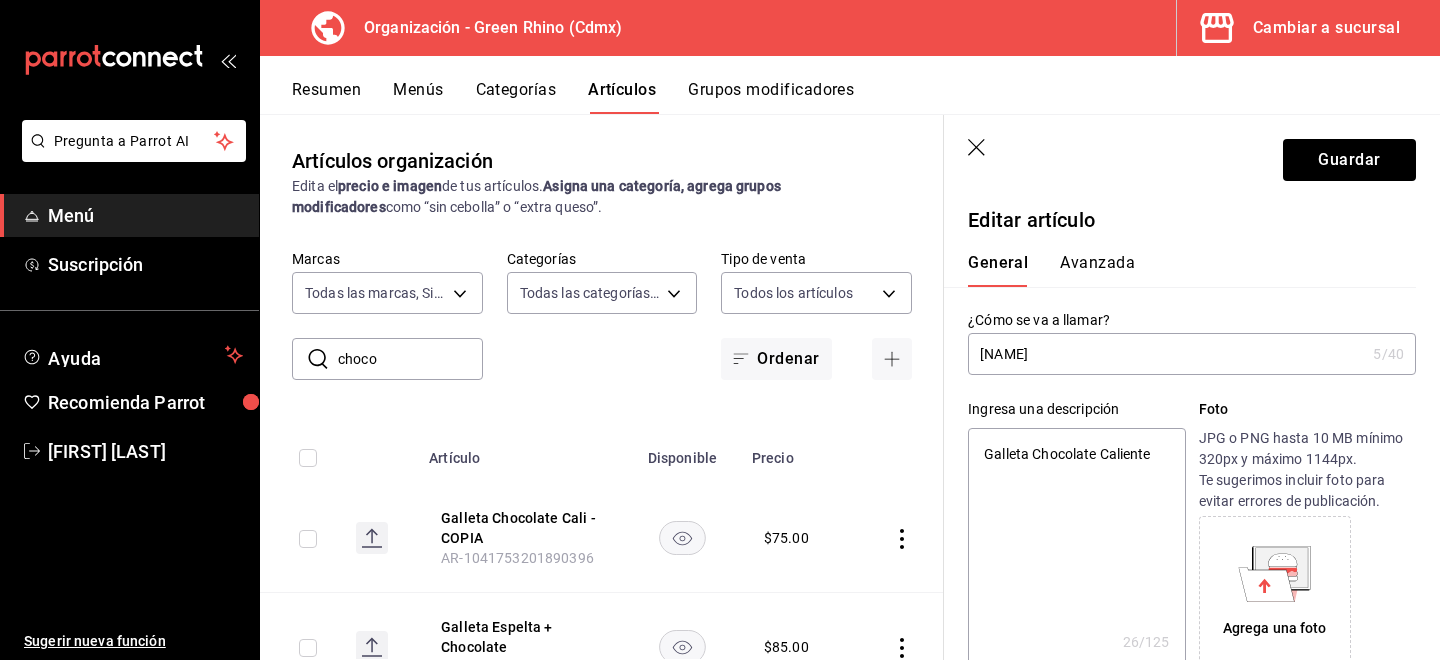 type on "Gariba" 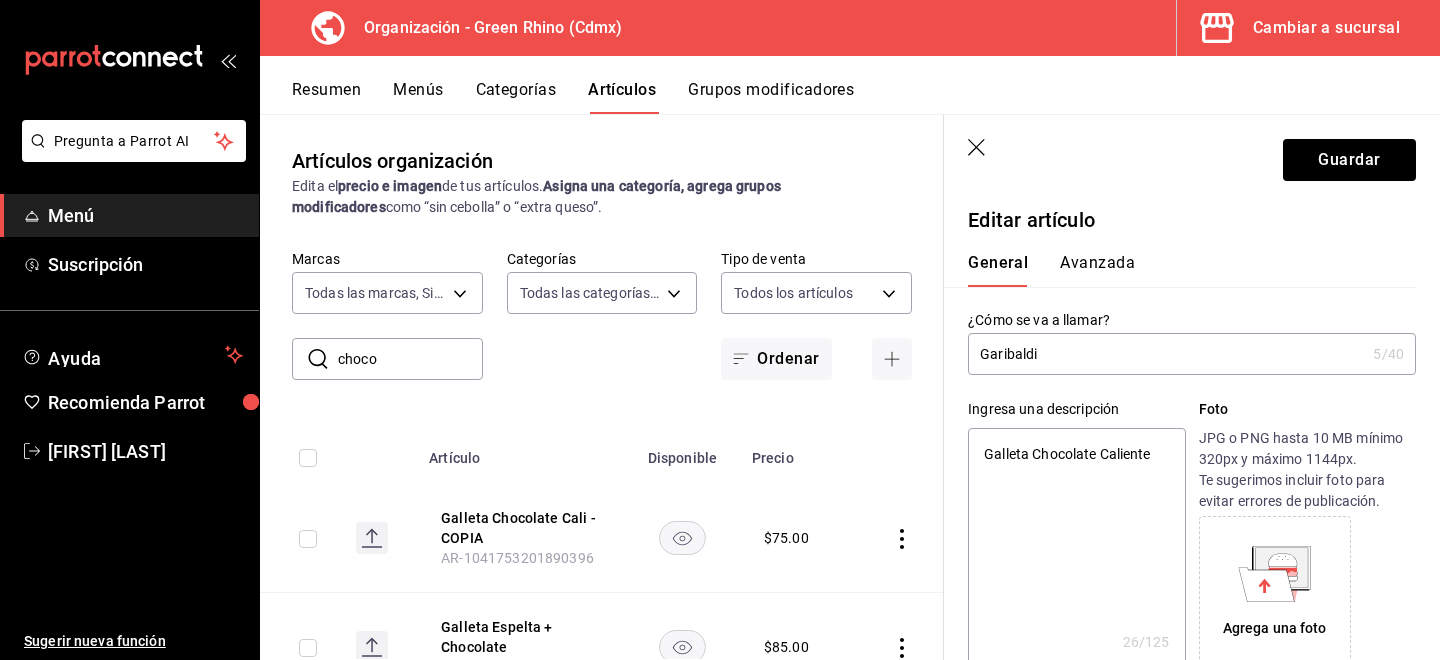 type on "x" 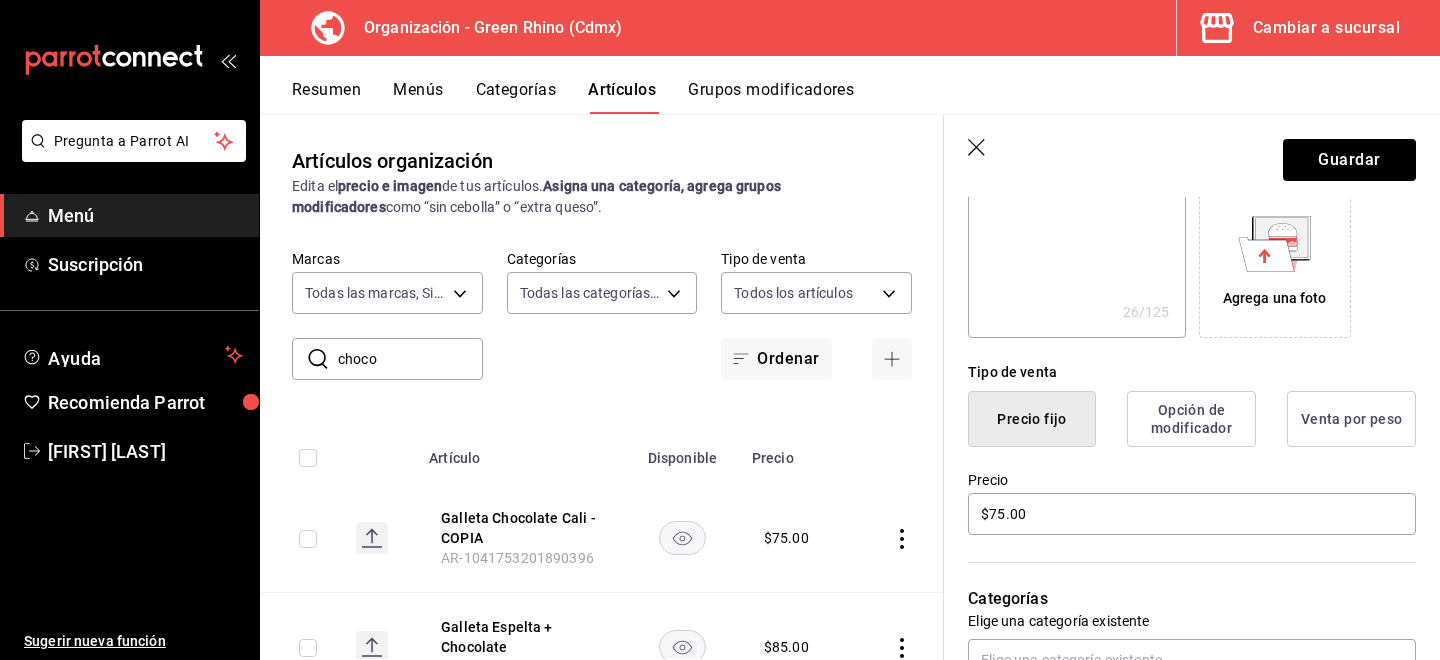 scroll, scrollTop: 327, scrollLeft: 0, axis: vertical 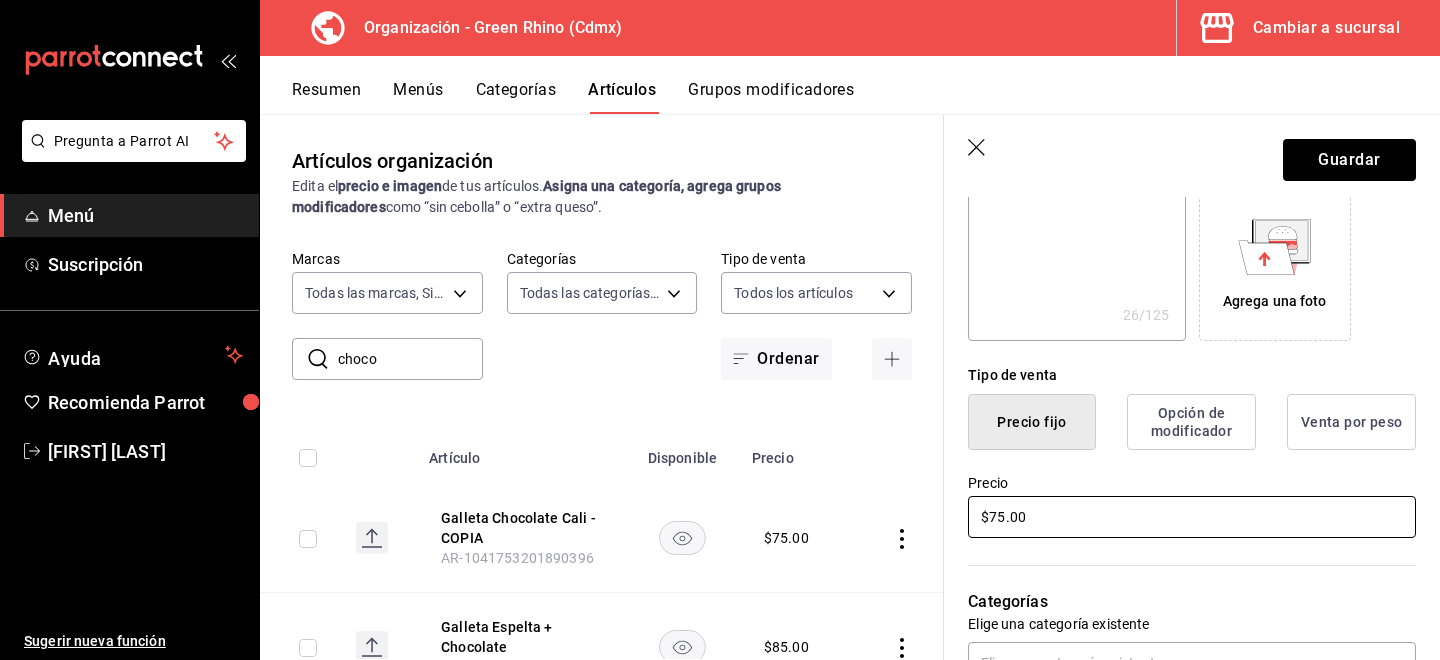 type on "Garibaldi" 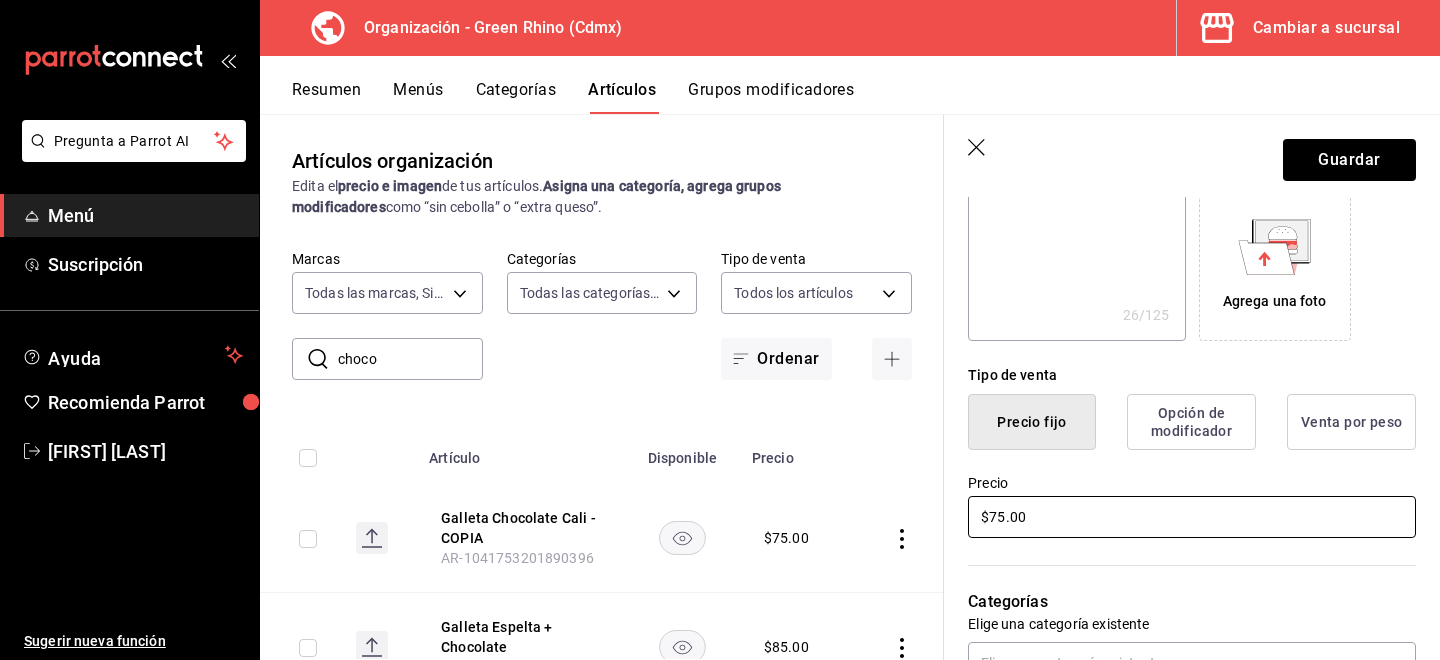 type on "x" 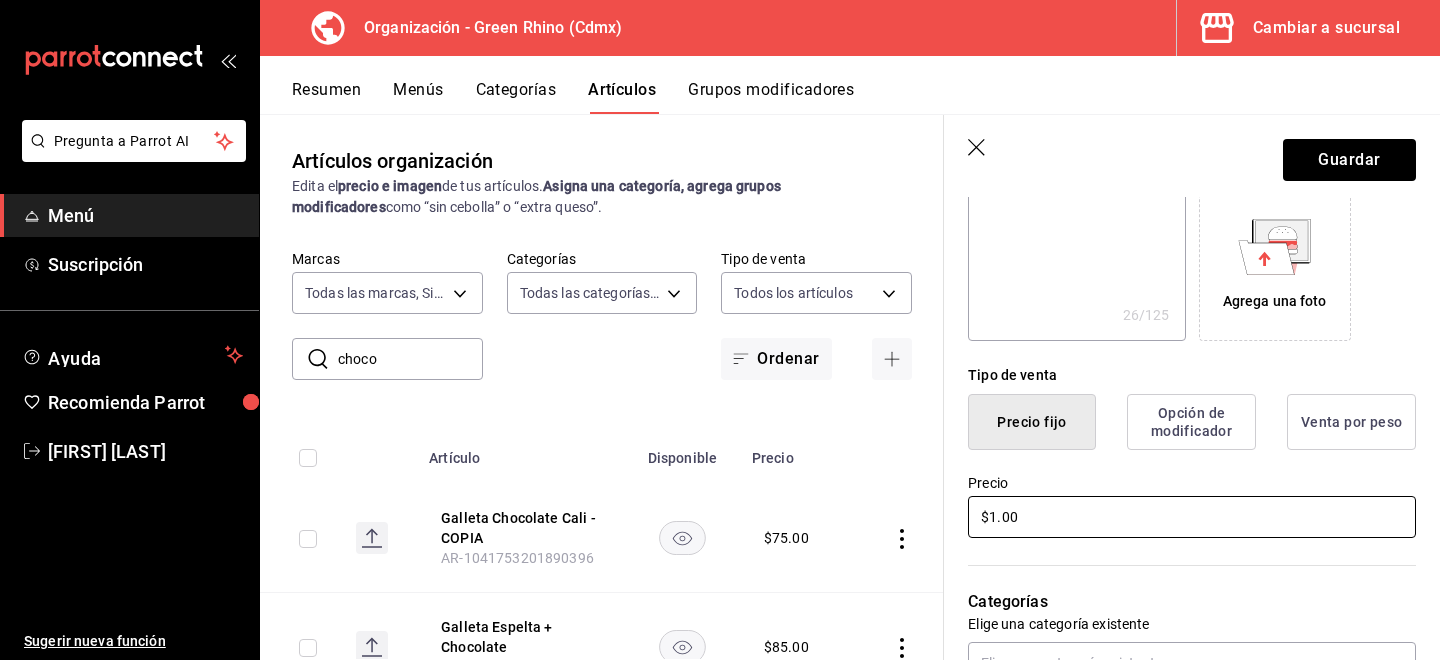 type on "x" 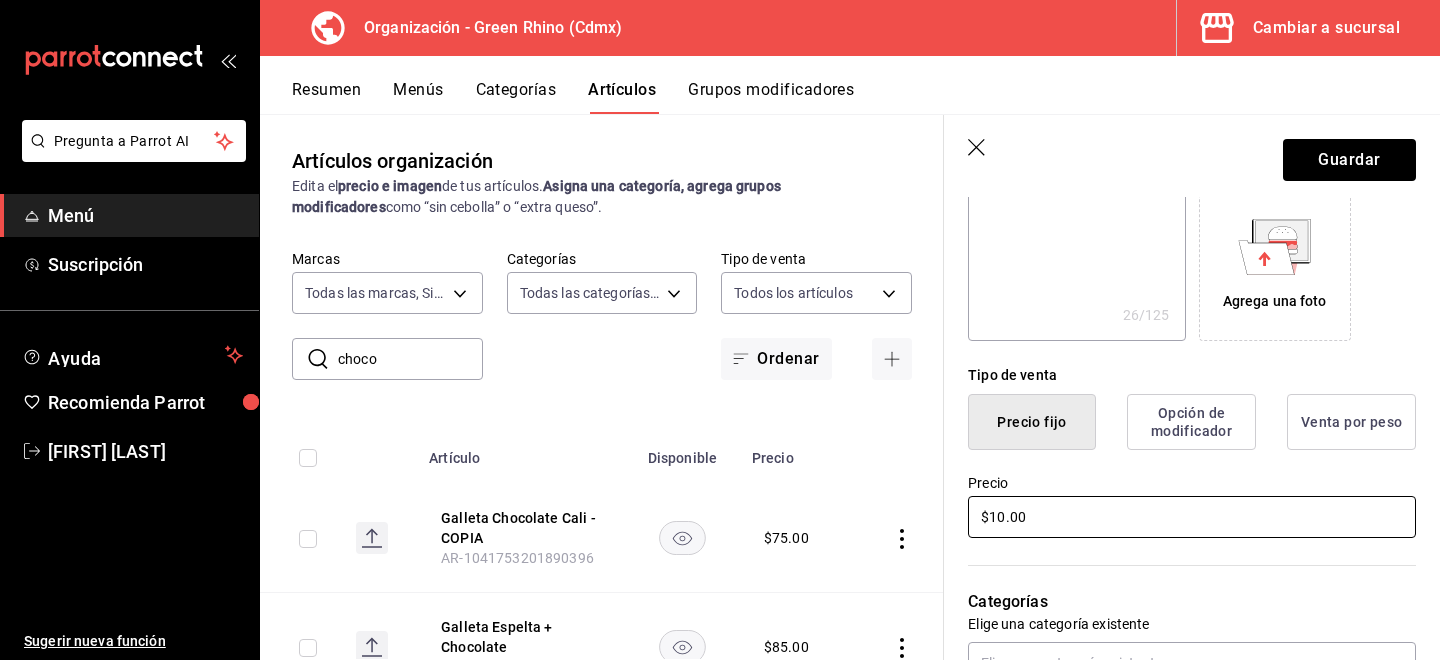 type on "x" 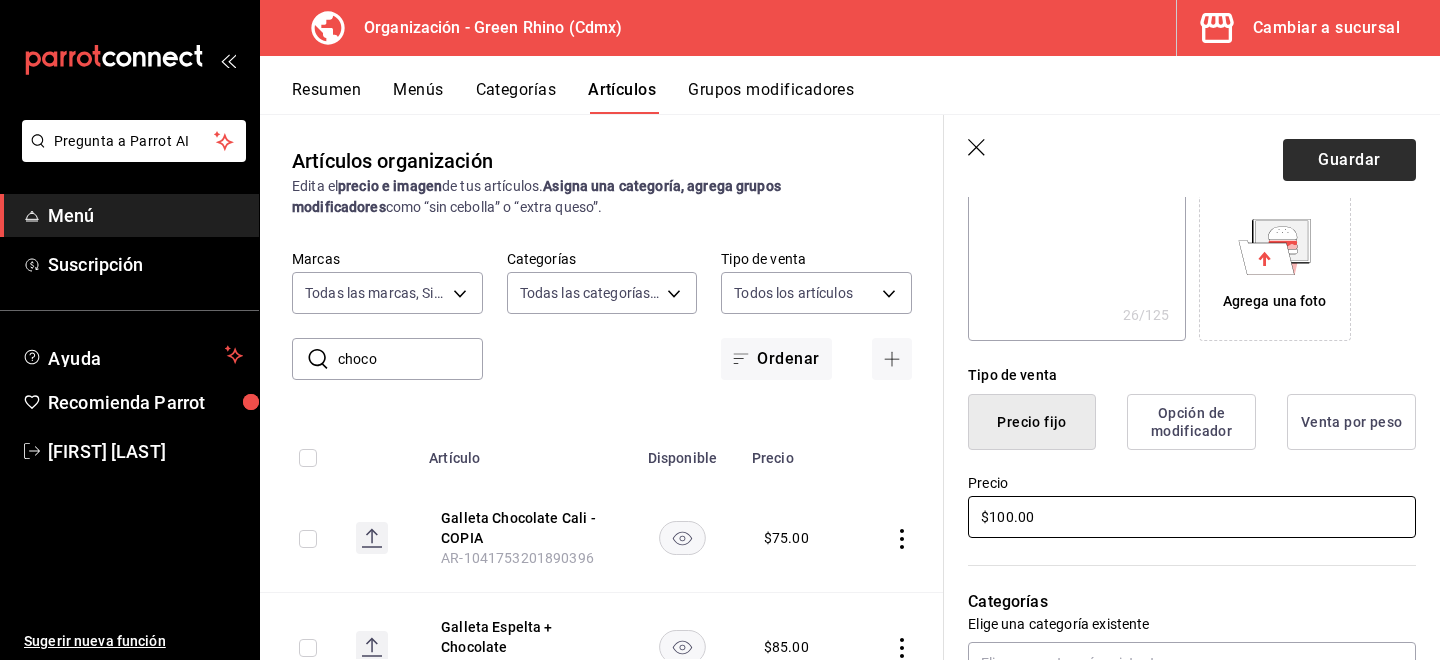 type on "$100.00" 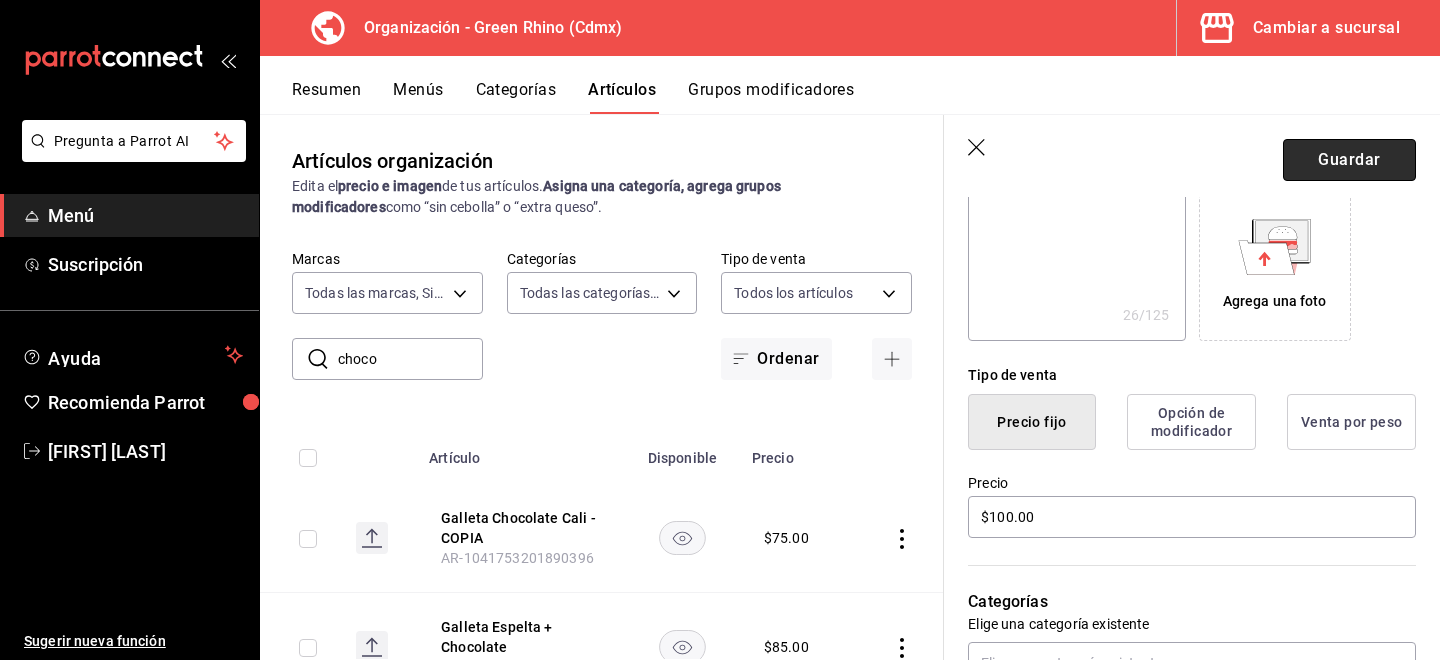 click on "Guardar" at bounding box center (1349, 160) 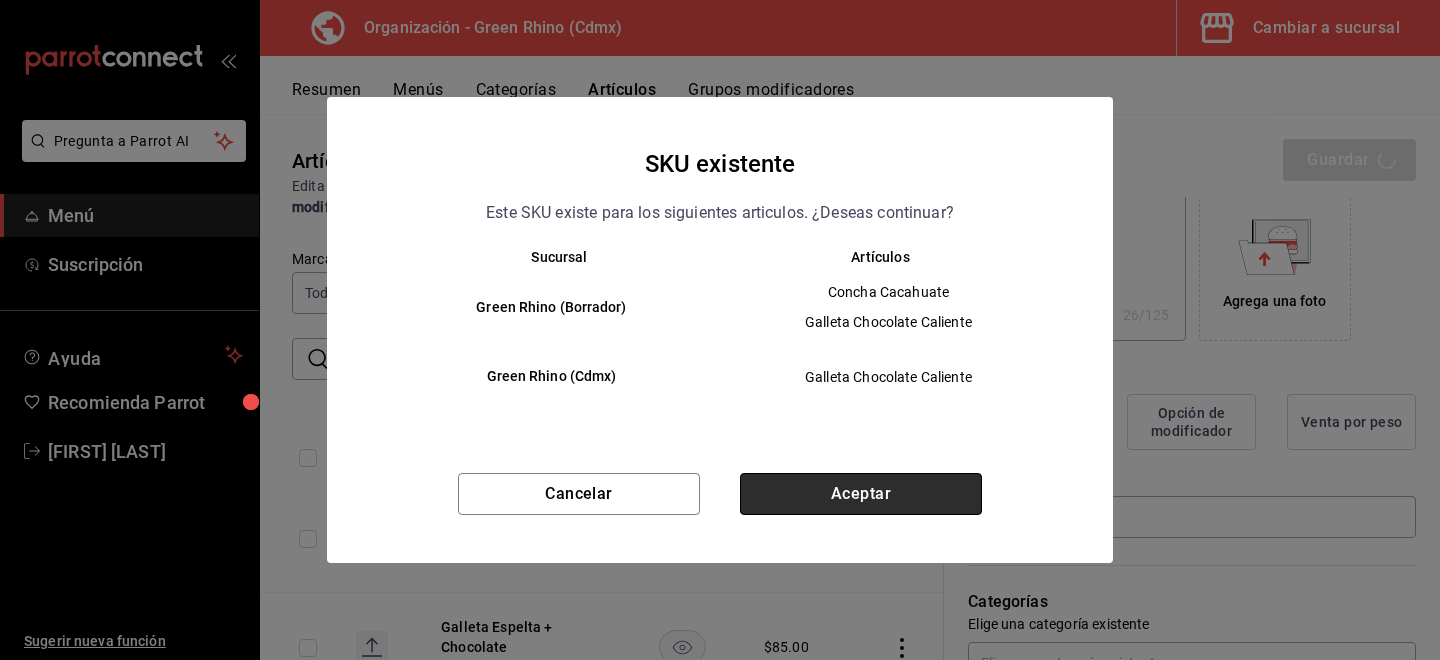 click on "Aceptar" at bounding box center (861, 494) 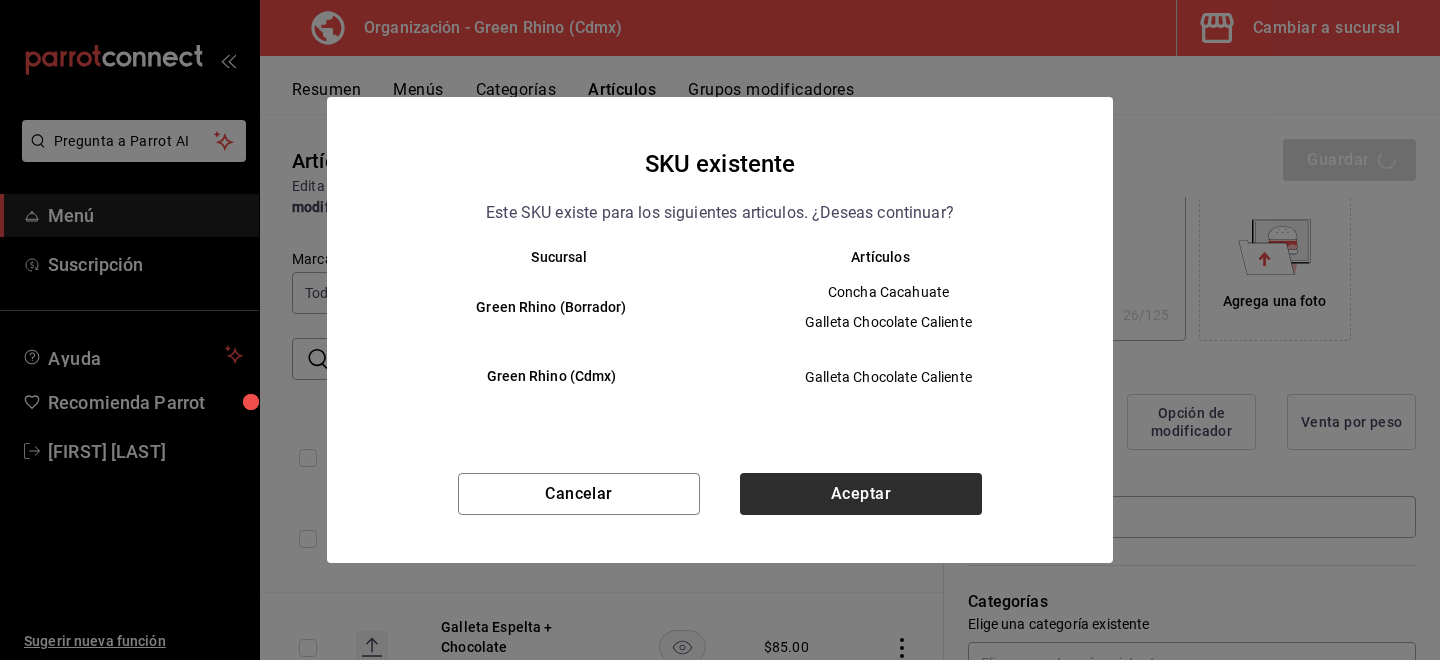 type on "x" 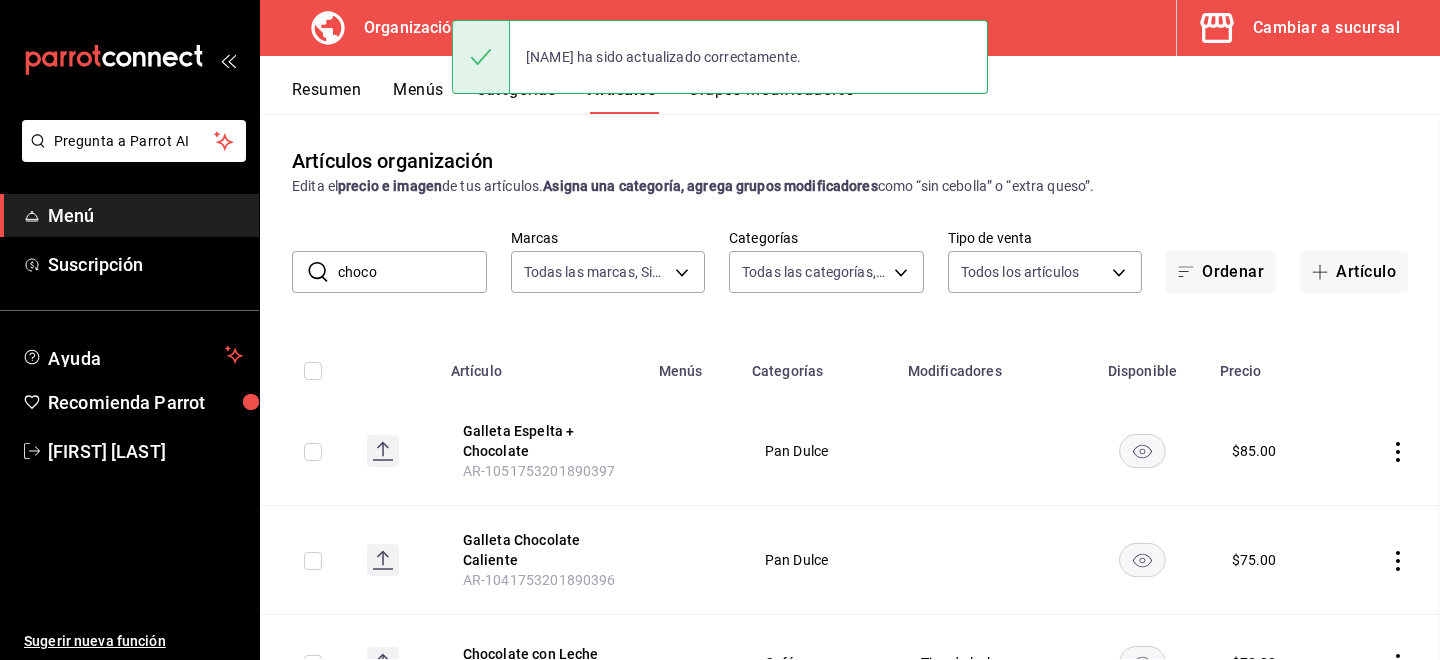 scroll, scrollTop: 0, scrollLeft: 0, axis: both 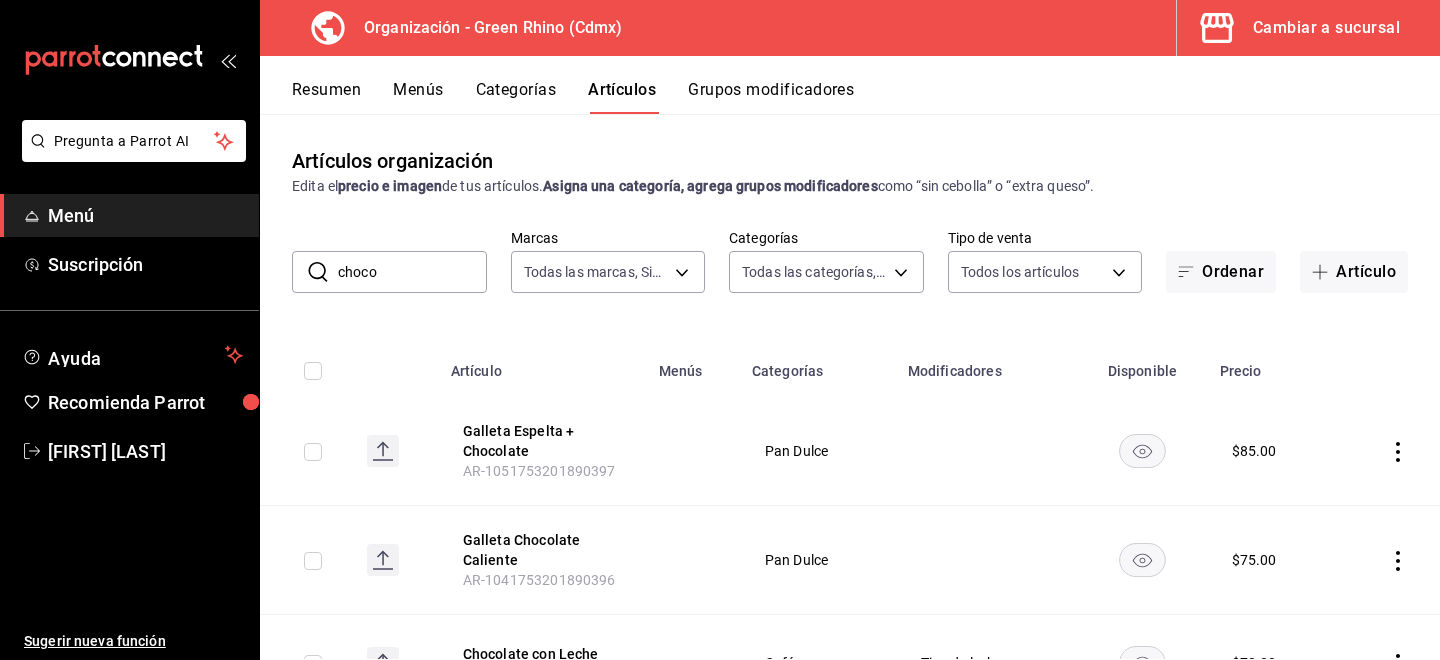 click on "choco" at bounding box center [412, 272] 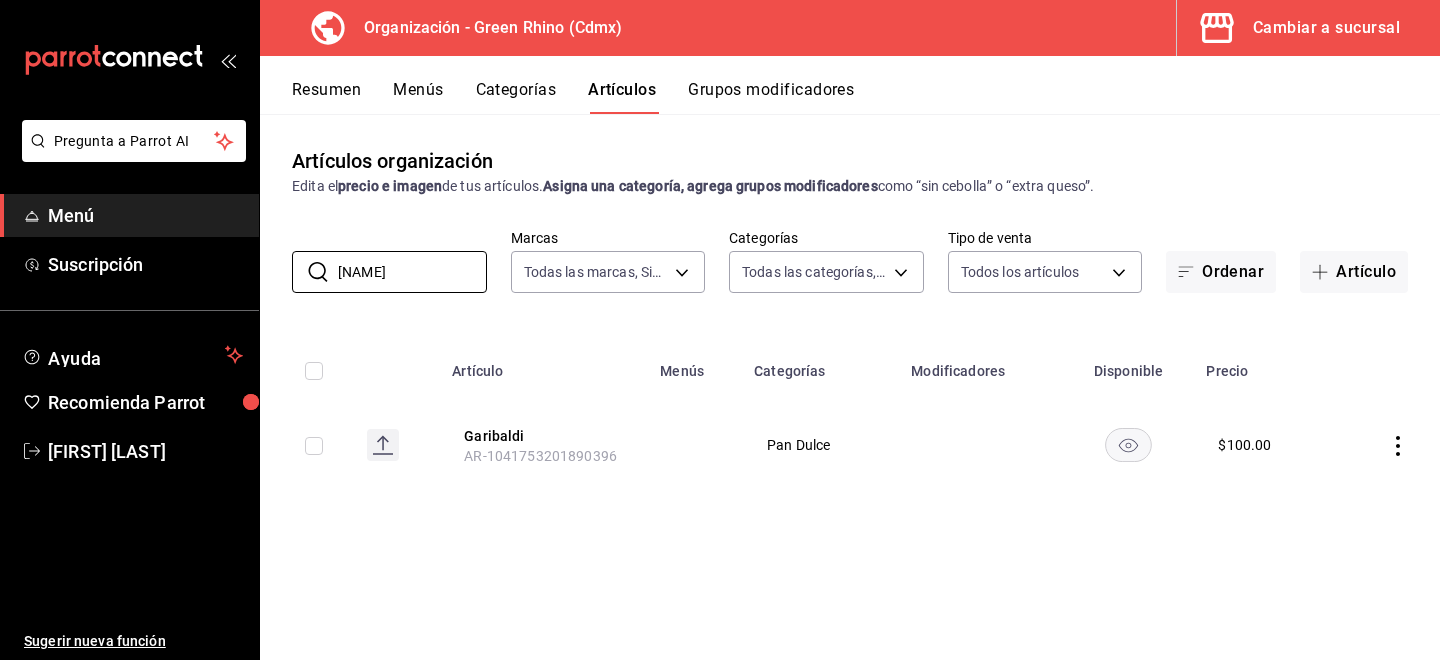click 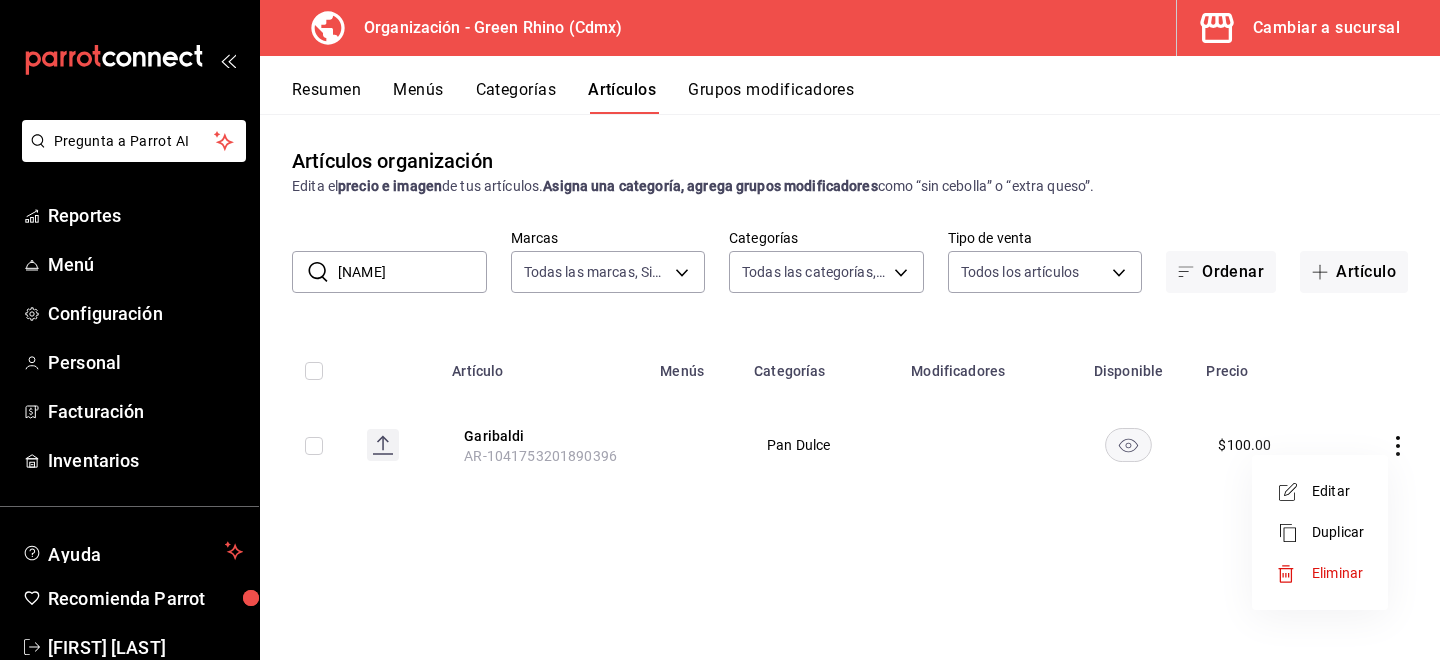 click at bounding box center [720, 330] 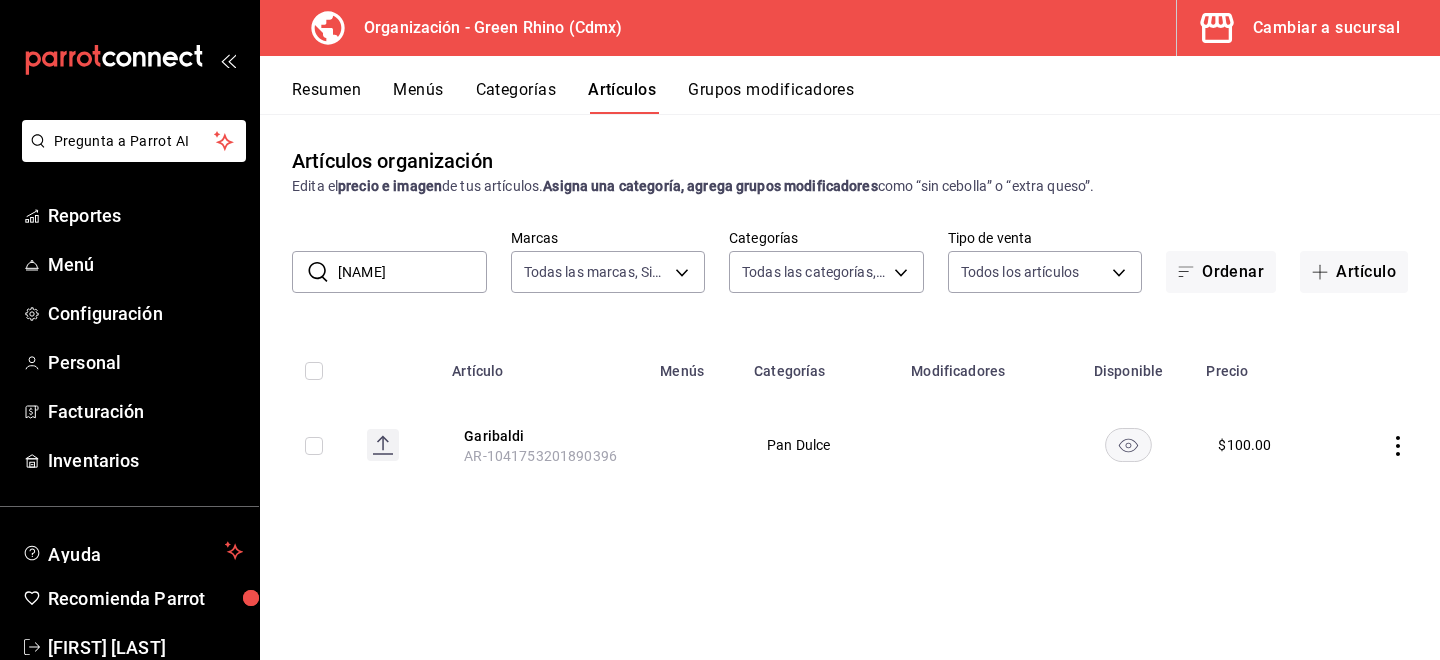 click on "Pregunta a Parrot AI Reportes   Menú   Configuración   Personal   Facturación   Inventarios   Ayuda Recomienda Parrot   Ion Vazquez   Sugerir nueva función   Organización - Green Rhino (Cdmx) Cambiar a sucursal Resumen Menús Categorías Artículos Grupos modificadores Artículos organización Edita el  precio e imagen  de tus artículos.  Asigna una categoría, agrega grupos modificadores  como “sin cebolla” o “extra queso”. ​ garib ​ Marcas Todas las marcas, Sin marca 718e4269-ab1b-41b6-b1a3-b54ad853307e Categorías Todas las categorías, Sin categoría a63415d0-f08f-4da5-93bf-970c3b860b08,be571465-ace9-4e63-97a2-0382f1ecc6c2,096c35ee-4d76-4012-a66a-059a8831392a,5d9fd4f7-2023-4150-90a0-0a4a3c27d5c3,722f437f-48c2-4318-9b3e-1cf1e103f173,0e3d81bc-c240-43c6-a82d-cb1724c8d22c,b82d061b-ad1a-42b3-8576-24315513d805,aafec7b1-a8f4-4a6c-9f77-b6ee1acf481b Tipo de venta Todos los artículos ALL Ordenar Artículo Artículo Menús Categorías Modificadores Disponible Precio Garibaldi AR-1041753201890396 $" at bounding box center [720, 330] 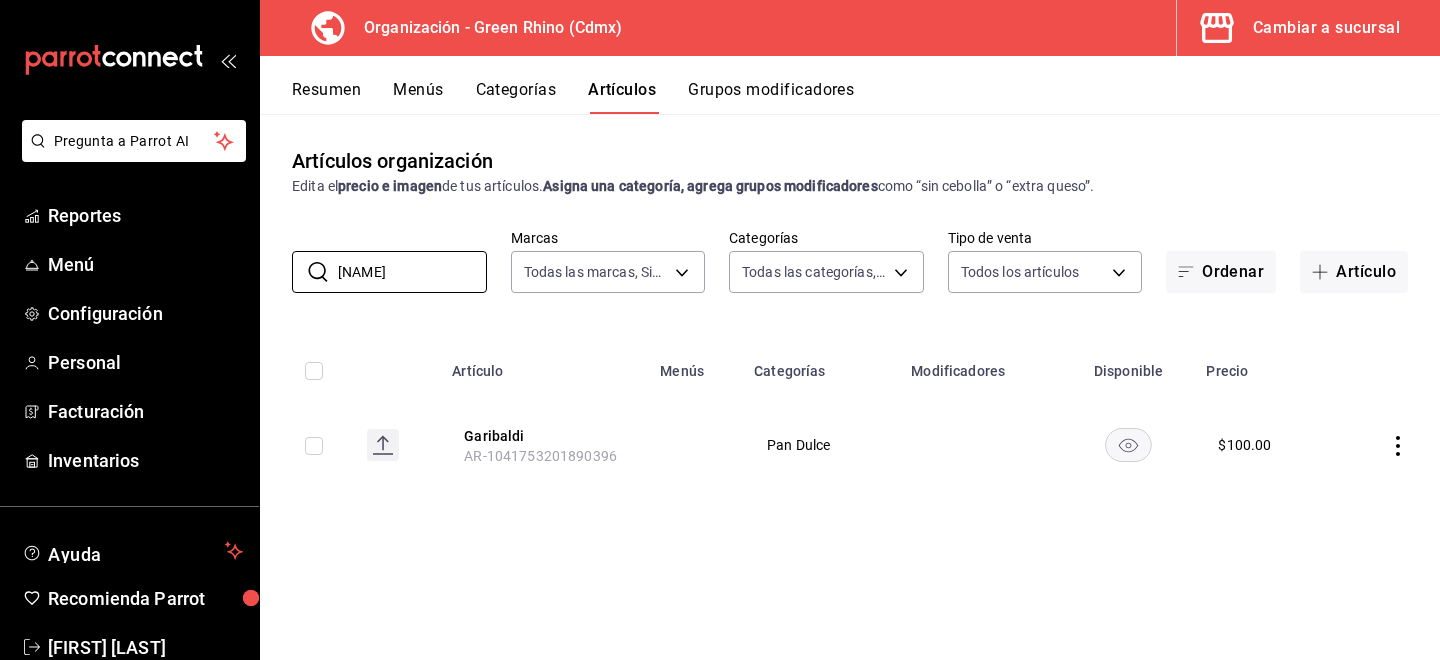 click on "[NAME]" at bounding box center [412, 272] 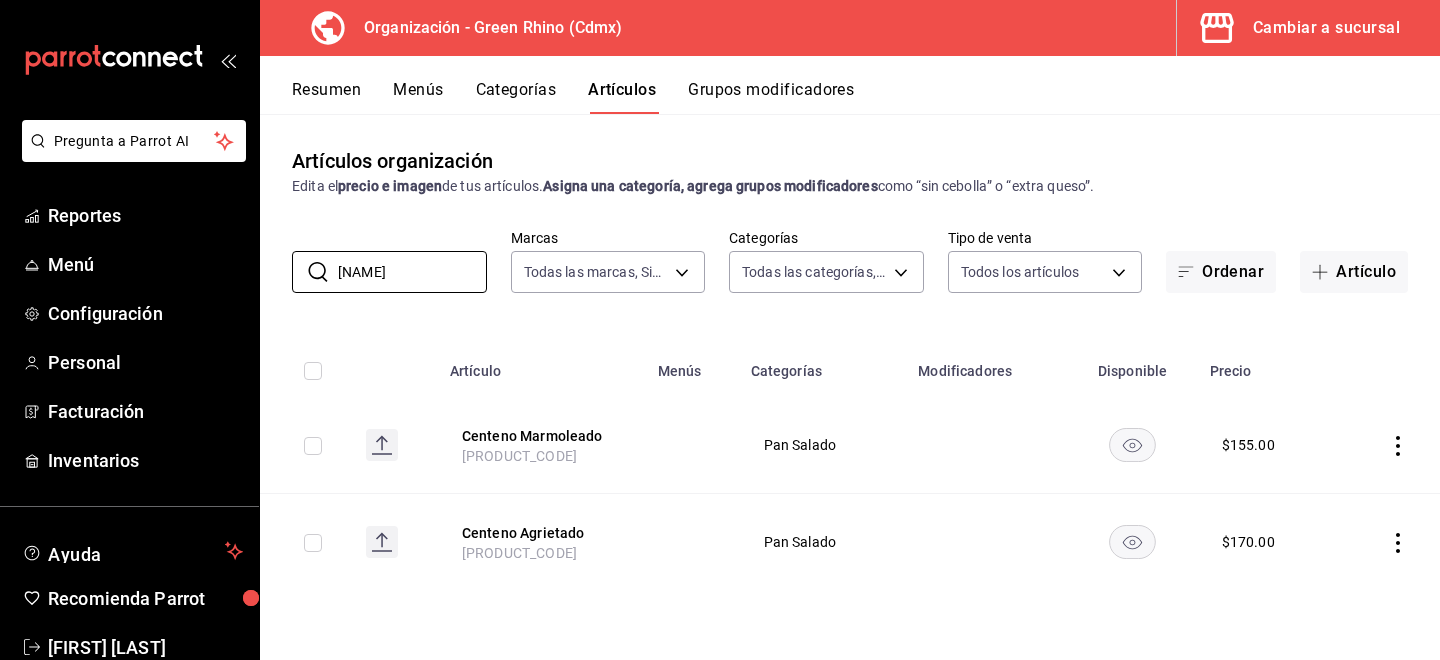 click 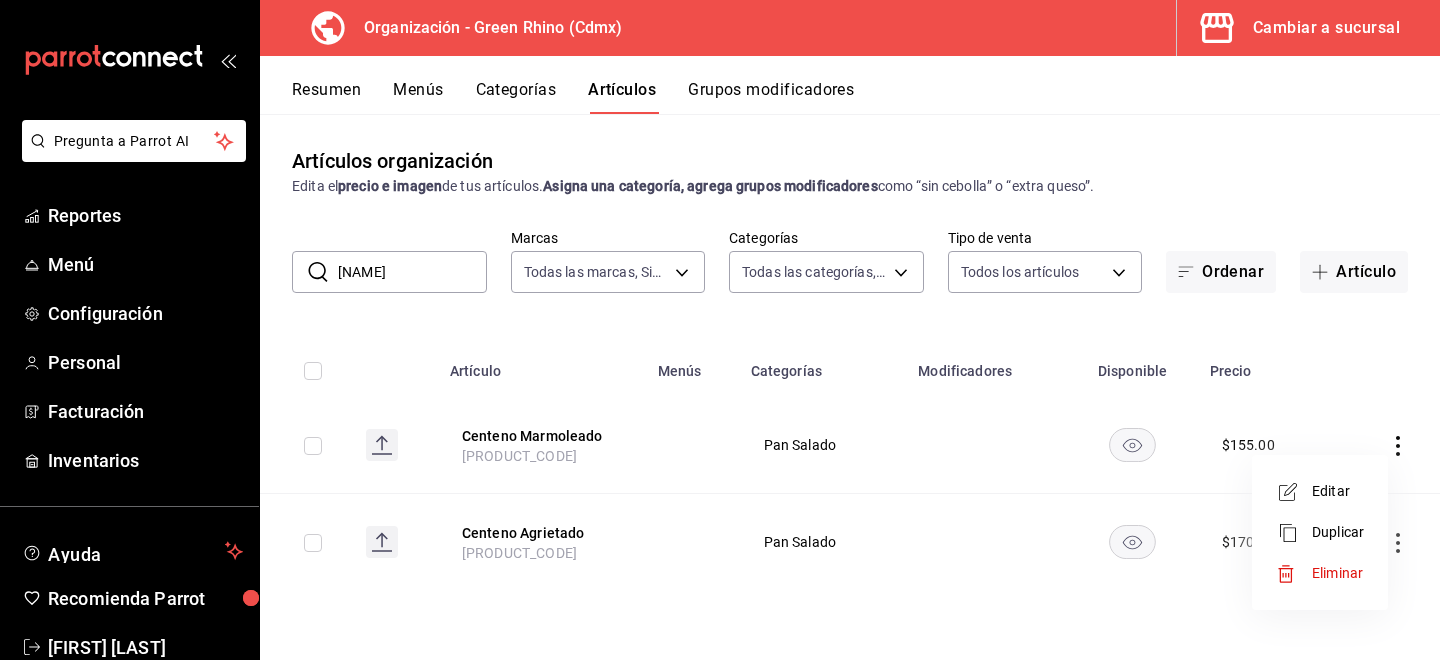 click at bounding box center (1294, 492) 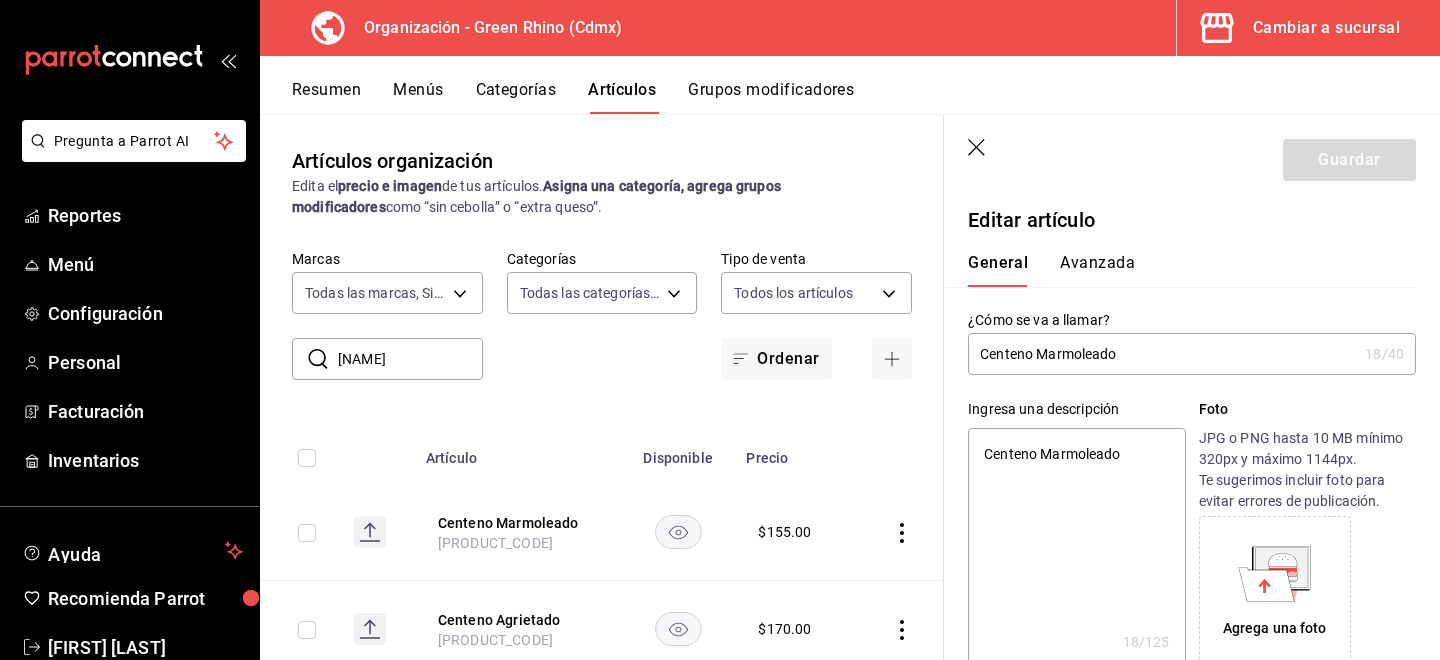 click on "Centeno Marmoleado" at bounding box center (1162, 354) 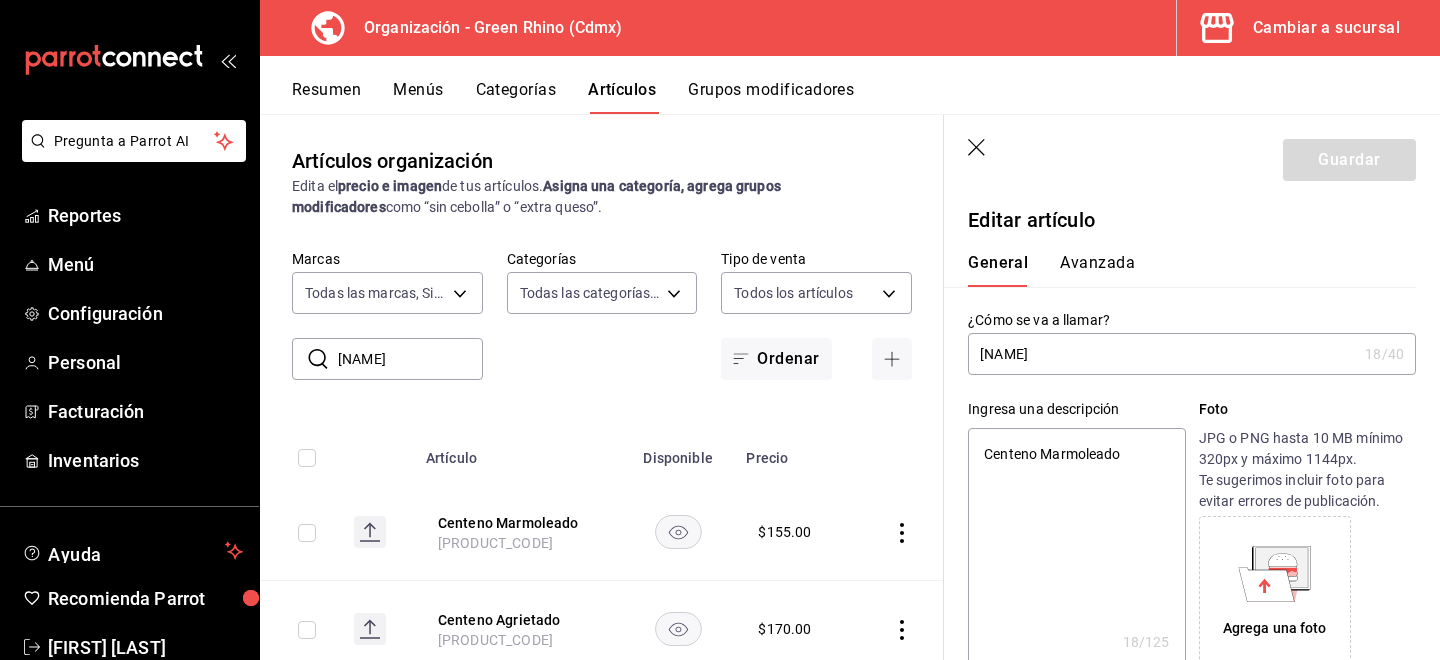 type on "x" 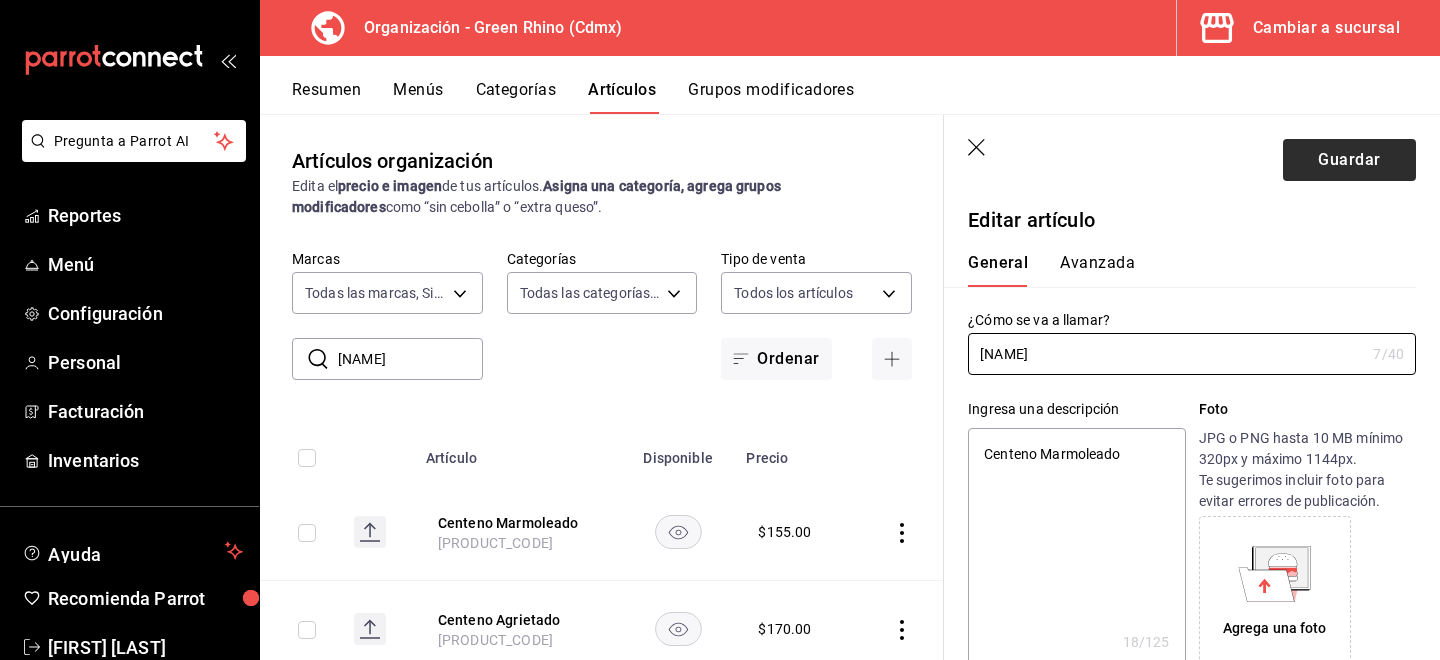 type on "Centeno" 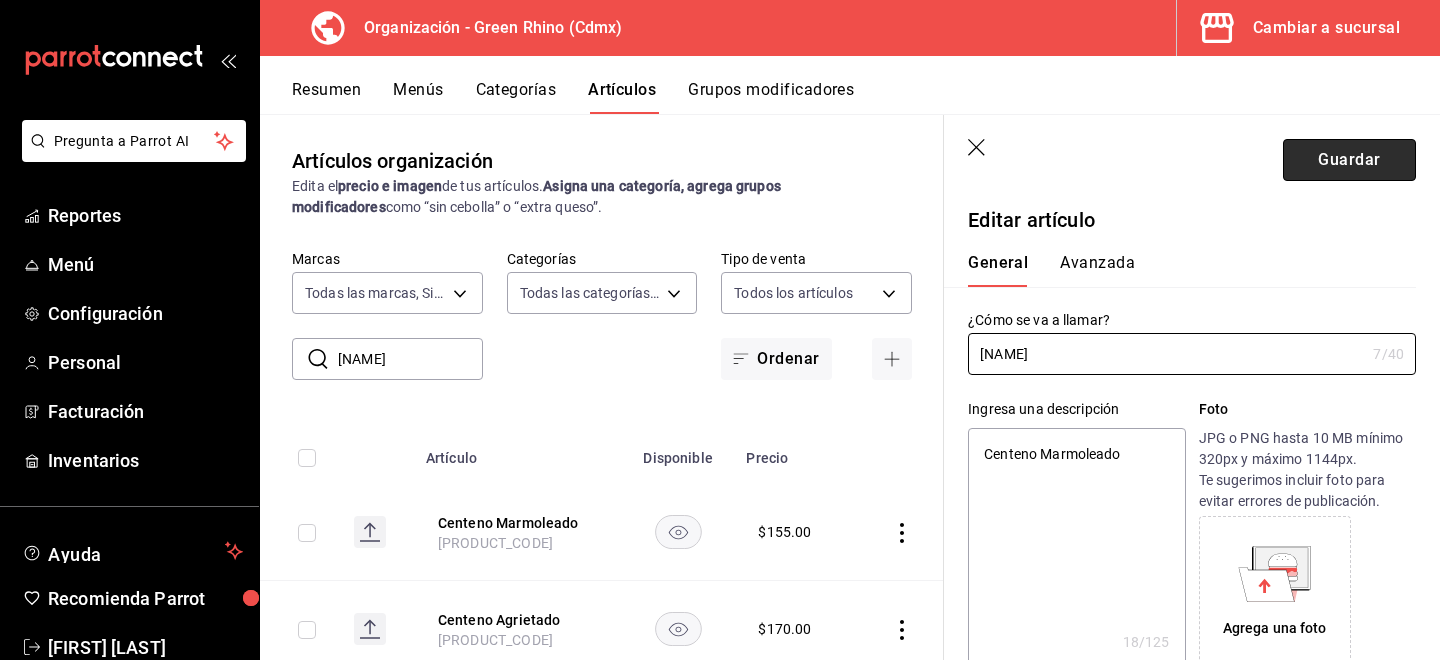 click on "Guardar" at bounding box center (1349, 160) 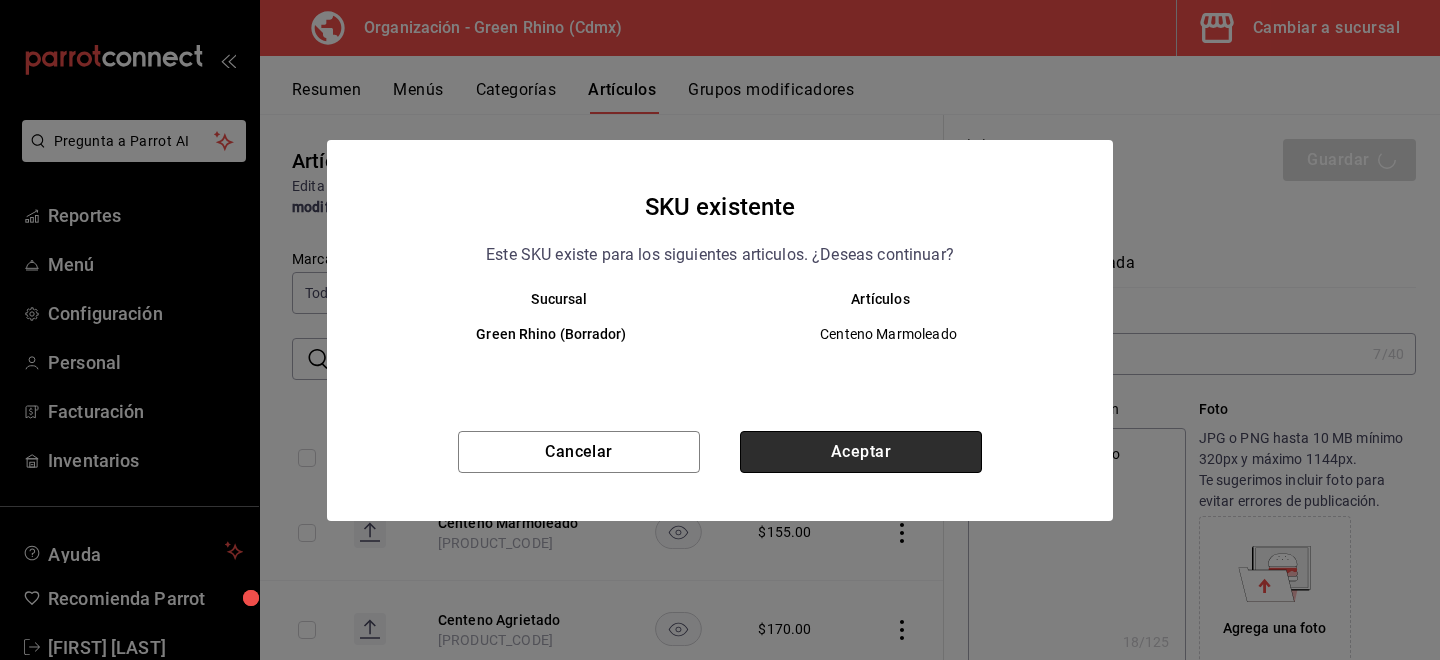 click on "Aceptar" at bounding box center (861, 452) 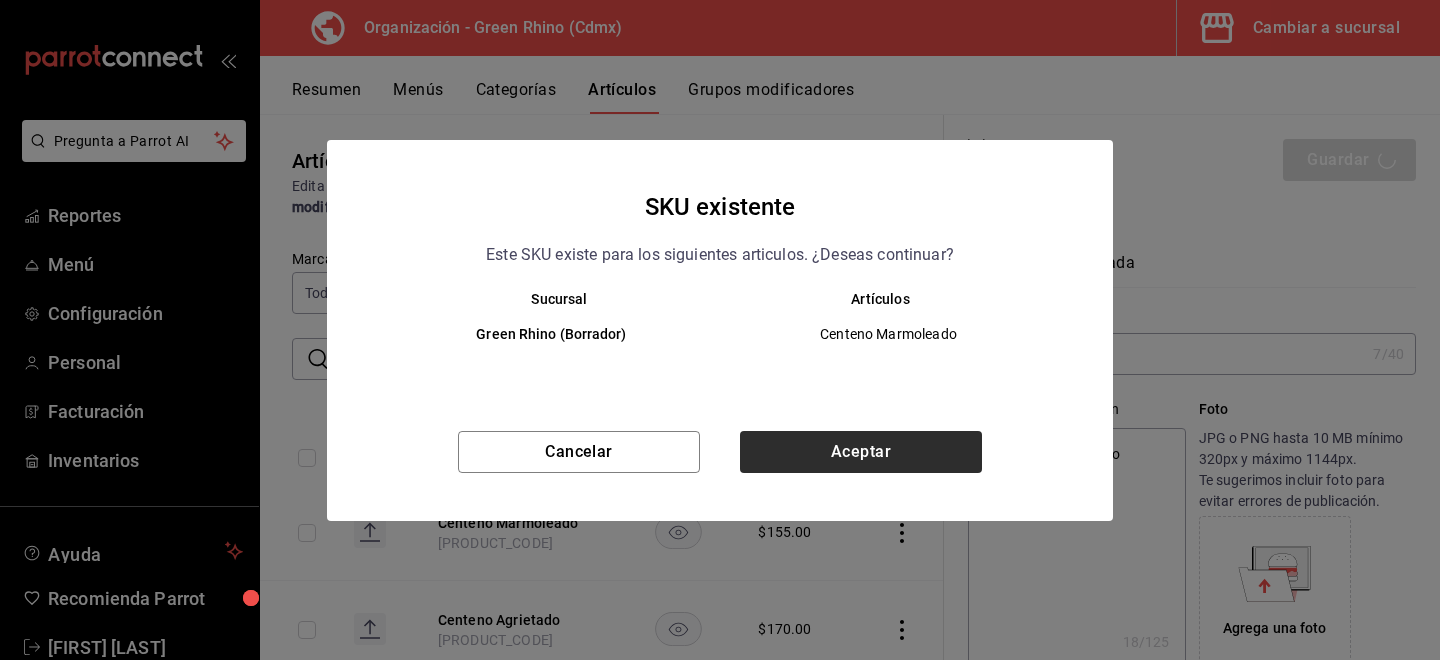 type on "x" 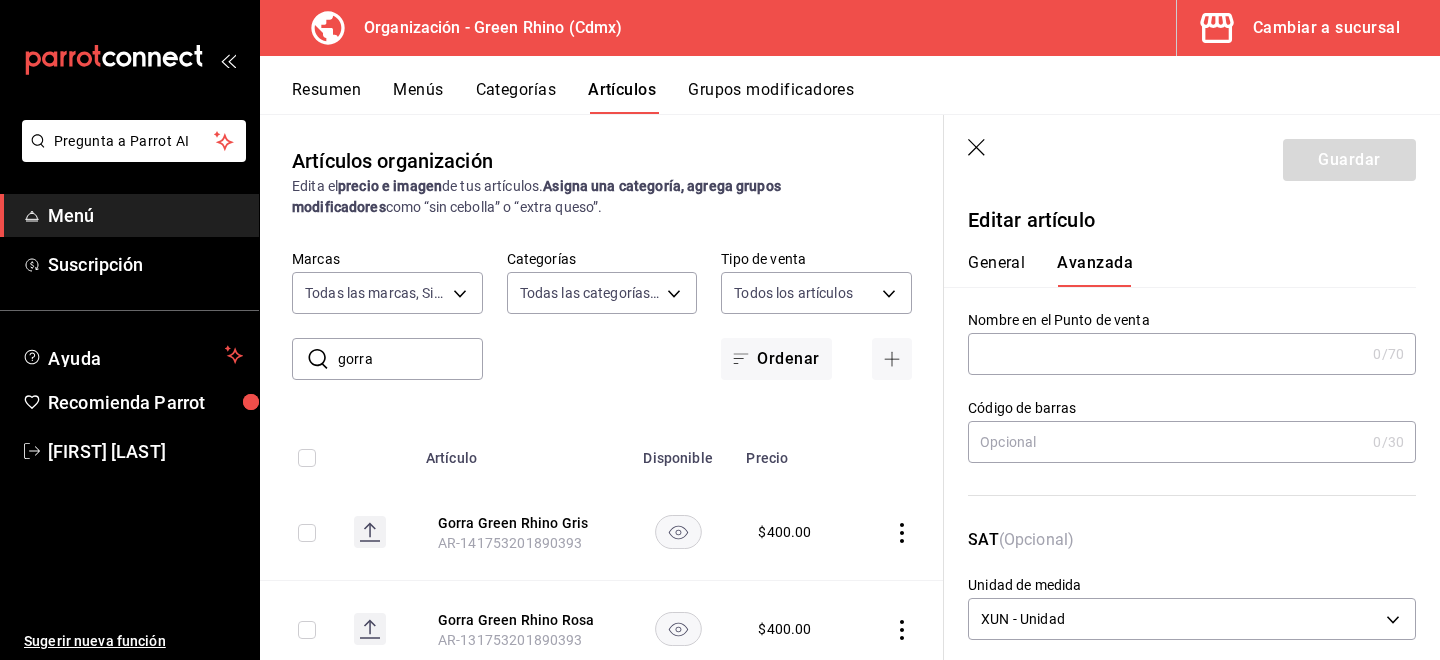 scroll, scrollTop: 0, scrollLeft: 0, axis: both 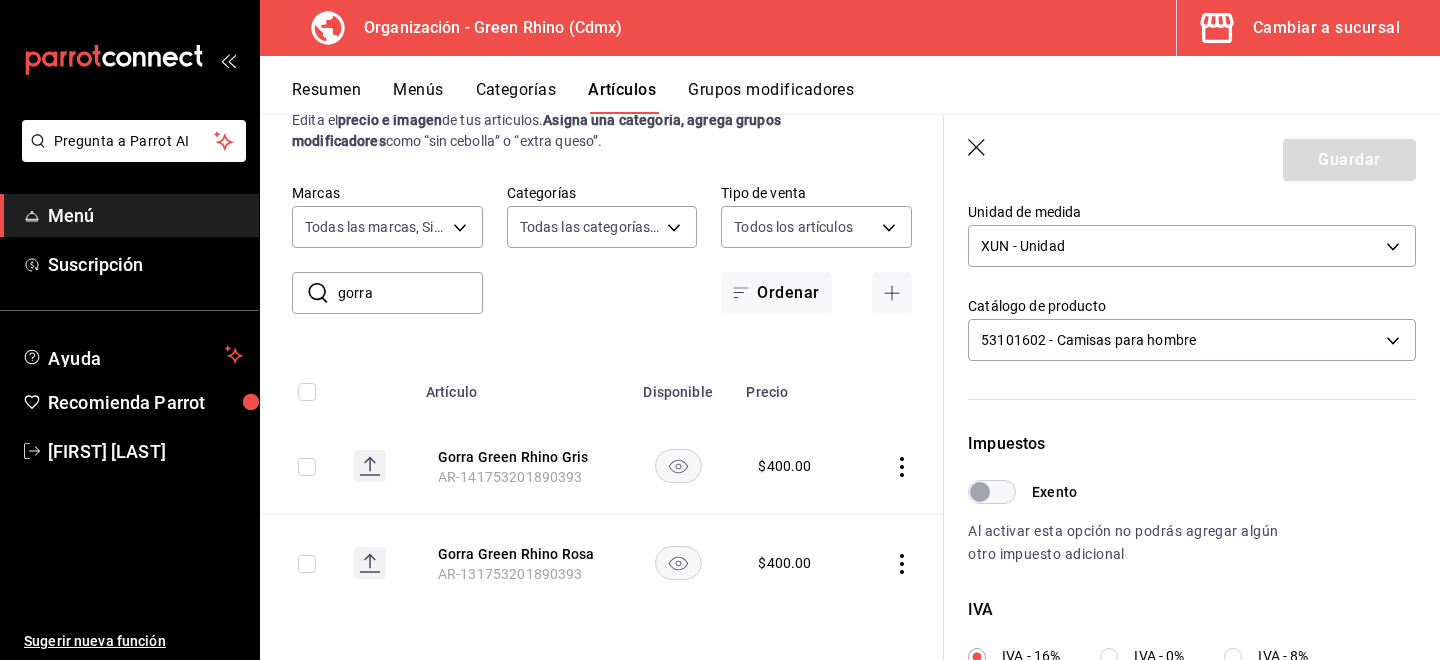 click on "Cambiar a sucursal" at bounding box center [1326, 28] 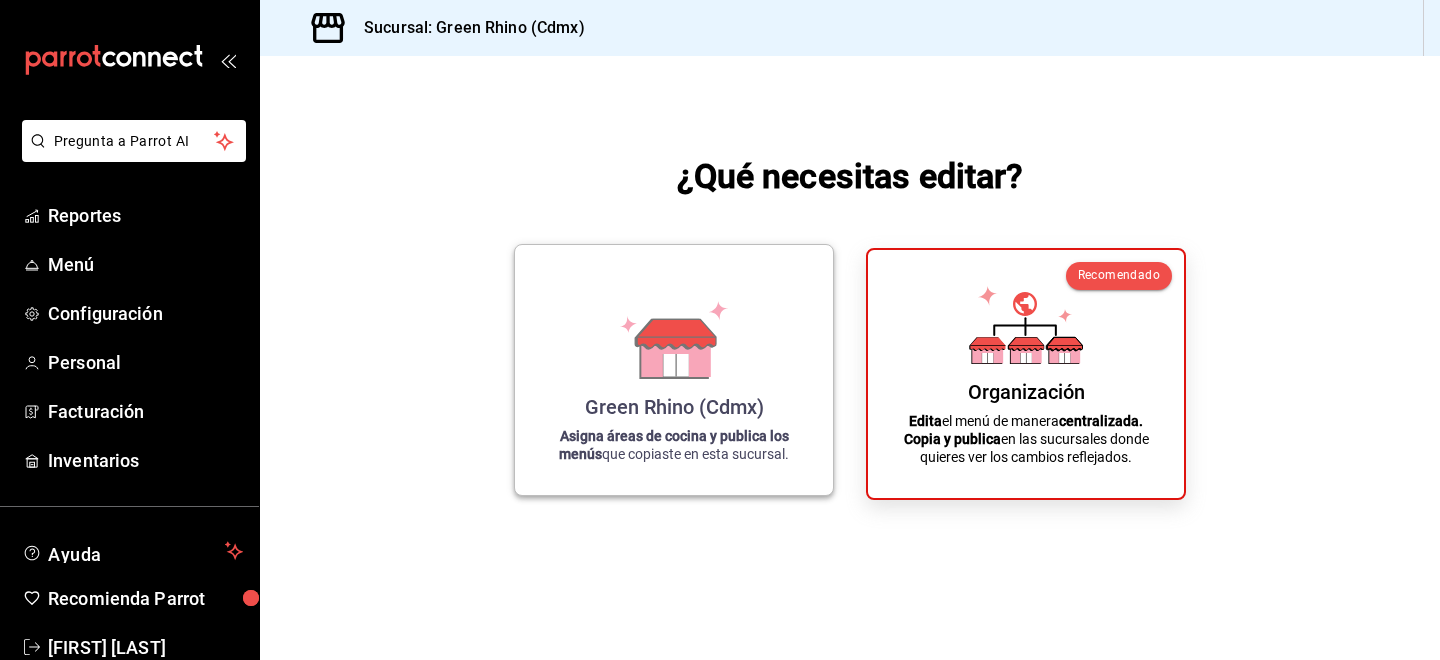 click on "Green Rhino ([CITY]) Asigna áreas de cocina y publica los menús que copiaste en esta sucursal." at bounding box center [674, 370] 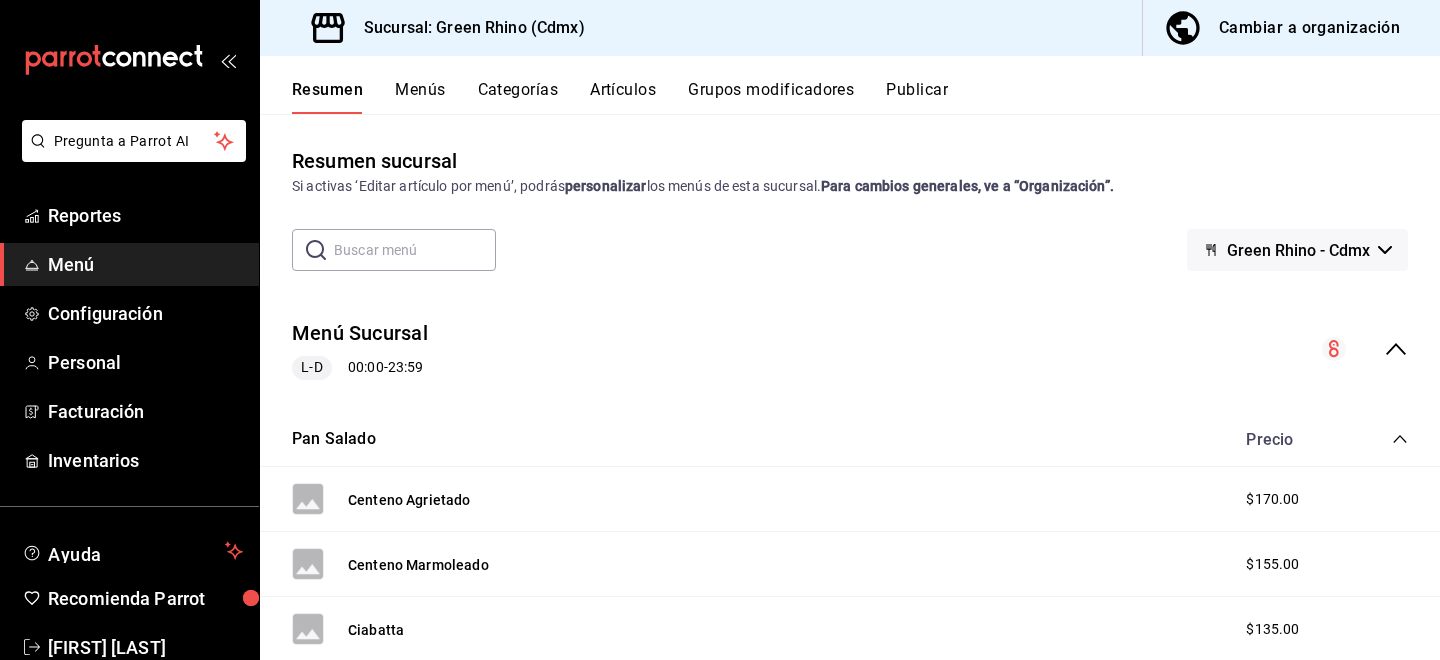 click on "Para cambios generales, ve a “Organización”." at bounding box center [967, 186] 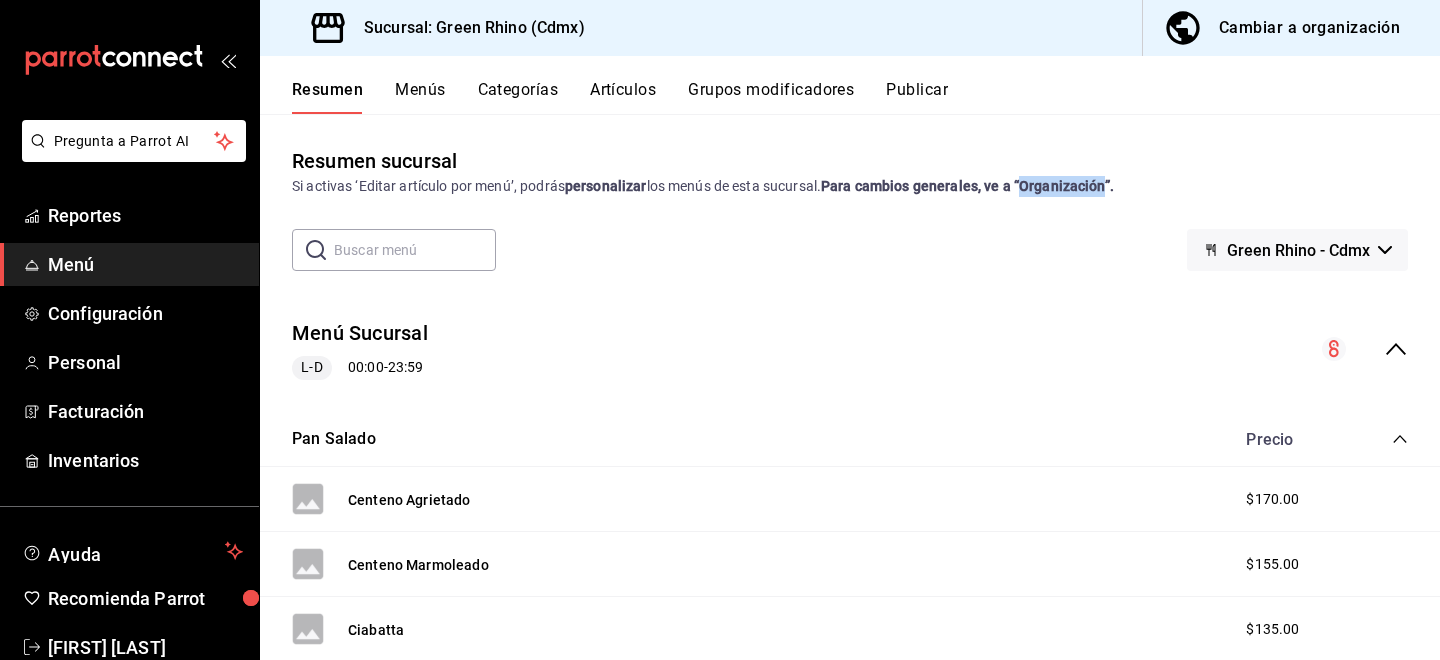 click on "Para cambios generales, ve a “Organización”." at bounding box center (967, 186) 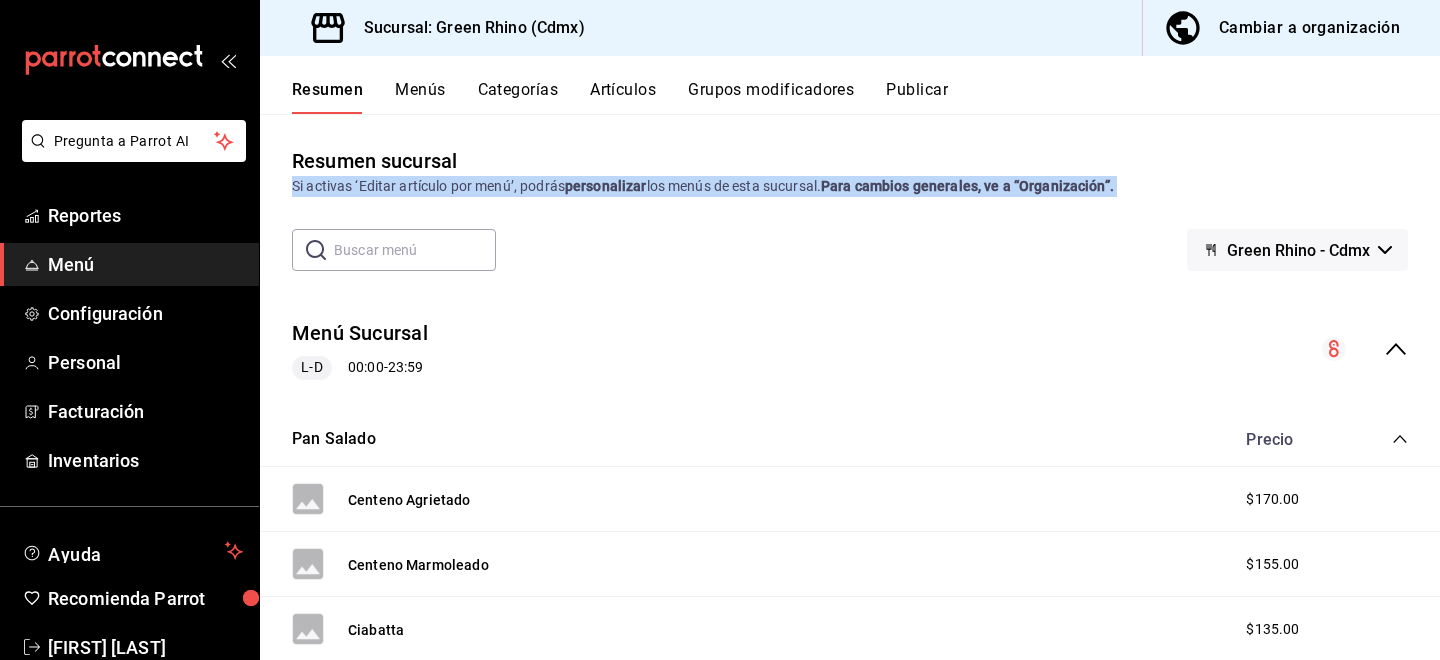 click on "Para cambios generales, ve a “Organización”." at bounding box center (967, 186) 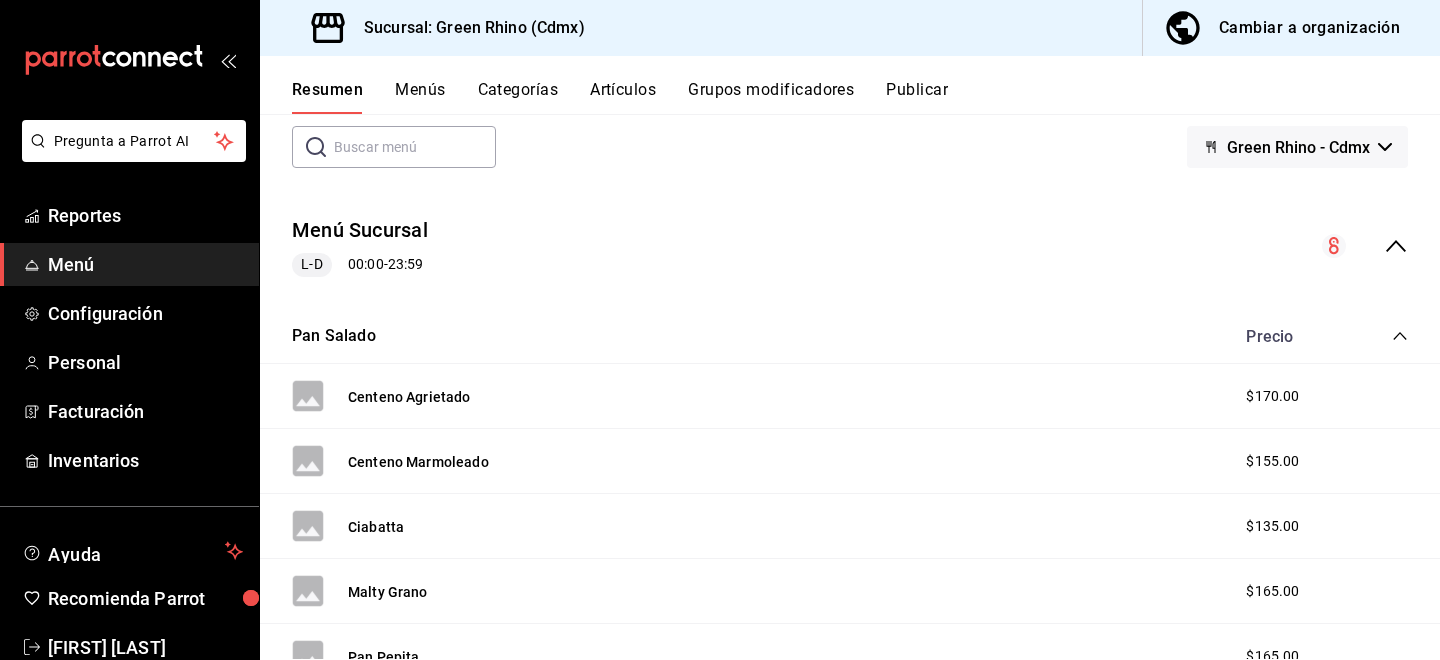 click 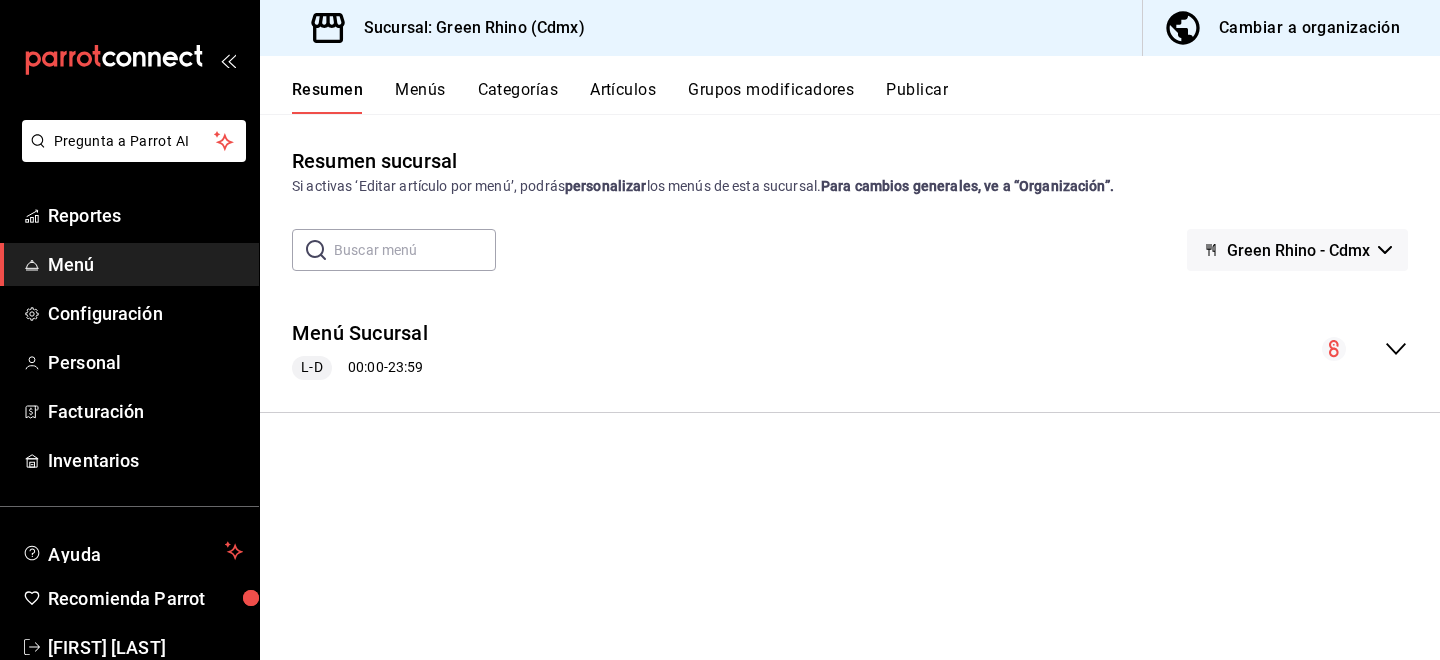 scroll, scrollTop: 0, scrollLeft: 0, axis: both 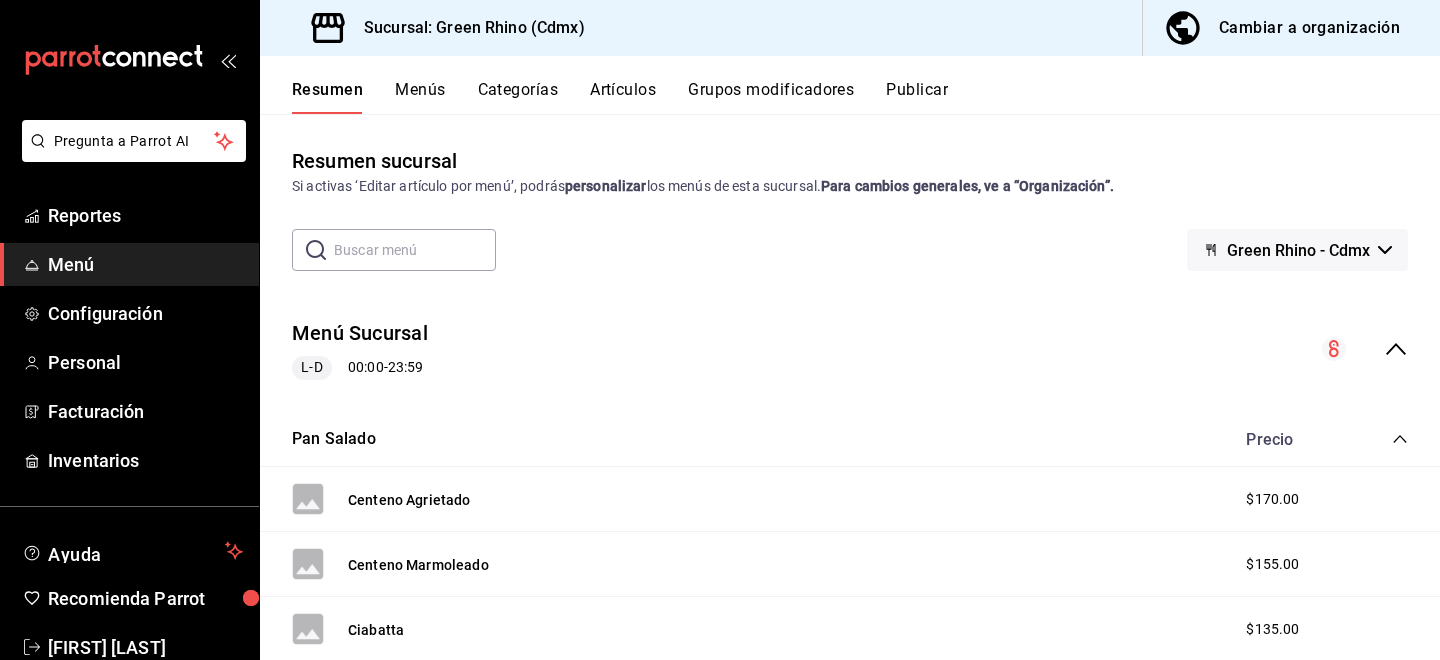 click on "Publicar" at bounding box center [917, 97] 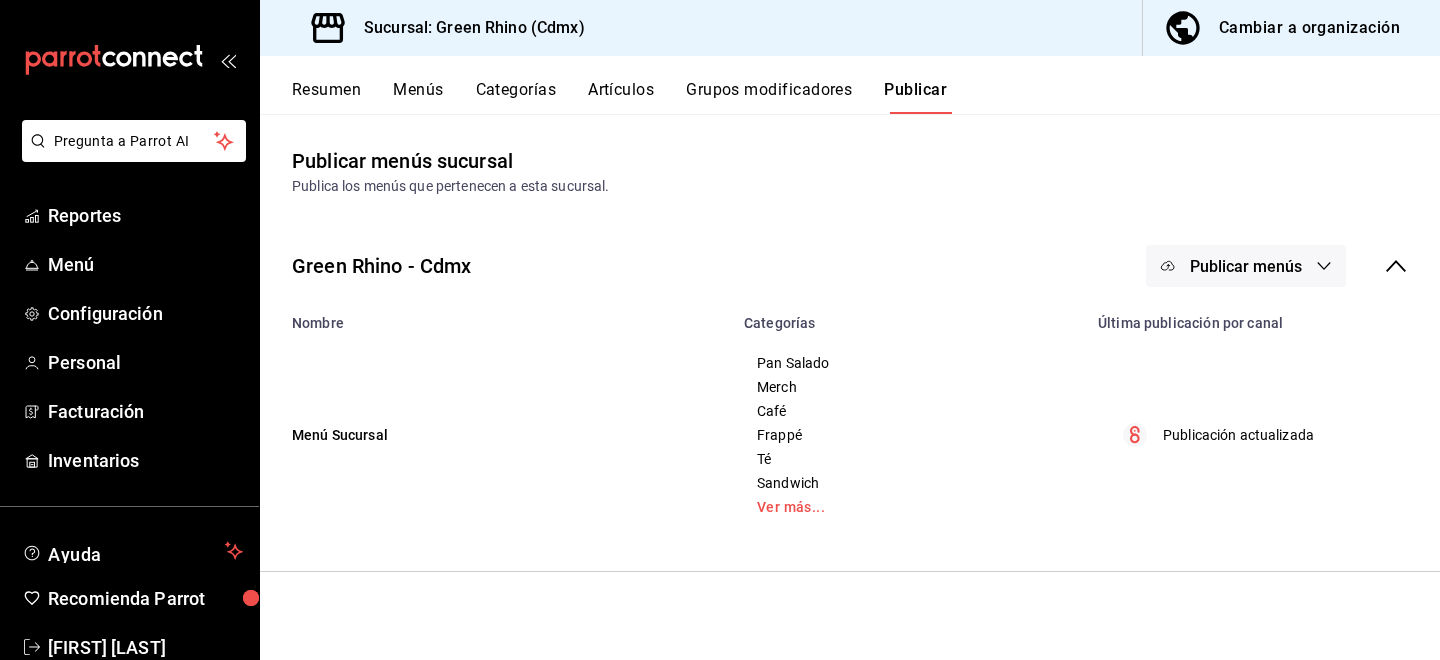 click on "Resumen" at bounding box center (326, 97) 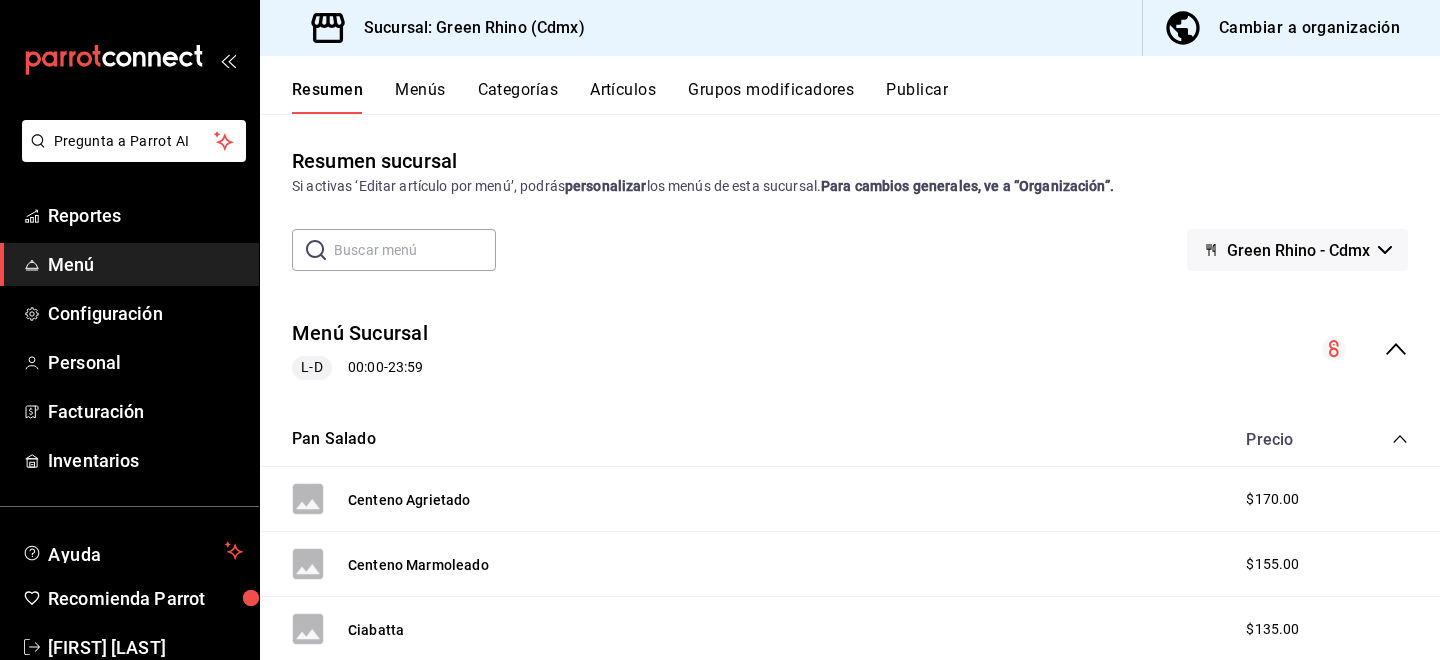 drag, startPoint x: 359, startPoint y: 38, endPoint x: 371, endPoint y: -39, distance: 77.92946 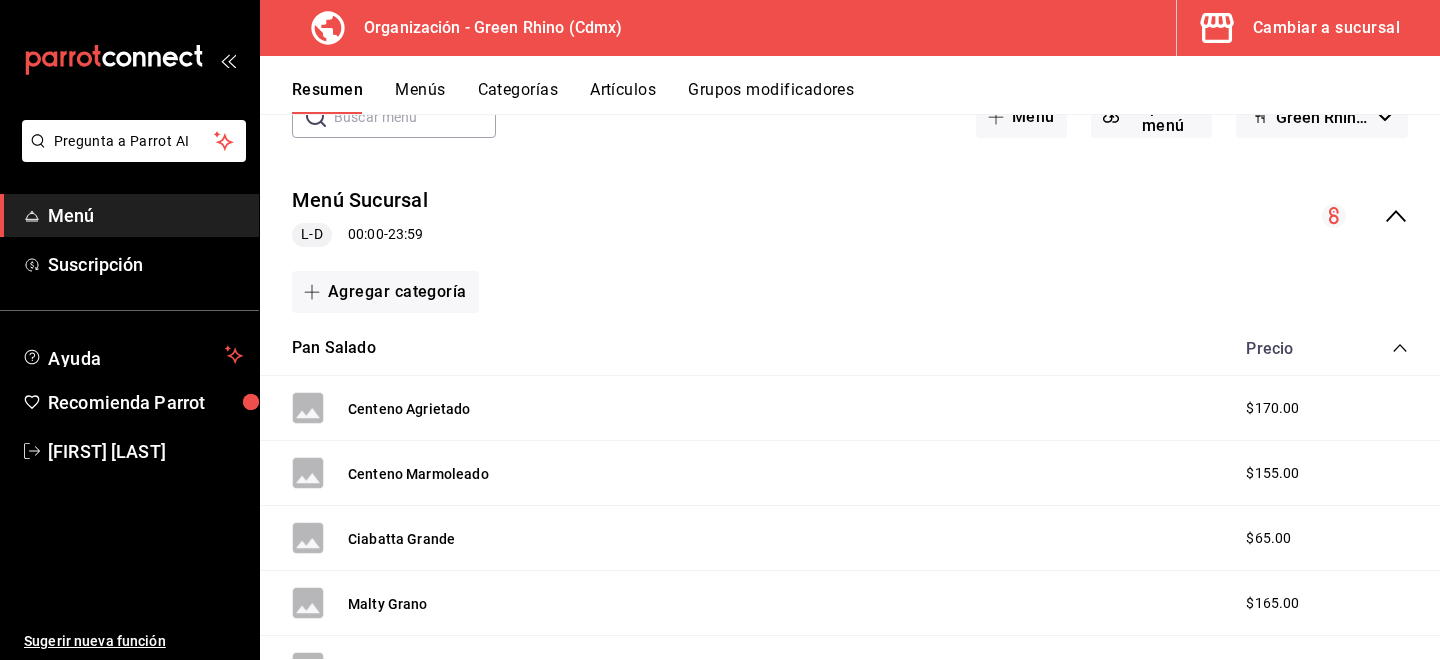 scroll, scrollTop: 134, scrollLeft: 0, axis: vertical 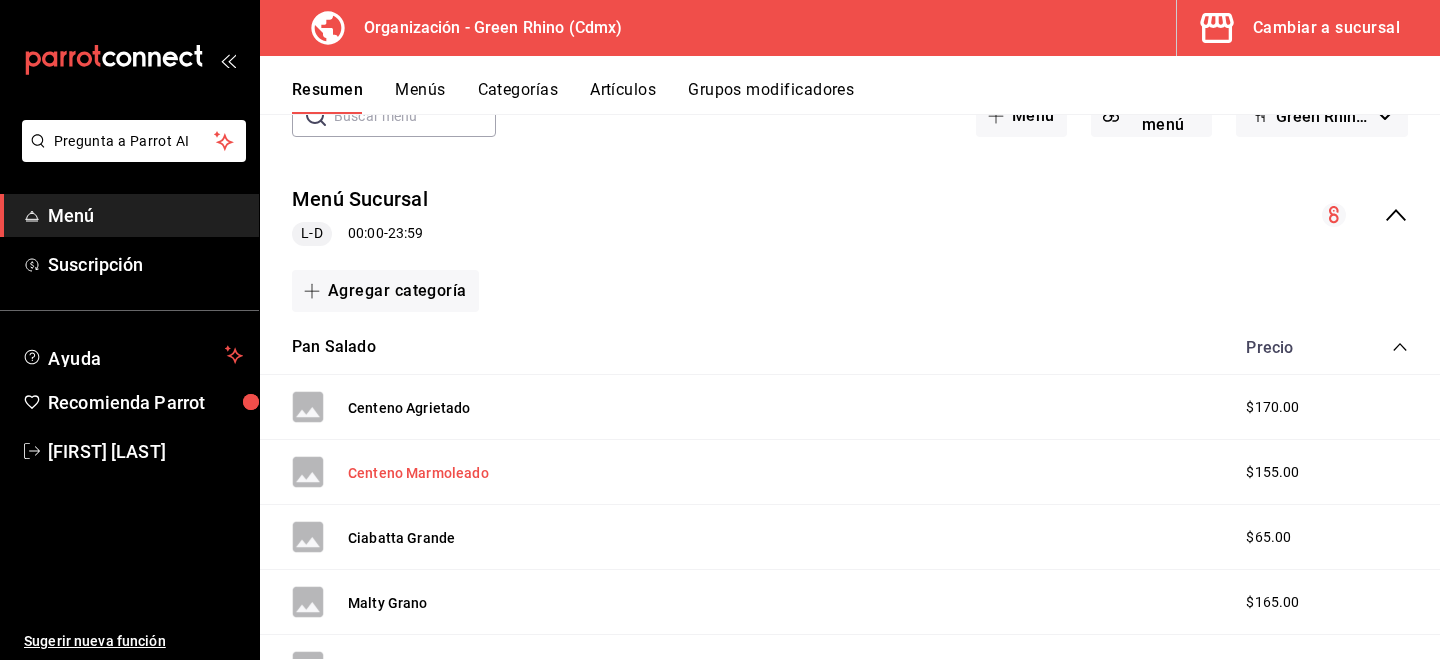 click on "Centeno Marmoleado" at bounding box center (418, 473) 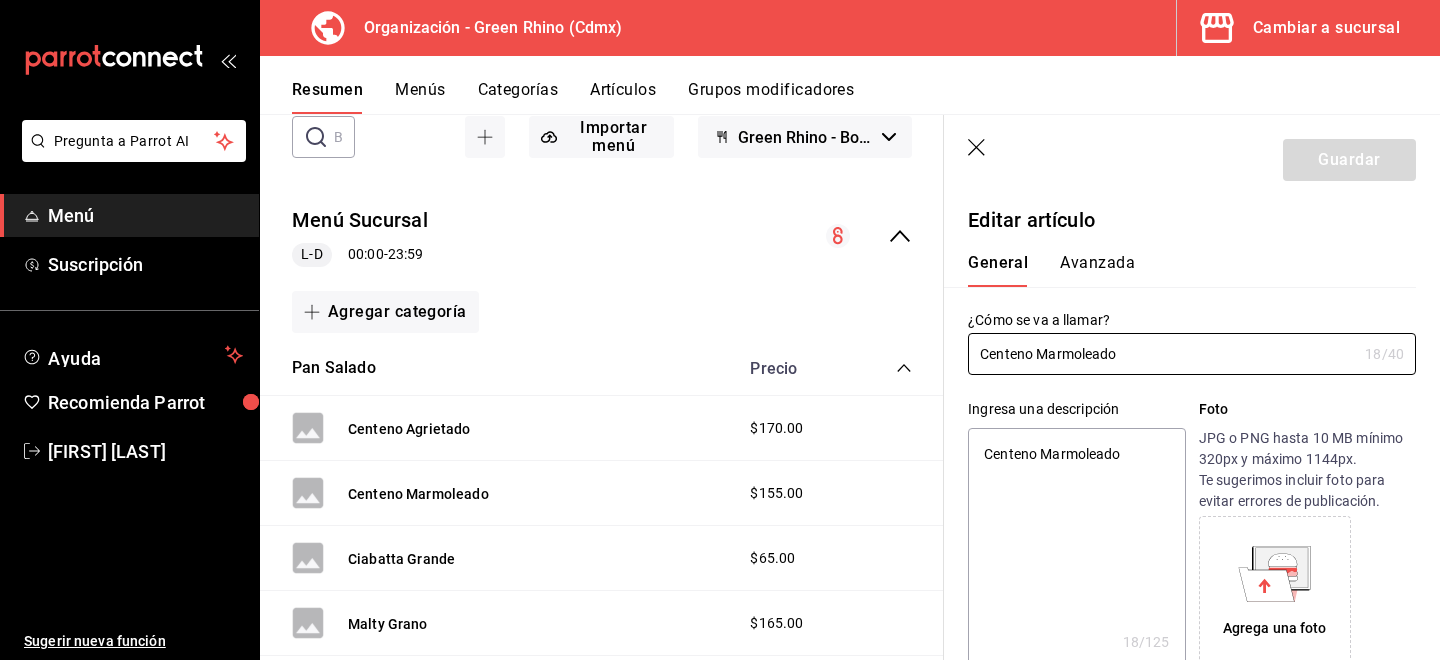 type on "x" 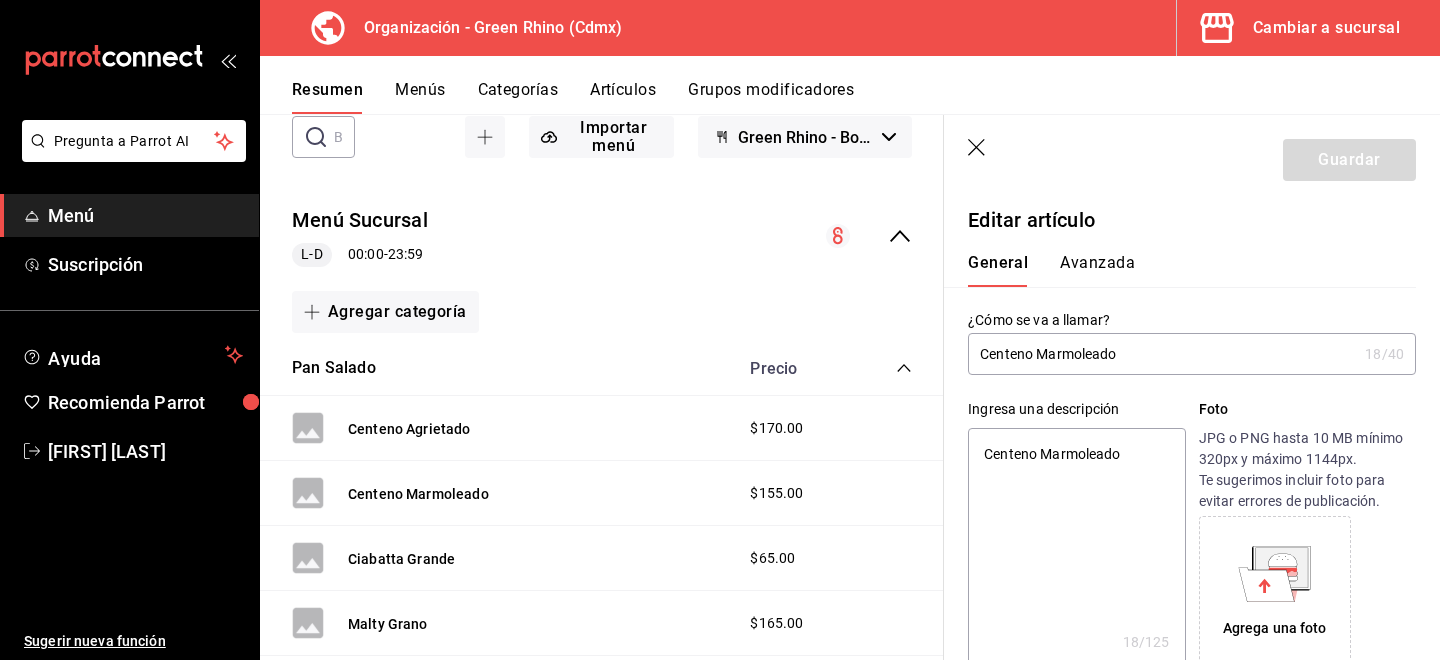 click on "Centeno Marmoleado" at bounding box center (1162, 354) 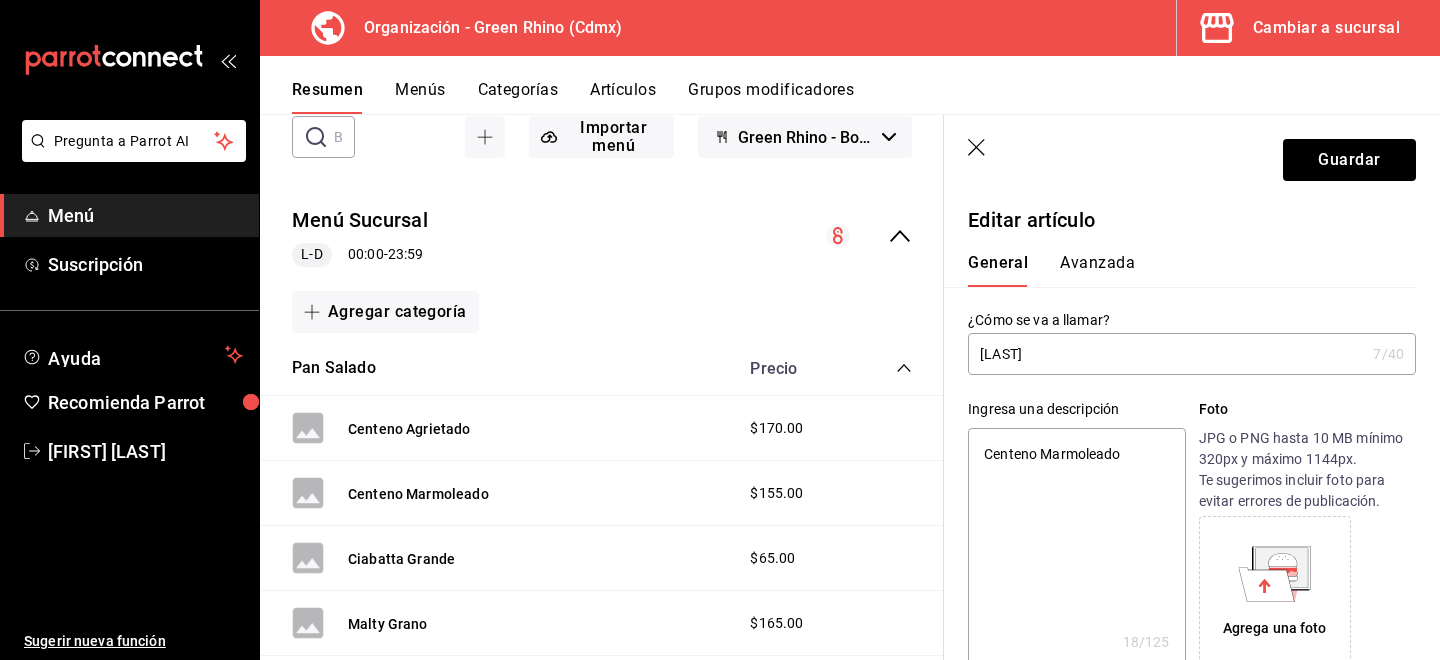 type on "x" 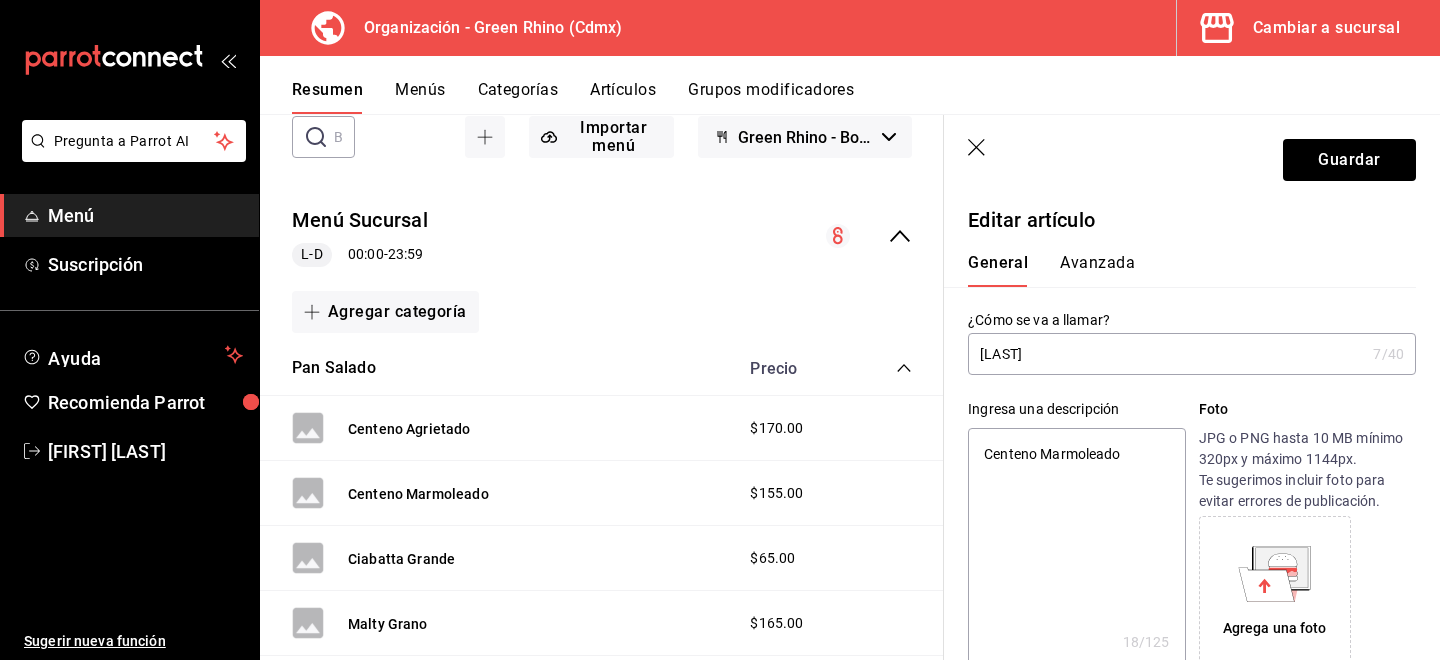 type on "PCenteno" 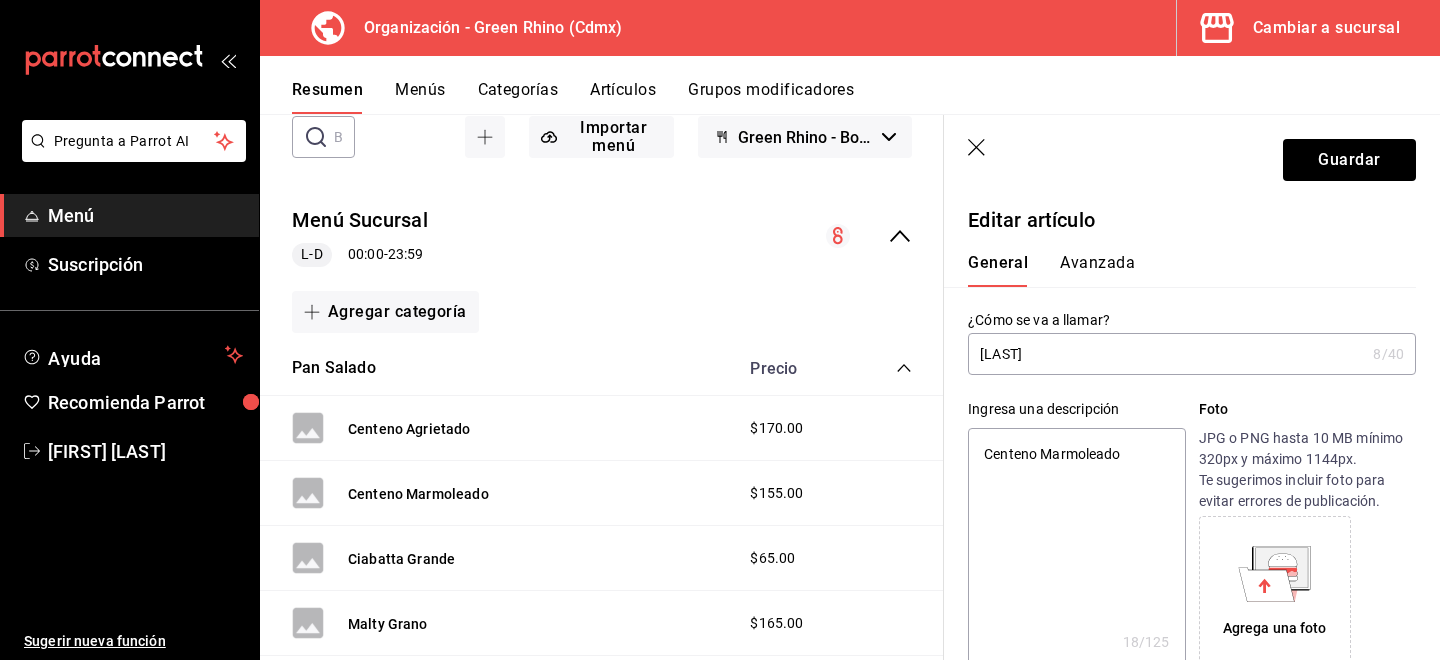 type on "PanCenteno" 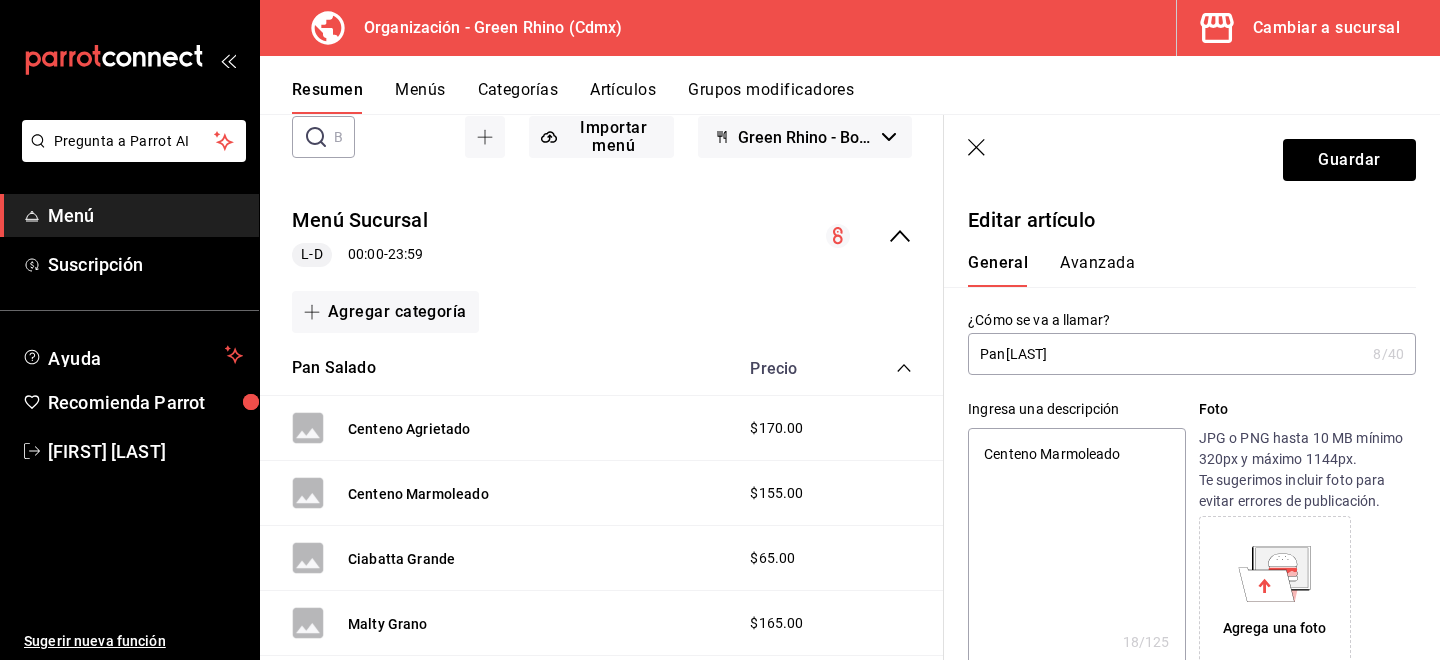 type on "x" 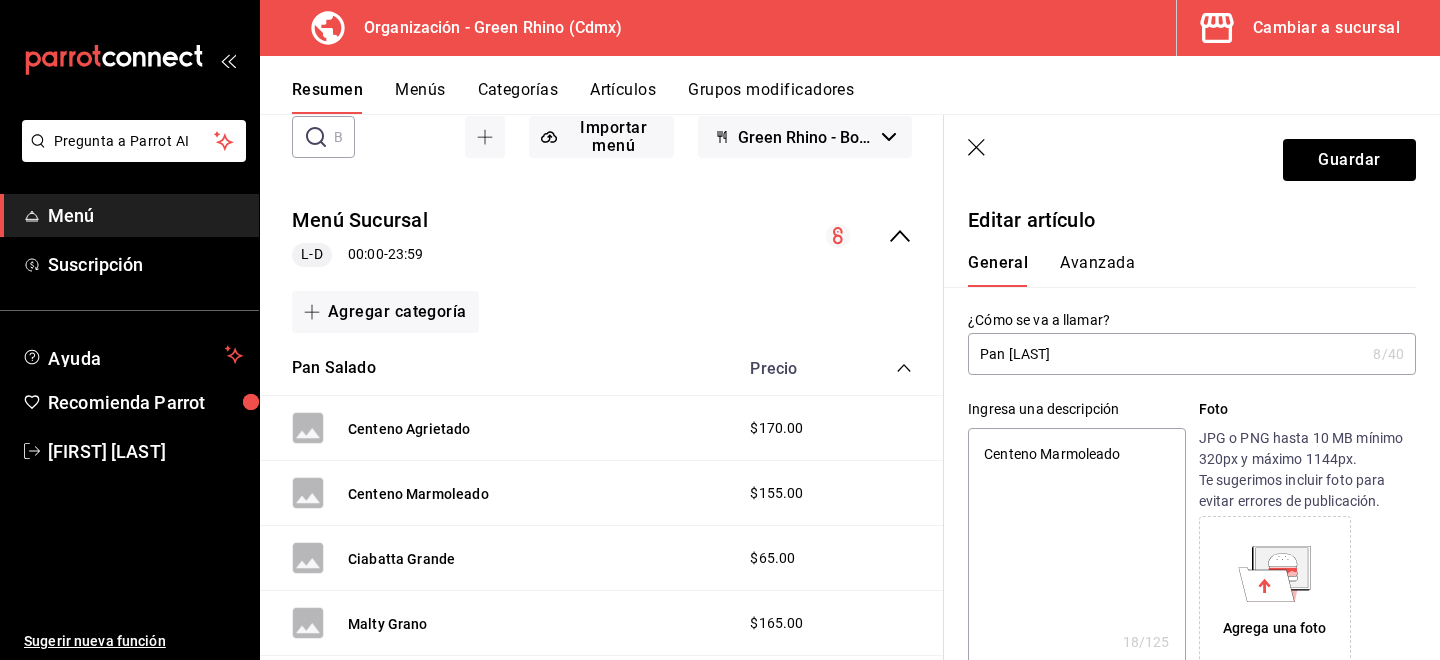type on "x" 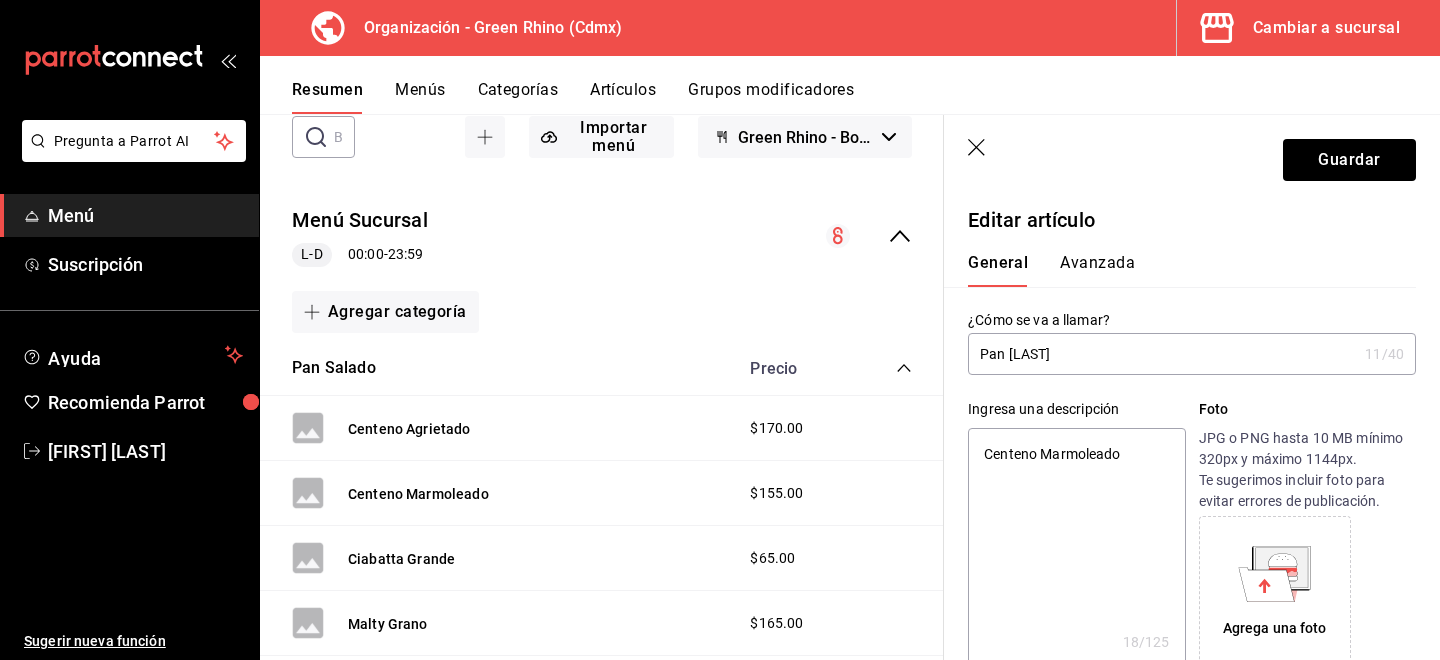 type on "Pan dCenteno" 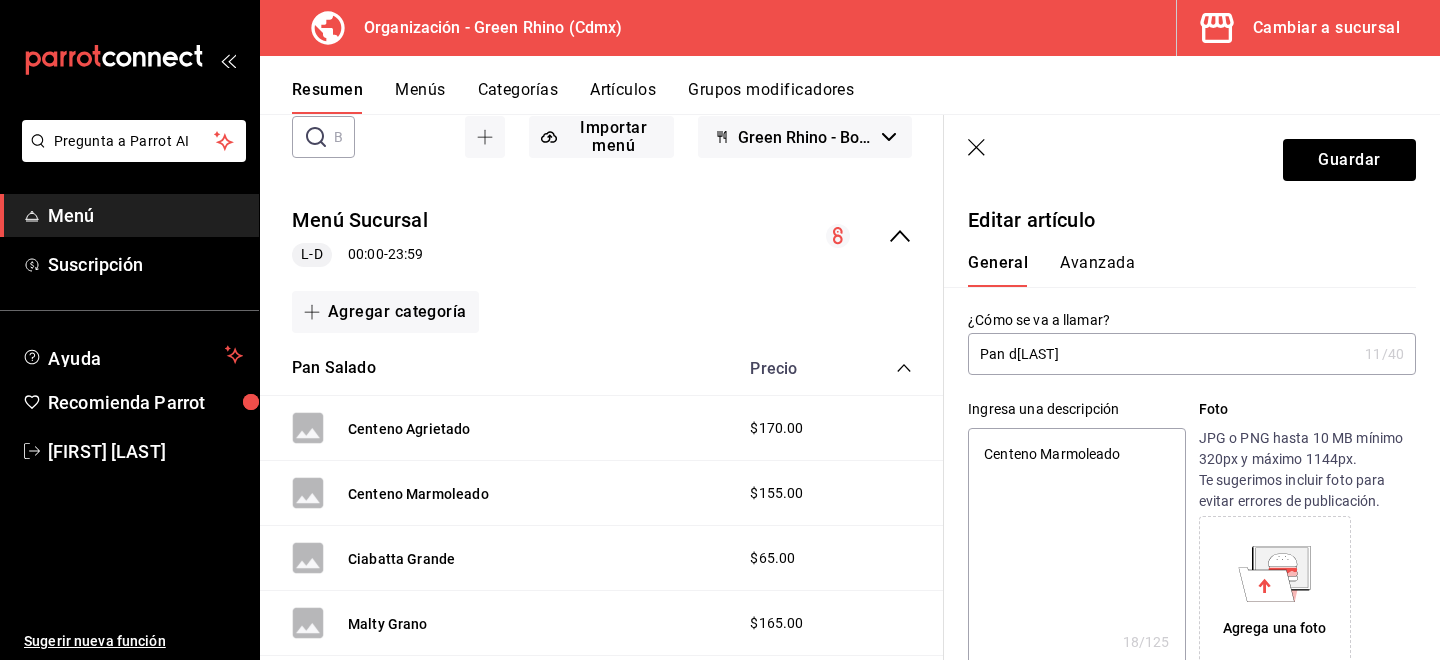 type on "Pan deCenteno" 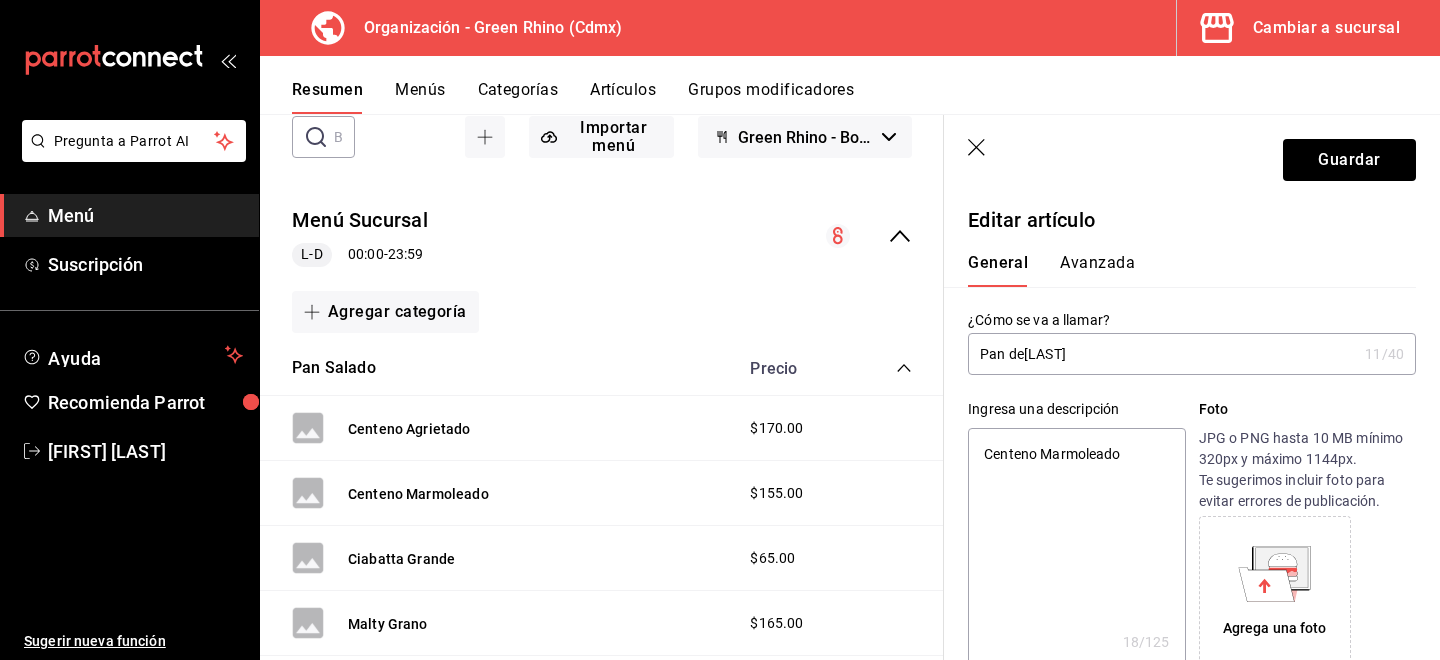 type on "x" 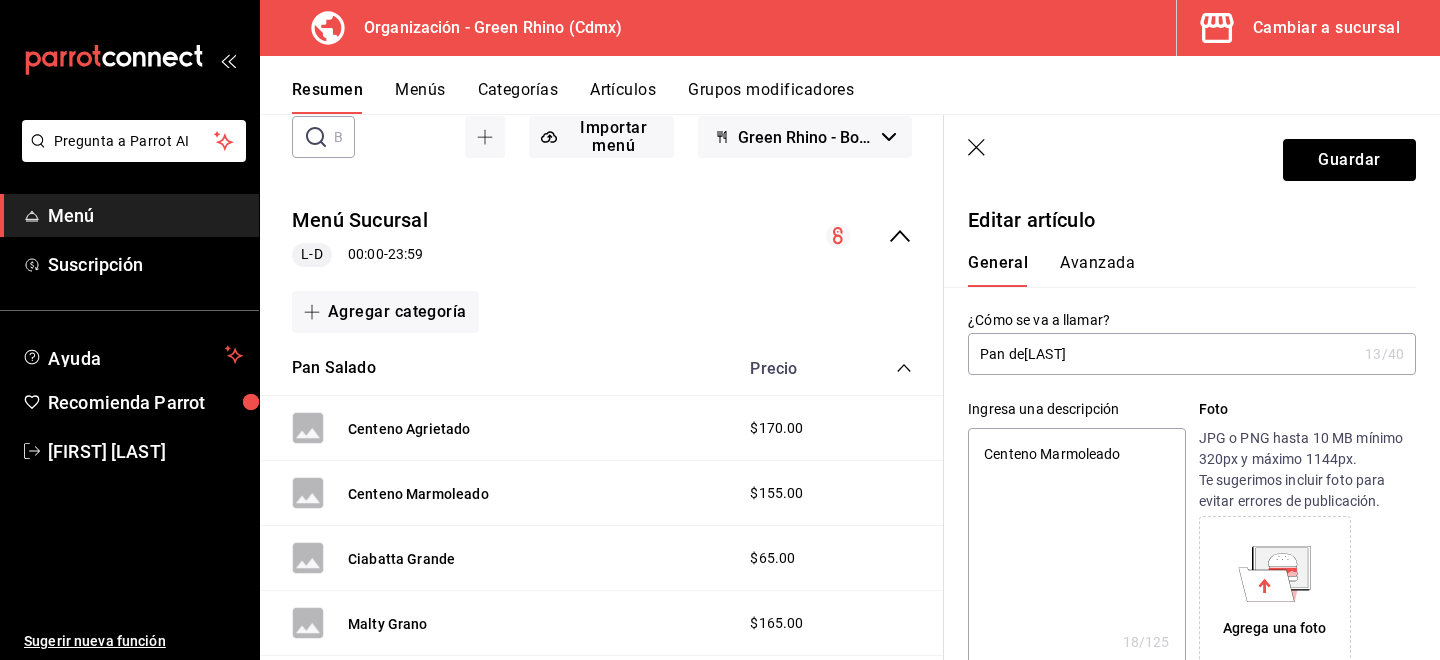 type on "Pan de Centeno" 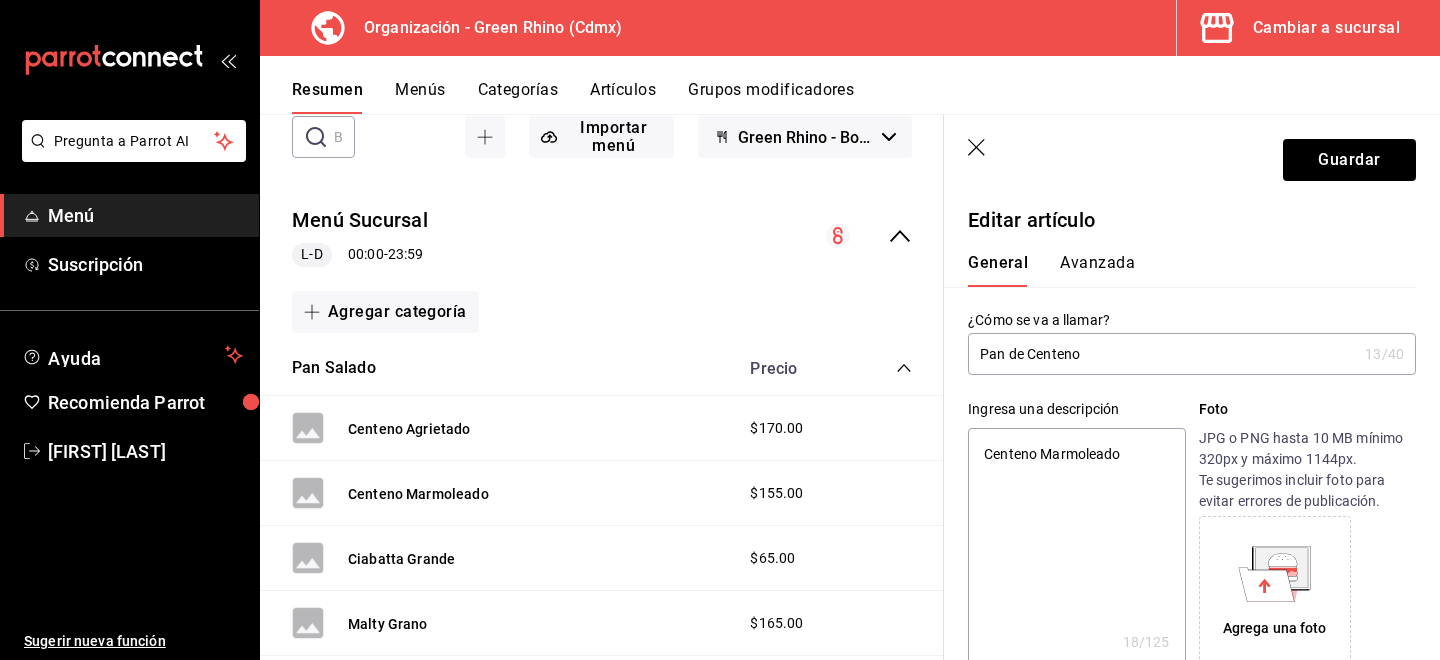 type on "x" 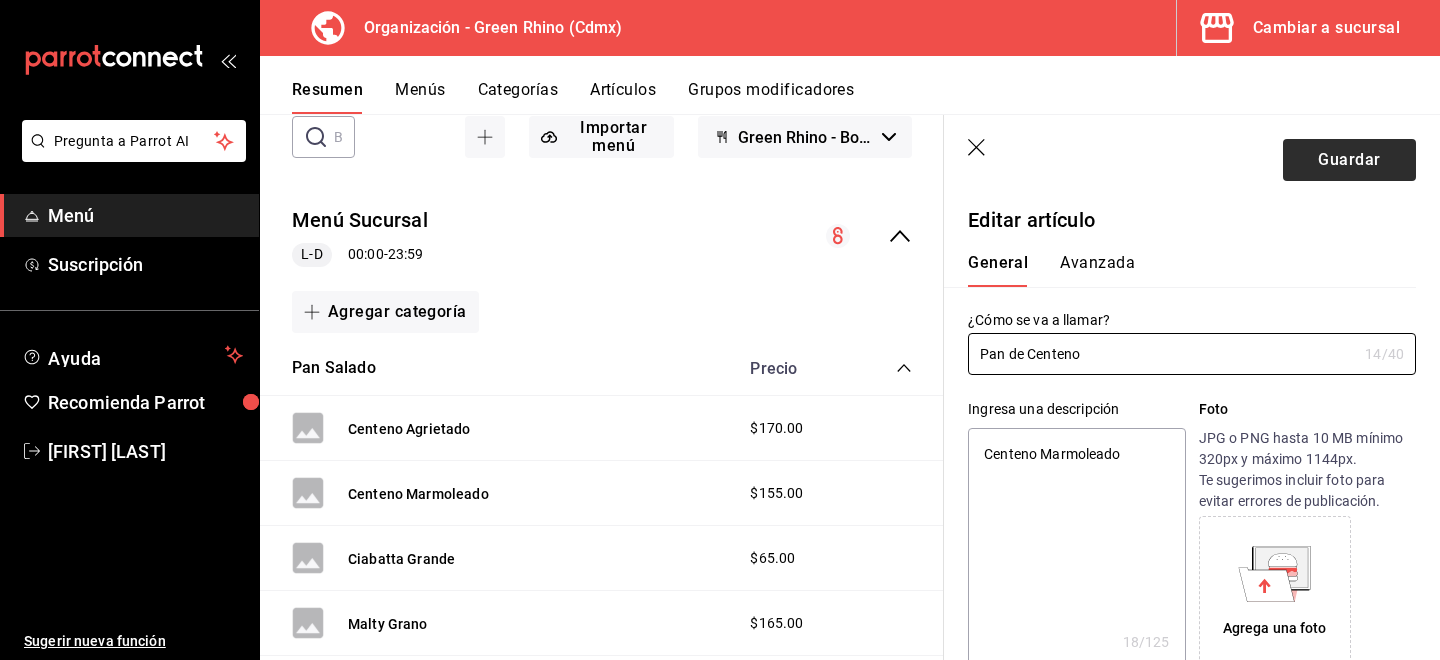 type on "Pan de Centeno" 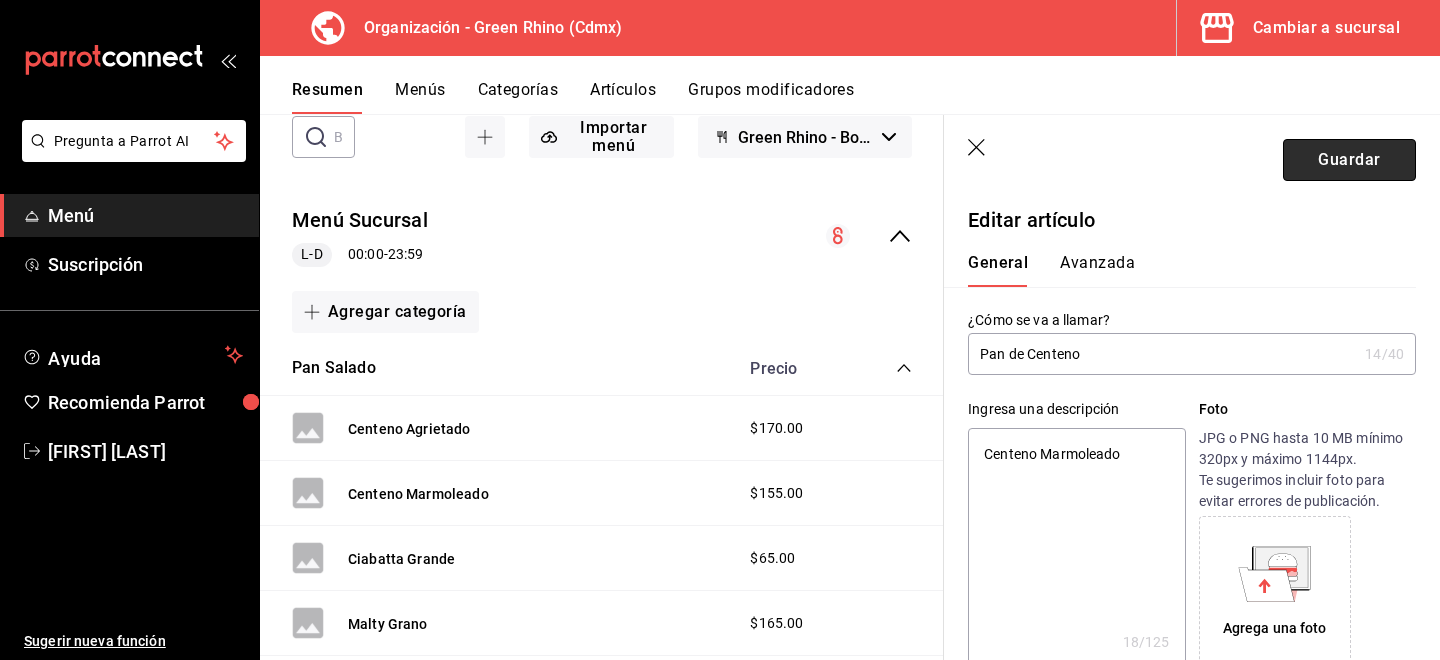 click on "Guardar" at bounding box center (1349, 160) 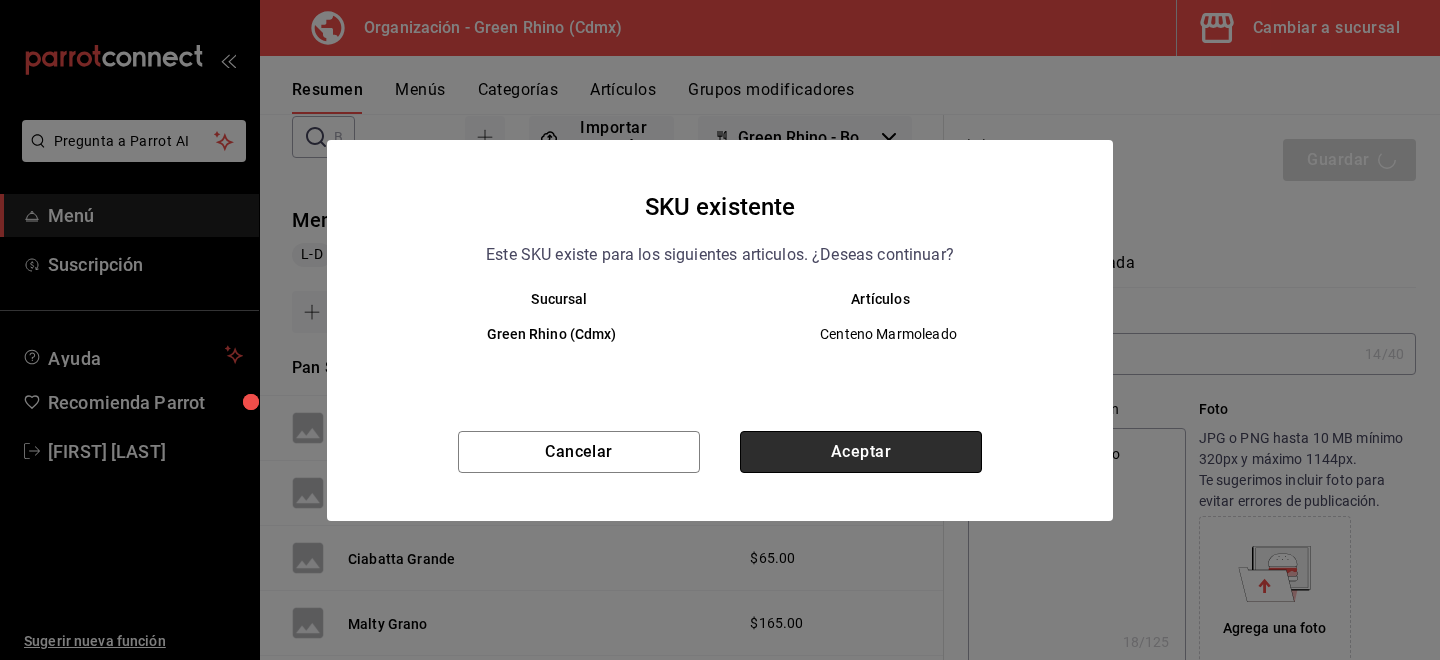 click on "Aceptar" at bounding box center [861, 452] 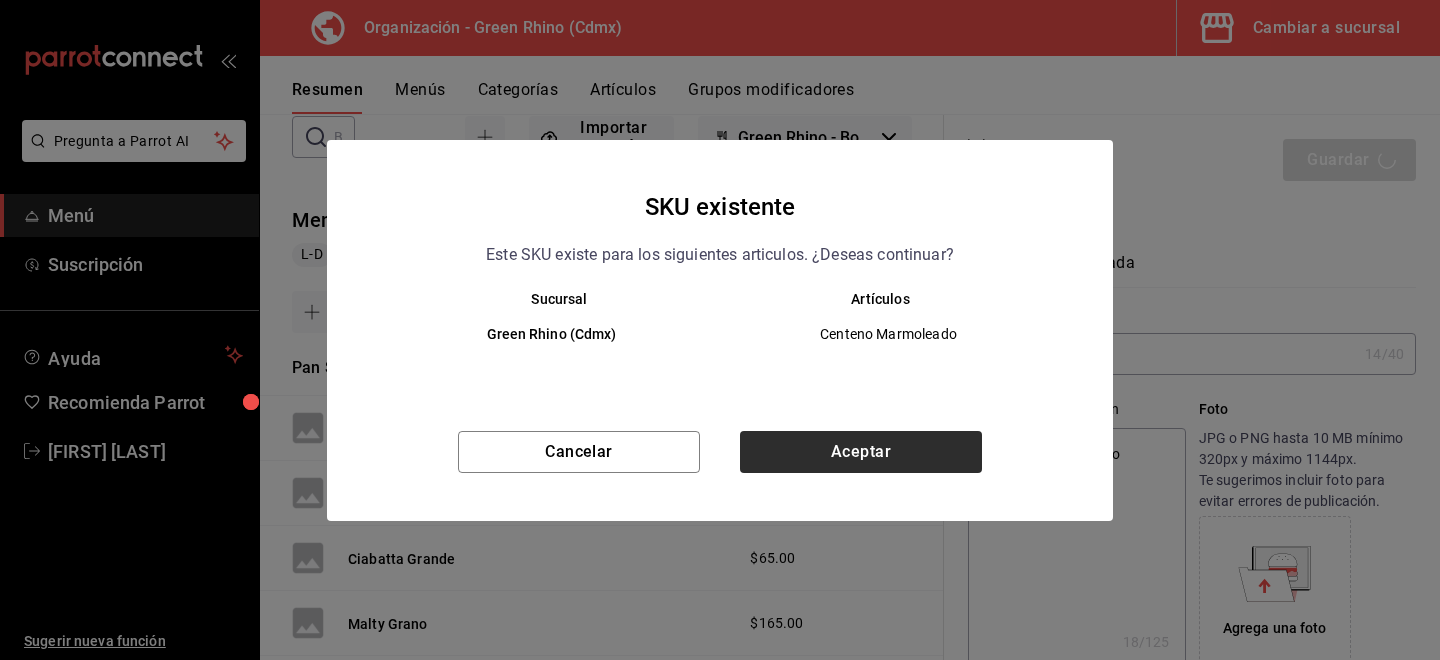 type on "x" 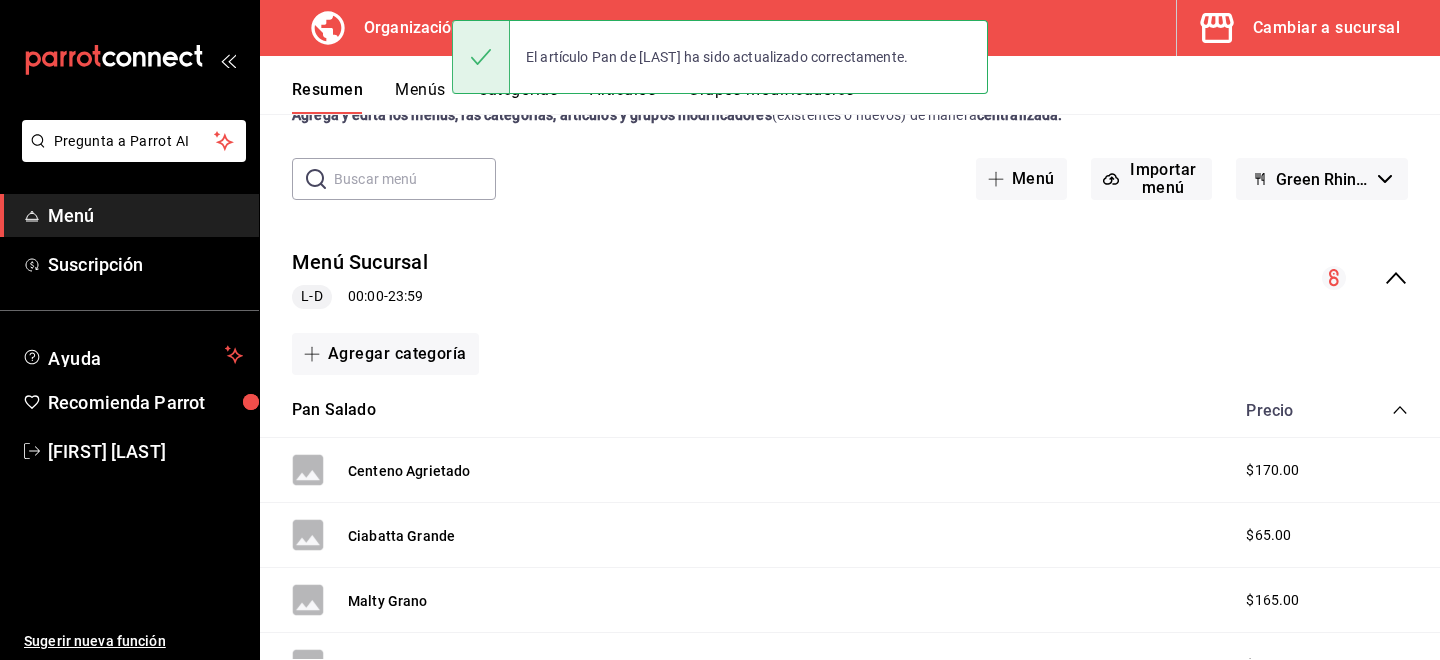 scroll, scrollTop: 63, scrollLeft: 0, axis: vertical 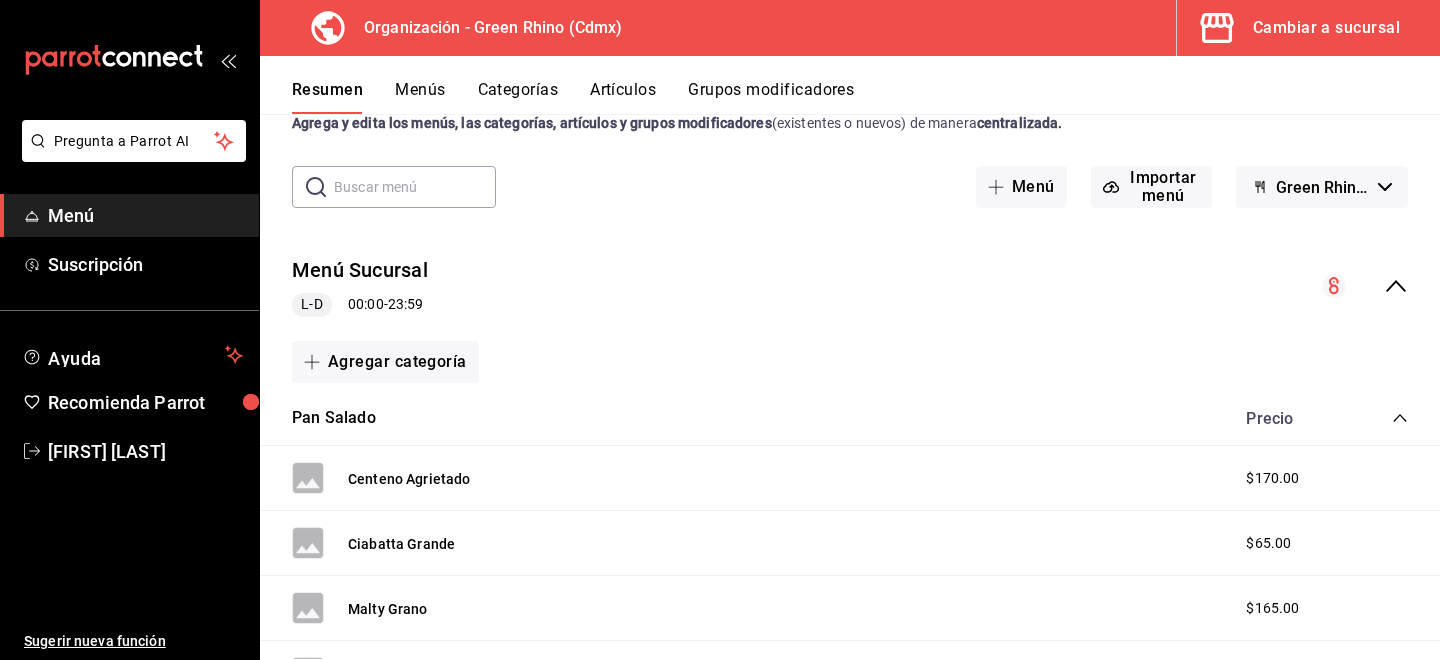 click at bounding box center (415, 187) 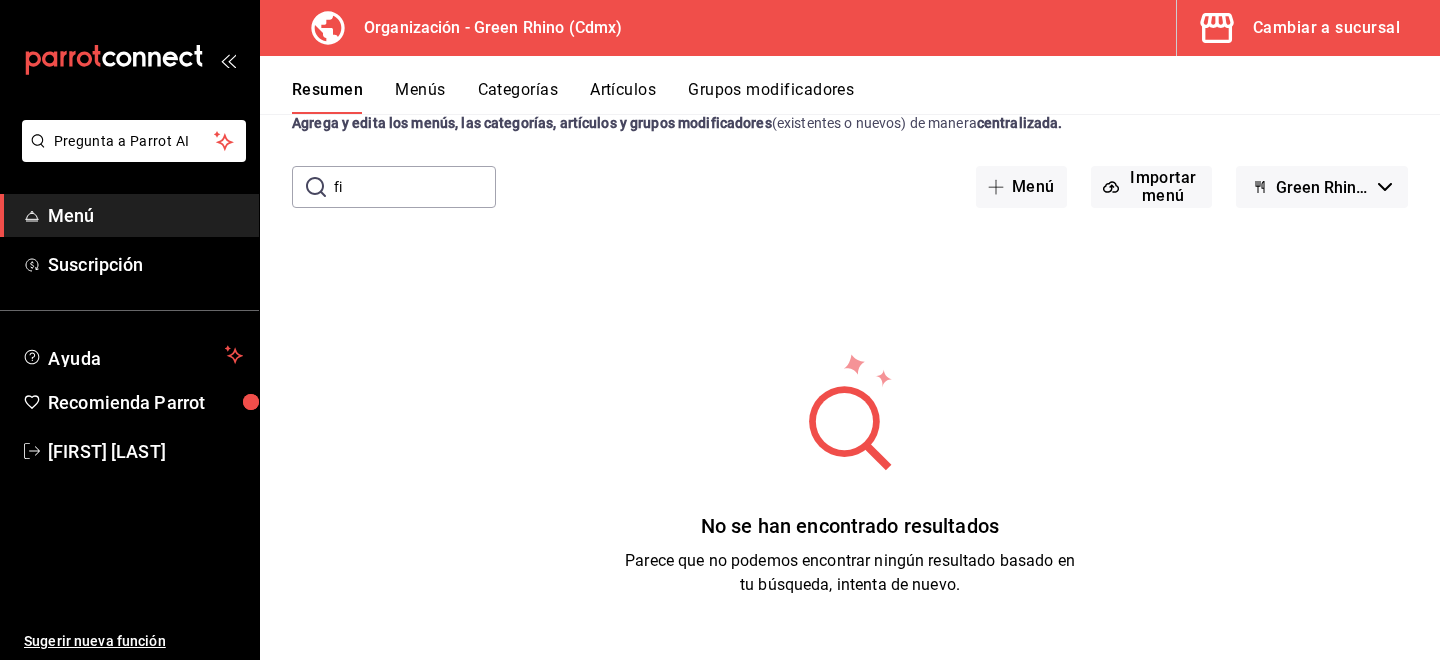 type on "f" 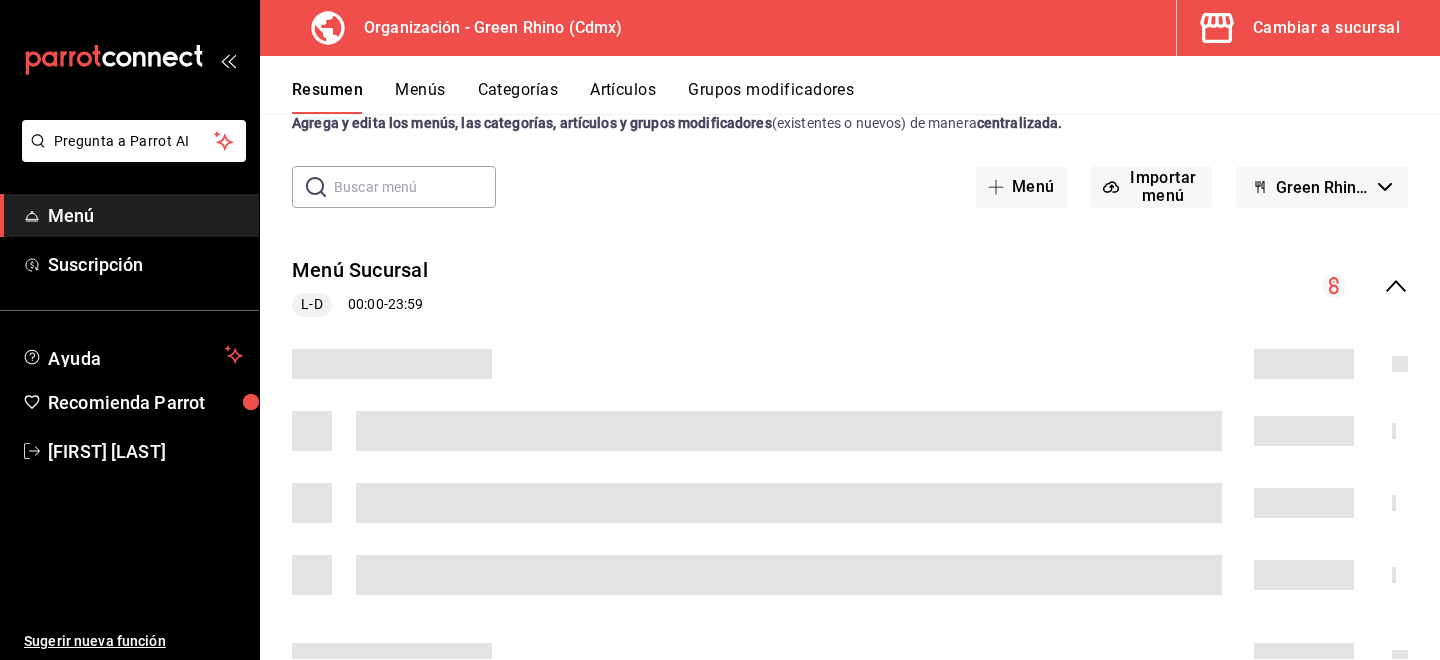 scroll, scrollTop: 0, scrollLeft: 0, axis: both 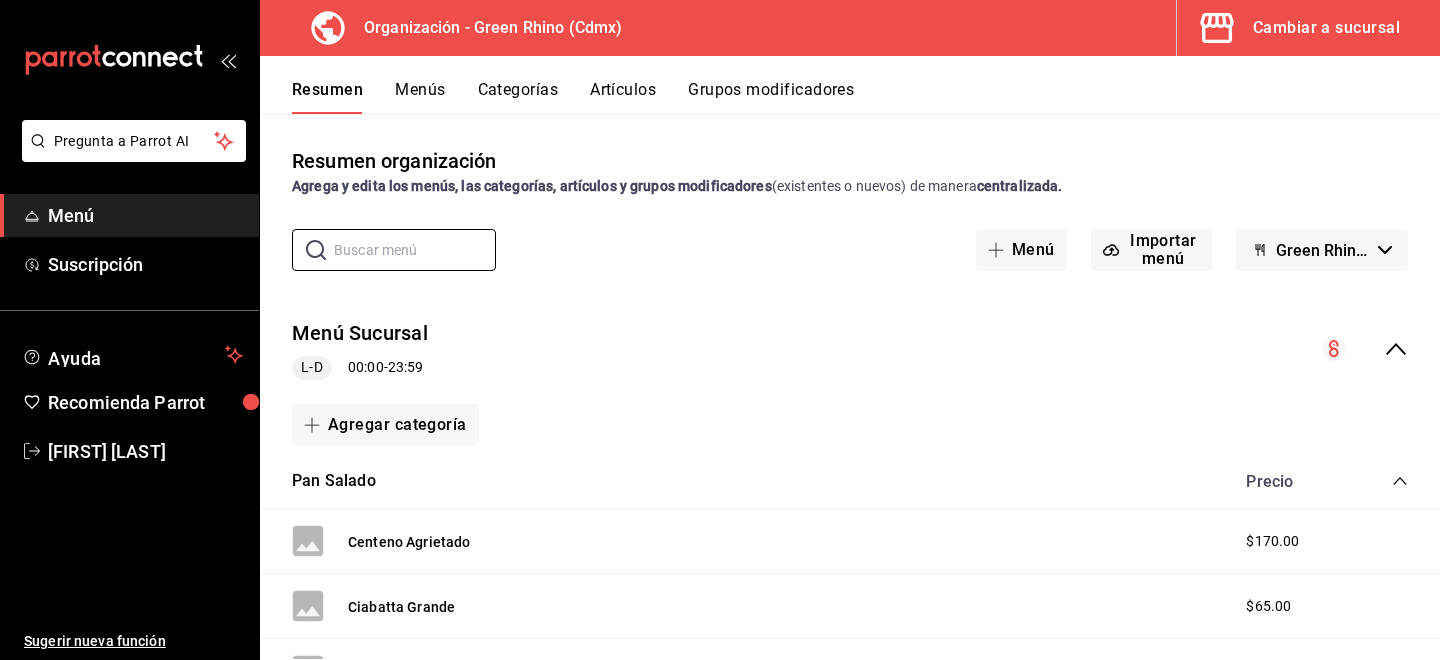 type 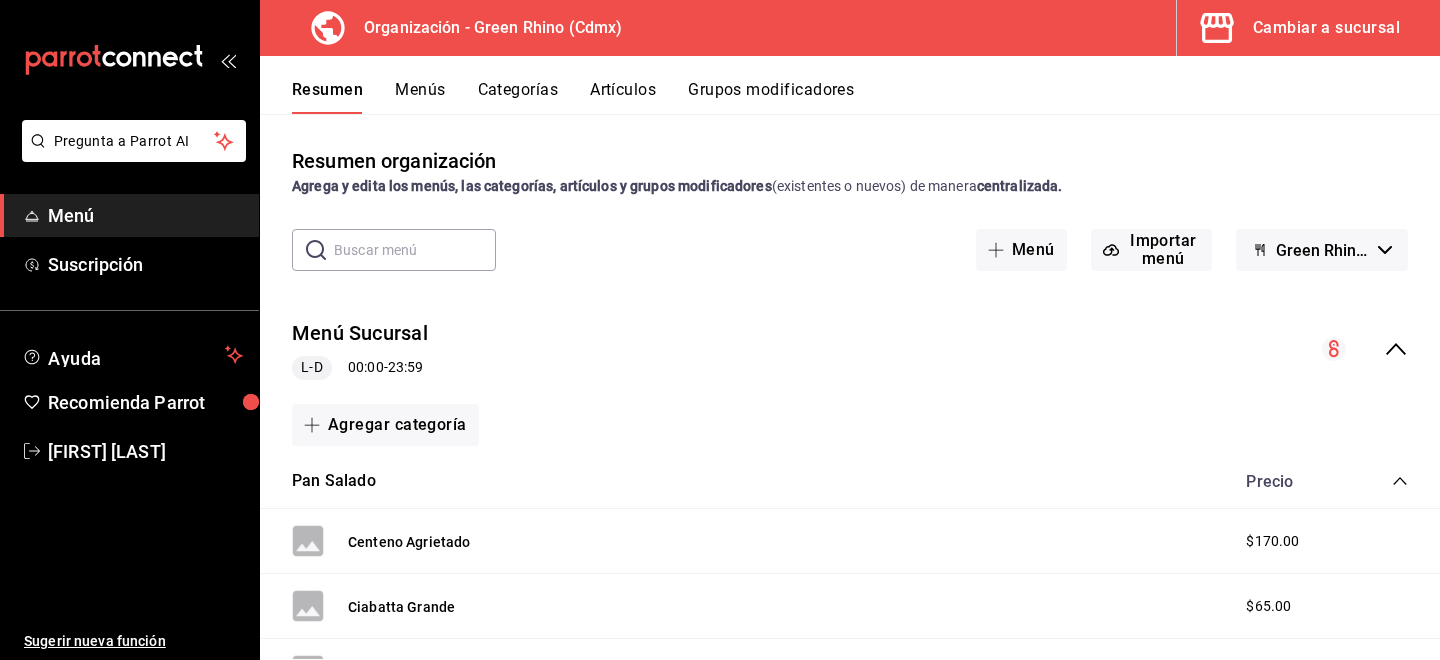 click on "Artículos" at bounding box center [623, 97] 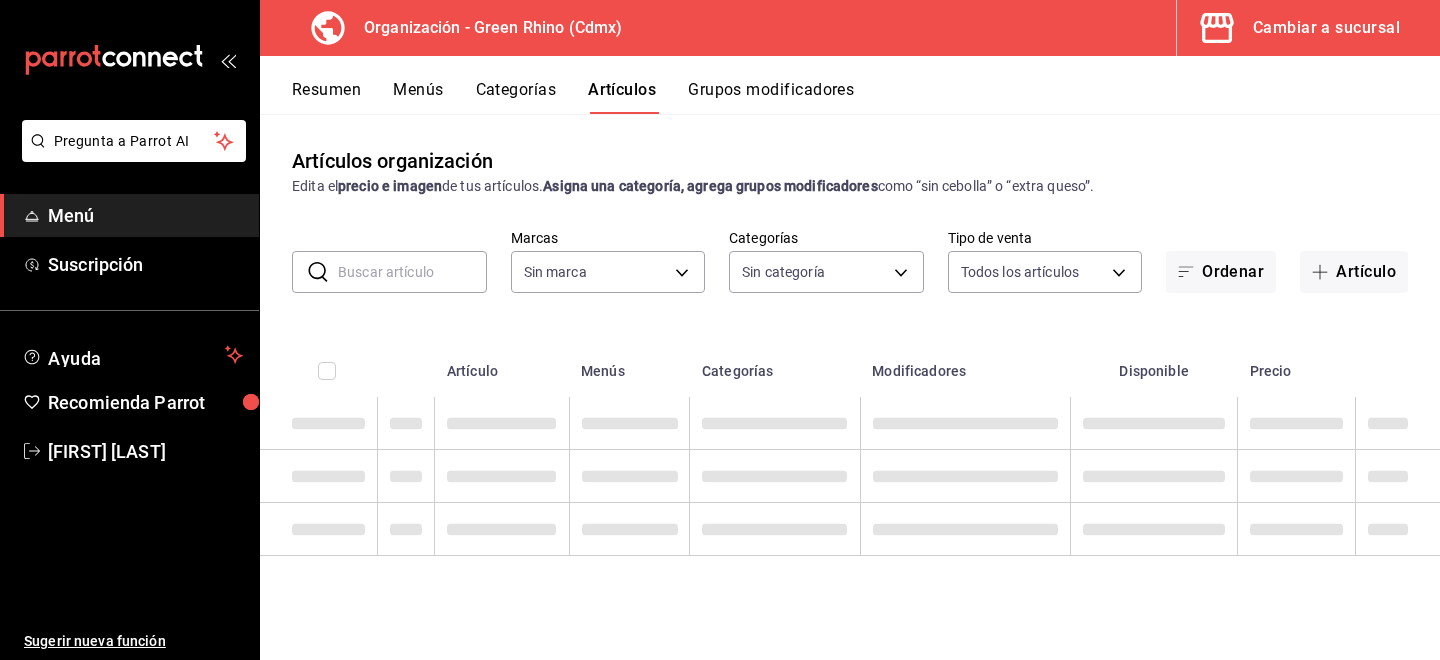 type on "718e4269-ab1b-41b6-b1a3-b54ad853307e" 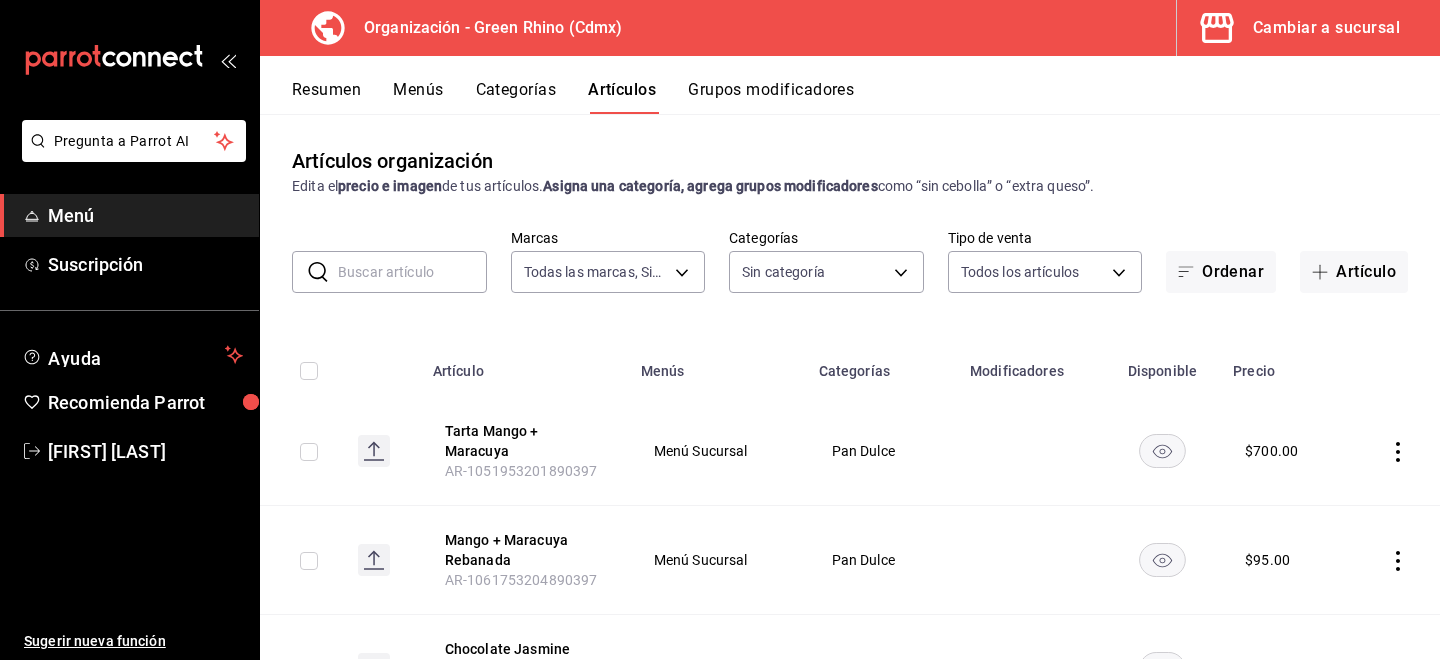 type on "a63415d0-f08f-4da5-93bf-970c3b860b08,be571465-ace9-4e63-97a2-0382f1ecc6c2,096c35ee-4d76-4012-a66a-059a8831392a,5d9fd4f7-2023-4150-90a0-0a4a3c27d5c3,722f437f-48c2-4318-9b3e-1cf1e103f173,0e3d81bc-c240-43c6-a82d-cb1724c8d22c,b82d061b-ad1a-42b3-8576-24315513d805,aafec7b1-a8f4-4a6c-9f77-b6ee1acf481b" 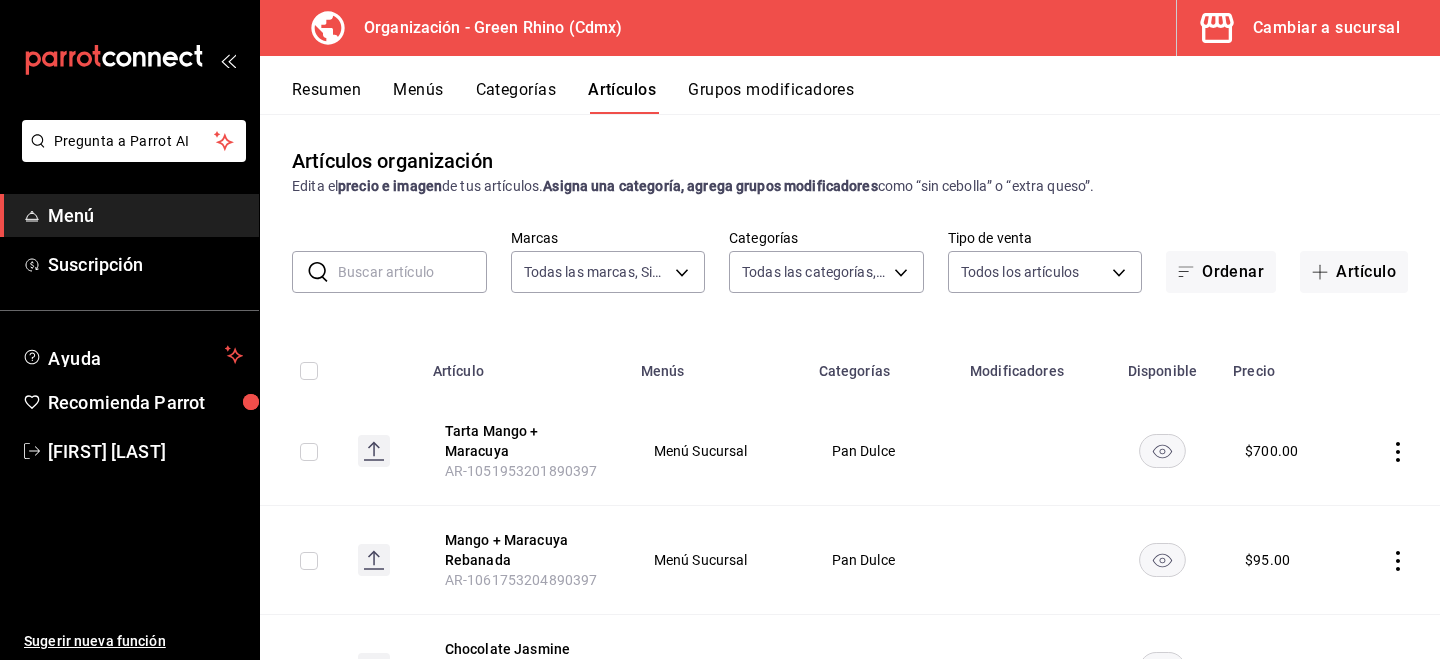 click at bounding box center (412, 272) 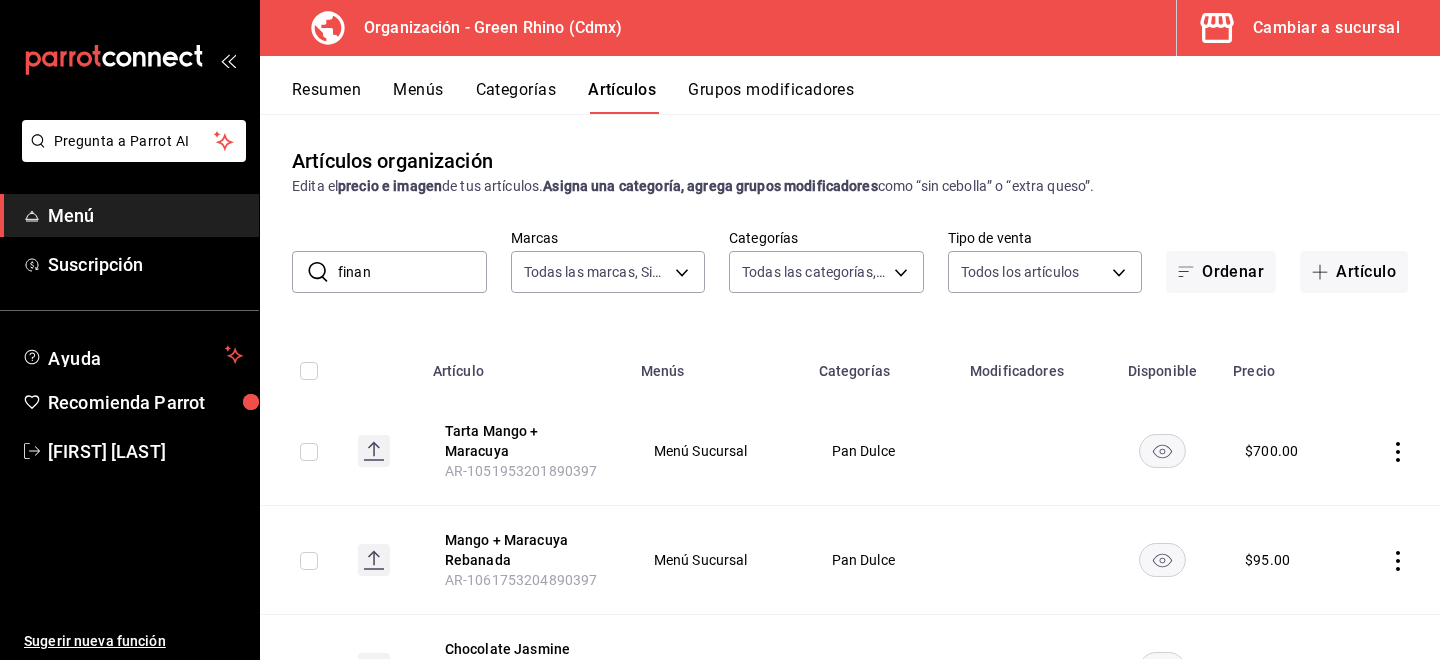 type on "financi" 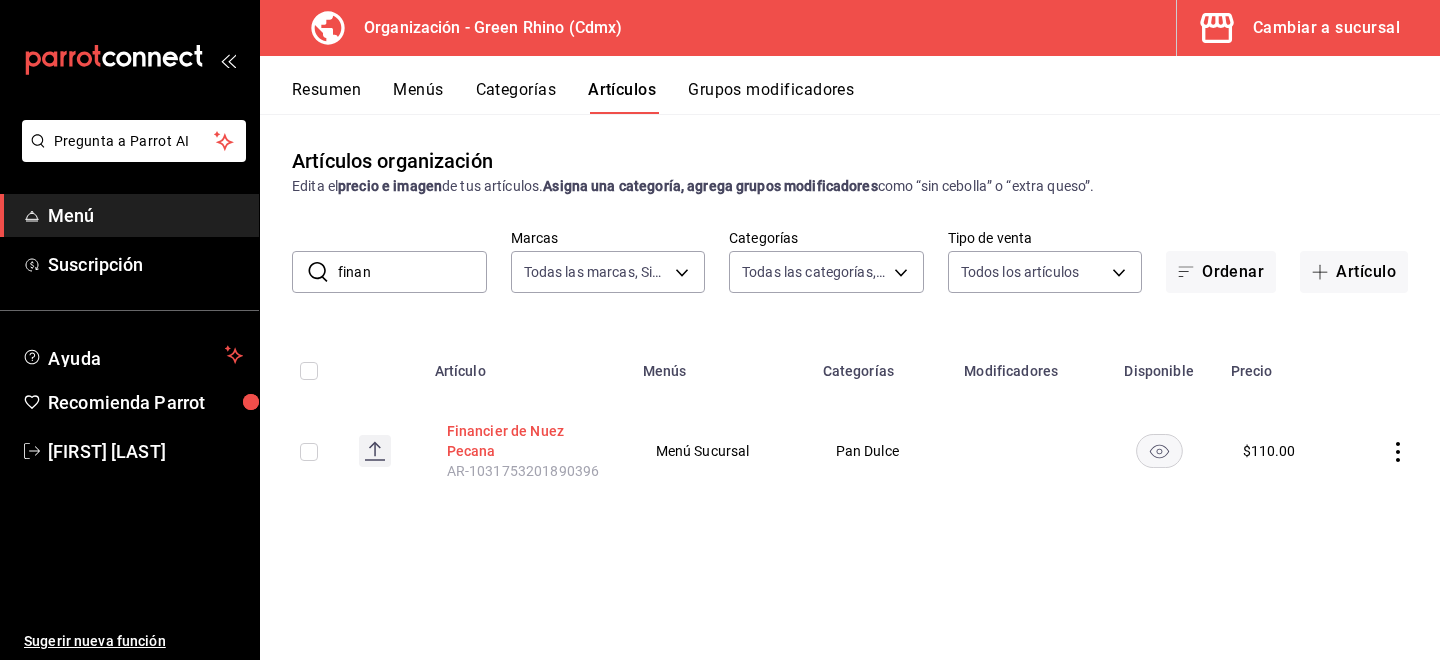 click on "Financier de Nuez Pecana" at bounding box center (527, 441) 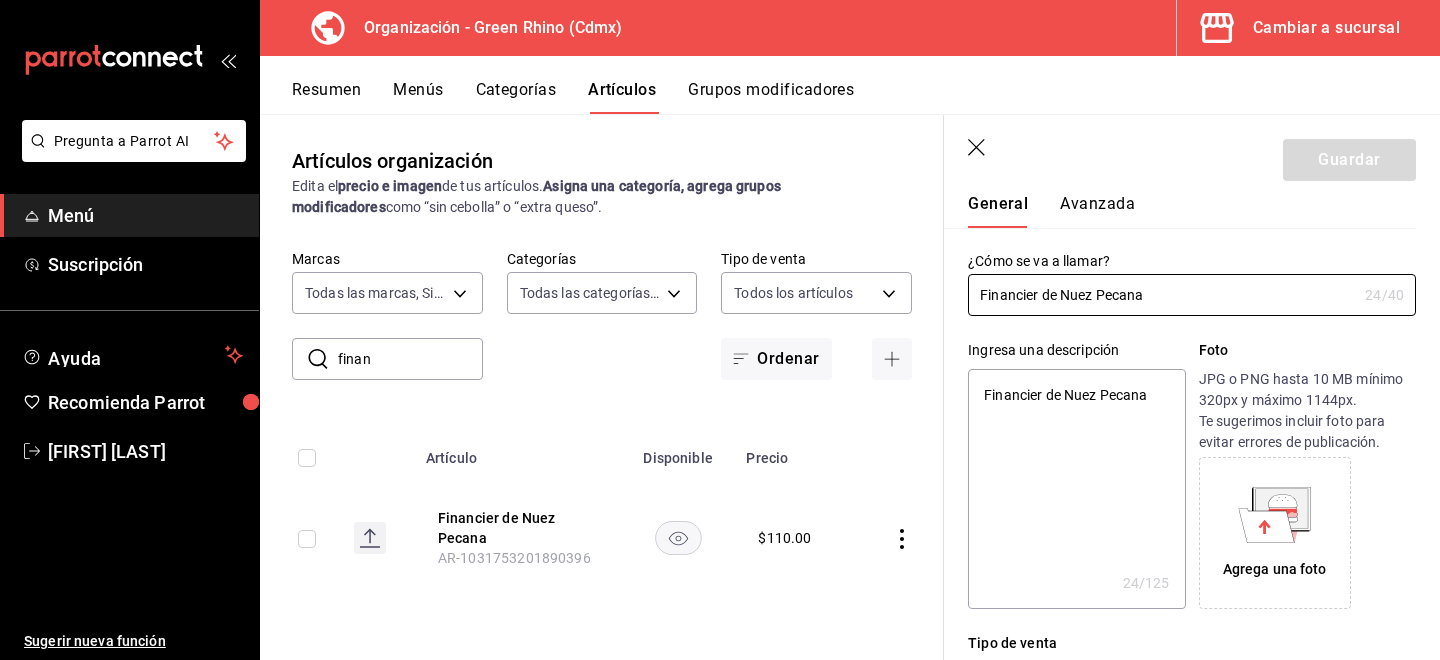 scroll, scrollTop: 58, scrollLeft: 0, axis: vertical 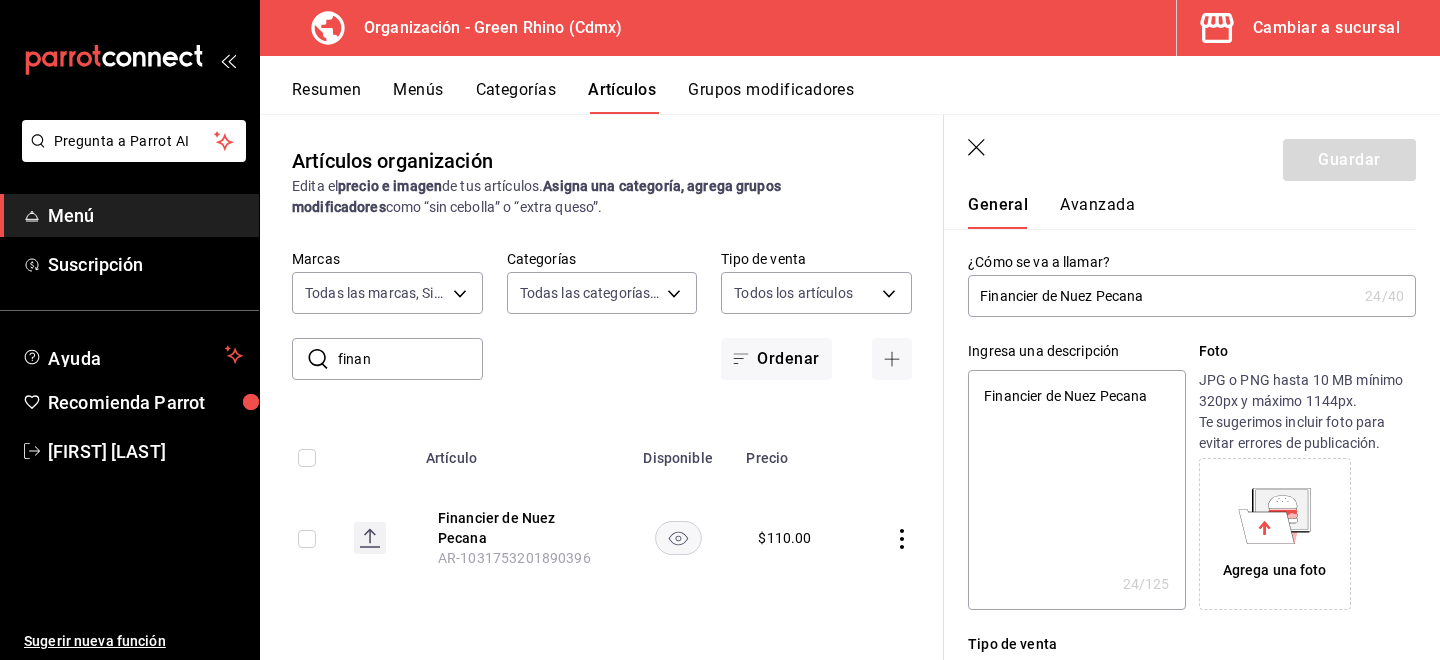 click 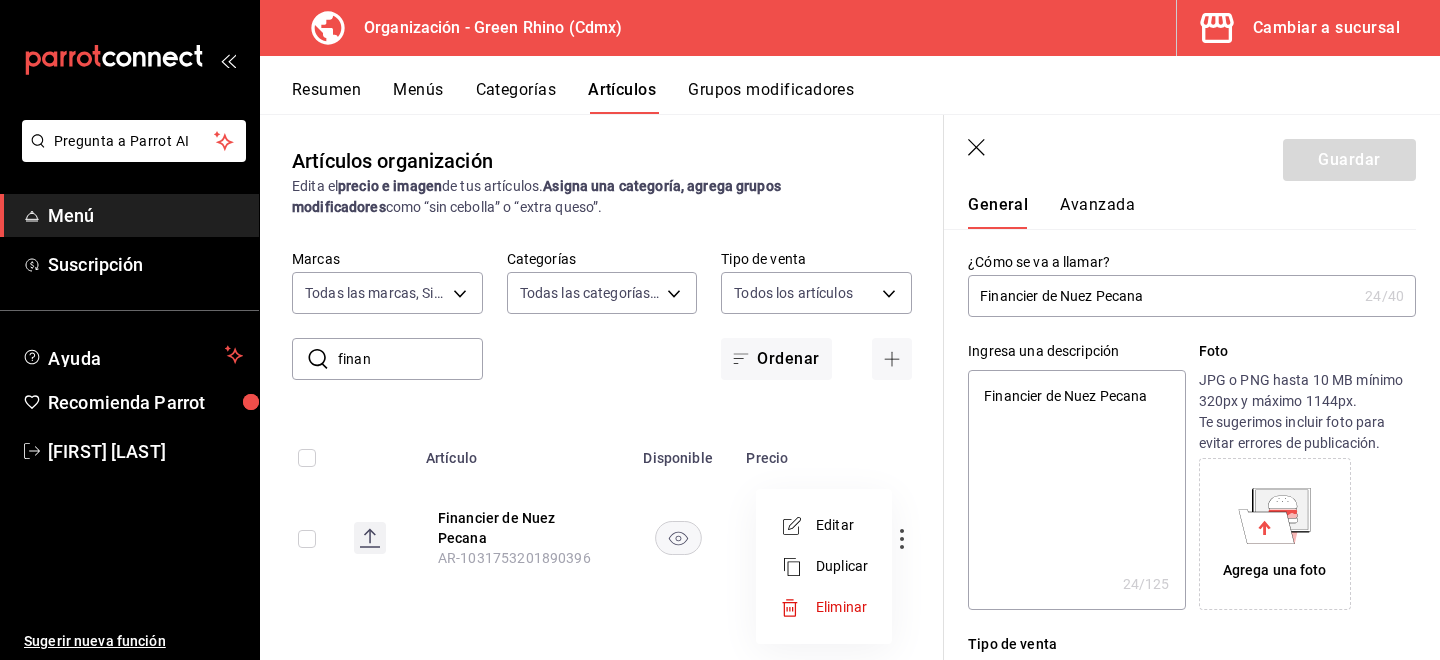 click on "Duplicar" at bounding box center [842, 566] 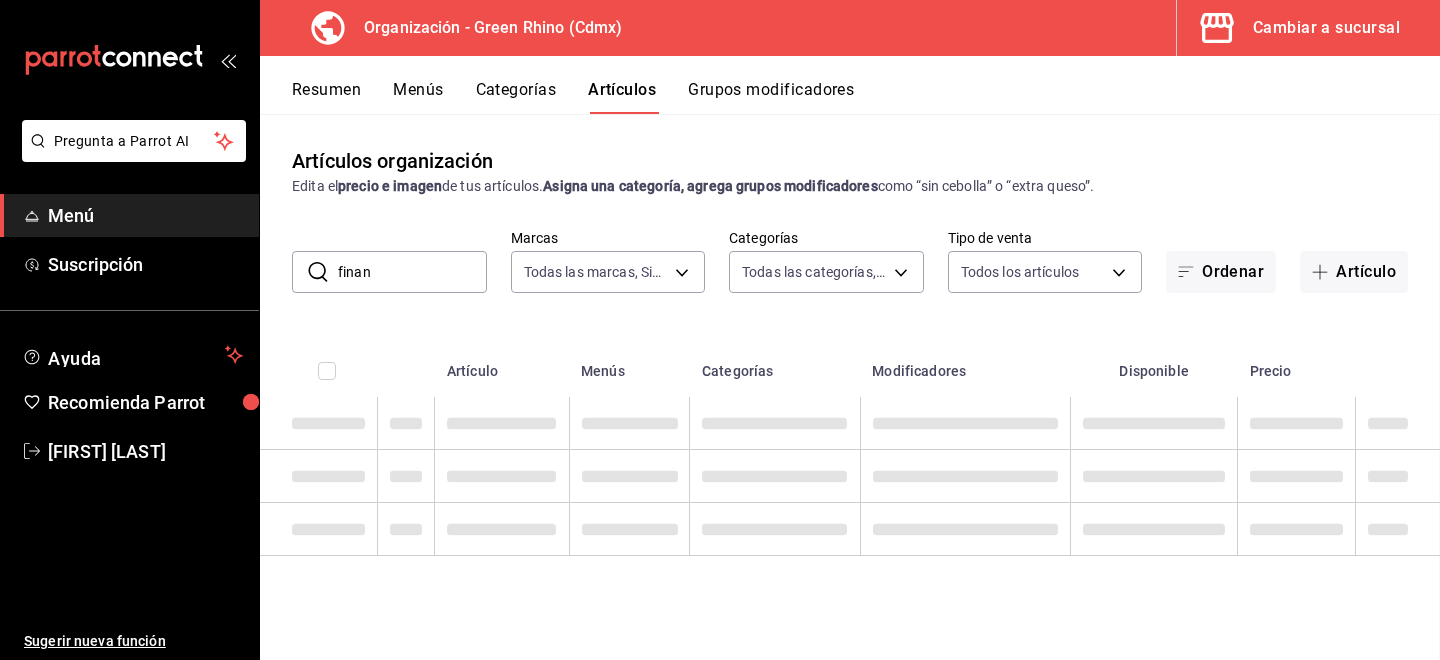 scroll, scrollTop: 0, scrollLeft: 0, axis: both 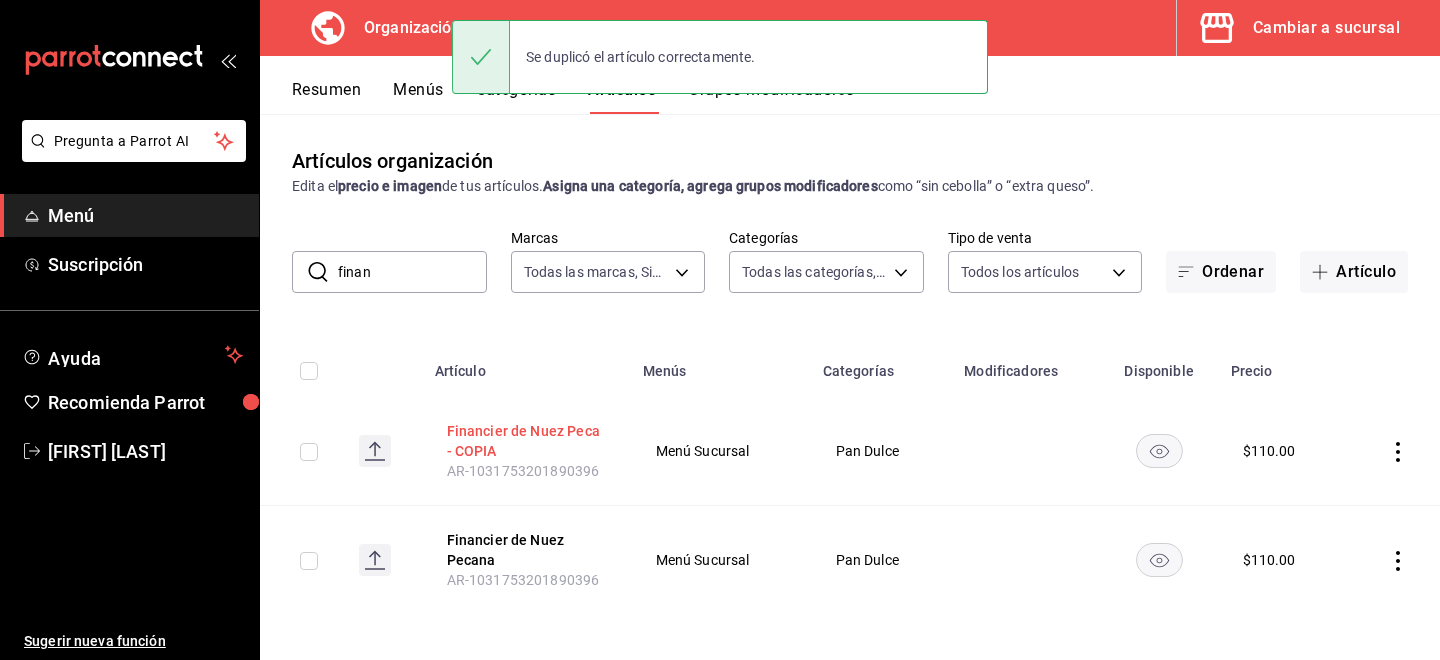 click on "Financier de Nuez Peca - COPIA" at bounding box center [527, 441] 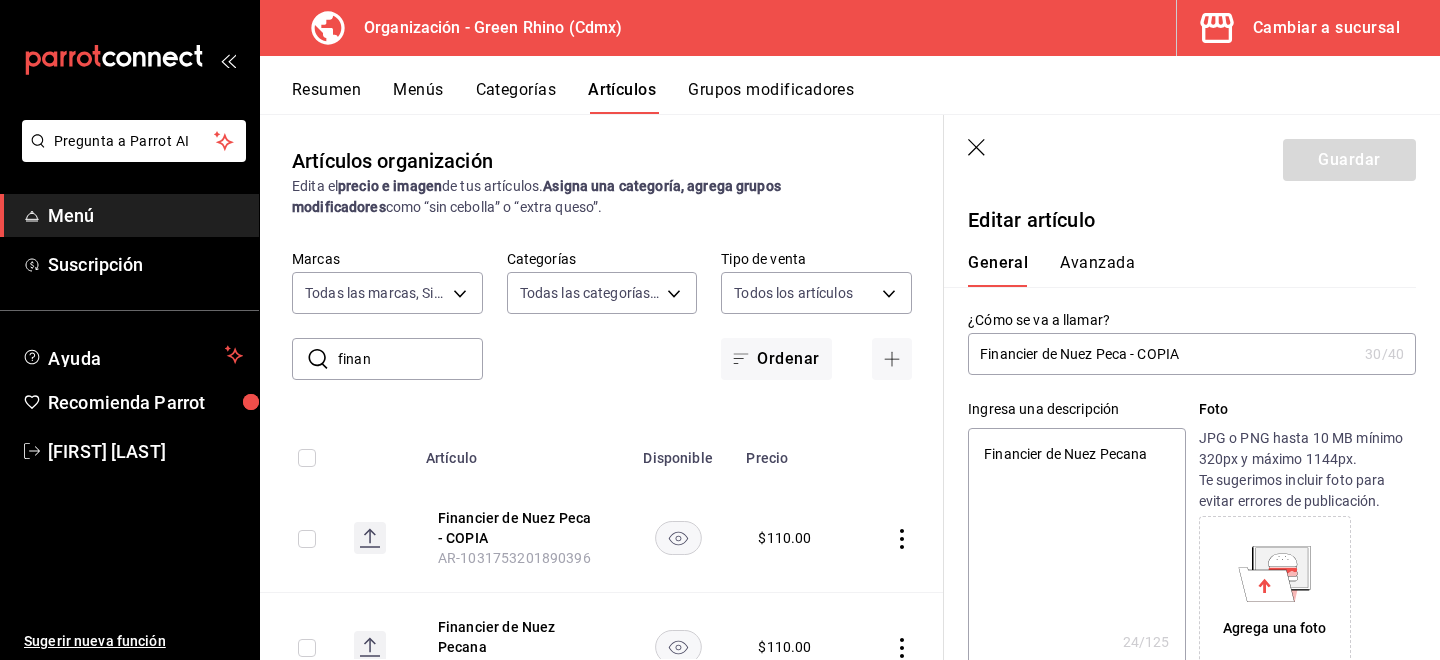click on "Financier de Nuez Peca - COPIA" at bounding box center [1162, 354] 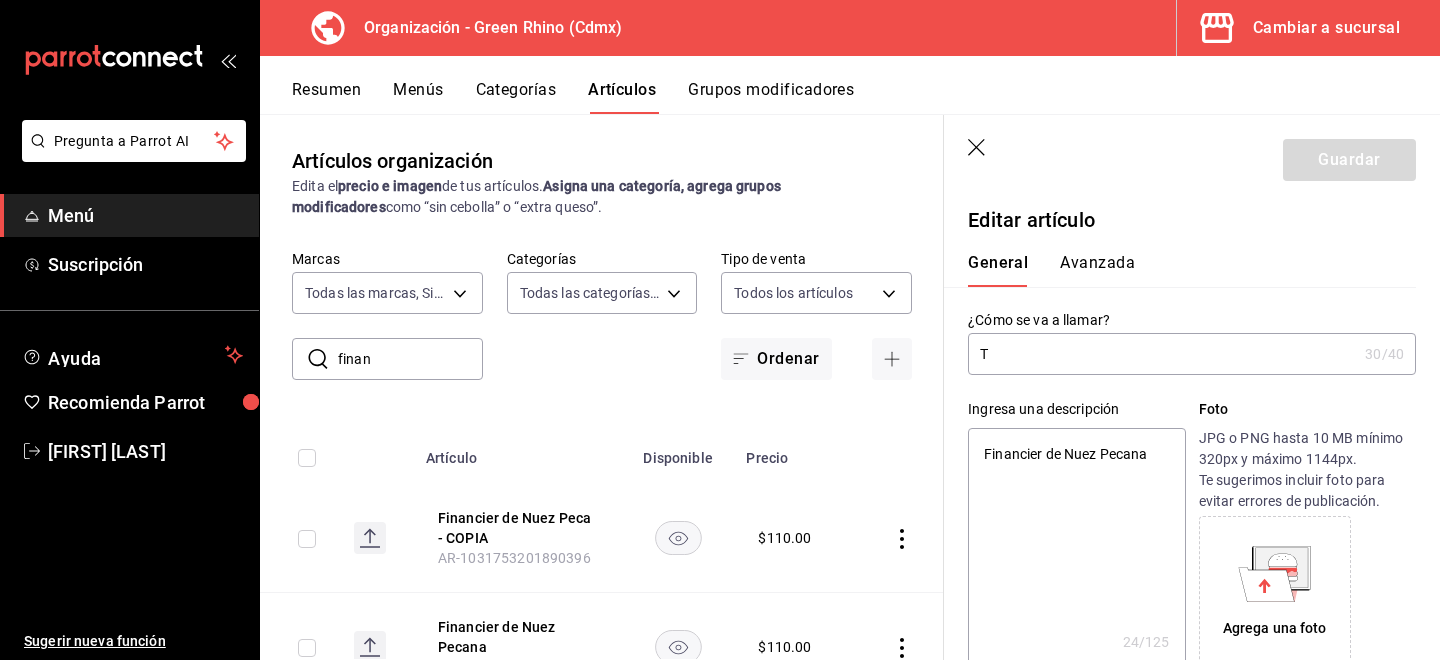 type on "x" 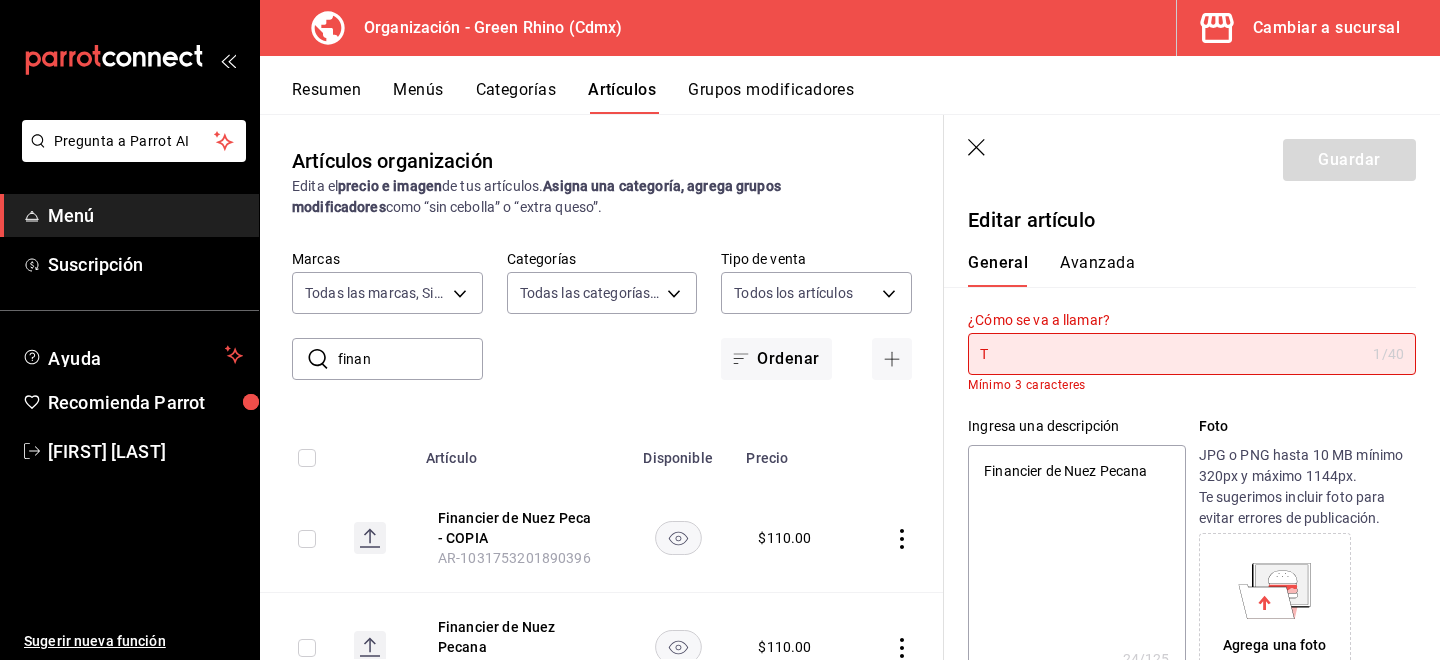 type on "Ta" 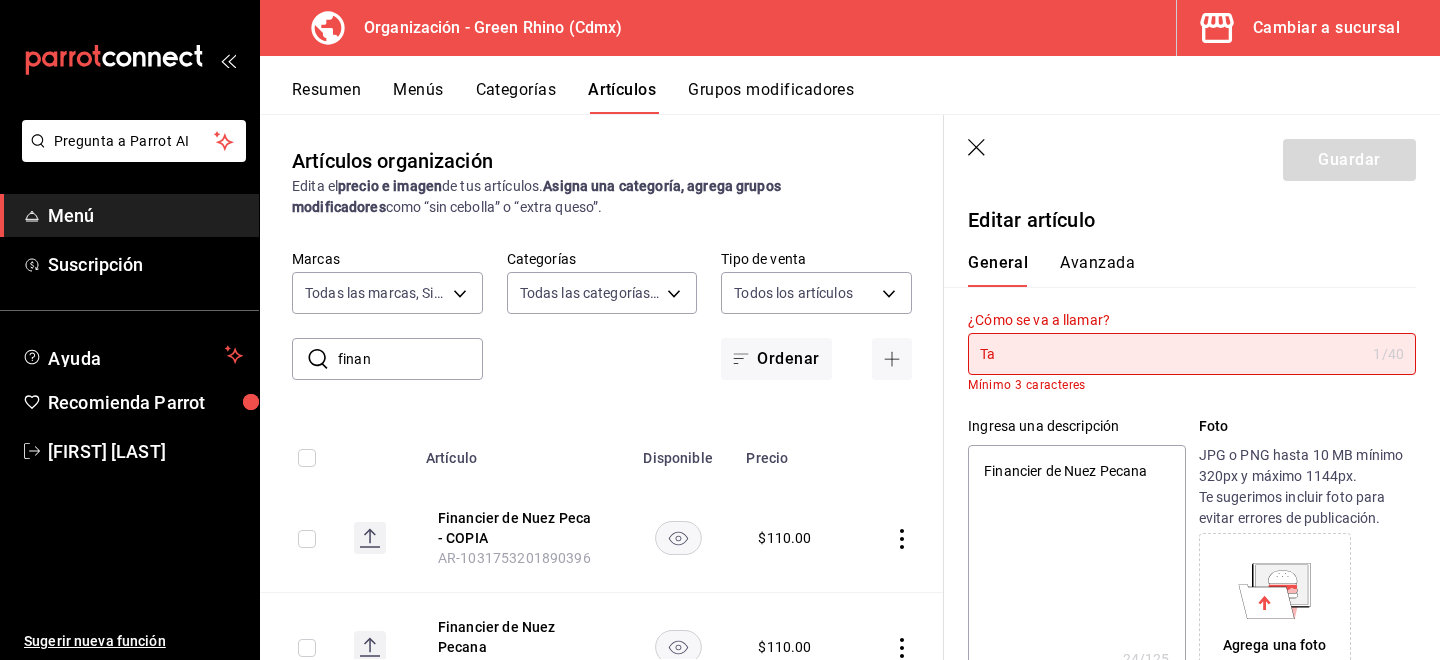 type on "Tar" 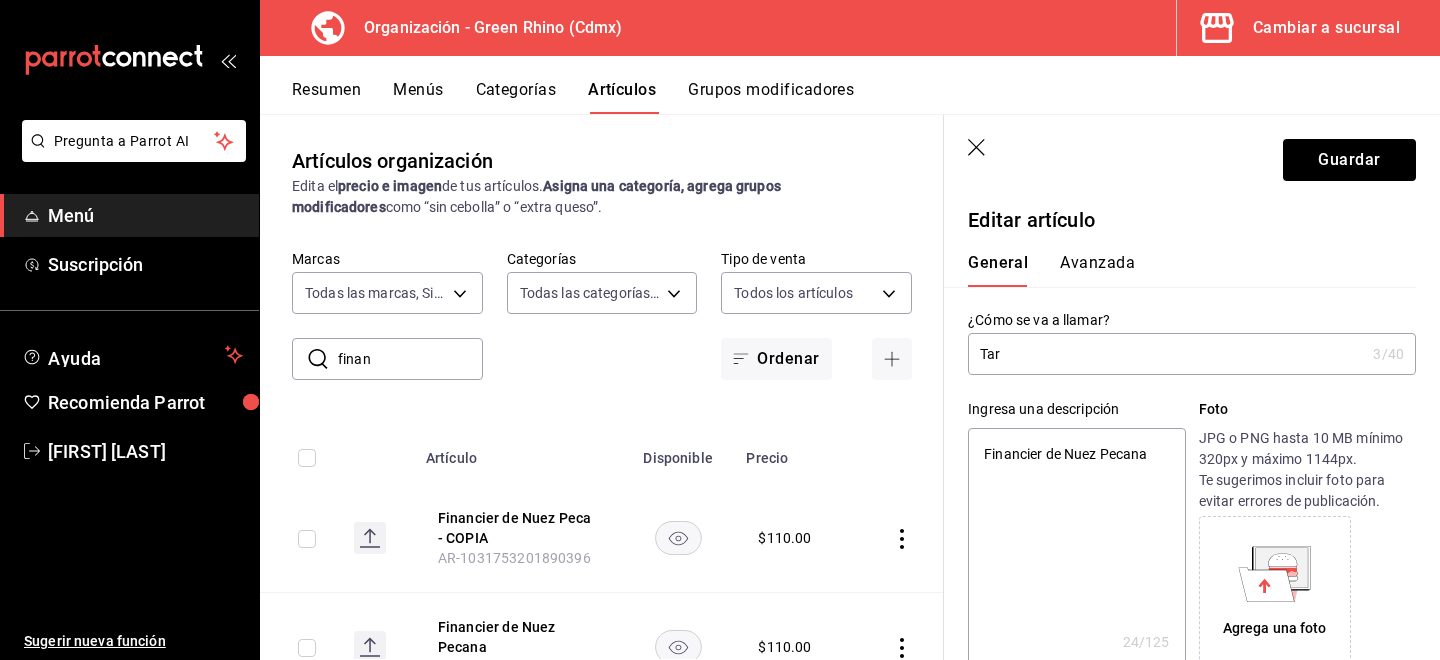 type on "Tart" 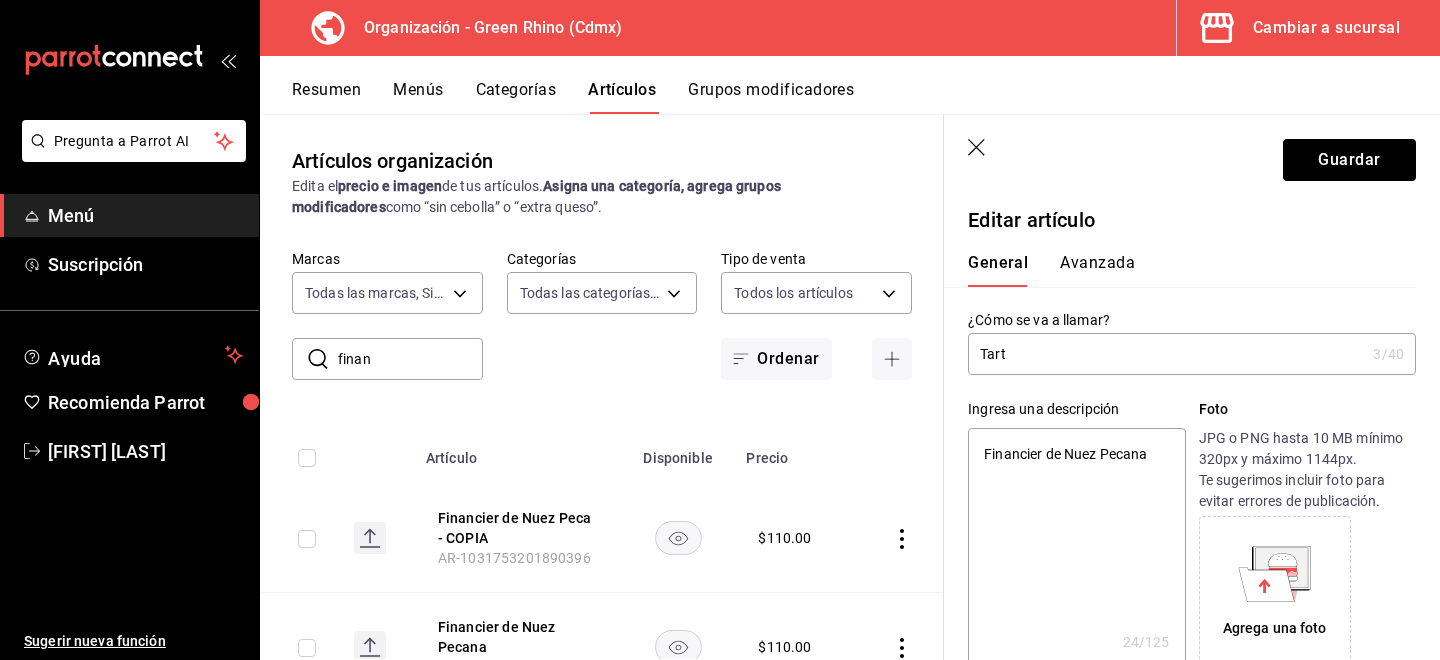 type on "Tarta" 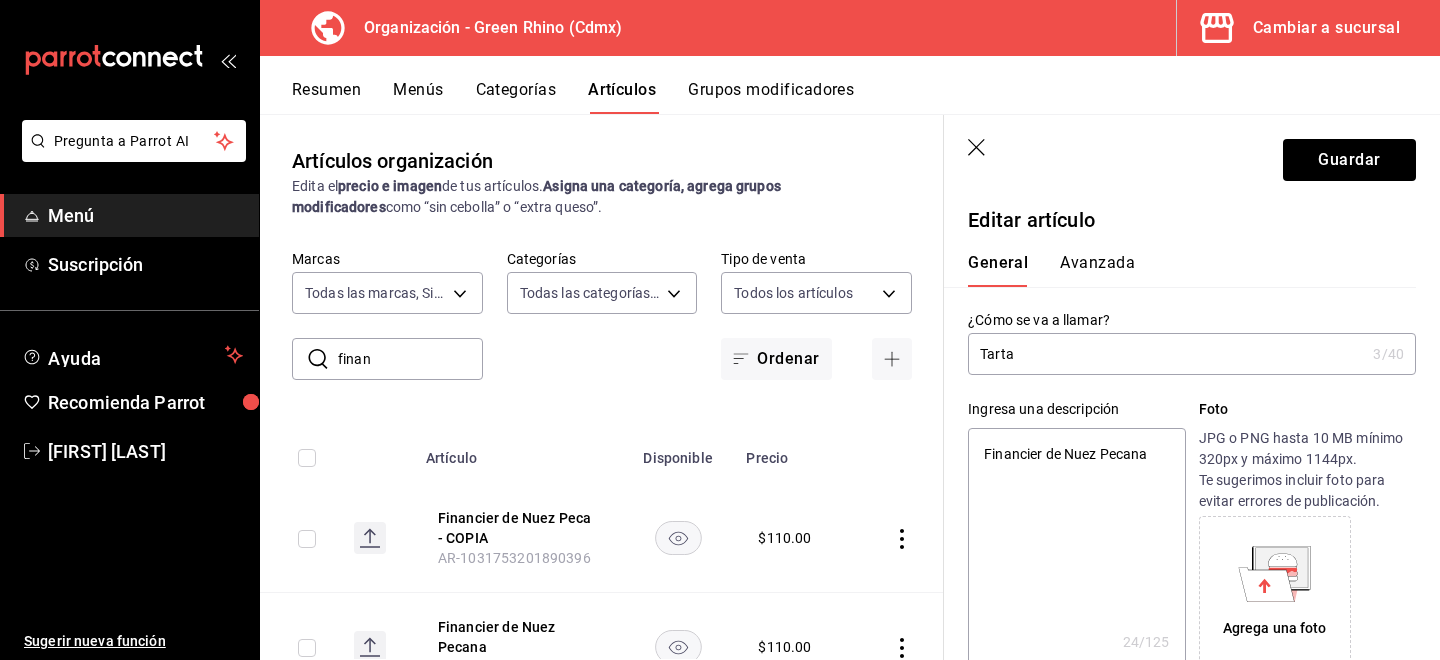 type on "x" 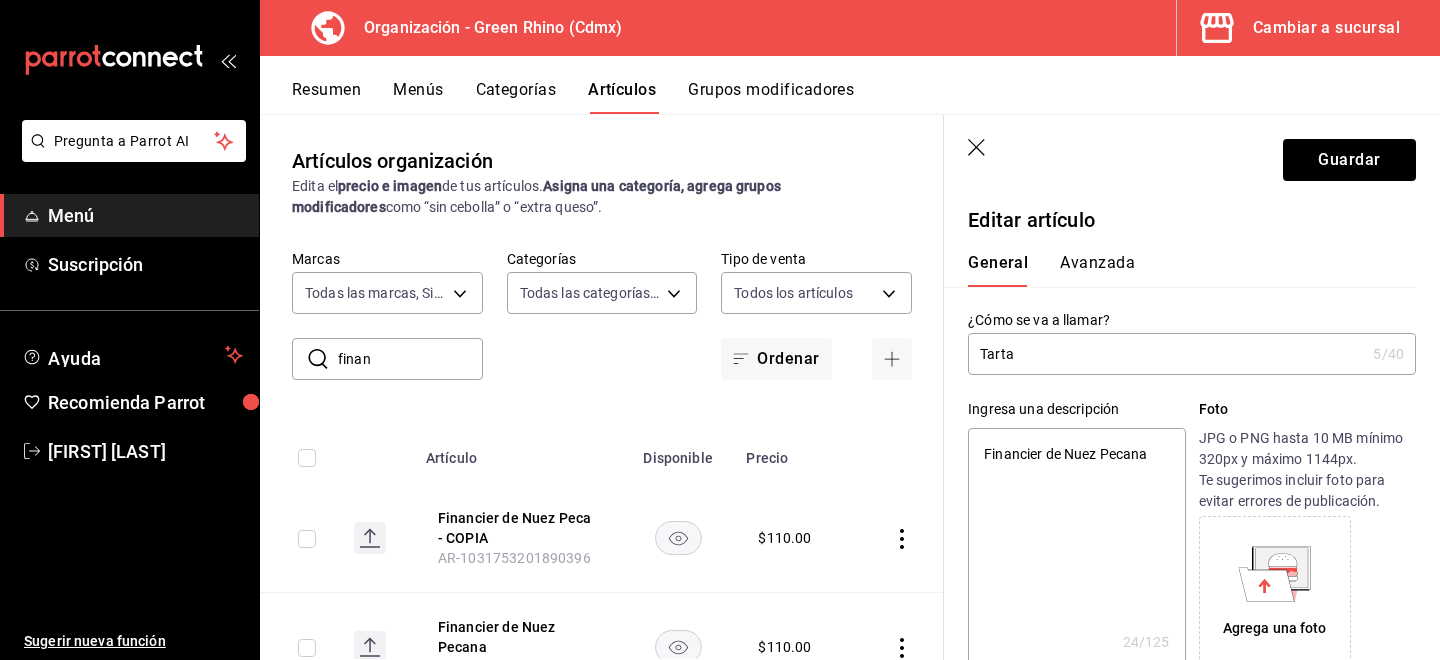 type on "Tartal" 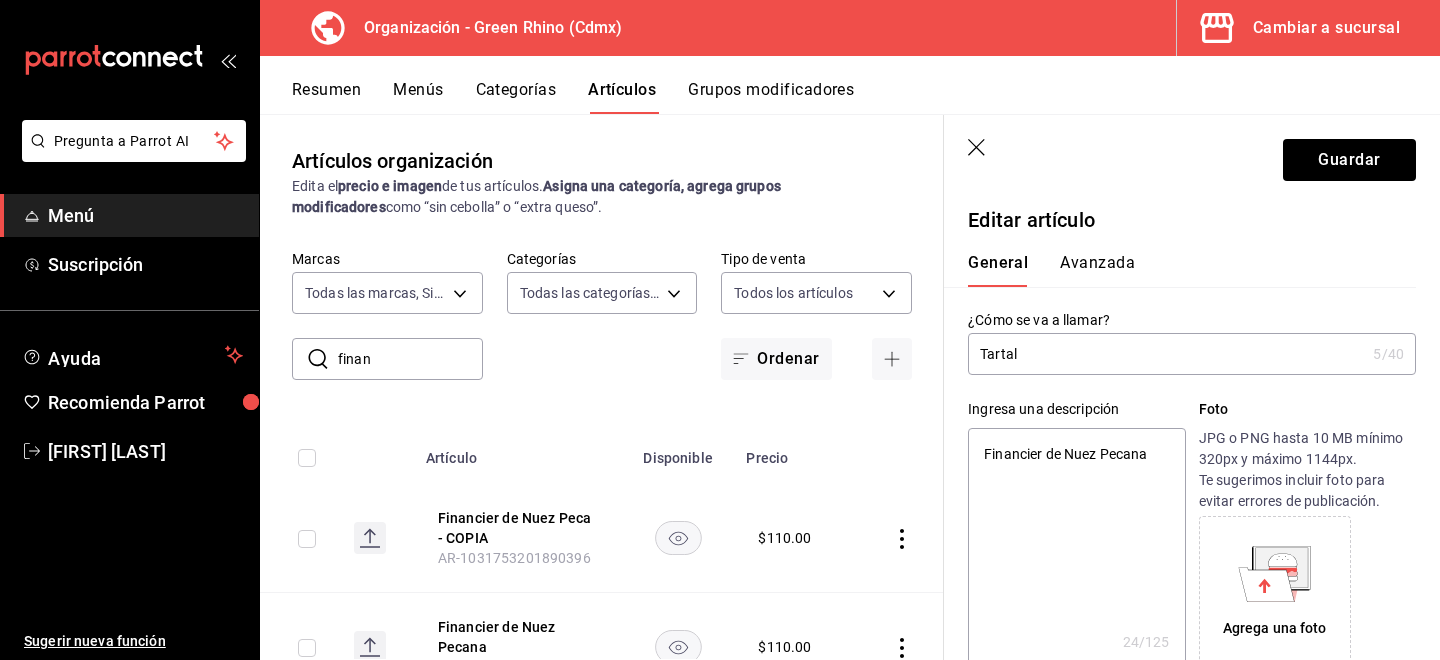 type on "Tartale" 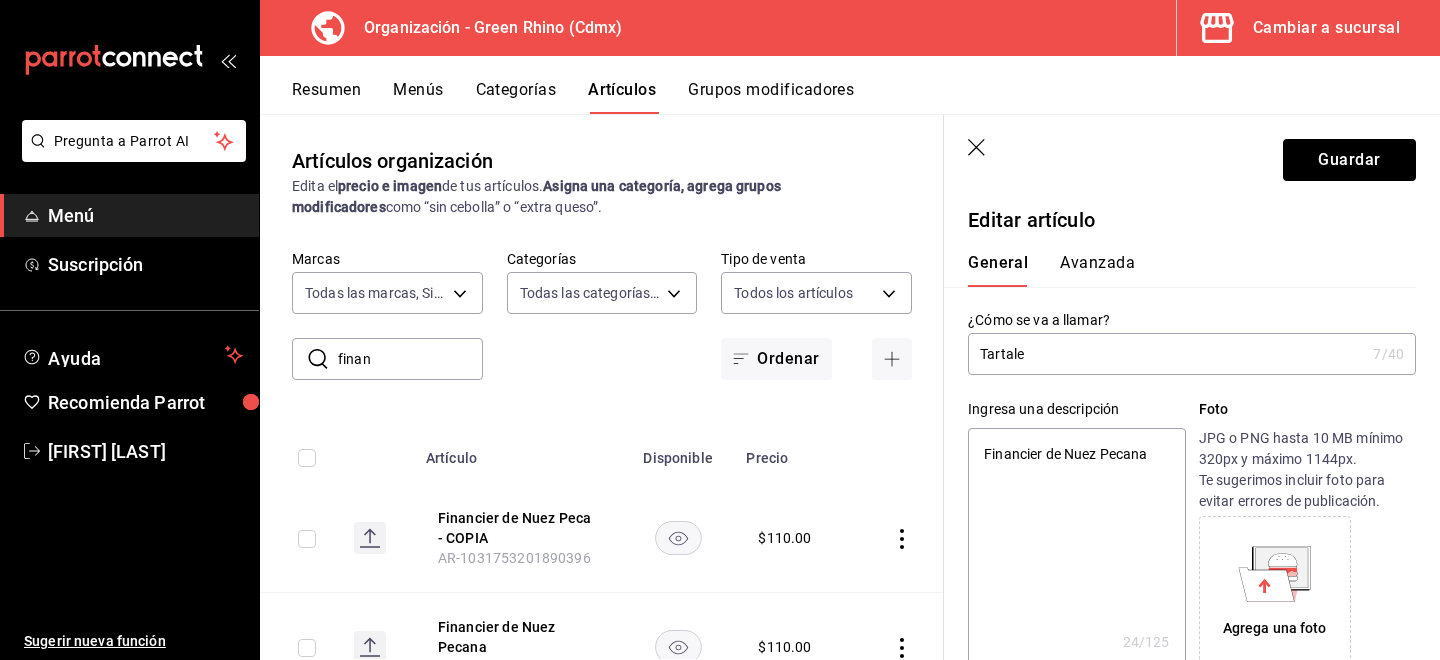 type on "Tartalet" 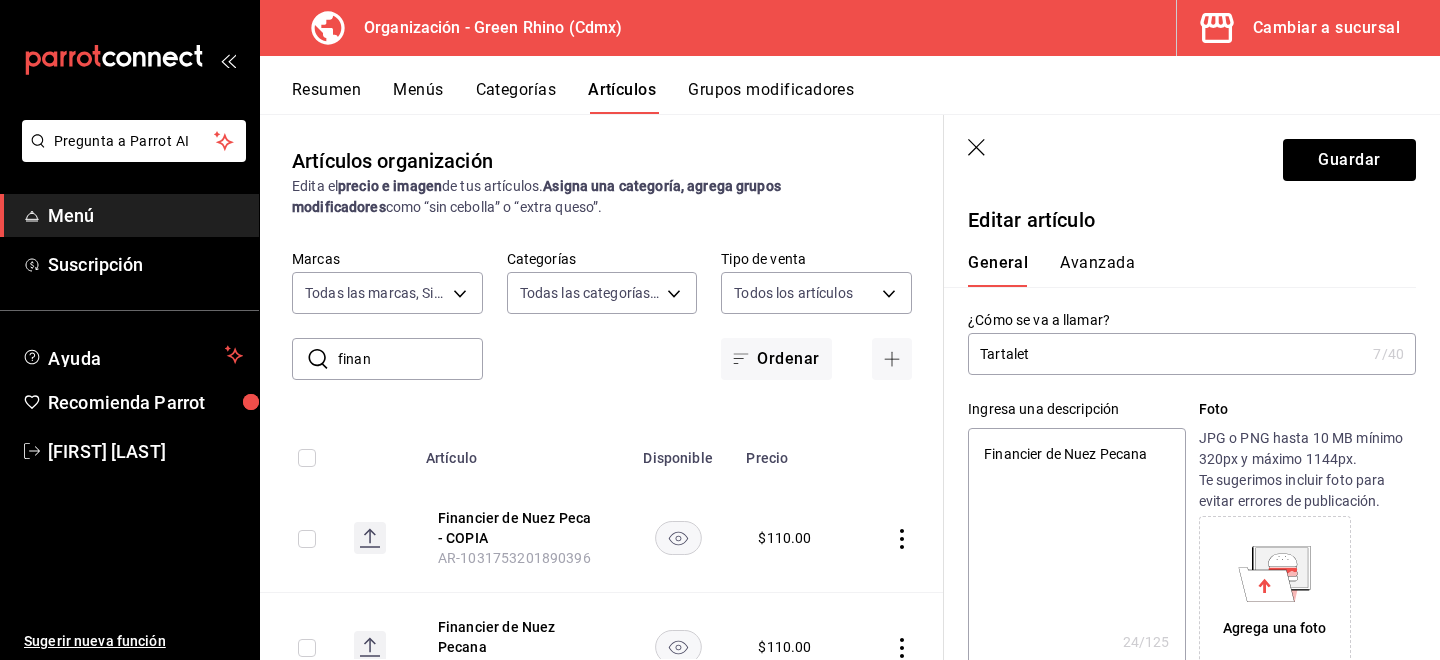 type on "Tartaleta" 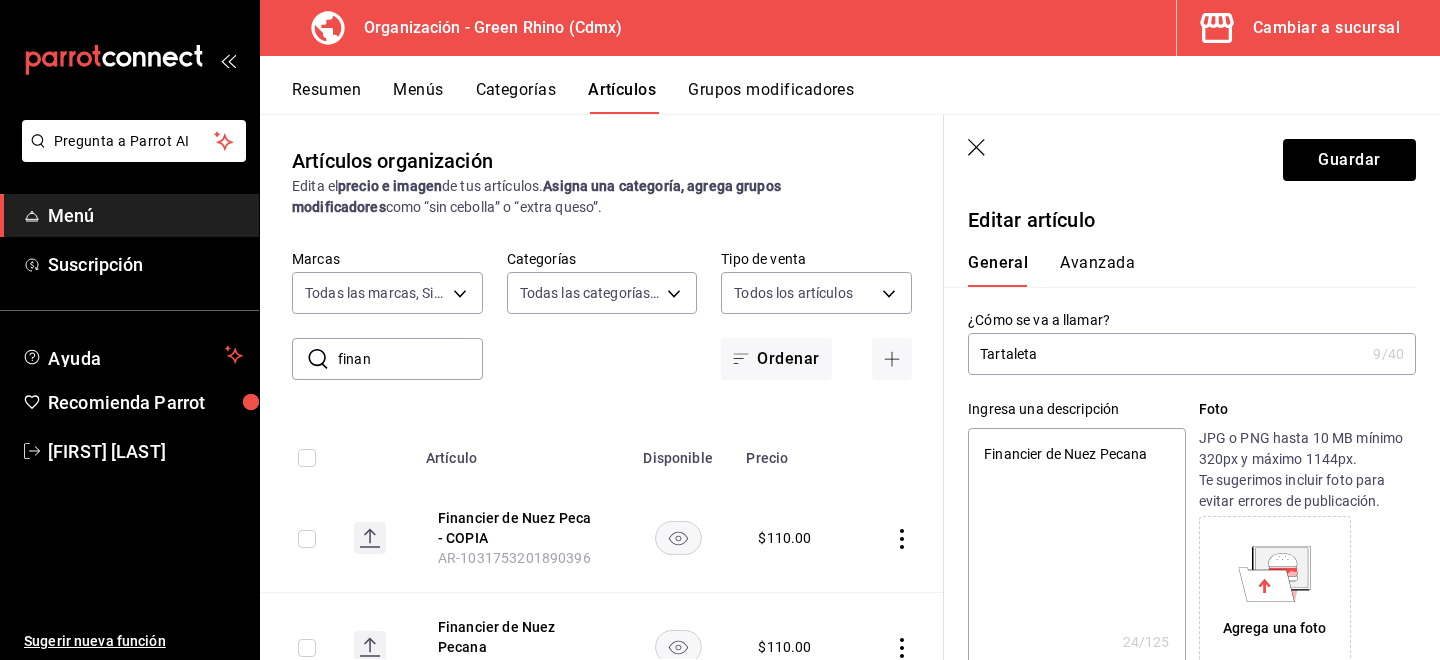 type on "Tartaleta" 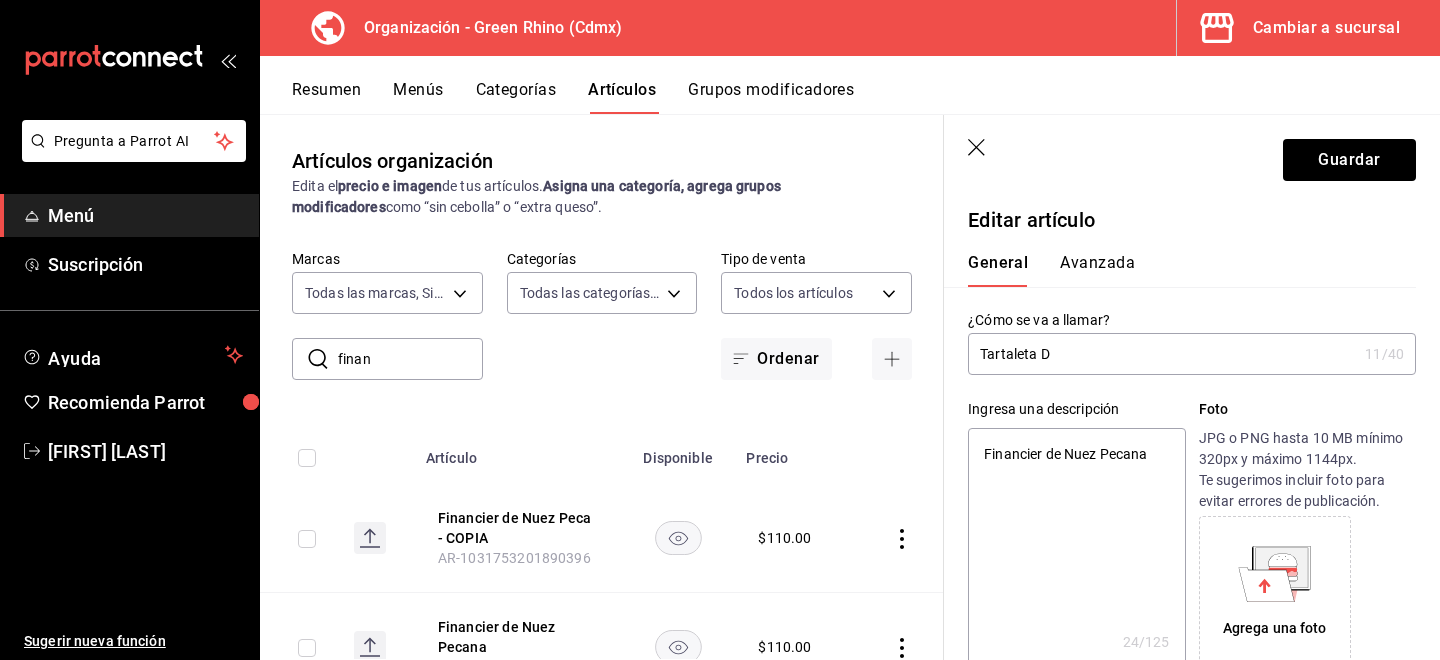 type on "Tartaleta Du" 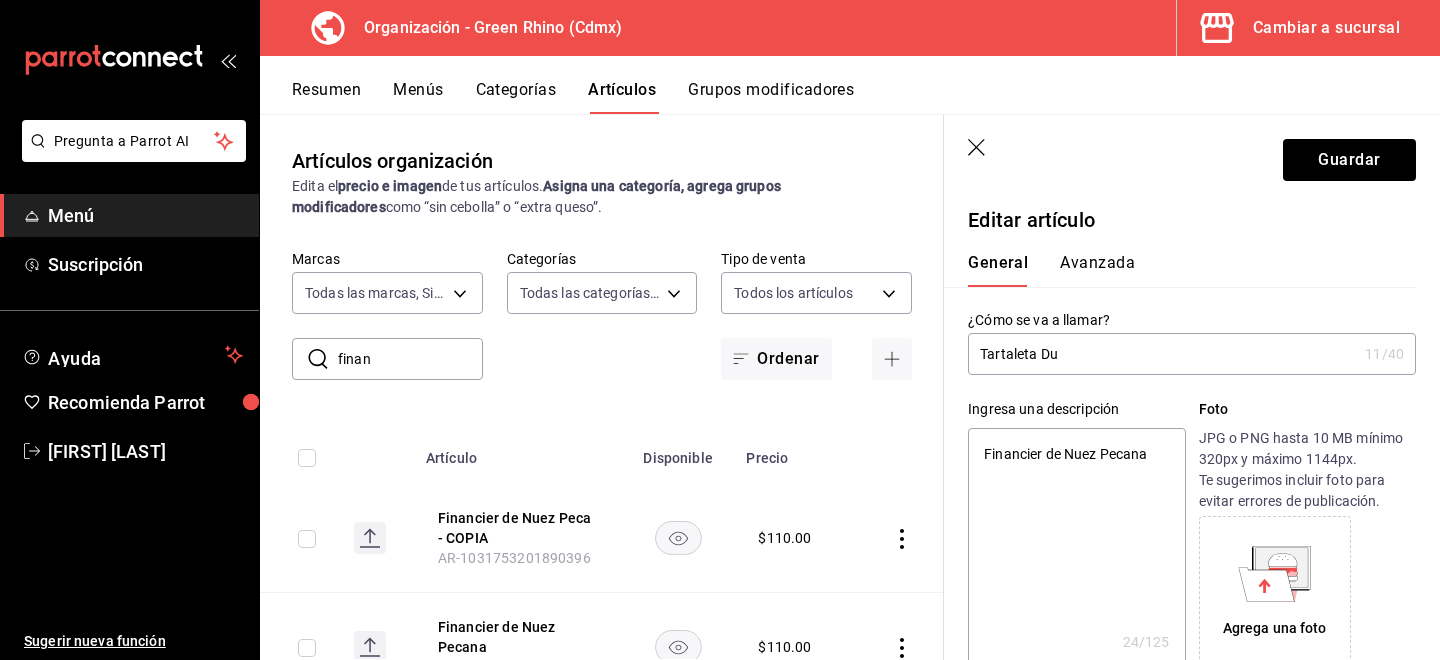 type on "x" 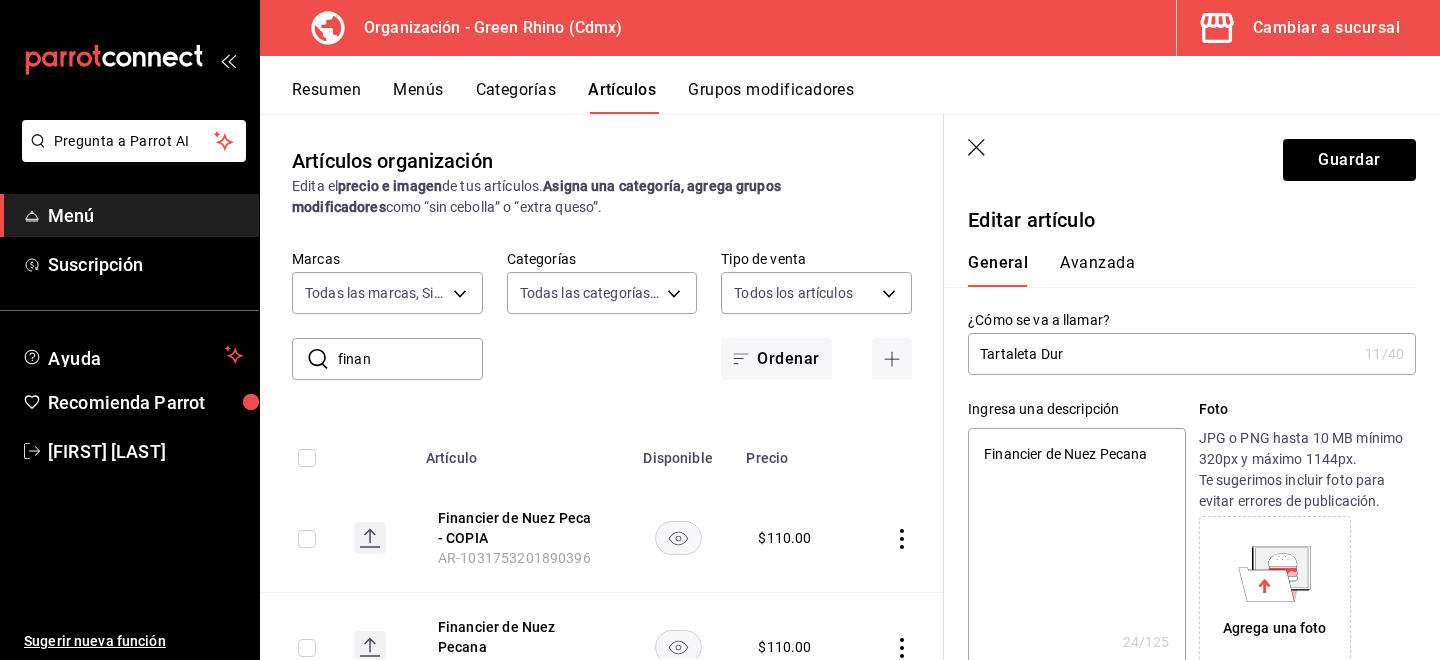 type on "x" 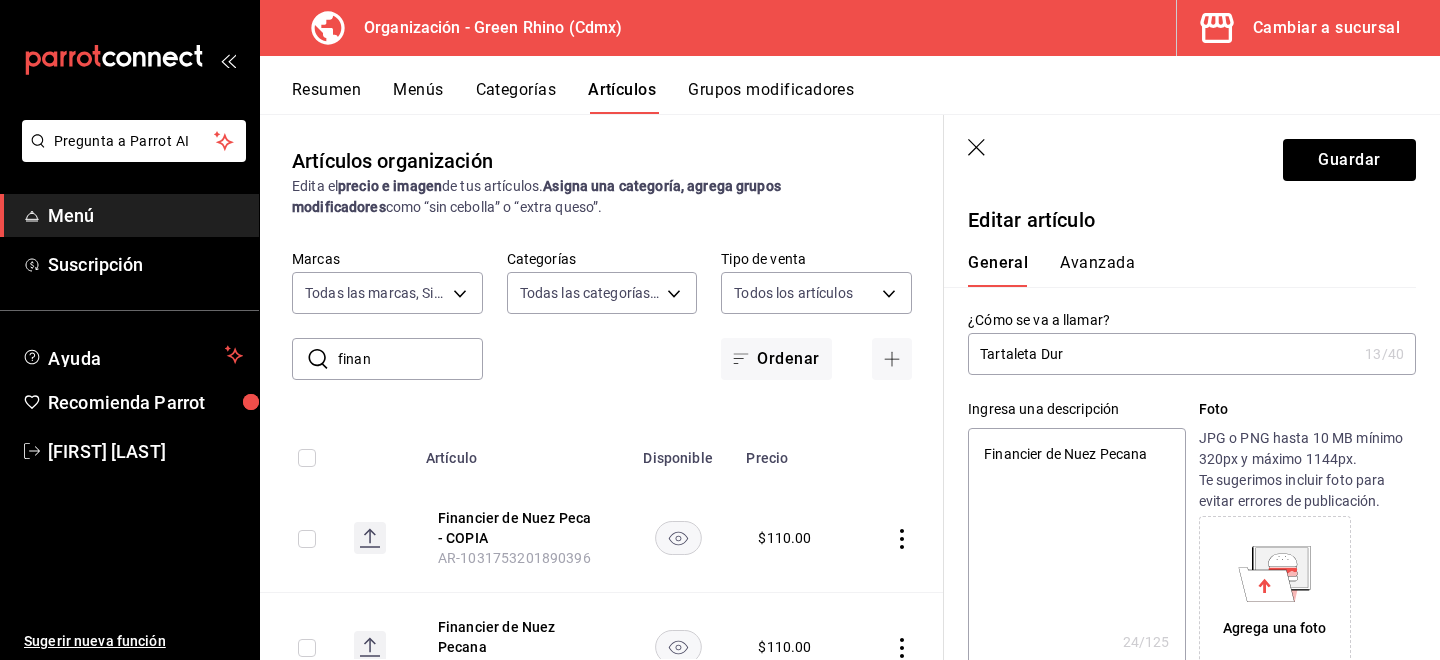 type on "Tartaleta Dura" 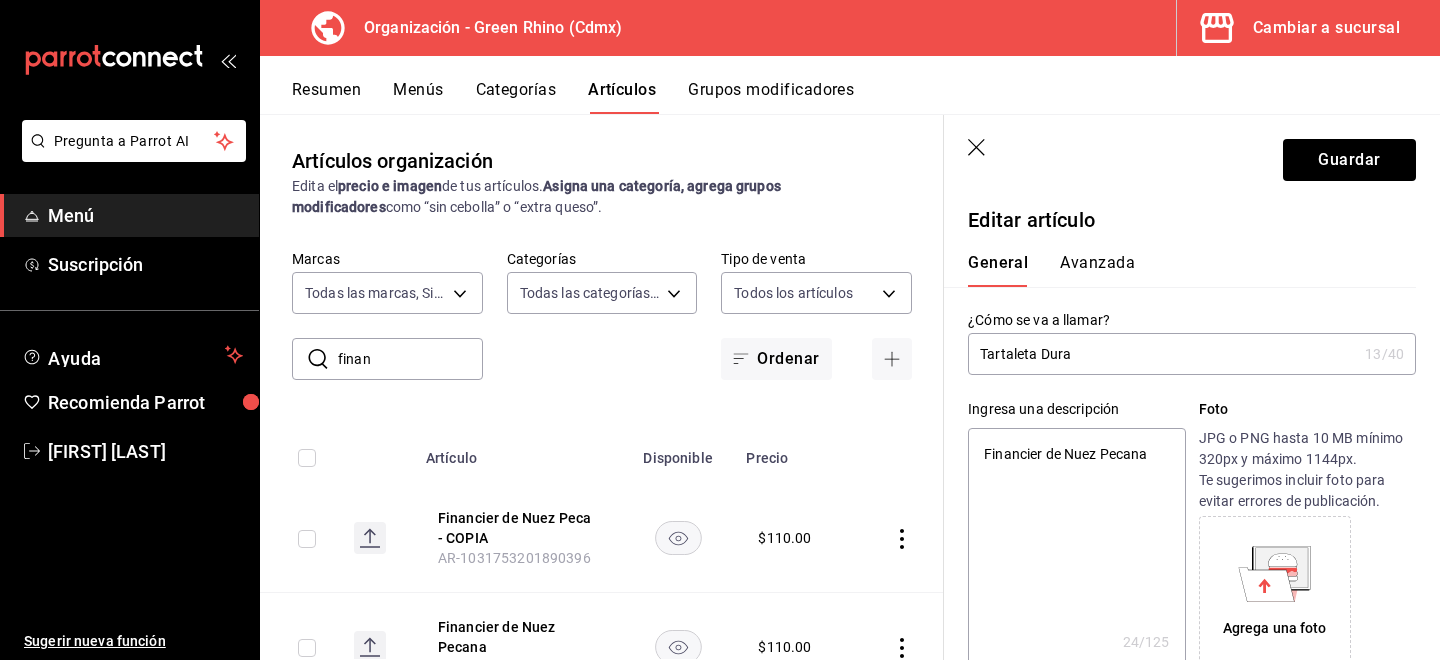 type on "Tartaleta Duraz" 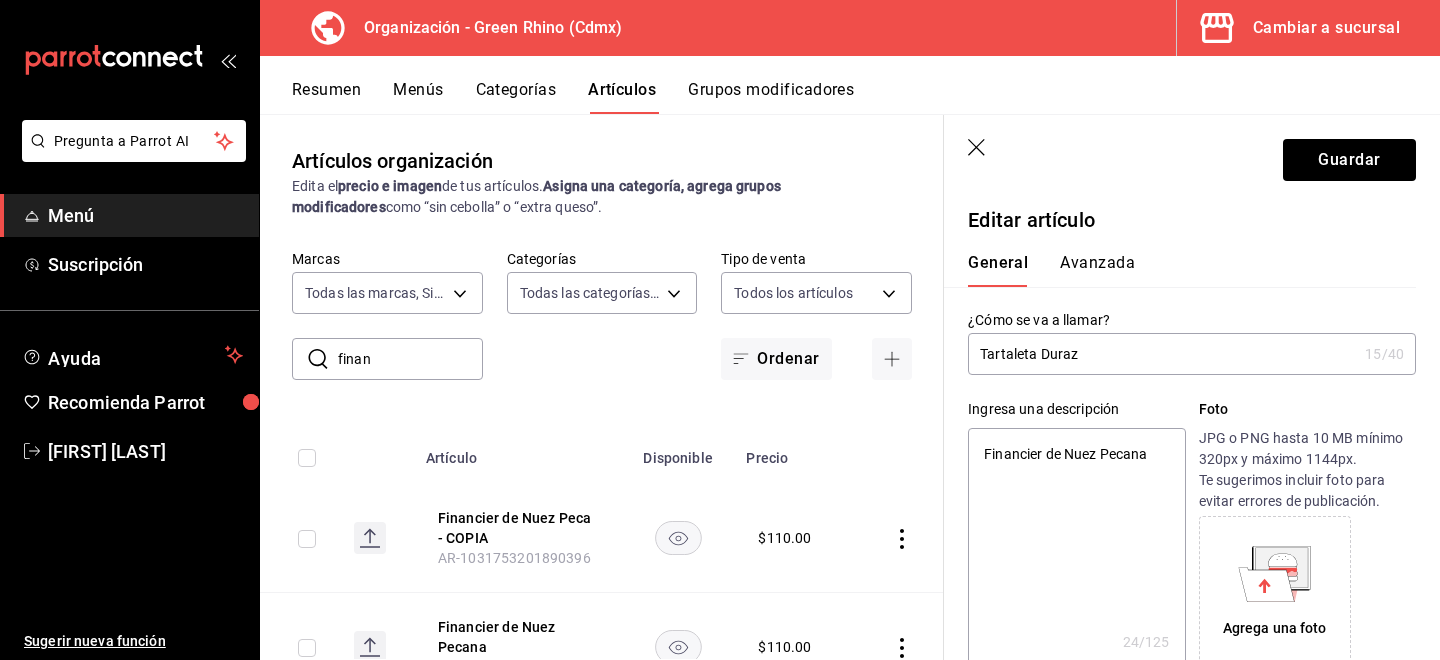 type on "Tartaleta Durazn" 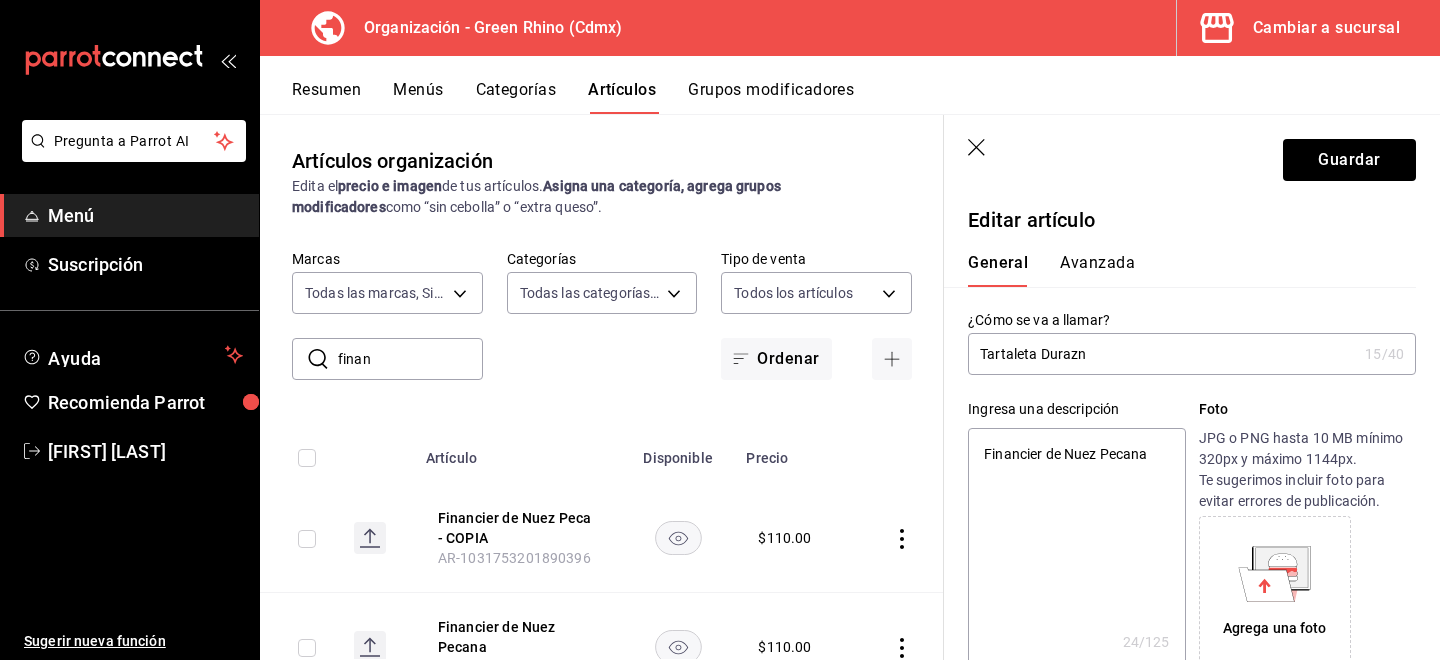 type on "x" 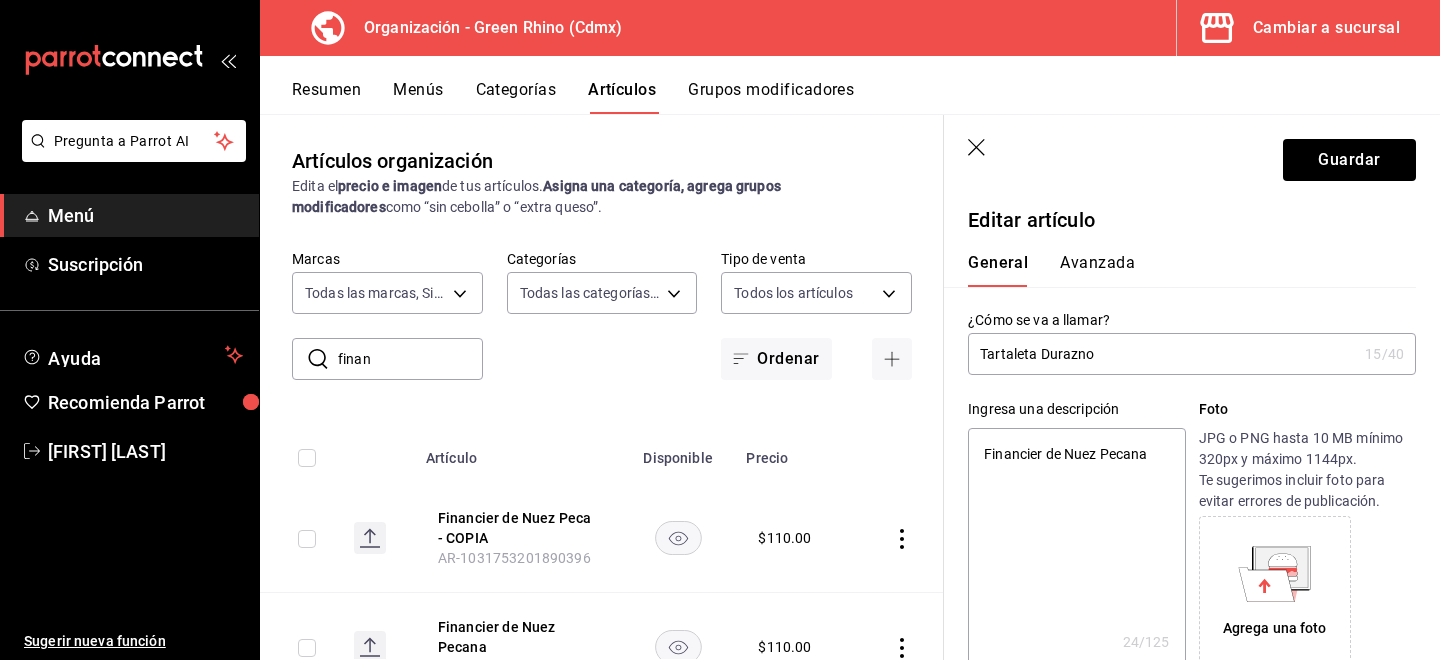 type on "x" 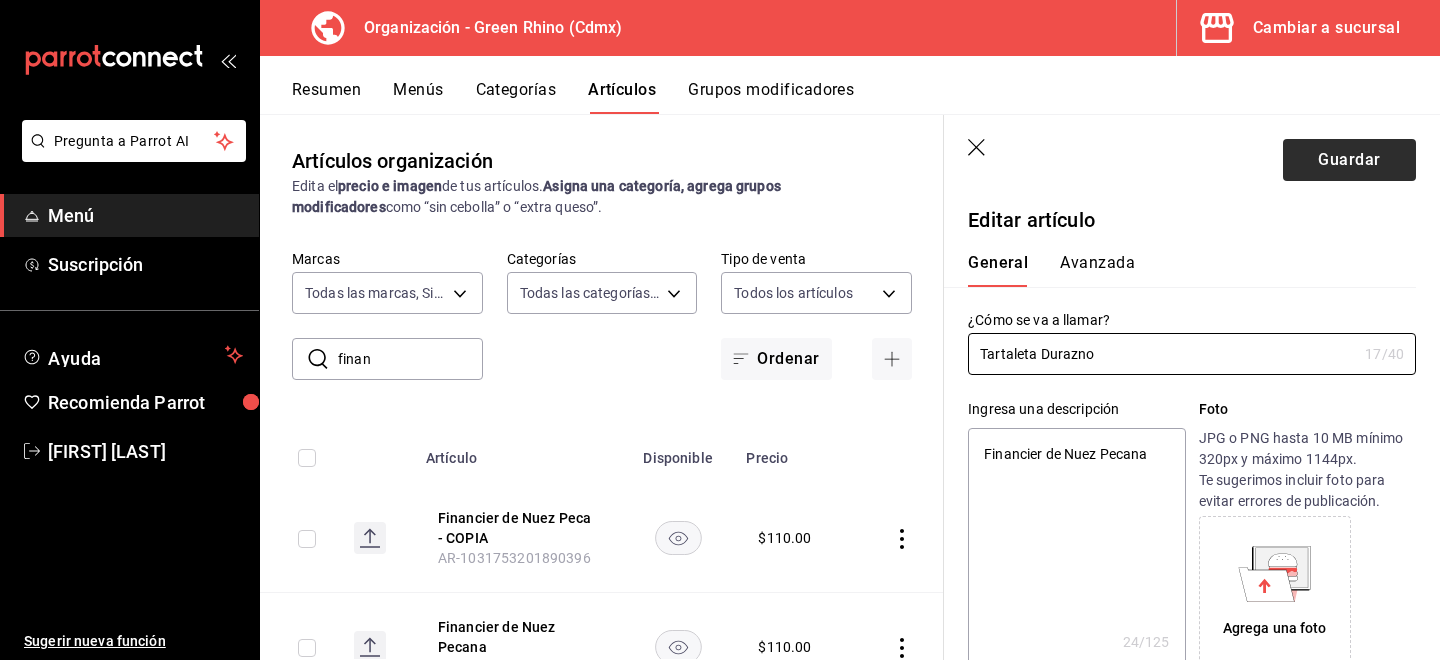 type on "Tartaleta Durazno" 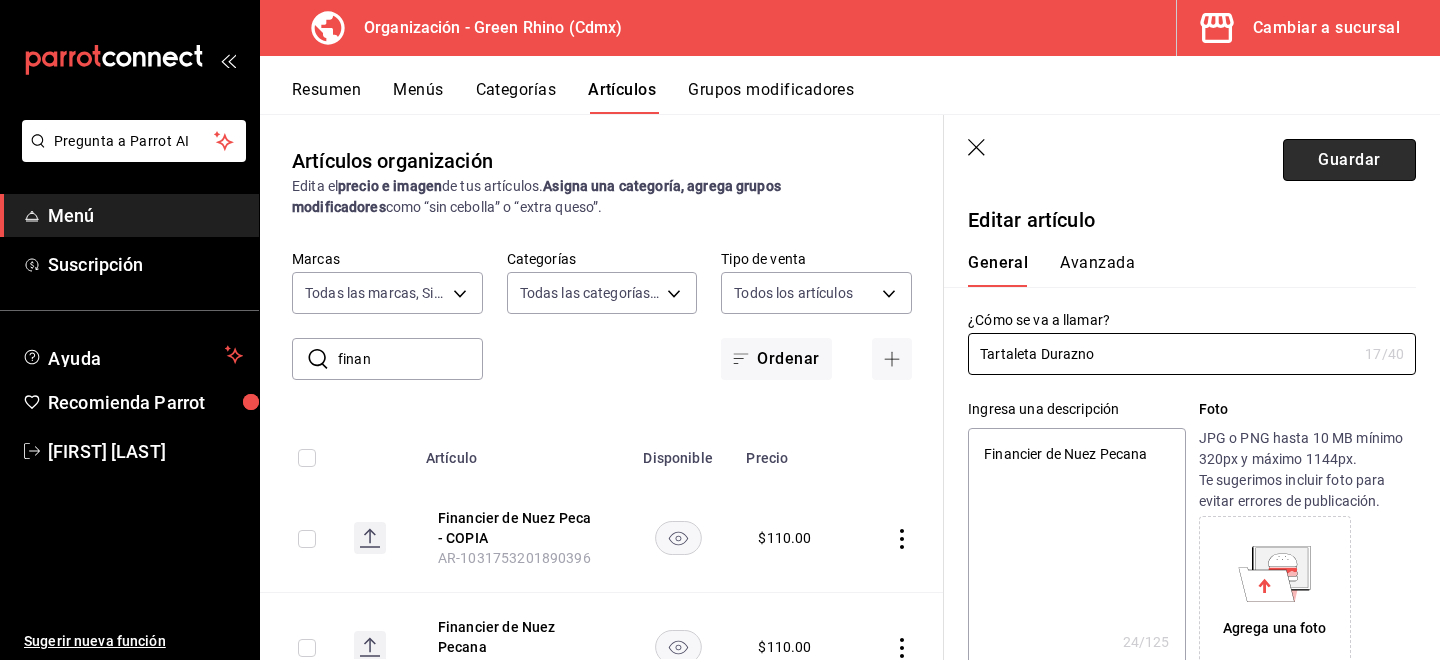 click on "Guardar" at bounding box center [1349, 160] 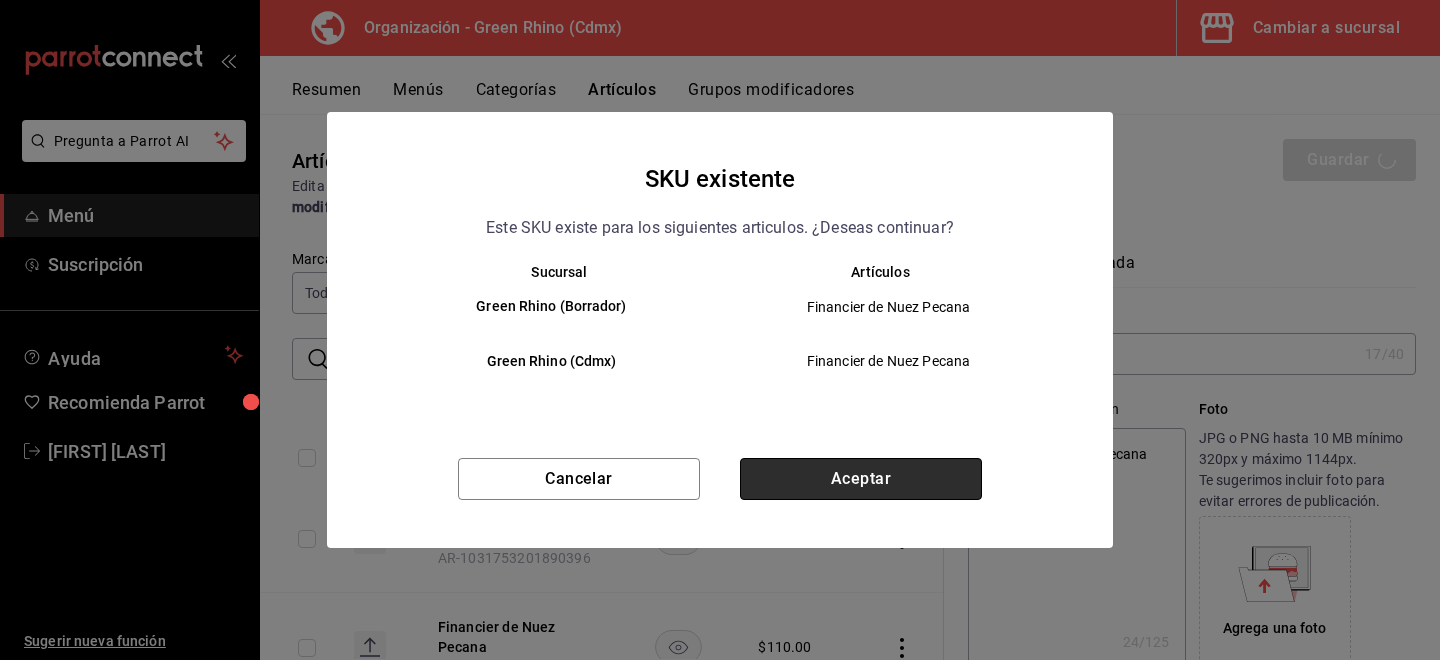 click on "Aceptar" at bounding box center [861, 479] 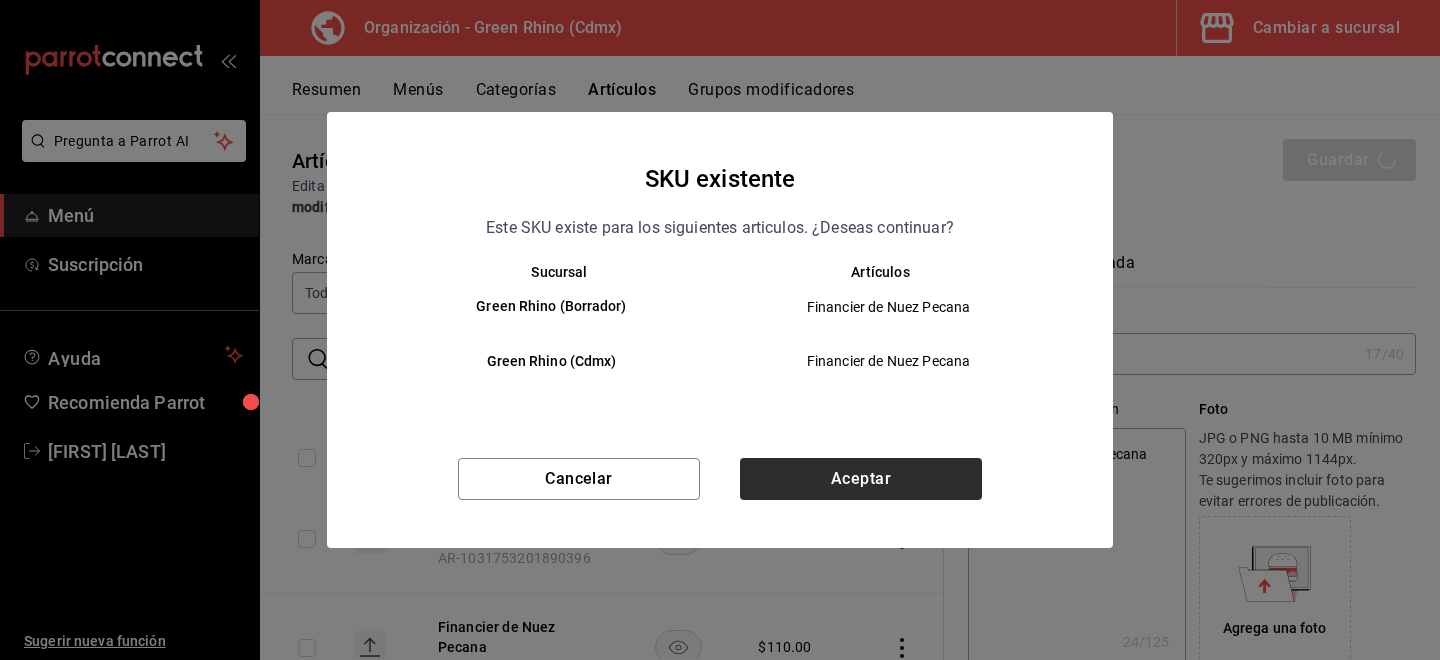 type on "x" 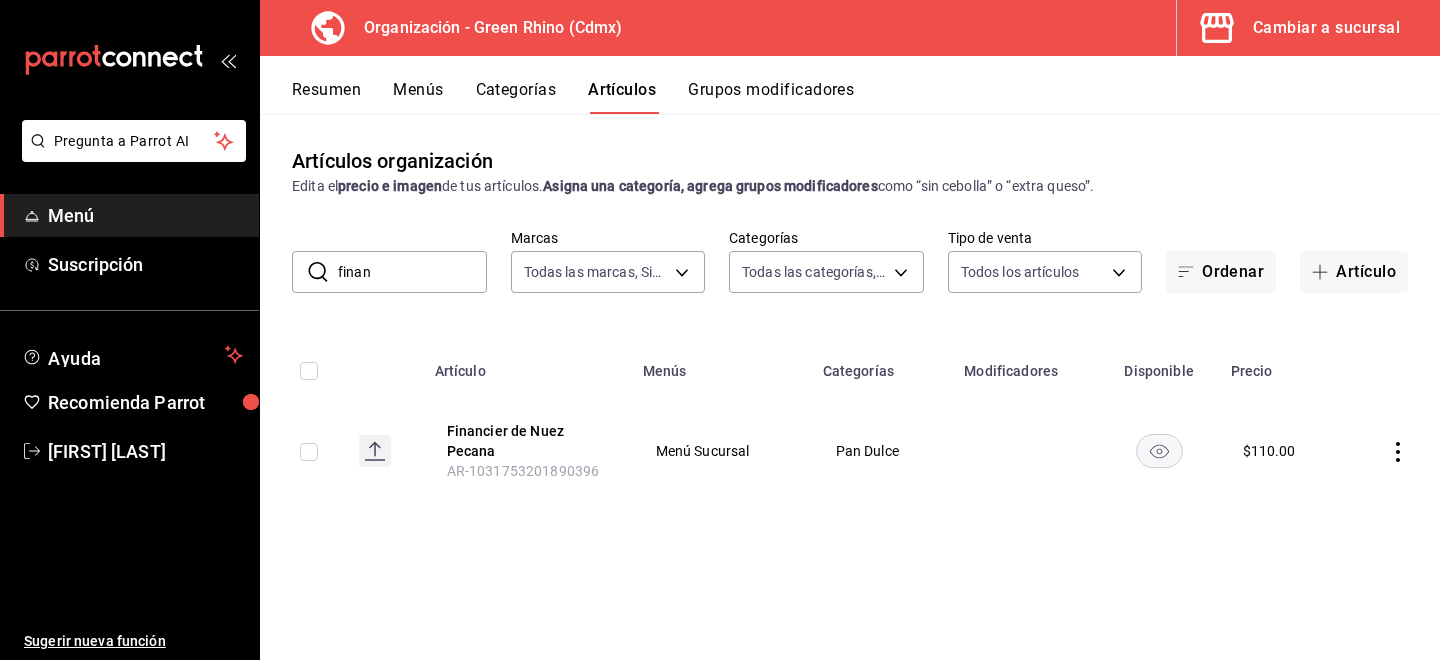 click on "financi" at bounding box center [412, 272] 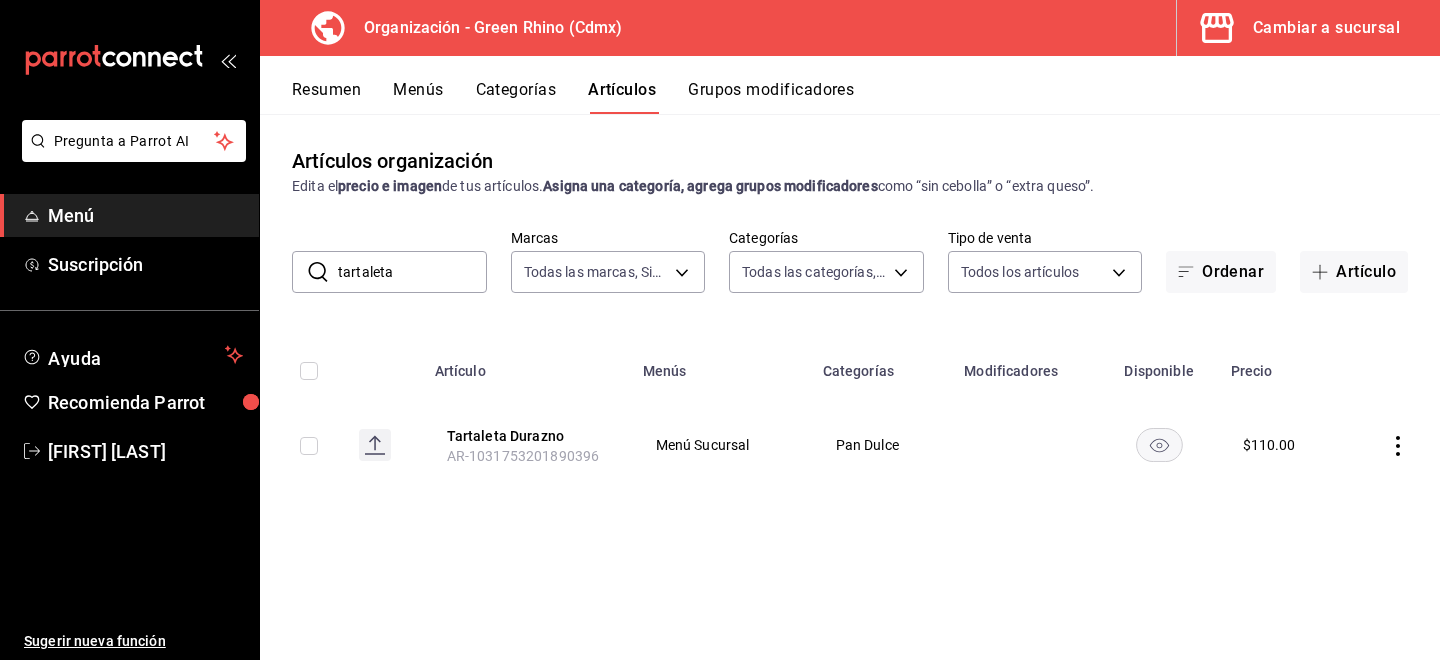 click on "tartaleta" at bounding box center (412, 272) 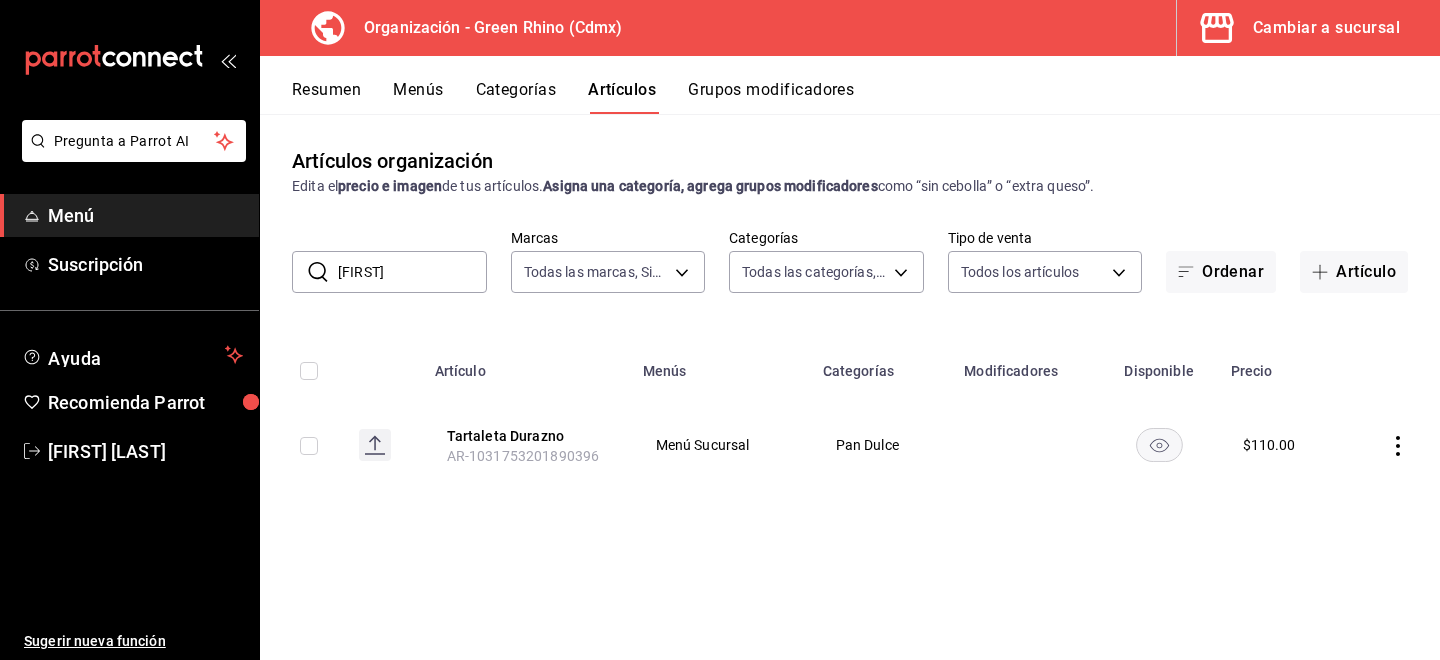 type on "[NAME]" 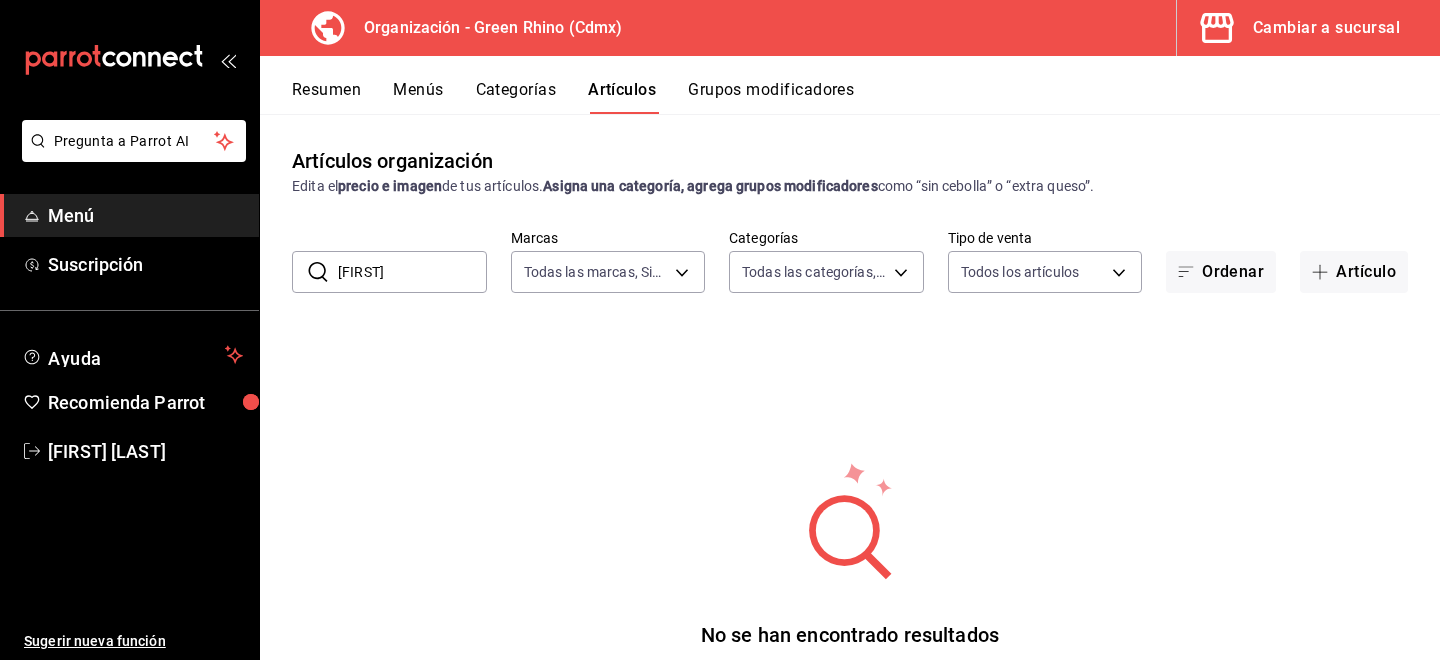 click on "No se han encontrado resultados Parece que no podemos encontrar ningún resultado basado en tu búsqueda, intenta de nuevo." at bounding box center [850, 583] 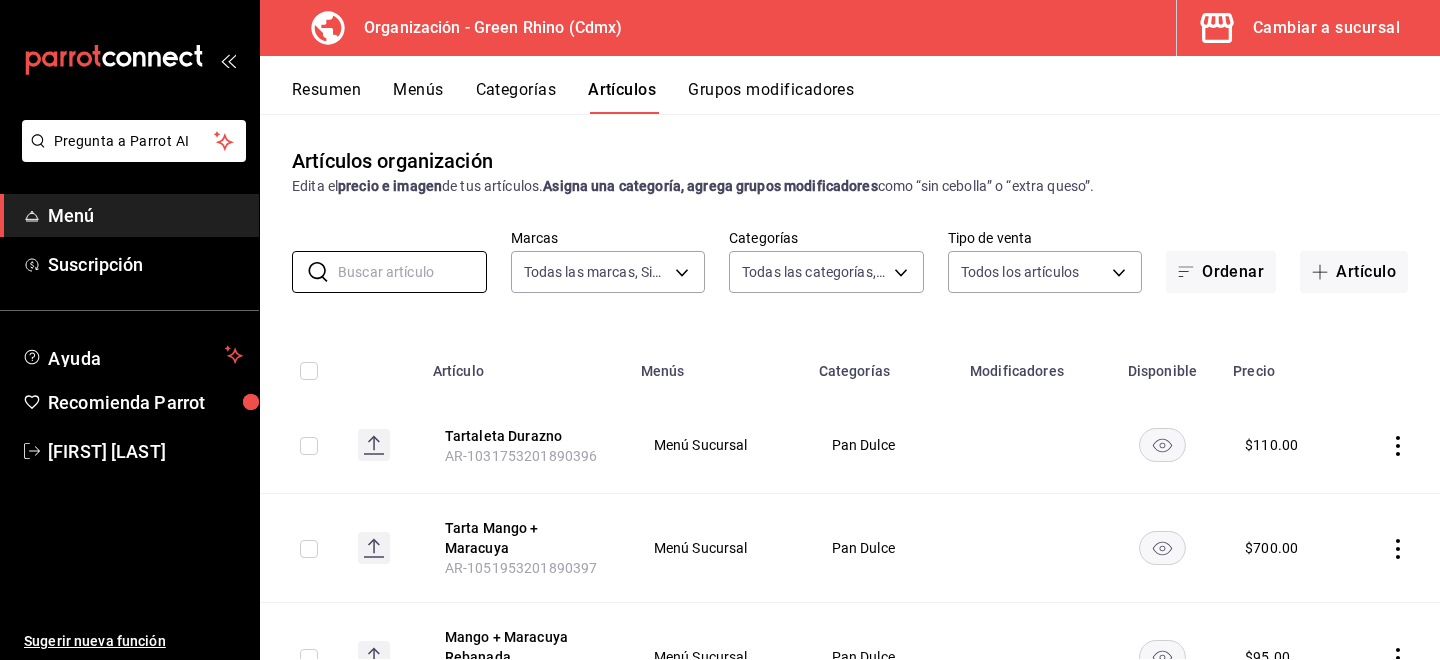 type 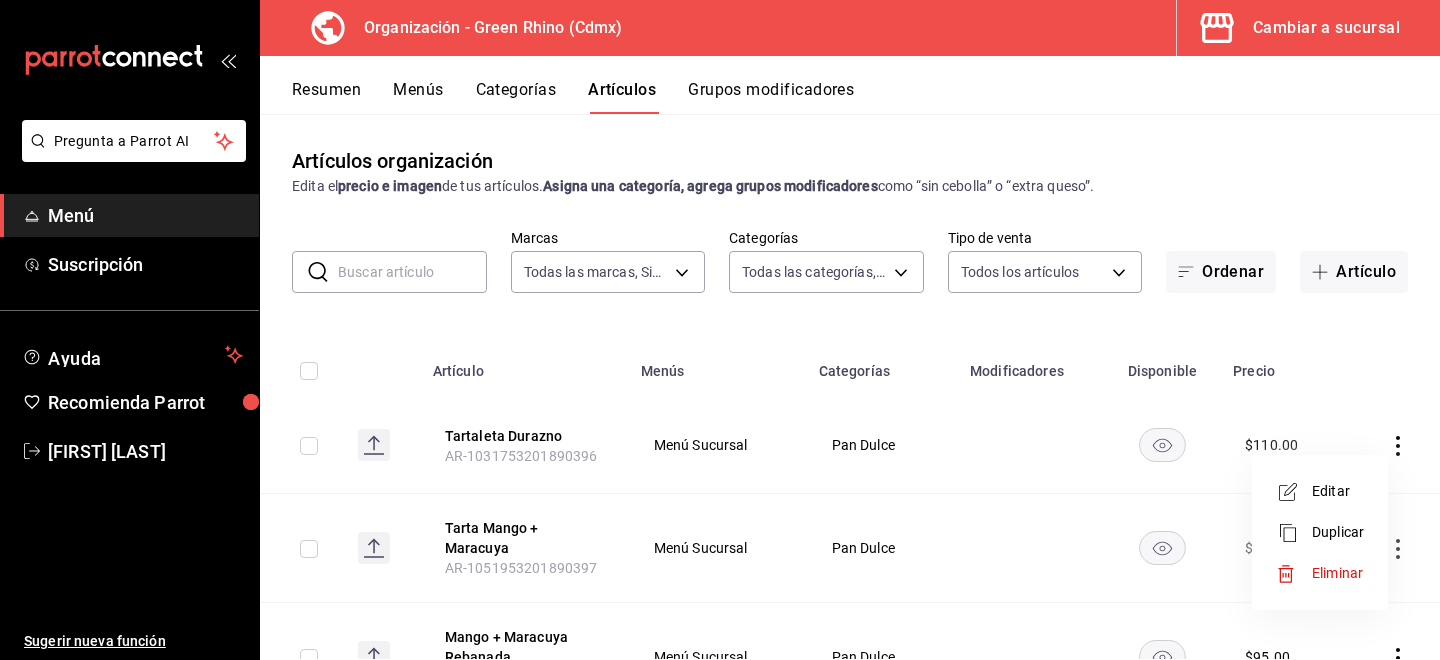 click at bounding box center [1294, 533] 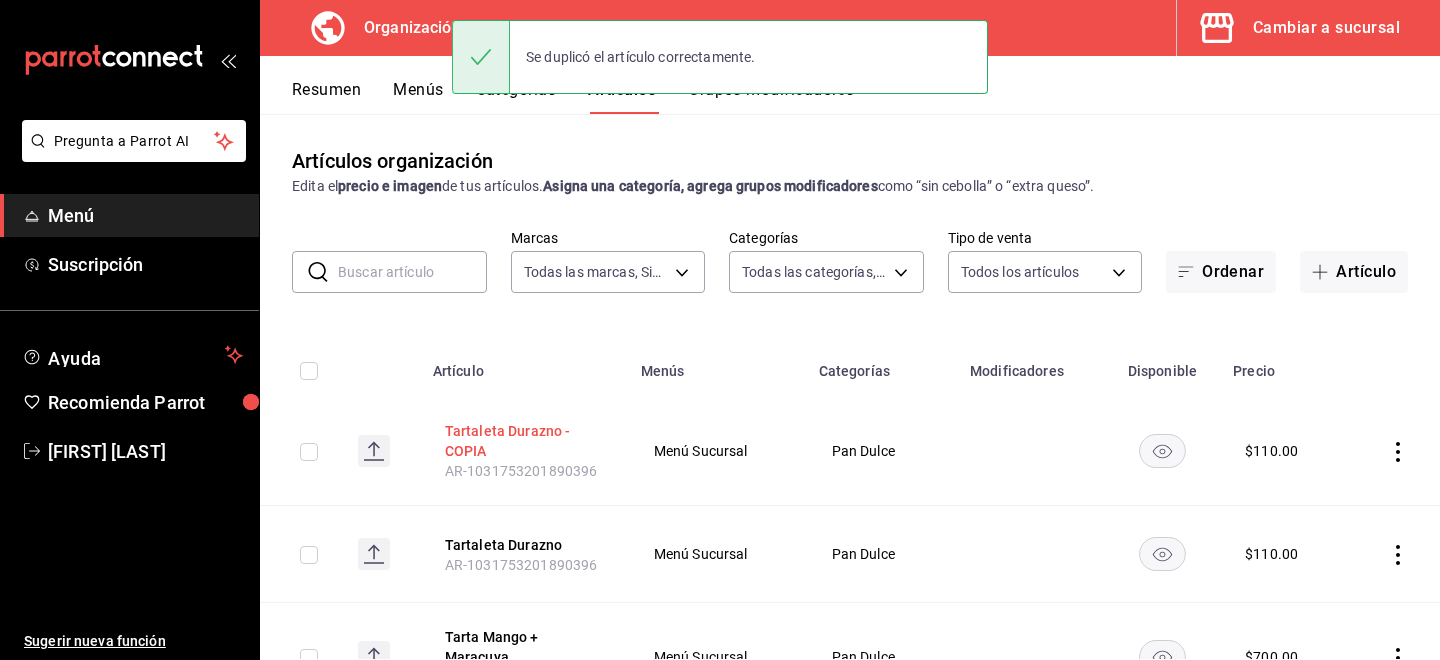 click on "Tartaleta Durazno - COPIA" at bounding box center [525, 441] 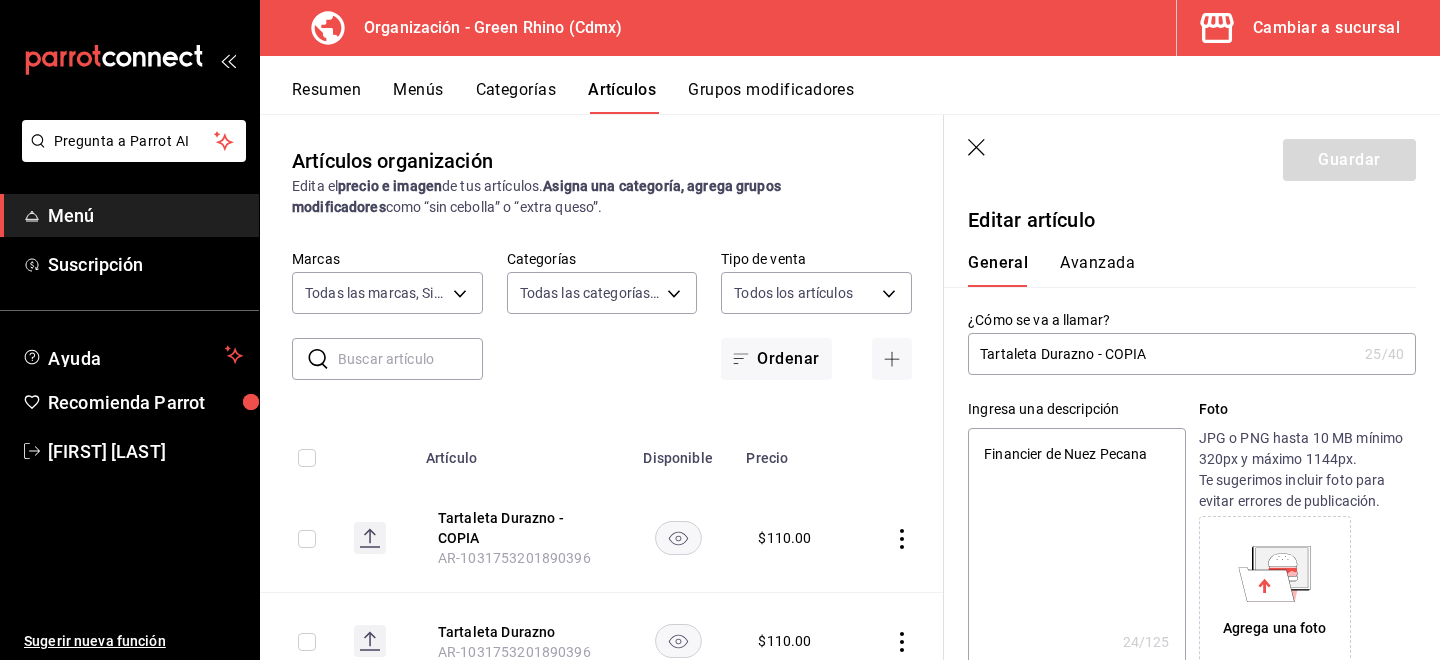 click on "Tartaleta Durazno - COPIA" at bounding box center (1162, 354) 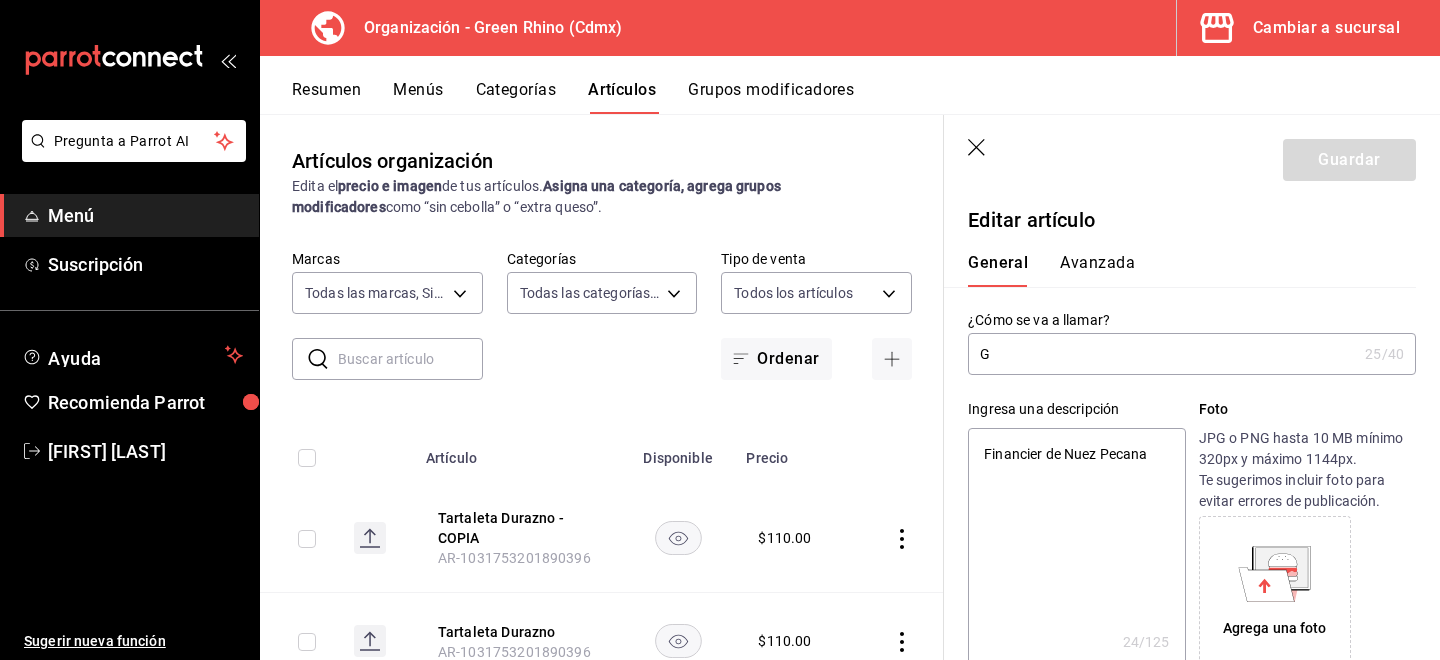 type on "x" 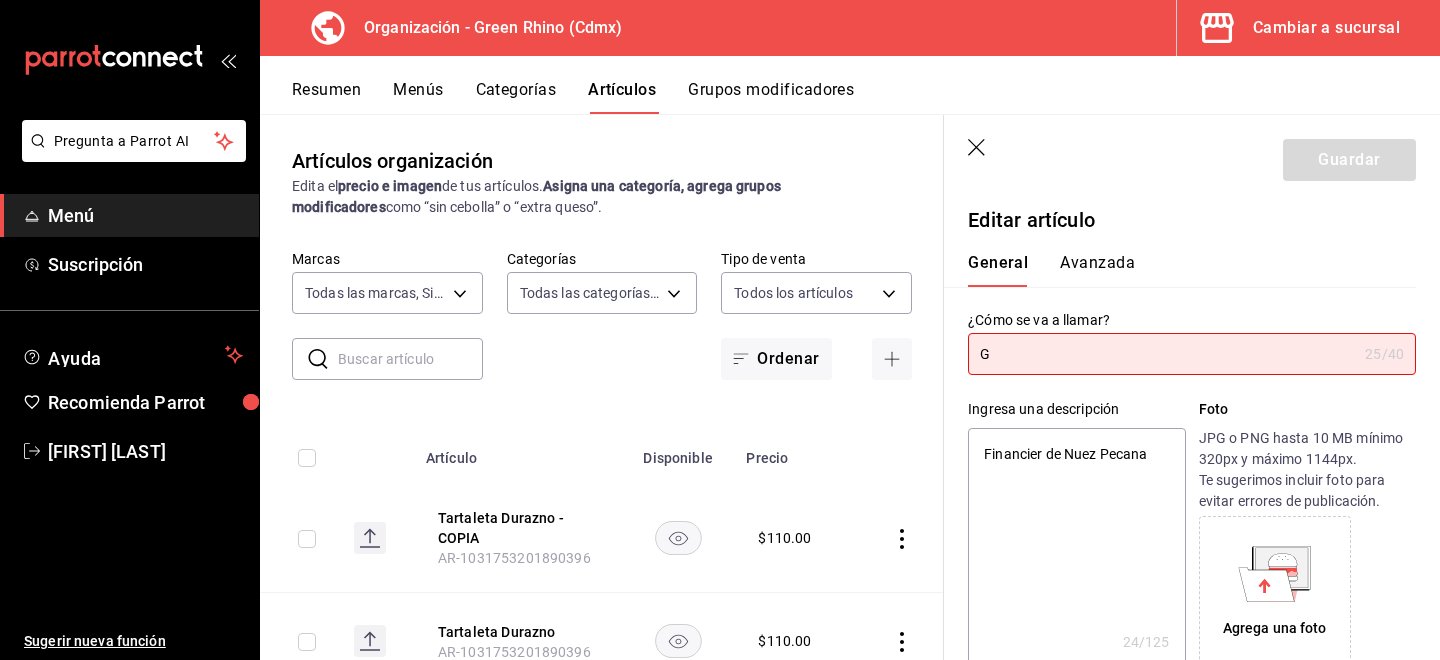 type on "Ga" 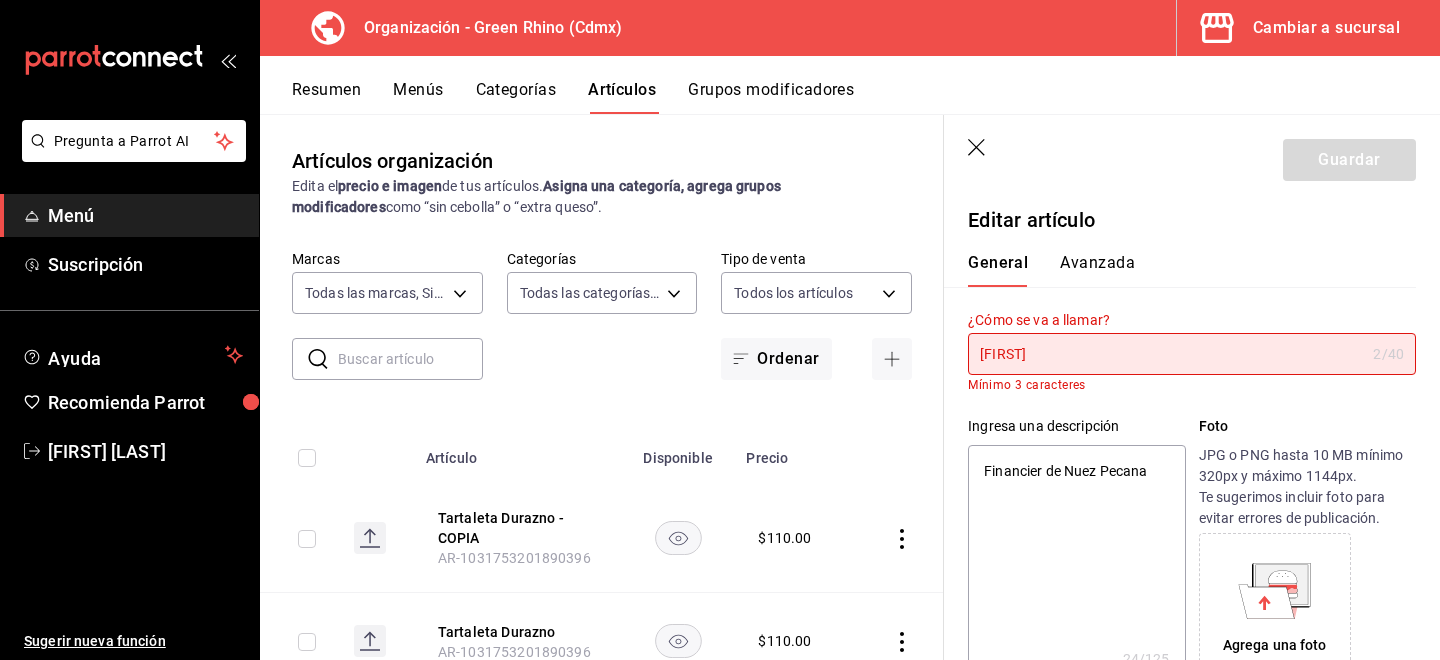 type on "Gar" 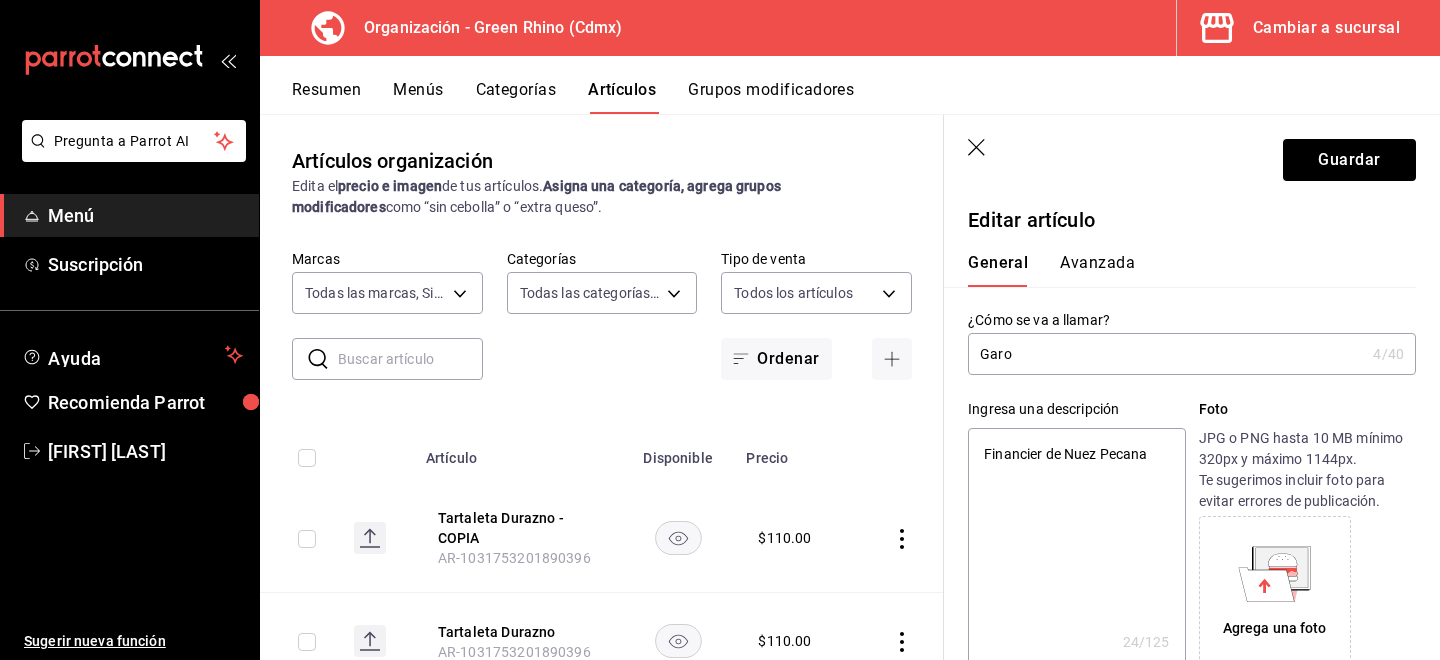 type on "Garob" 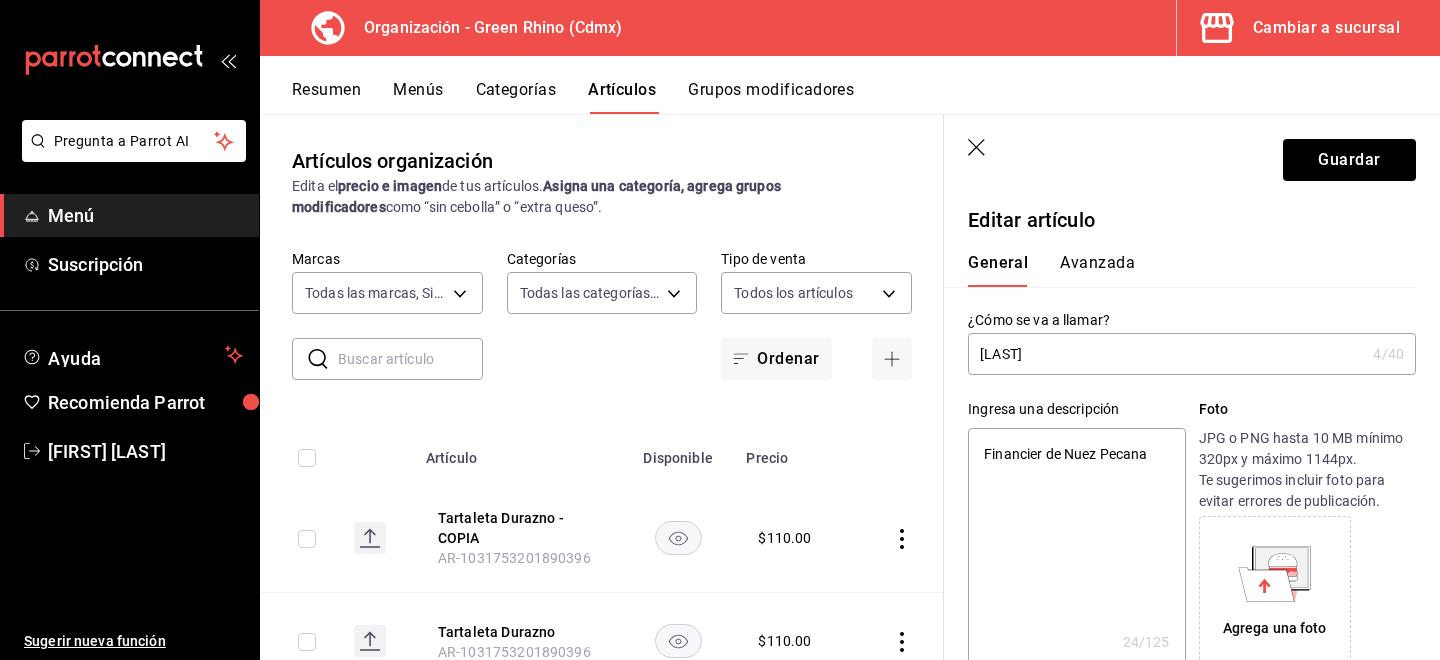type on "Garoba" 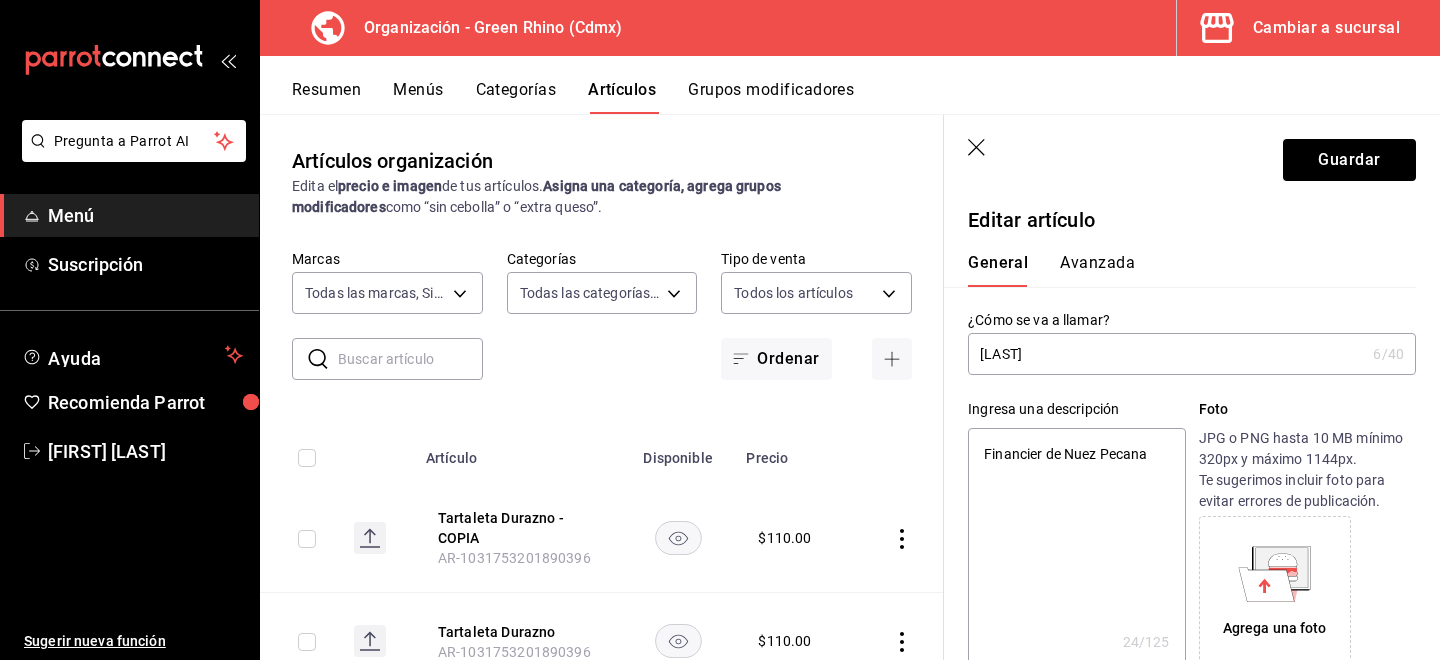 type on "Garobal" 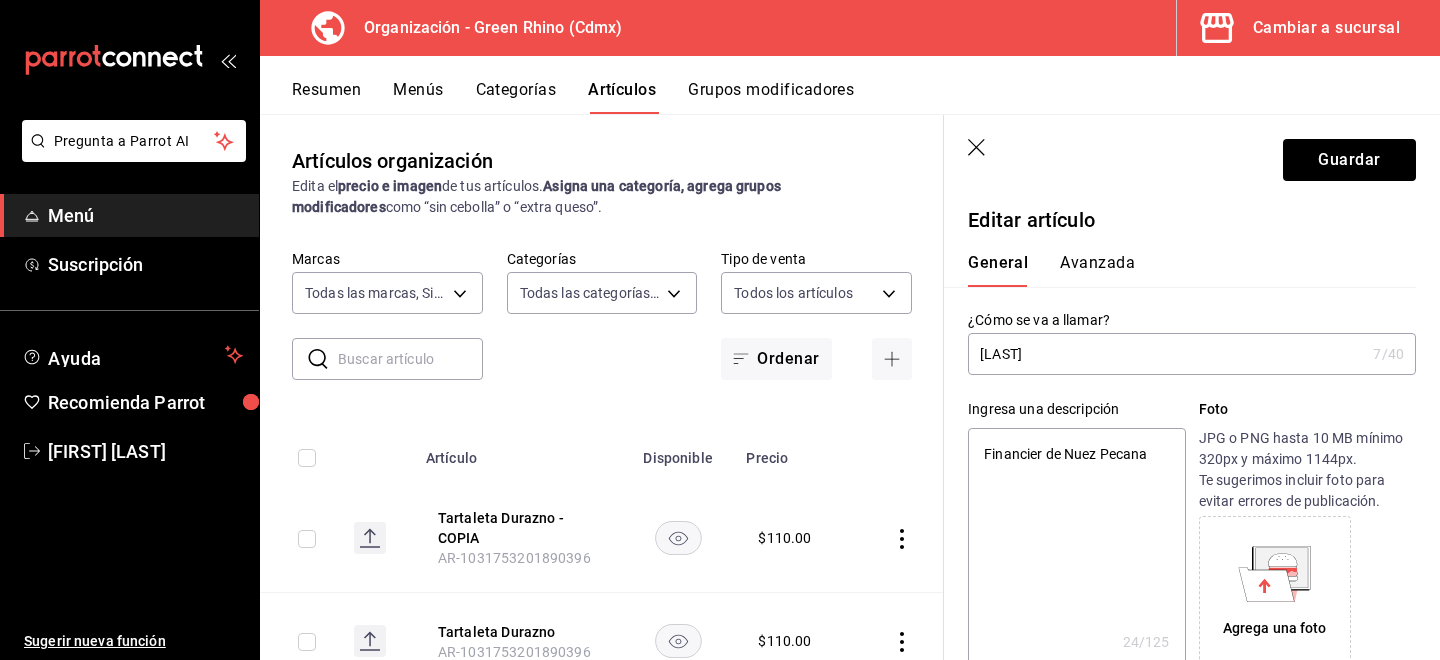 type on "Garoba" 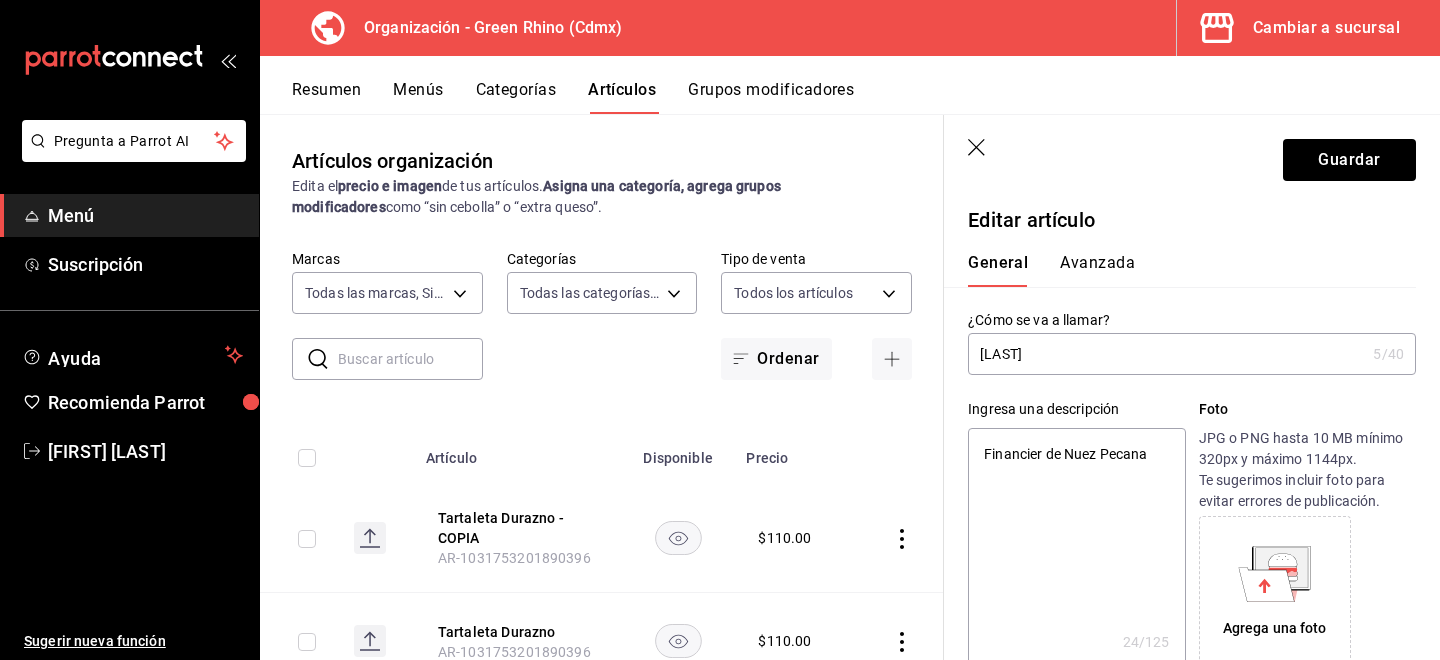 type on "Garo" 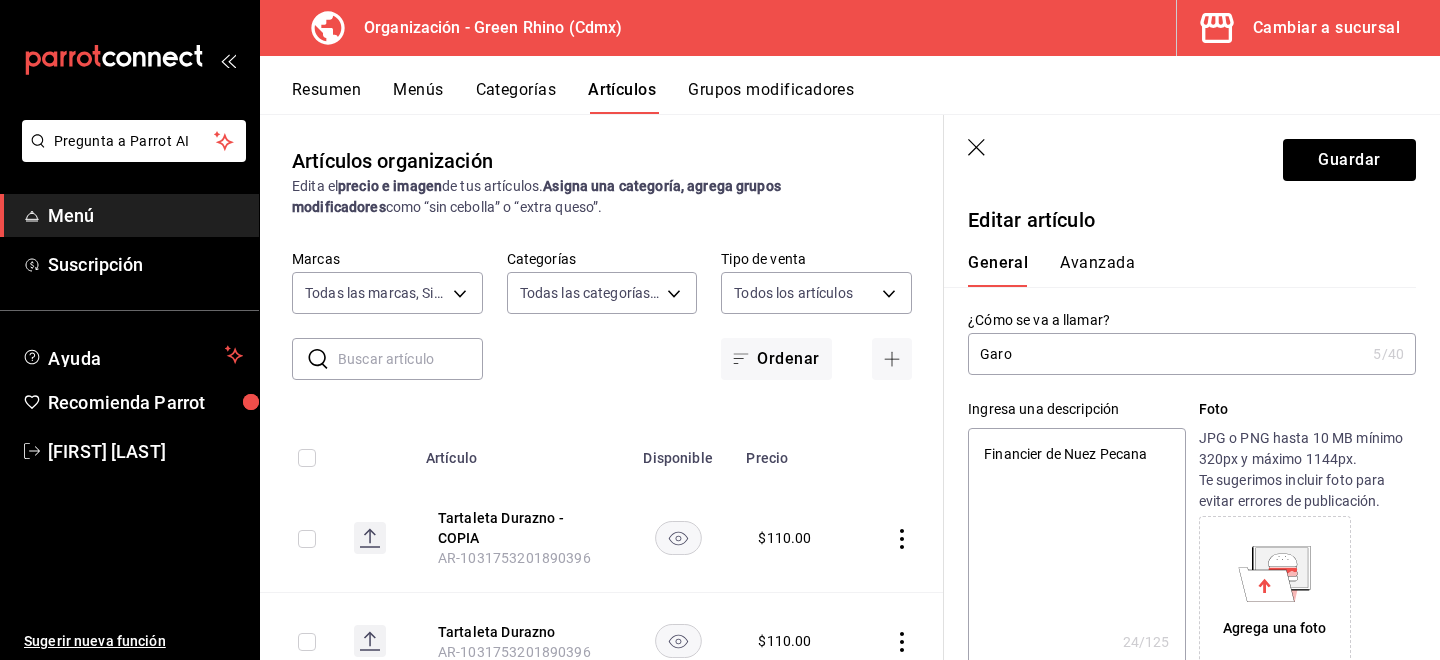 type on "x" 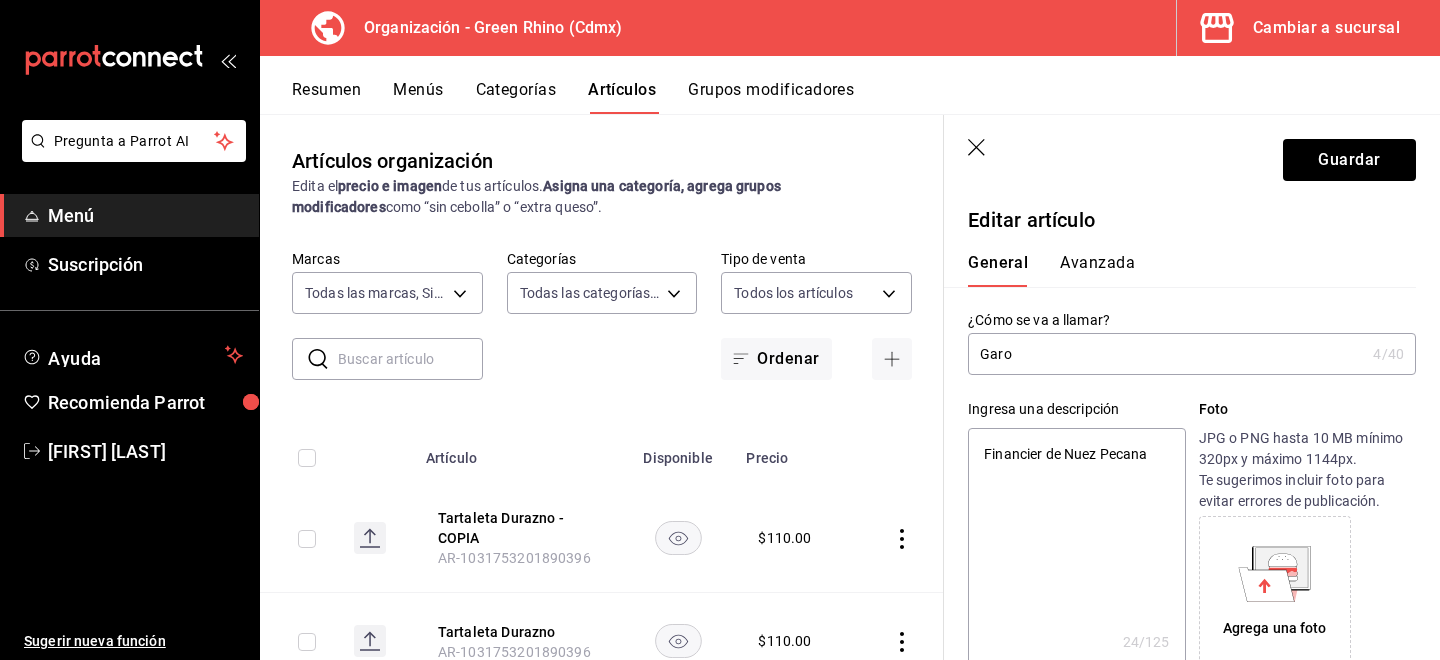 type on "Gar" 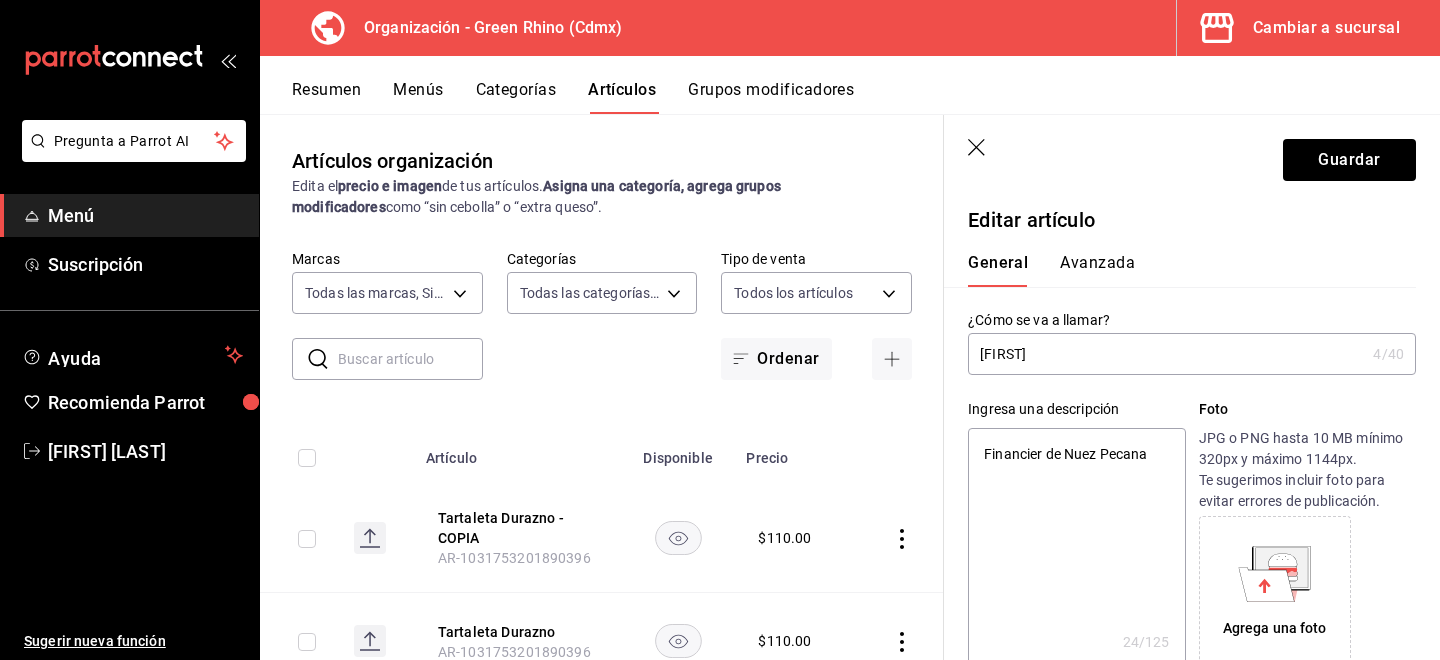 type on "x" 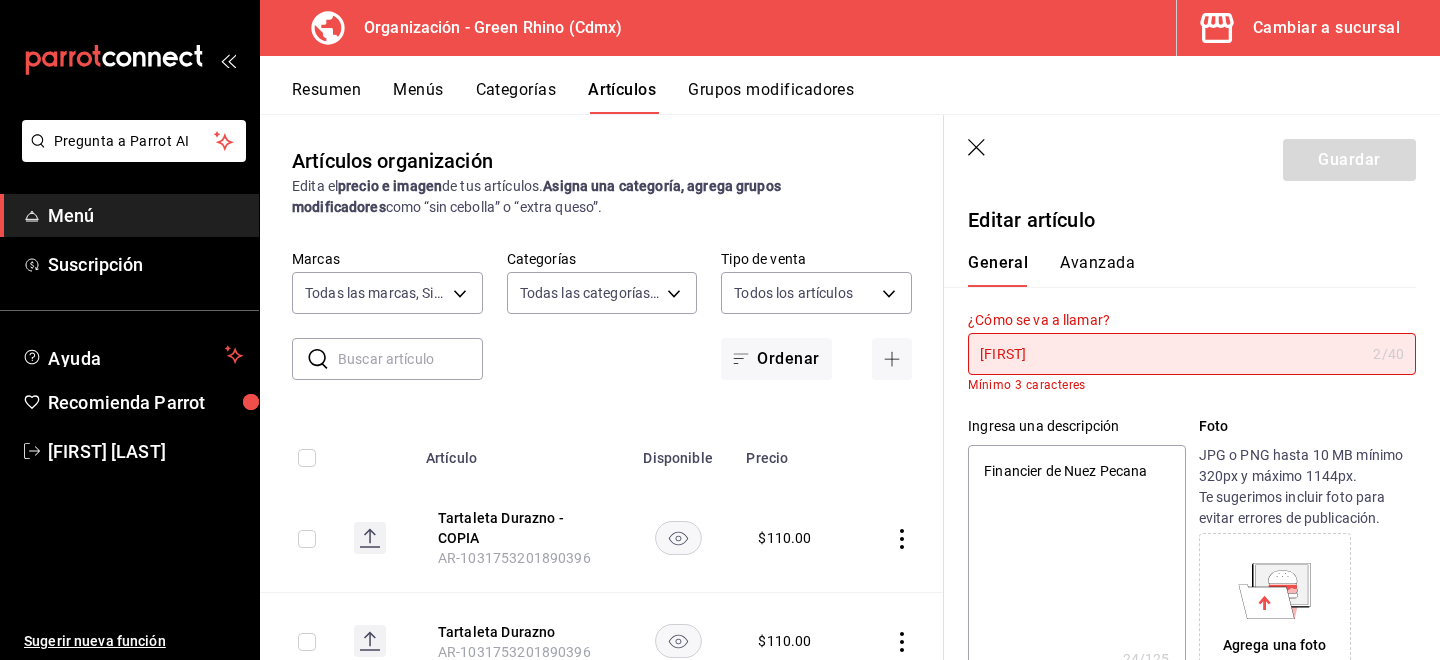 type on "Gai" 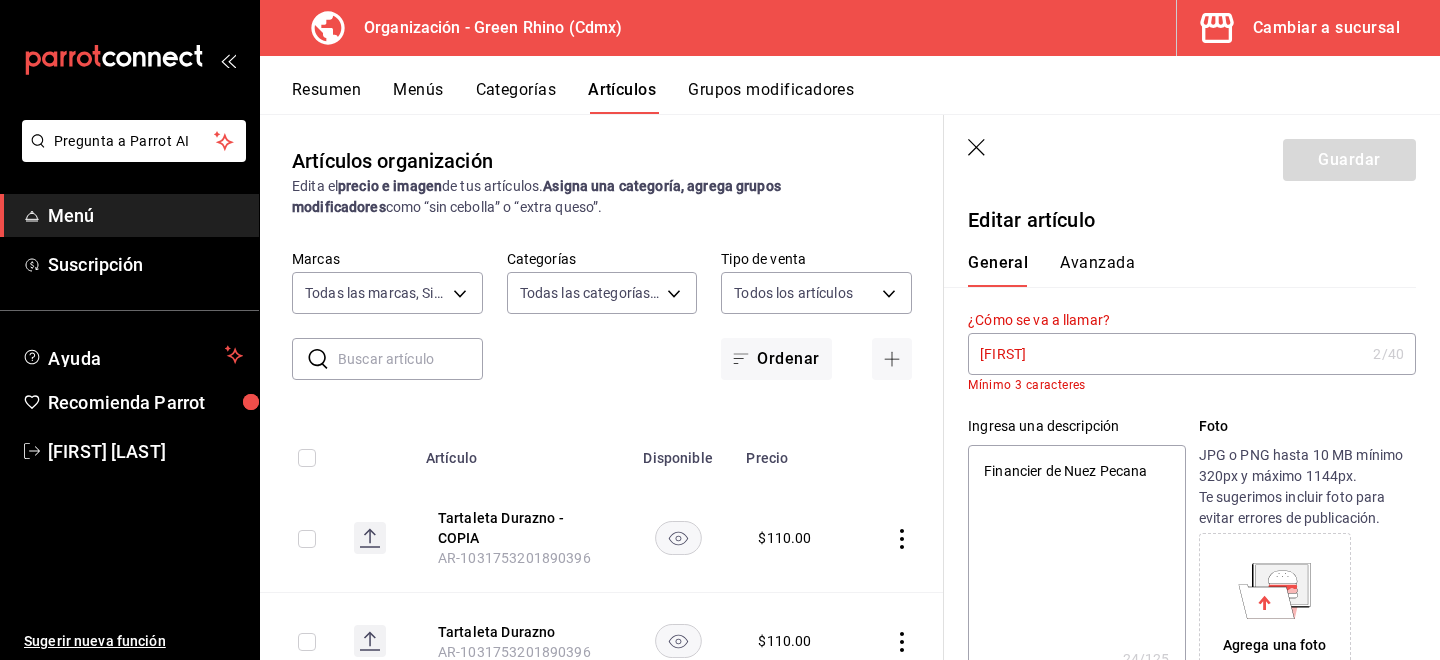 type on "Gaib" 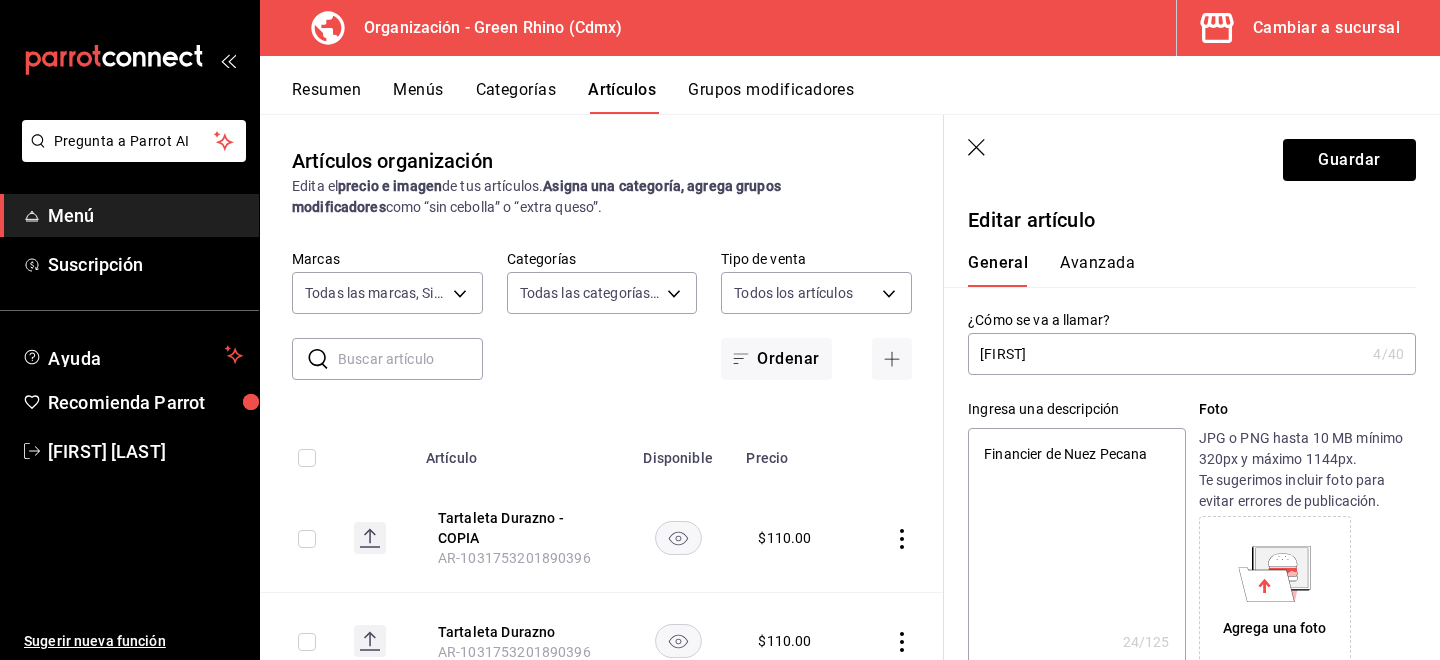 type on "Gaiba" 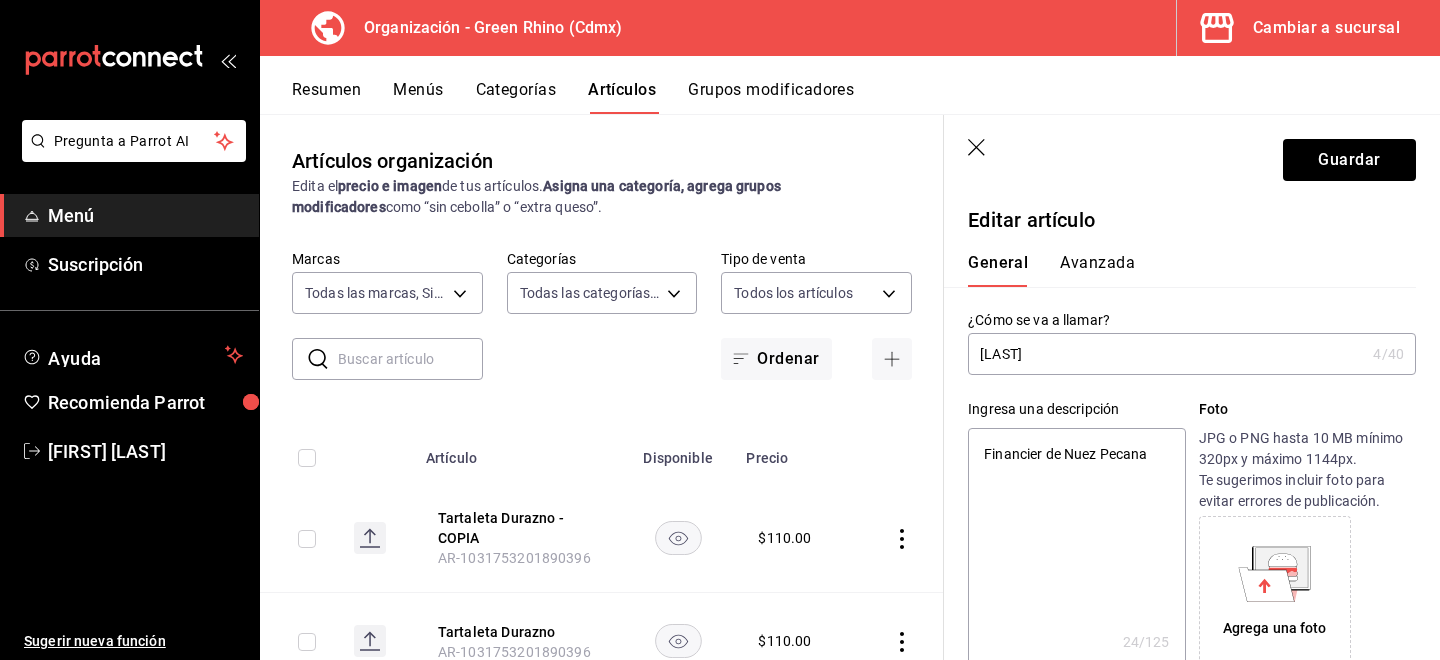 type on "Gaibal" 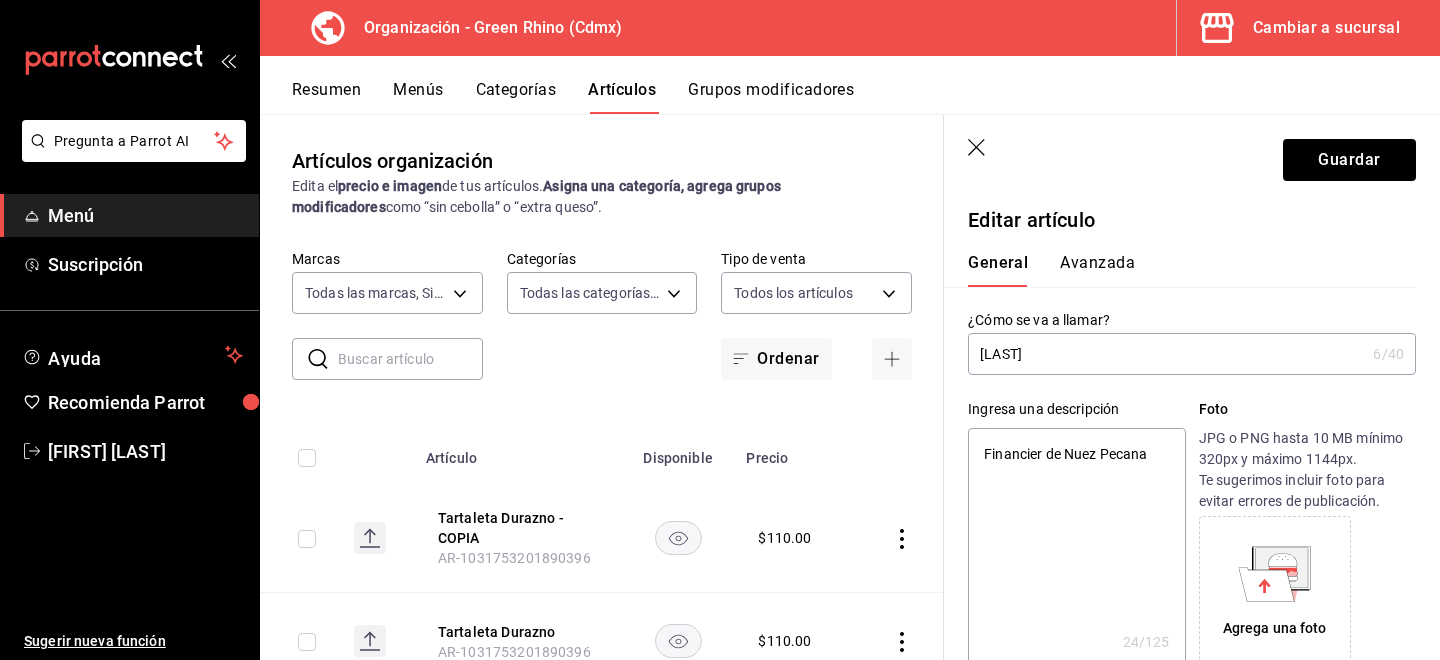type on "Gaiba" 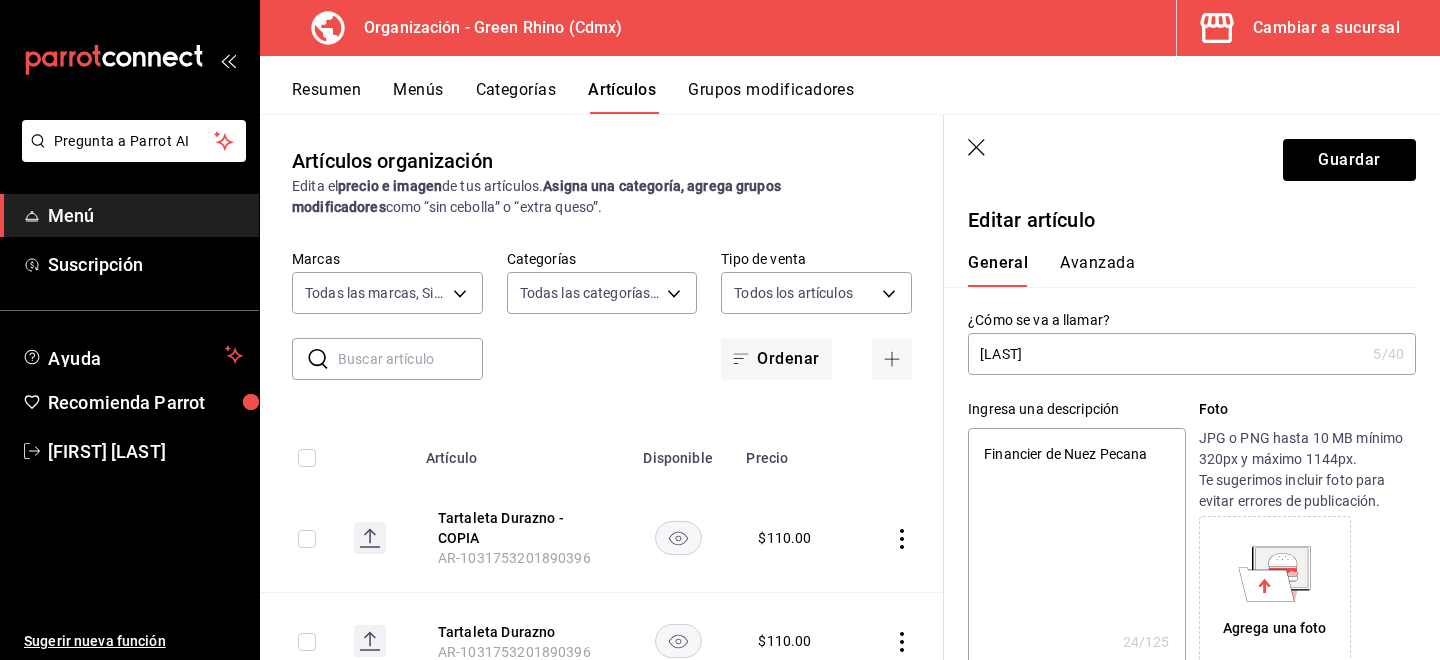 type on "Gaib" 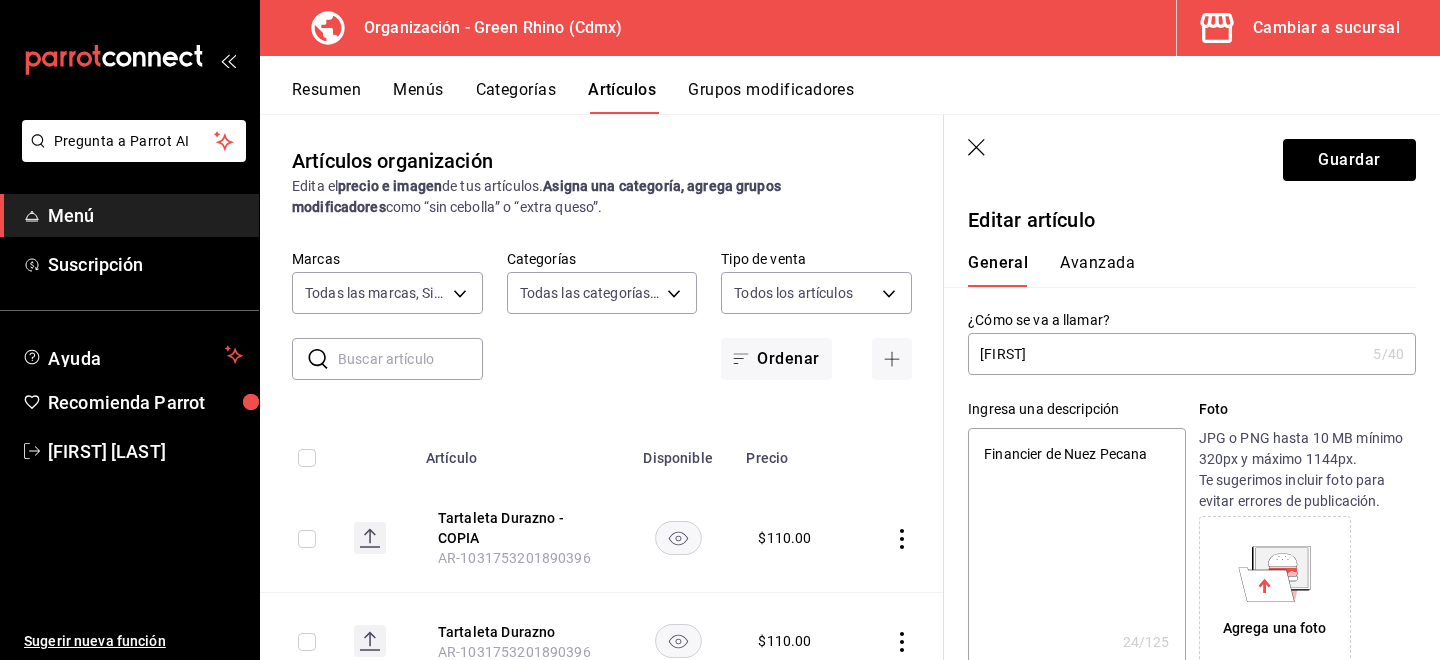 type on "Gai" 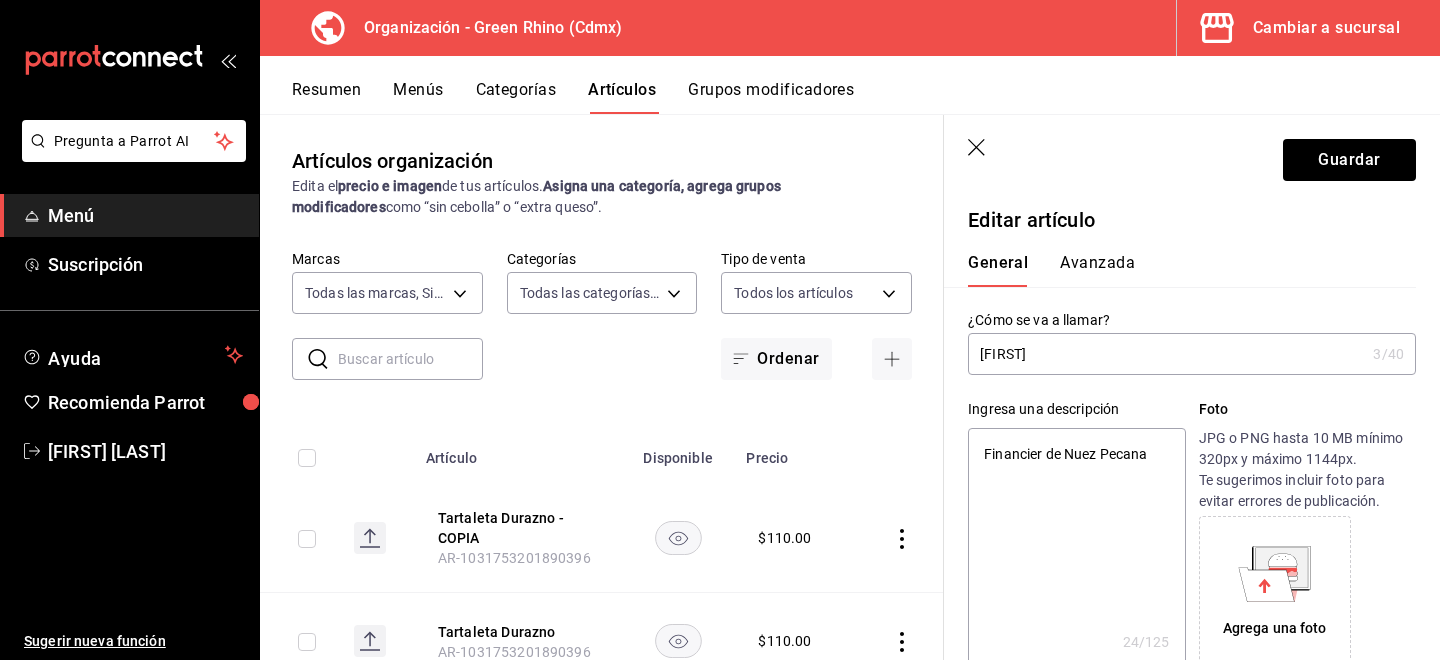 type on "Ga" 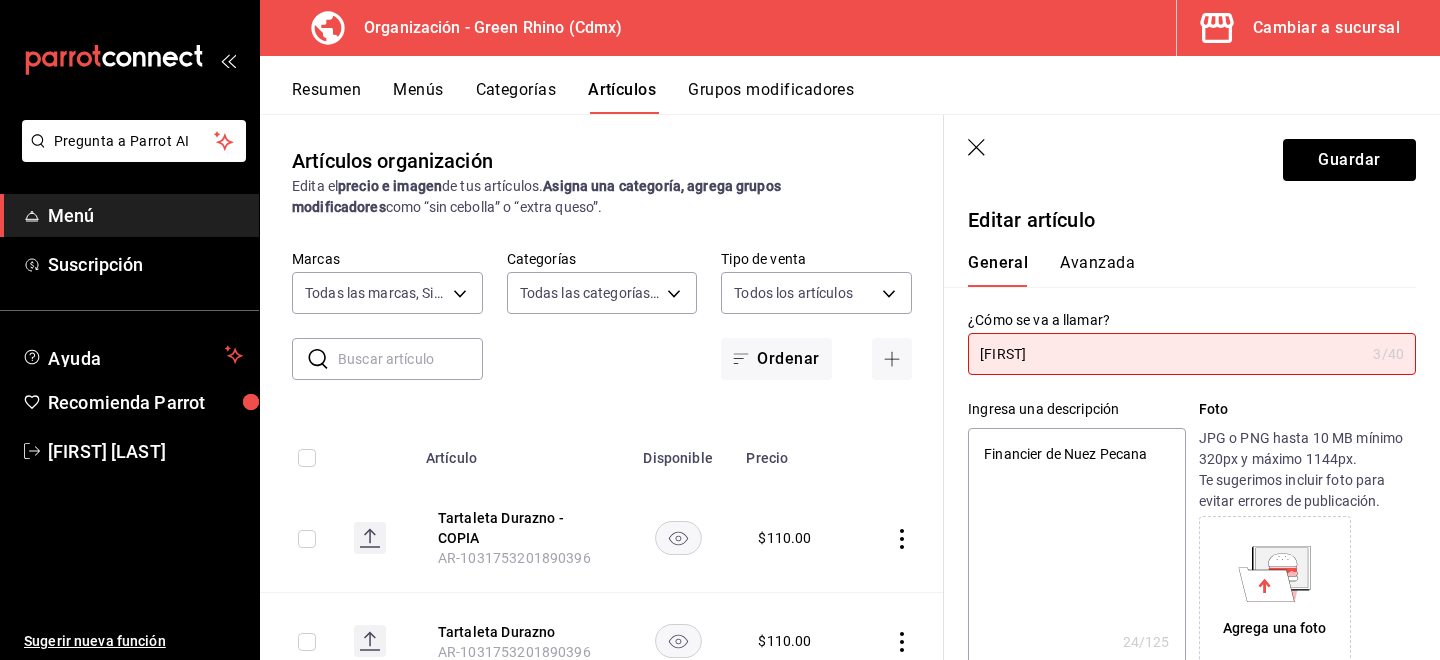 type on "Gar" 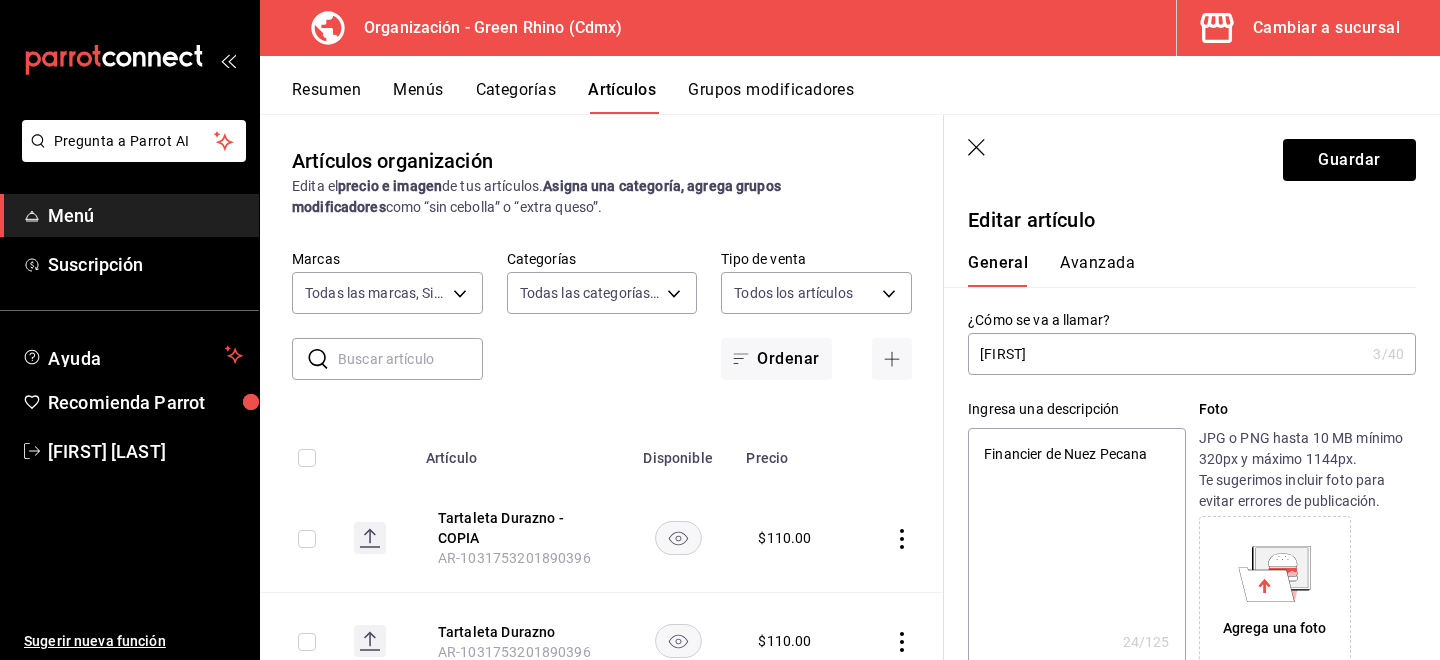 type on "Gari" 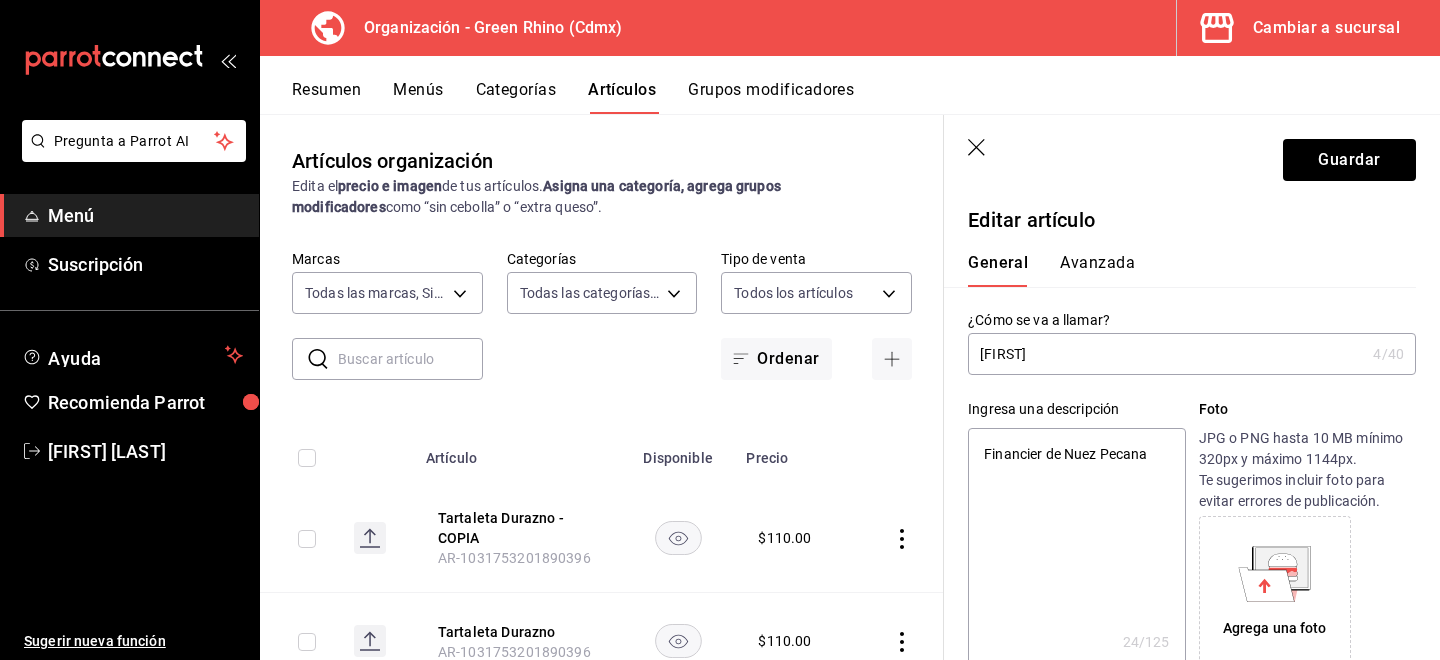 type on "Garib" 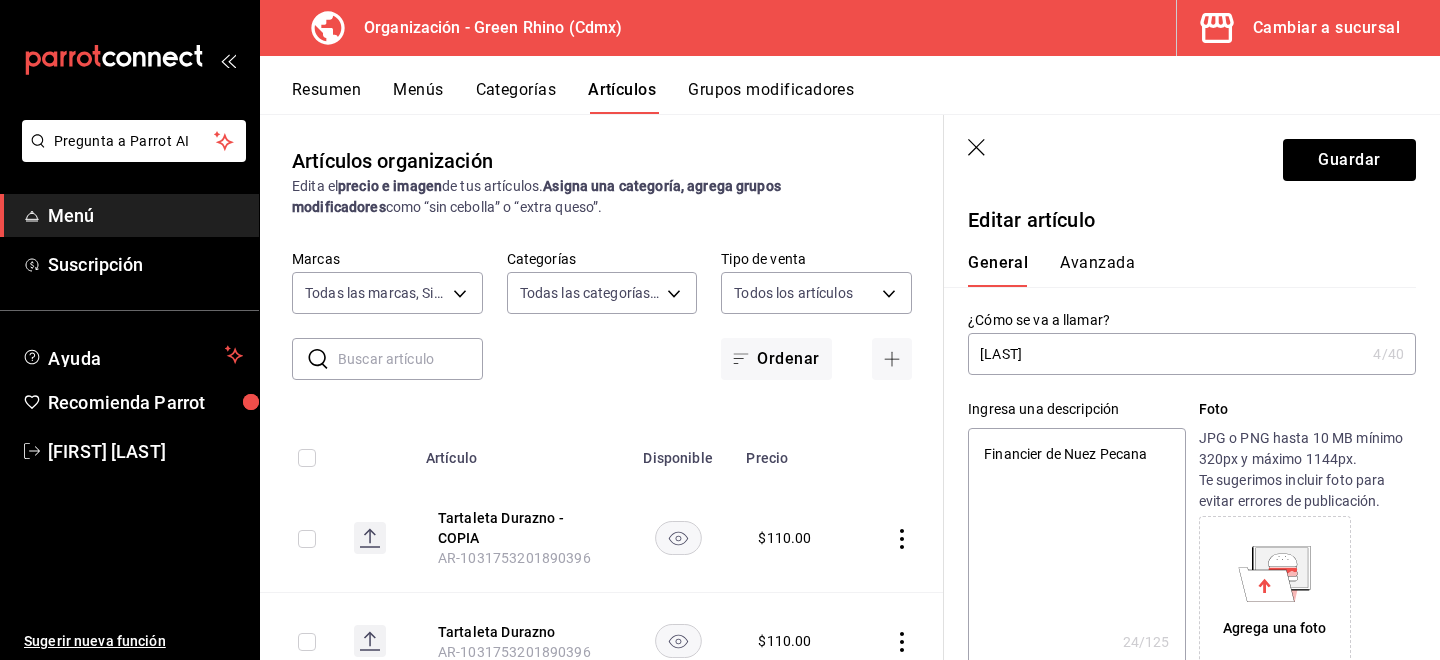type on "x" 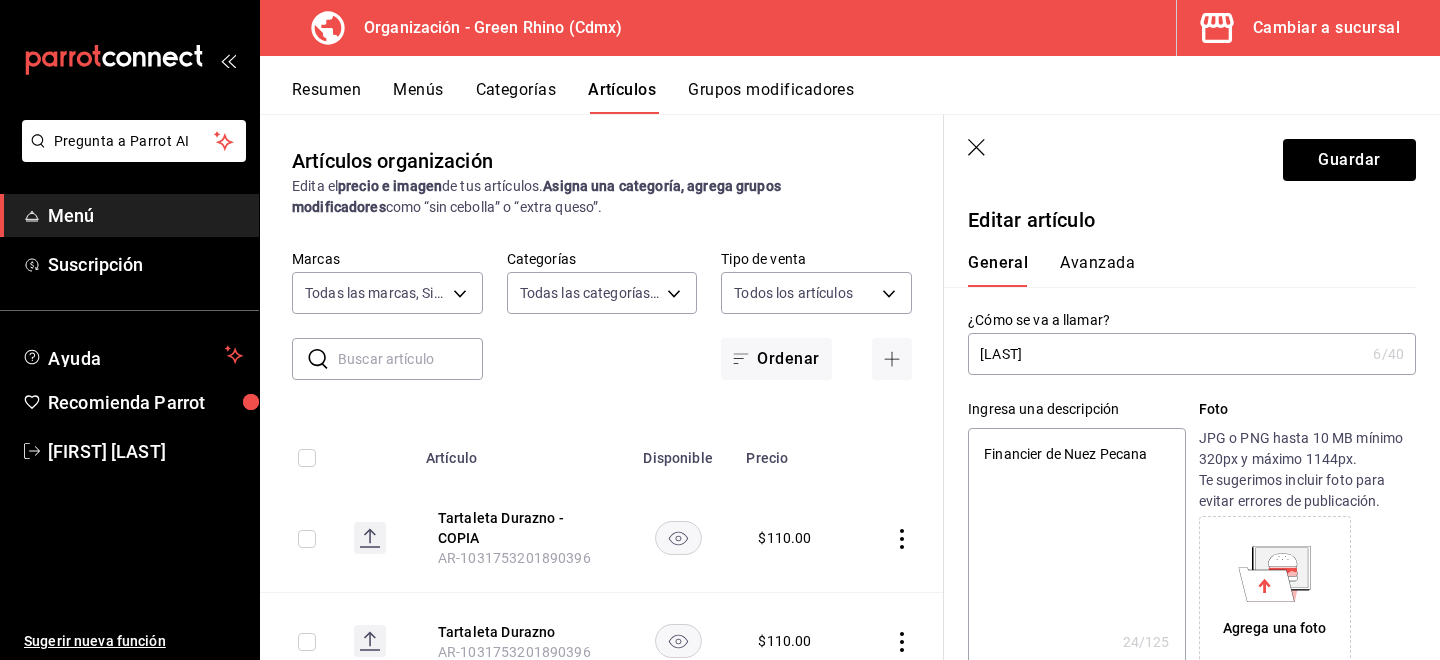 type on "Garibal" 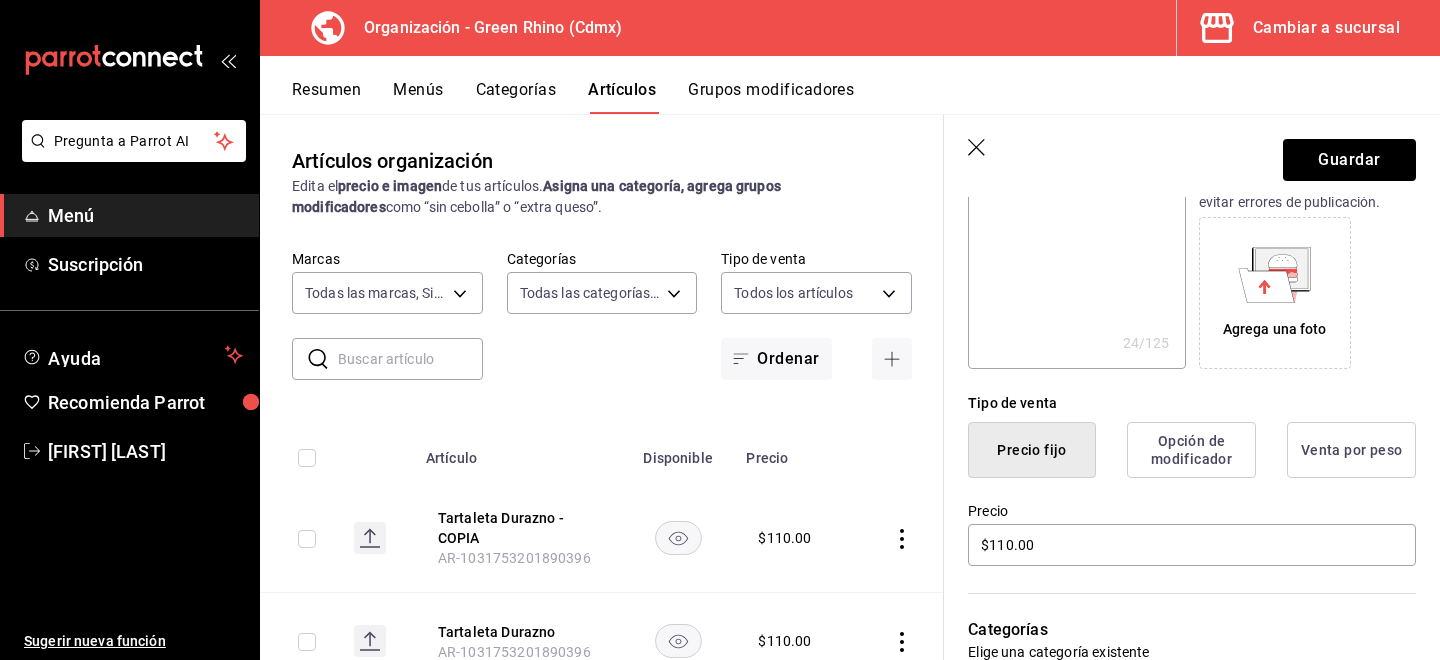 scroll, scrollTop: 380, scrollLeft: 0, axis: vertical 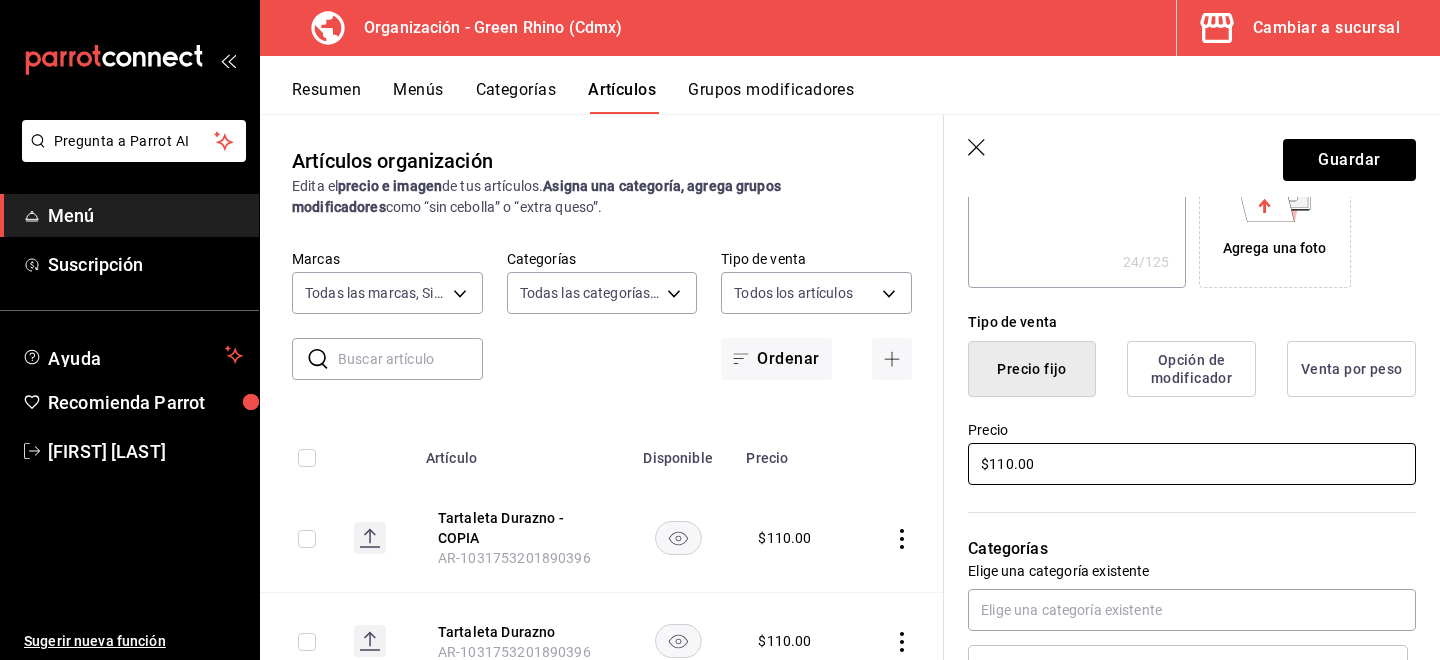 type on "Garibaldi" 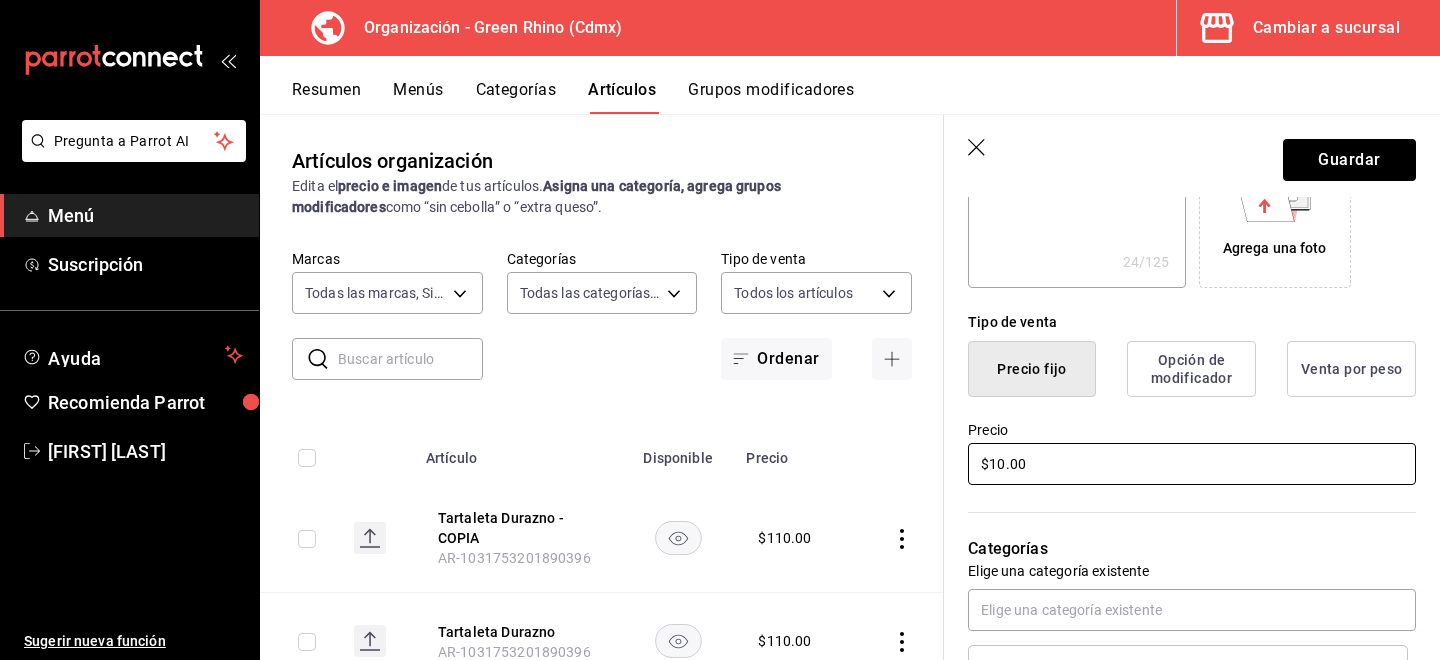 type on "$100.00" 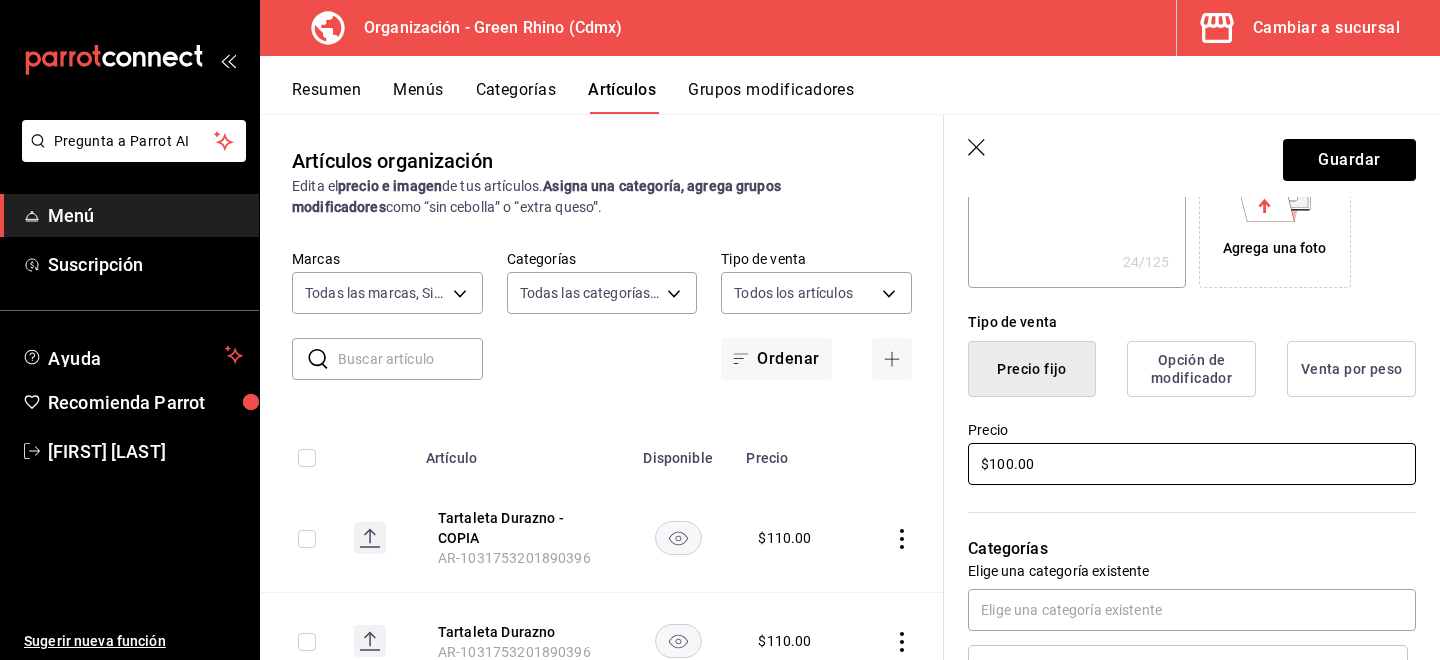 type on "x" 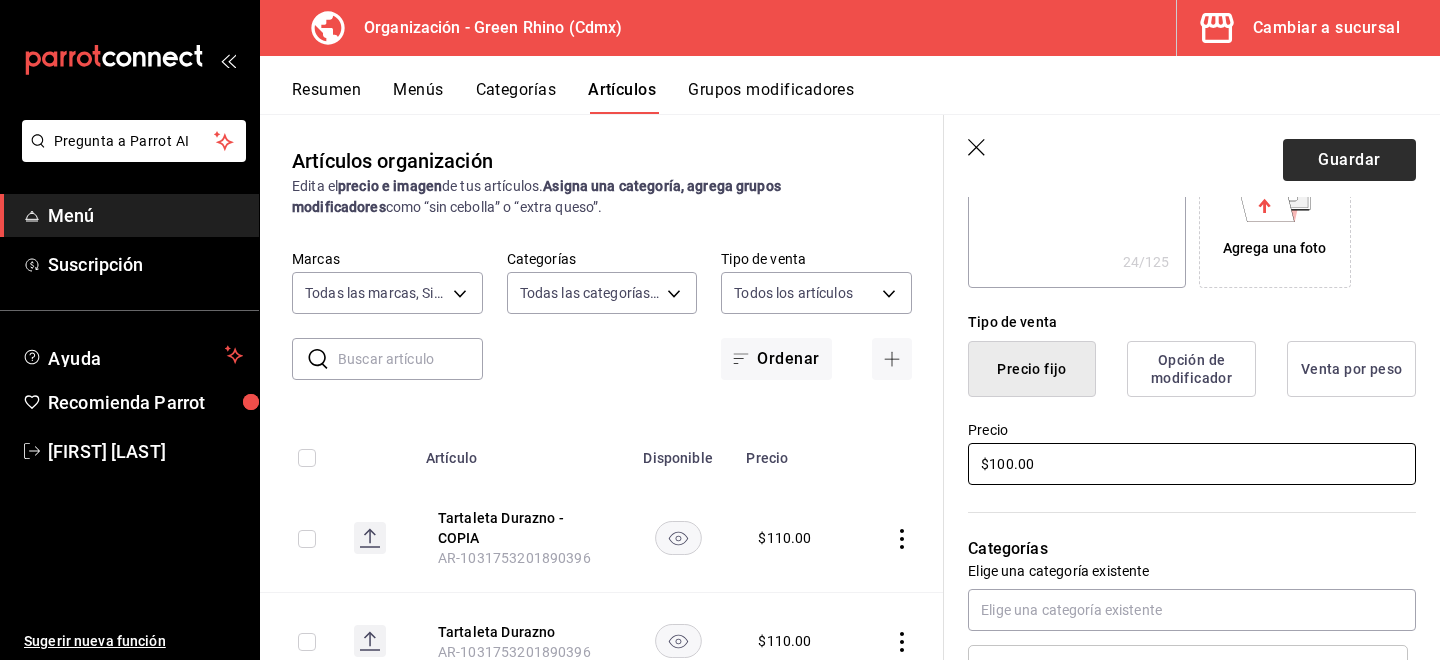 type on "$100.00" 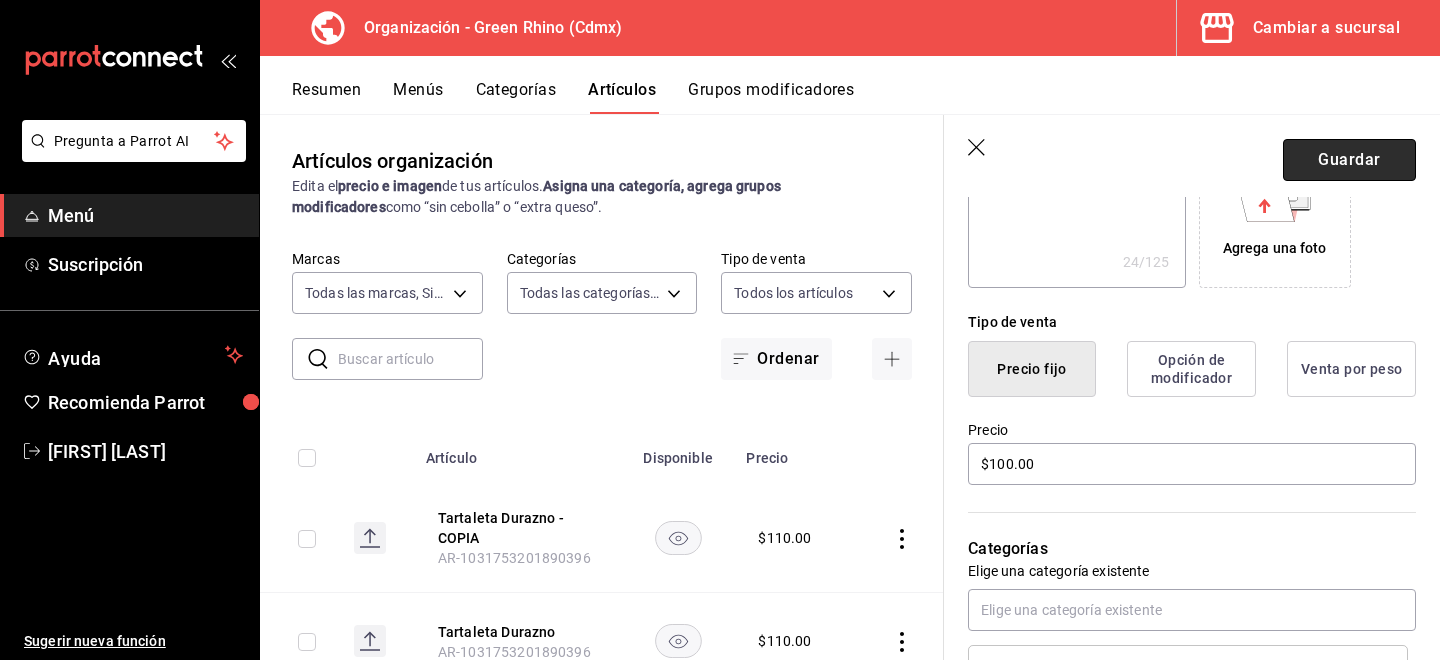 click on "Guardar" at bounding box center (1349, 160) 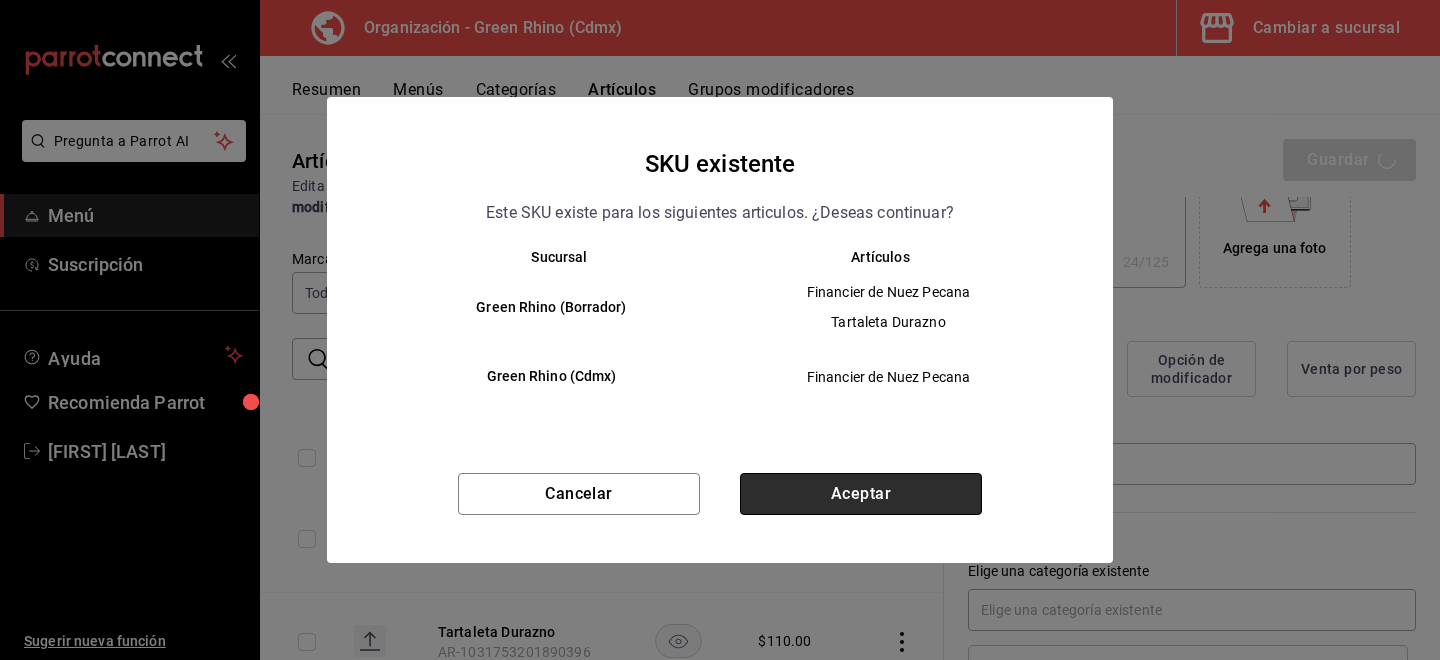 click on "Aceptar" at bounding box center [861, 494] 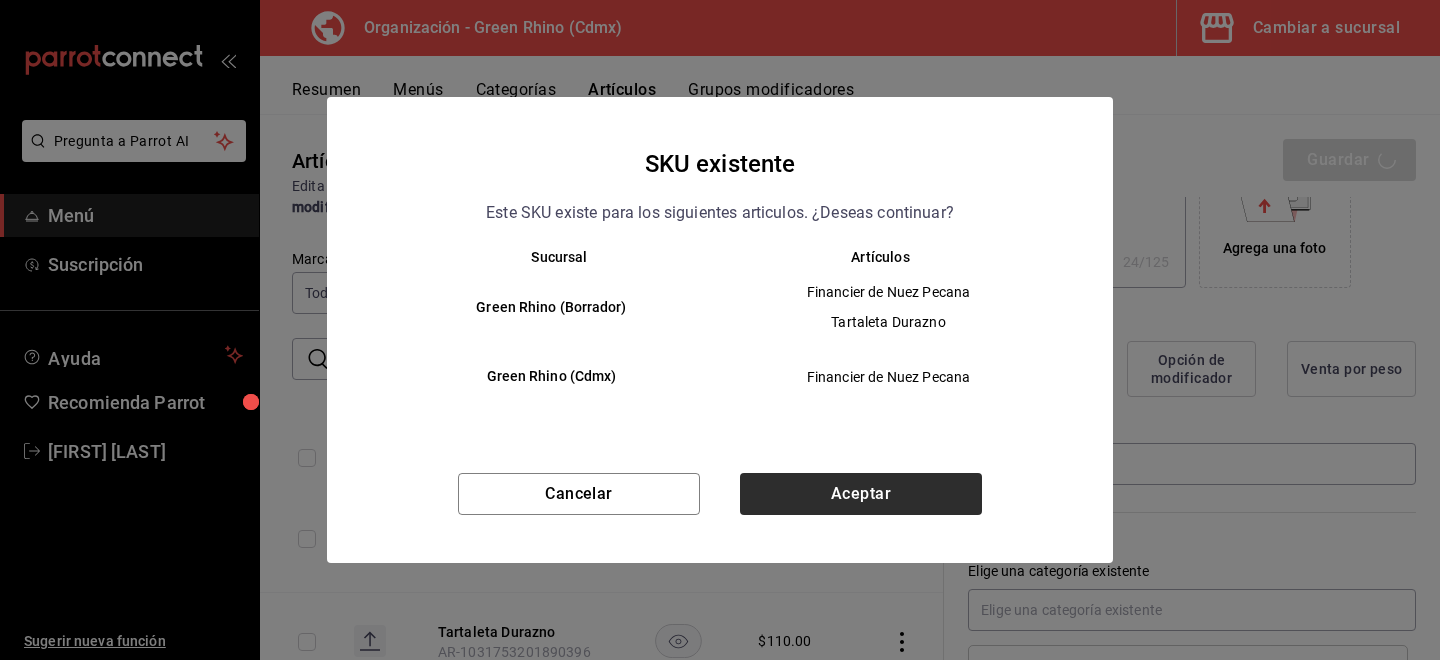 type on "x" 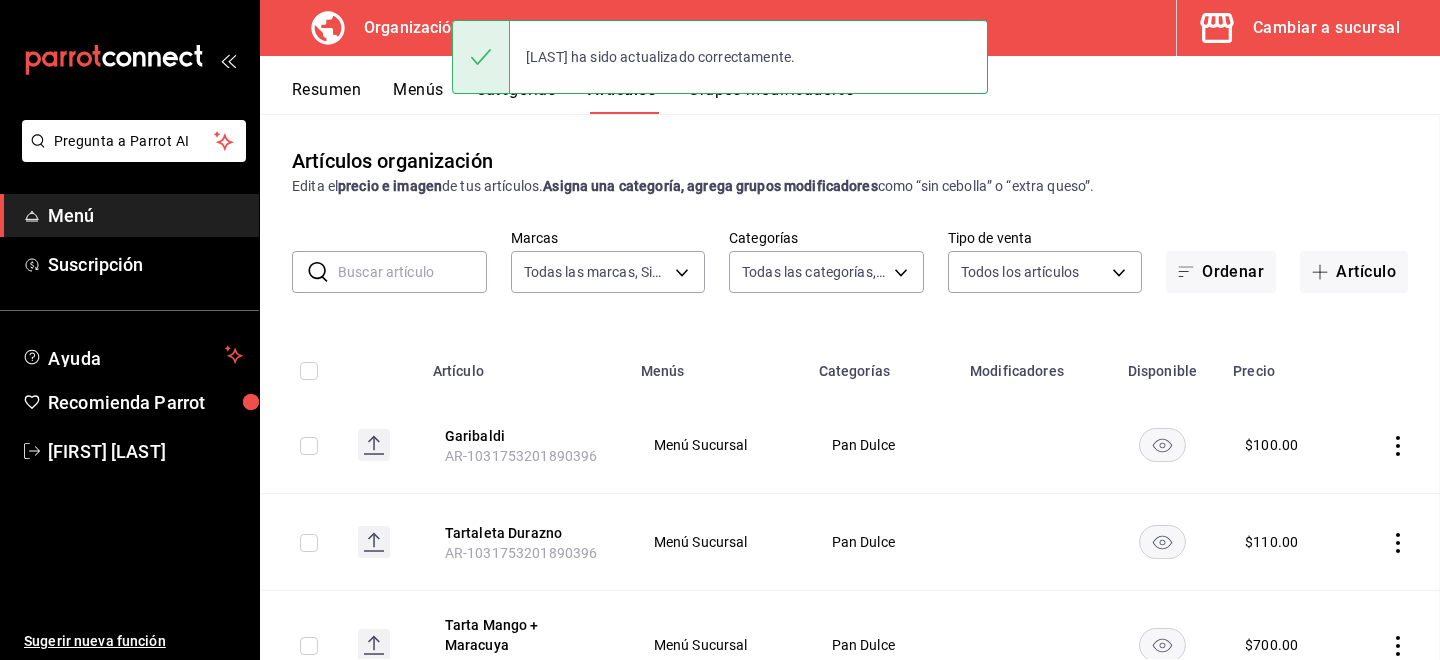 scroll, scrollTop: 0, scrollLeft: 0, axis: both 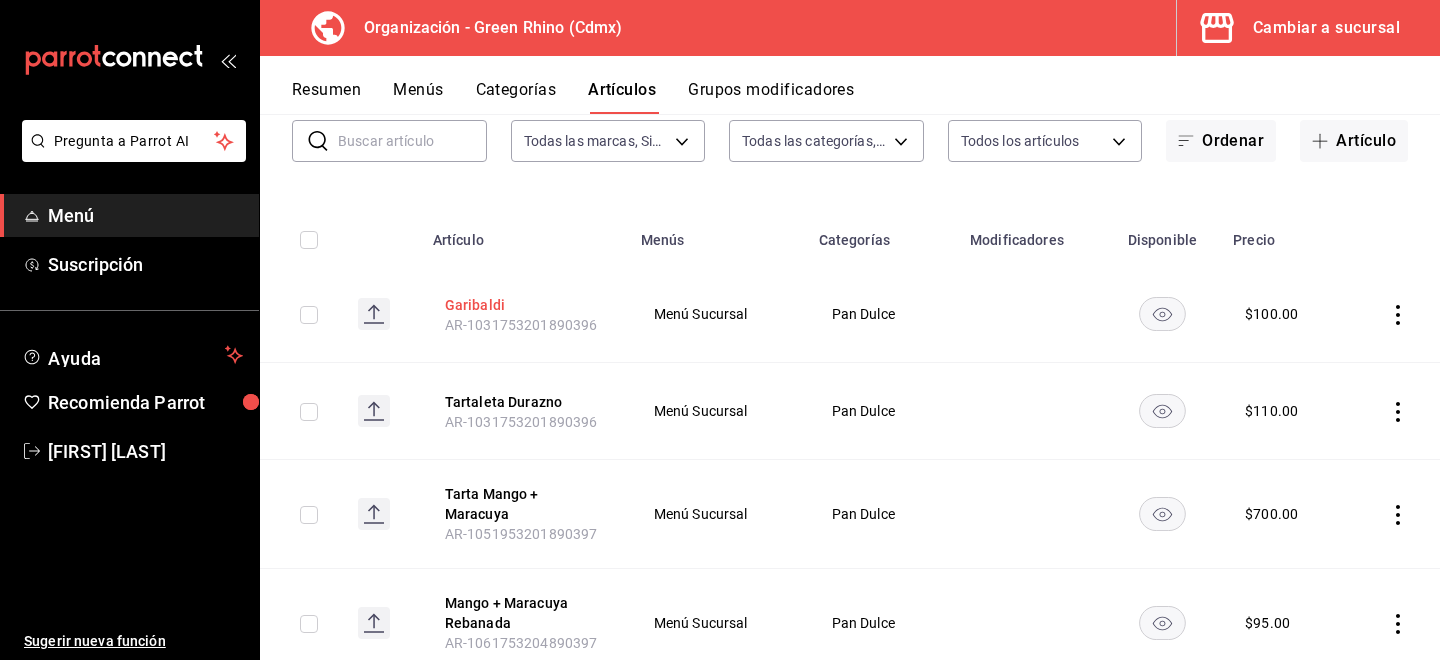 click on "Garibaldi" at bounding box center (525, 305) 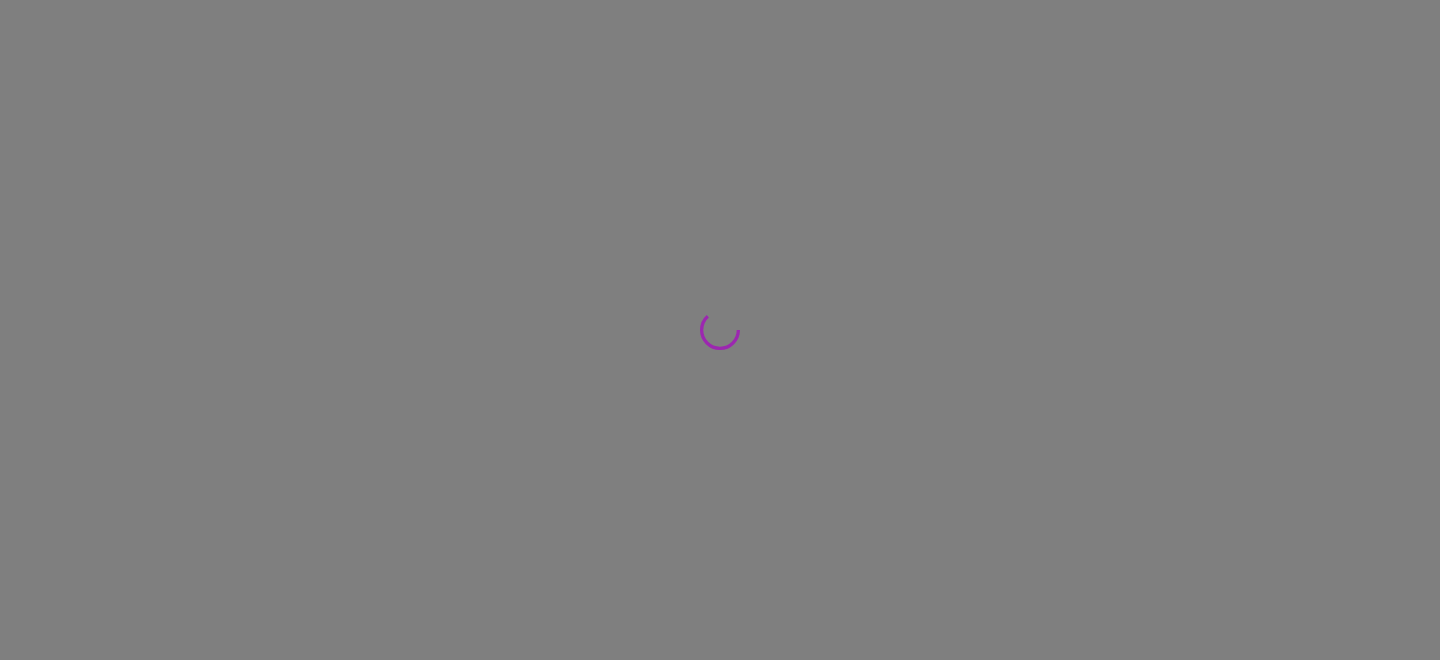 scroll, scrollTop: 0, scrollLeft: 0, axis: both 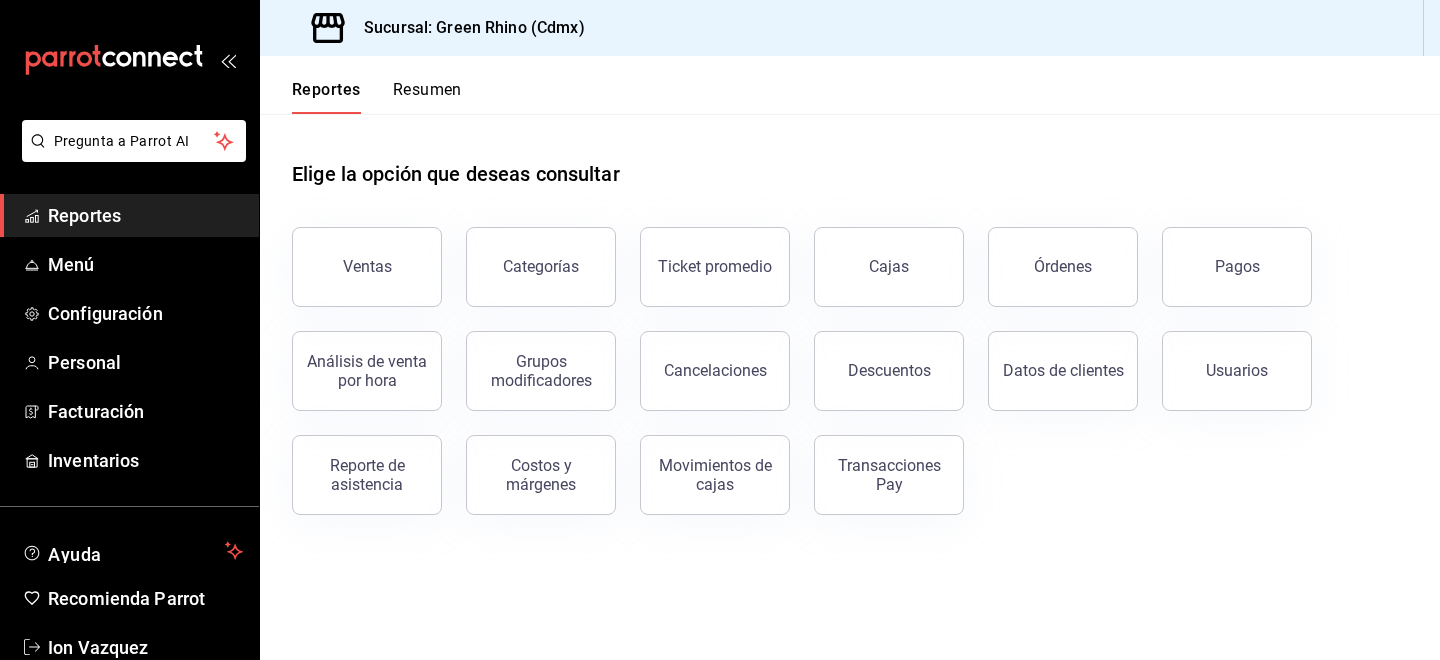 click on "Sucursal: Green Rhino (Cdmx)" at bounding box center (466, 28) 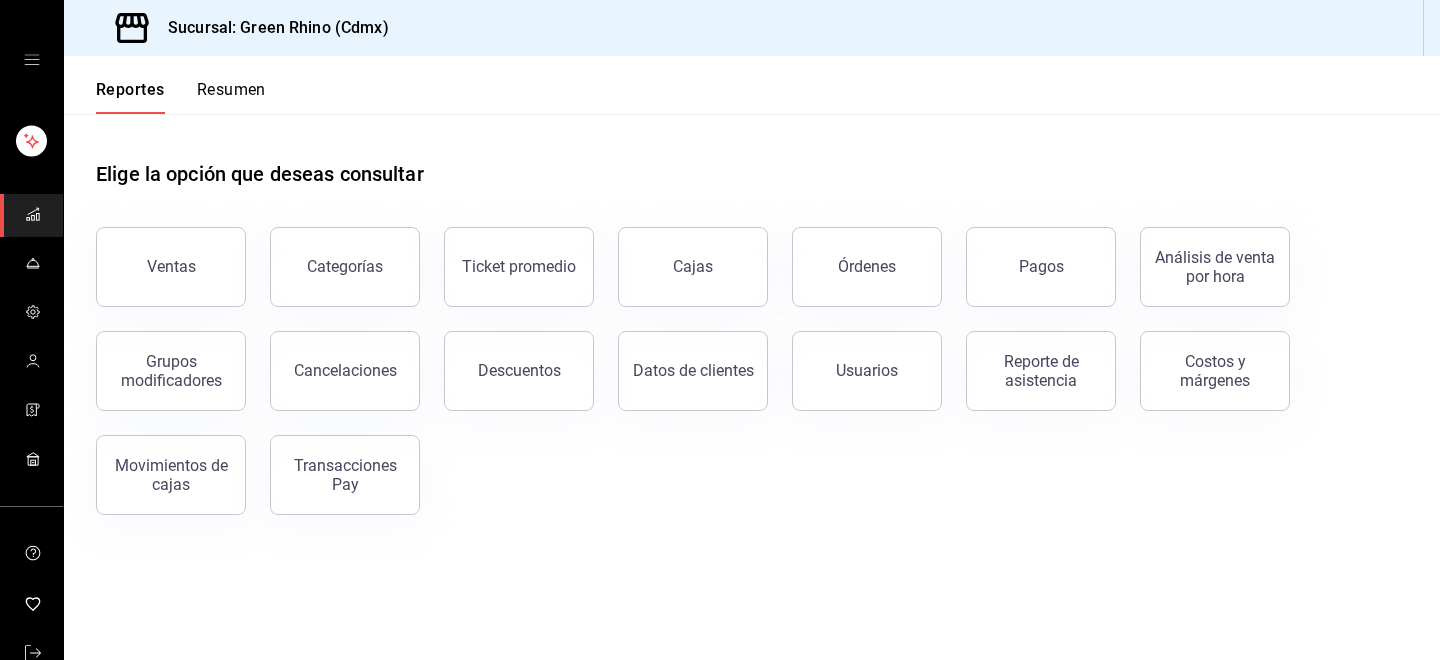 click at bounding box center [31, 60] 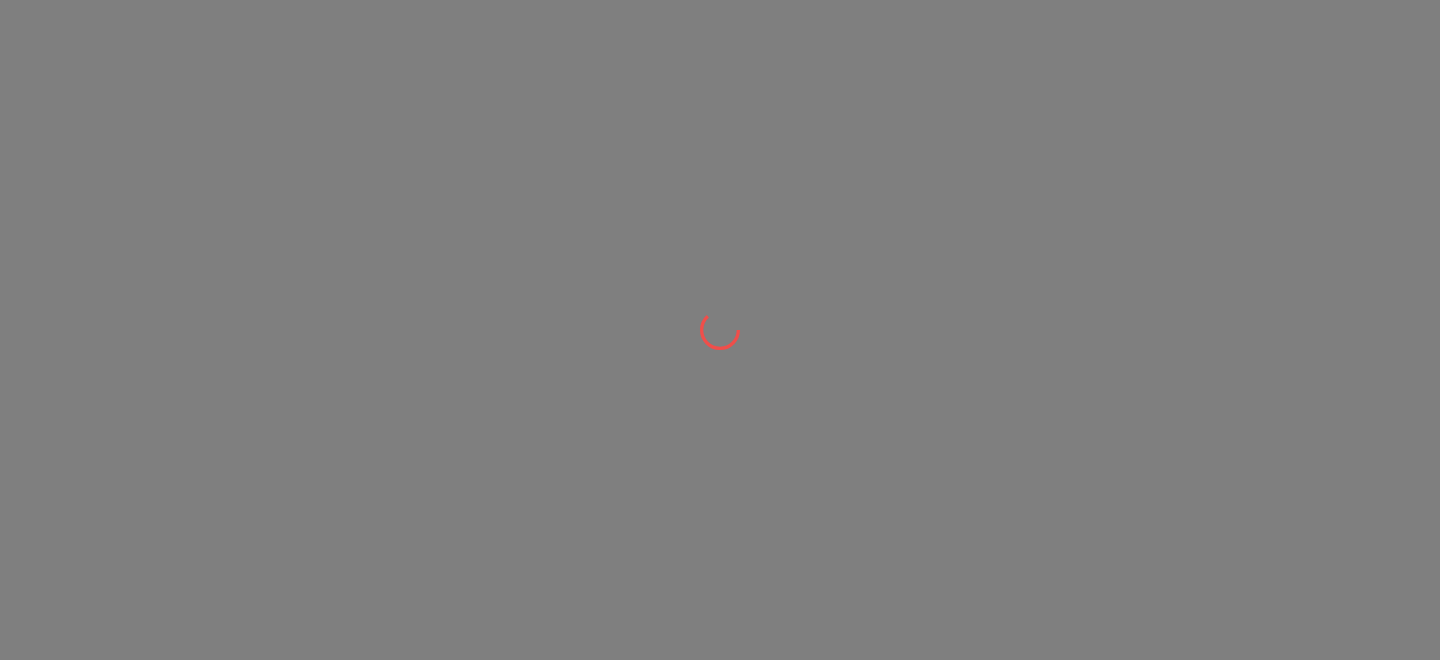scroll, scrollTop: 0, scrollLeft: 0, axis: both 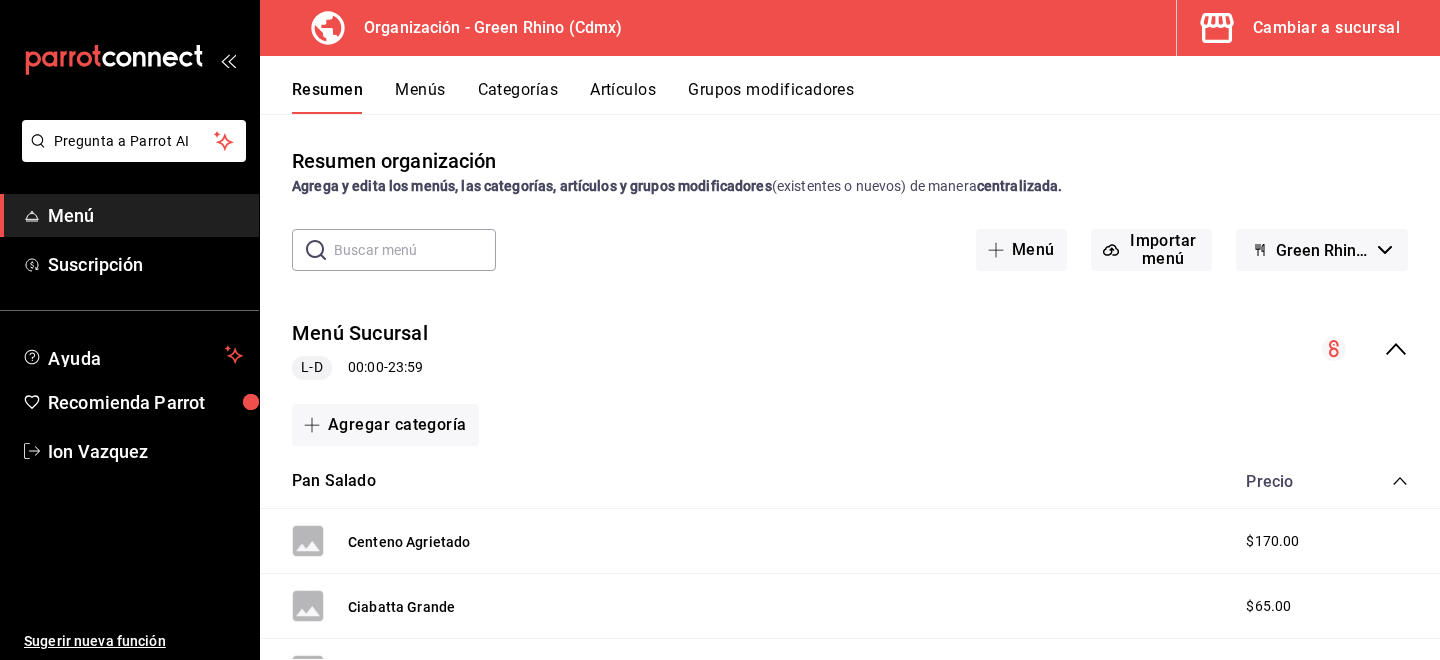 click on "Resumen Menús Categorías Artículos Grupos modificadores" at bounding box center [850, 85] 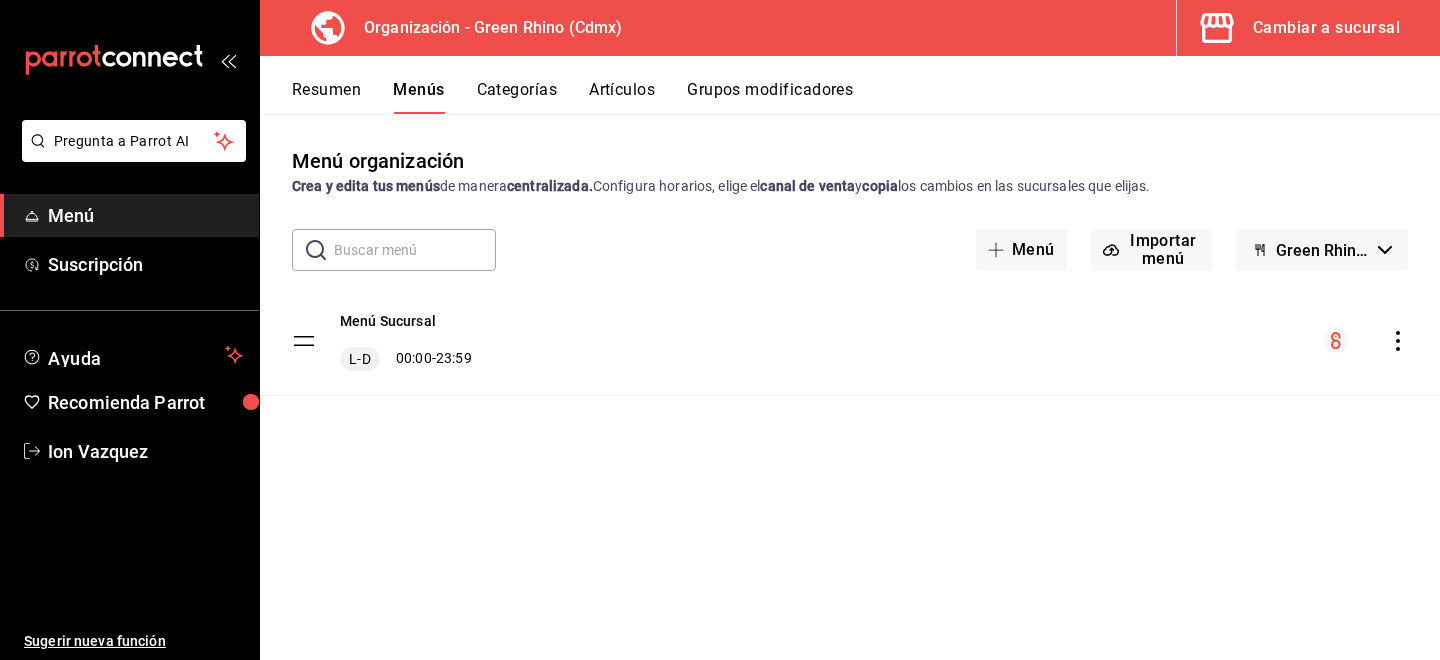 click 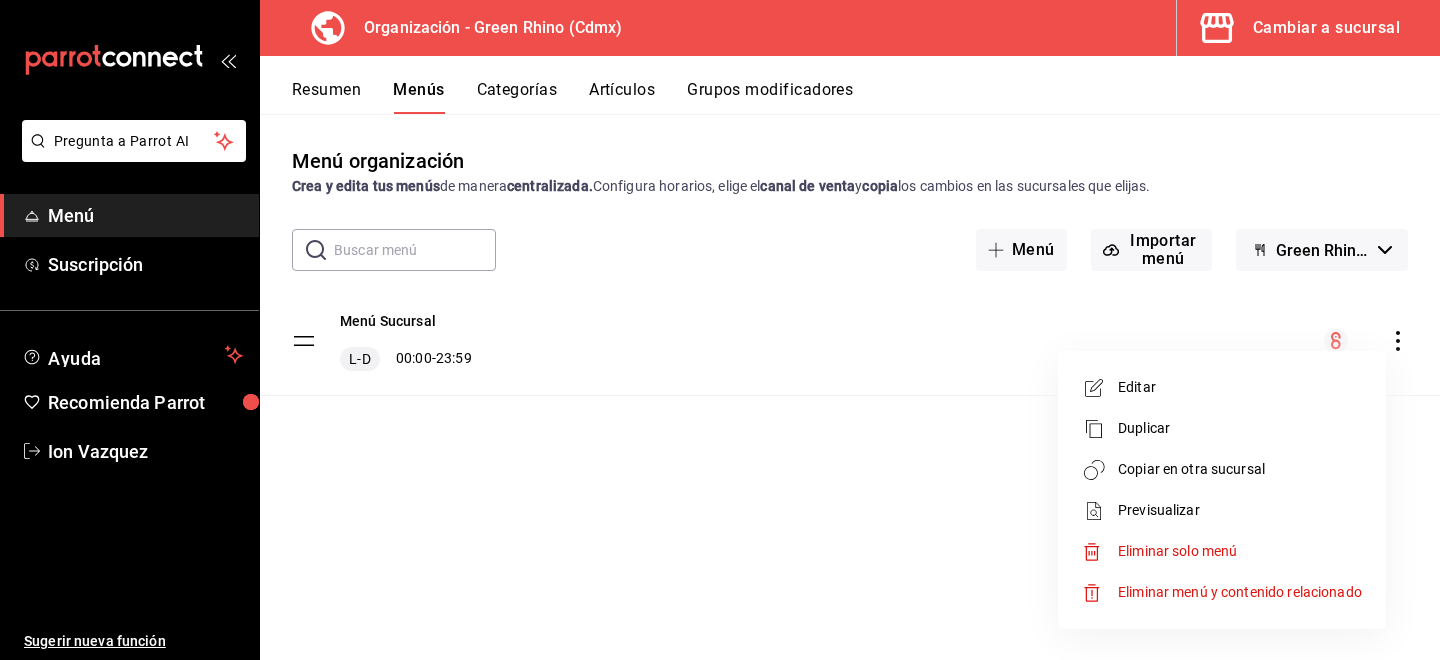 click on "Copiar en otra sucursal" at bounding box center [1240, 469] 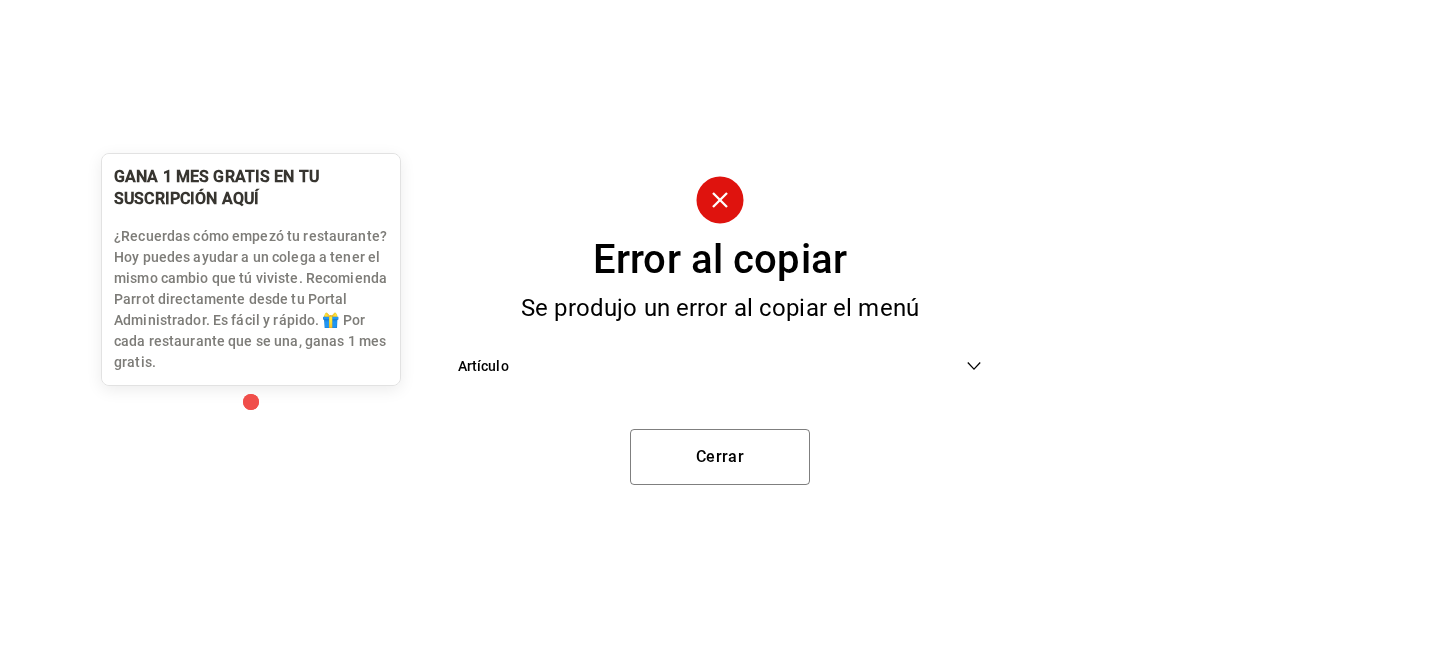 click at bounding box center [251, 402] 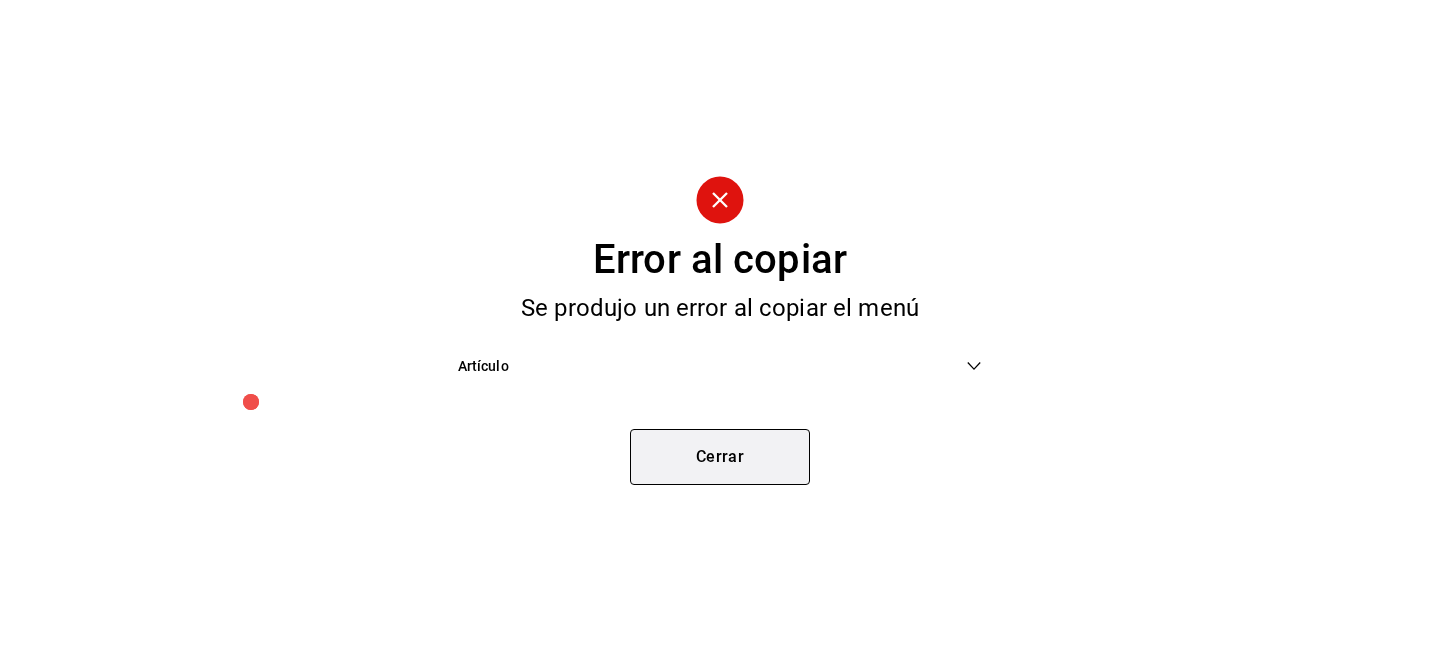click on "Cerrar" at bounding box center (720, 457) 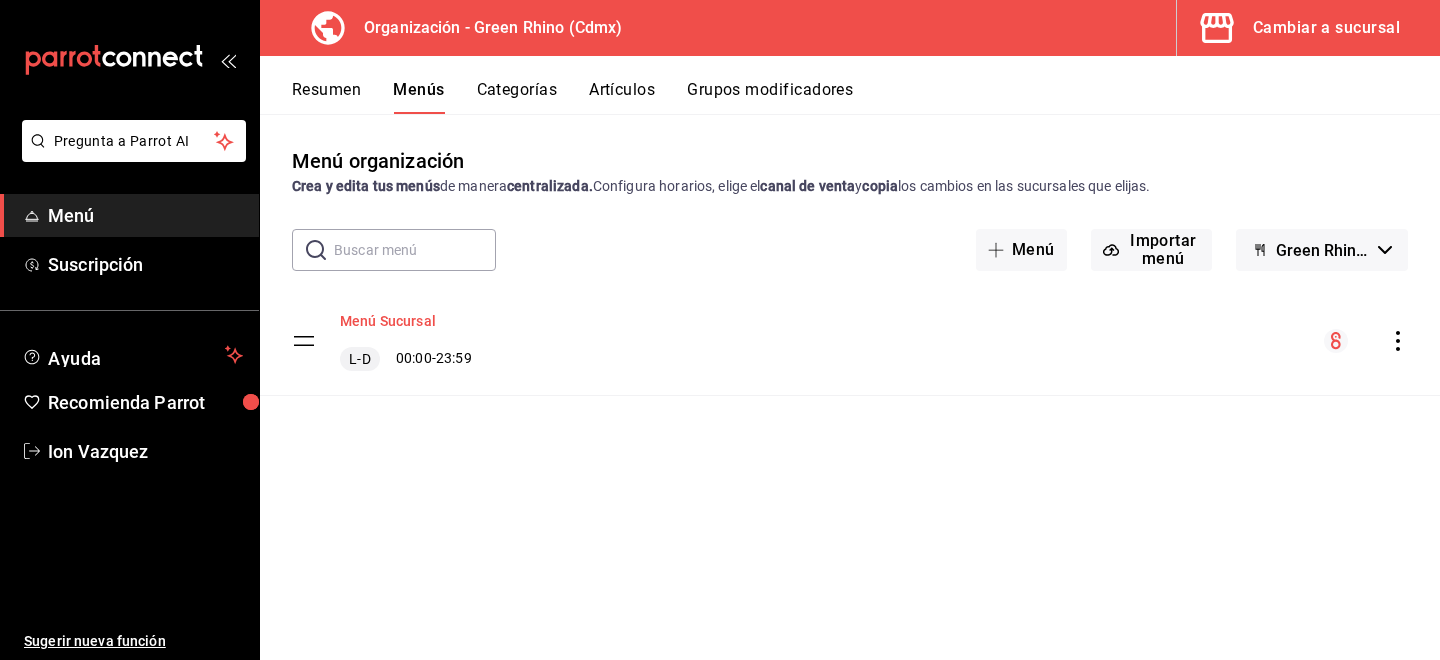 click on "Menú Sucursal" at bounding box center (388, 321) 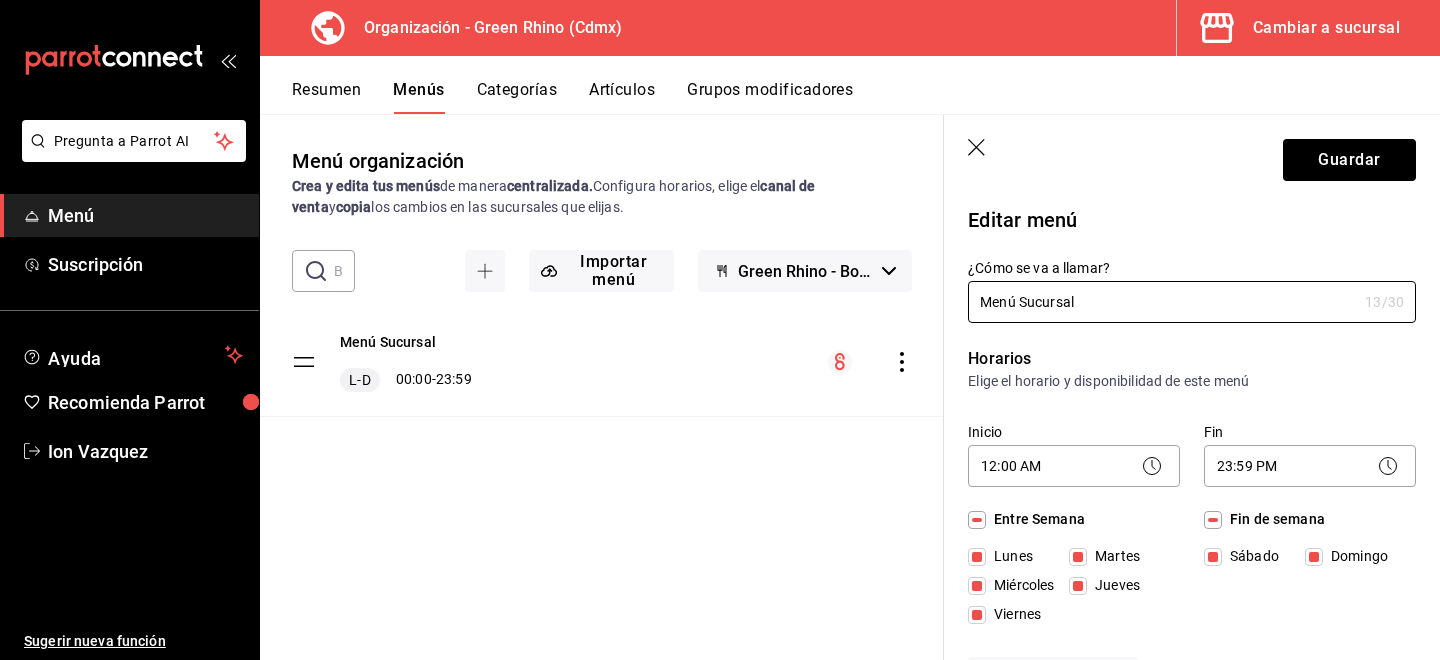 click on "Resumen" at bounding box center (326, 97) 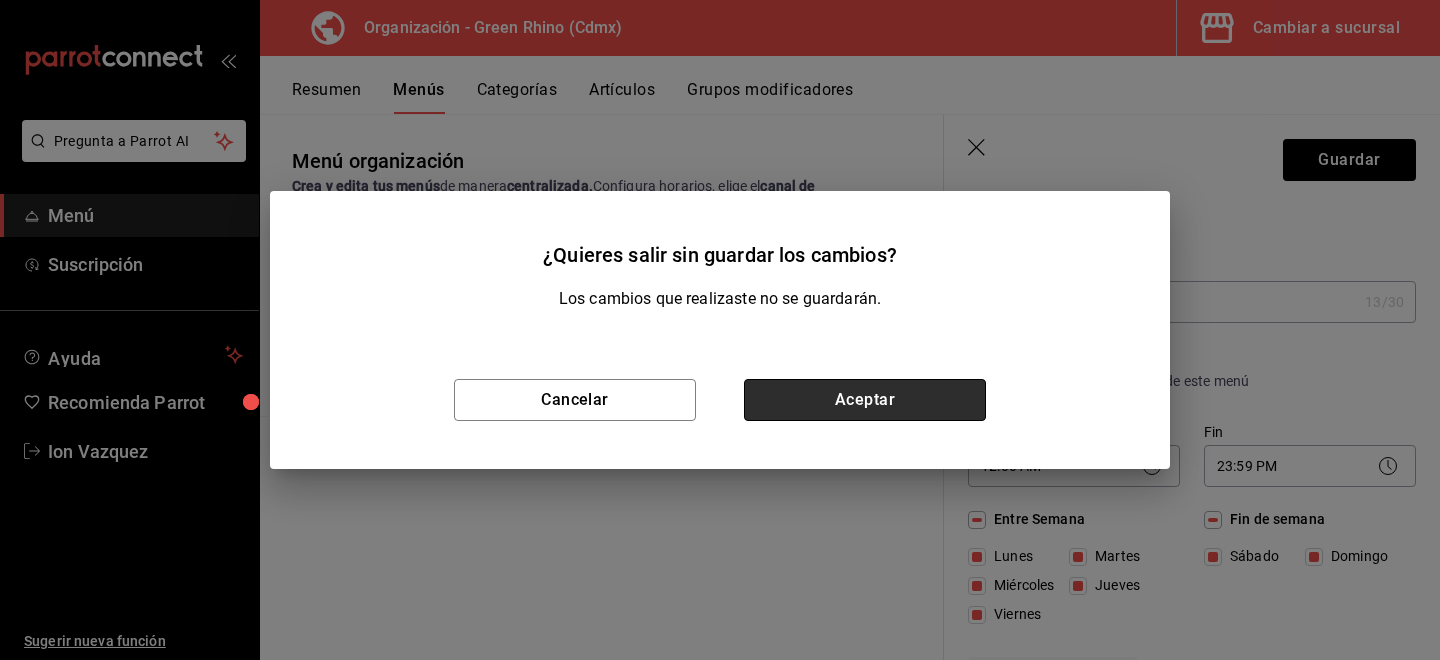 click on "Aceptar" at bounding box center [865, 400] 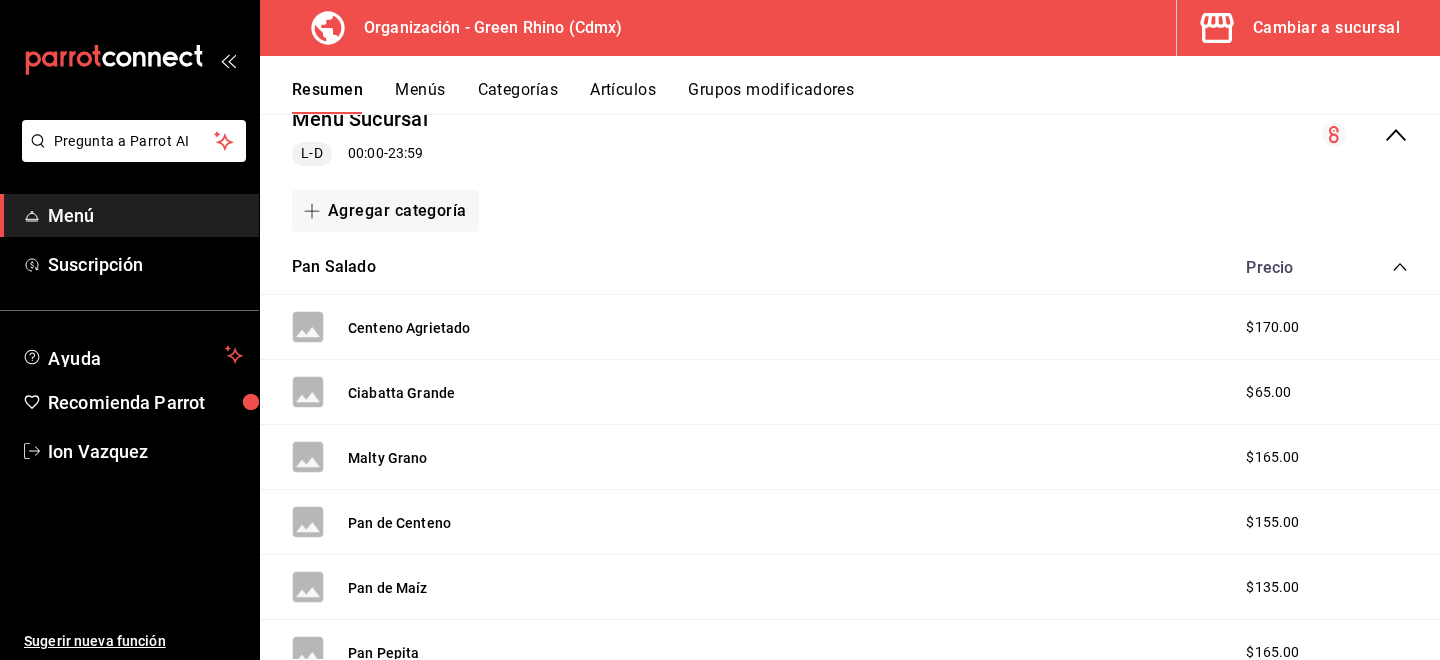 scroll, scrollTop: 0, scrollLeft: 0, axis: both 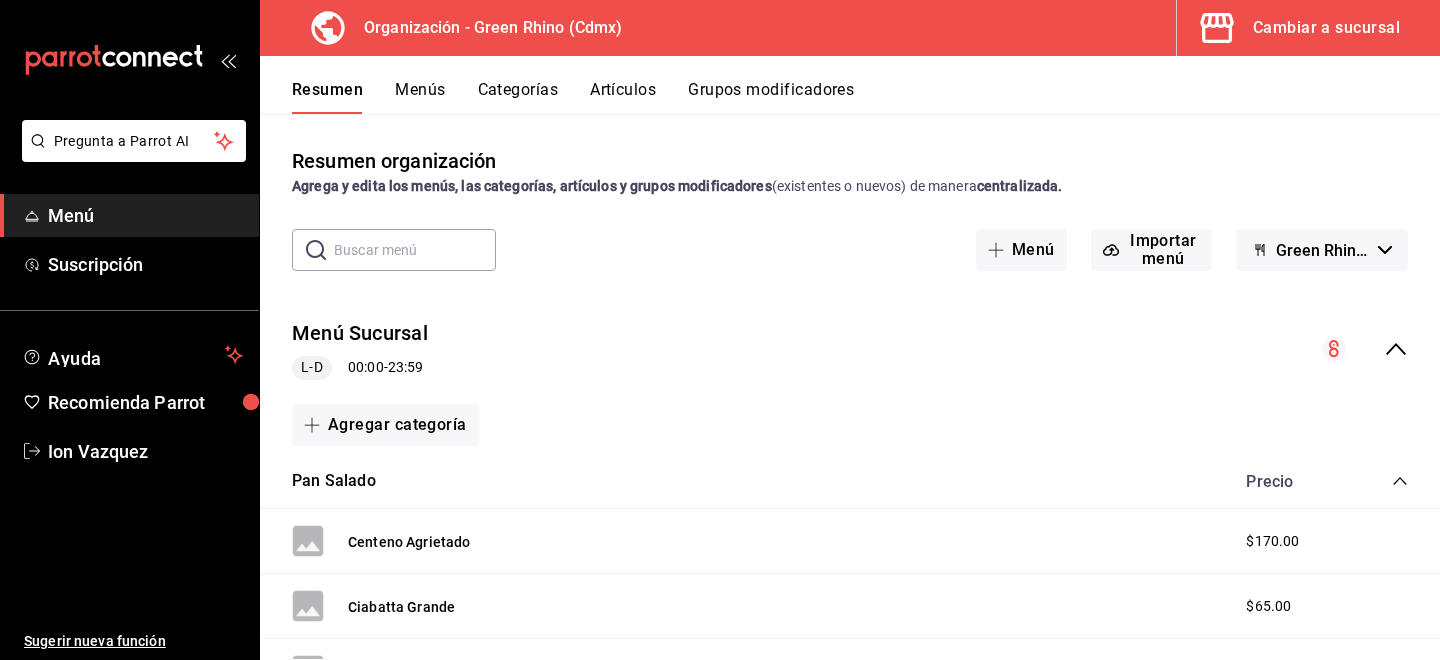 click on "Menús" at bounding box center [420, 97] 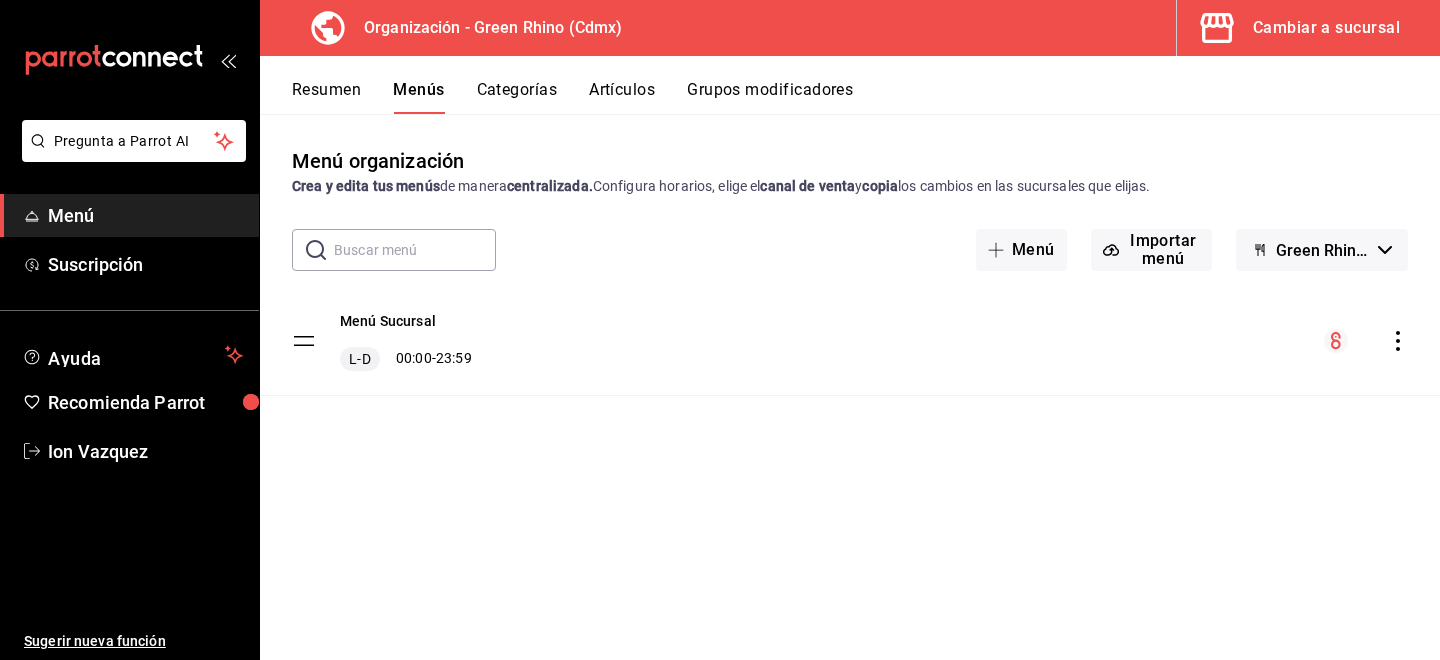 click 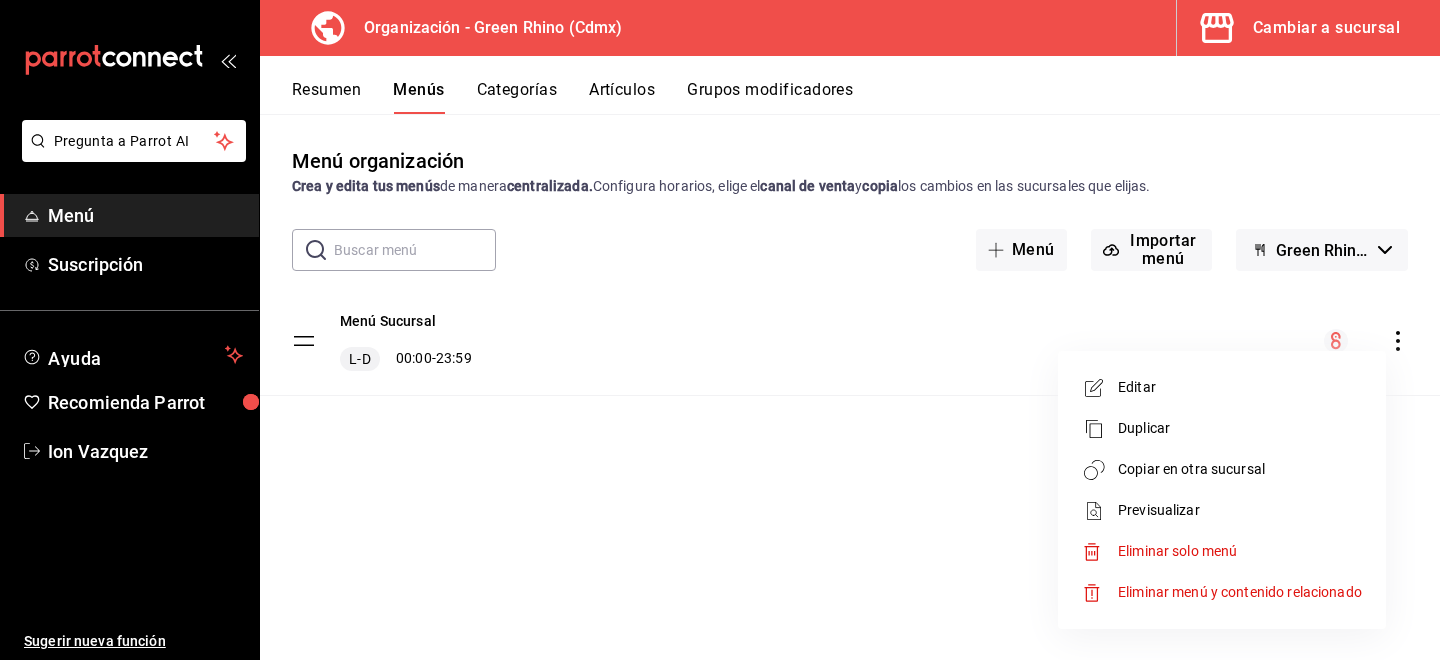 click on "Copiar en otra sucursal" at bounding box center (1240, 469) 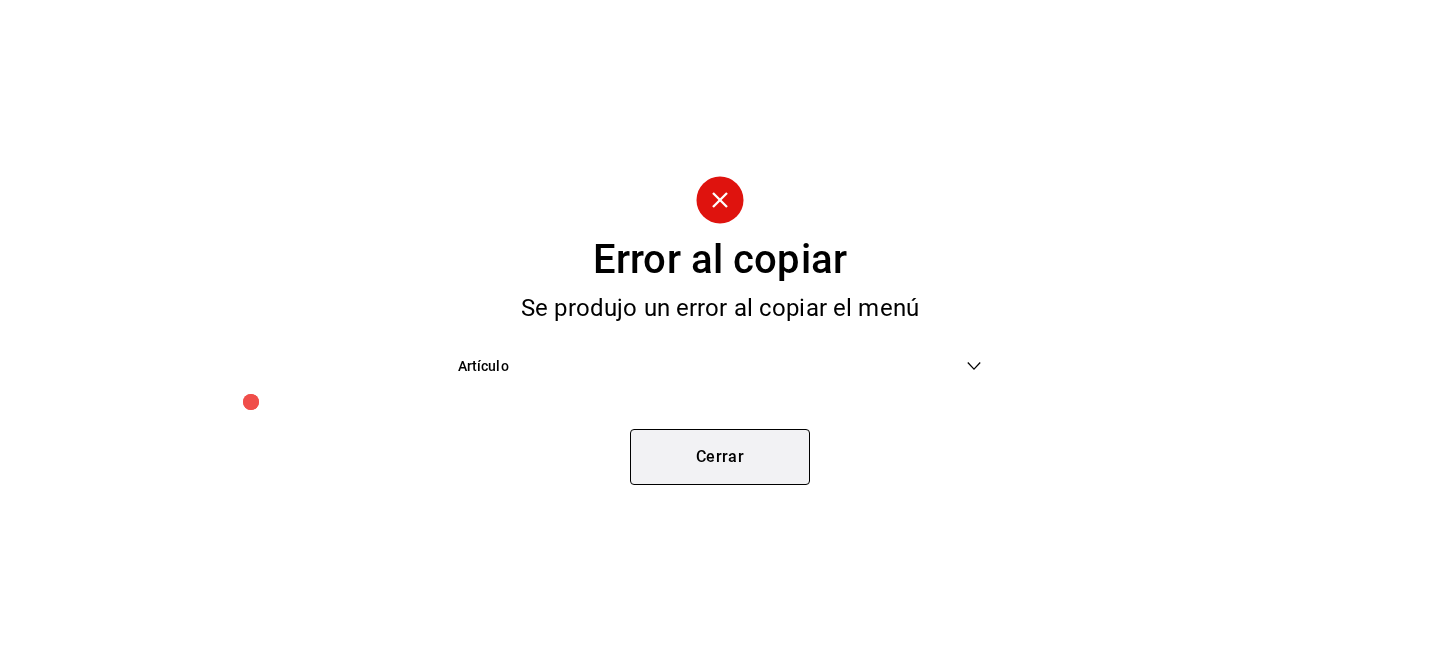 click on "Cerrar" at bounding box center [720, 457] 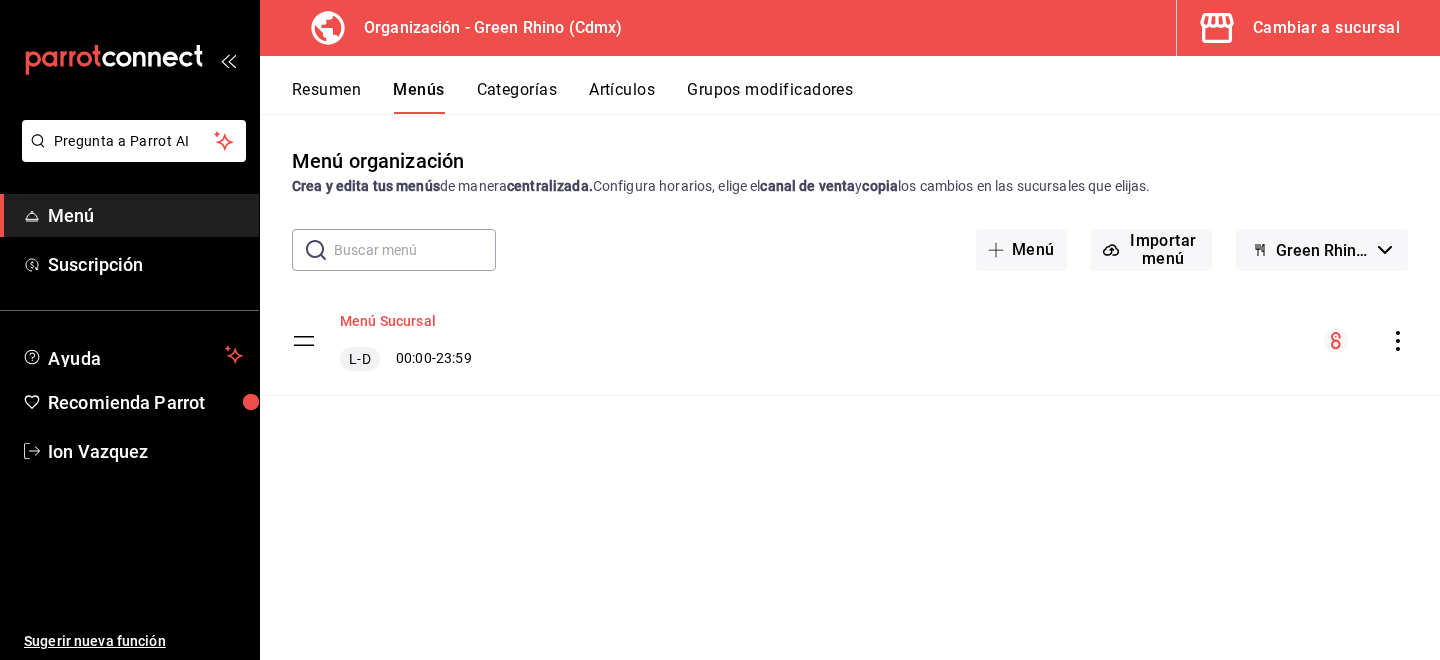click on "Menú Sucursal" at bounding box center (388, 321) 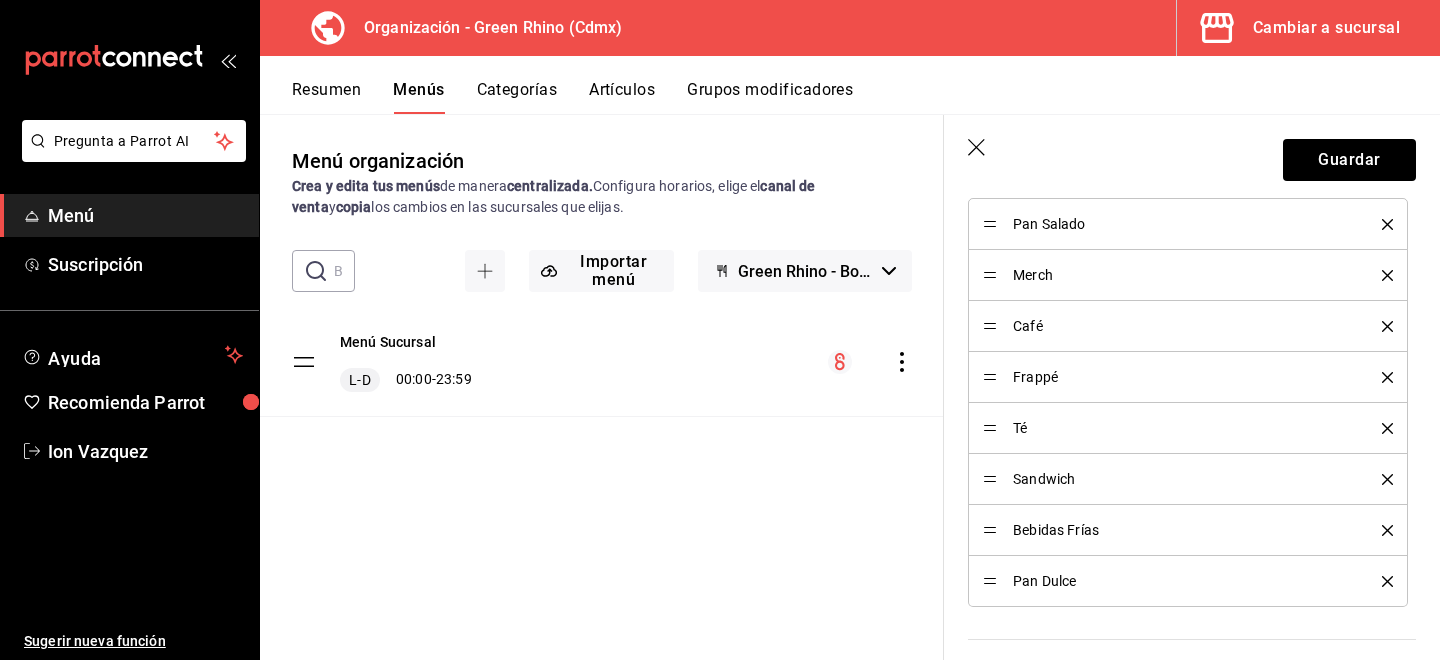scroll, scrollTop: 0, scrollLeft: 0, axis: both 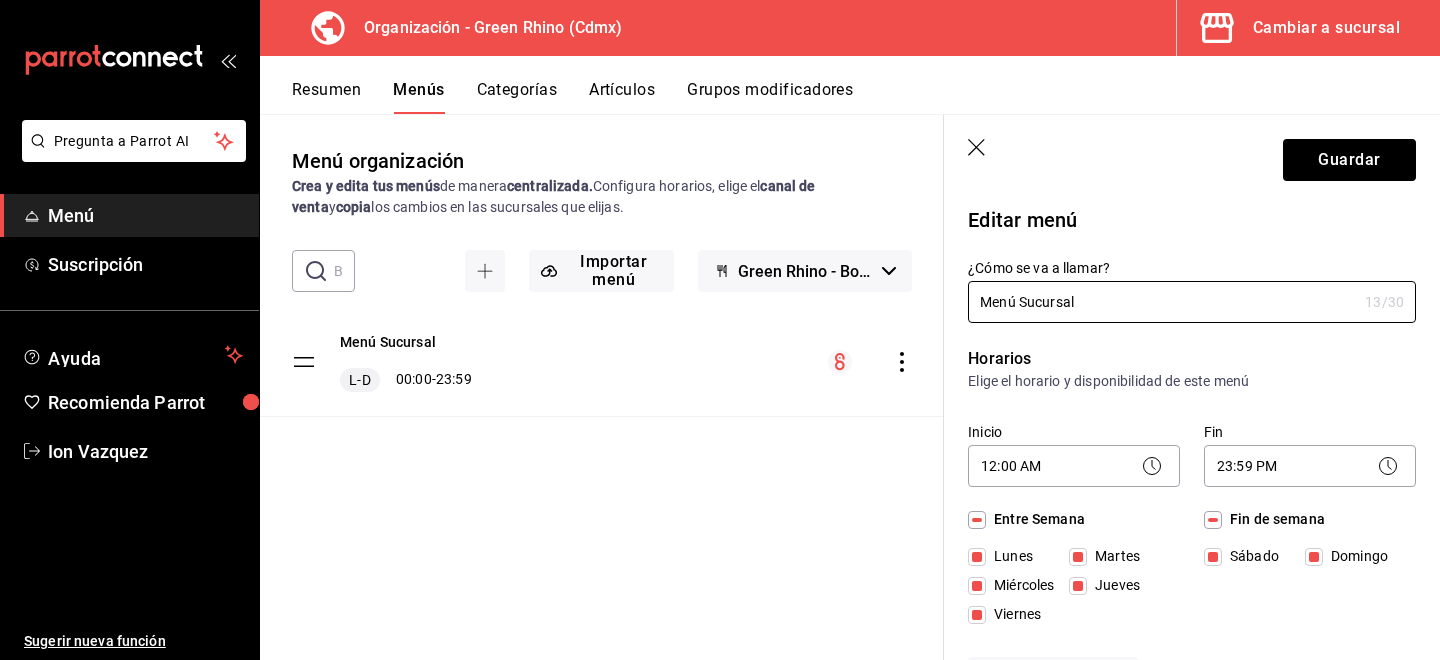 click on "Guardar" at bounding box center [1192, 156] 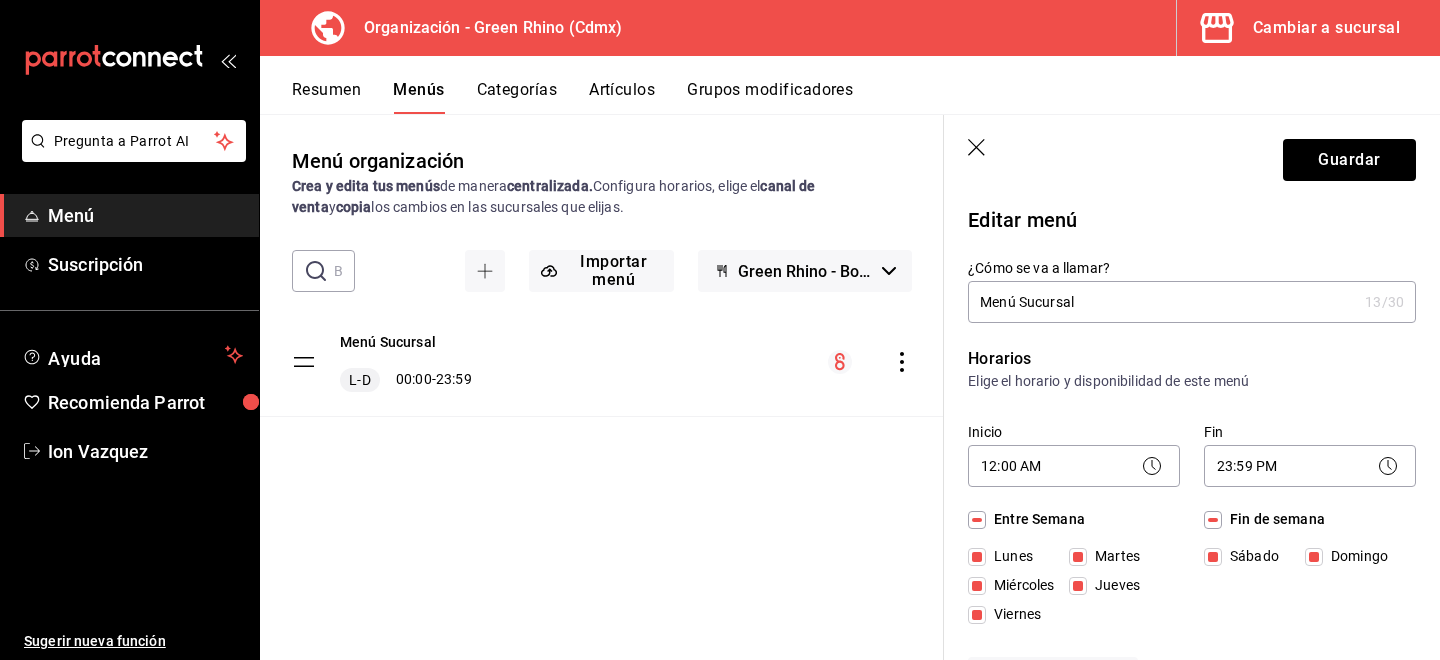 click 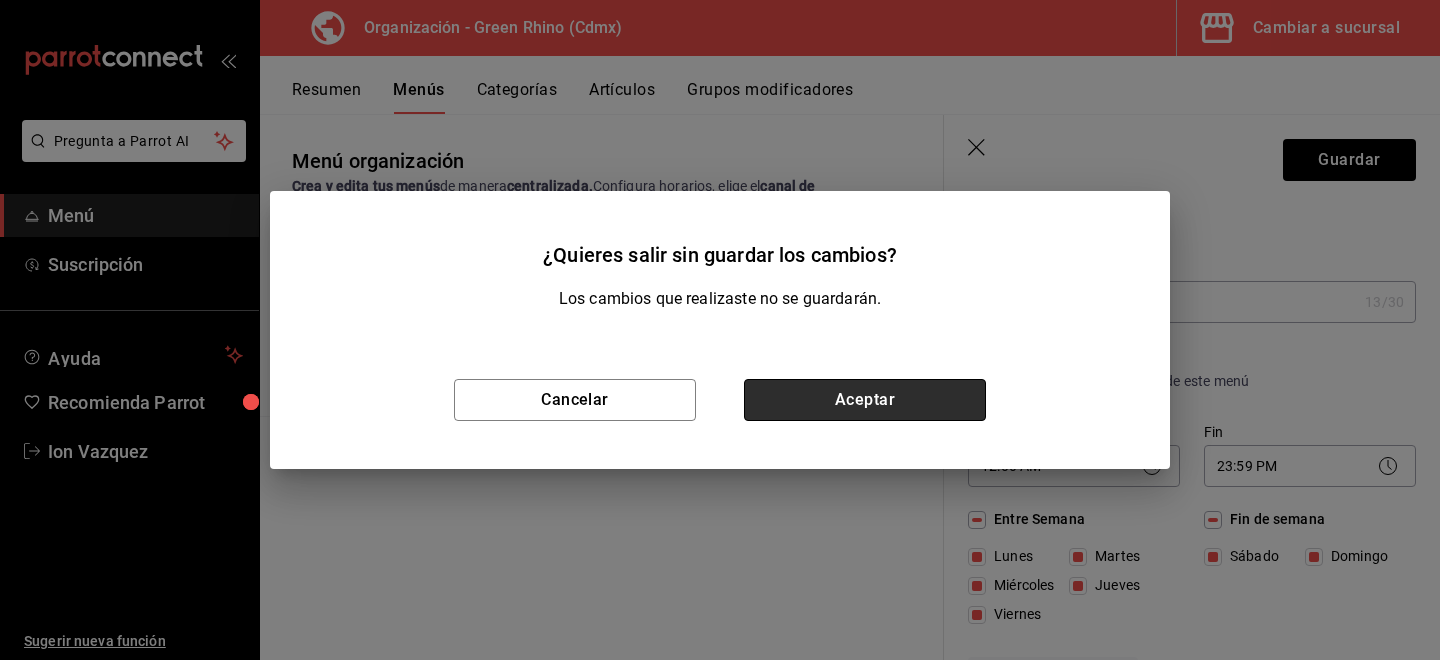 click on "Aceptar" at bounding box center [865, 400] 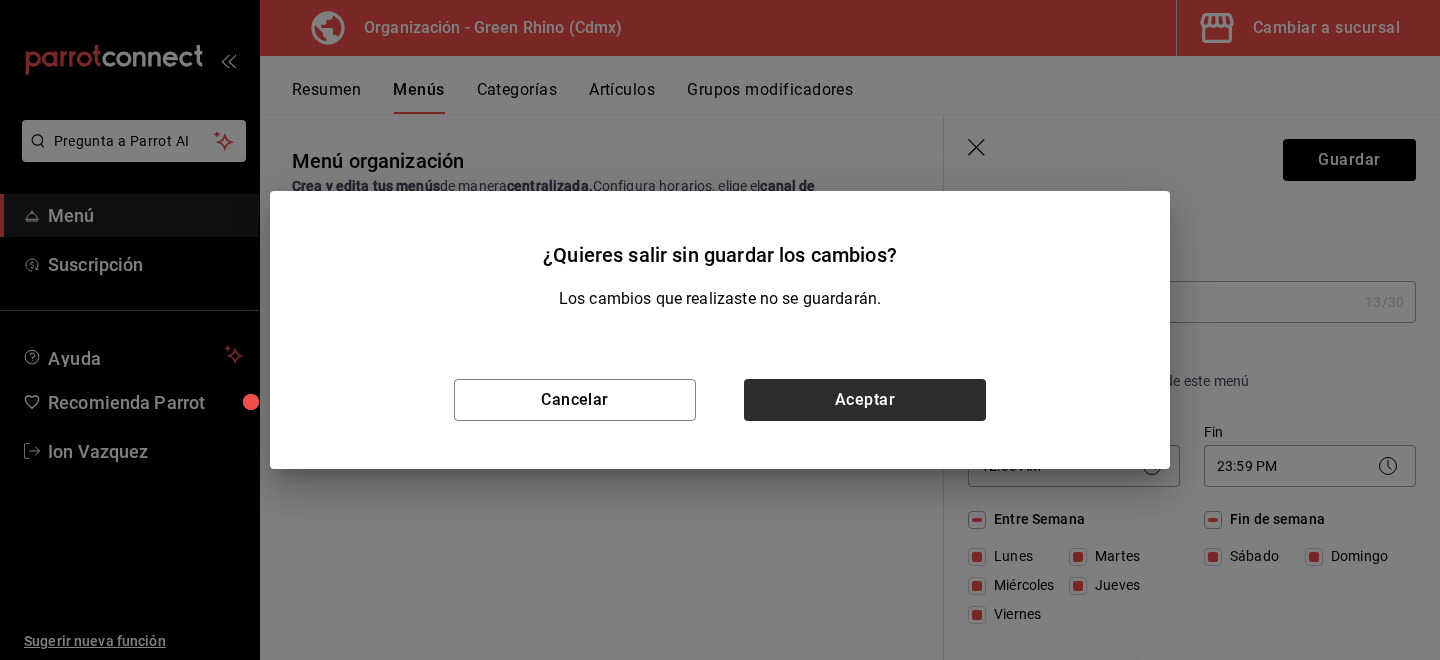 type 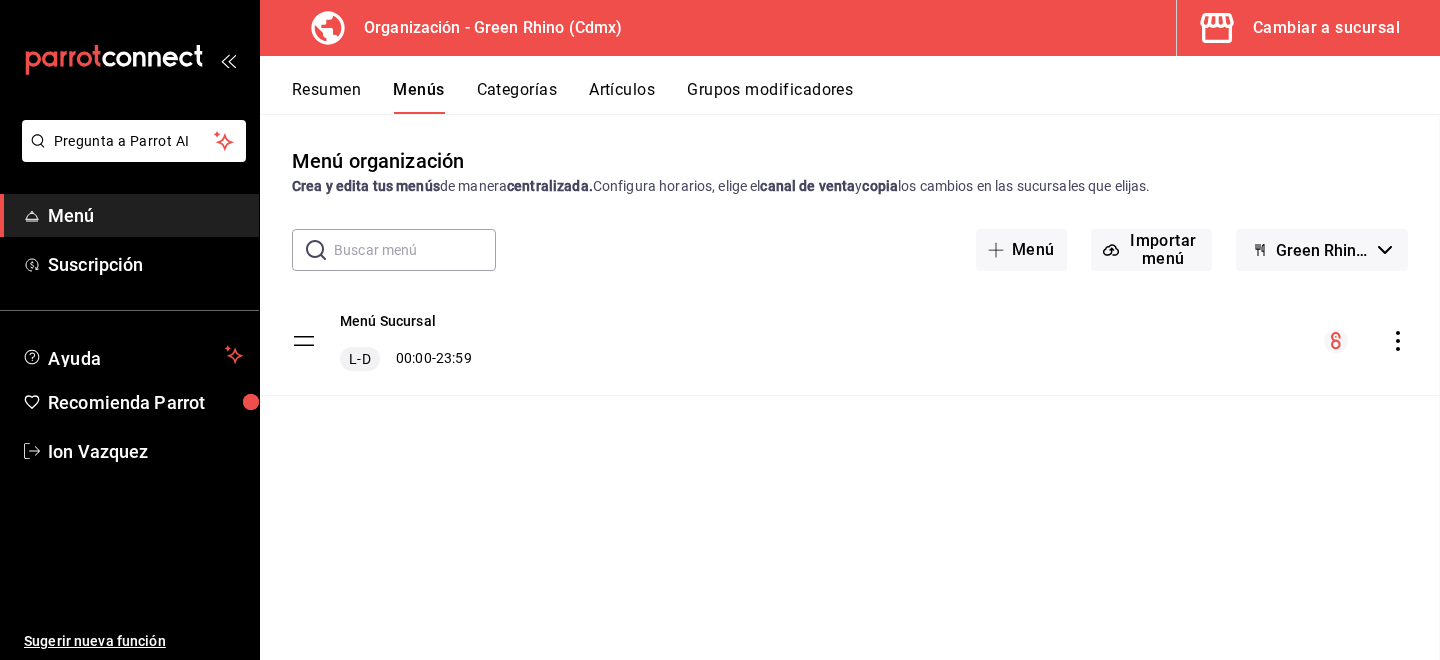 checkbox on "false" 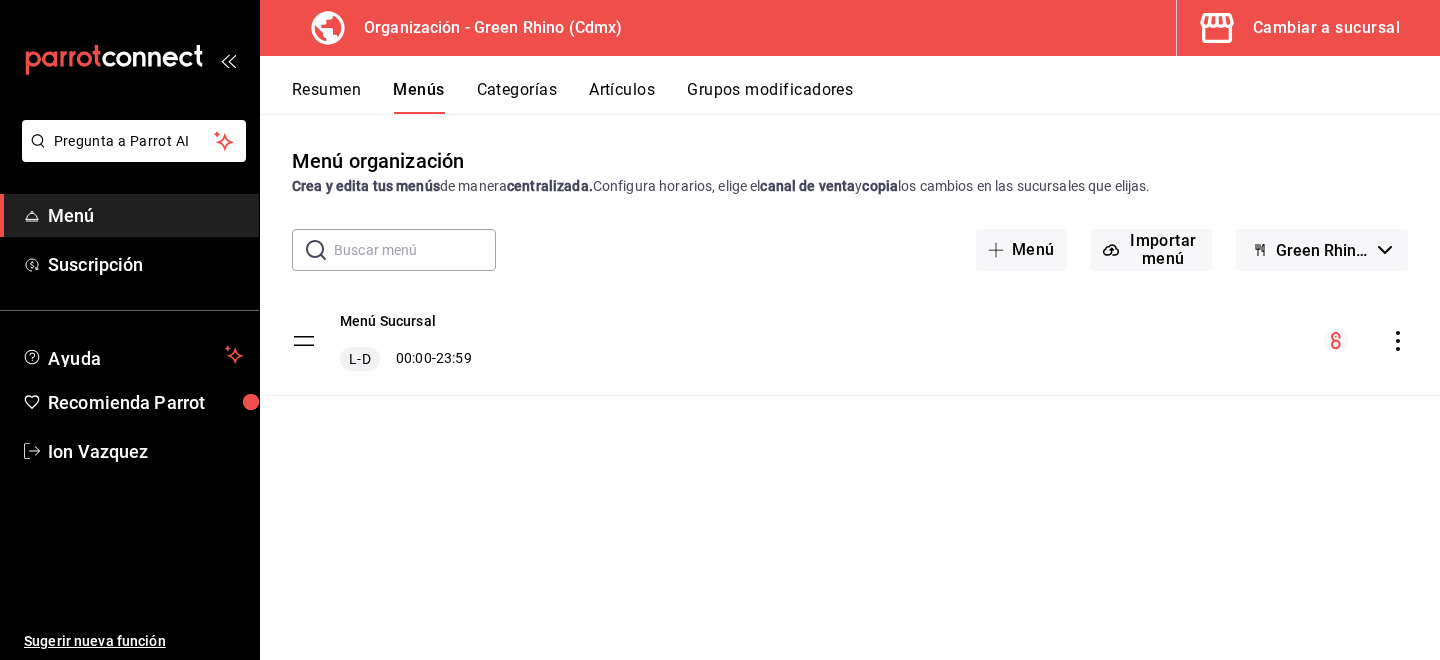 click 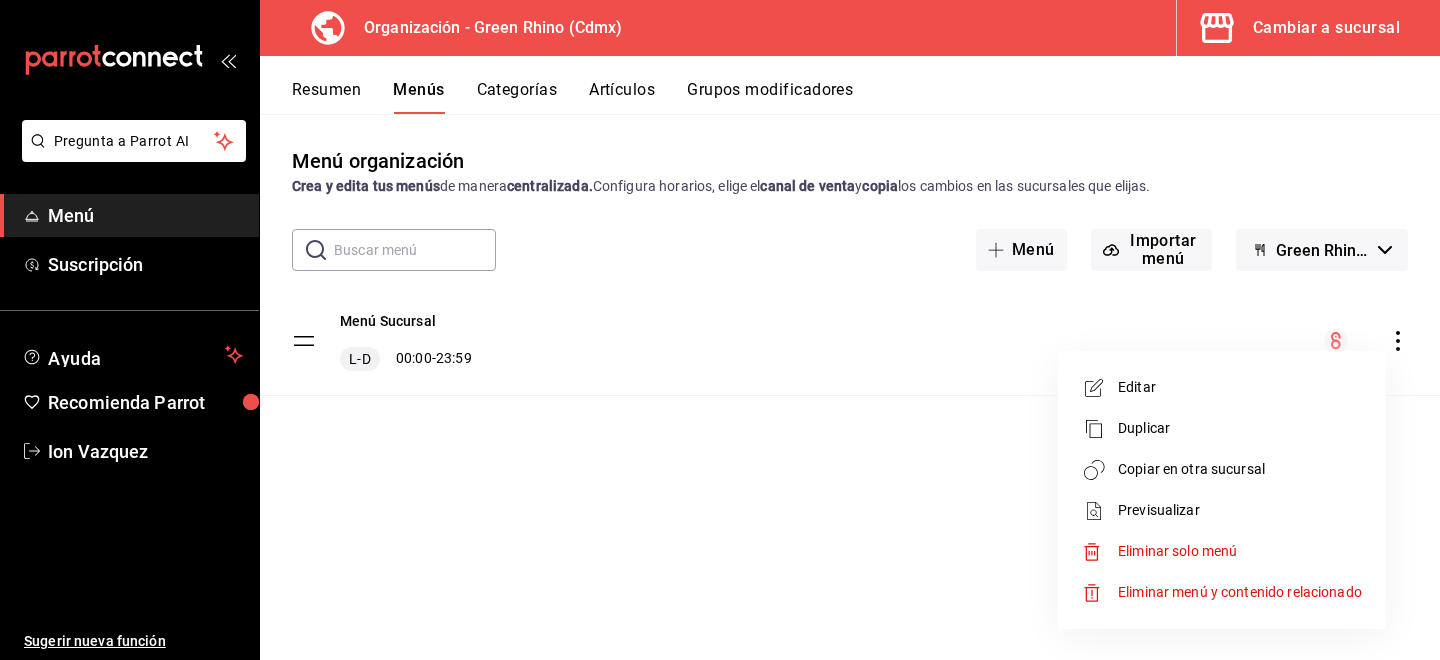 click on "Copiar en otra sucursal" at bounding box center (1240, 469) 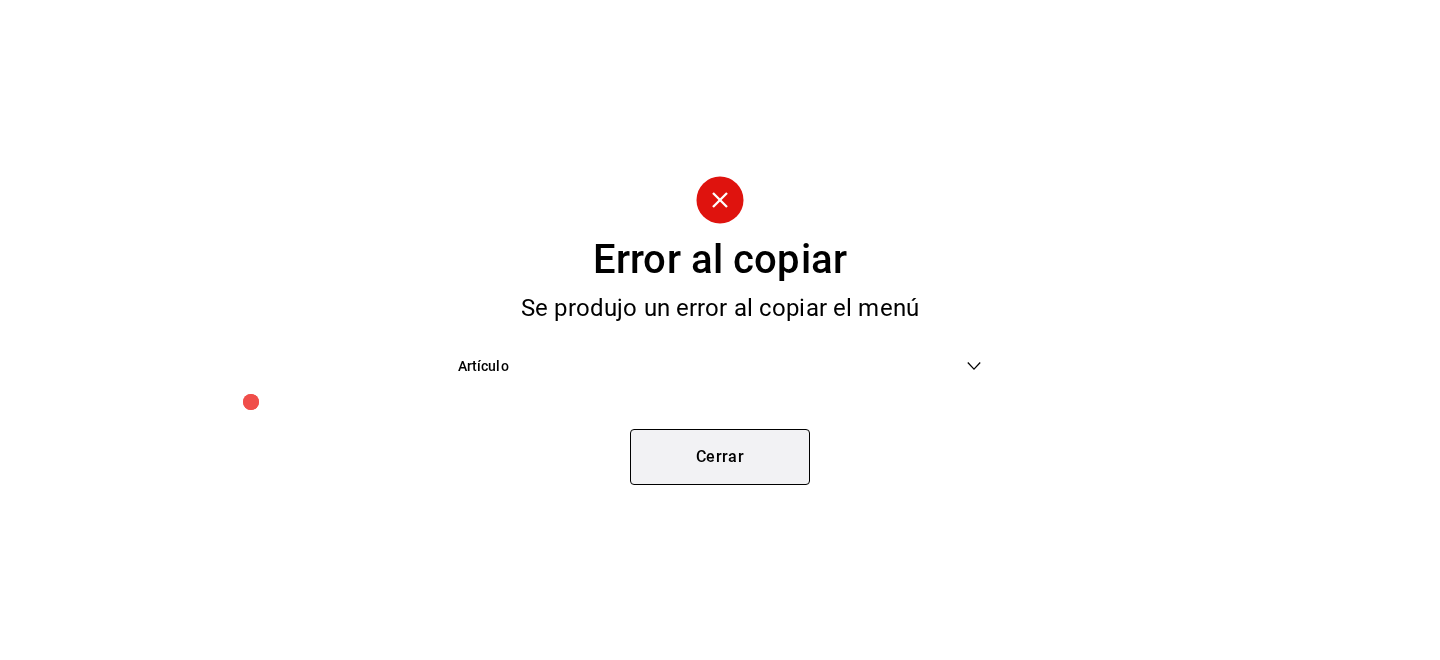 click on "Cerrar" at bounding box center (720, 457) 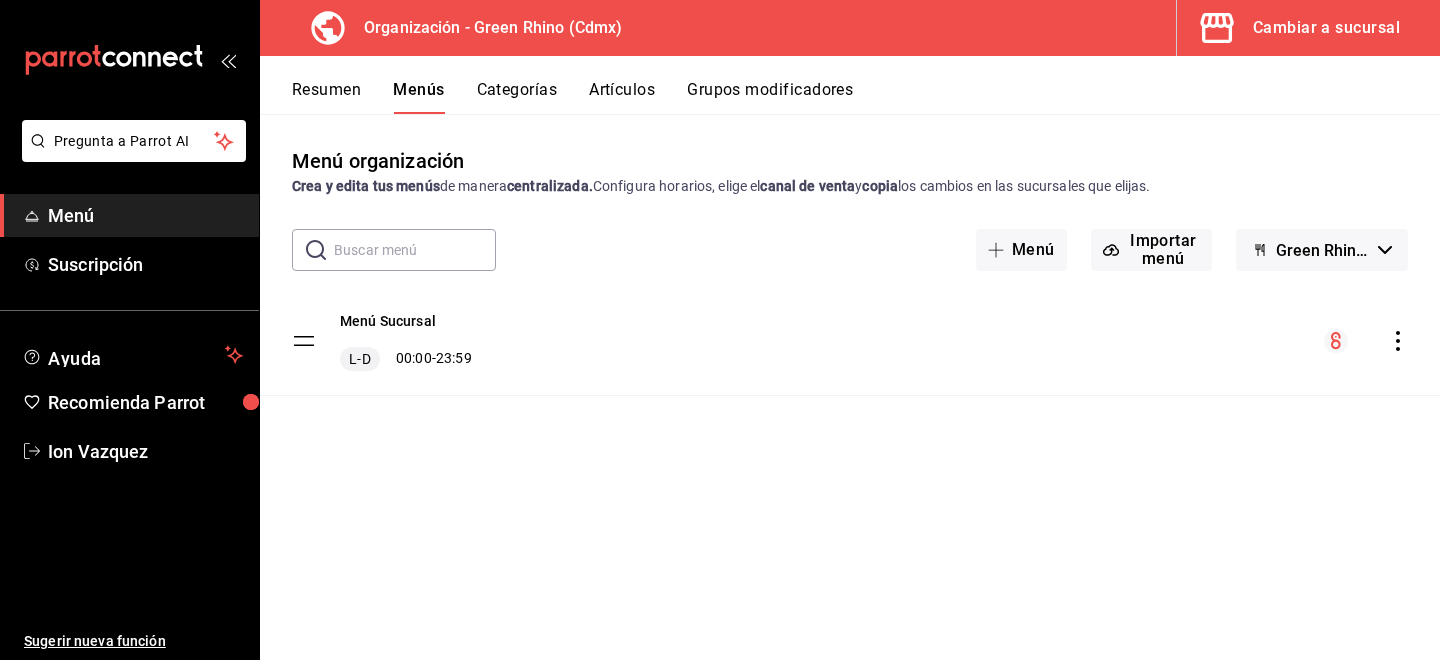 type 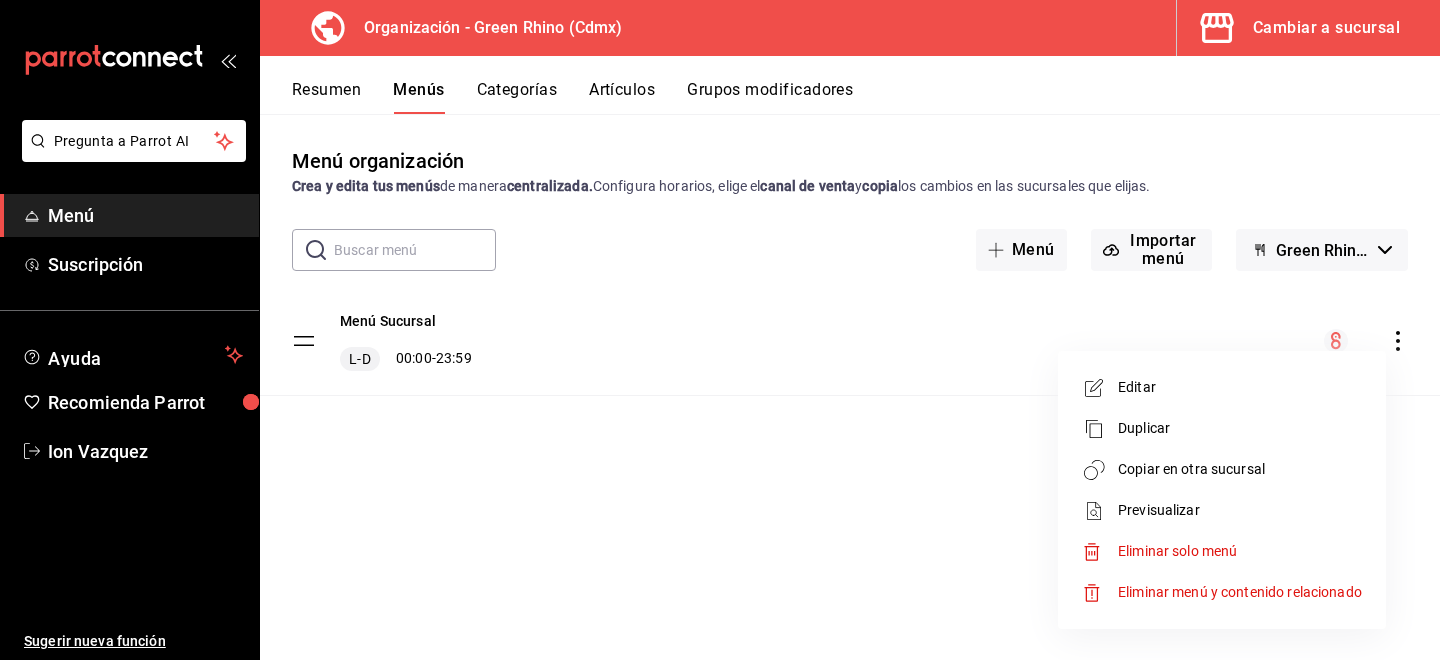 click on "Copiar en otra sucursal" at bounding box center [1222, 469] 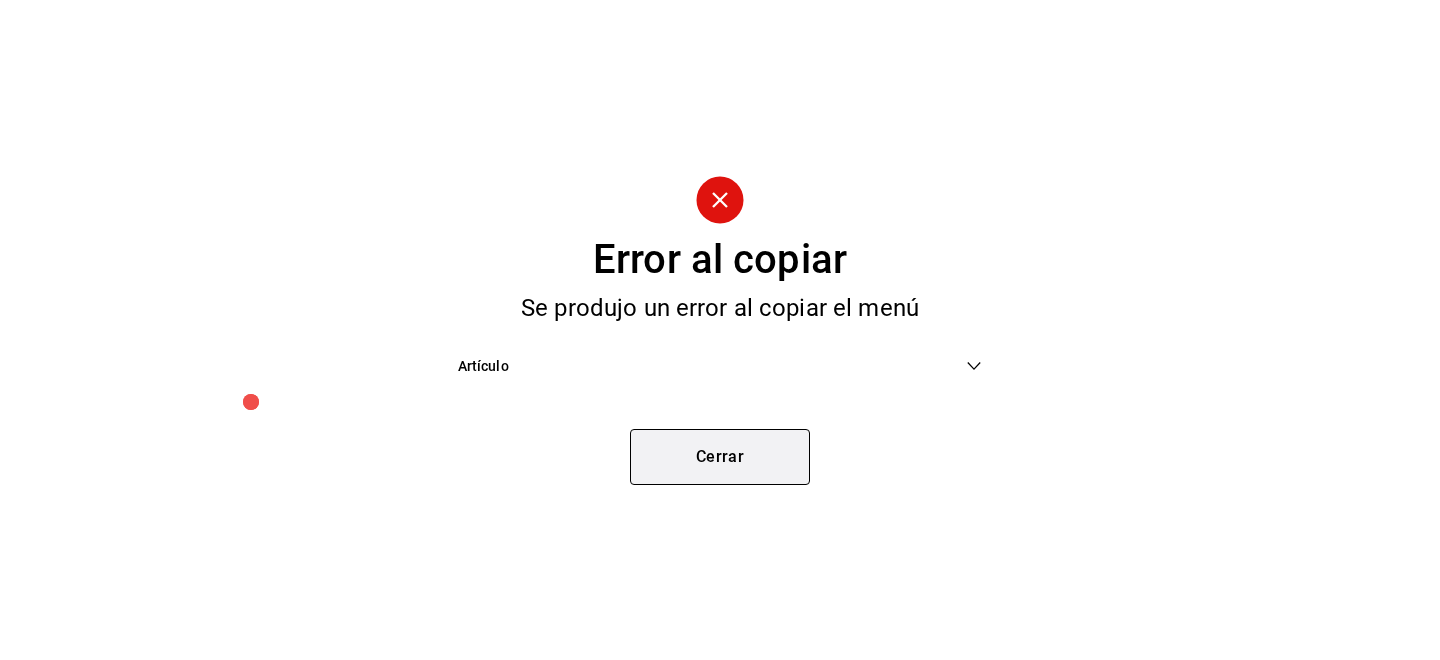 click on "Cerrar" at bounding box center (720, 457) 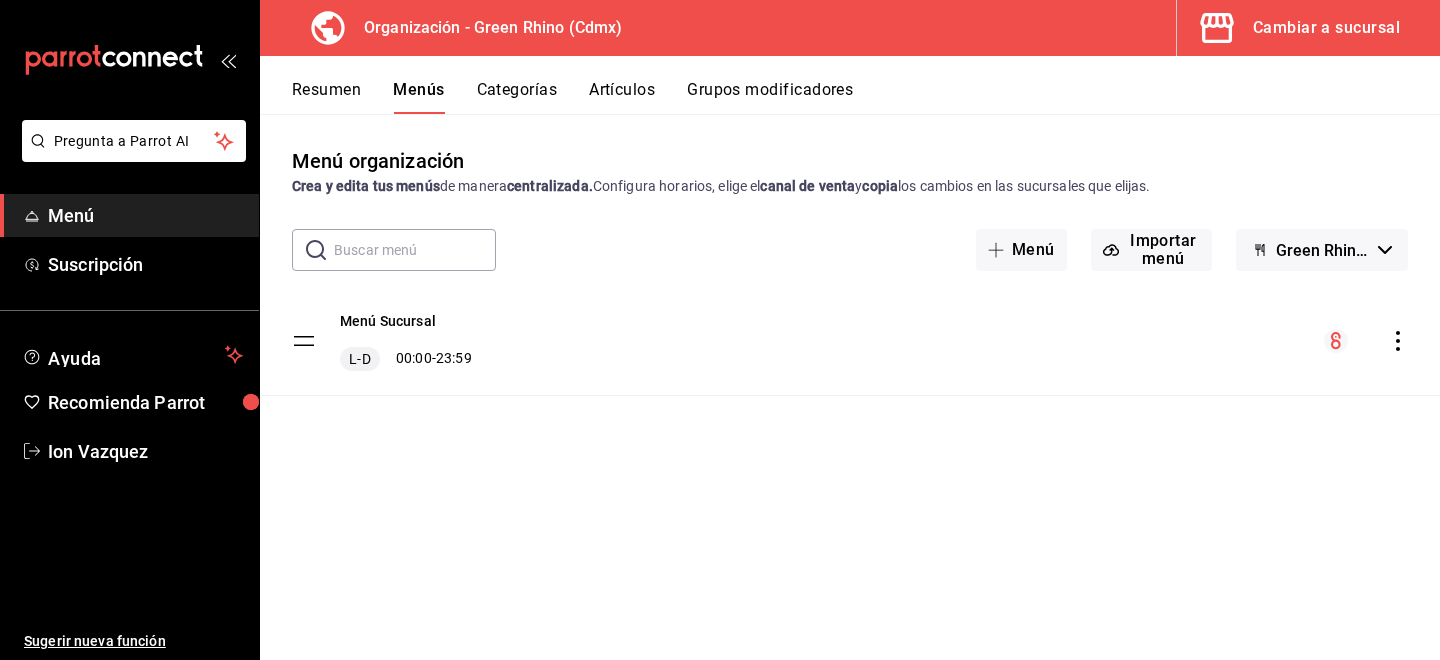 click on "Artículos" at bounding box center [622, 97] 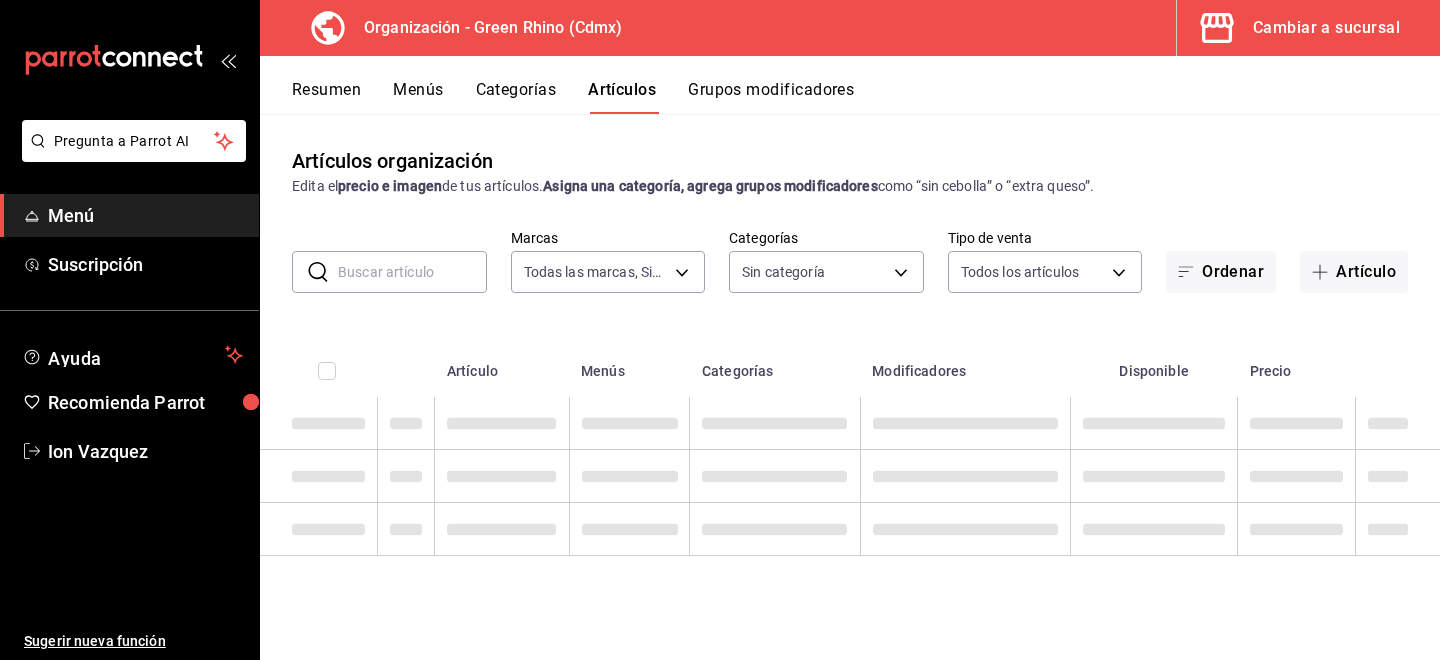 type on "718e4269-ab1b-41b6-b1a3-b54ad853307e" 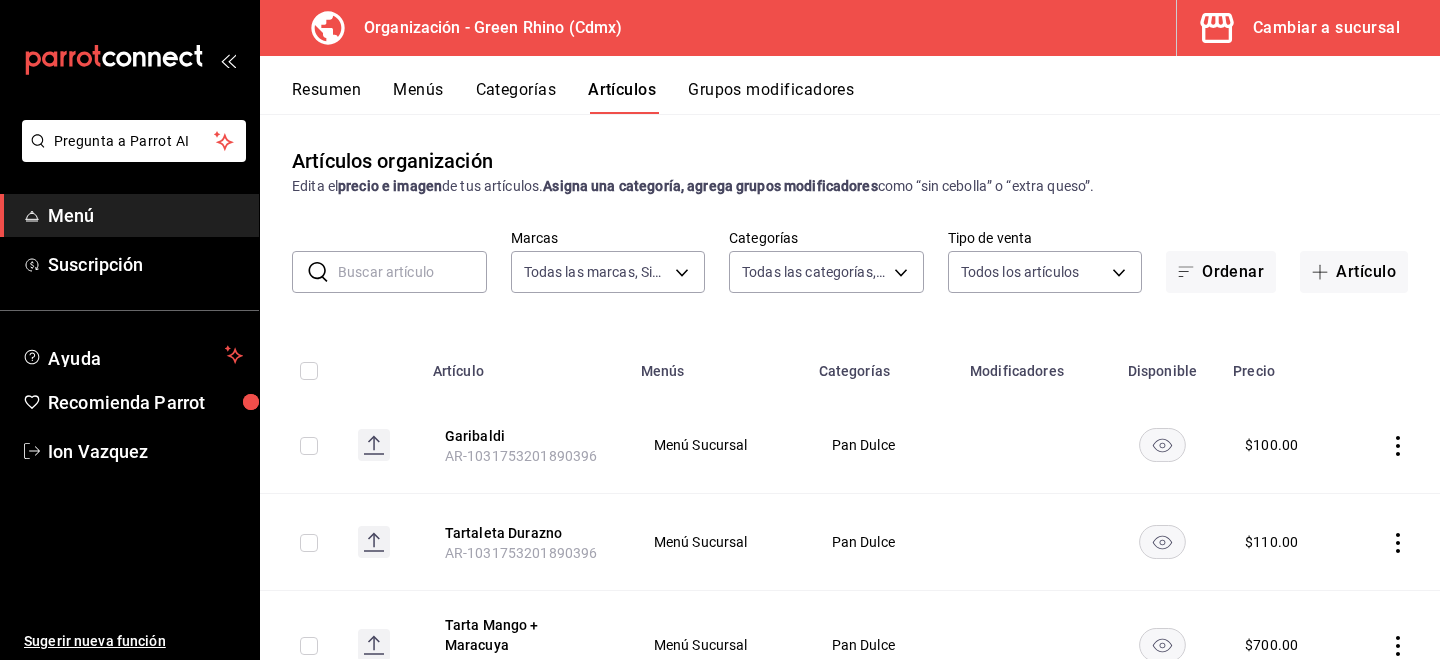 type on "a63415d0-f08f-4da5-93bf-970c3b860b08,be571465-ace9-4e63-97a2-0382f1ecc6c2,096c35ee-4d76-4012-a66a-059a8831392a,5d9fd4f7-2023-4150-90a0-0a4a3c27d5c3,722f437f-48c2-4318-9b3e-1cf1e103f173,0e3d81bc-c240-43c6-a82d-cb1724c8d22c,b82d061b-ad1a-42b3-8576-24315513d805,aafec7b1-a8f4-4a6c-9f77-b6ee1acf481b" 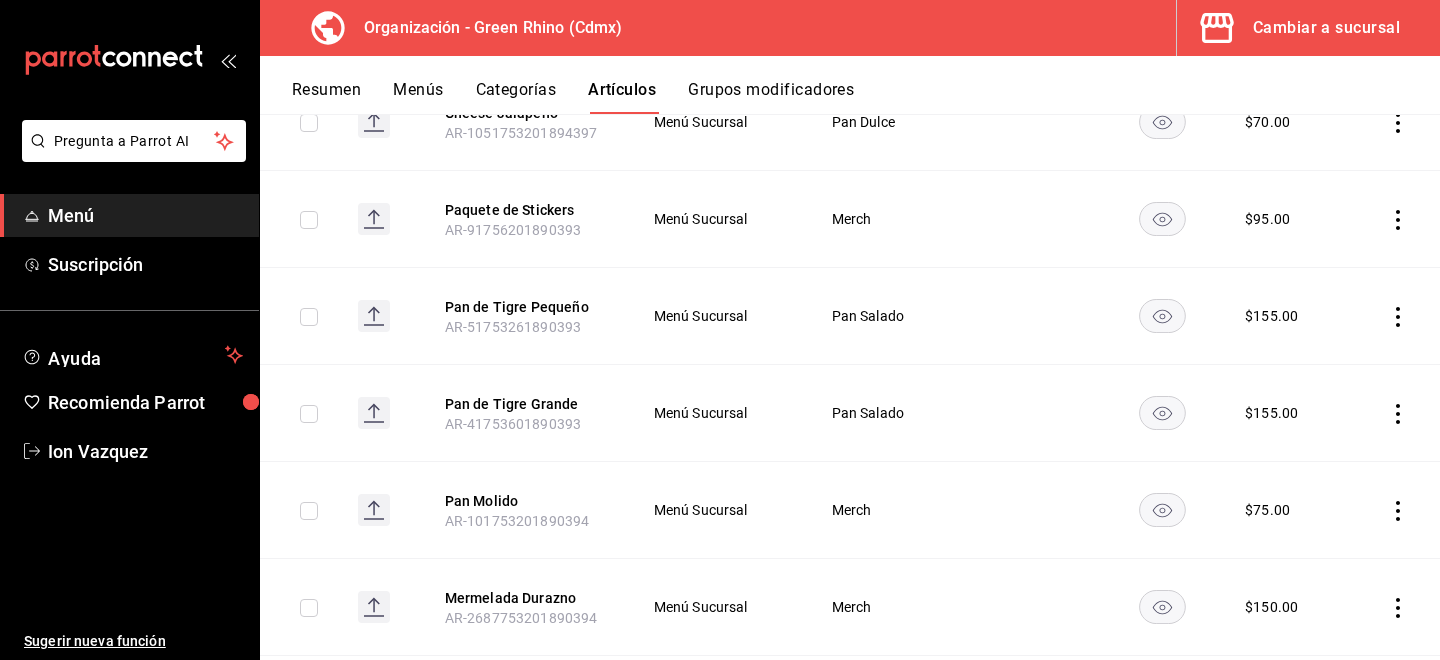 scroll, scrollTop: 0, scrollLeft: 0, axis: both 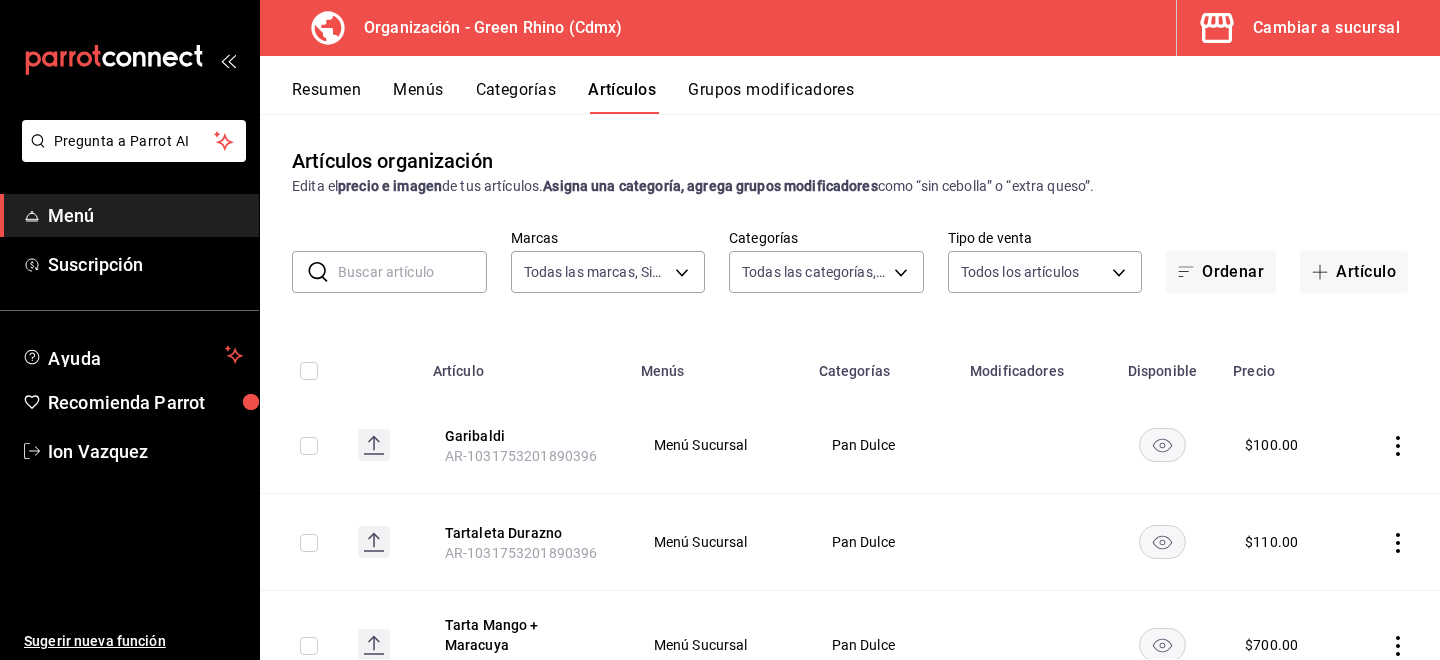 click 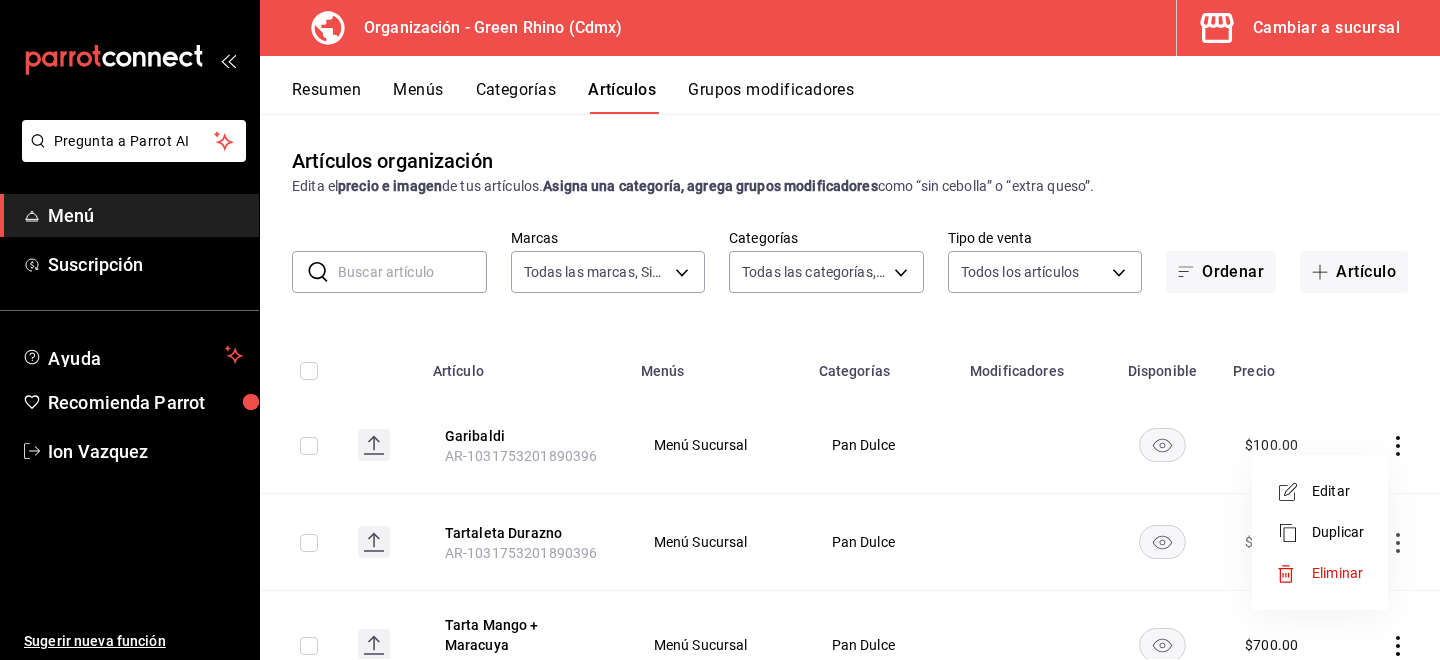 click at bounding box center (720, 330) 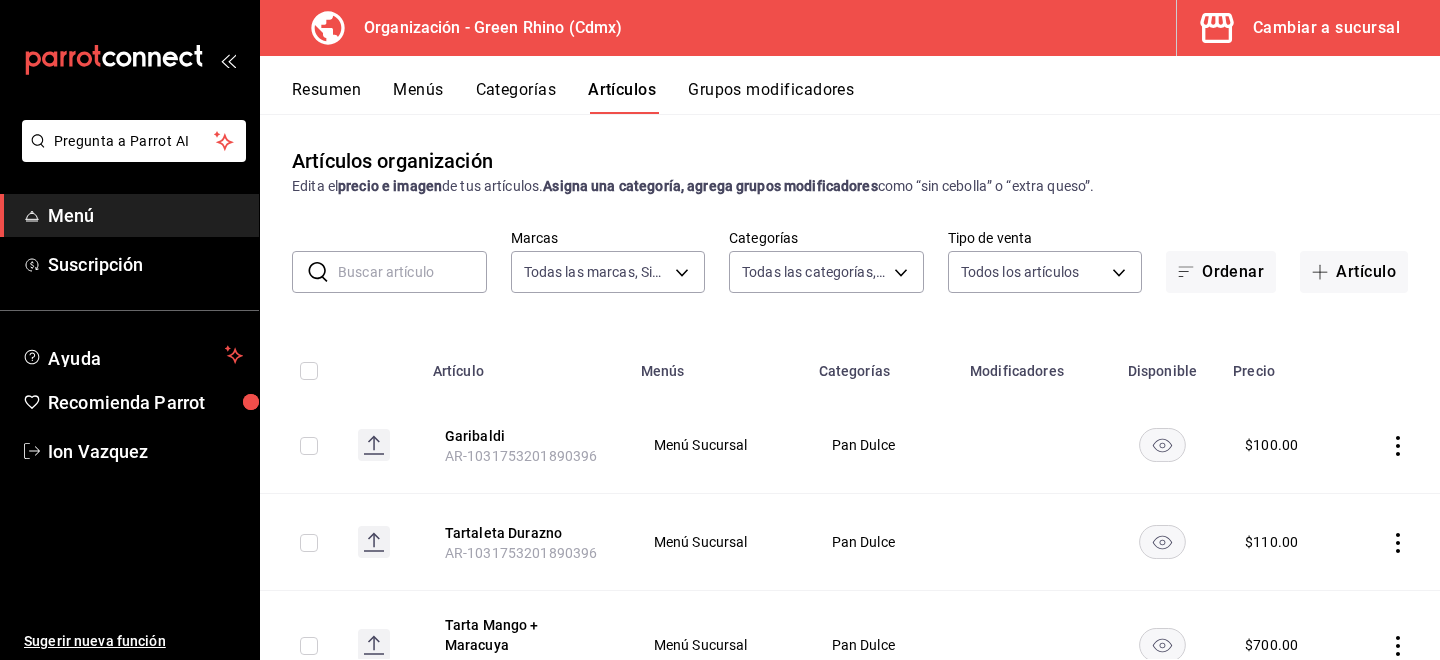click on "Menús" at bounding box center [418, 97] 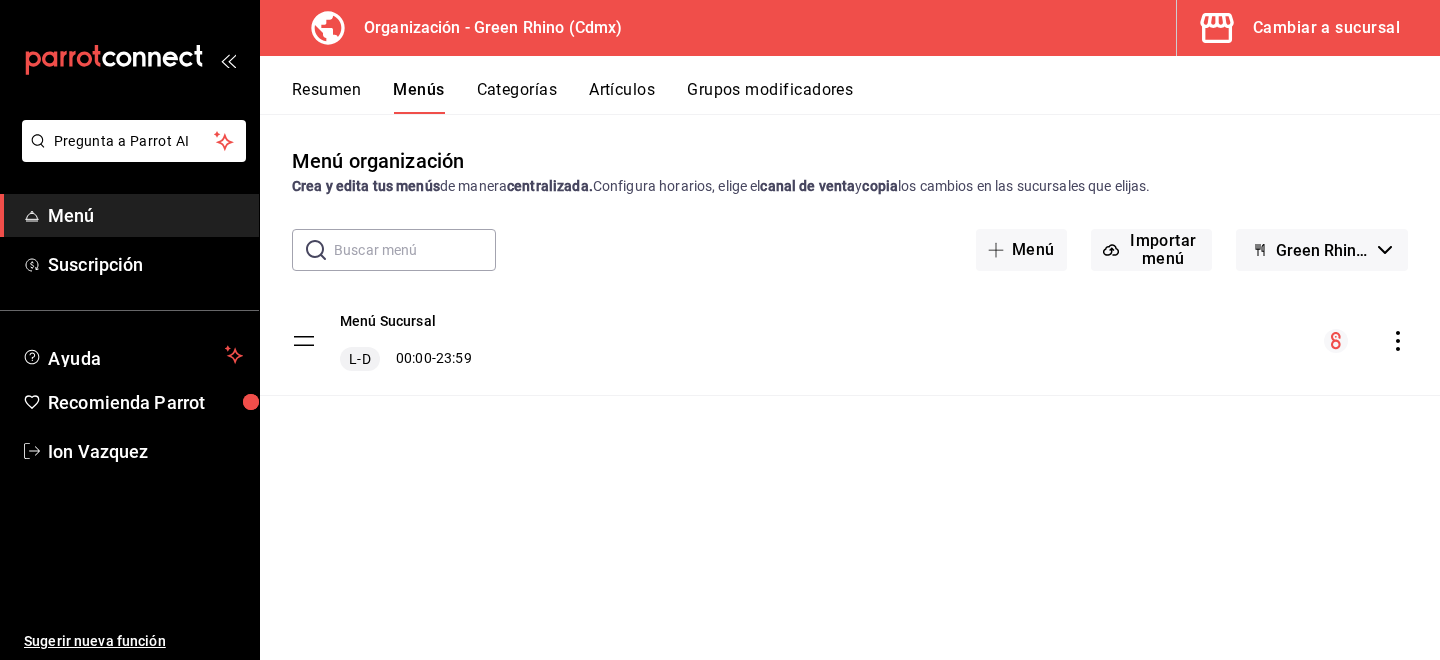 click 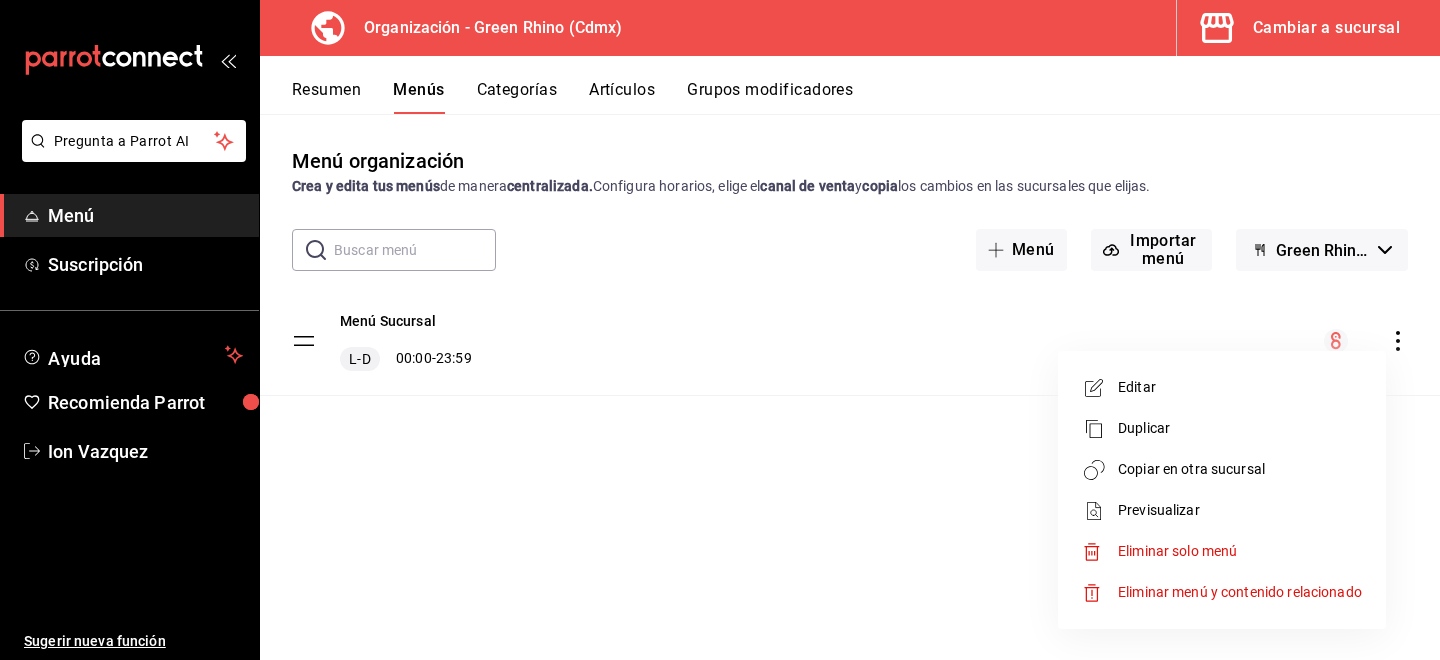 click on "Copiar en otra sucursal" at bounding box center (1240, 469) 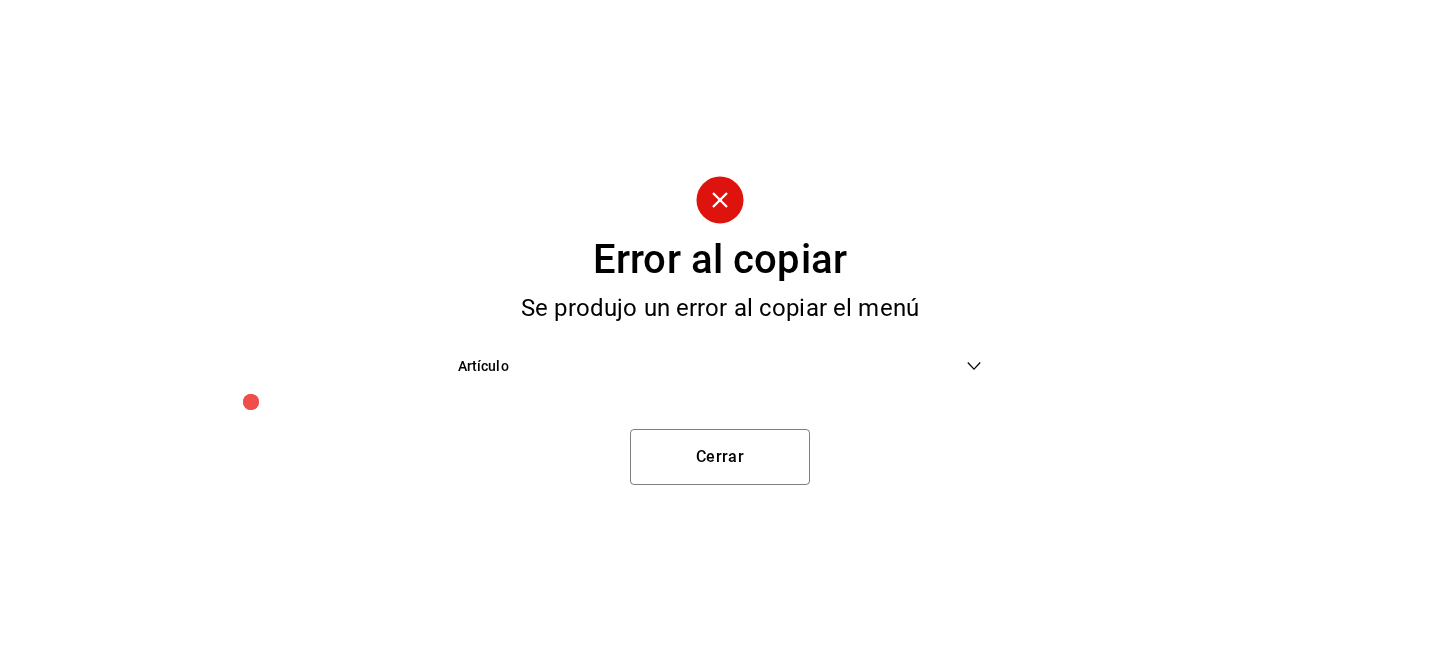click on "Artículo" at bounding box center [712, 366] 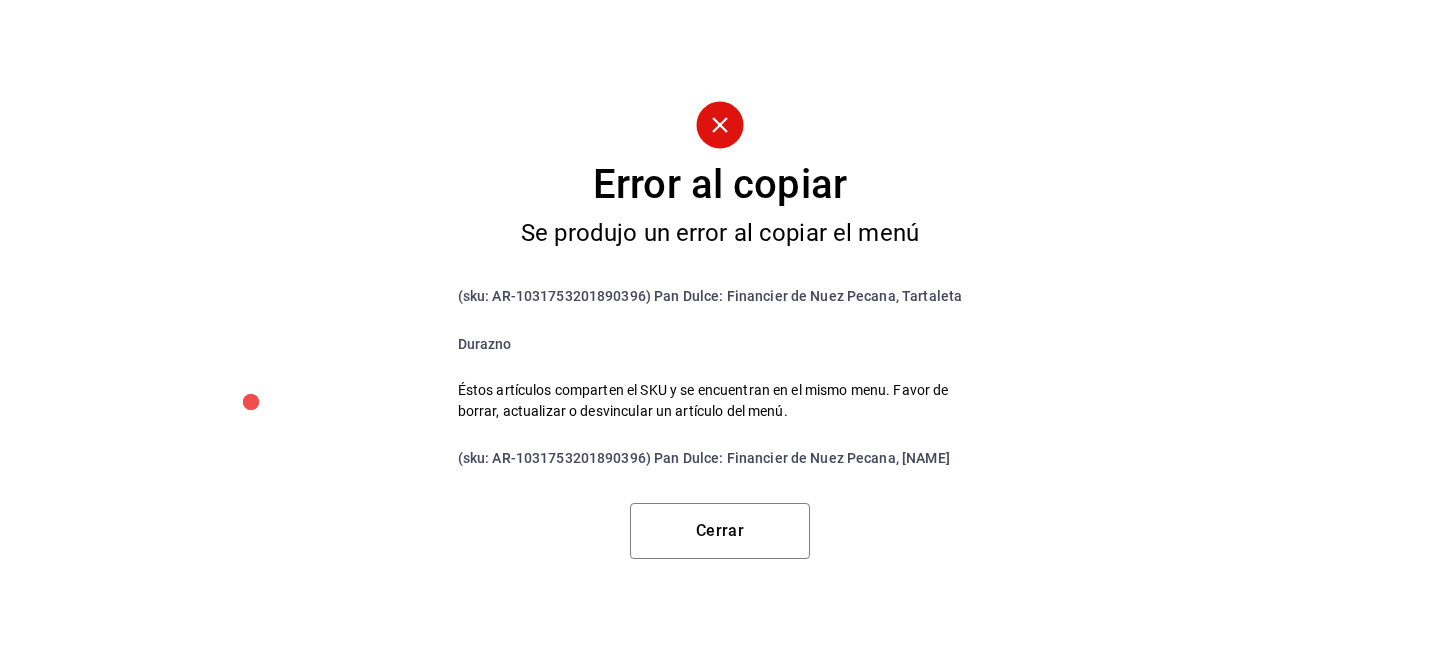 scroll, scrollTop: 135, scrollLeft: 0, axis: vertical 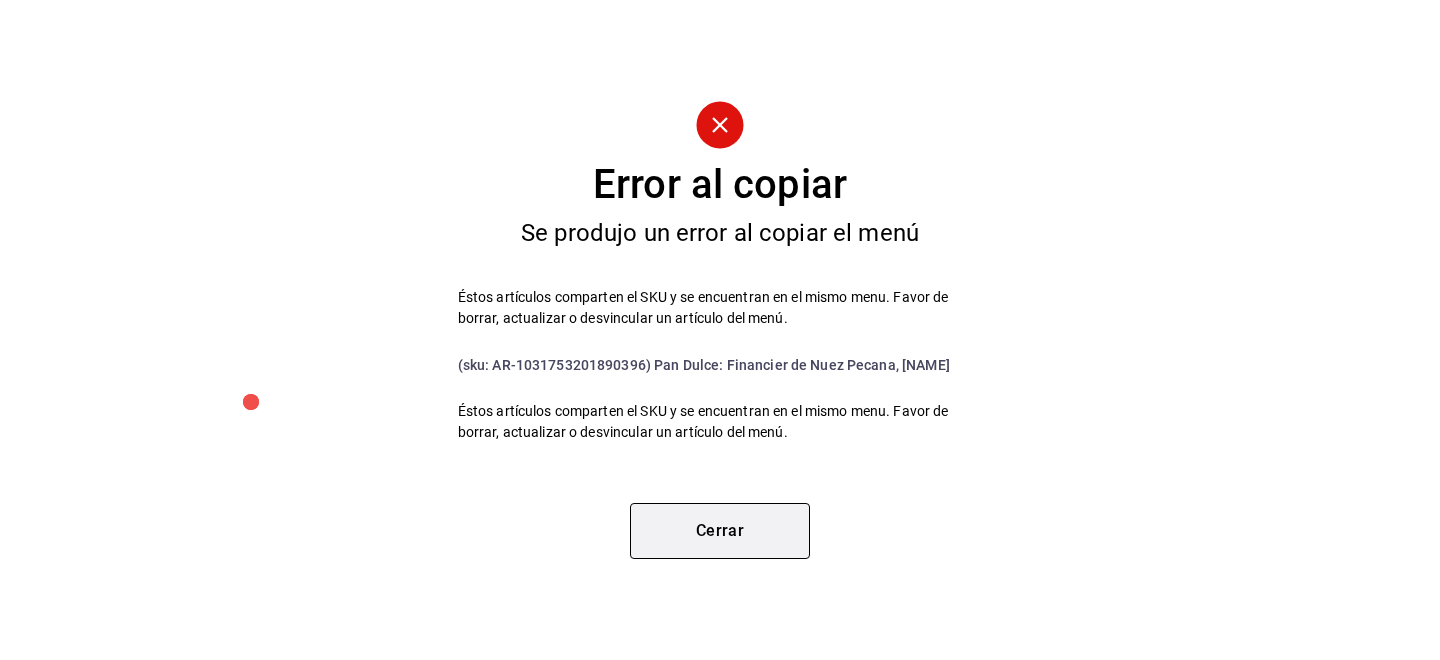 click on "Cerrar" at bounding box center (720, 531) 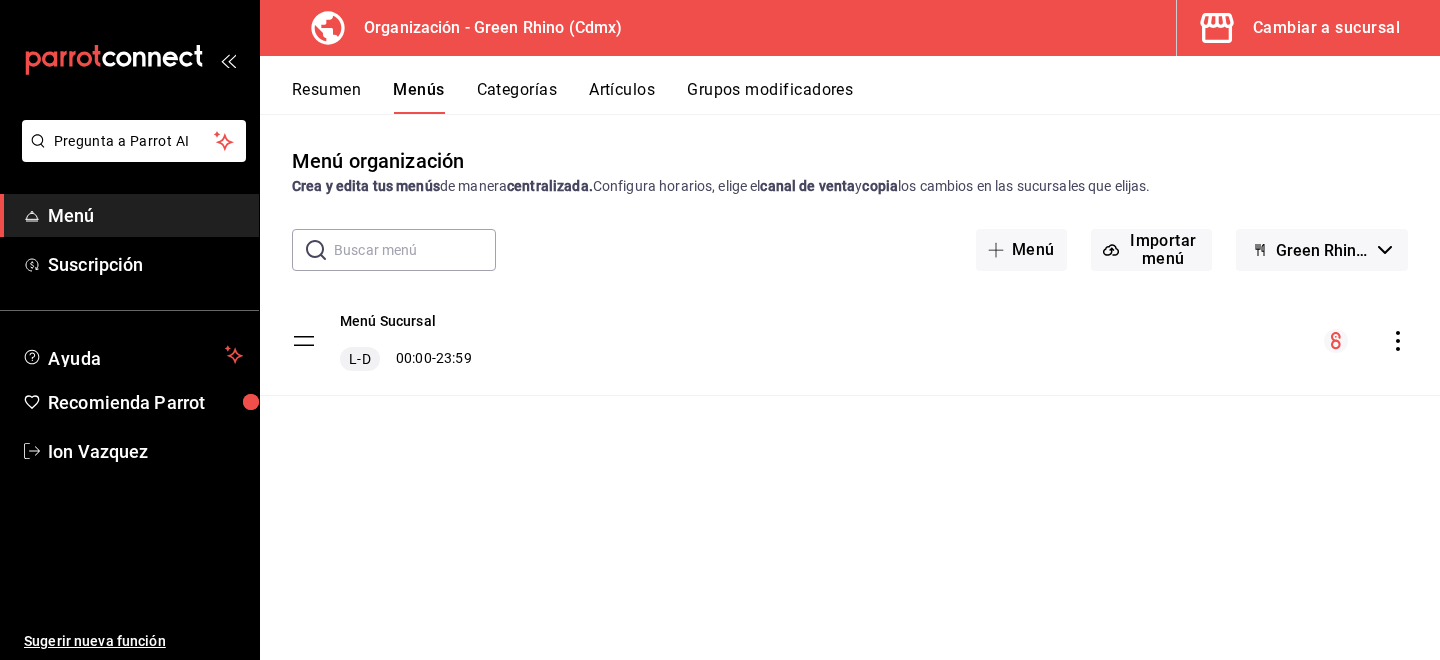click on "Artículos" at bounding box center [622, 97] 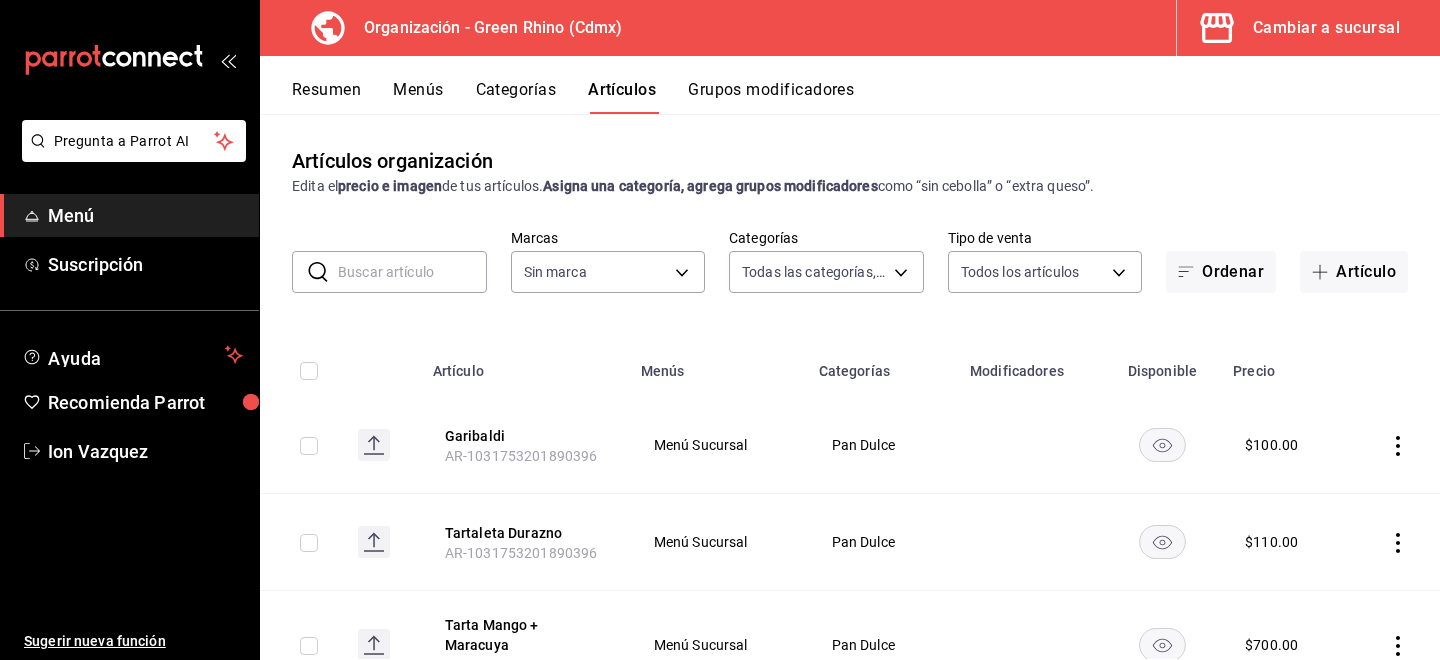type on "a63415d0-f08f-4da5-93bf-970c3b860b08,be571465-ace9-4e63-97a2-0382f1ecc6c2,096c35ee-4d76-4012-a66a-059a8831392a,5d9fd4f7-2023-4150-90a0-0a4a3c27d5c3,722f437f-48c2-4318-9b3e-1cf1e103f173,0e3d81bc-c240-43c6-a82d-cb1724c8d22c,b82d061b-ad1a-42b3-8576-24315513d805,aafec7b1-a8f4-4a6c-9f77-b6ee1acf481b" 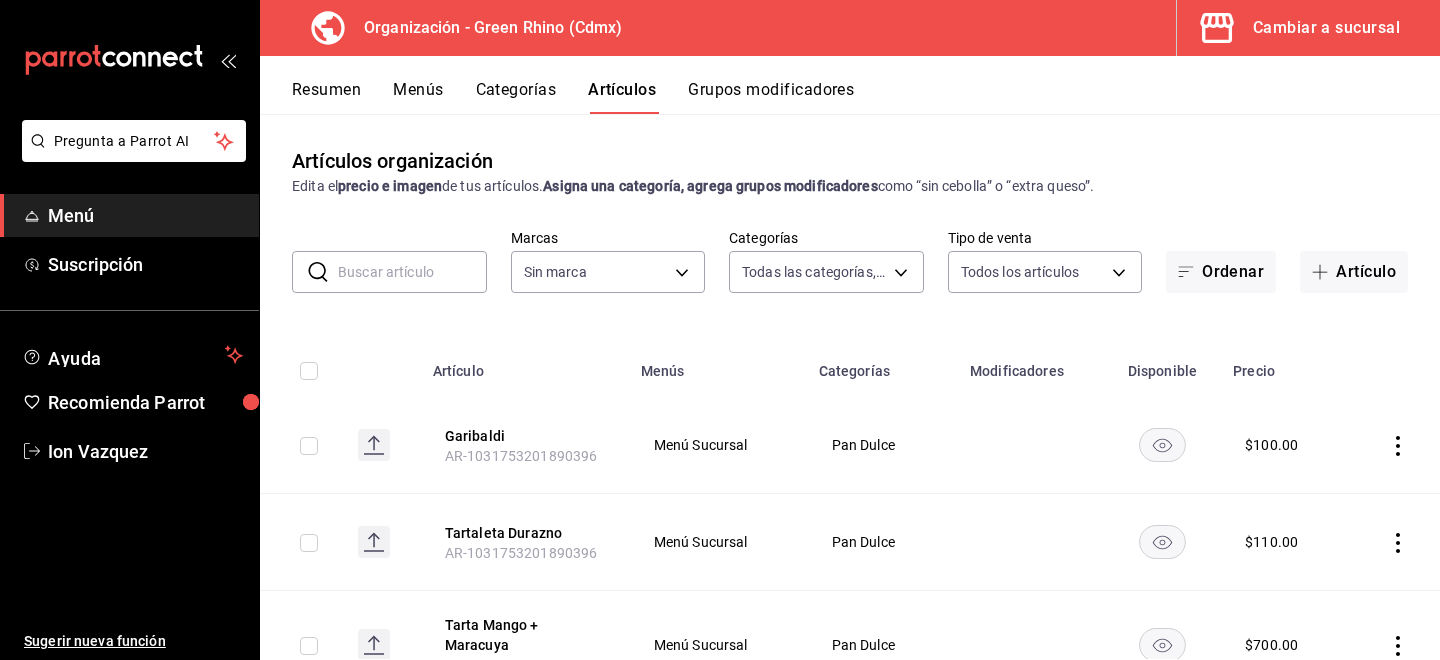 click at bounding box center (412, 272) 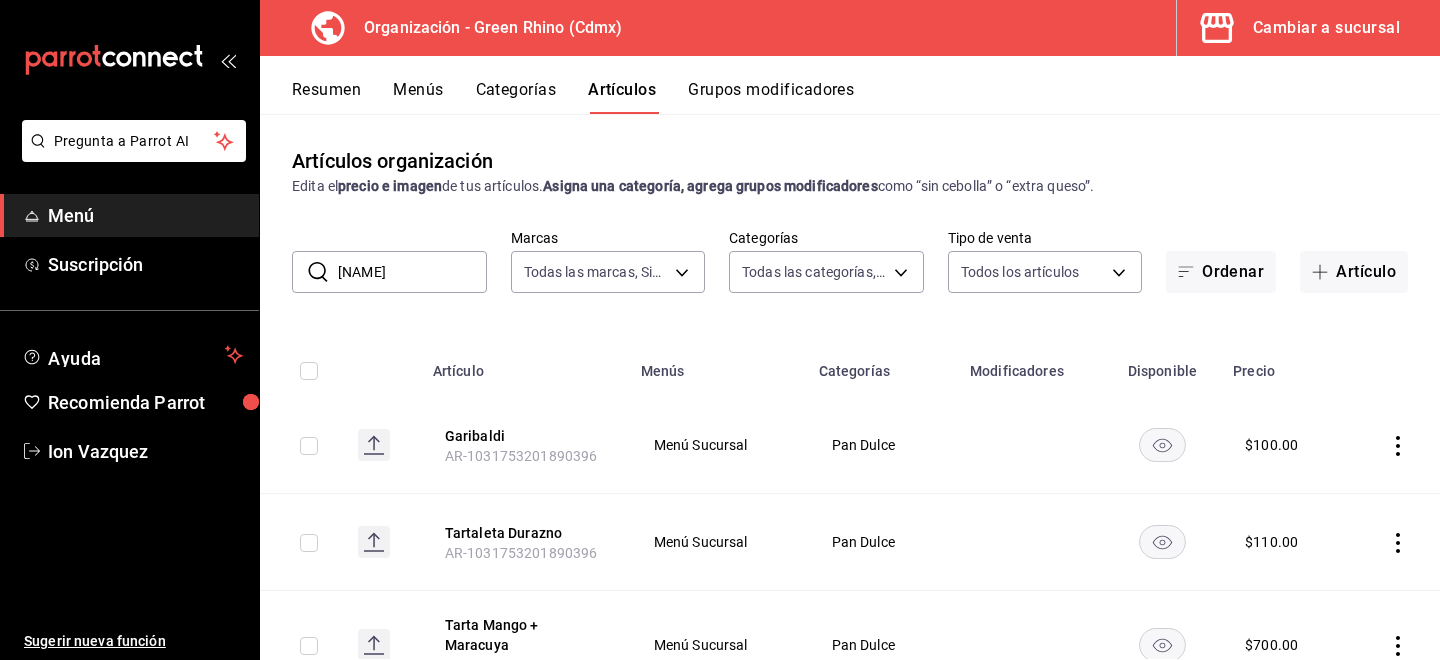 type on "[NAME]" 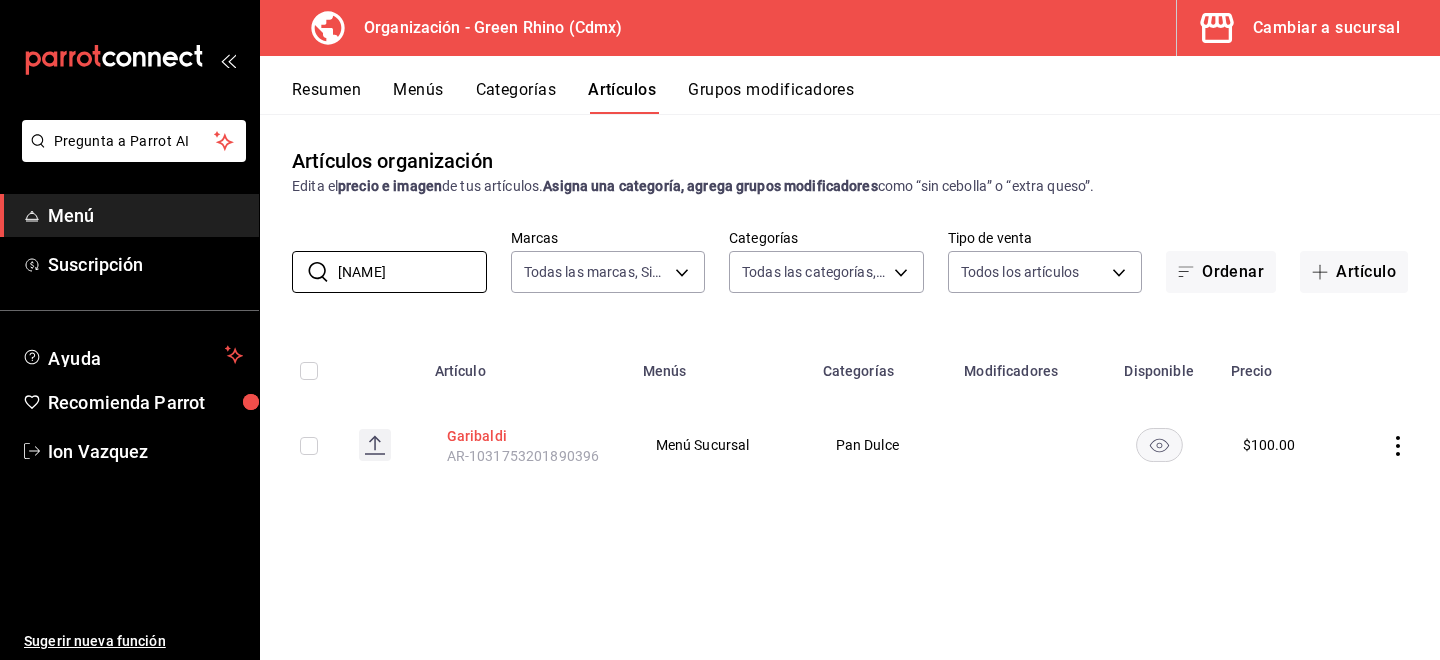 click on "Garibaldi" at bounding box center (527, 436) 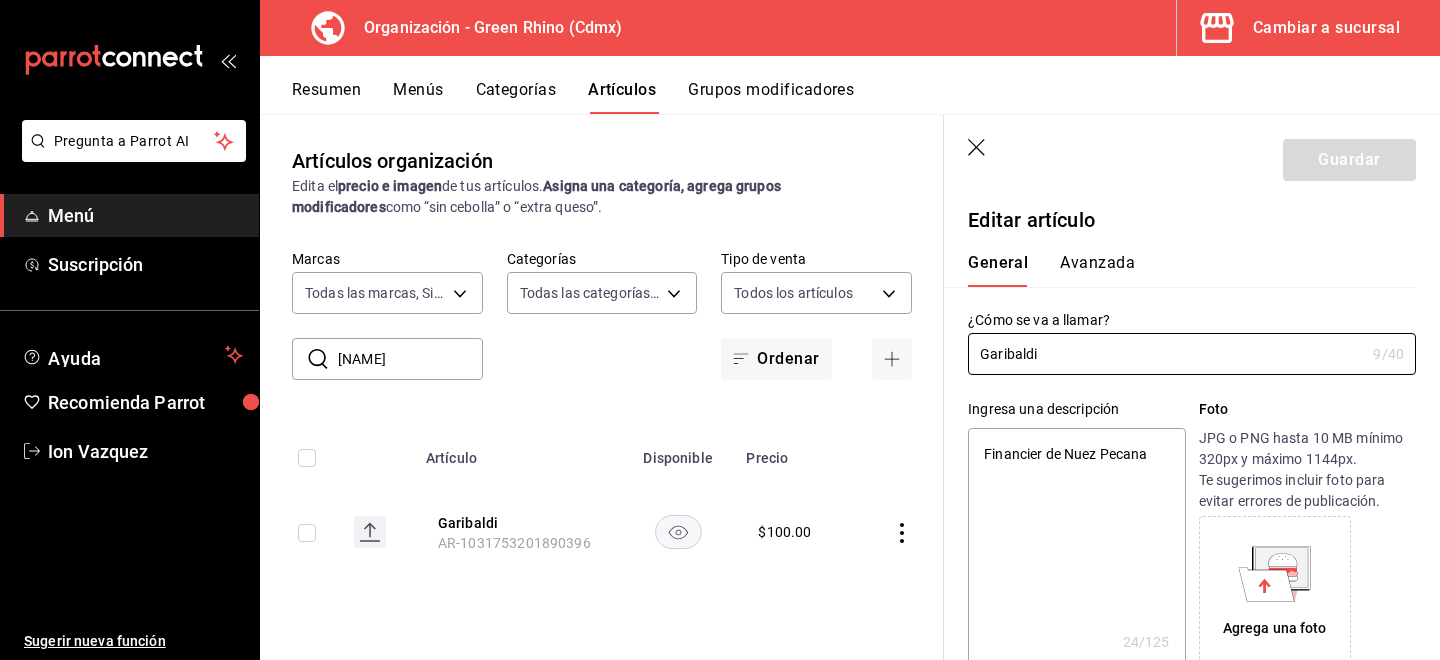 type on "x" 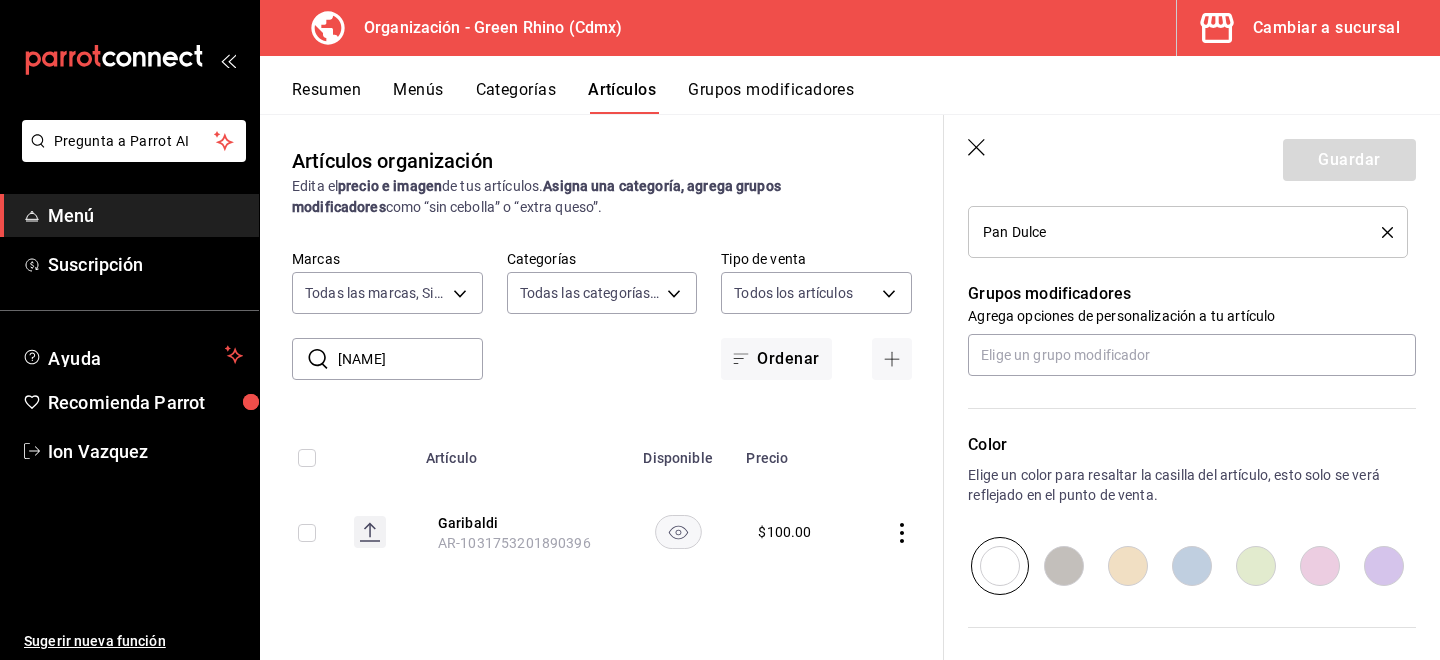 scroll, scrollTop: 1005, scrollLeft: 0, axis: vertical 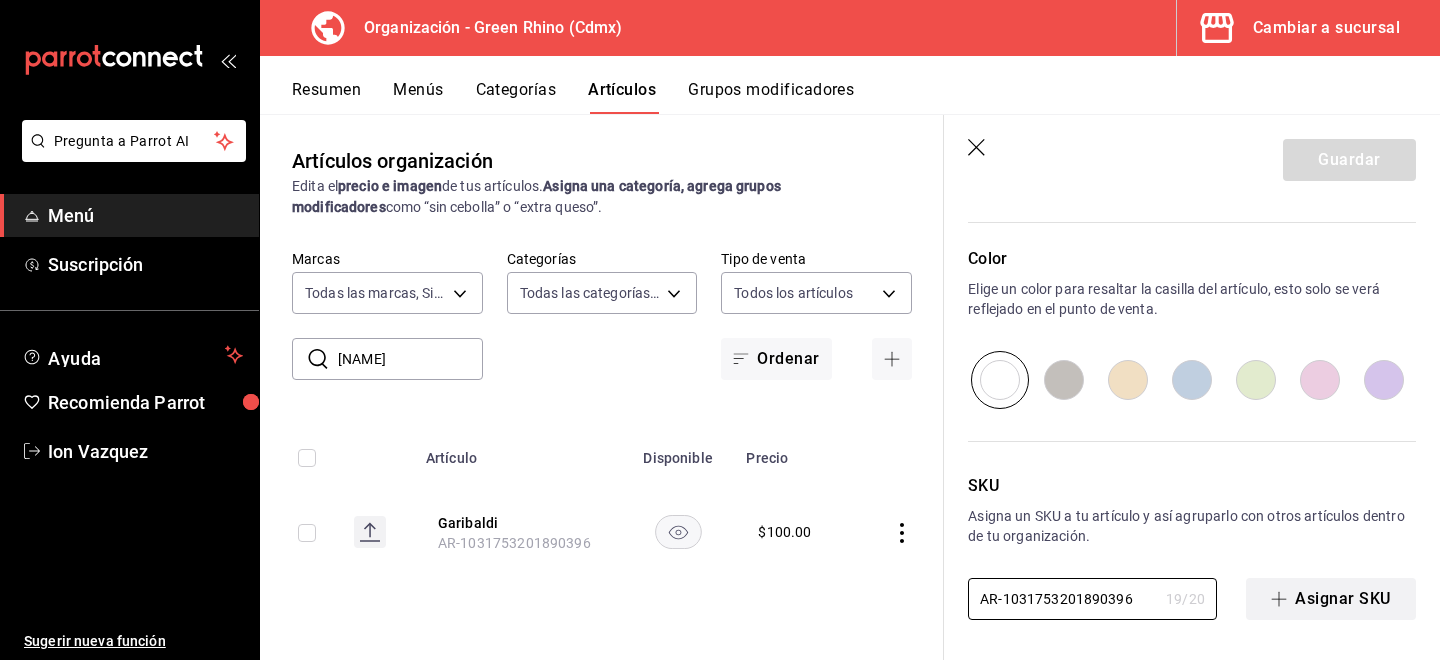 drag, startPoint x: 1093, startPoint y: 611, endPoint x: 1340, endPoint y: 615, distance: 247.03238 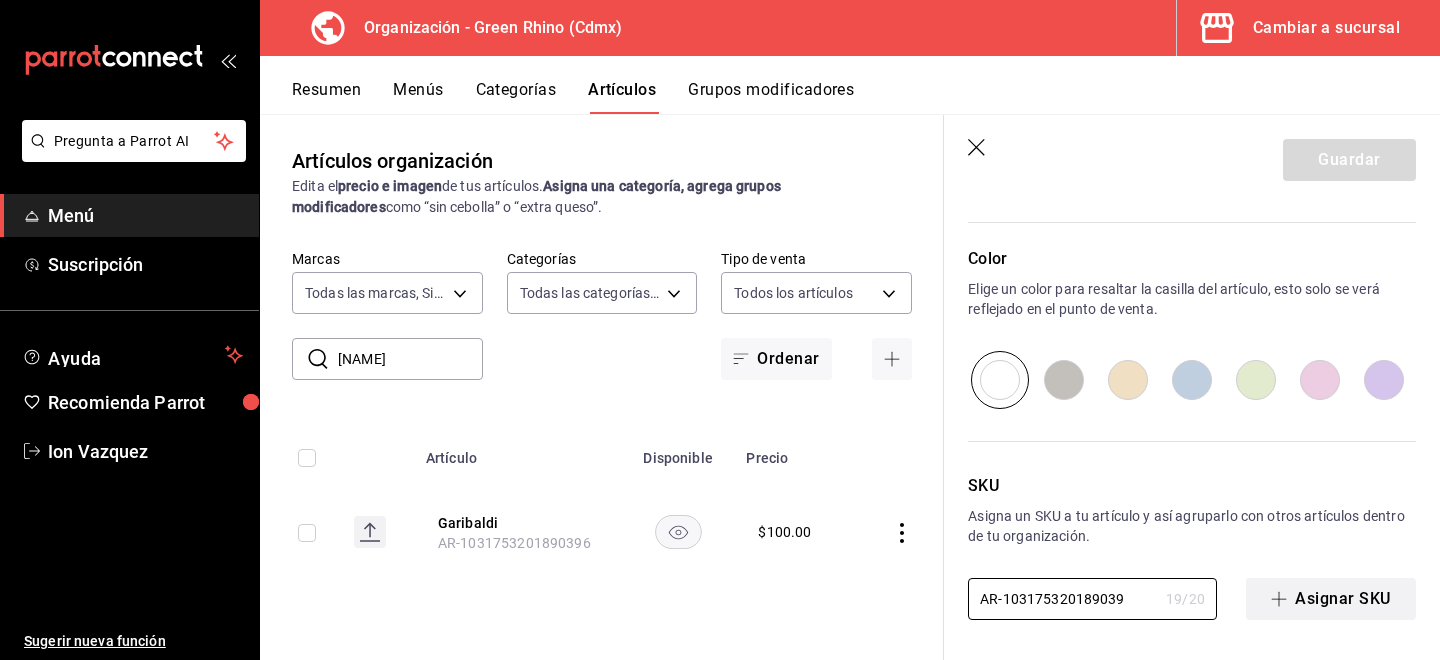 scroll, scrollTop: 0, scrollLeft: 0, axis: both 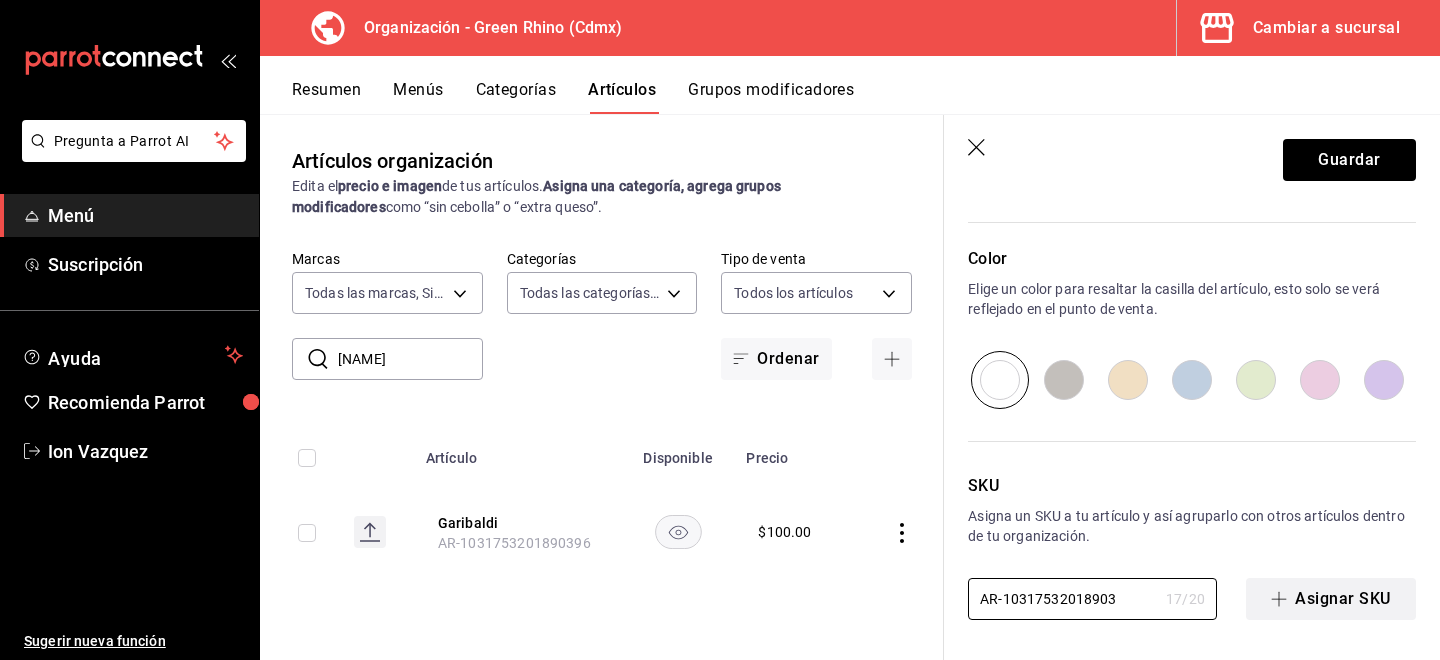 type on "x" 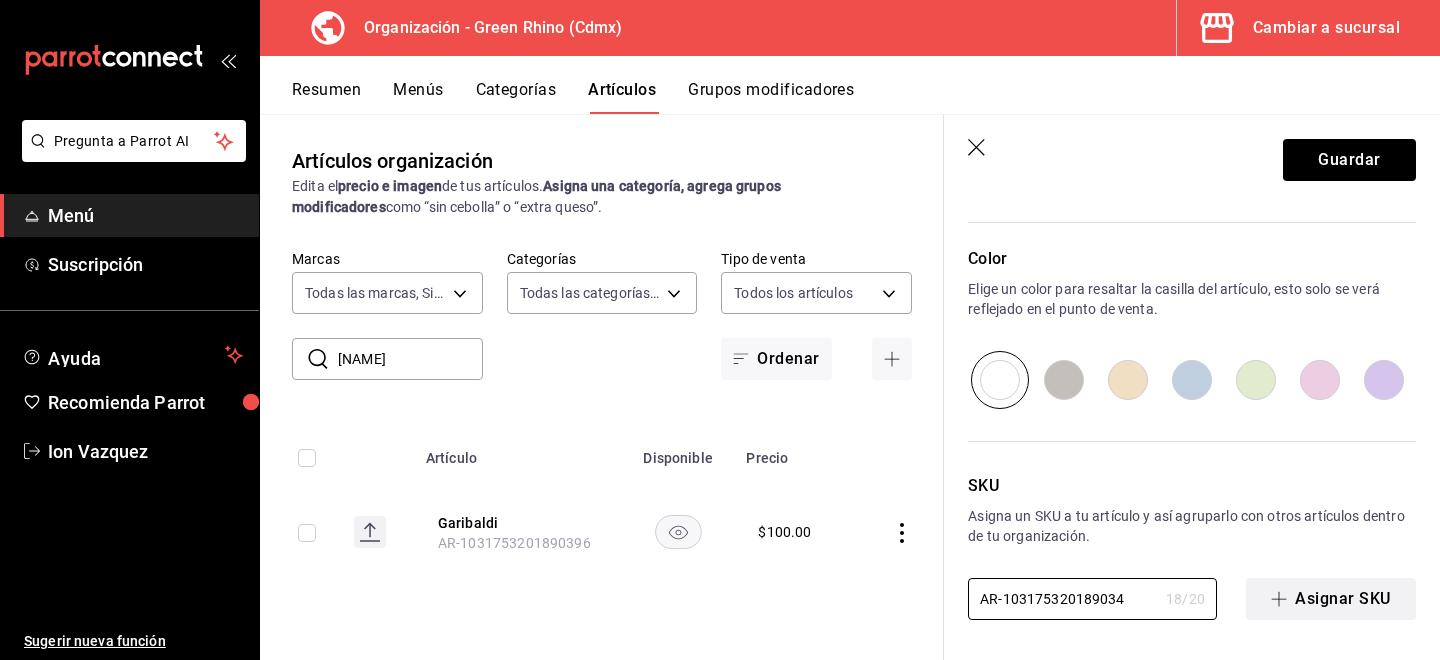 type on "x" 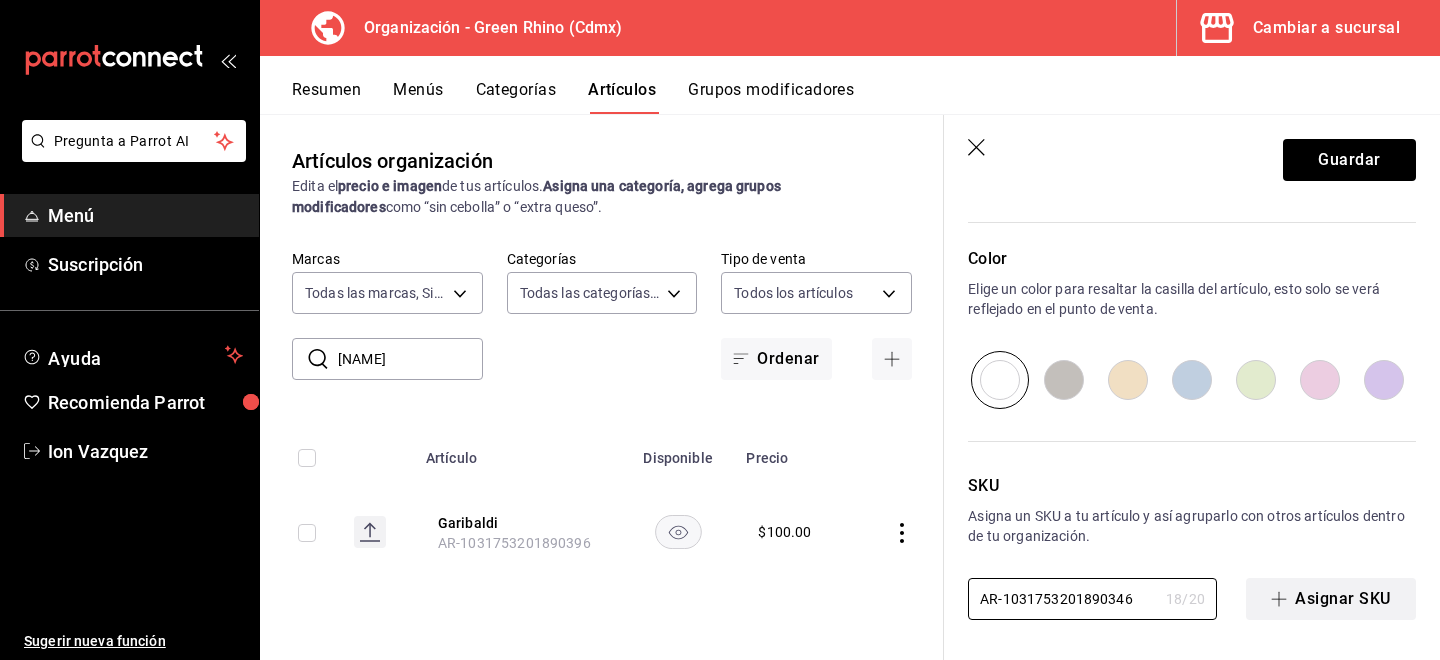 type on "x" 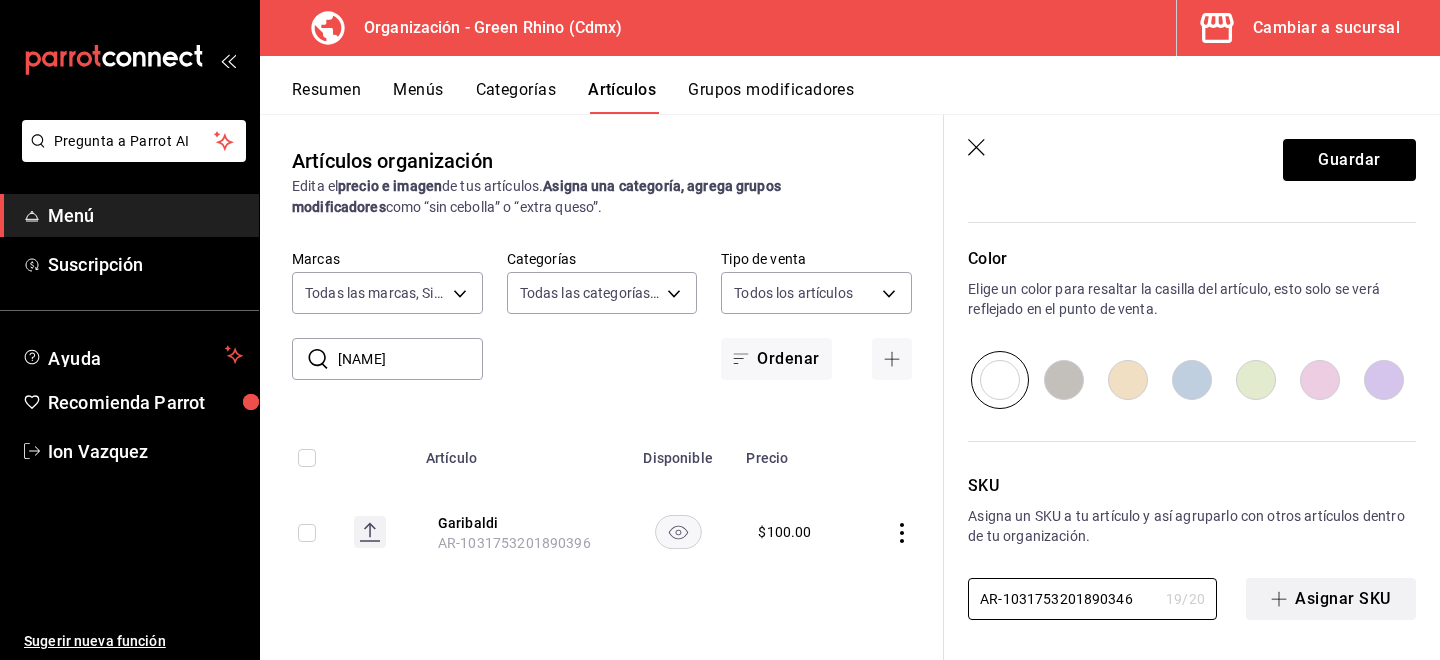 scroll, scrollTop: 0, scrollLeft: 4, axis: horizontal 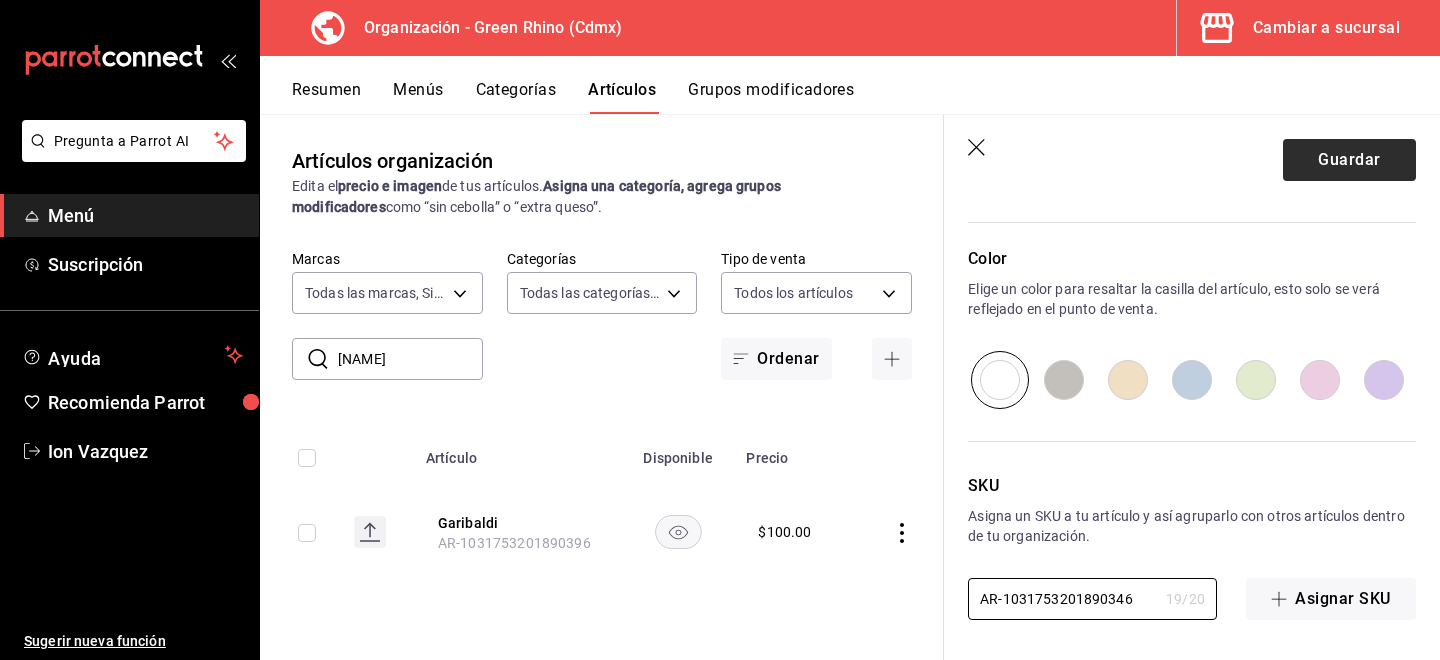 type on "AR-1031753201890346" 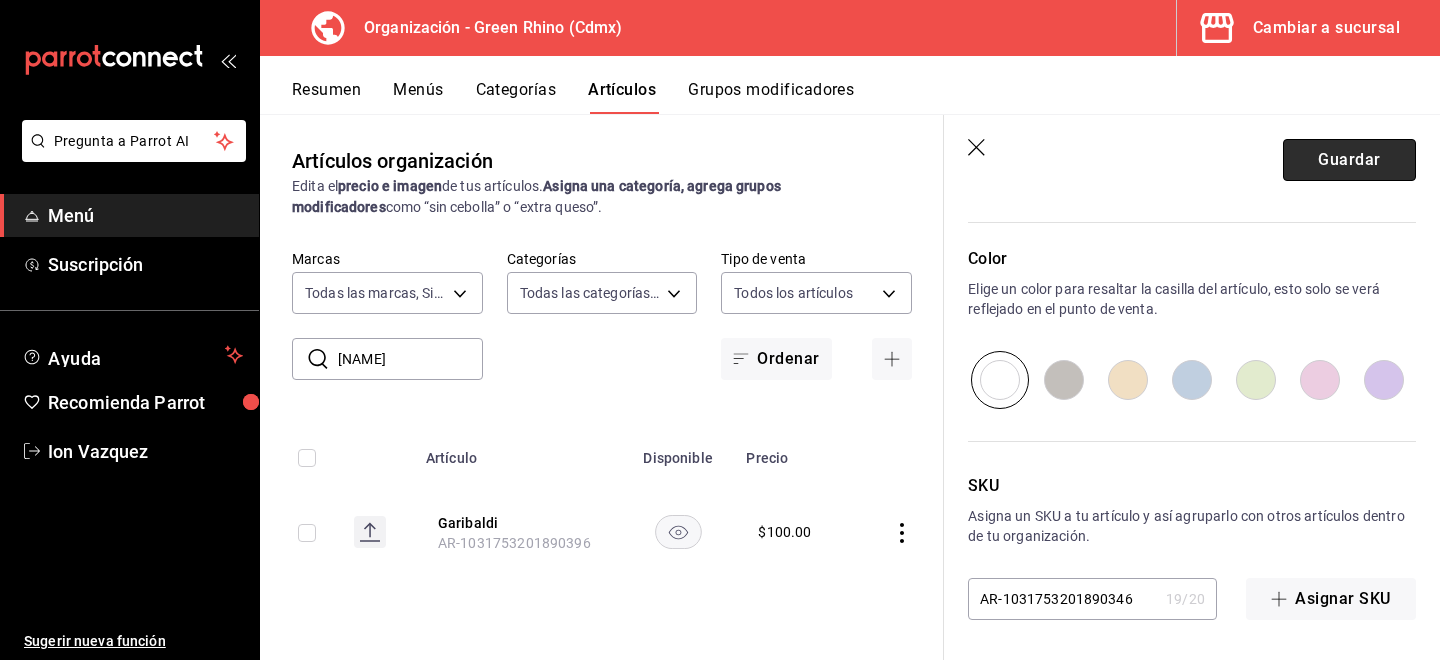 click on "Guardar" at bounding box center (1349, 160) 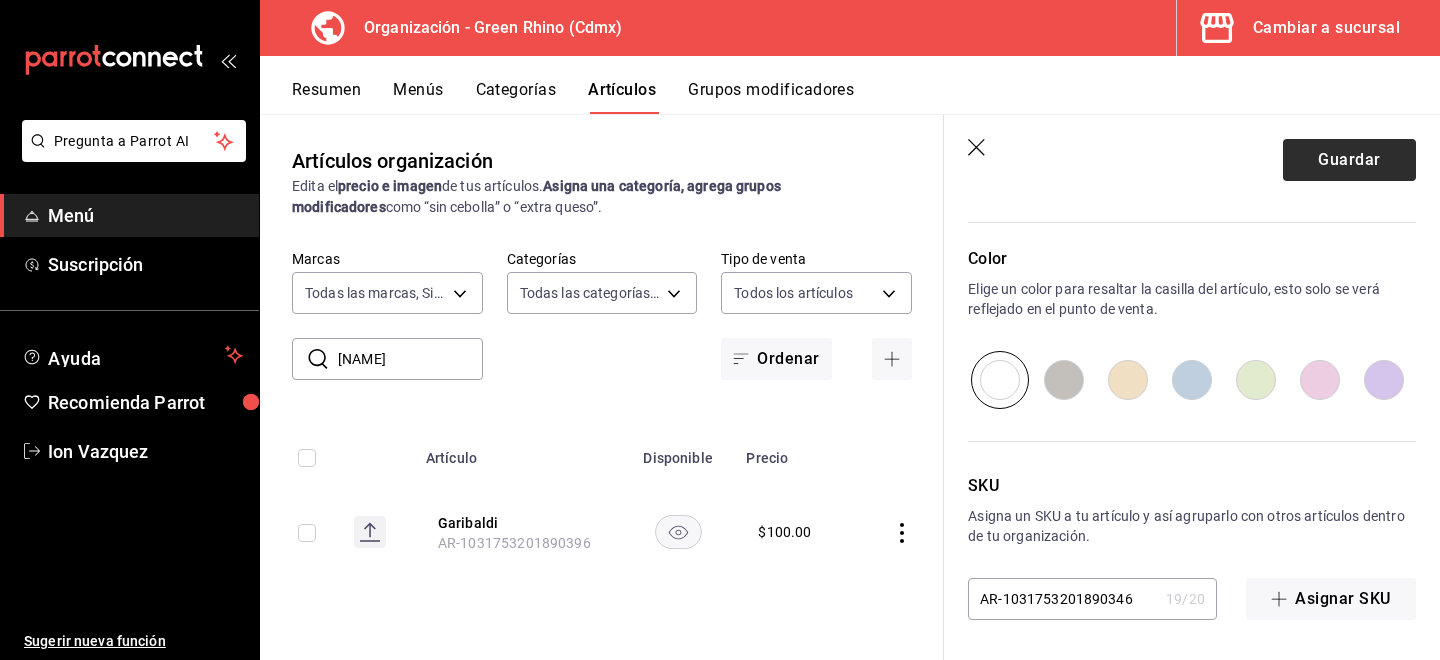 scroll, scrollTop: 0, scrollLeft: 0, axis: both 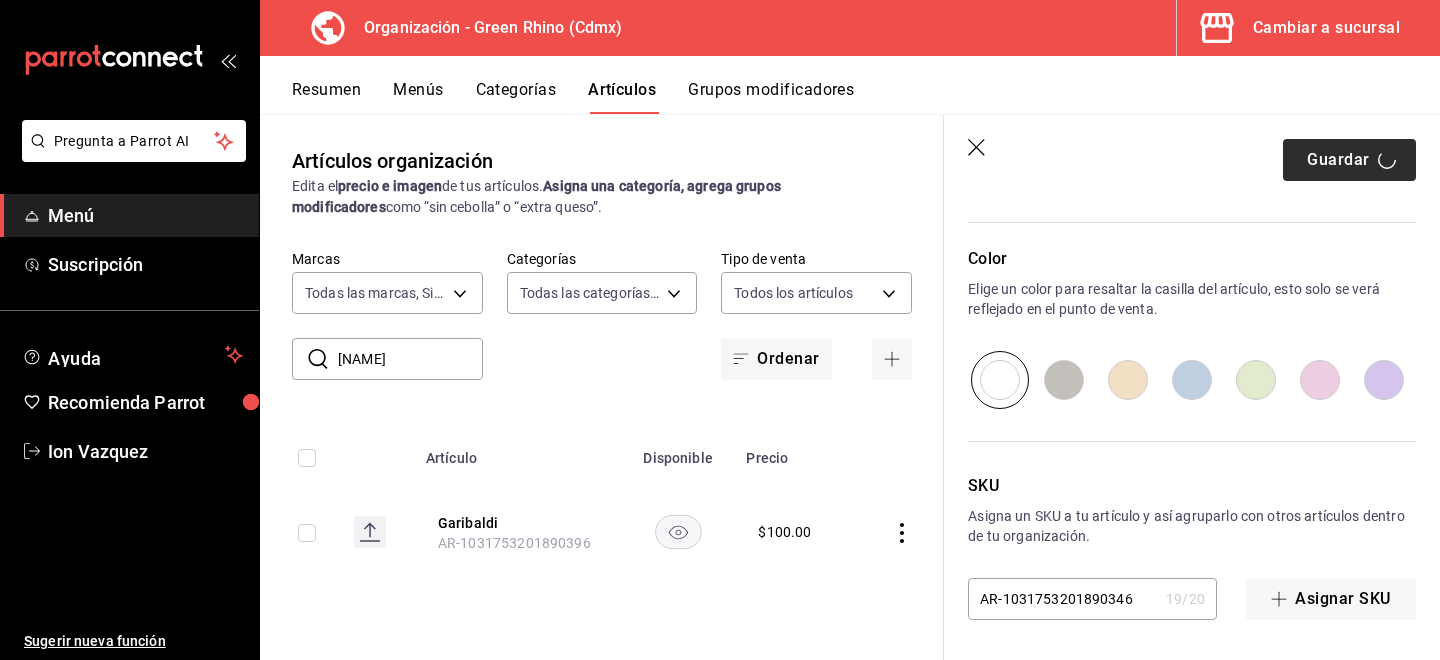 type on "x" 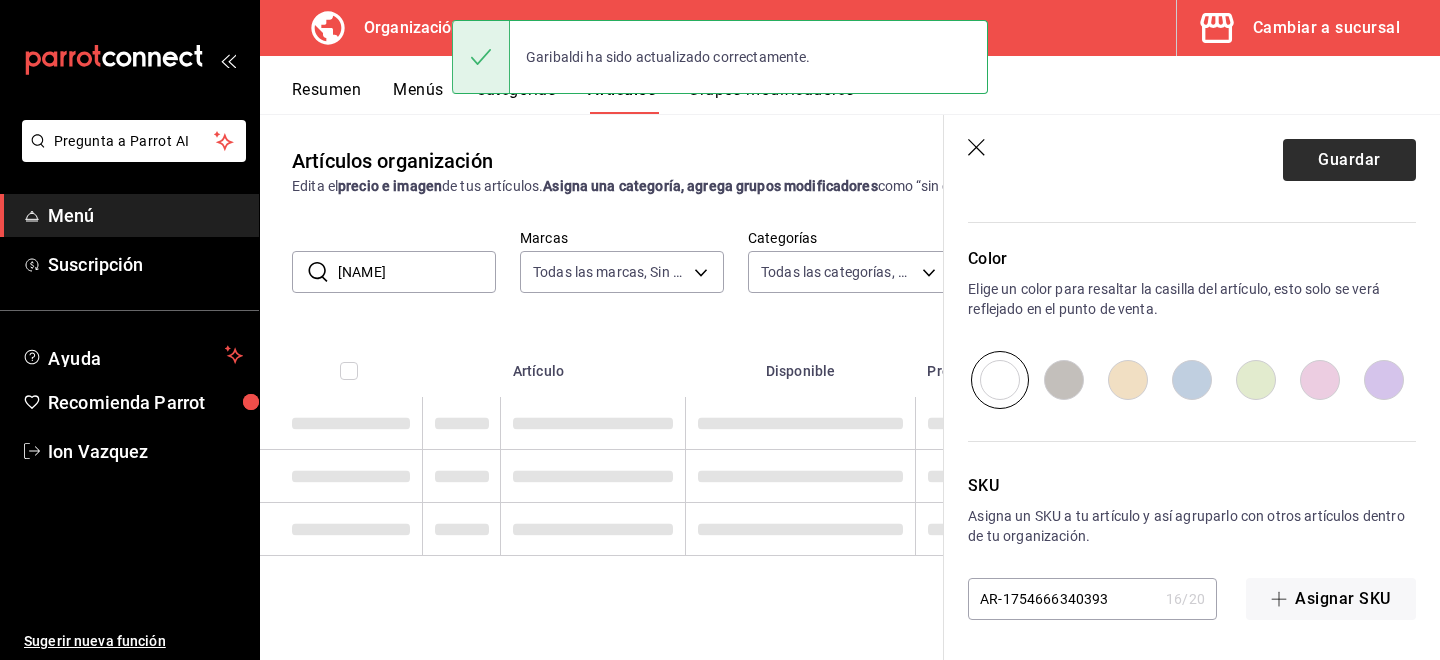 scroll, scrollTop: 0, scrollLeft: 0, axis: both 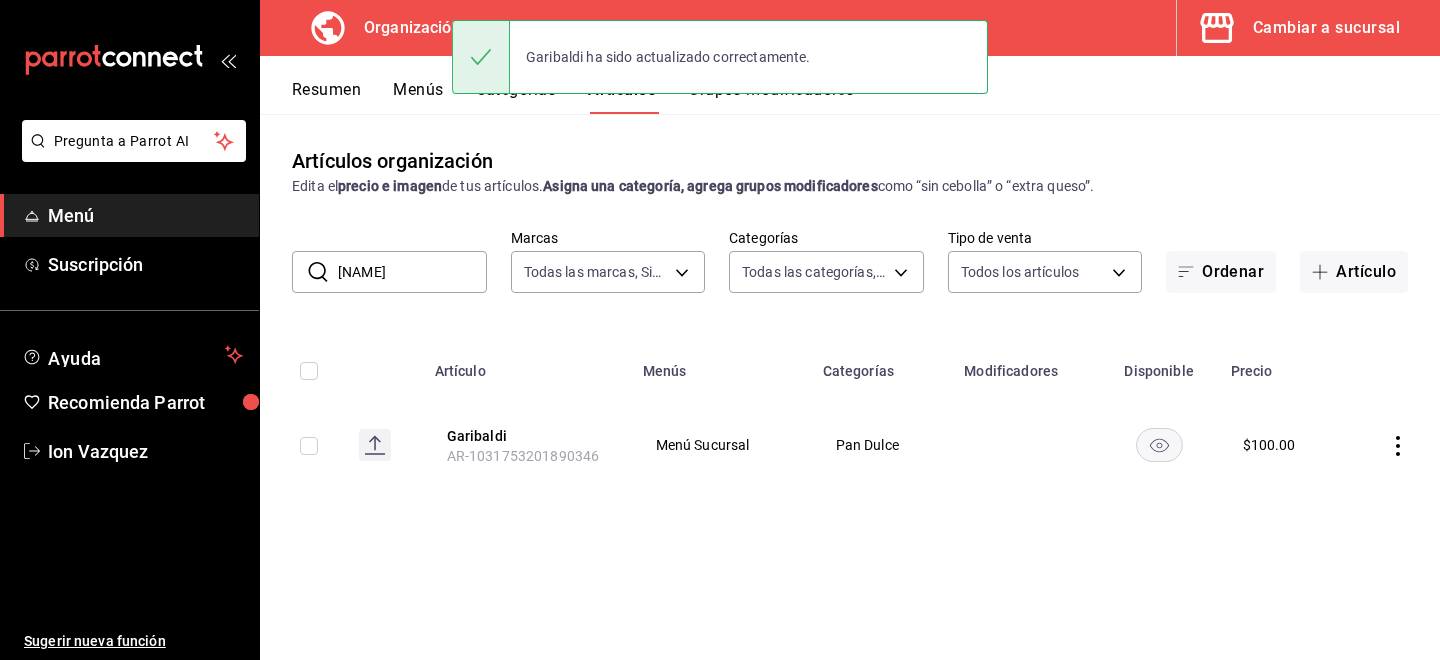 click on "[NAME]" at bounding box center (412, 272) 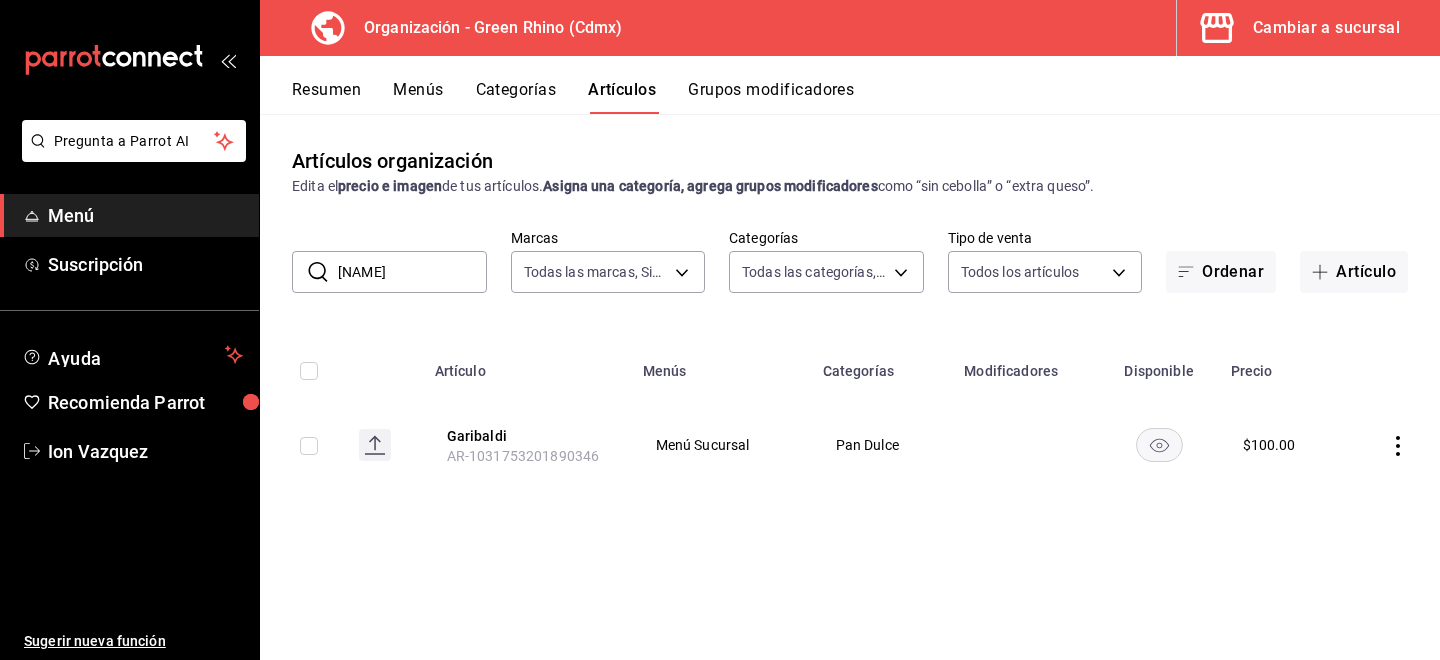 click on "Menús" at bounding box center (418, 97) 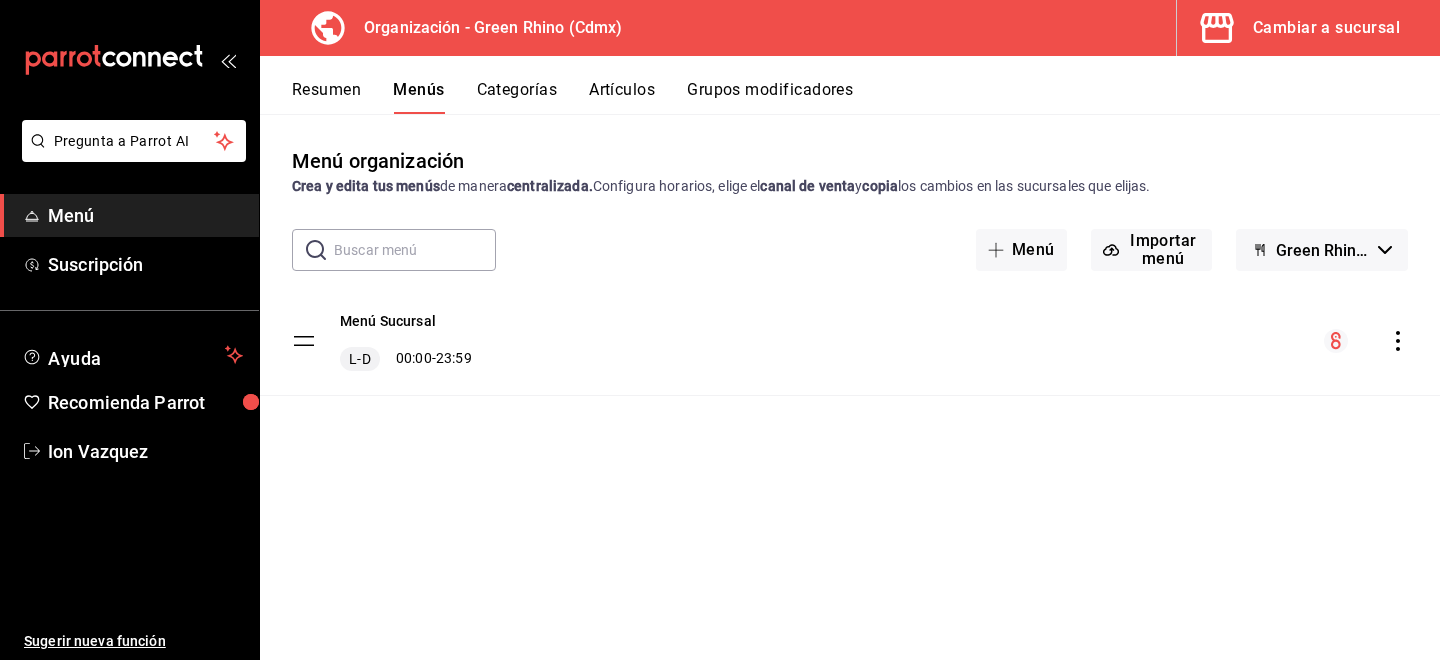 click 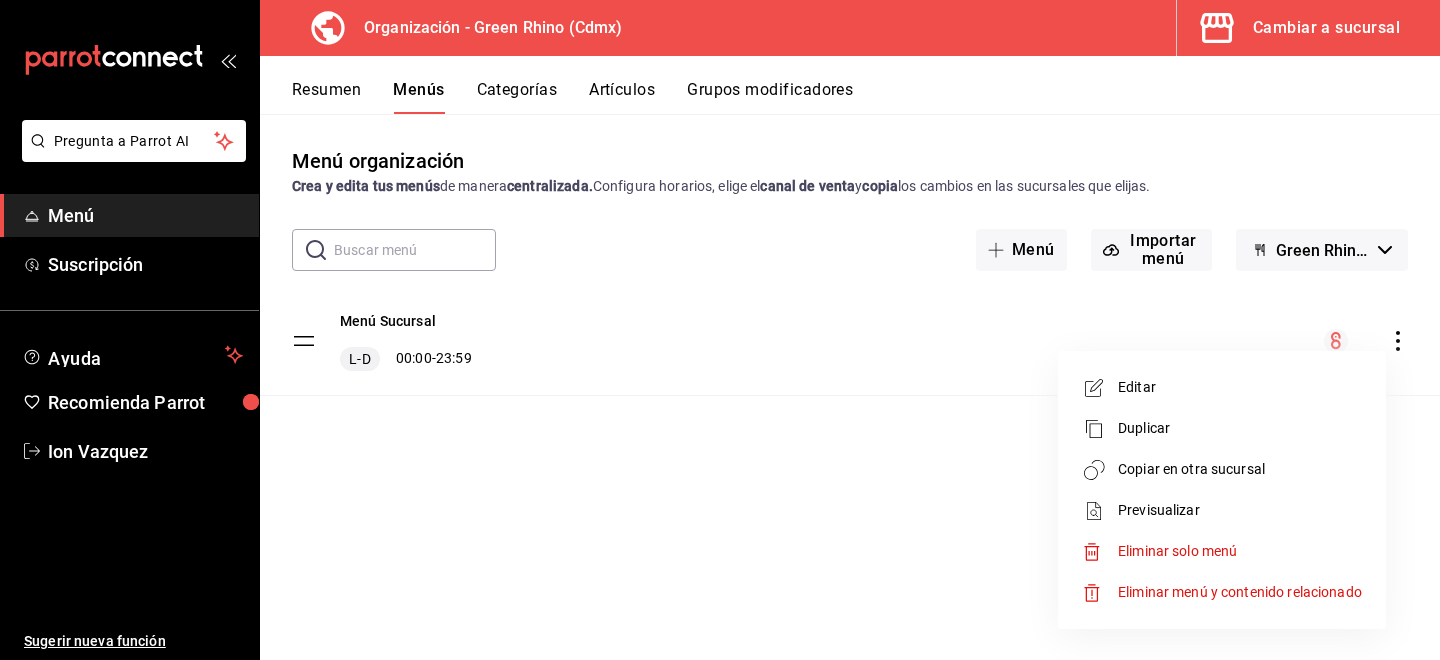 click on "Copiar en otra sucursal" at bounding box center (1240, 469) 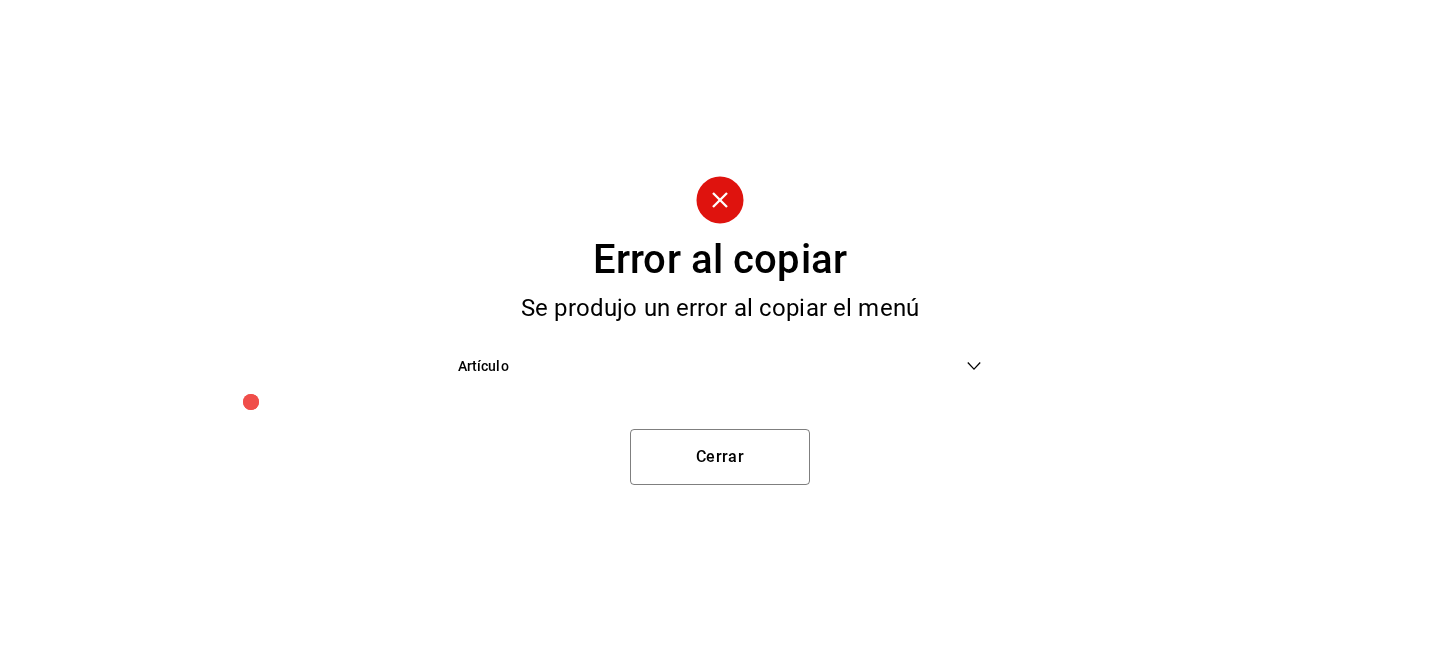 click on "Artículo" at bounding box center (720, 366) 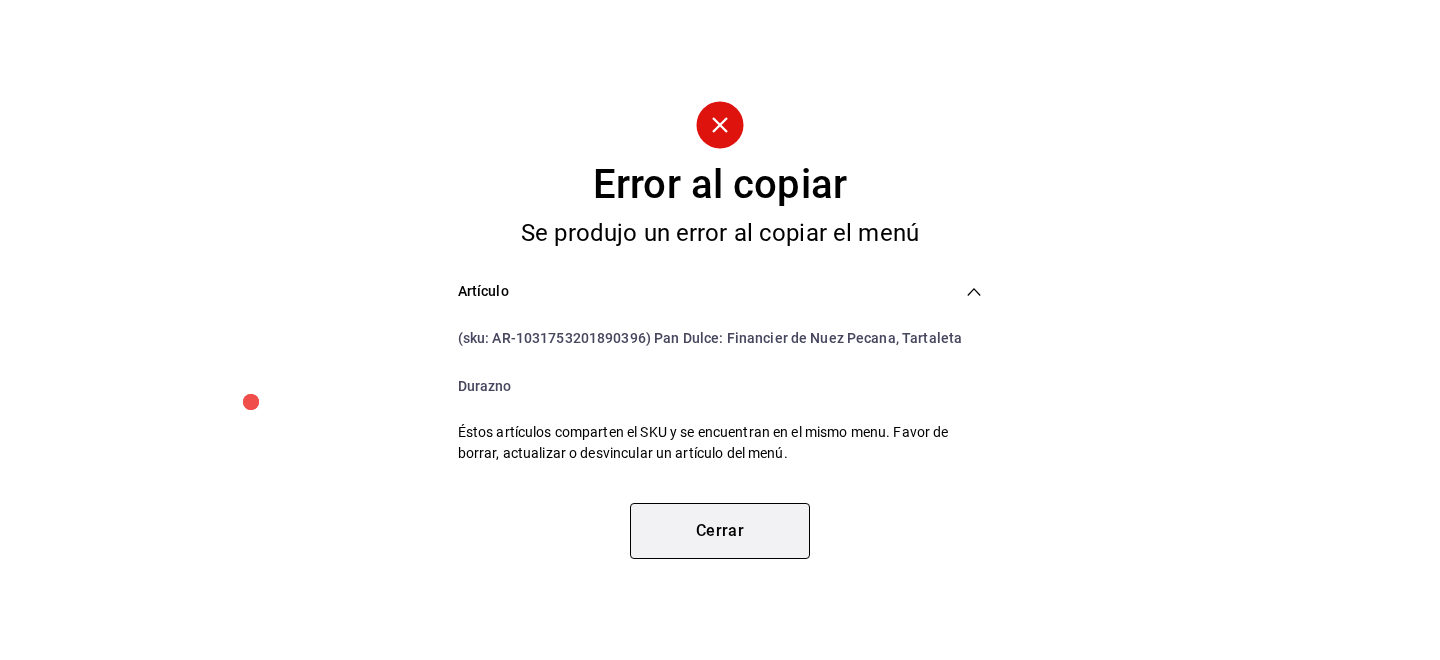 click on "Cerrar" at bounding box center [720, 531] 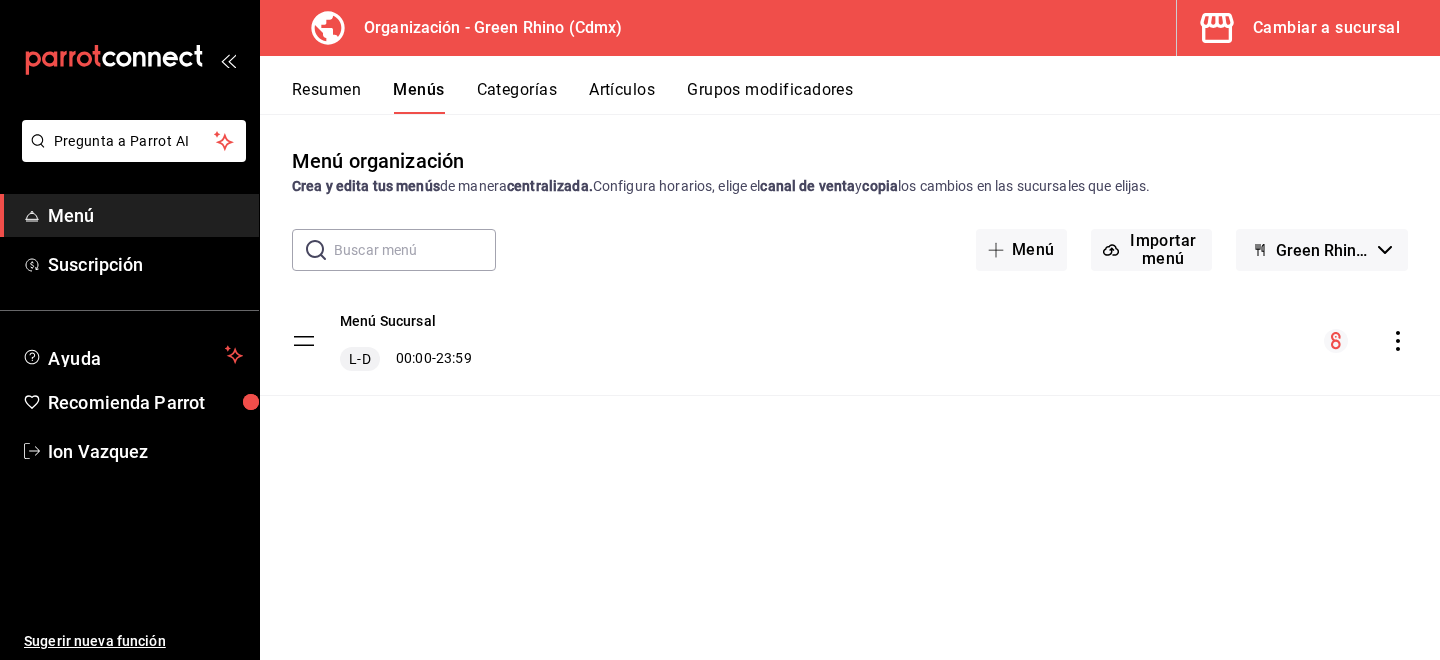 click on "Artículos" at bounding box center (622, 97) 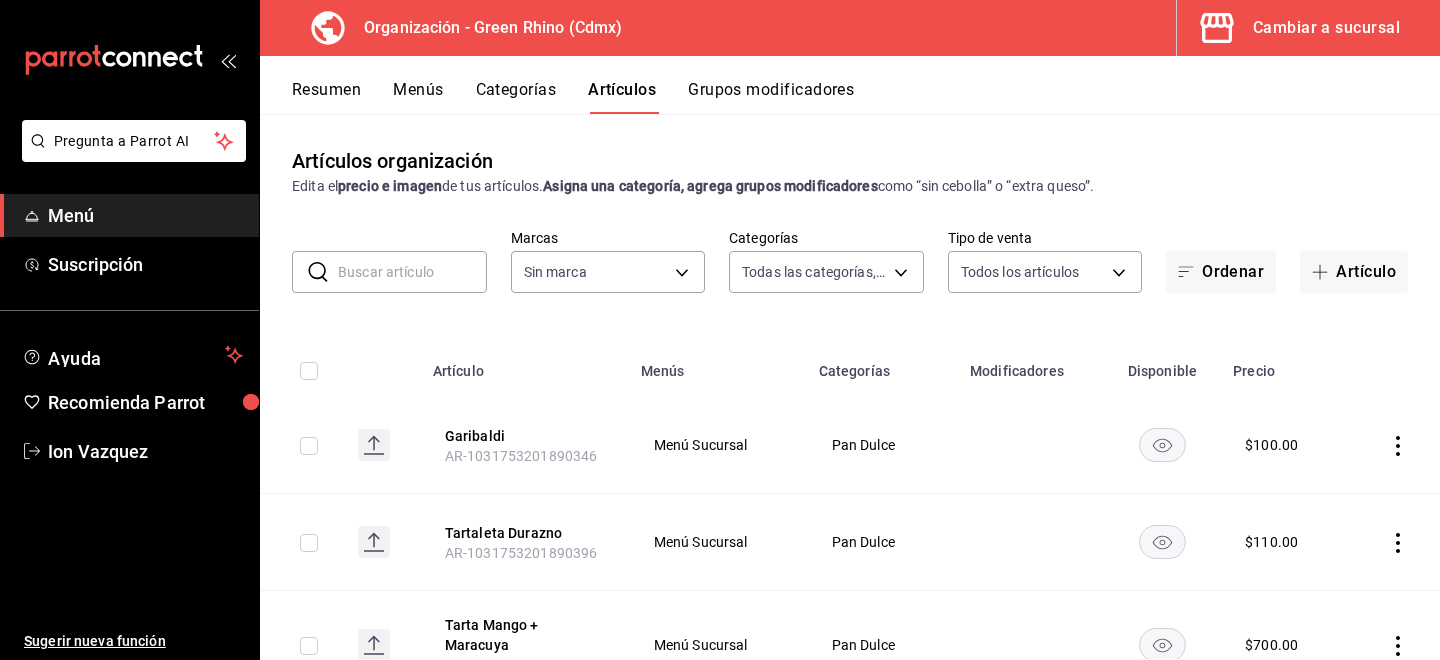 type on "a63415d0-f08f-4da5-93bf-970c3b860b08,be571465-ace9-4e63-97a2-0382f1ecc6c2,096c35ee-4d76-4012-a66a-059a8831392a,5d9fd4f7-2023-4150-90a0-0a4a3c27d5c3,722f437f-48c2-4318-9b3e-1cf1e103f173,0e3d81bc-c240-43c6-a82d-cb1724c8d22c,b82d061b-ad1a-42b3-8576-24315513d805,aafec7b1-a8f4-4a6c-9f77-b6ee1acf481b" 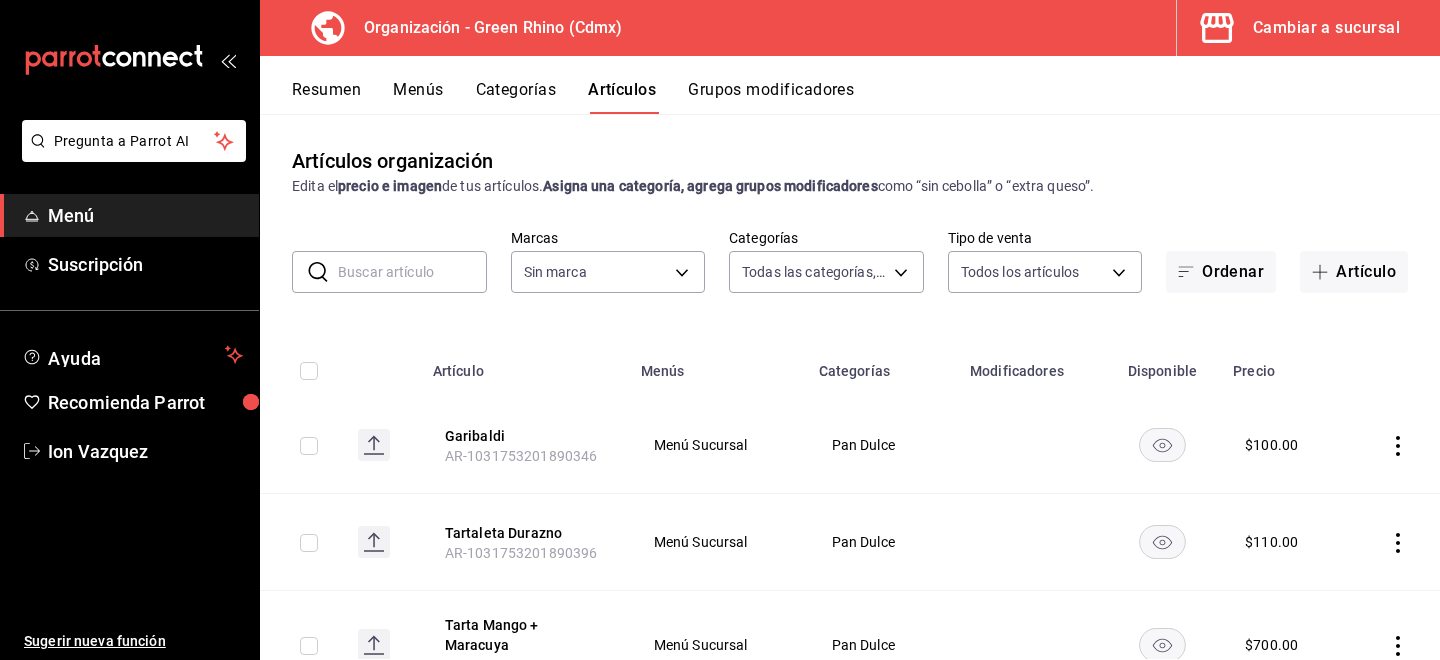 type on "718e4269-ab1b-41b6-b1a3-b54ad853307e" 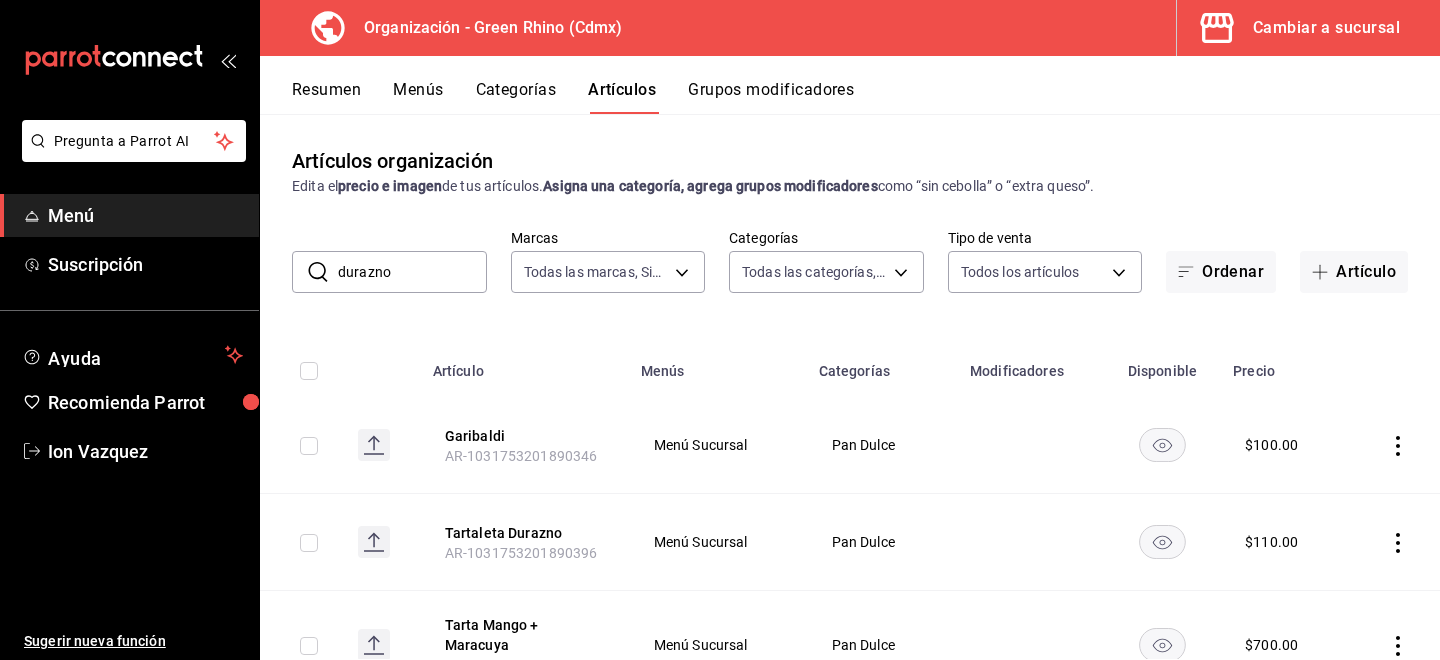 type on "durazno" 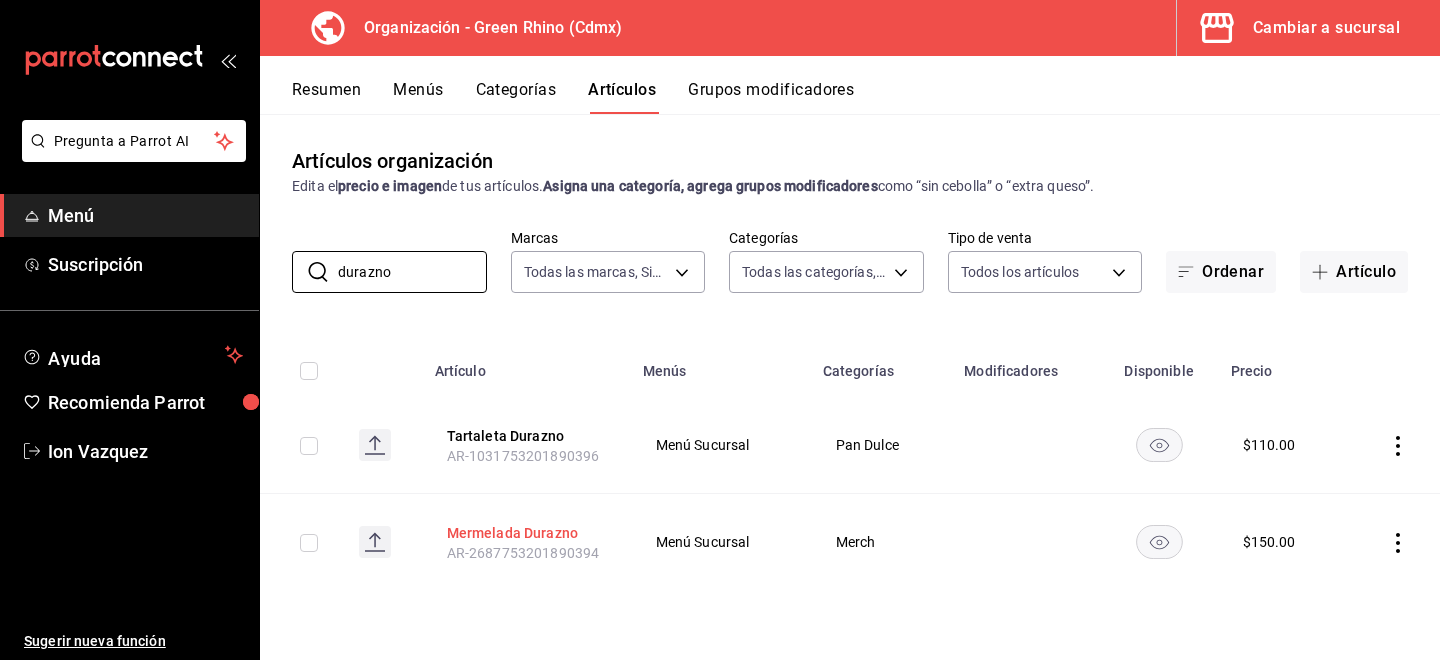 click on "Mermelada Durazno" at bounding box center (527, 533) 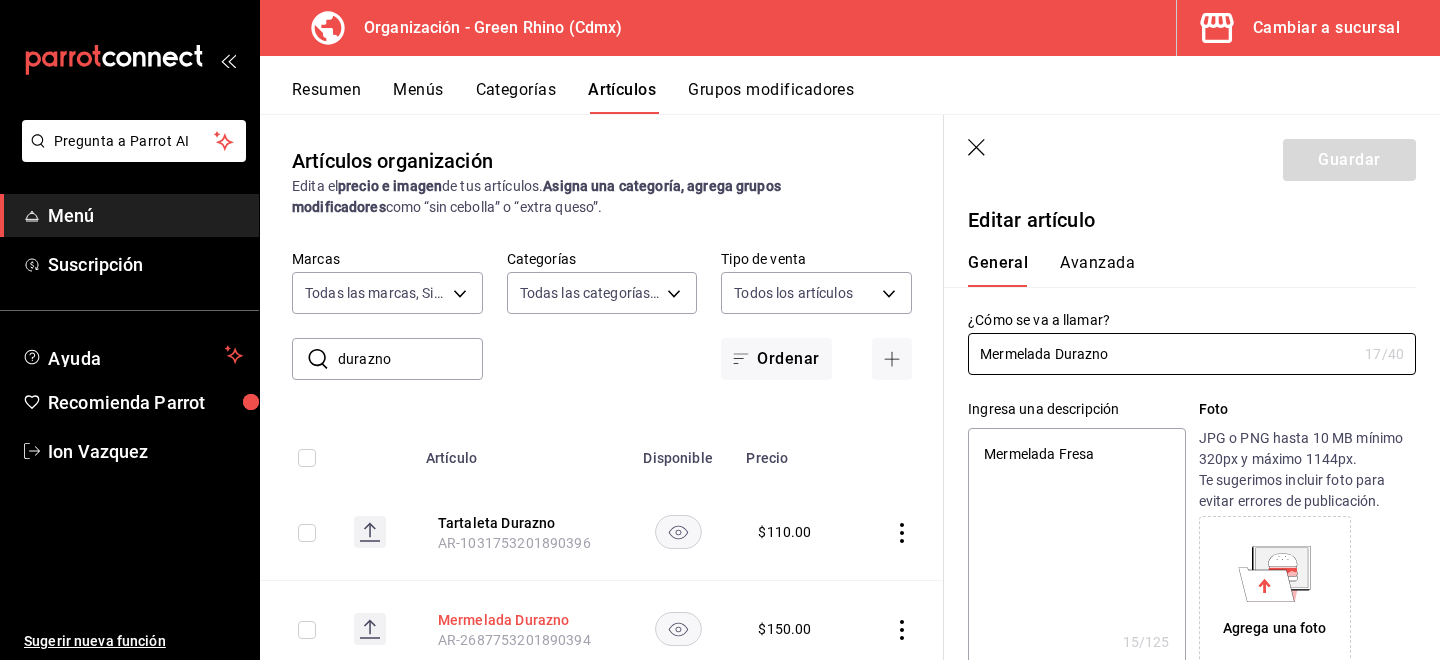 type on "x" 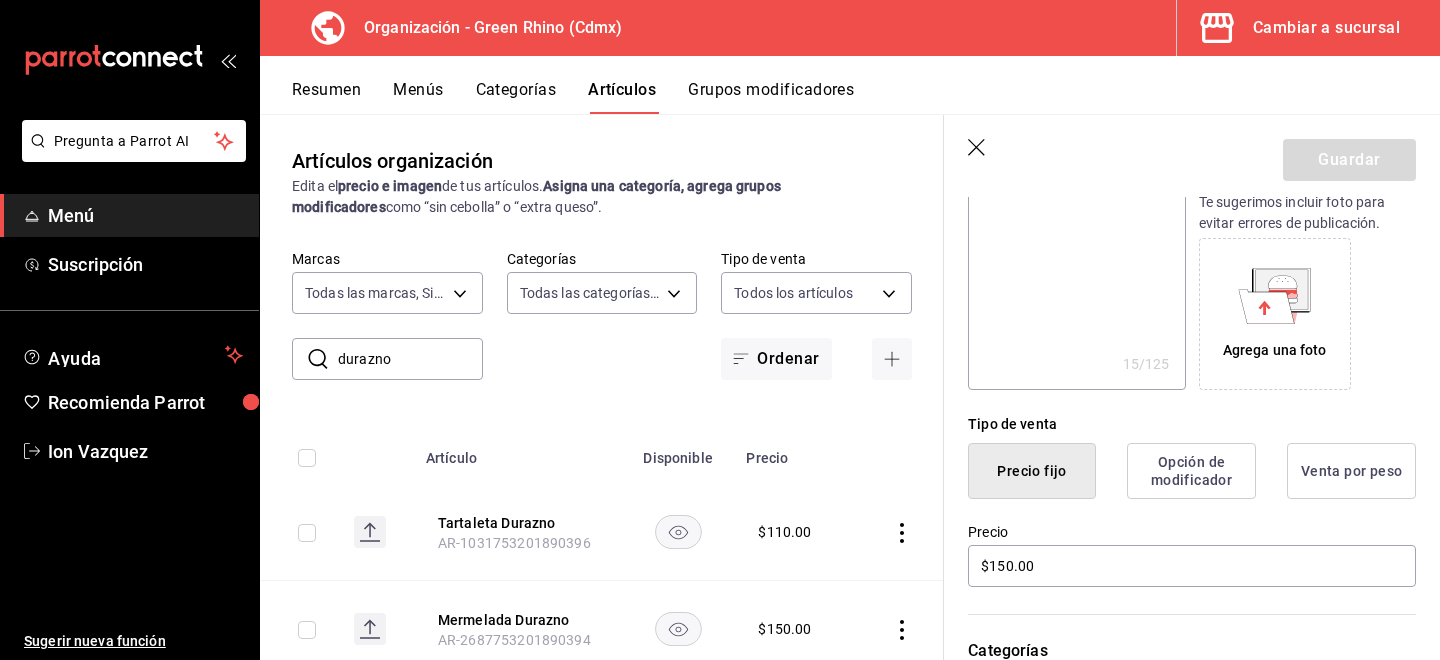scroll, scrollTop: 0, scrollLeft: 0, axis: both 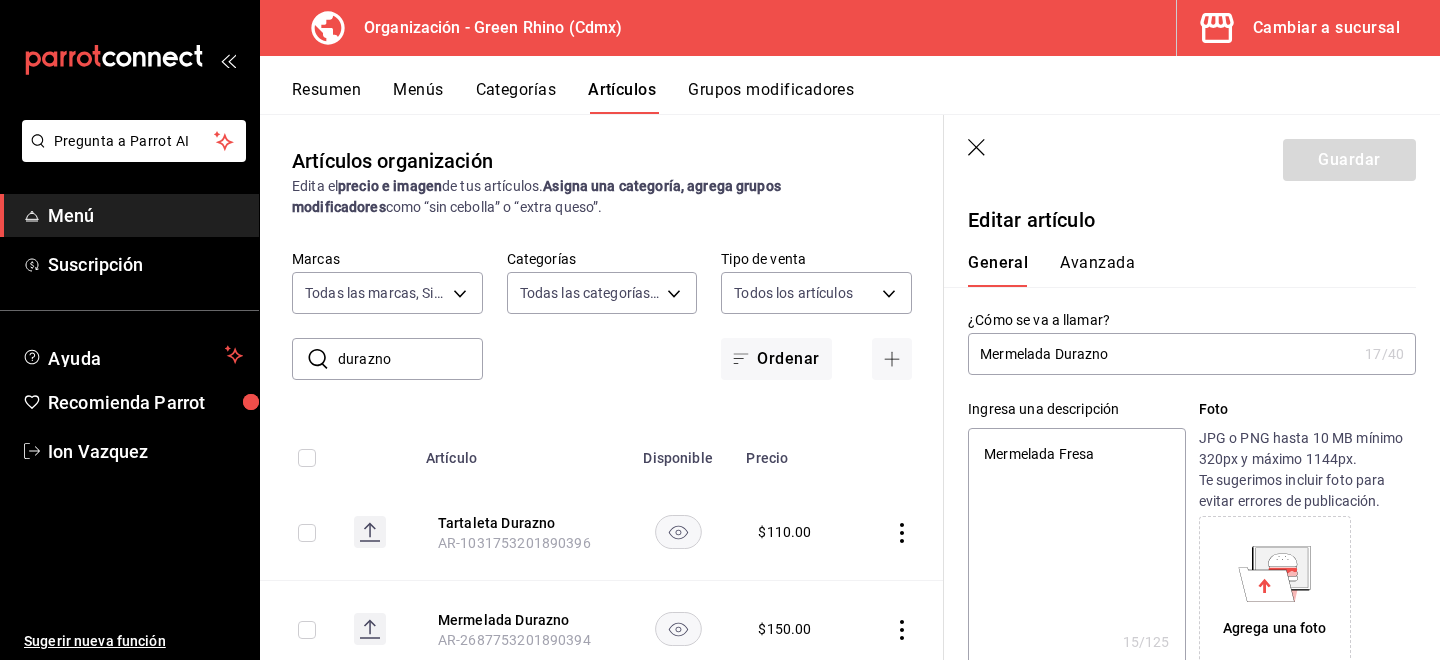 click on "Avanzada" at bounding box center [1097, 270] 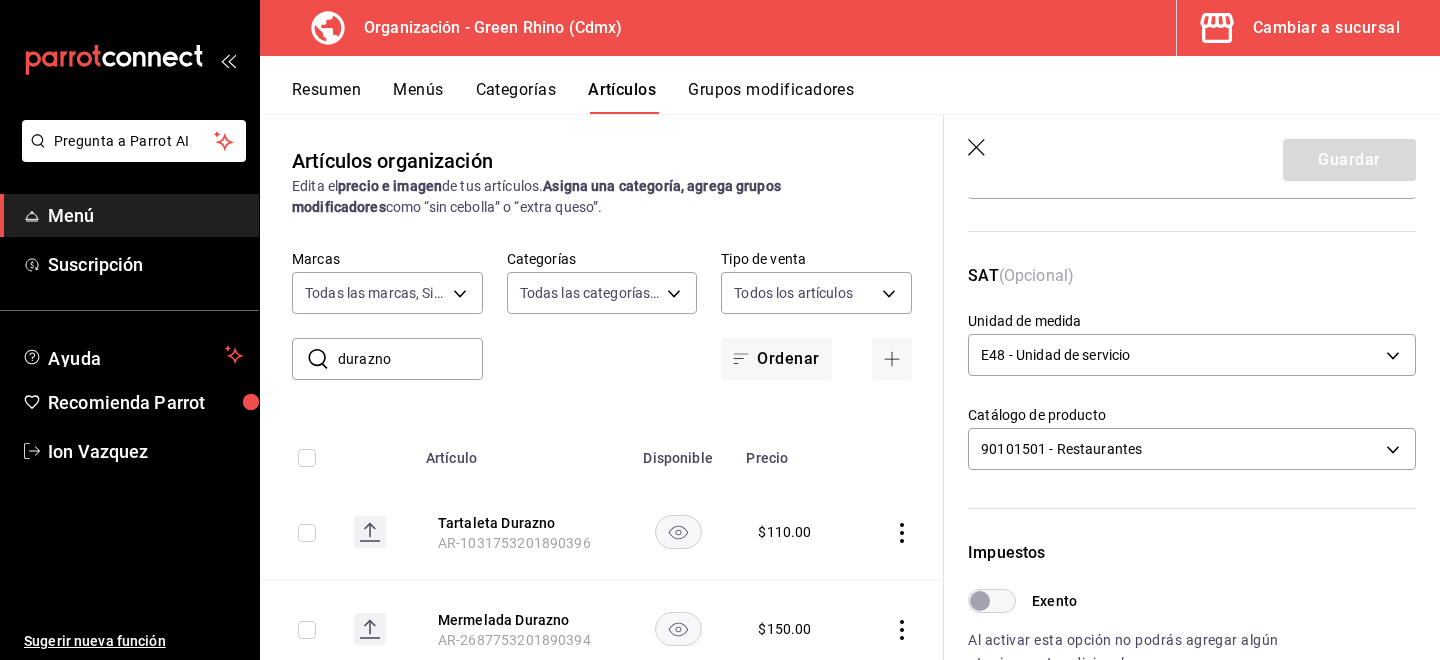 scroll, scrollTop: 0, scrollLeft: 0, axis: both 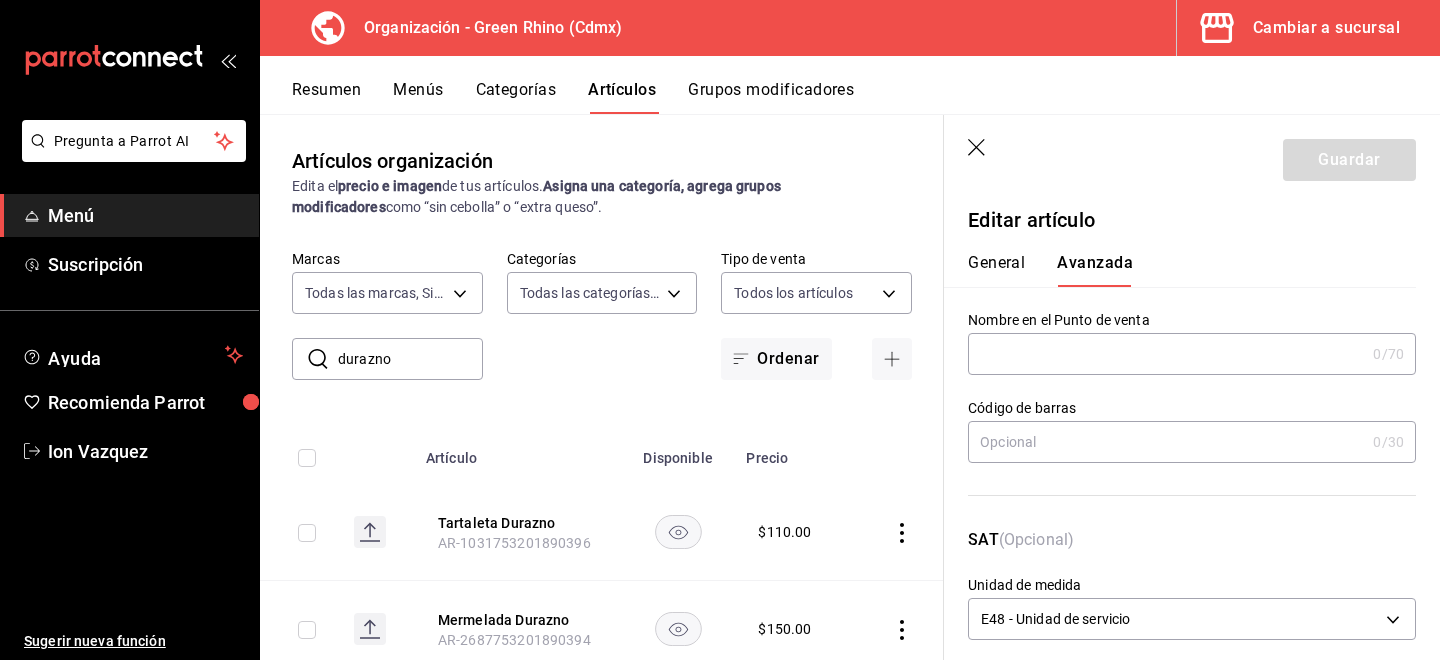 click on "General" at bounding box center (996, 270) 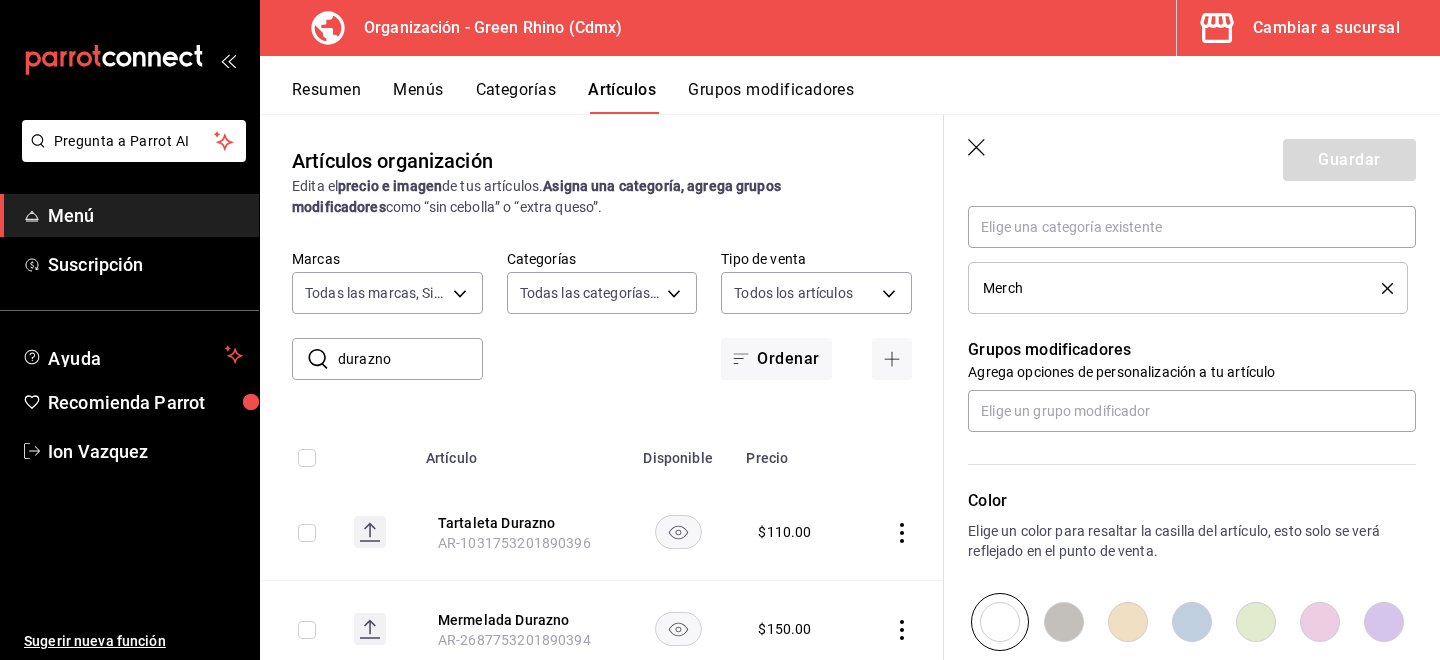 scroll, scrollTop: 1005, scrollLeft: 0, axis: vertical 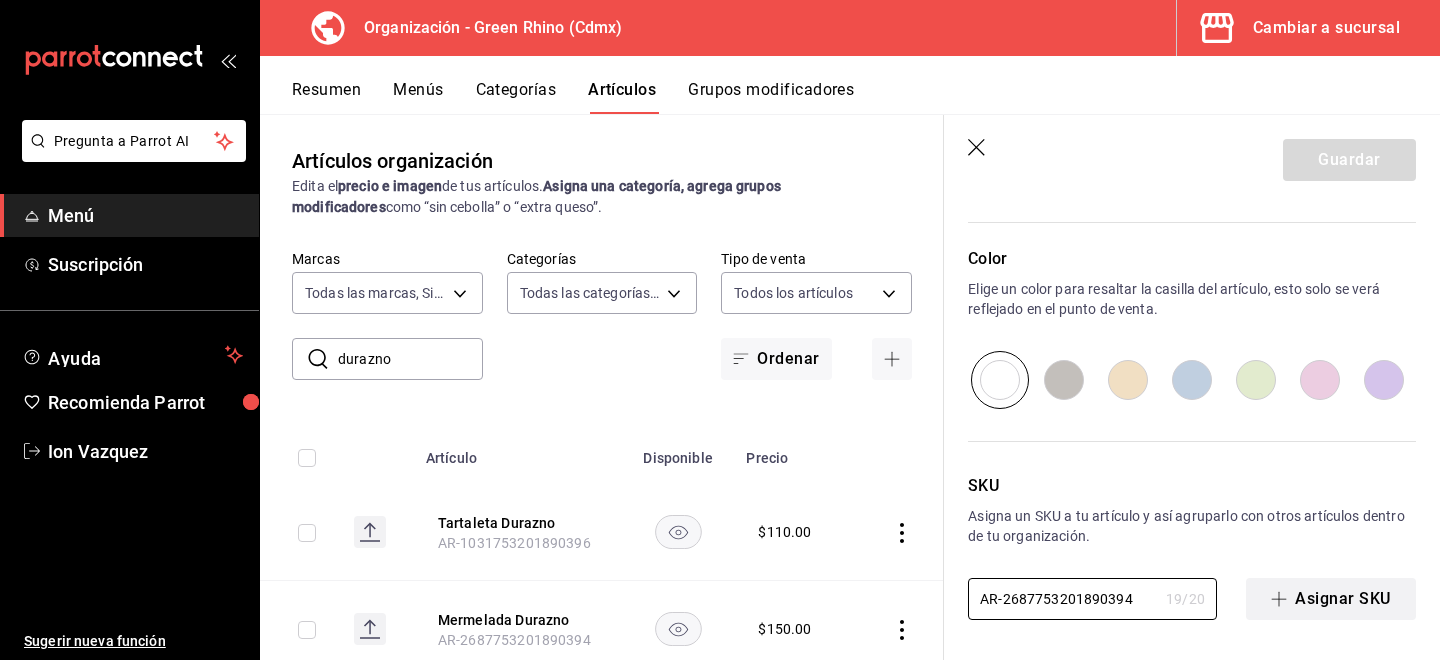 drag, startPoint x: 1117, startPoint y: 598, endPoint x: 1281, endPoint y: 603, distance: 164.0762 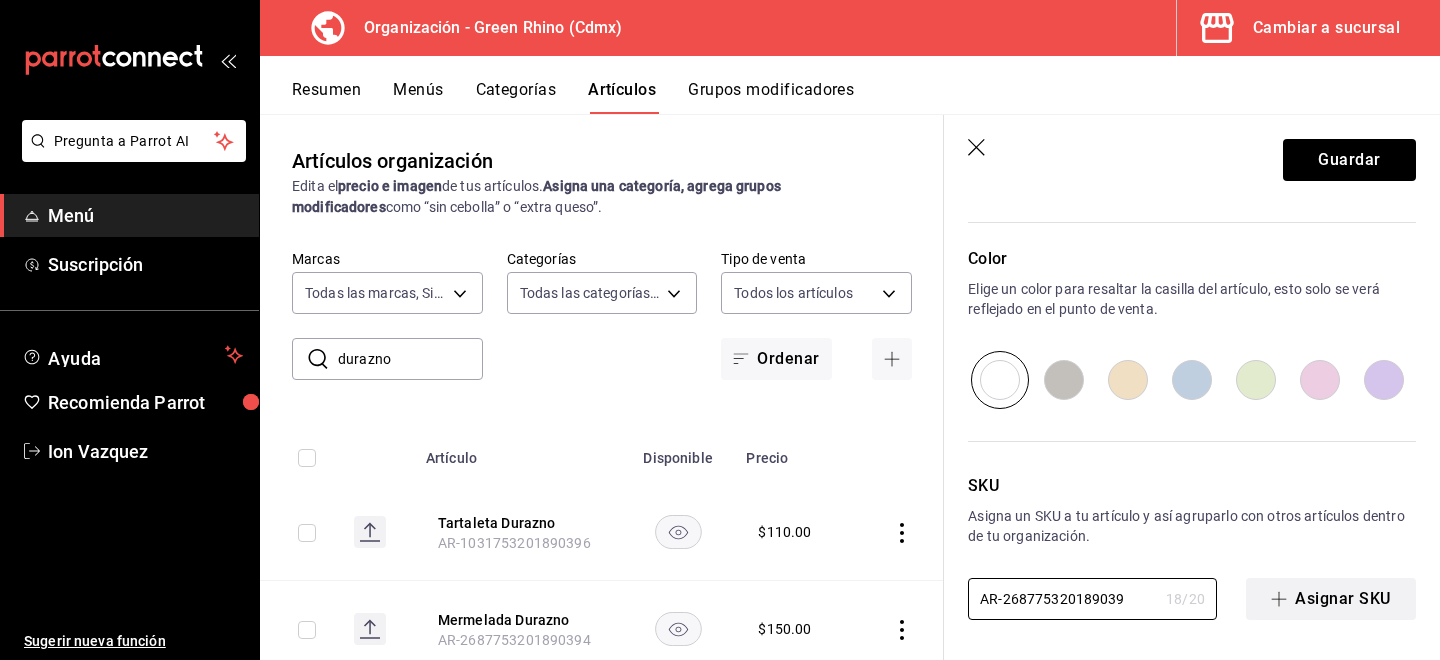 scroll, scrollTop: 0, scrollLeft: 0, axis: both 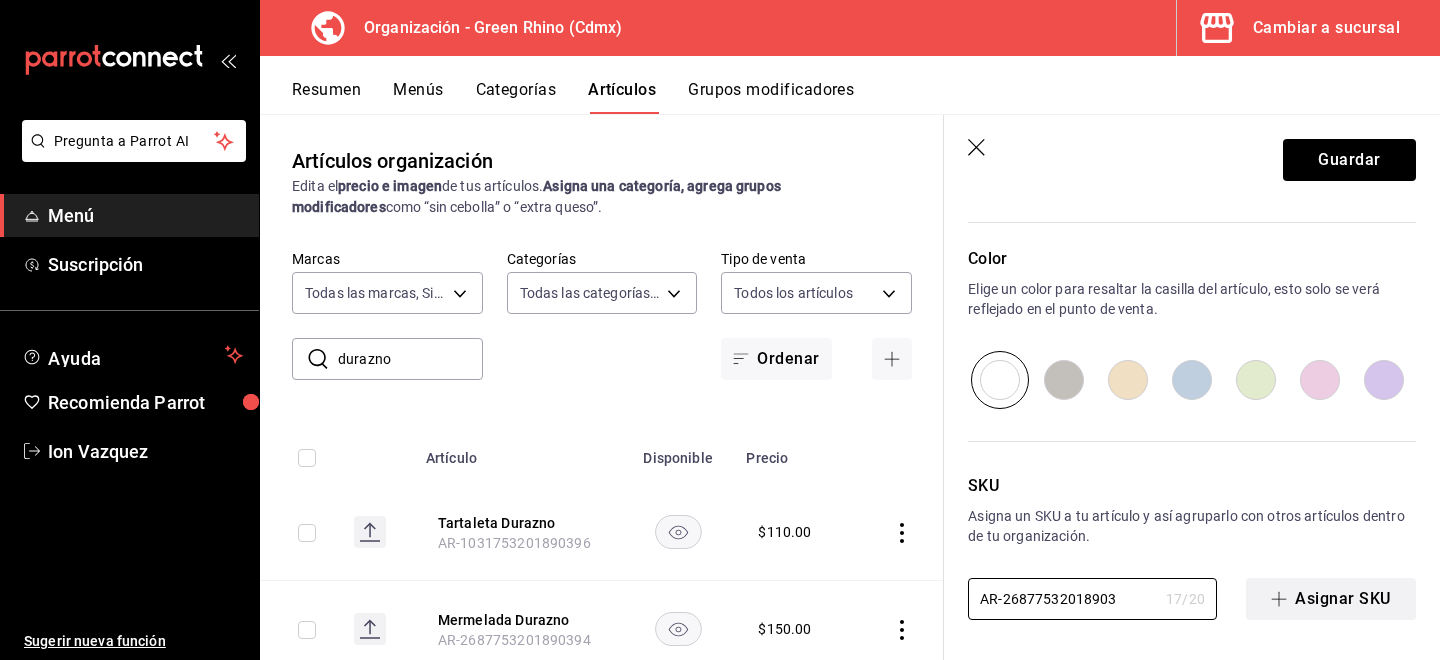 type on "x" 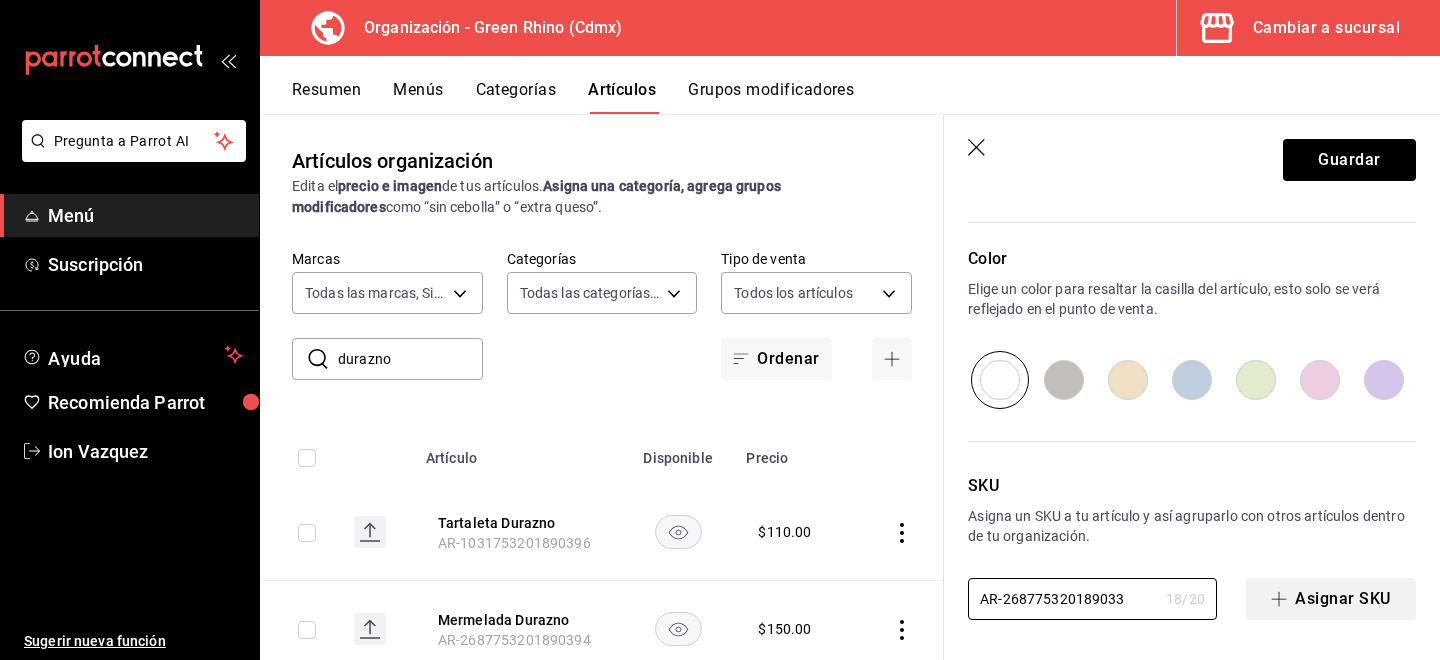 type on "x" 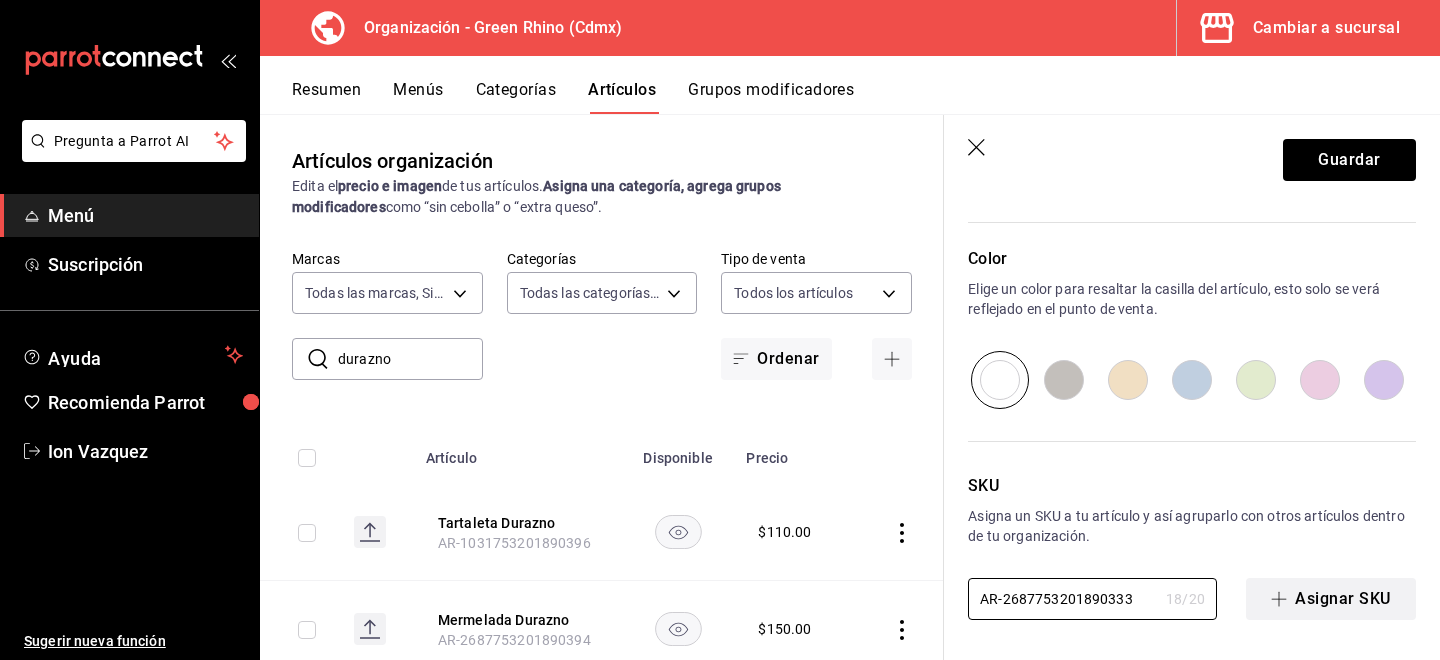 type on "x" 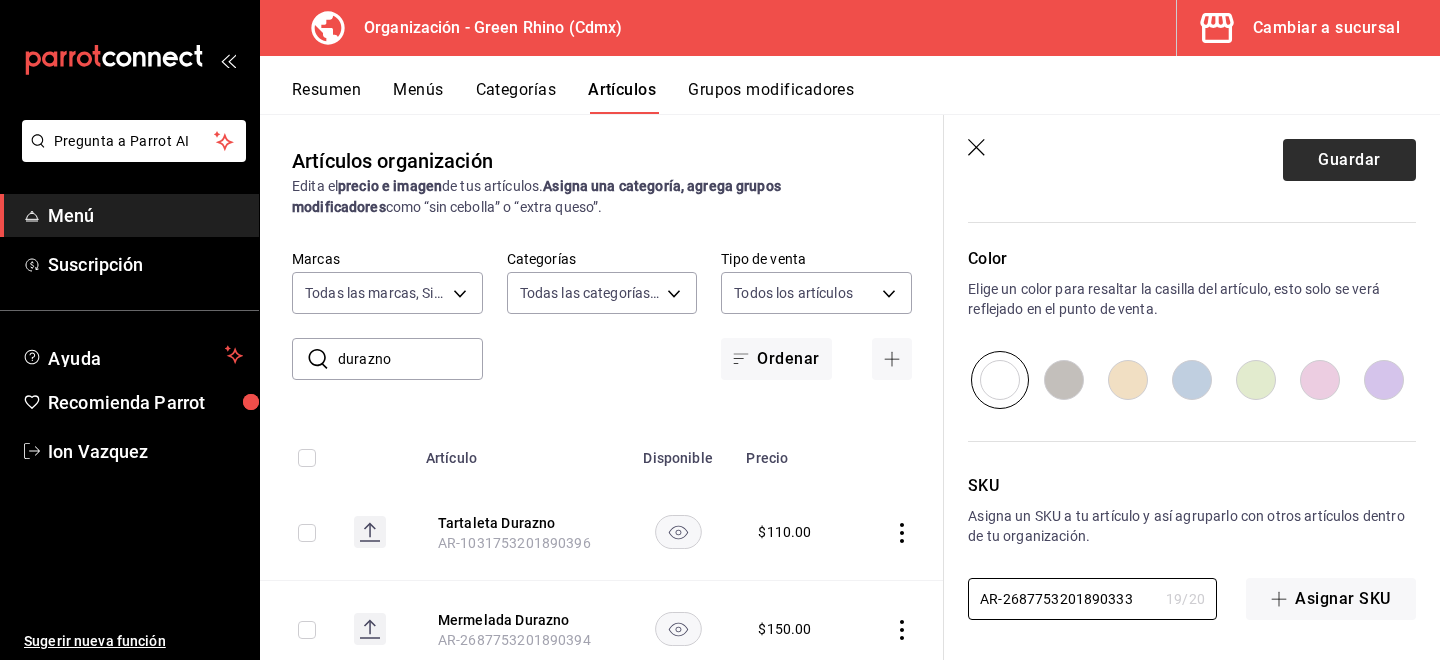 type on "AR-2687753201890333" 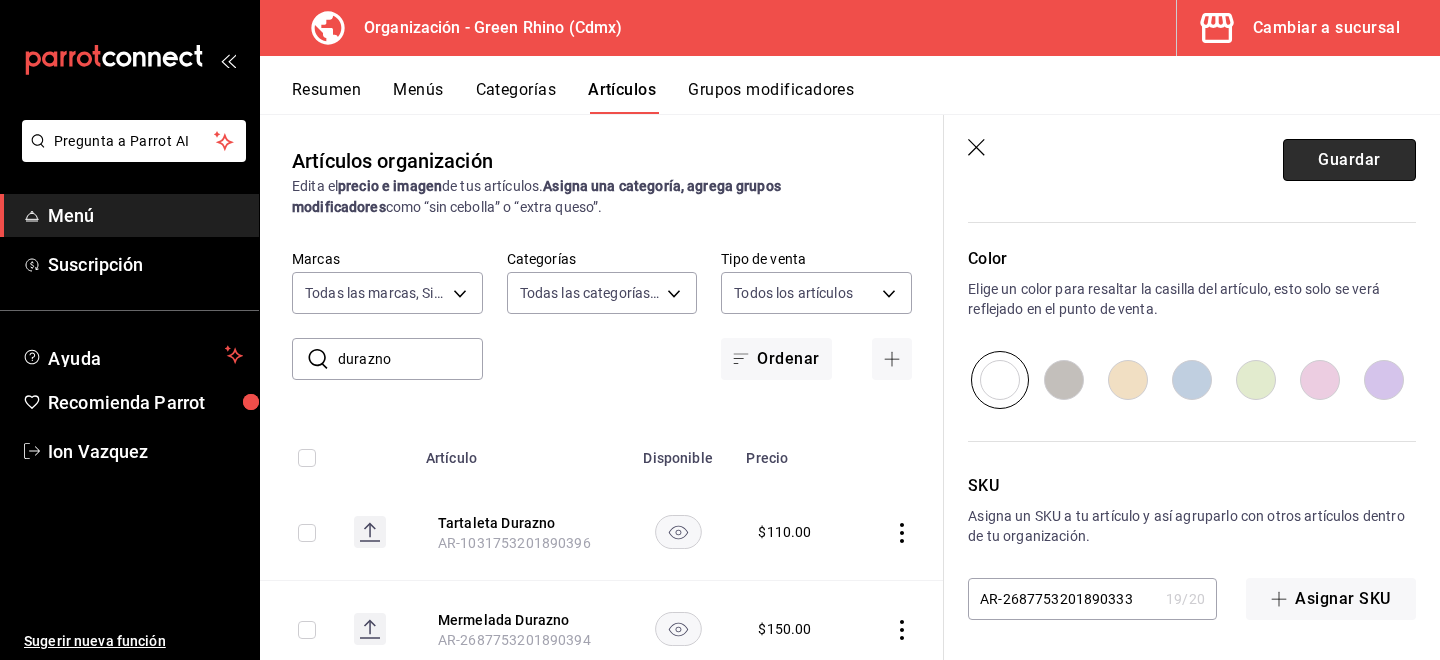 click on "Guardar" at bounding box center [1349, 160] 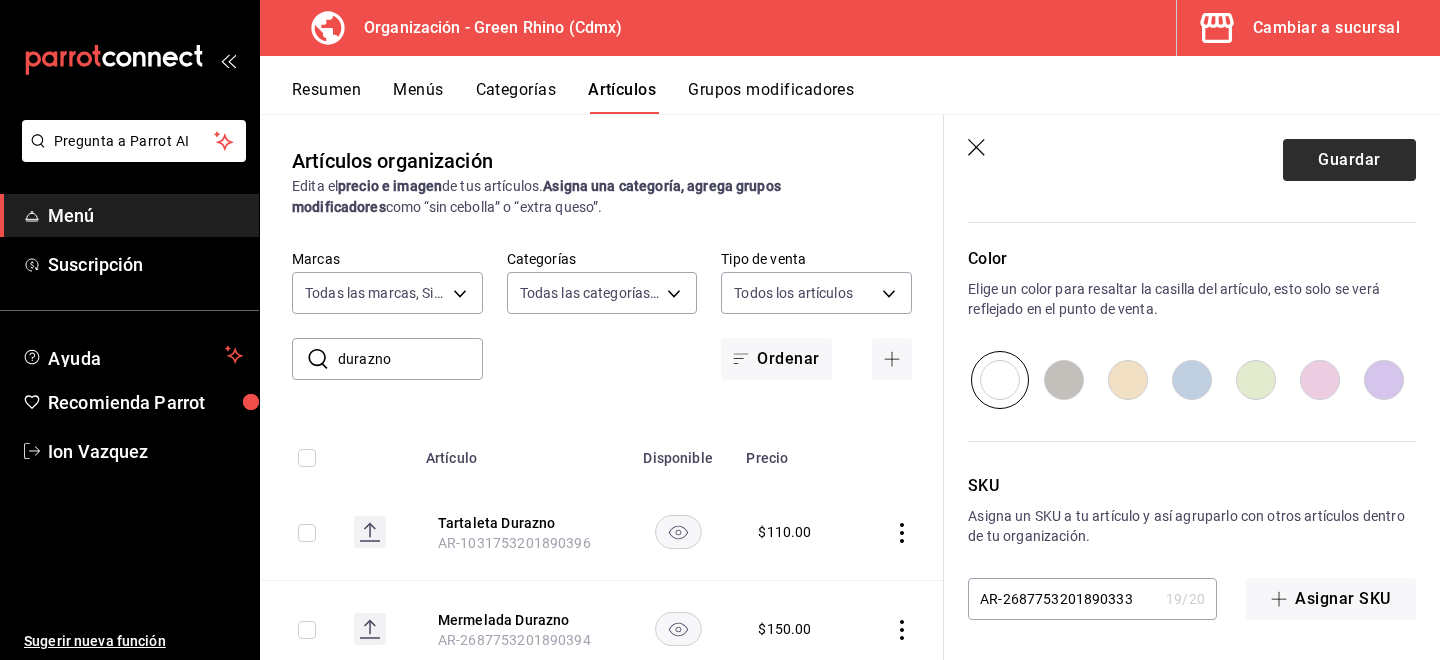 scroll, scrollTop: 0, scrollLeft: 0, axis: both 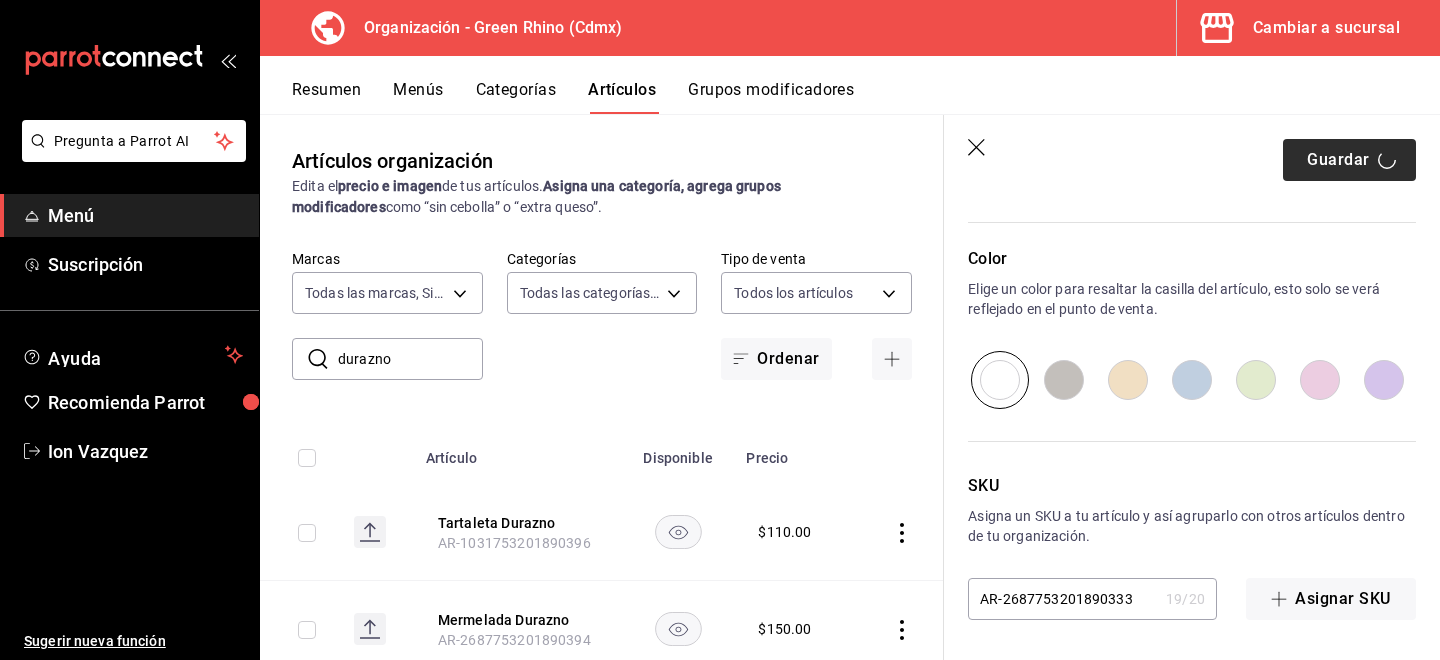 type on "x" 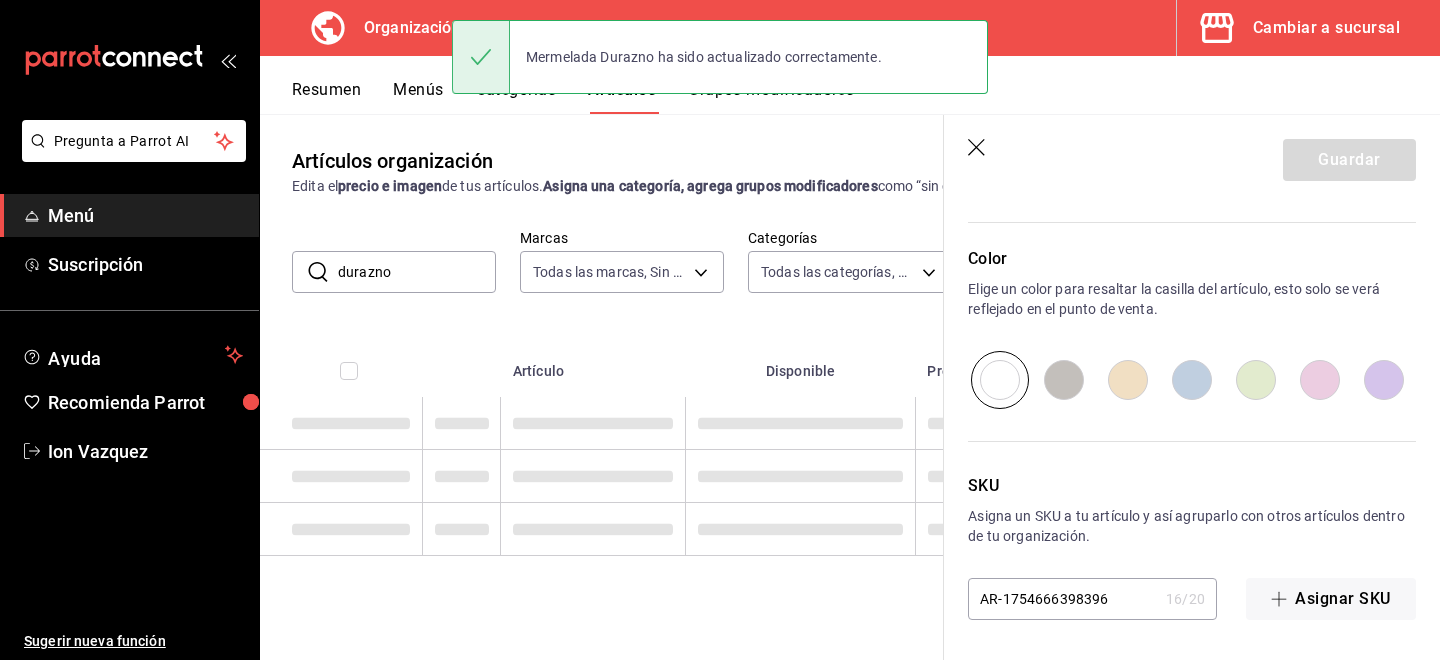 scroll, scrollTop: 0, scrollLeft: 0, axis: both 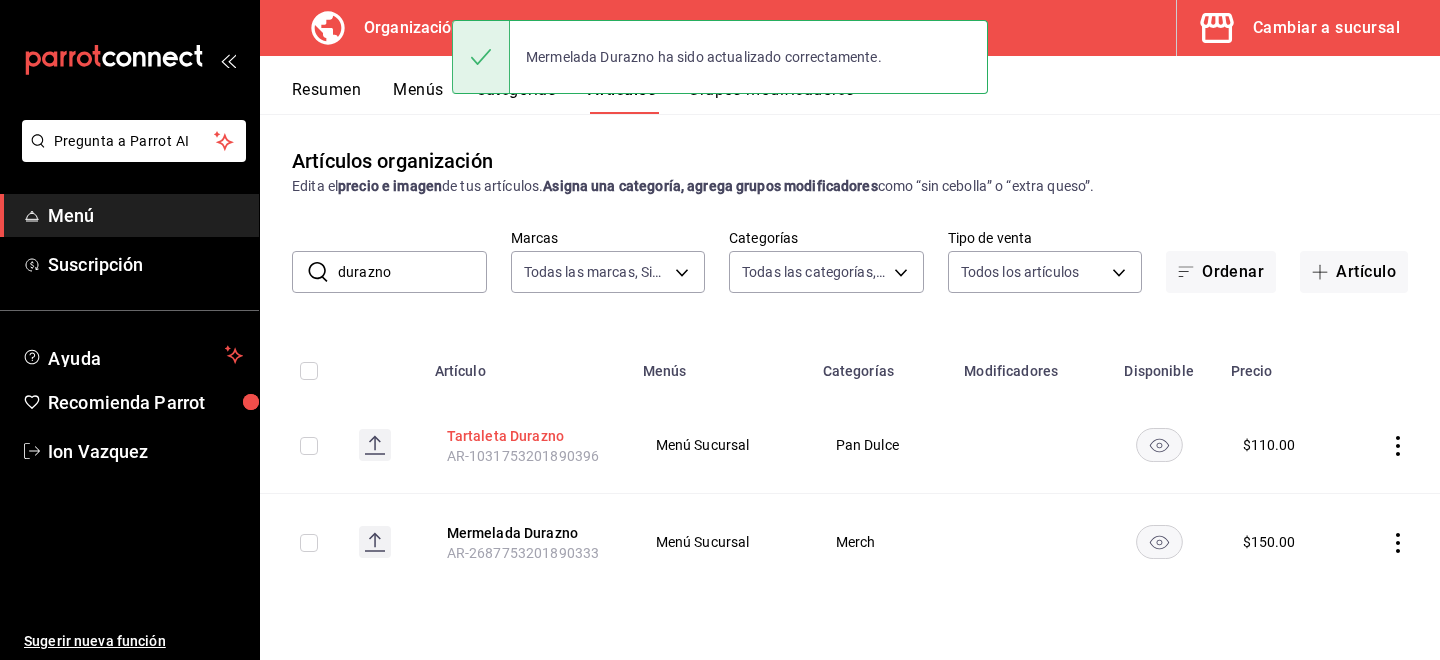 click on "Tartaleta Durazno" at bounding box center [527, 436] 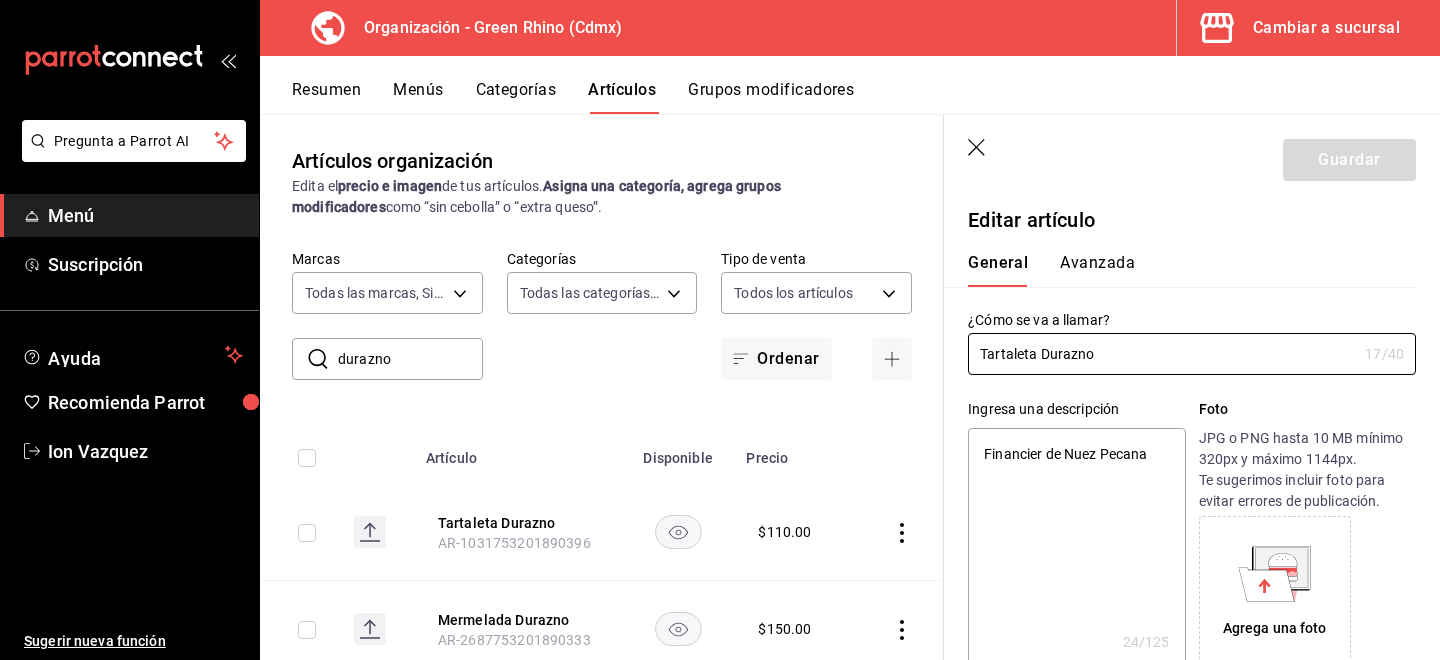 scroll, scrollTop: 1005, scrollLeft: 0, axis: vertical 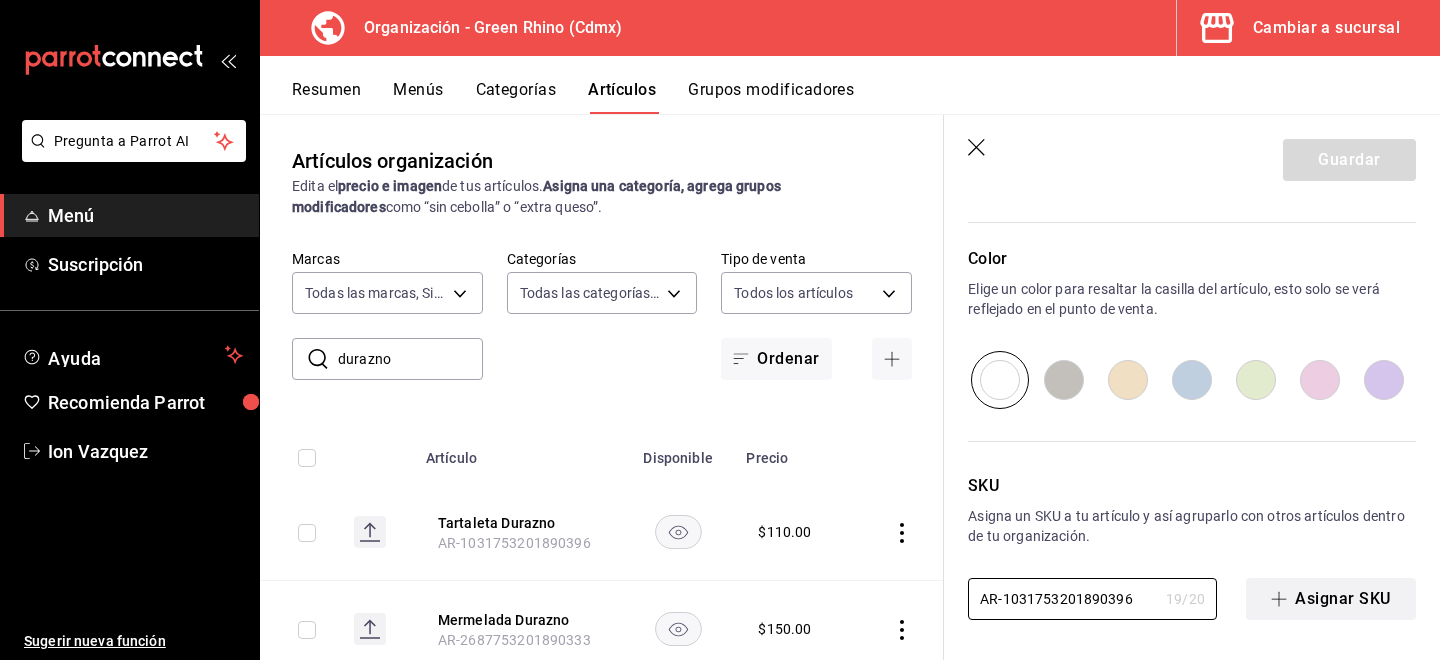 drag, startPoint x: 1117, startPoint y: 593, endPoint x: 1262, endPoint y: 591, distance: 145.0138 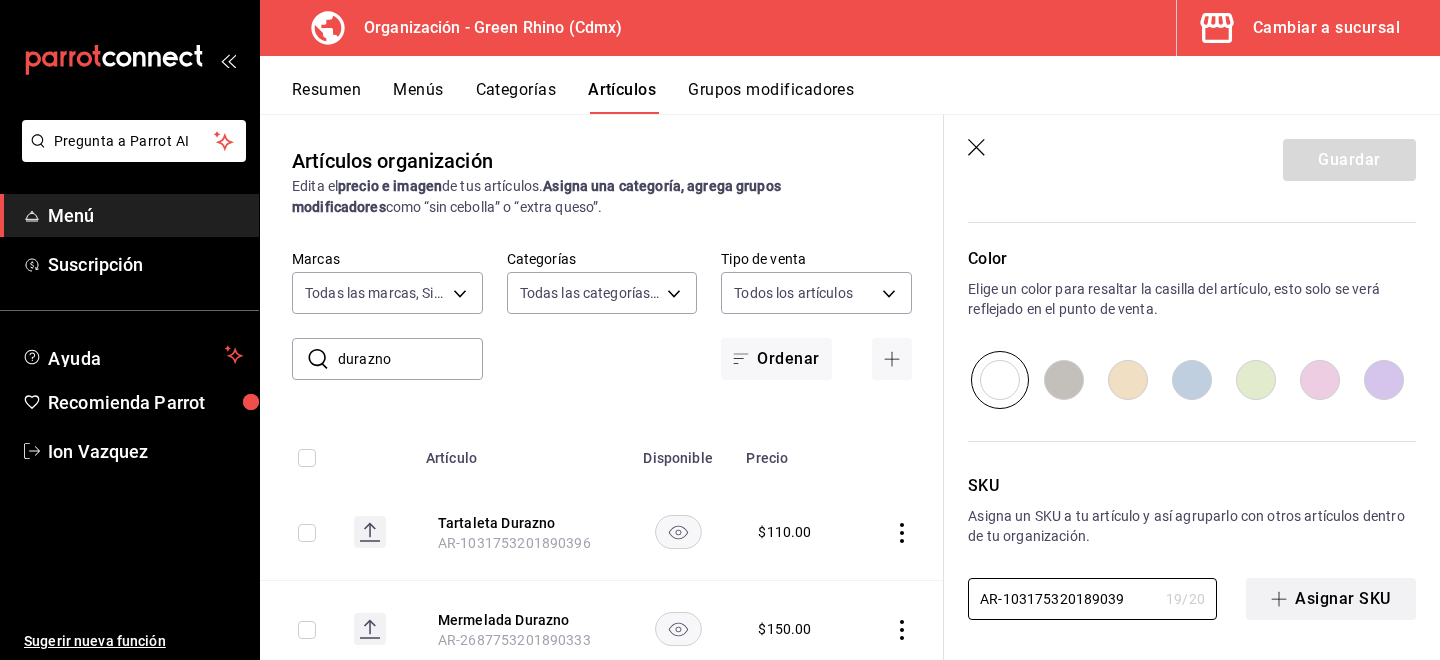 scroll, scrollTop: 0, scrollLeft: 0, axis: both 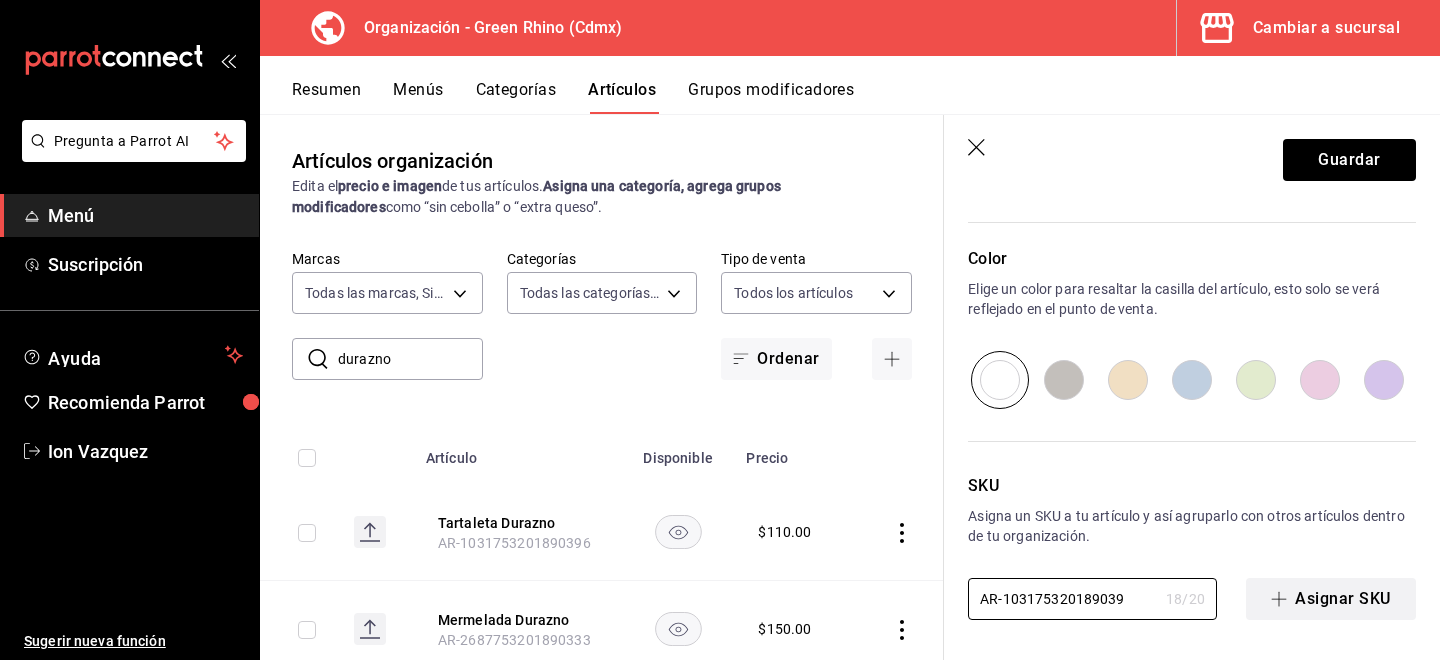 type on "x" 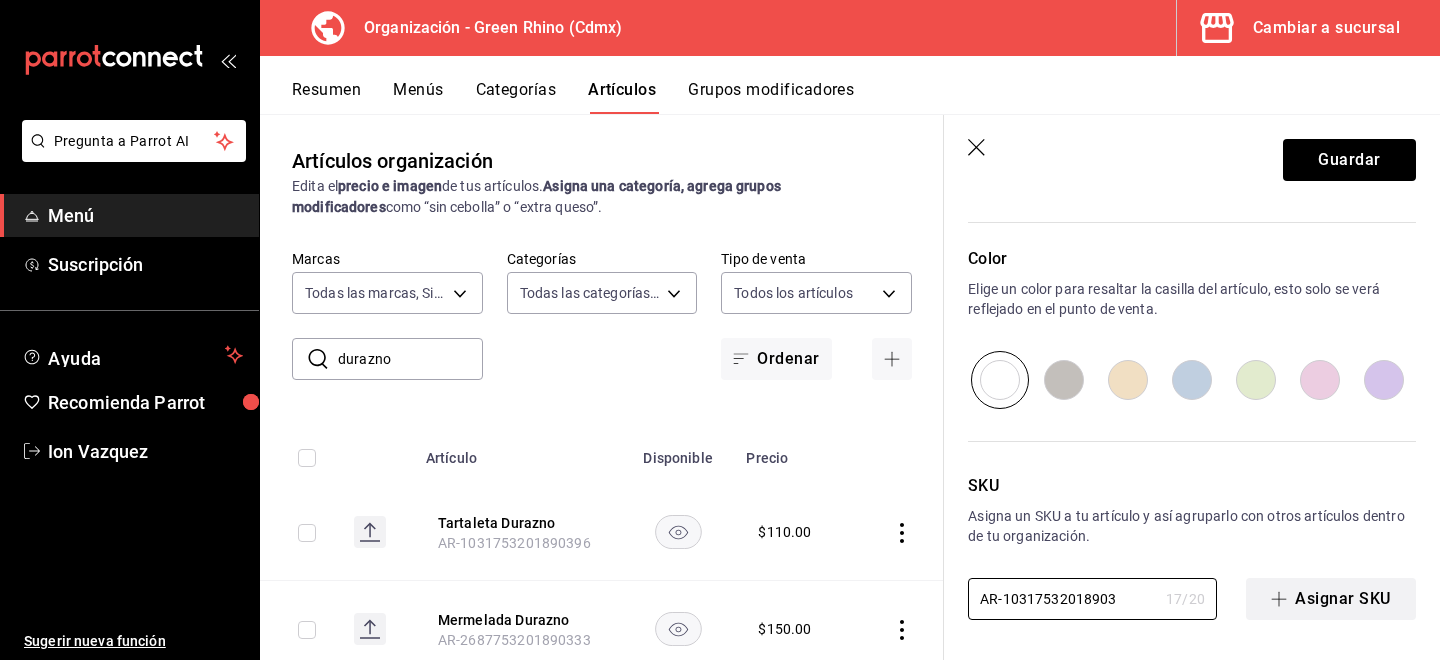 type on "x" 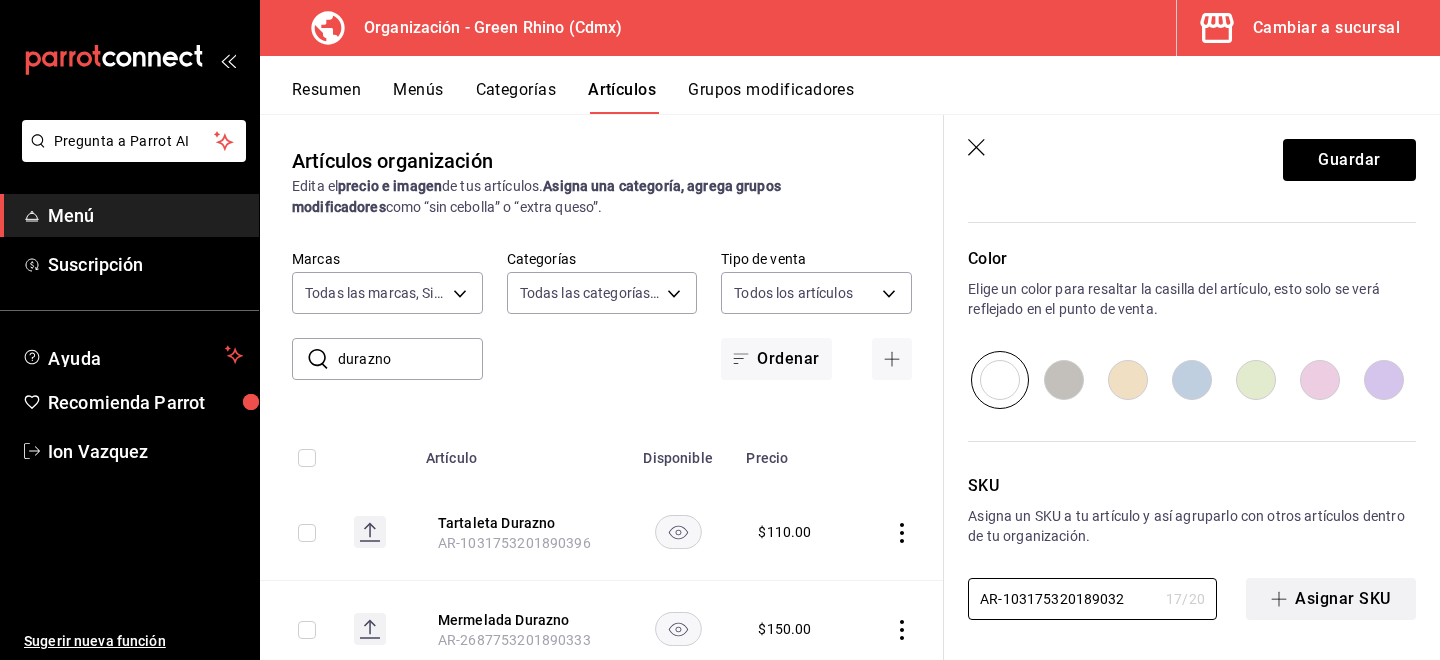 type on "x" 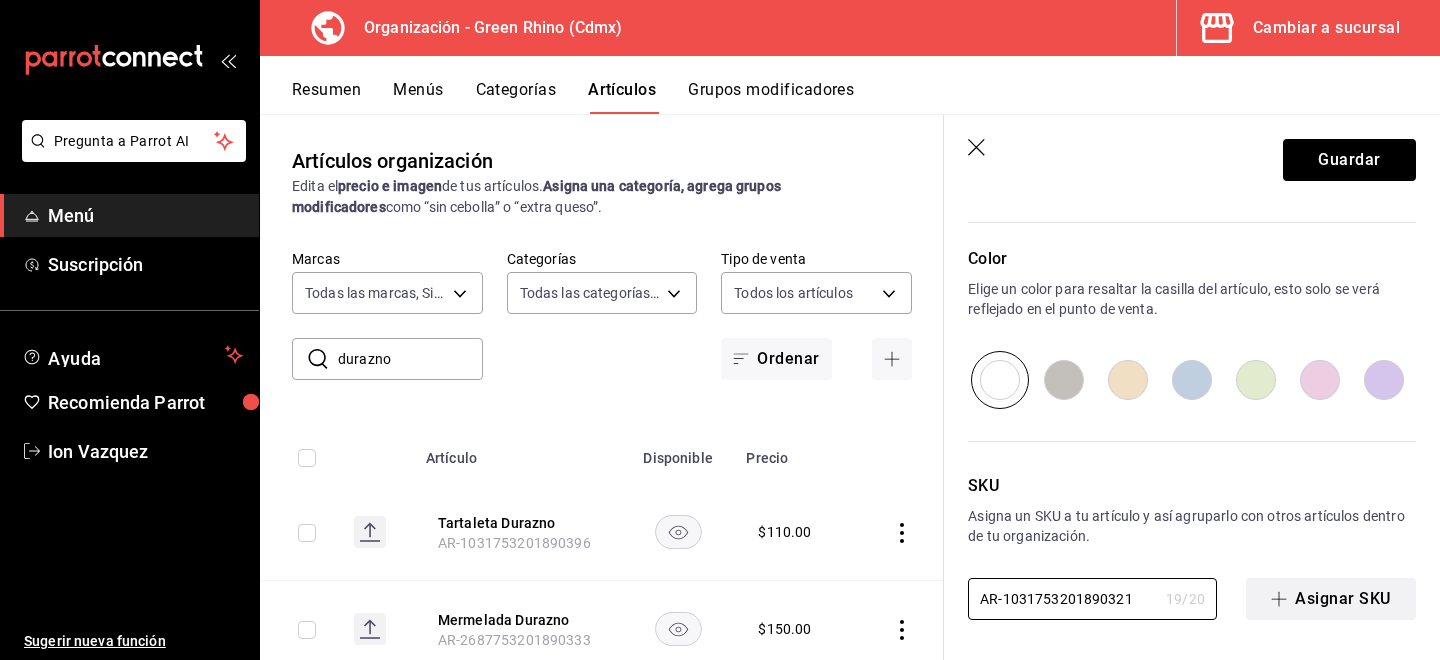 type on "x" 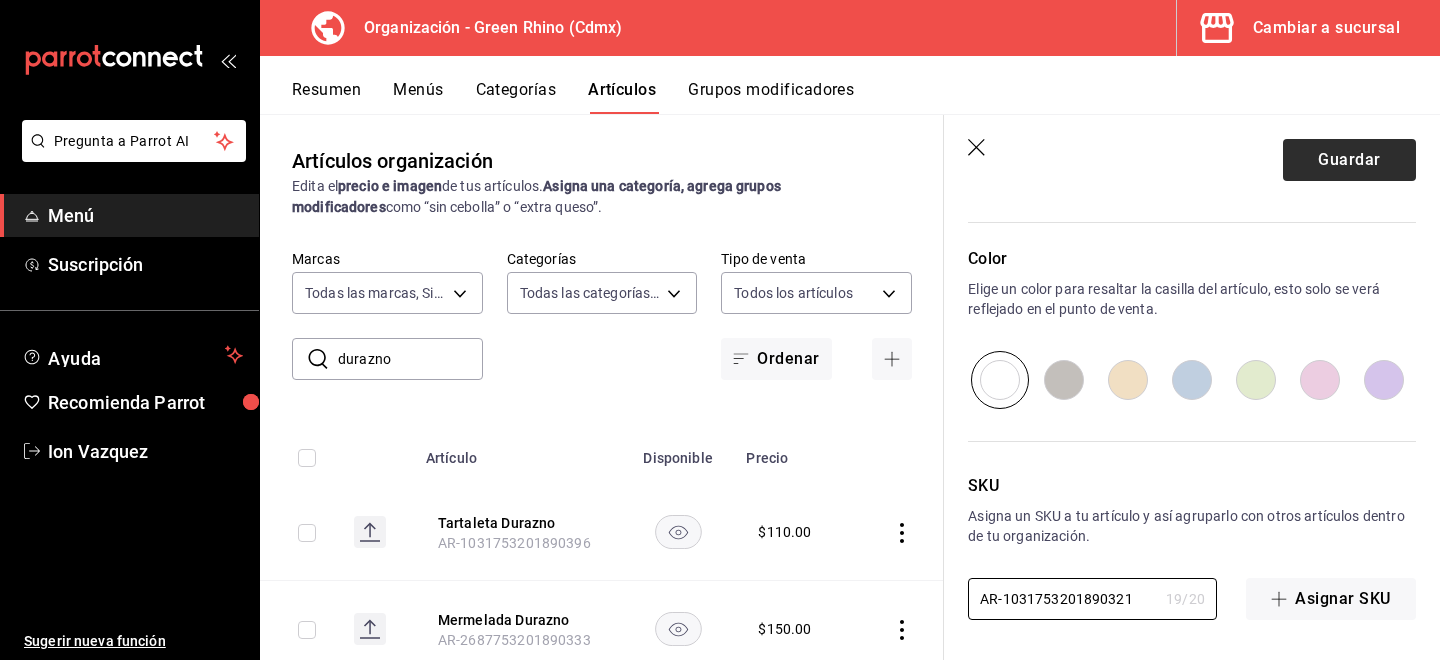 type on "AR-1031753201890321" 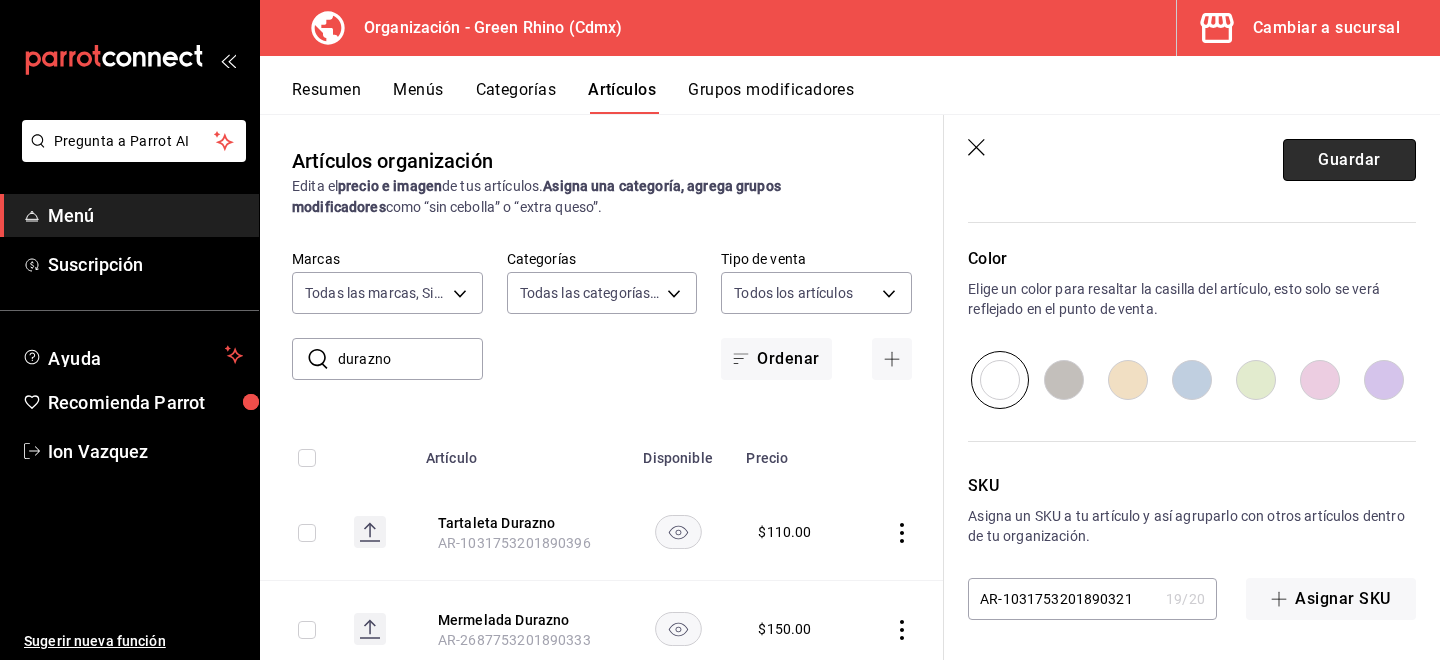 scroll, scrollTop: 0, scrollLeft: 0, axis: both 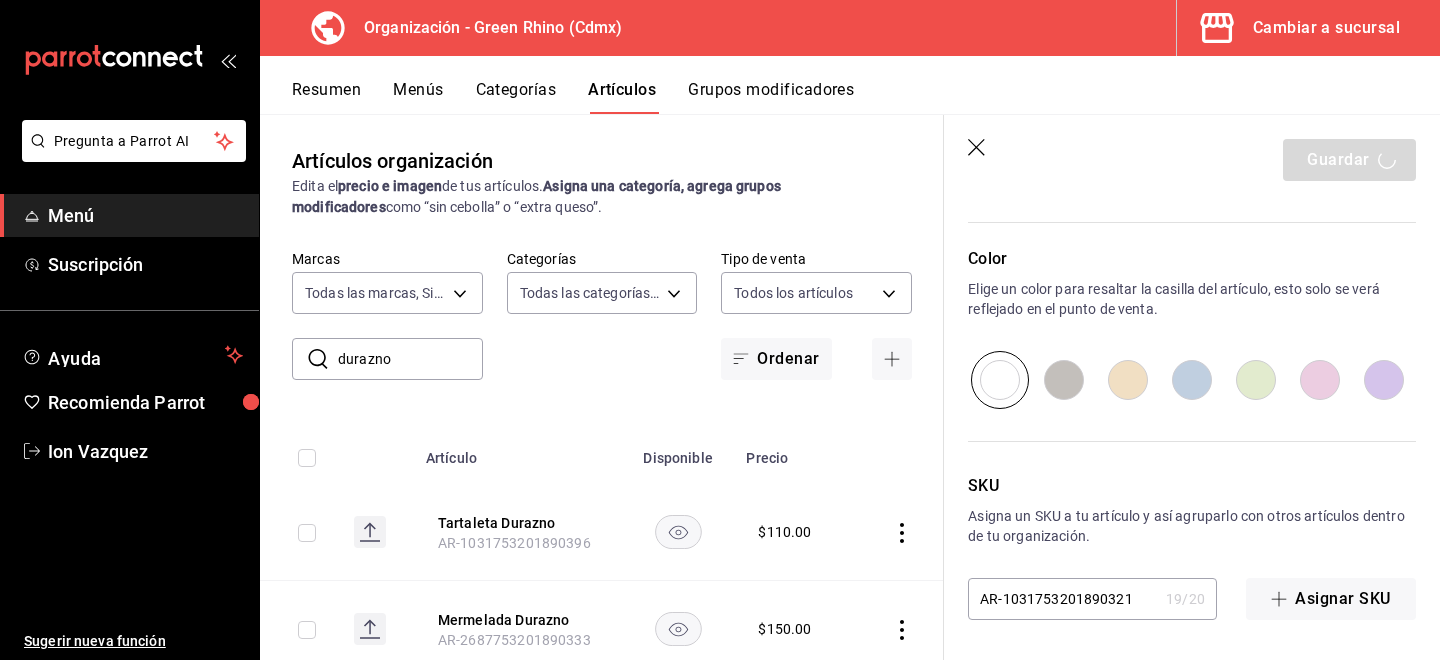 type on "x" 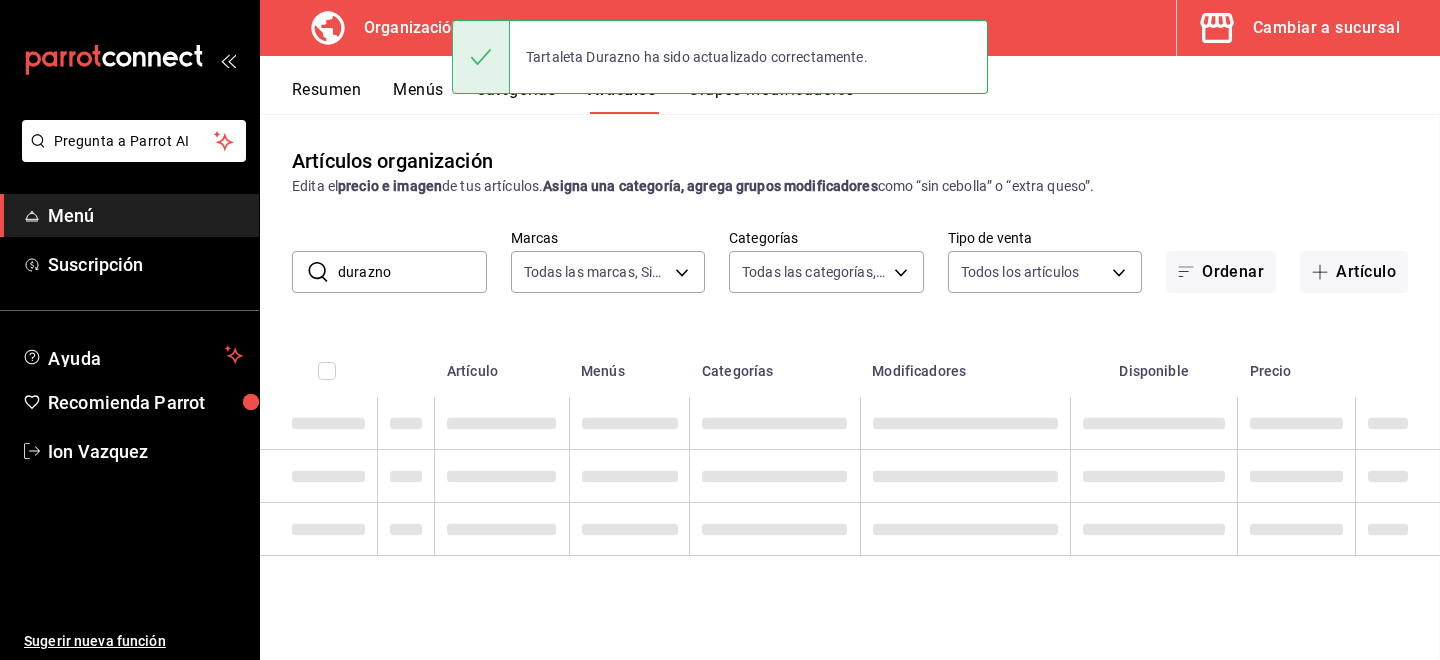 scroll, scrollTop: 0, scrollLeft: 0, axis: both 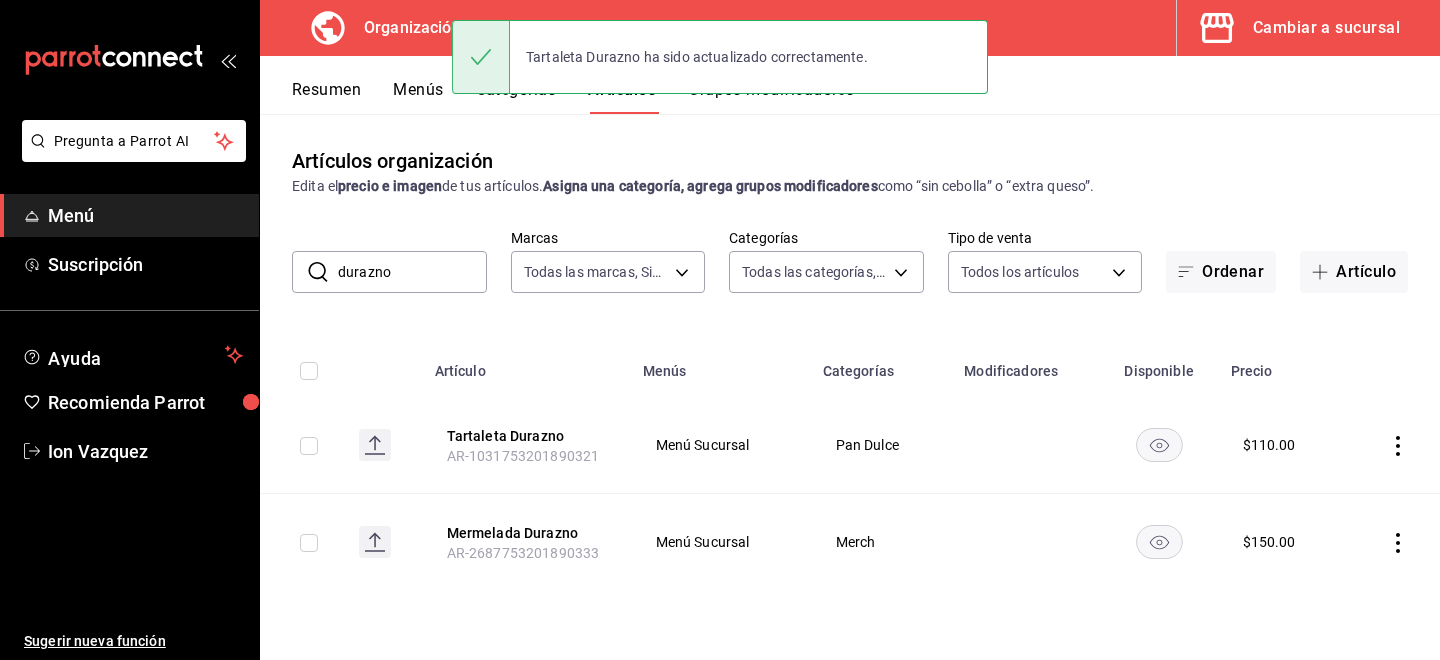 click on "durazno" at bounding box center [412, 272] 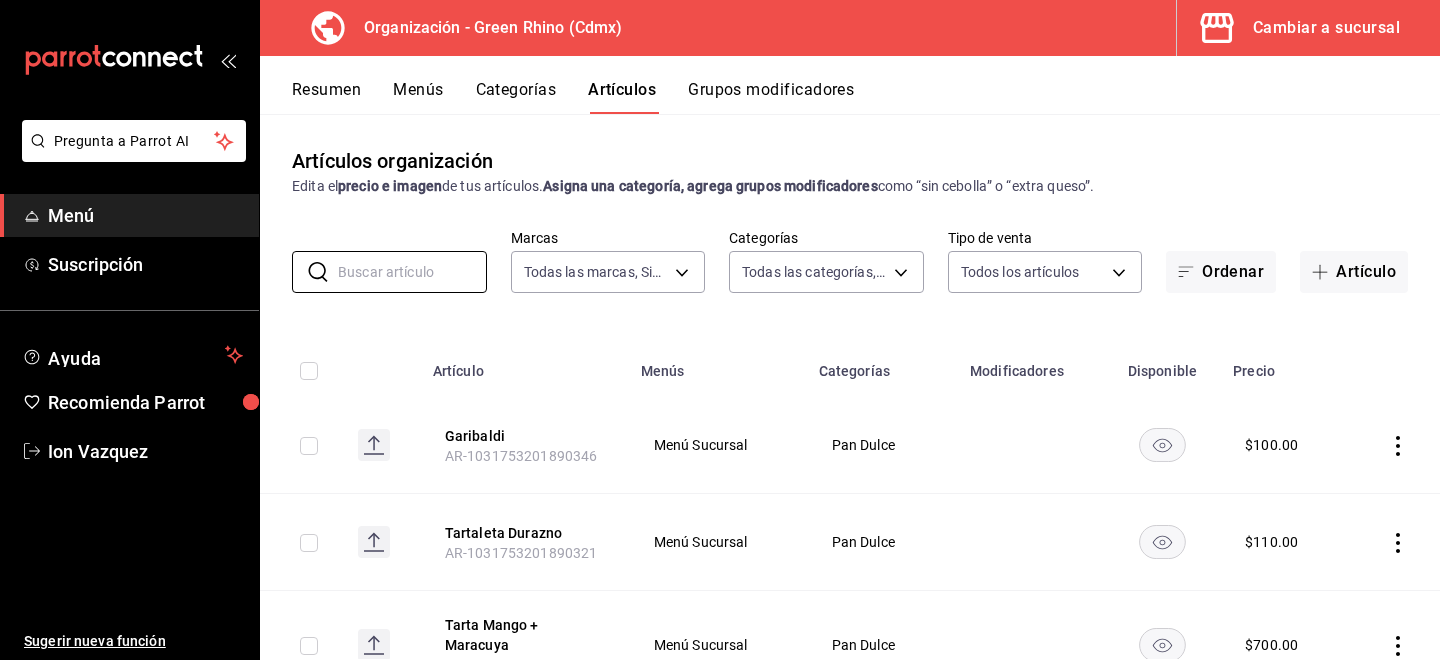 type 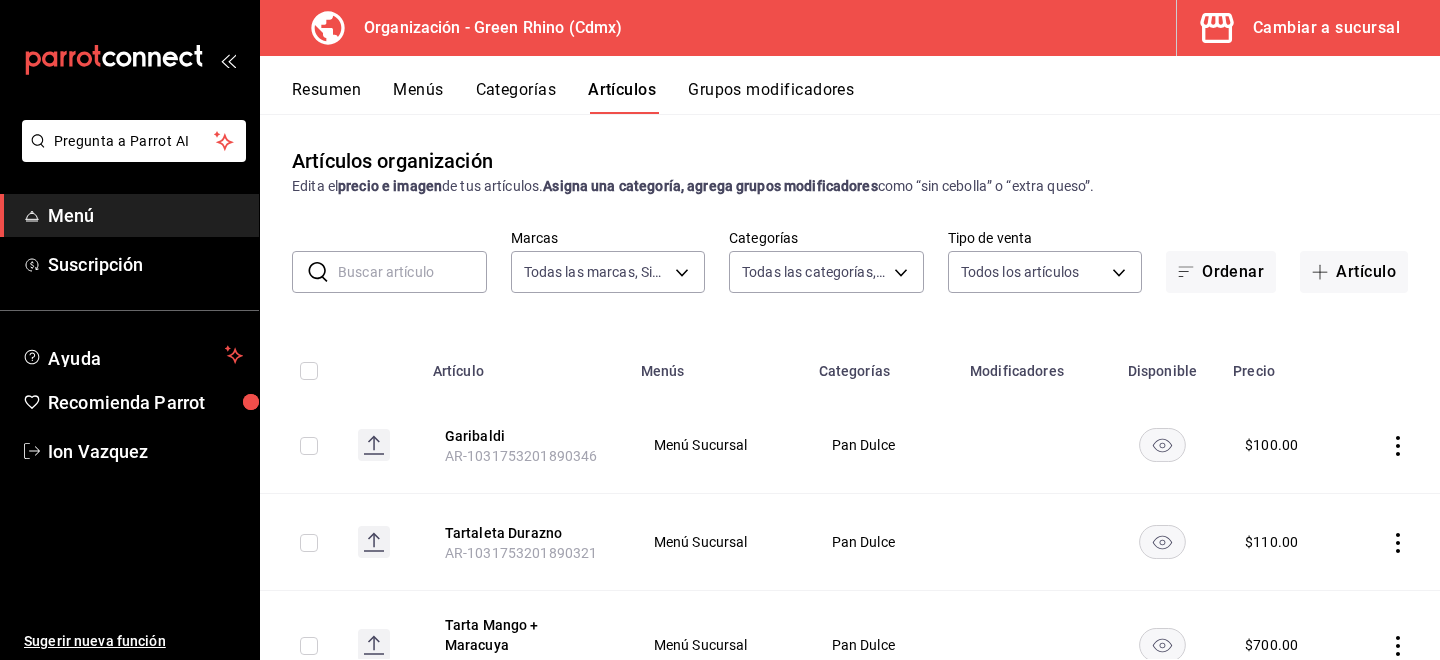 click on "Menús" at bounding box center [418, 97] 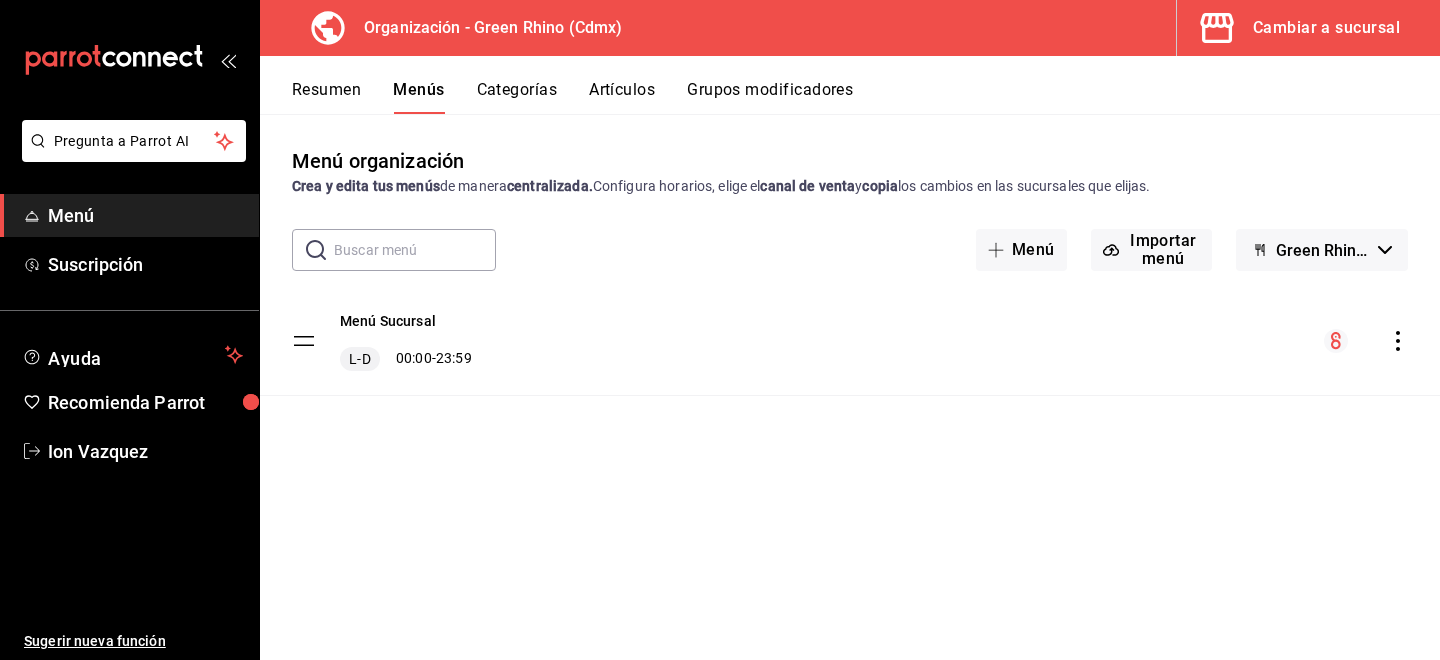click 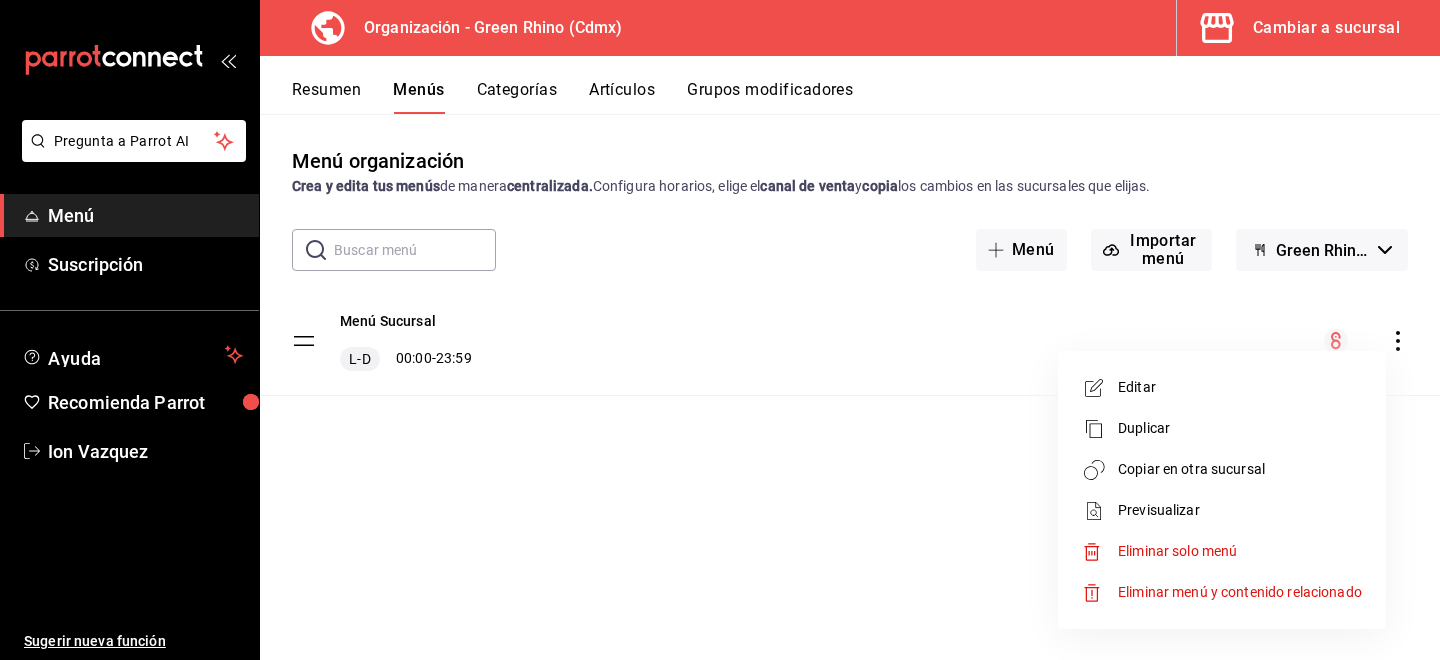 click on "Copiar en otra sucursal" at bounding box center [1240, 469] 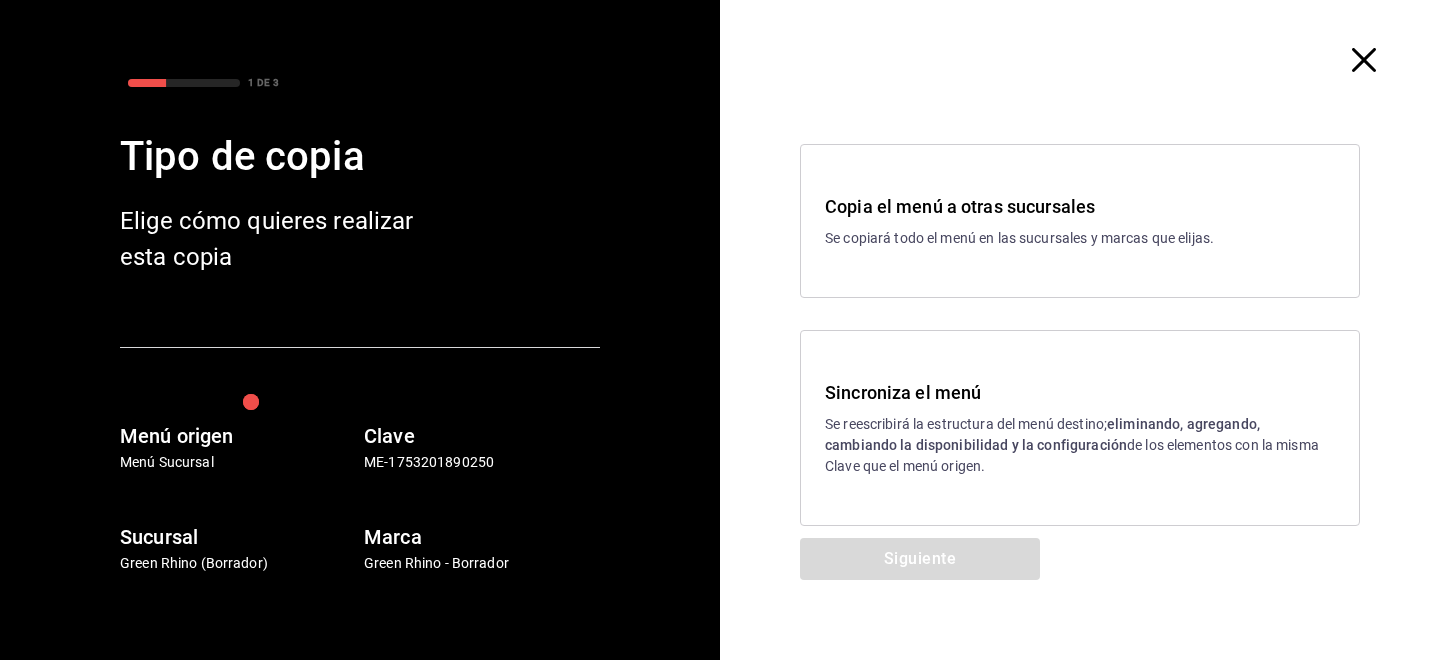 scroll, scrollTop: 12, scrollLeft: 0, axis: vertical 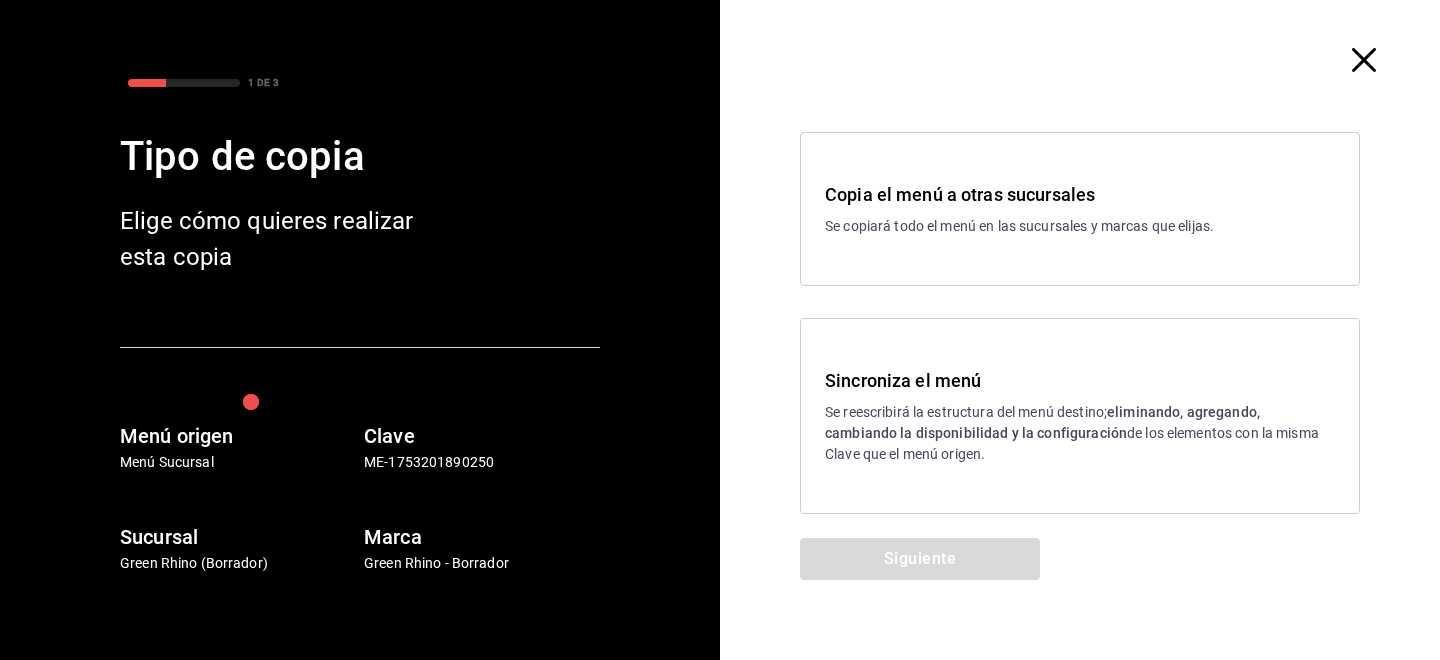 click on "Sincroniza el menú Se reescribirá la estructura del menú destino;  eliminando, agregando, cambiando la disponibilidad y la configuración  de los elementos con la misma Clave que el menú origen." at bounding box center [1080, 416] 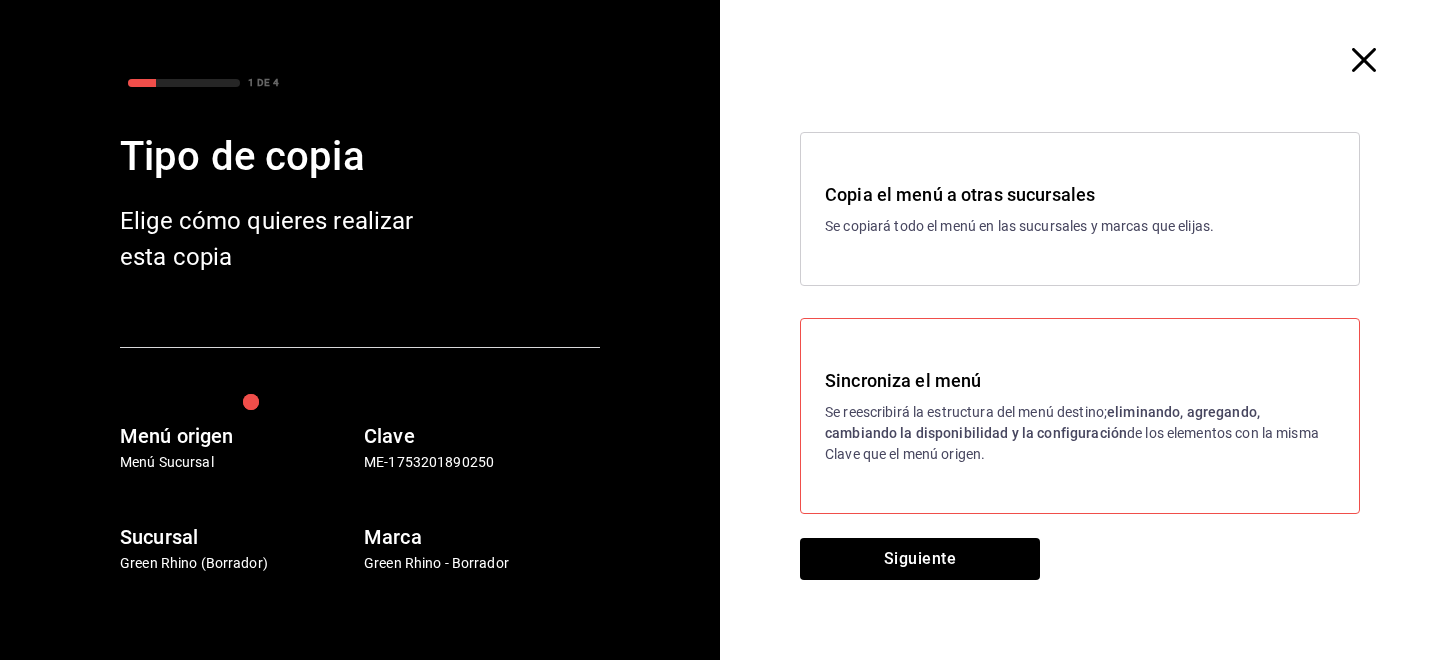 click on "Se copiará todo el menú en las sucursales y marcas que elijas." at bounding box center (1080, 226) 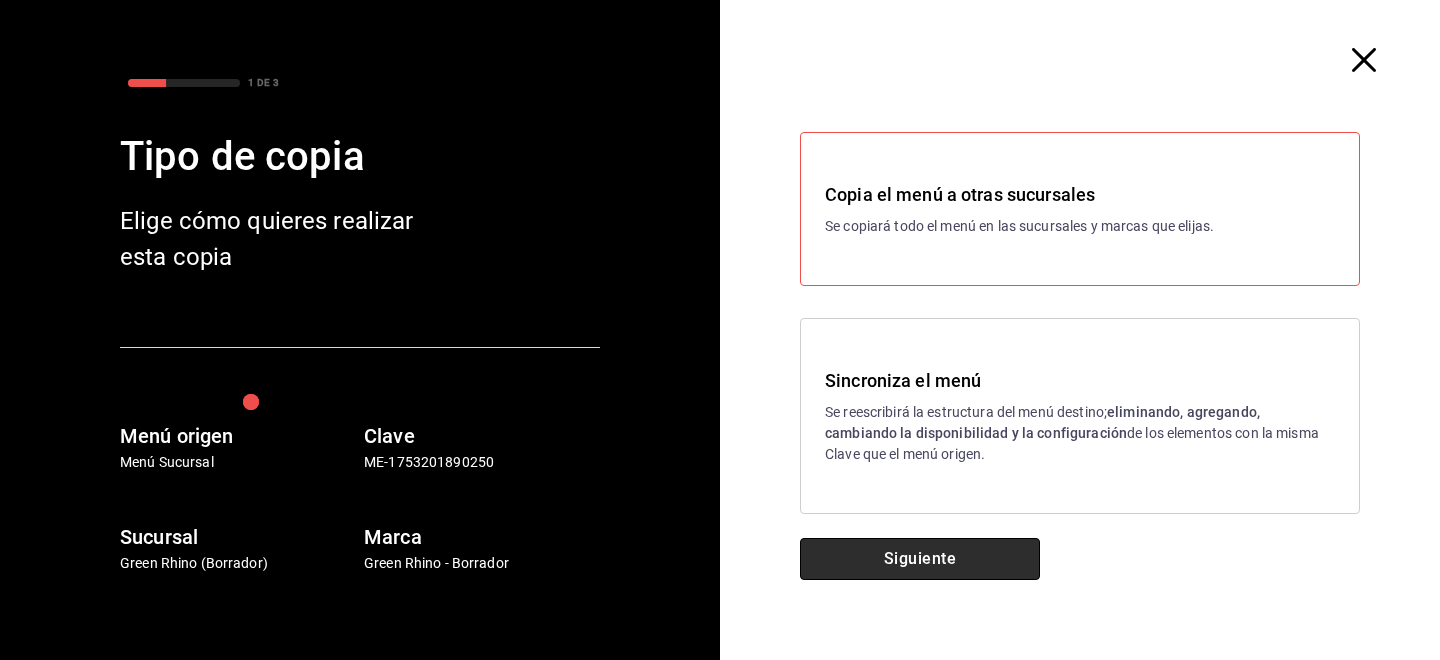 click on "Siguiente" at bounding box center [920, 559] 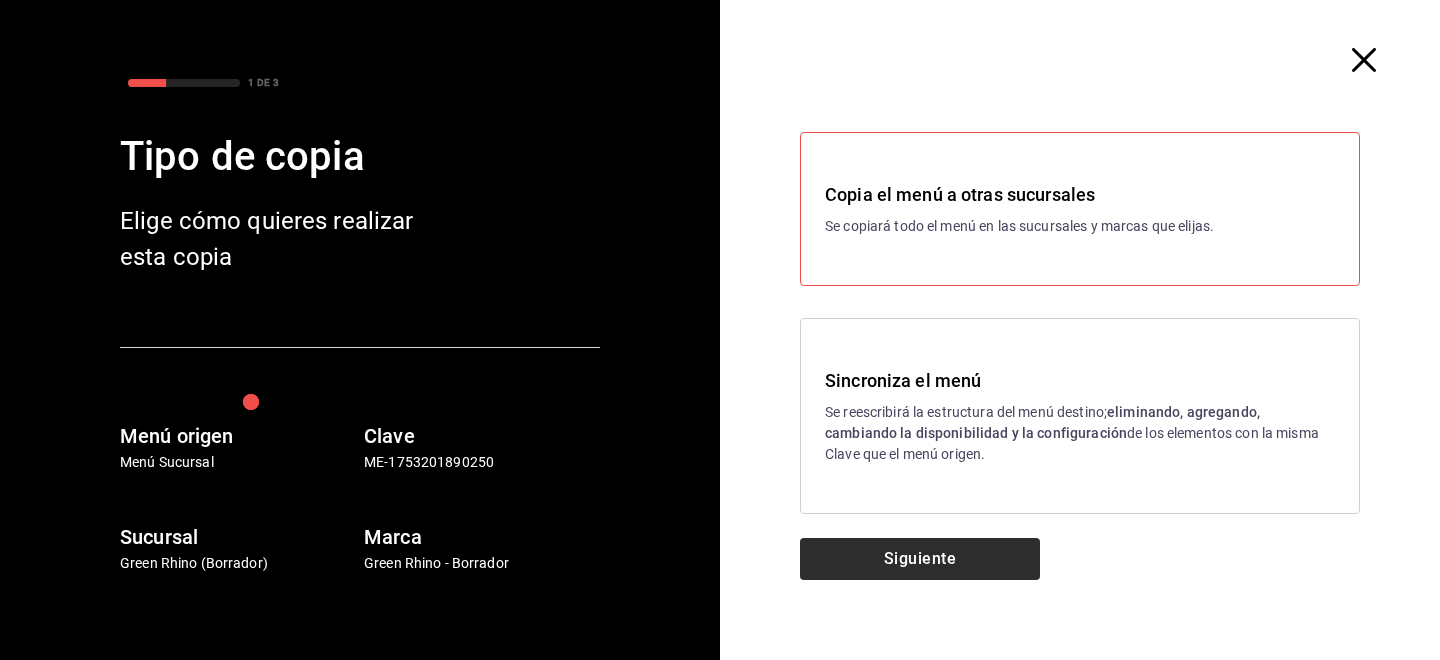 scroll, scrollTop: 0, scrollLeft: 0, axis: both 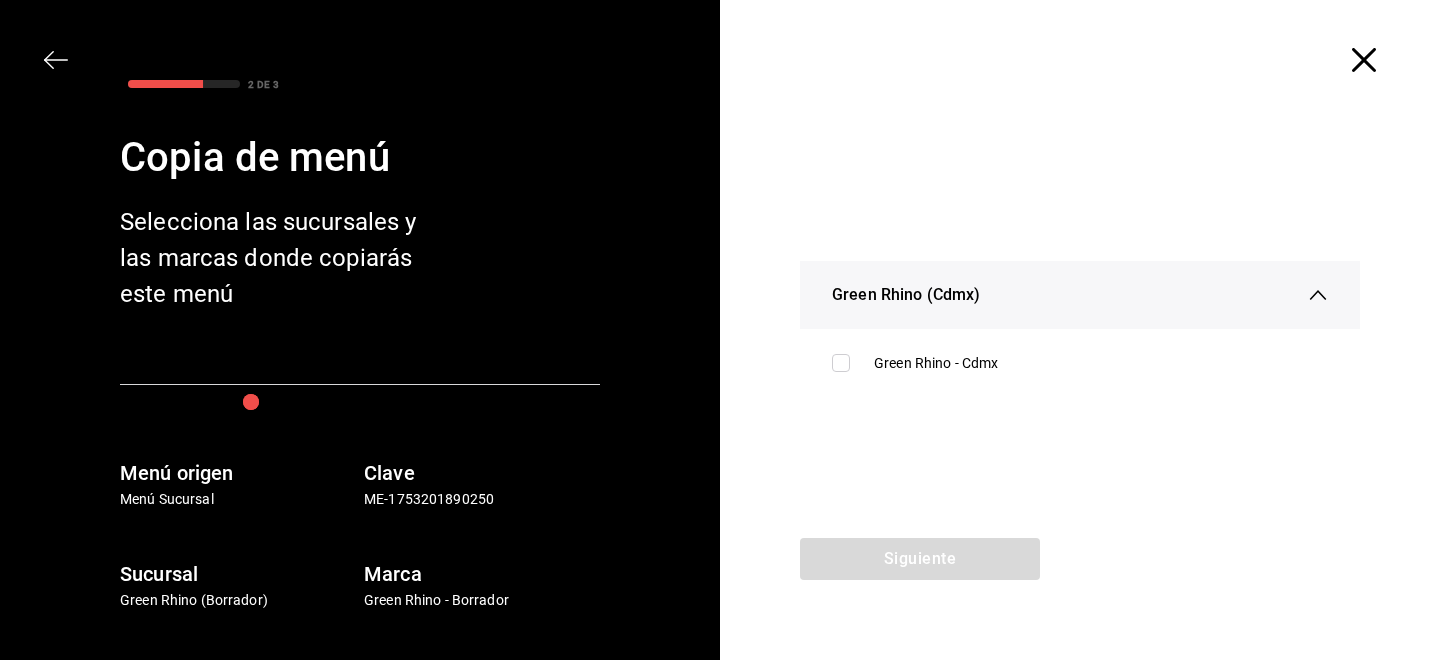 click on "Green Rhino (Cdmx)" at bounding box center (1080, 295) 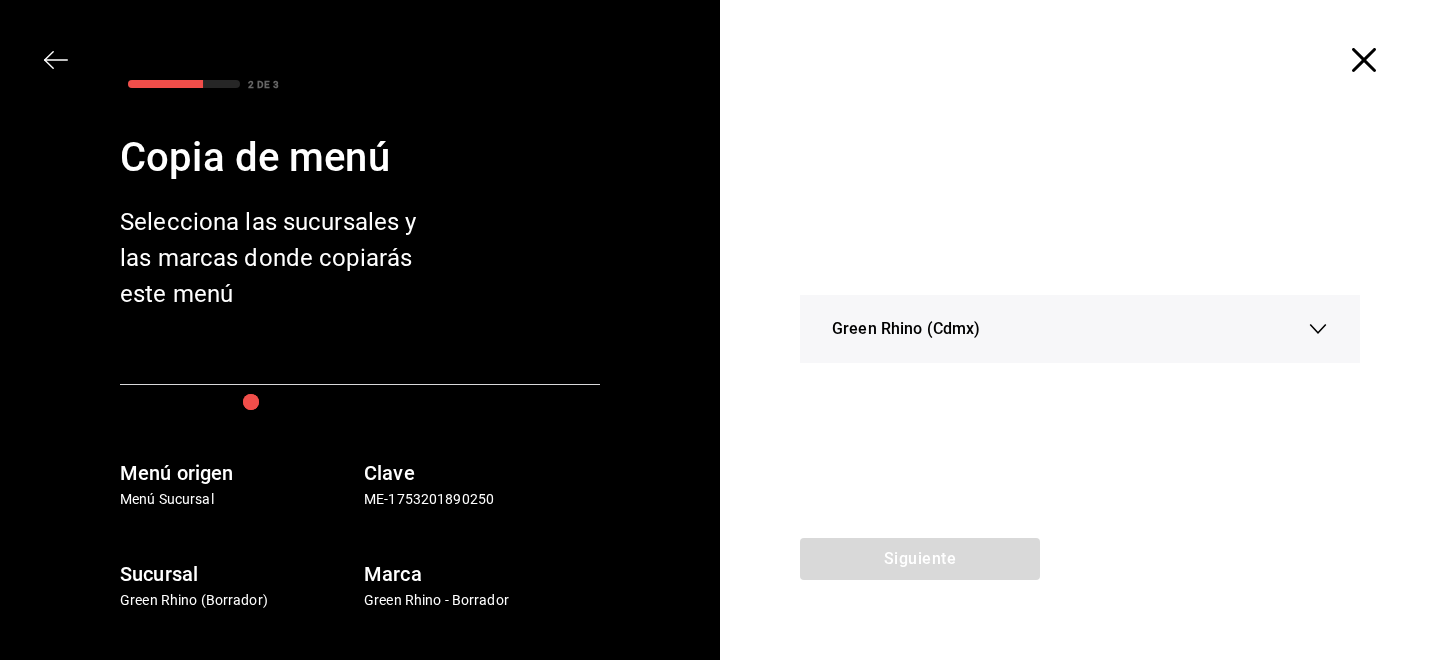click on "Green Rhino (Cdmx)" at bounding box center [1080, 329] 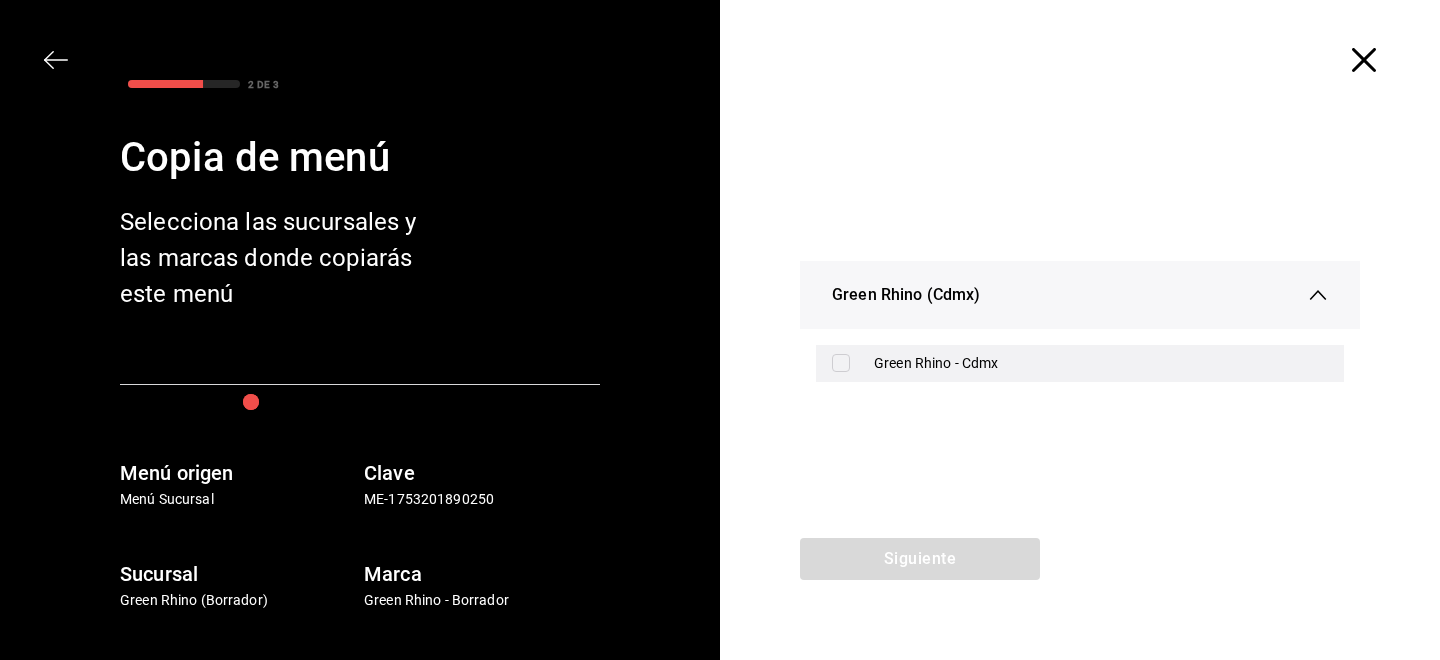 click on "Green Rhino - Cdmx" at bounding box center [1080, 363] 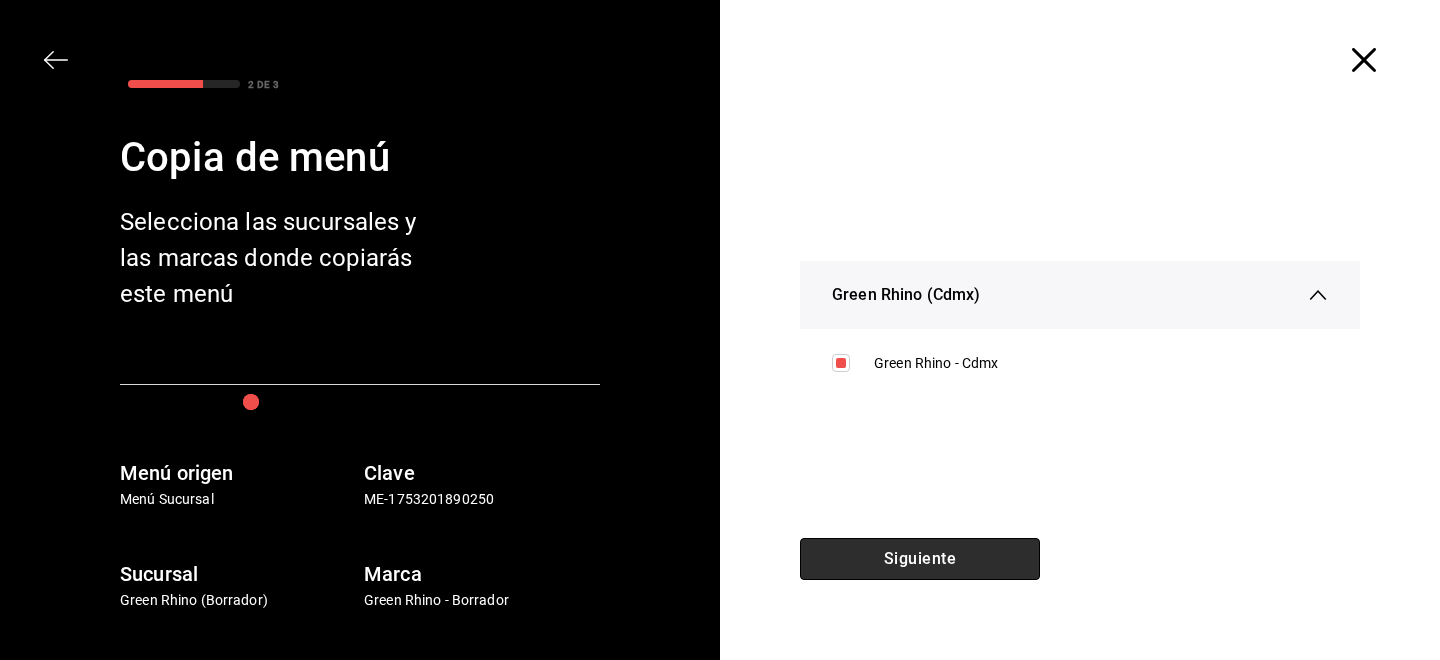 click on "Siguiente" at bounding box center [920, 559] 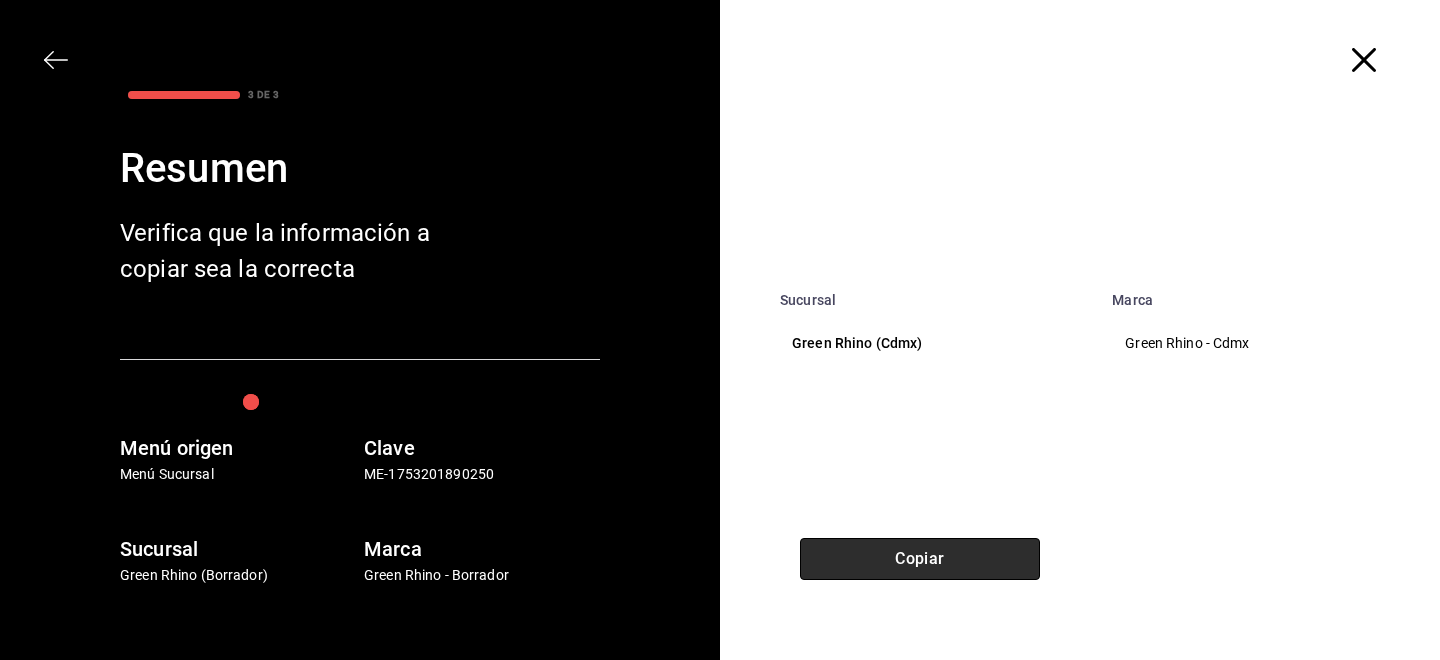 click on "Copiar" at bounding box center [920, 559] 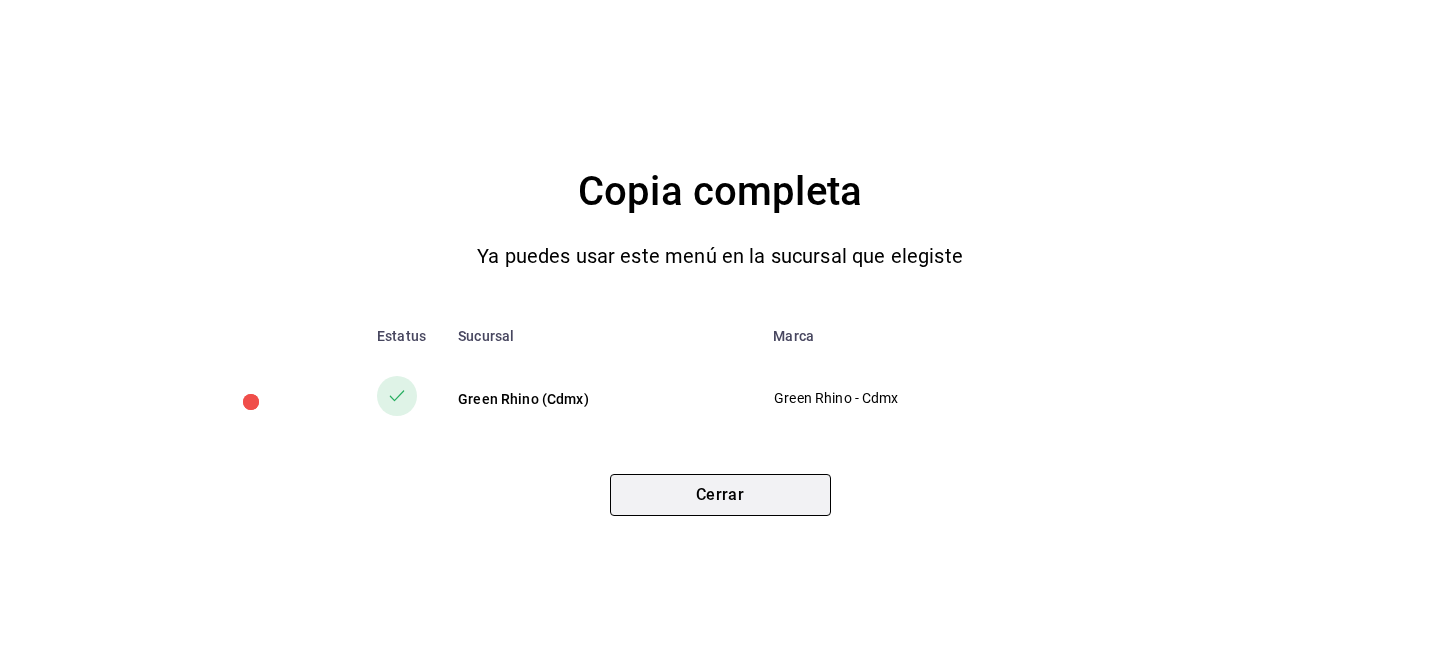 click on "Cerrar" at bounding box center (720, 495) 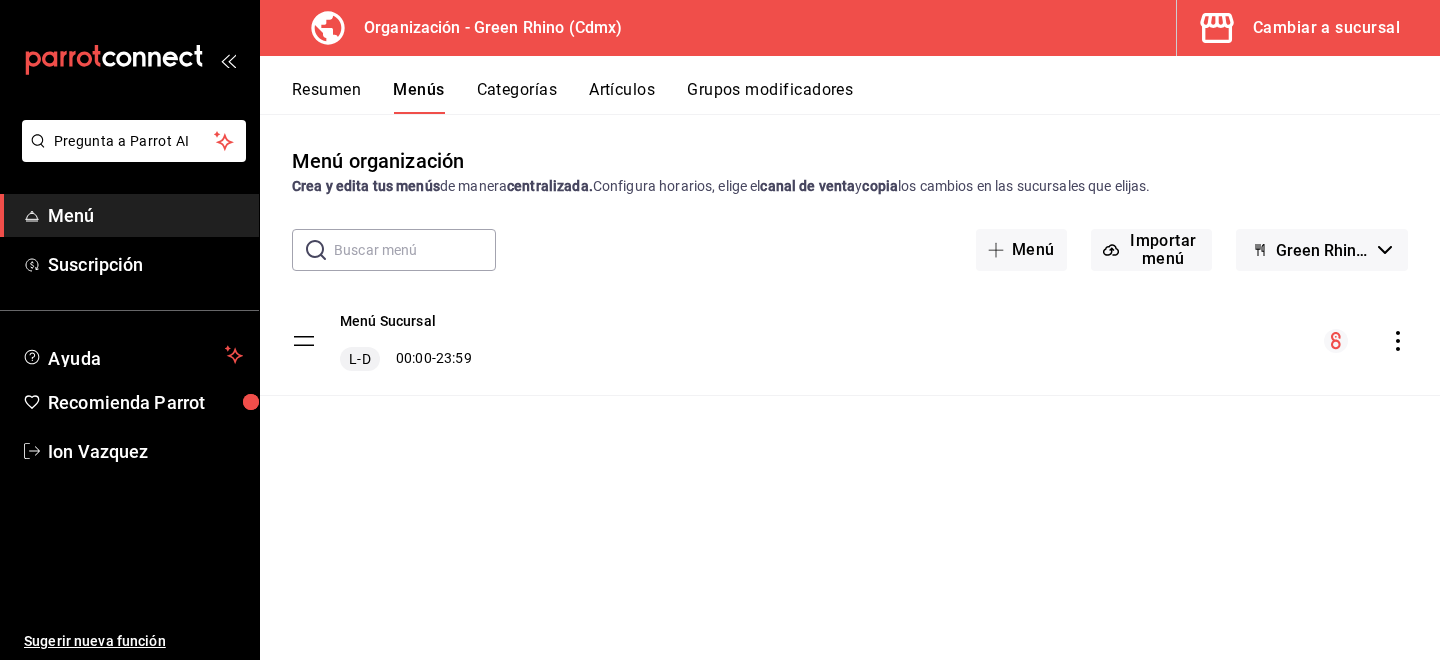 click 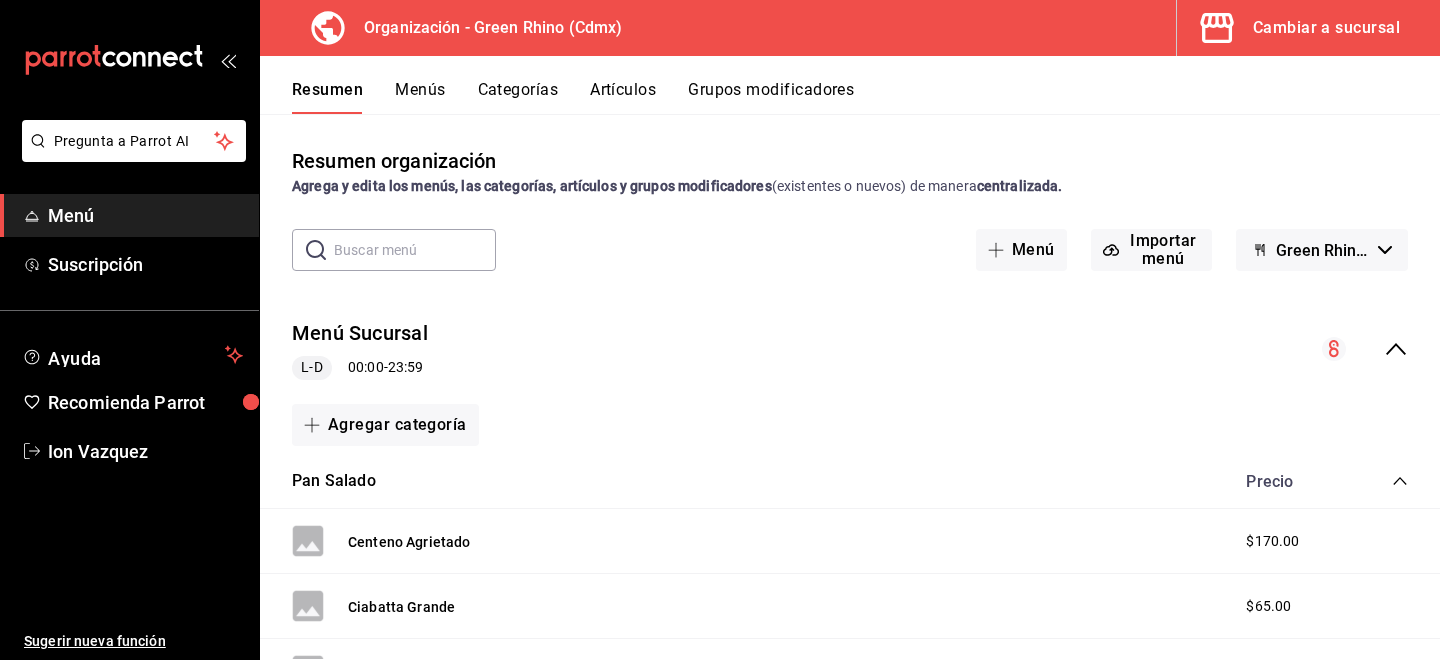 click on "Organización - Green Rhino (Cdmx)" at bounding box center [485, 28] 